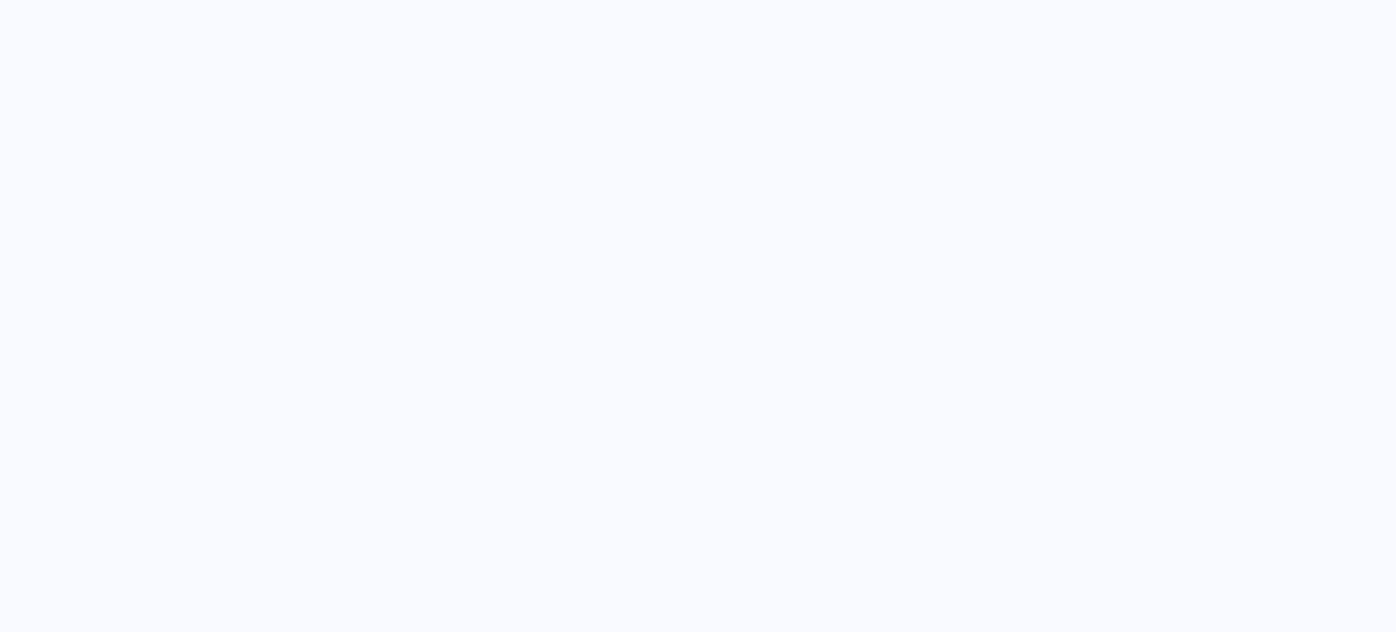 scroll, scrollTop: 0, scrollLeft: 0, axis: both 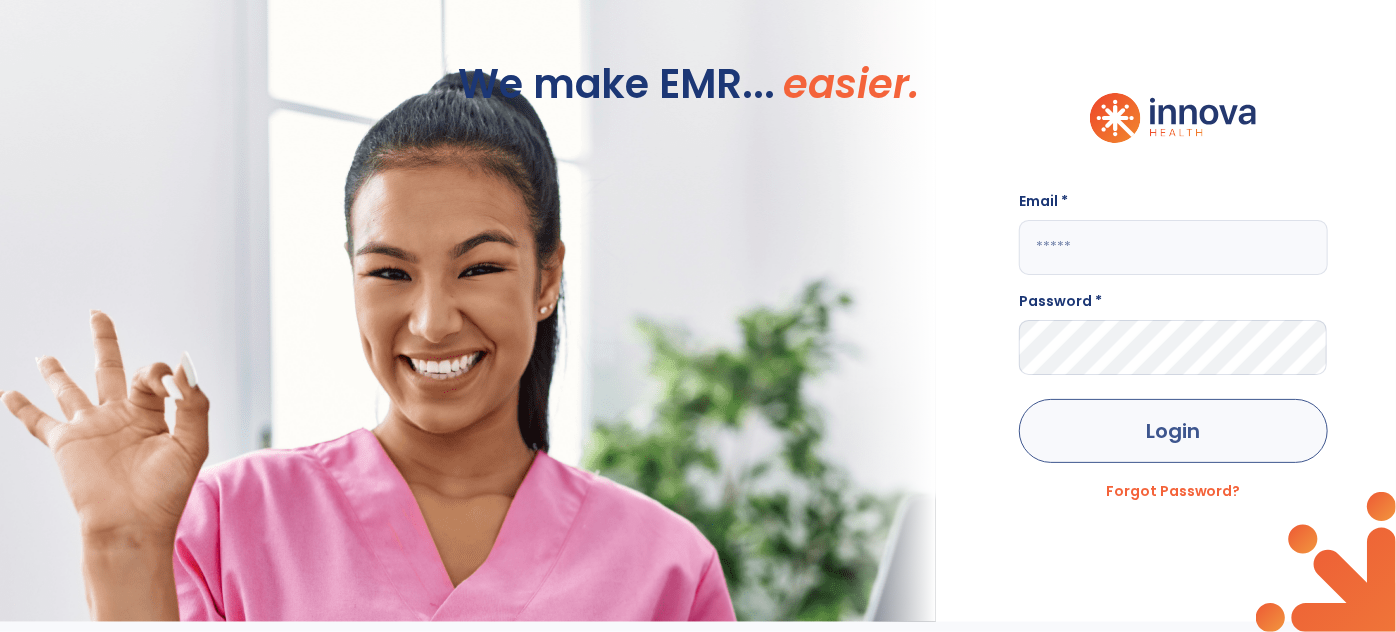 type on "**********" 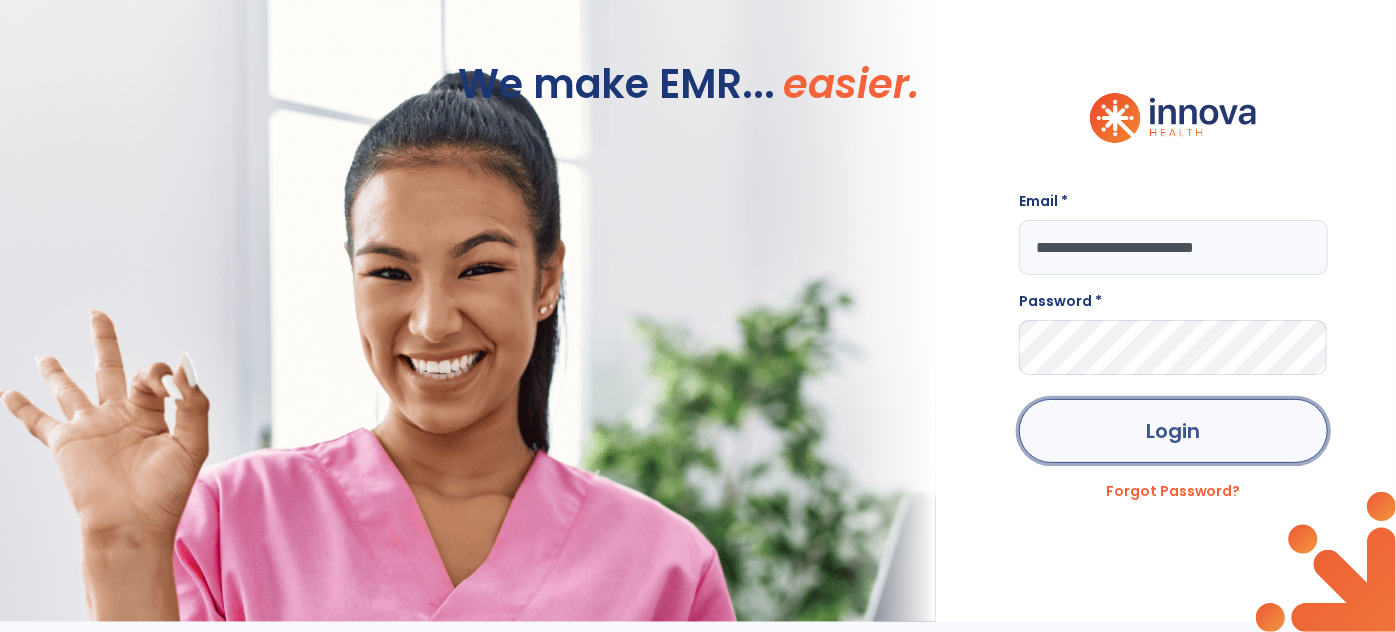 click on "Login" 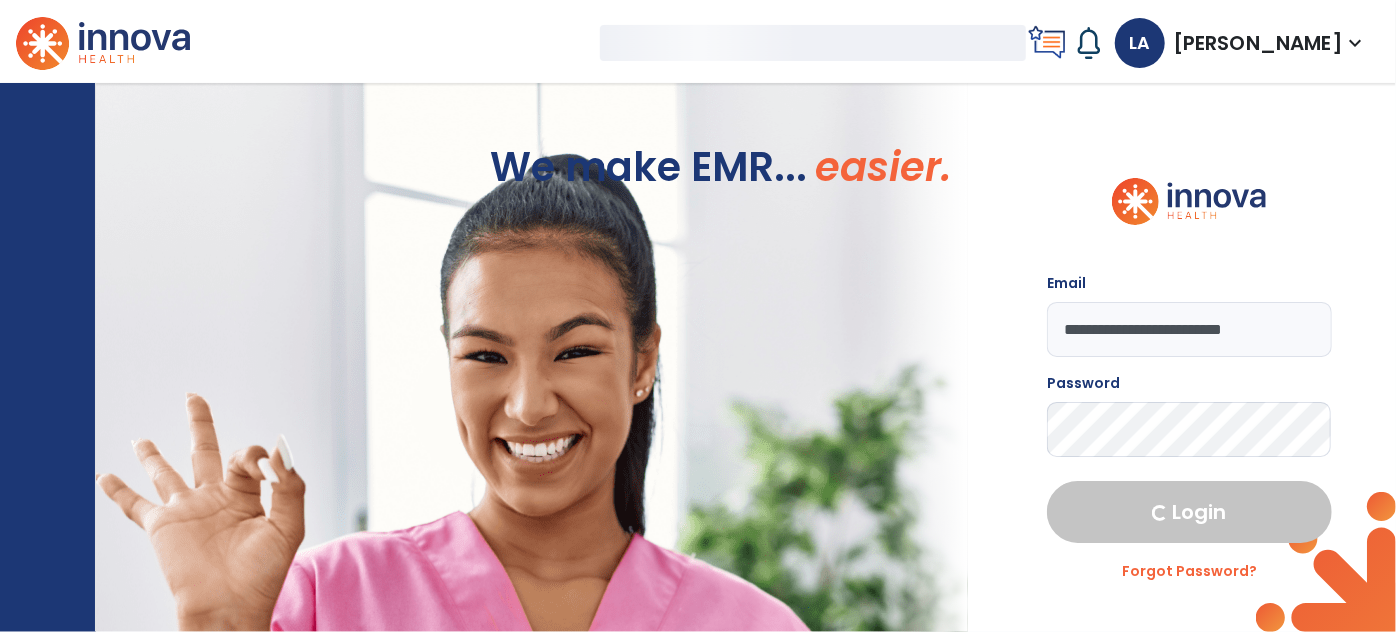 select on "***" 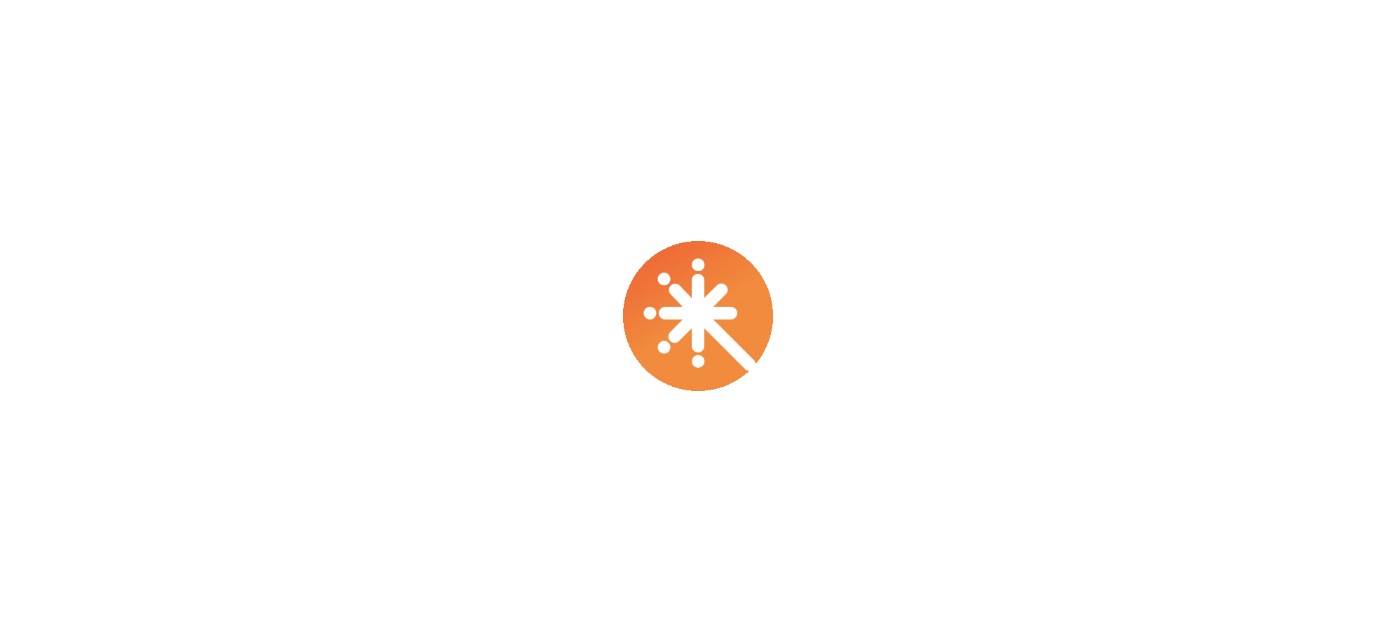 scroll, scrollTop: 0, scrollLeft: 0, axis: both 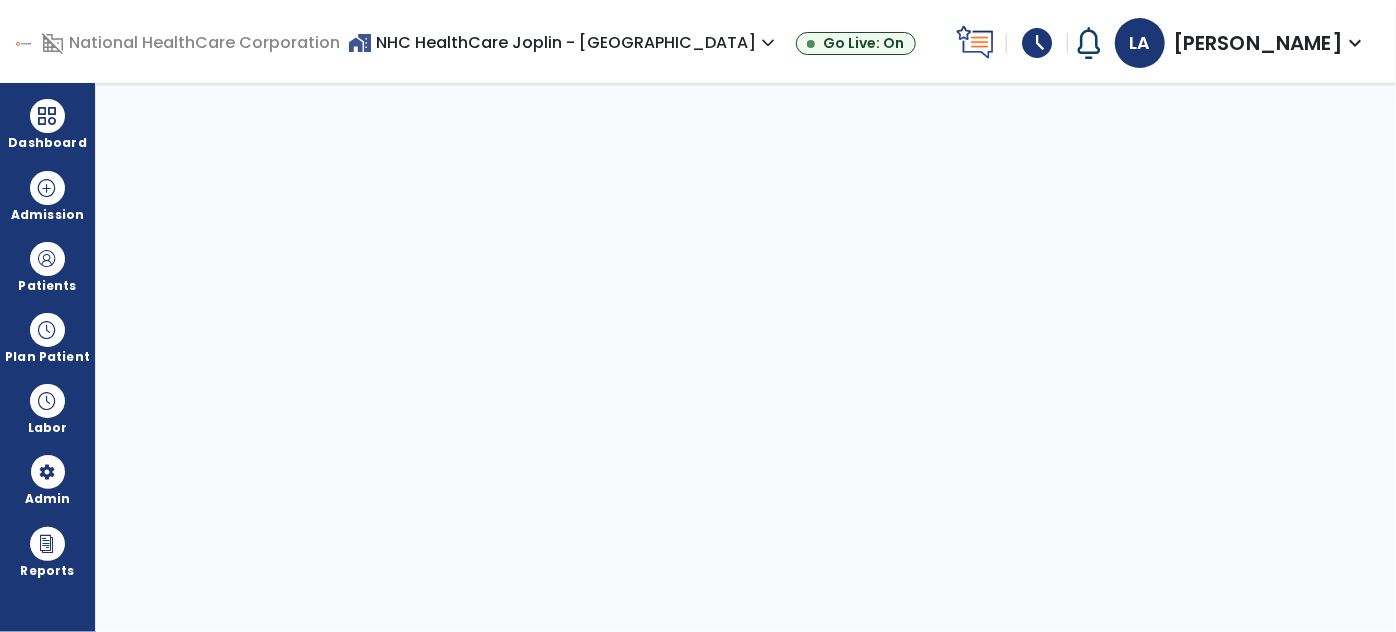 select on "***" 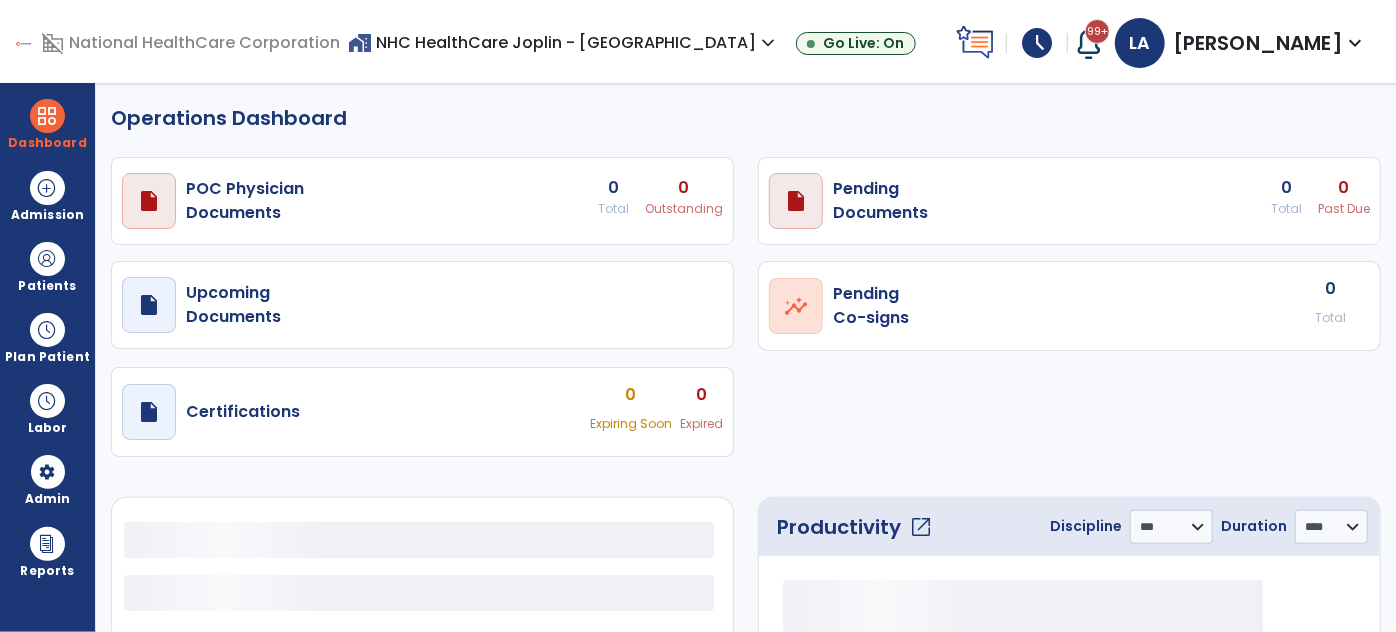 select on "***" 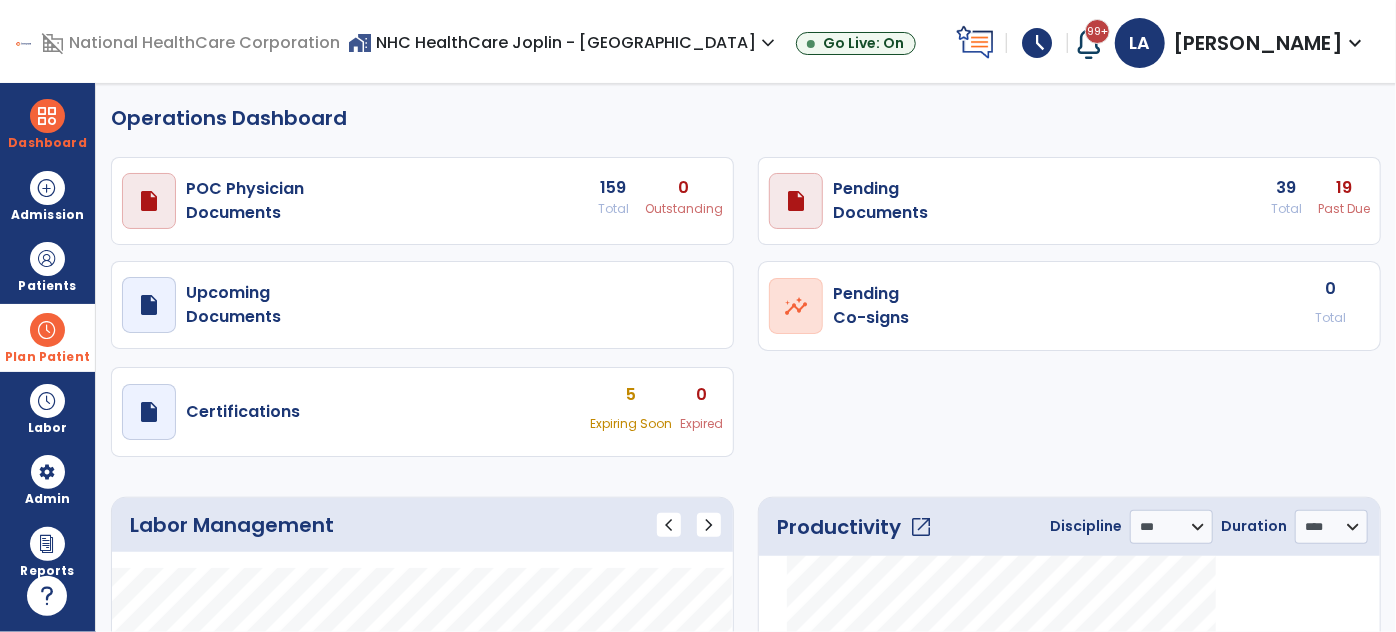 click on "Plan Patient" at bounding box center [47, 286] 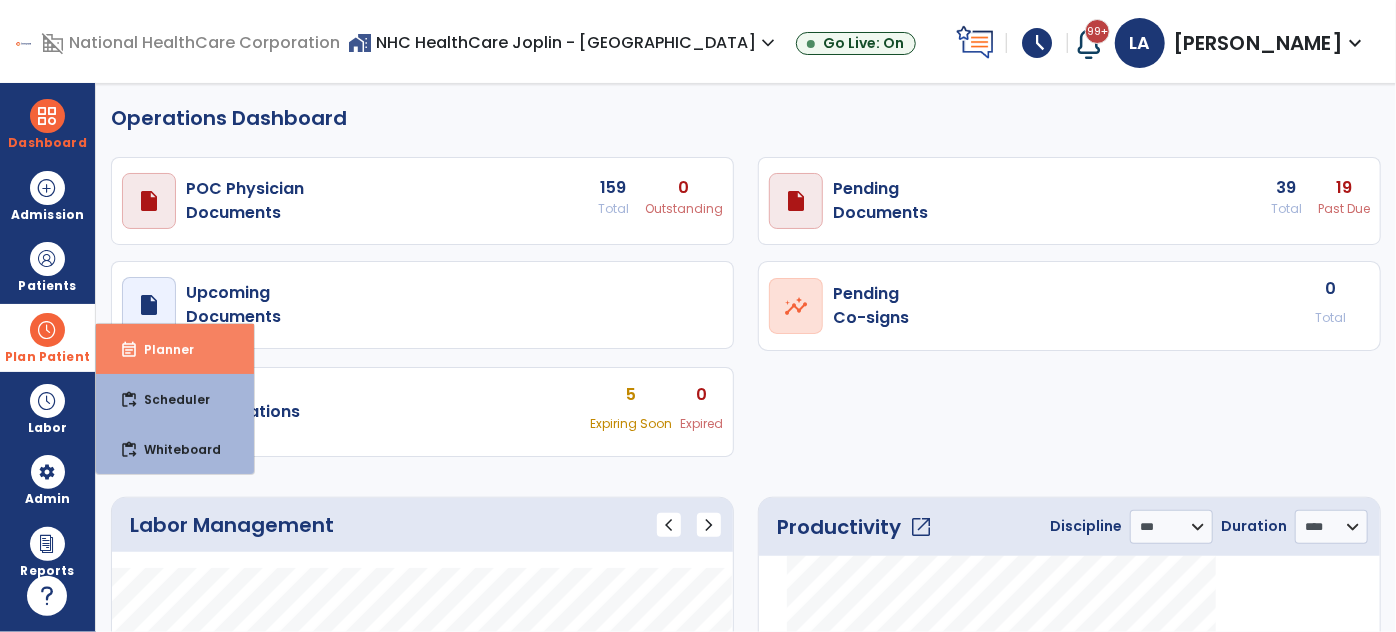 click on "event_note" at bounding box center (129, 350) 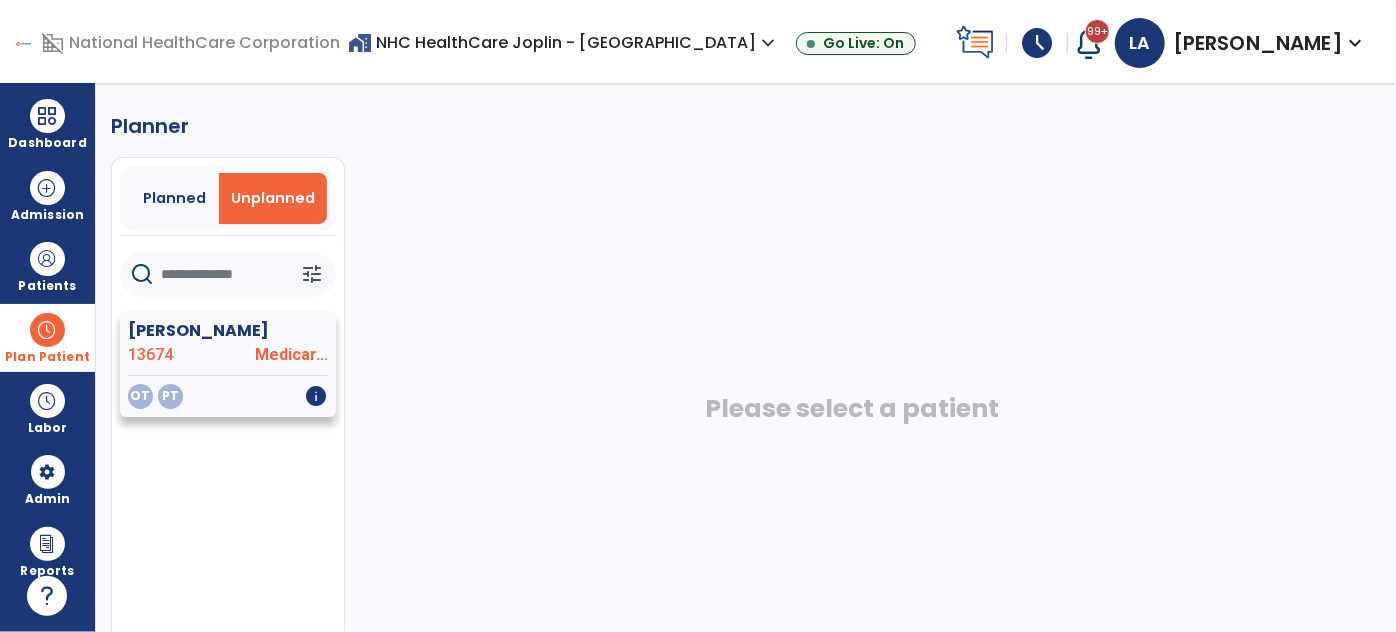 click on "Medicar..." 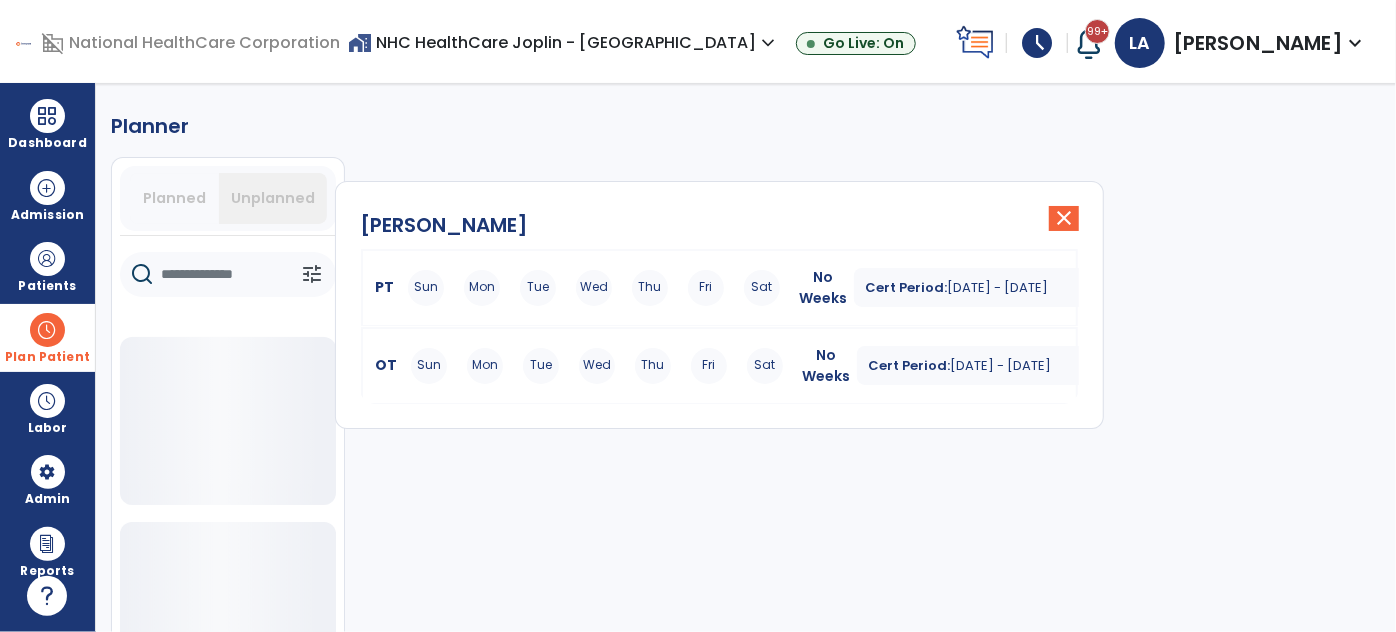 click on "PT Sun Mon Tue Wed Thu Fri Sat No Weeks Cert Period:  [DATE] - [DATE]  expand_more" at bounding box center (720, 288) 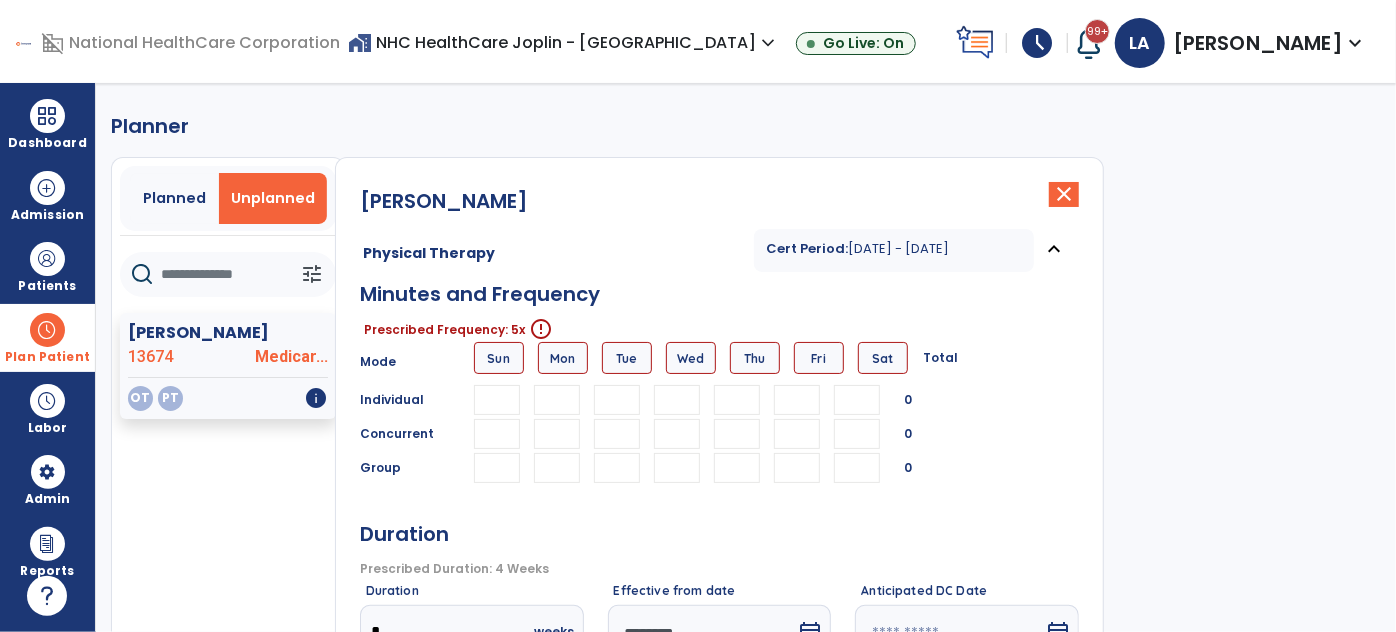 click at bounding box center [557, 434] 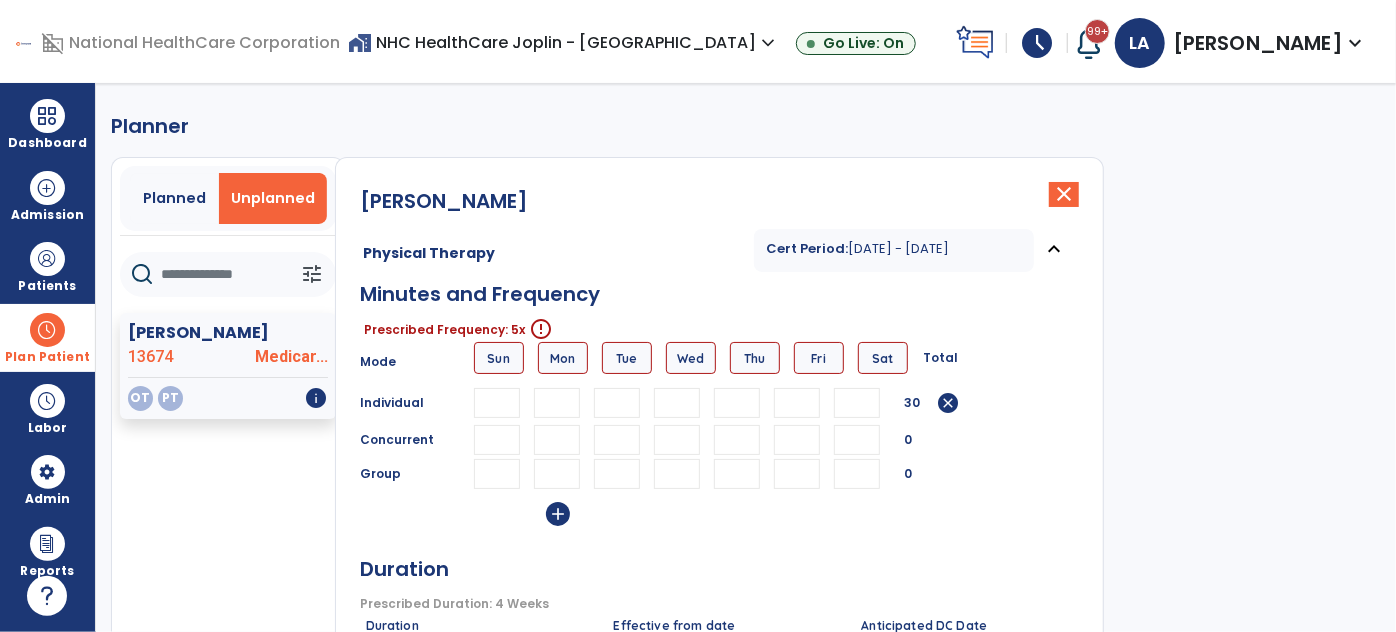 type on "**" 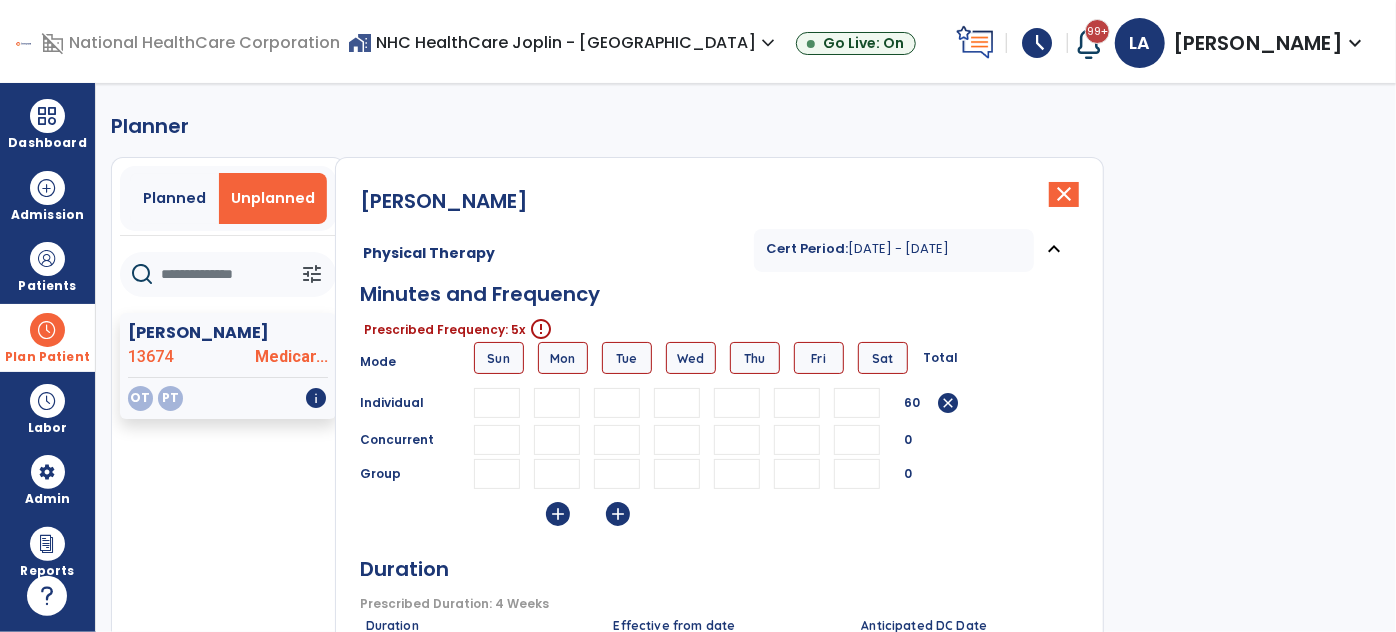 type on "**" 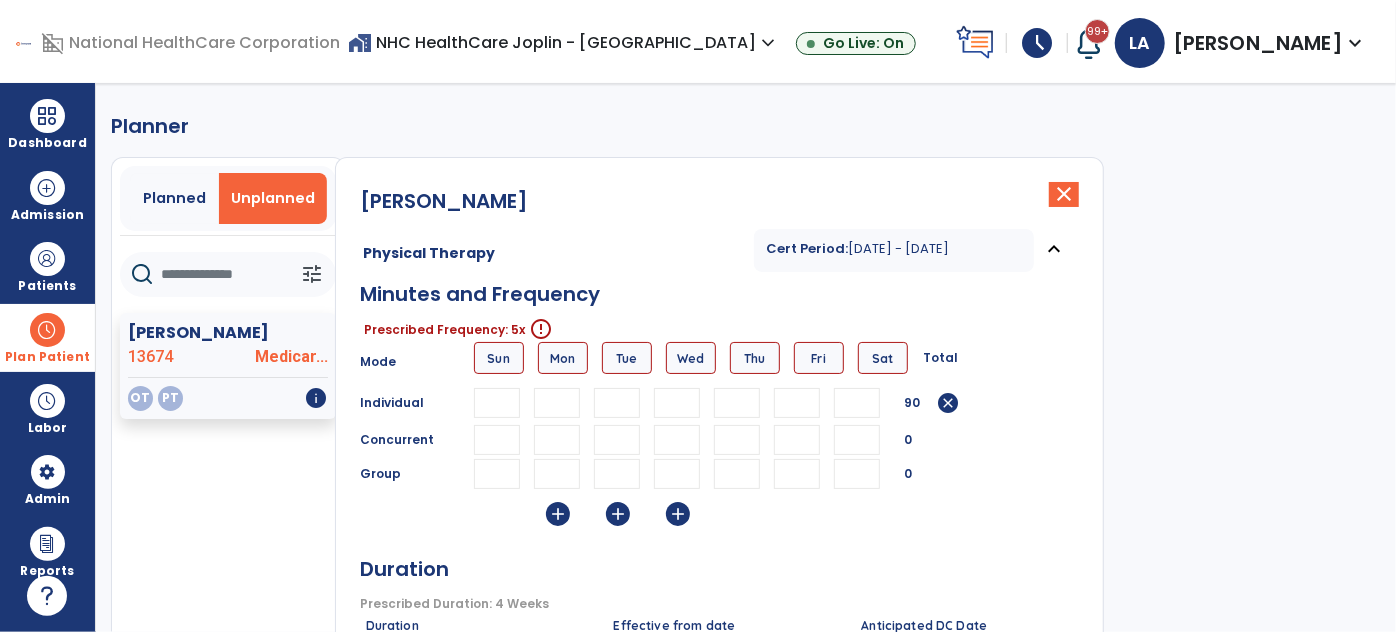 type on "**" 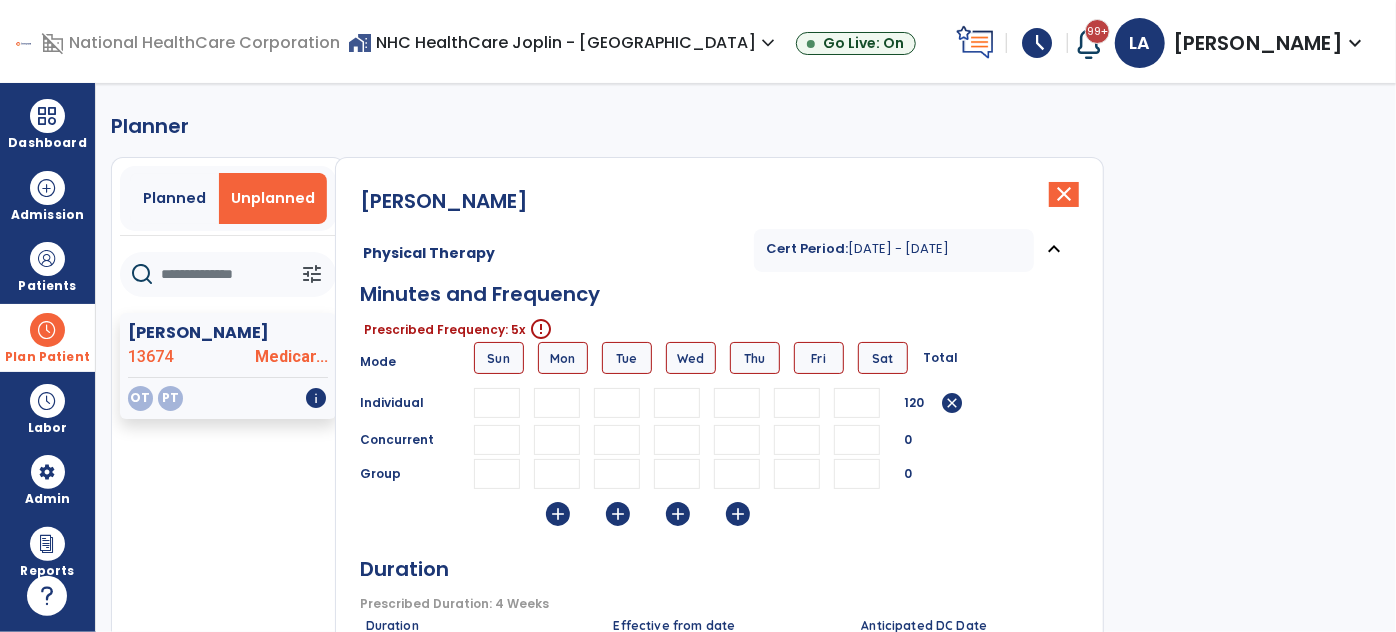 type on "**" 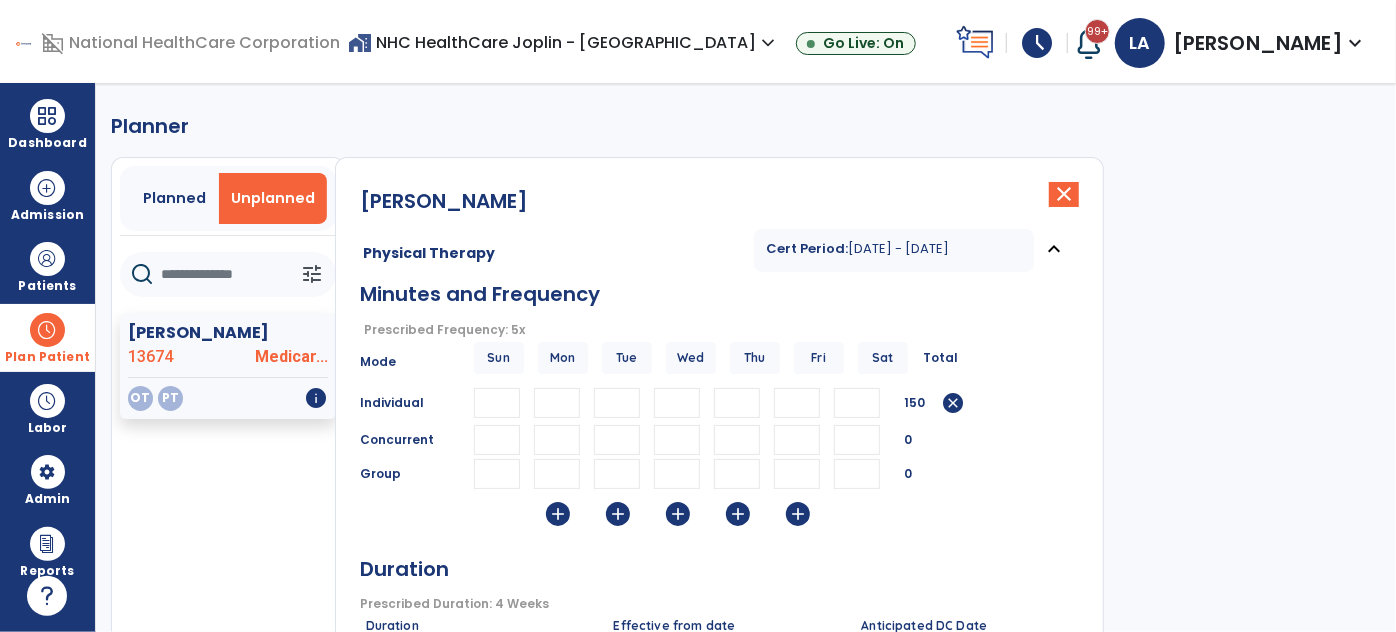 type on "**" 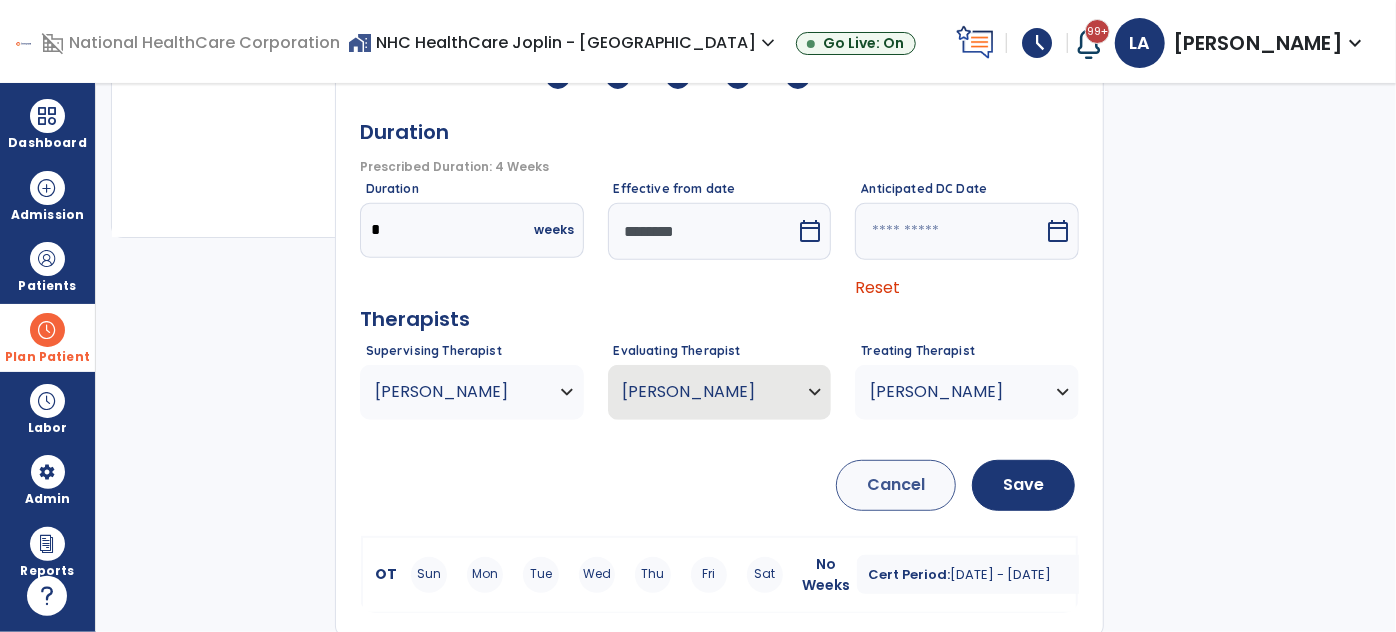 scroll, scrollTop: 438, scrollLeft: 0, axis: vertical 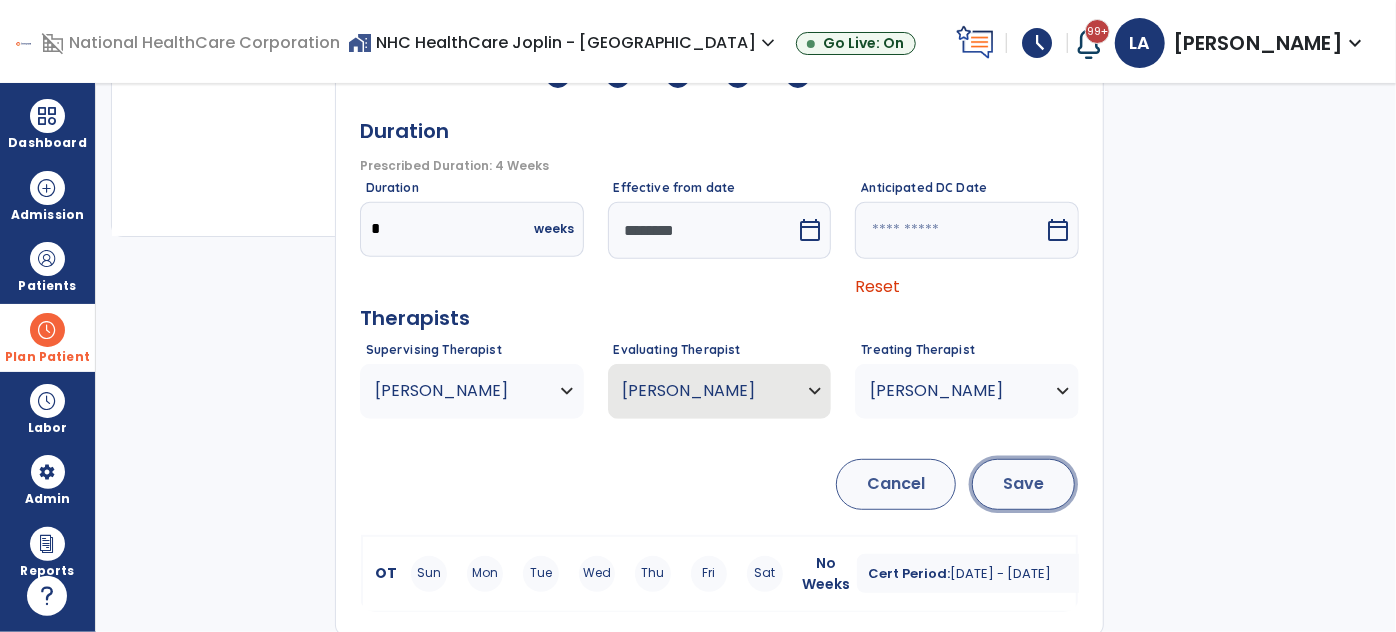 click on "Save" at bounding box center (1023, 484) 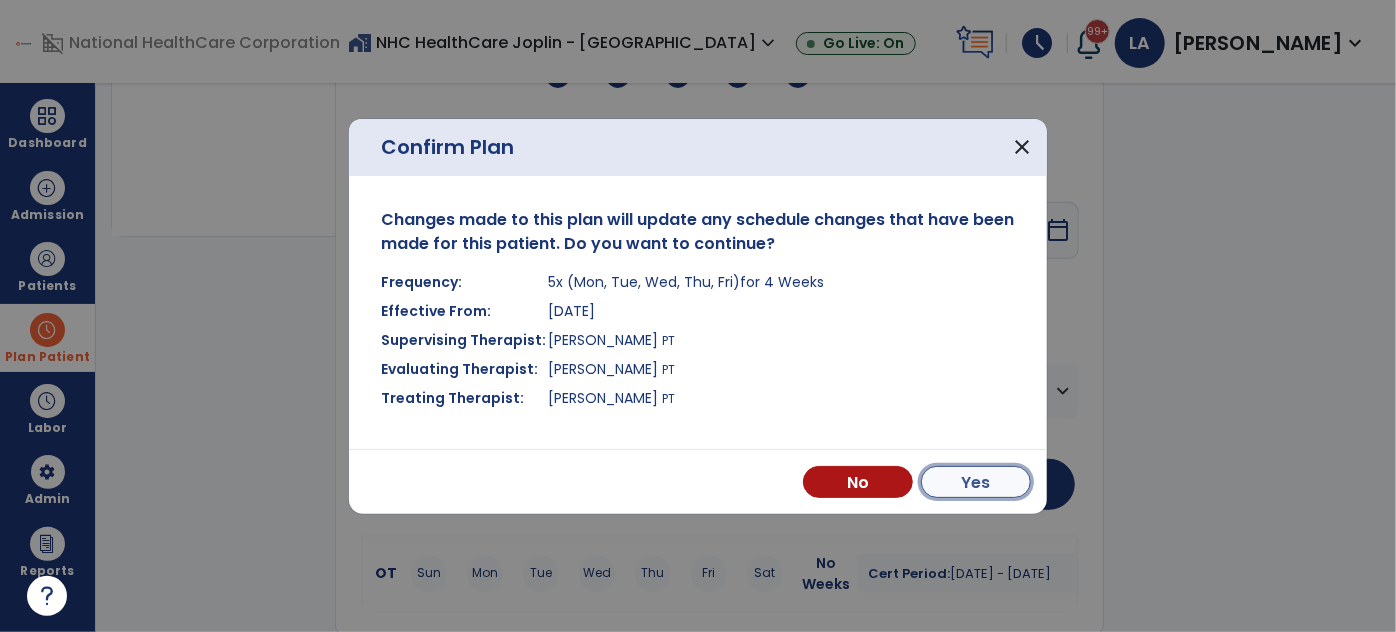 click on "Yes" at bounding box center (976, 482) 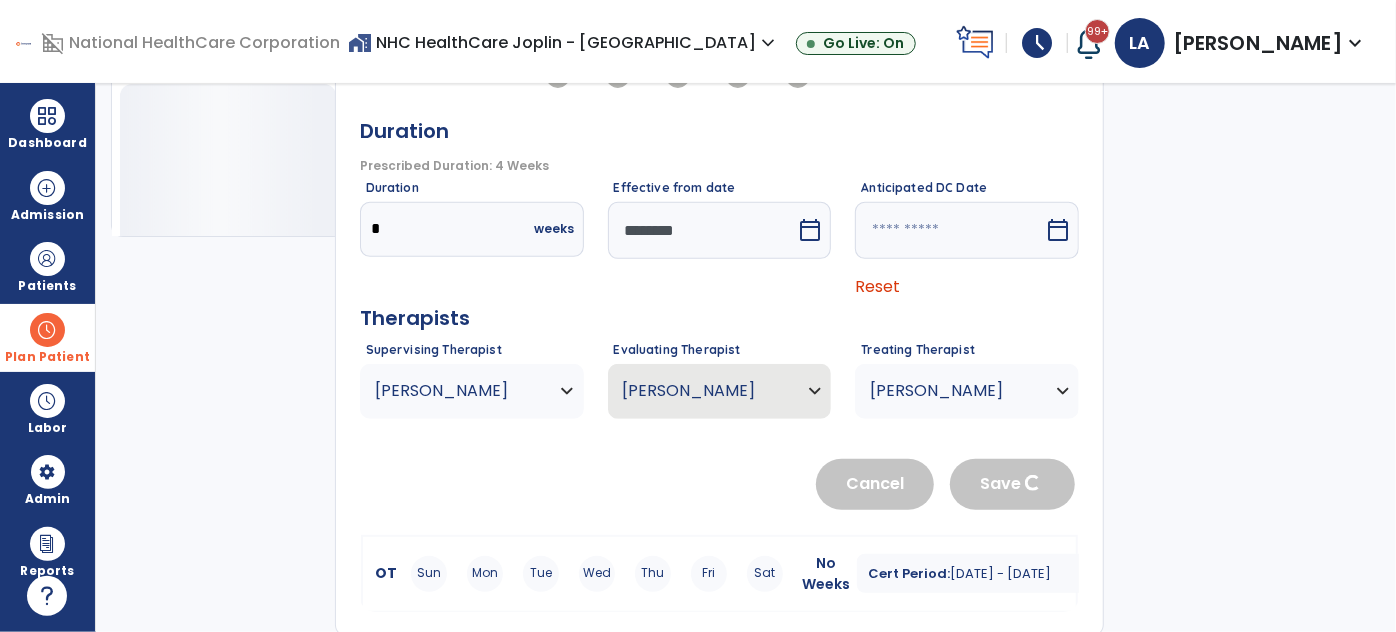 type 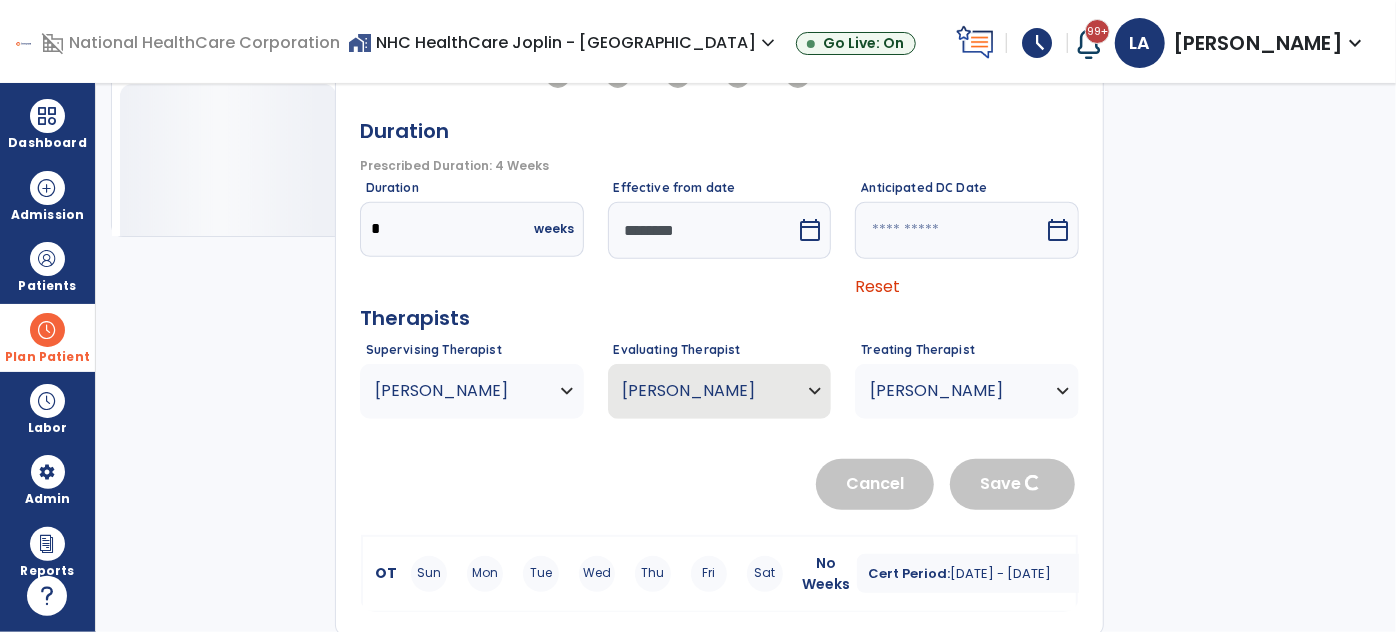 type 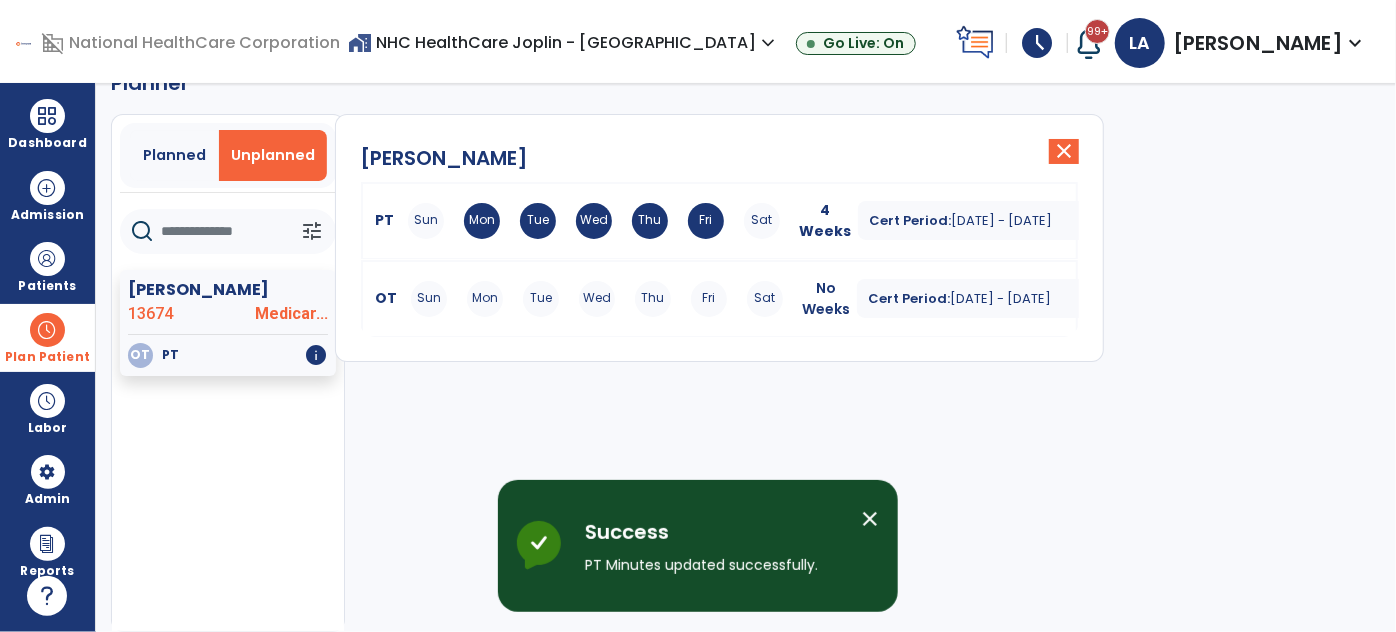 scroll, scrollTop: 42, scrollLeft: 0, axis: vertical 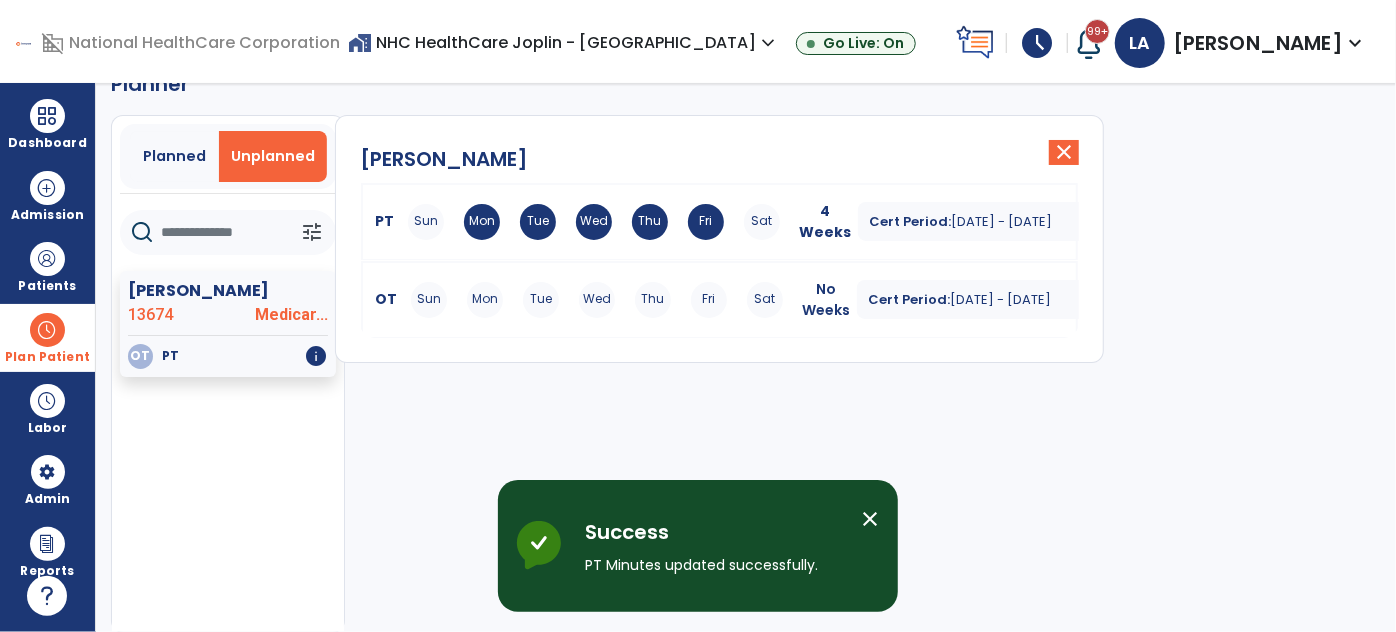 click on "OT Sun Mon Tue Wed Thu Fri Sat No Weeks Cert Period:  [DATE] - [DATE]  expand_more" at bounding box center [720, 300] 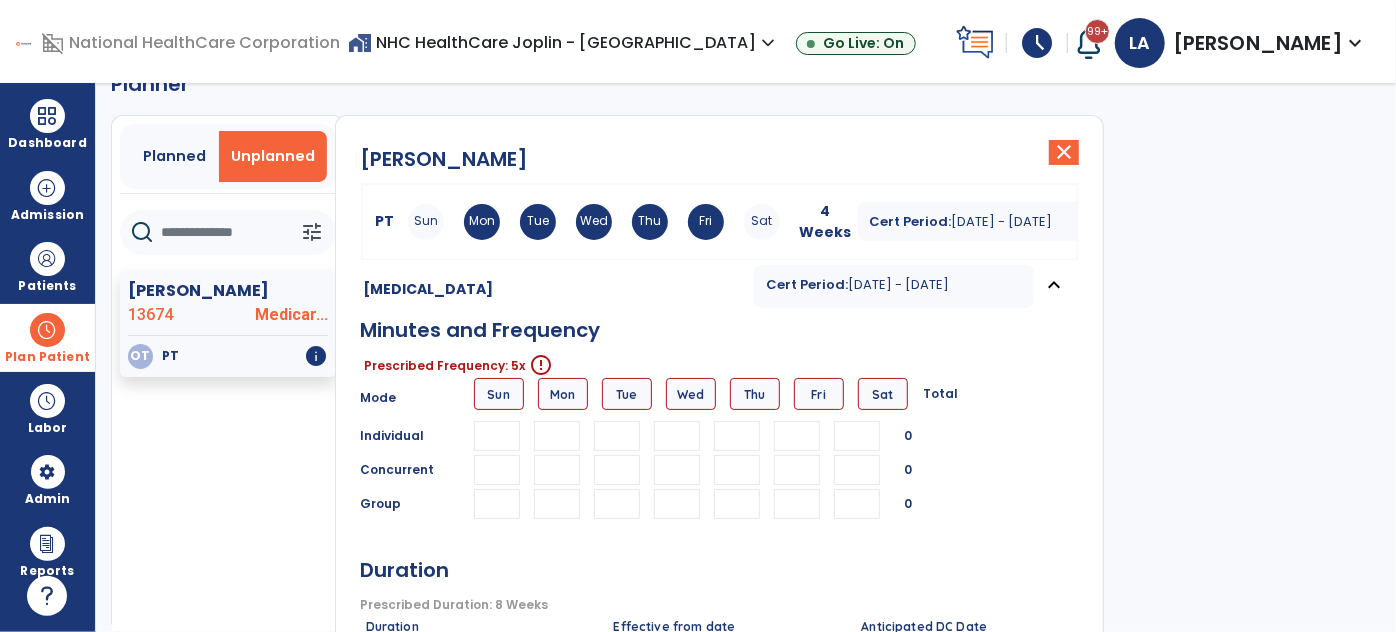 click at bounding box center (557, 436) 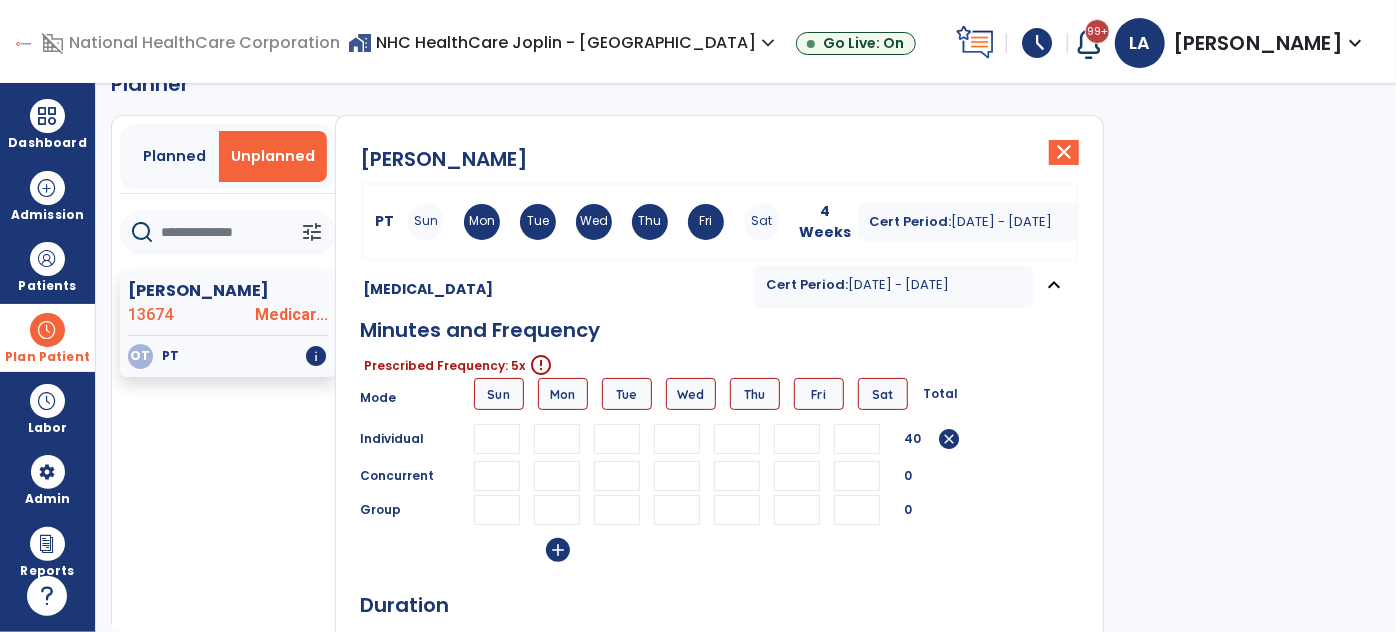 type on "**" 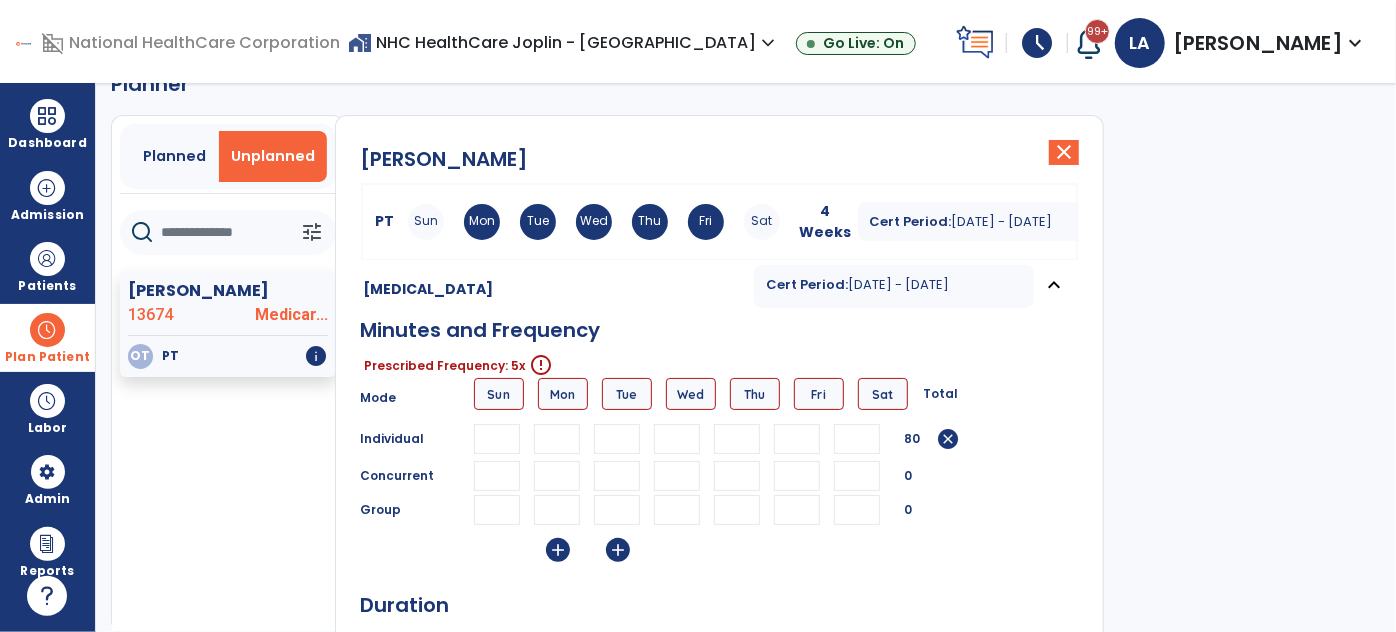 type on "**" 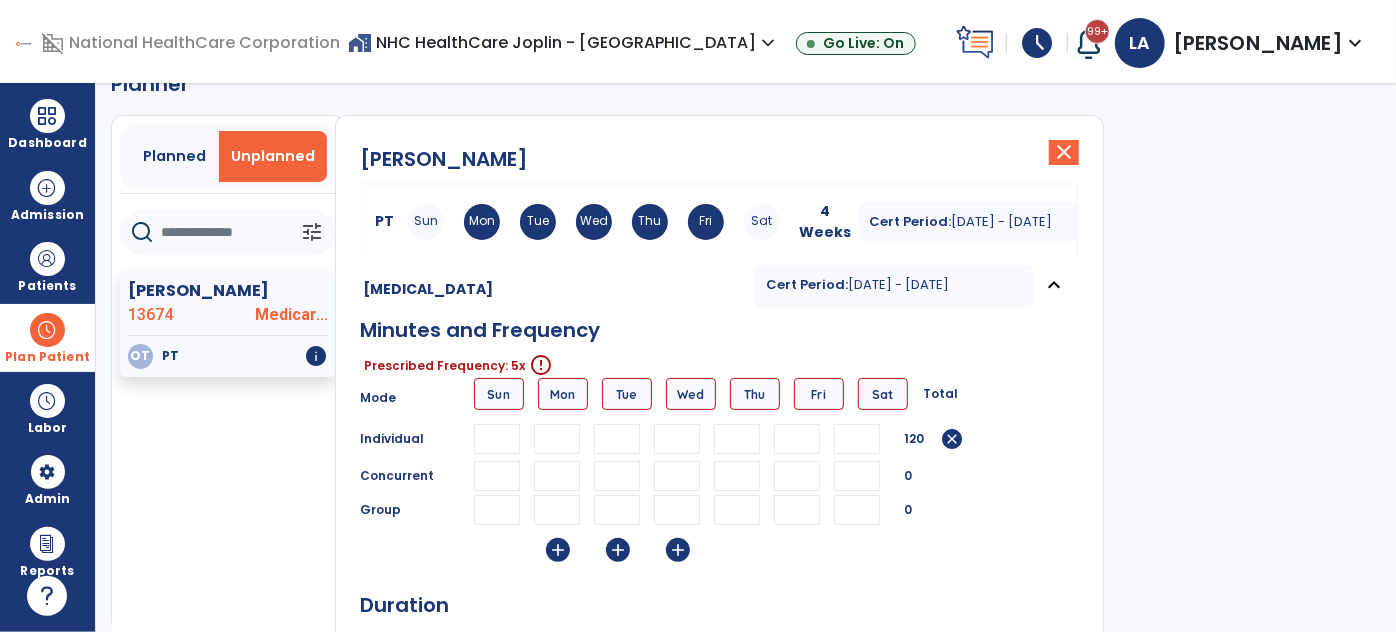type on "**" 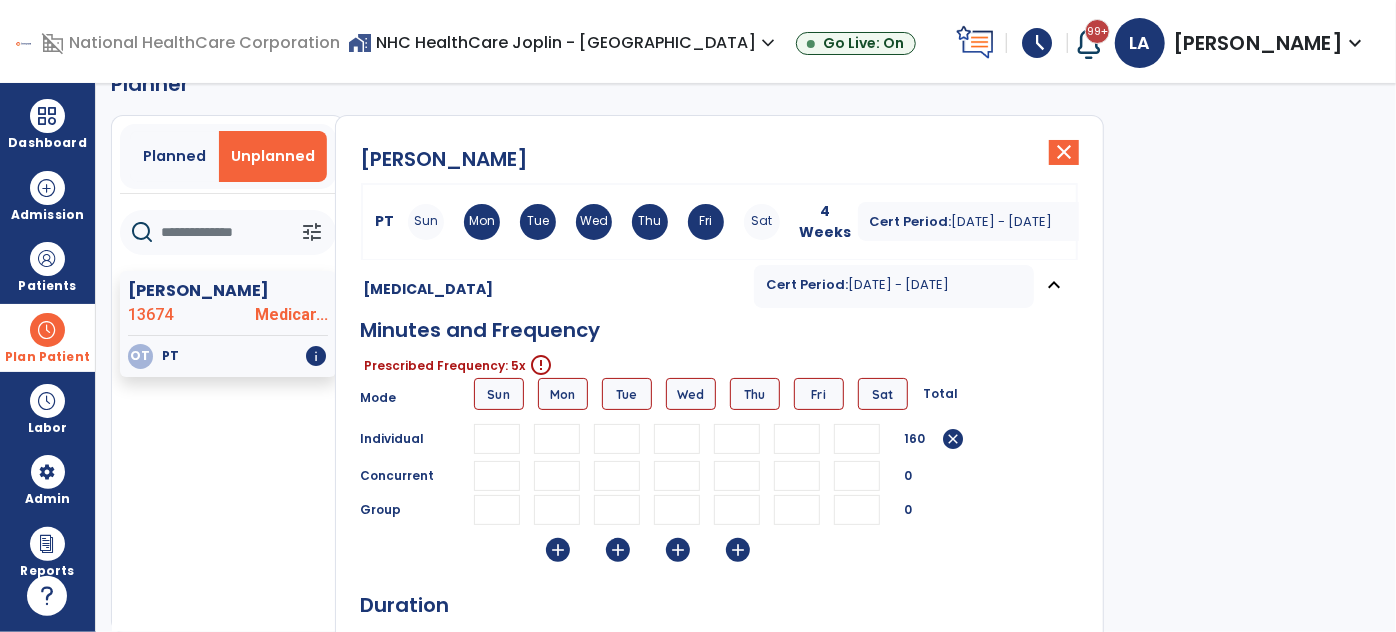 type on "**" 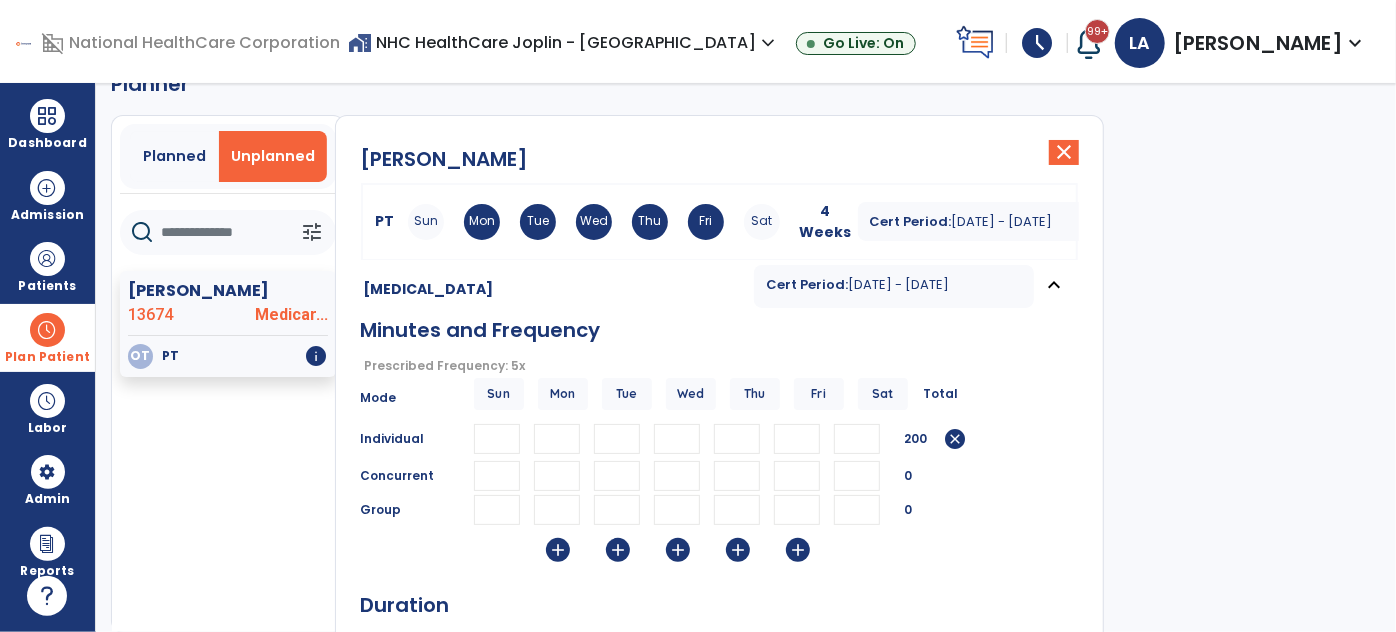 type on "**" 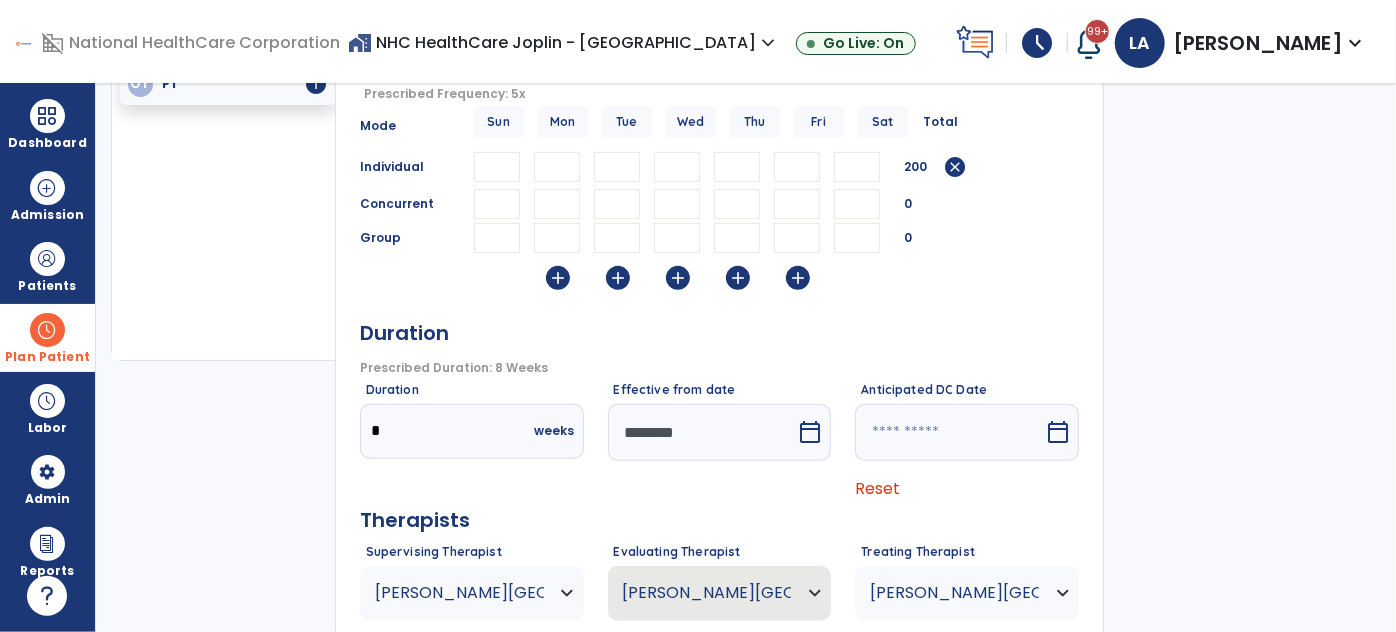 scroll, scrollTop: 405, scrollLeft: 0, axis: vertical 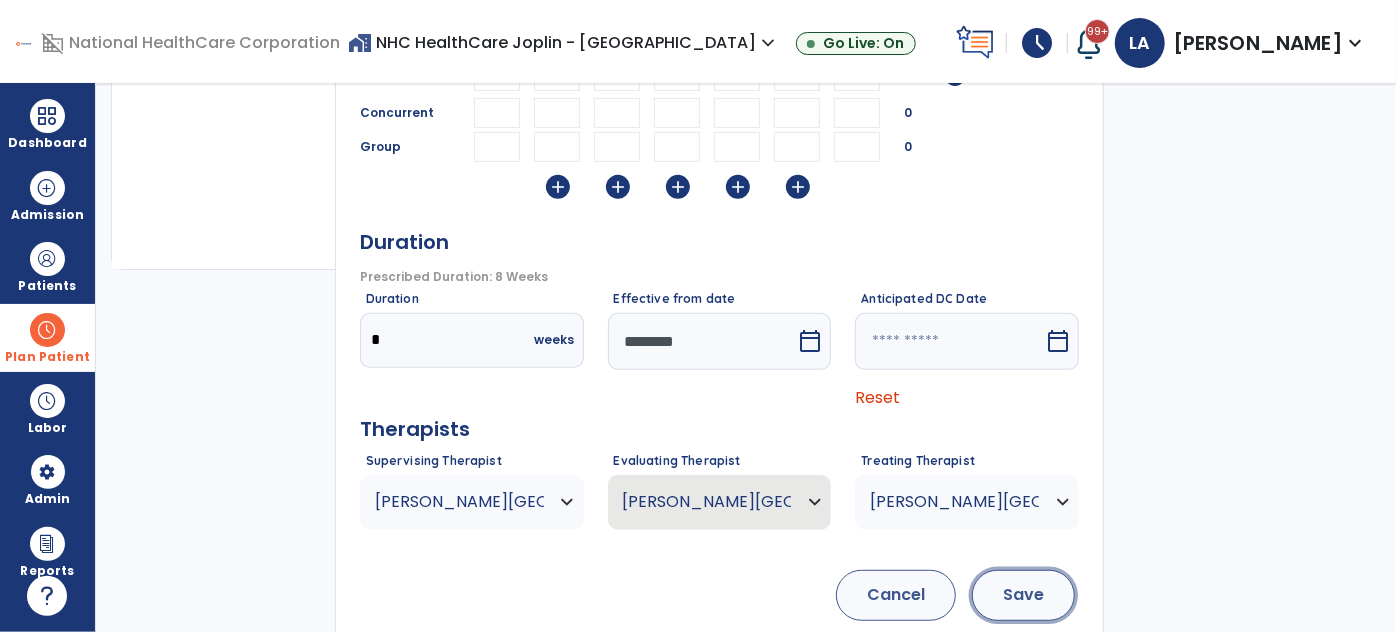 click on "Save" at bounding box center (1023, 595) 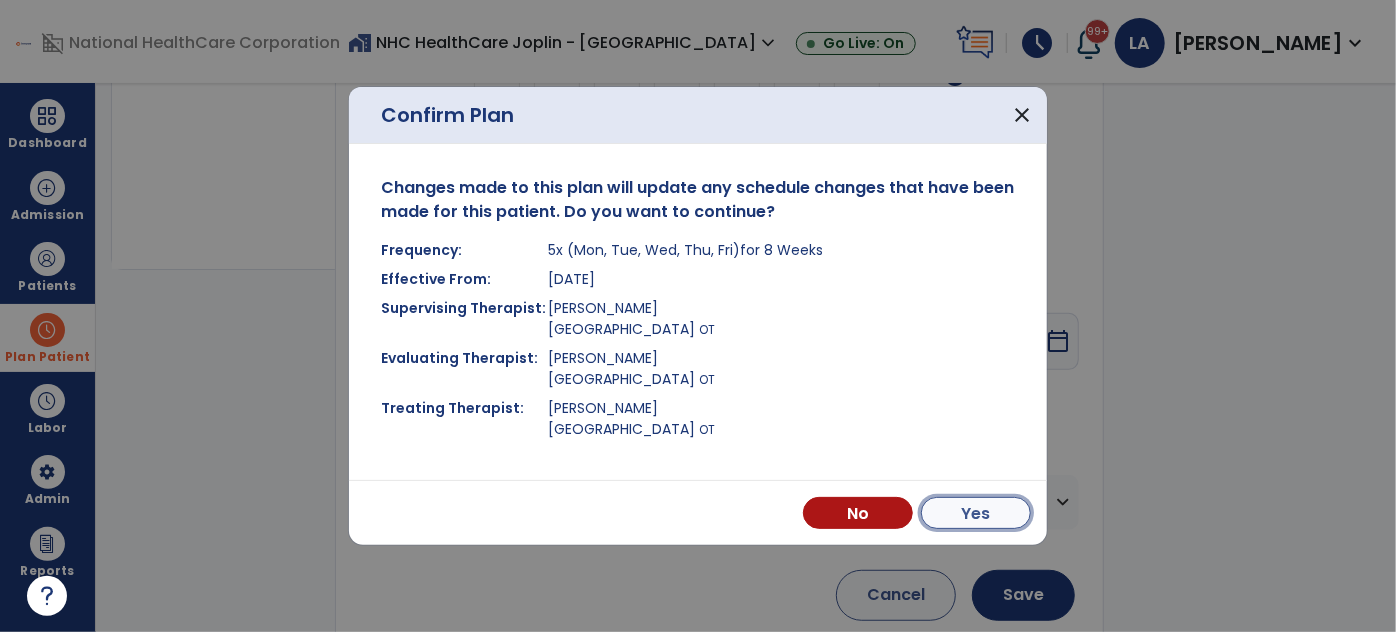 click on "Yes" at bounding box center [976, 513] 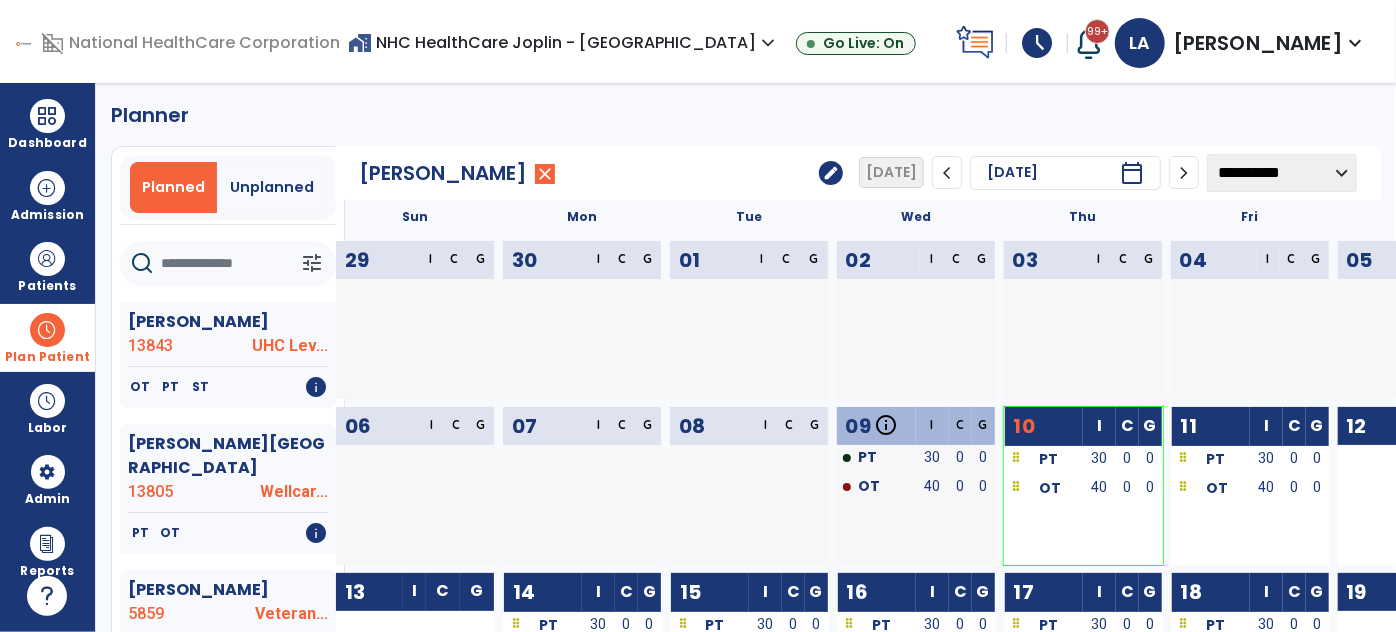 scroll, scrollTop: 0, scrollLeft: 0, axis: both 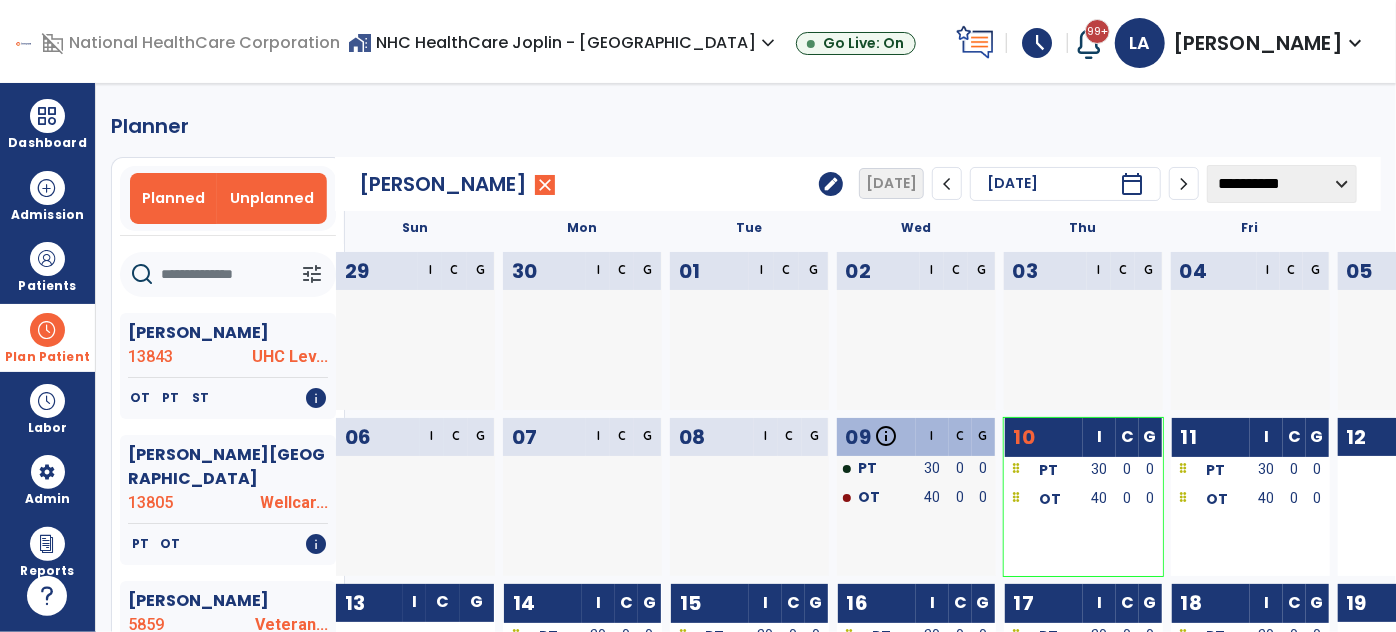click on "Unplanned" at bounding box center [272, 198] 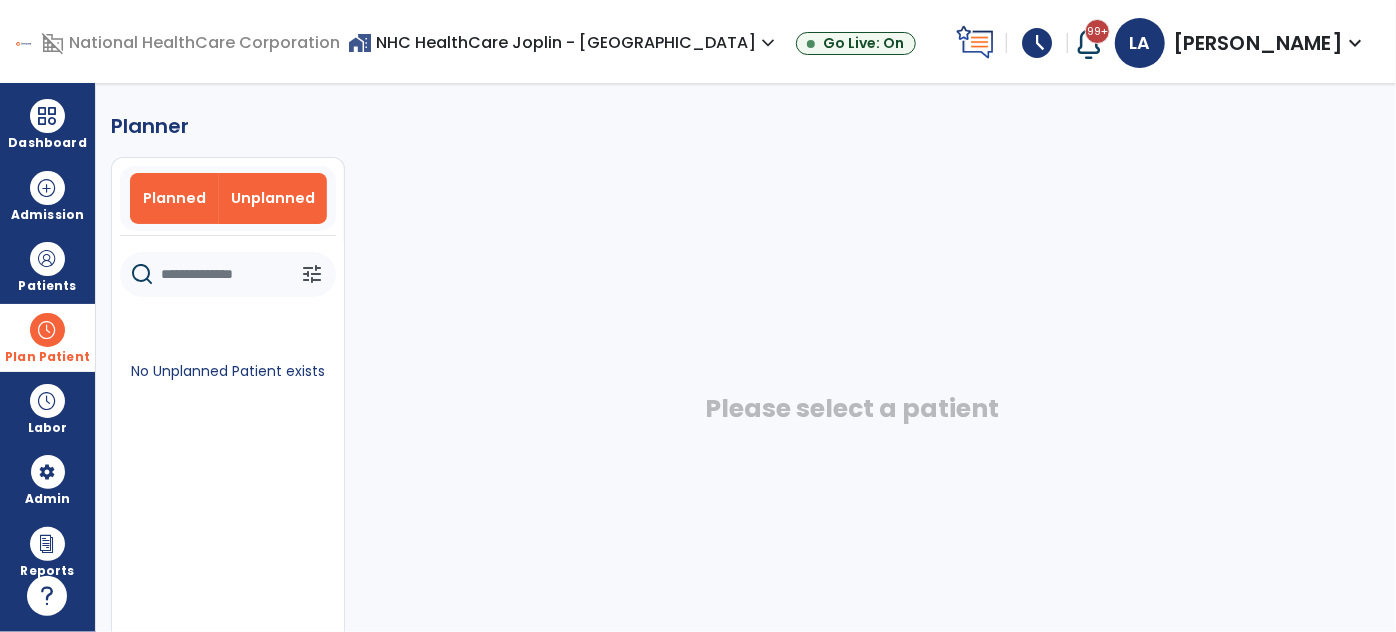 click on "Planned" at bounding box center [174, 198] 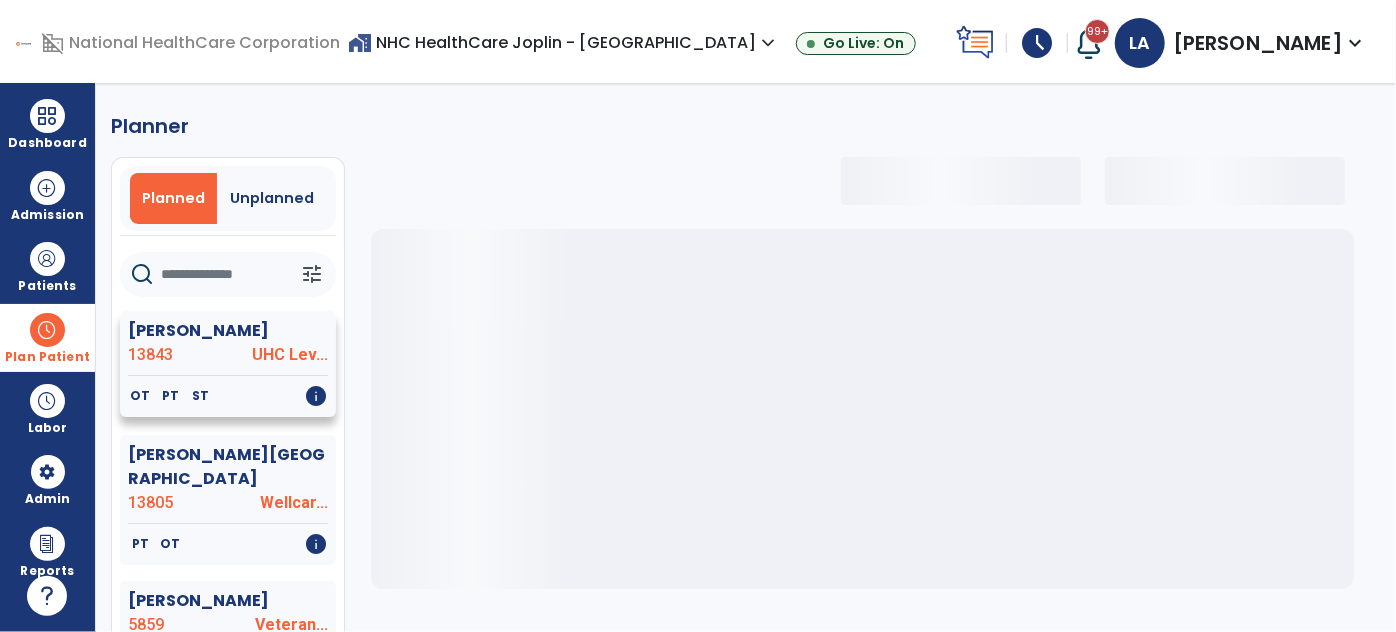 select on "***" 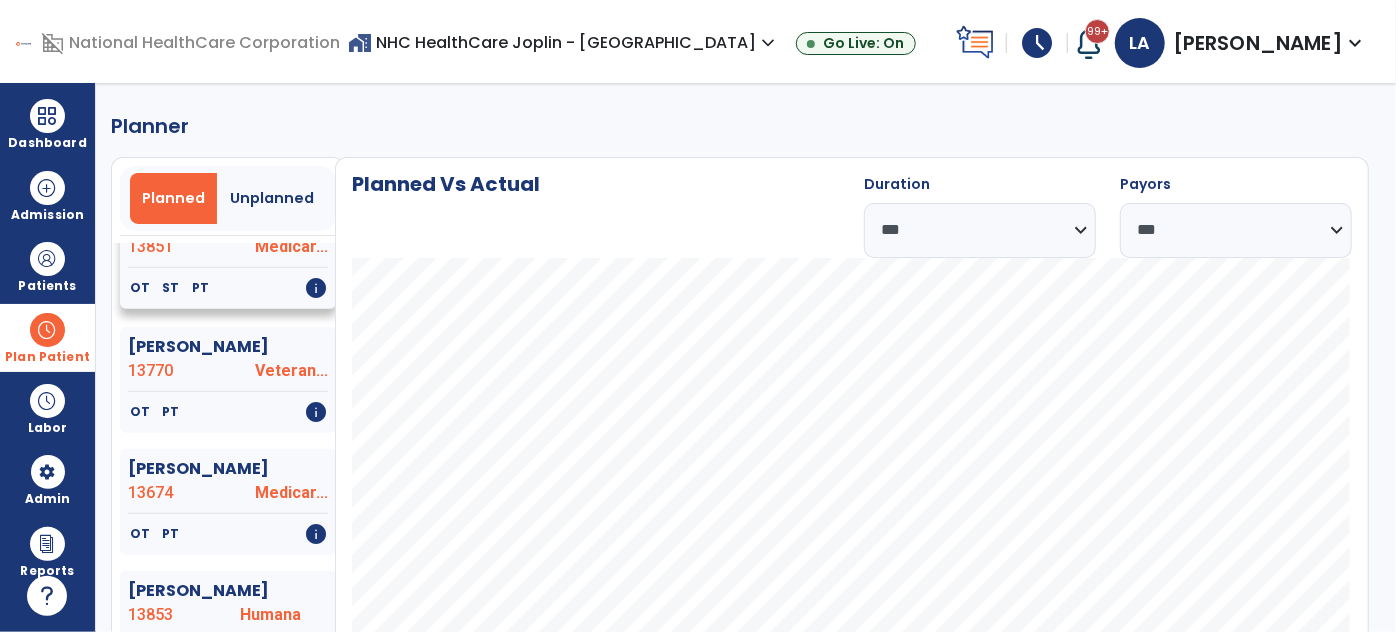 scroll, scrollTop: 727, scrollLeft: 0, axis: vertical 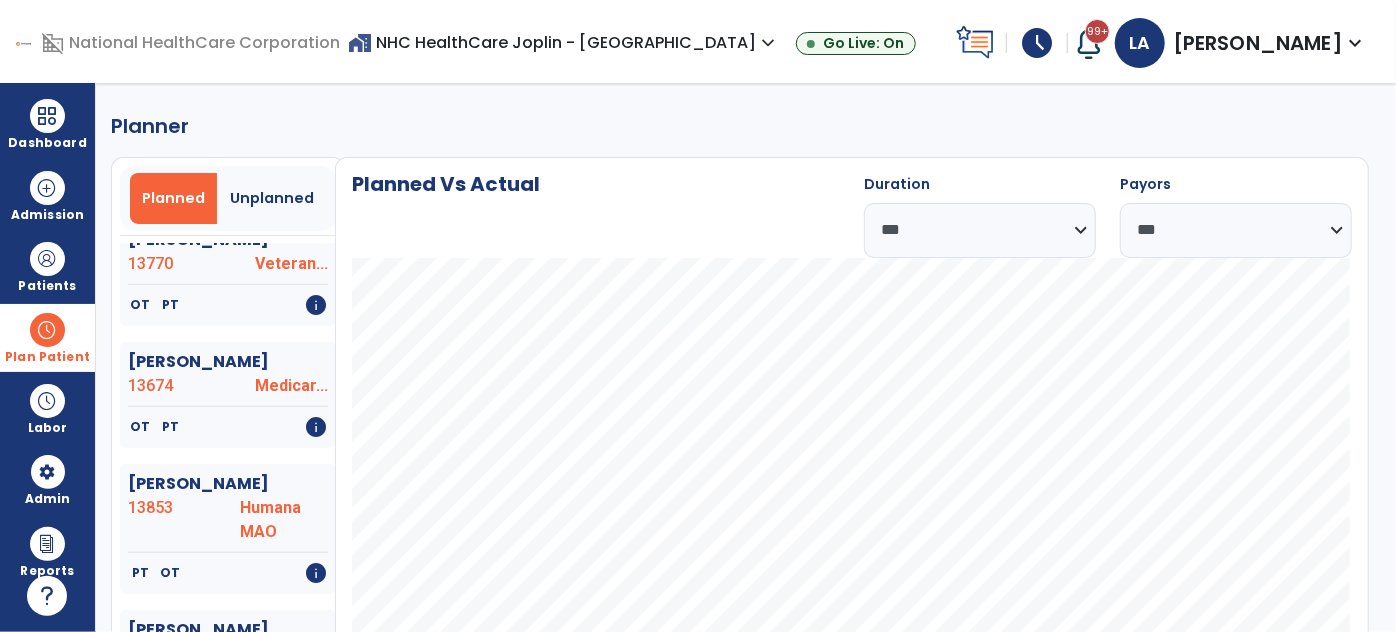 click on "Plan Patient" at bounding box center [47, 337] 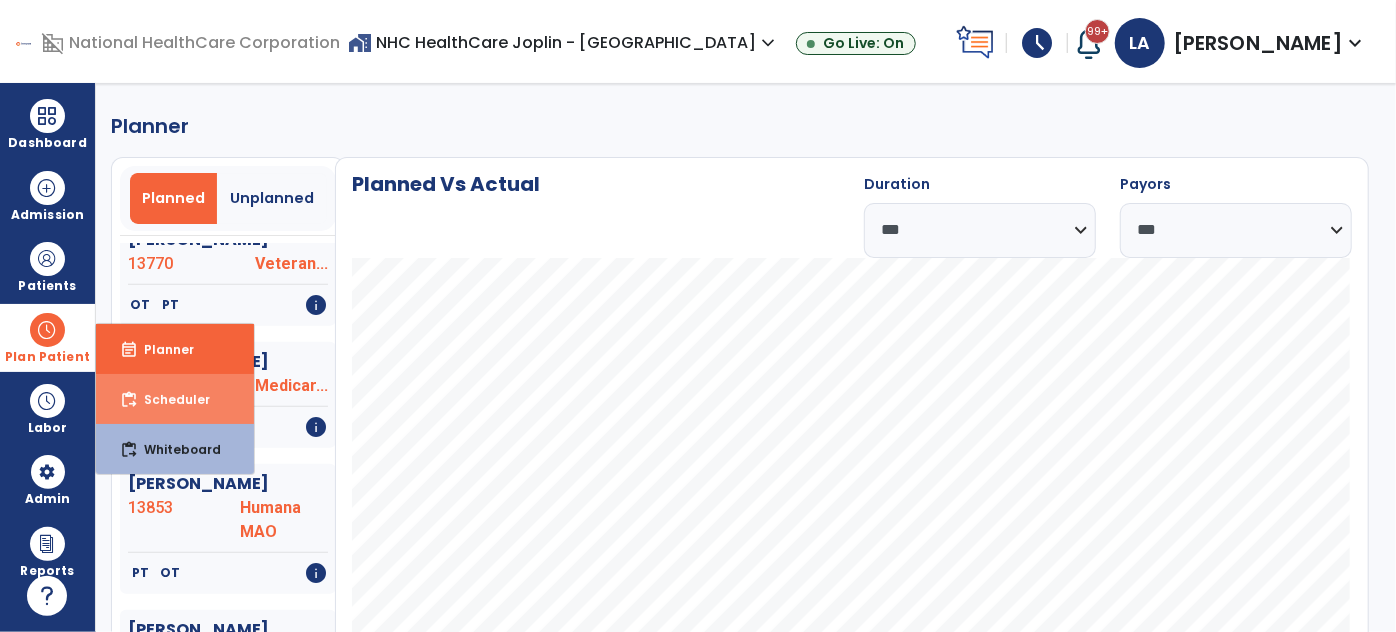 click on "Scheduler" at bounding box center (169, 399) 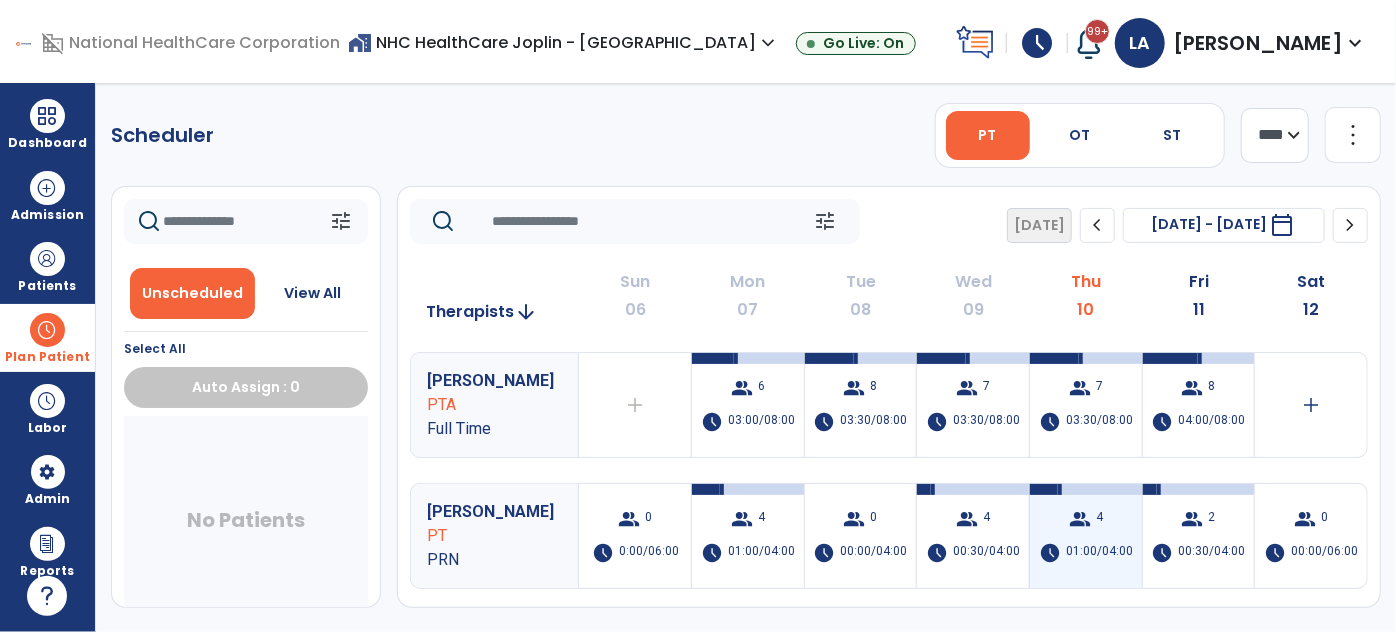 click on "group  4  schedule  01:00/04:00" at bounding box center (1086, 536) 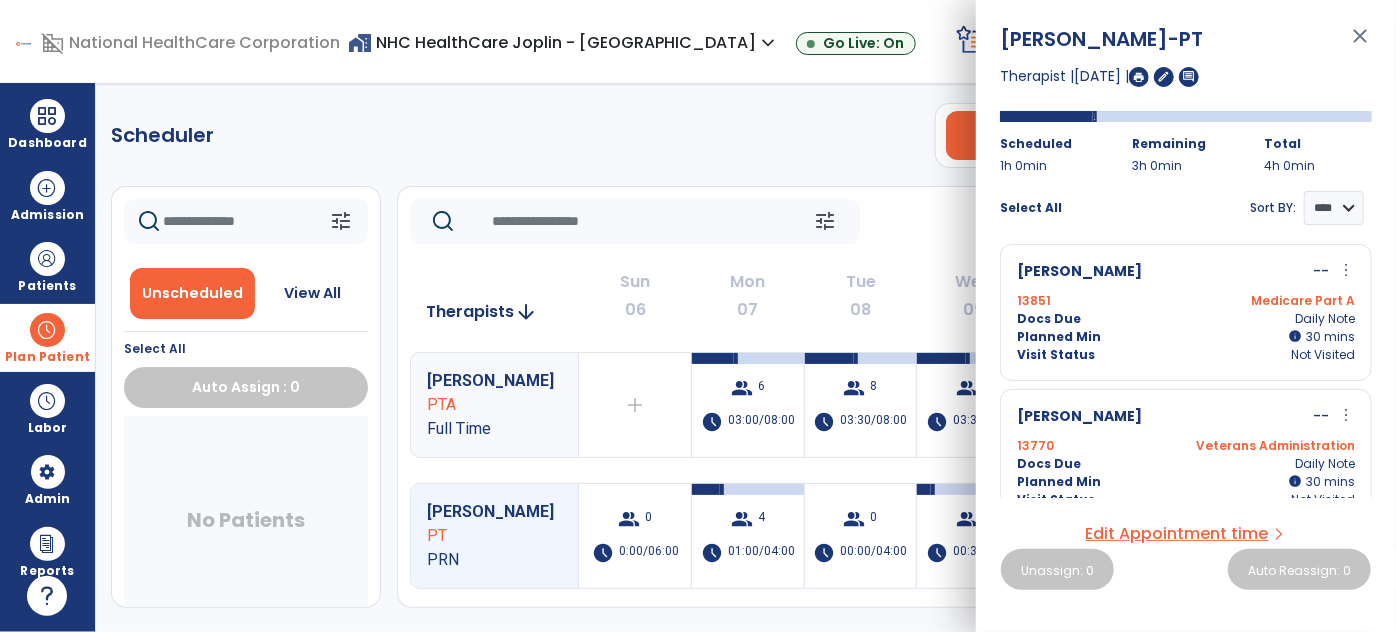 scroll, scrollTop: 0, scrollLeft: 0, axis: both 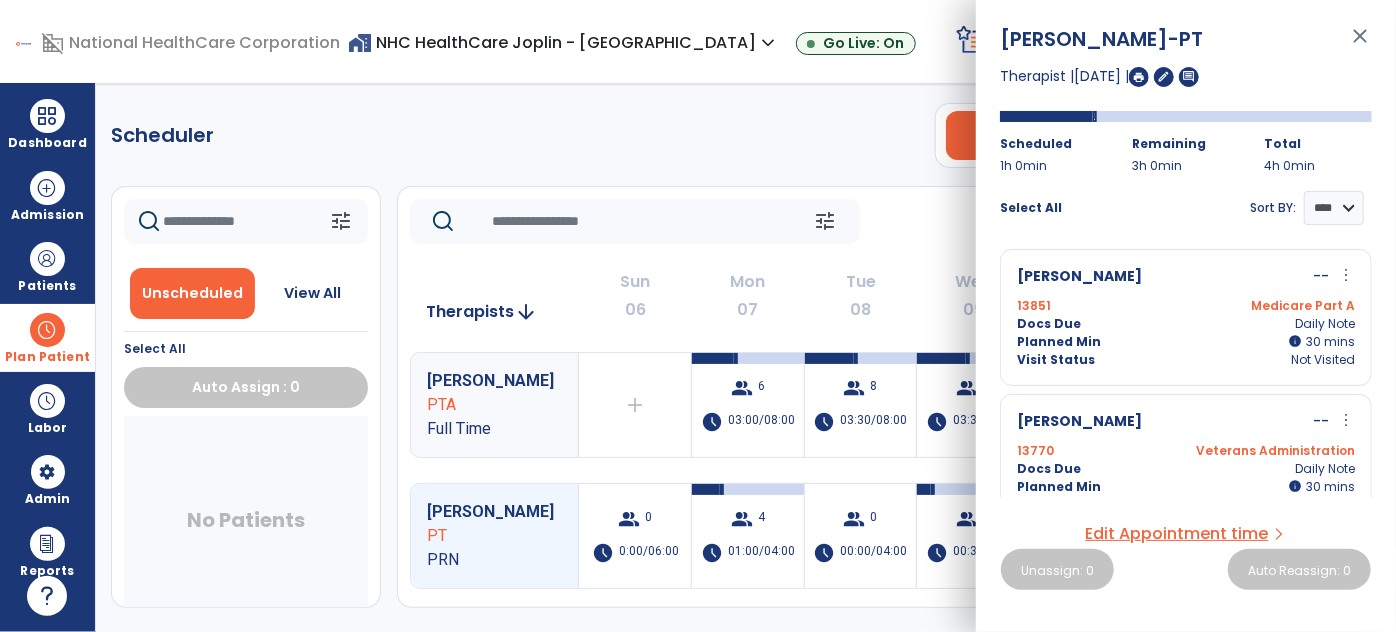 click on "close" at bounding box center [1360, 45] 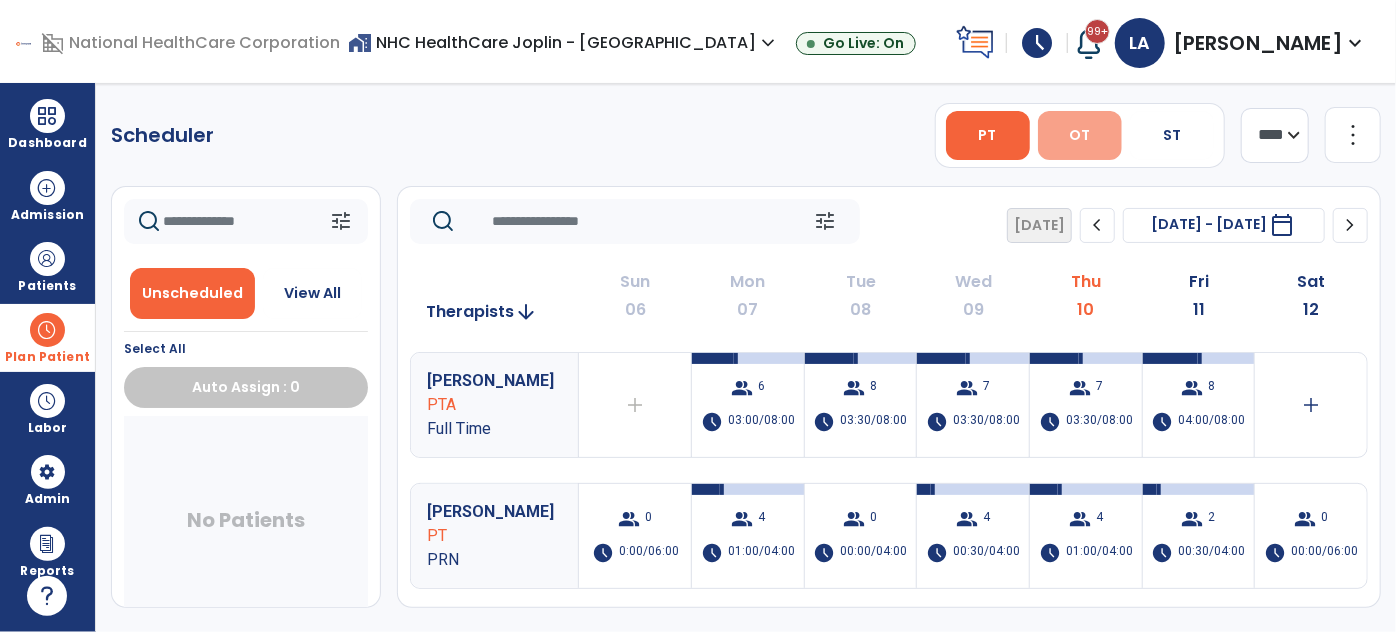 click on "OT" at bounding box center [1079, 135] 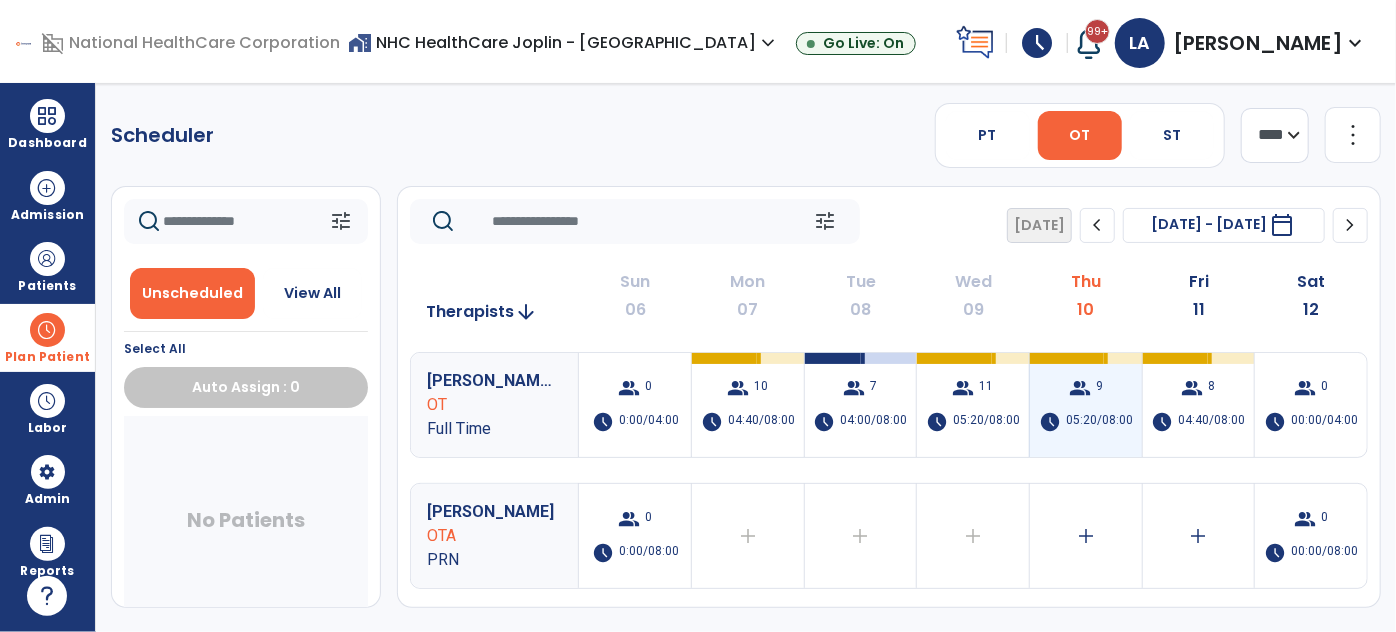 click on "group  9  schedule  05:20/08:00" at bounding box center [1086, 405] 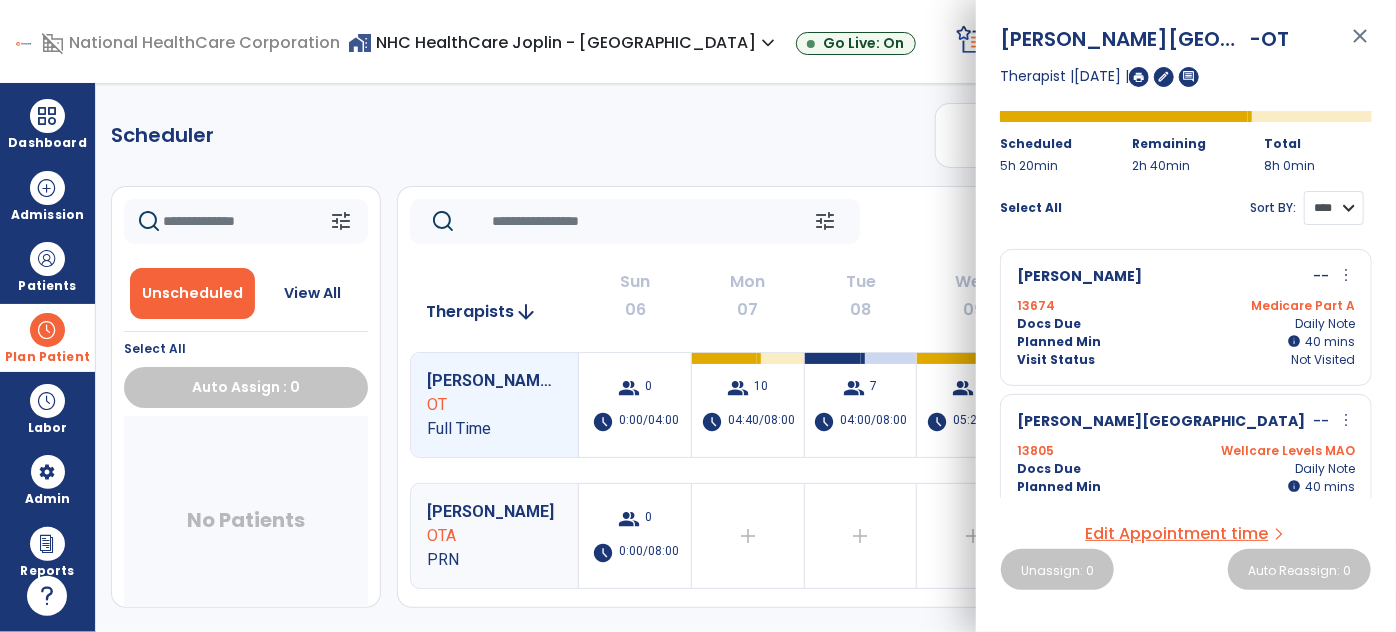 click on "**** ****" at bounding box center (1334, 208) 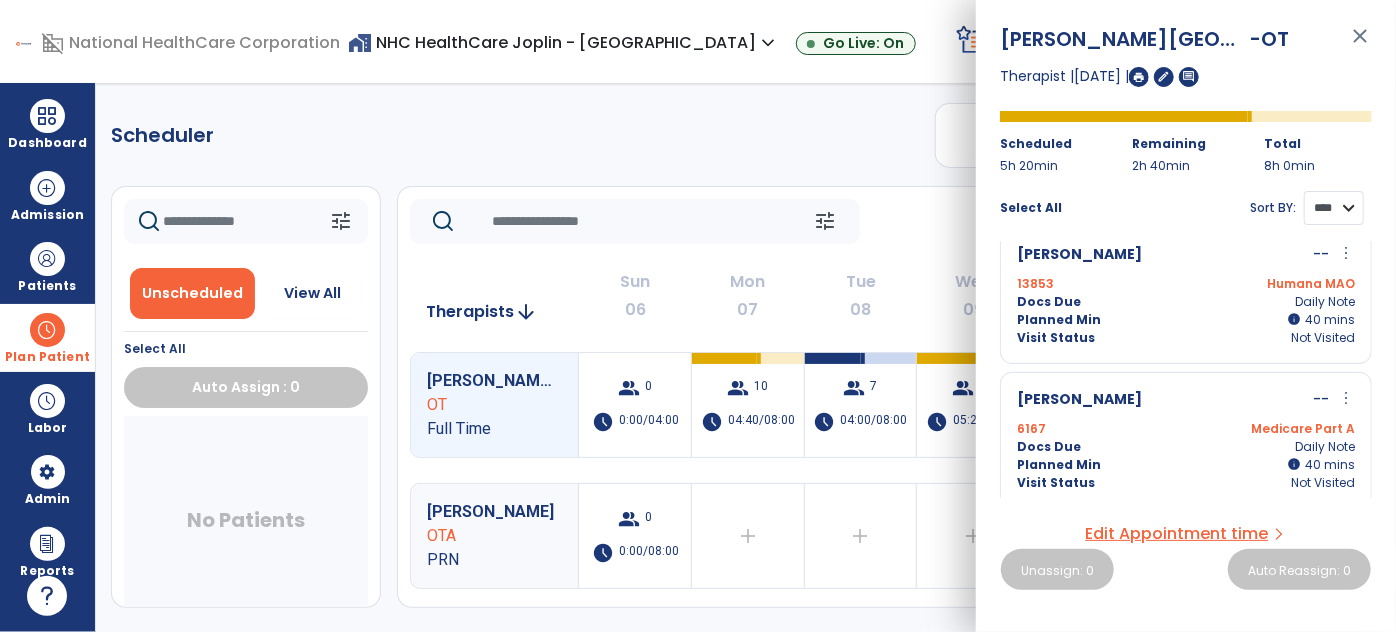 scroll, scrollTop: 1041, scrollLeft: 0, axis: vertical 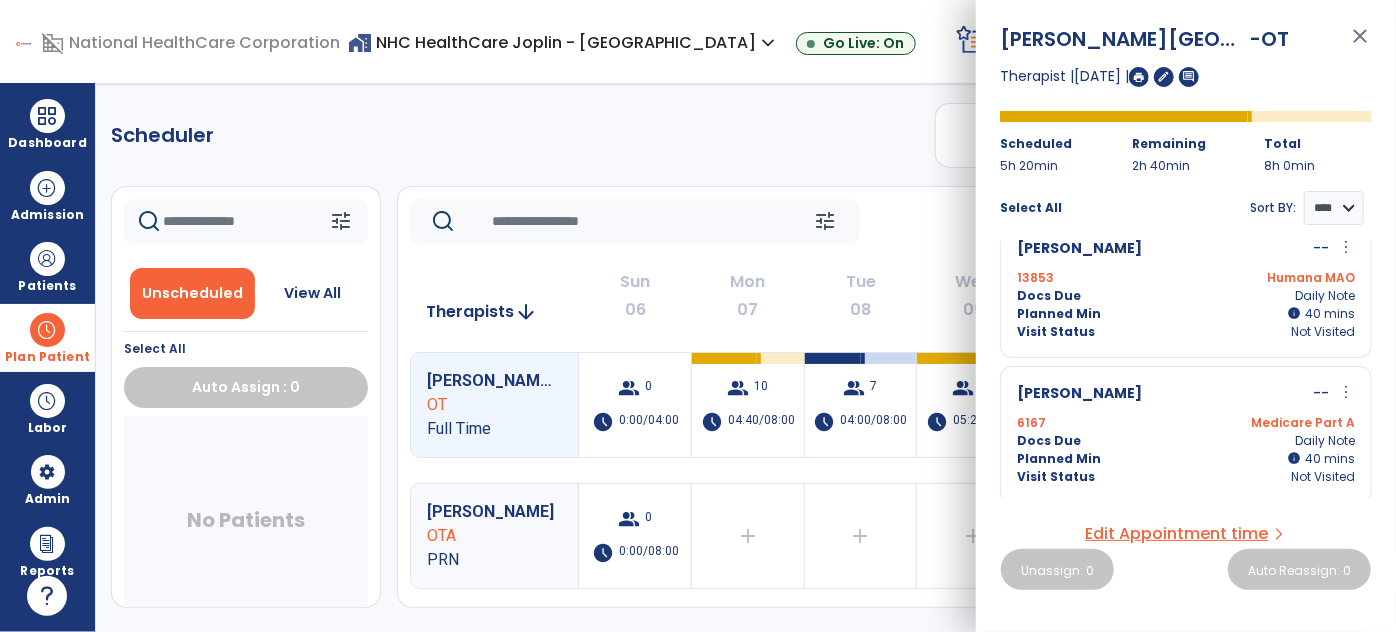 click at bounding box center [47, 330] 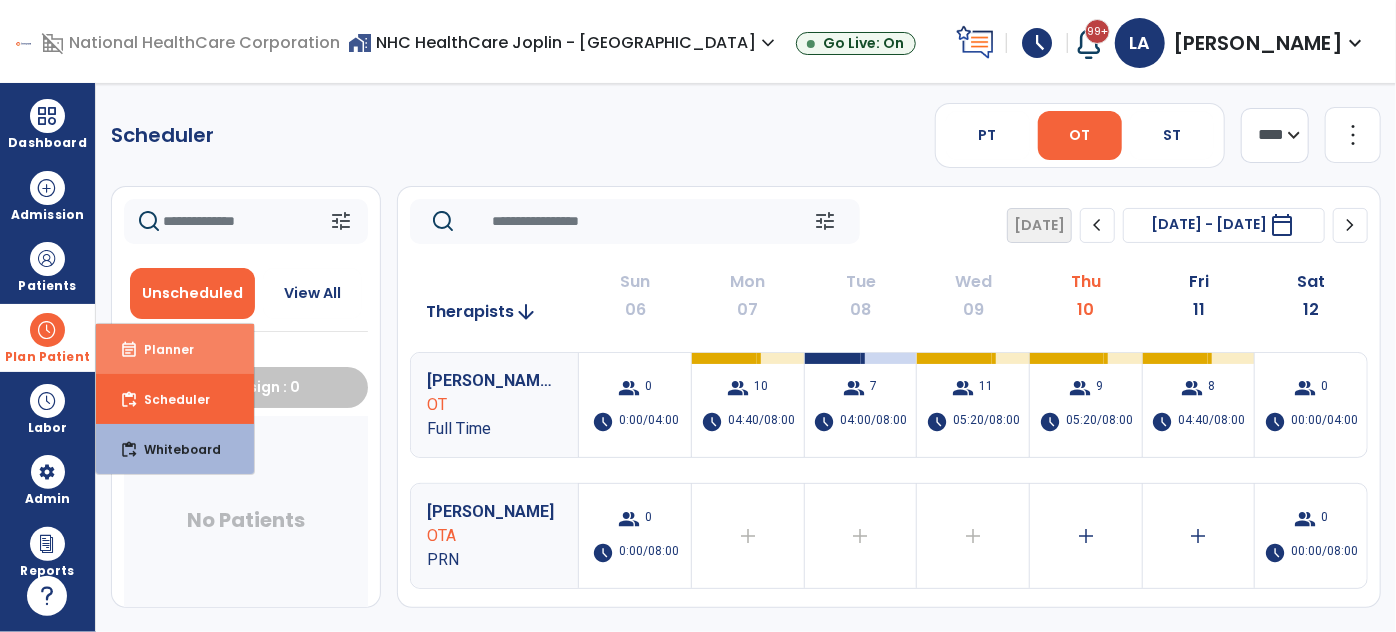 click on "Planner" at bounding box center (161, 349) 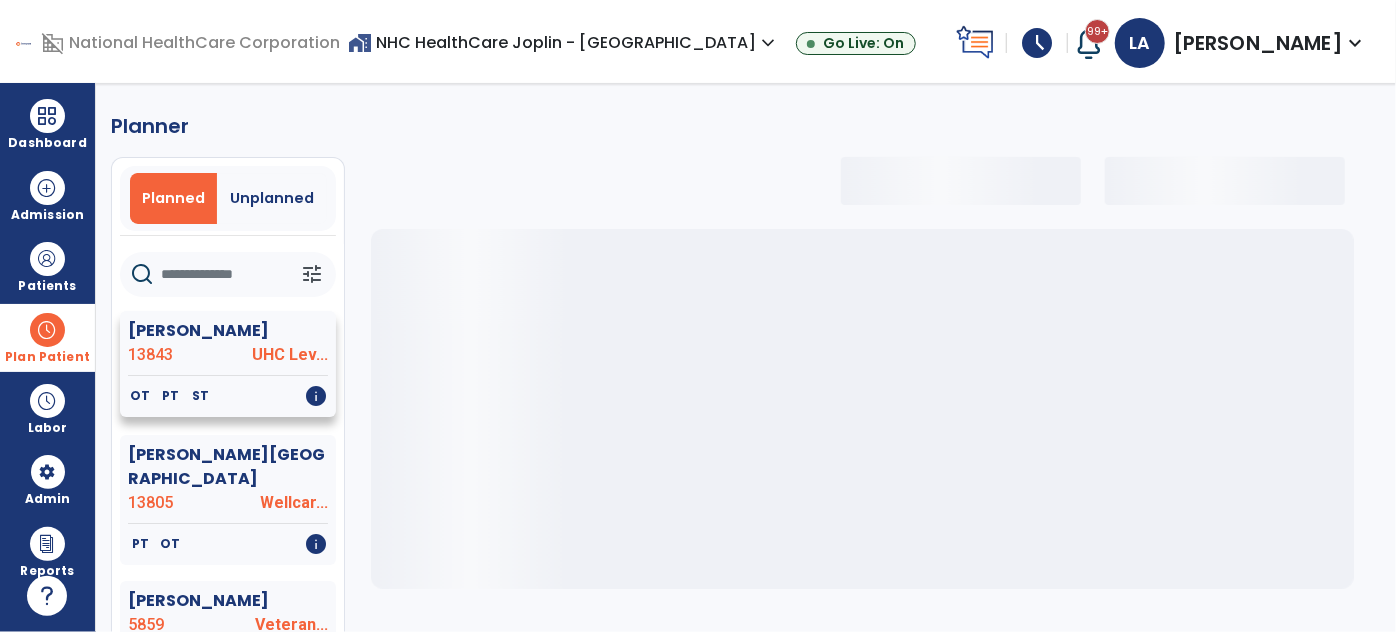 select on "***" 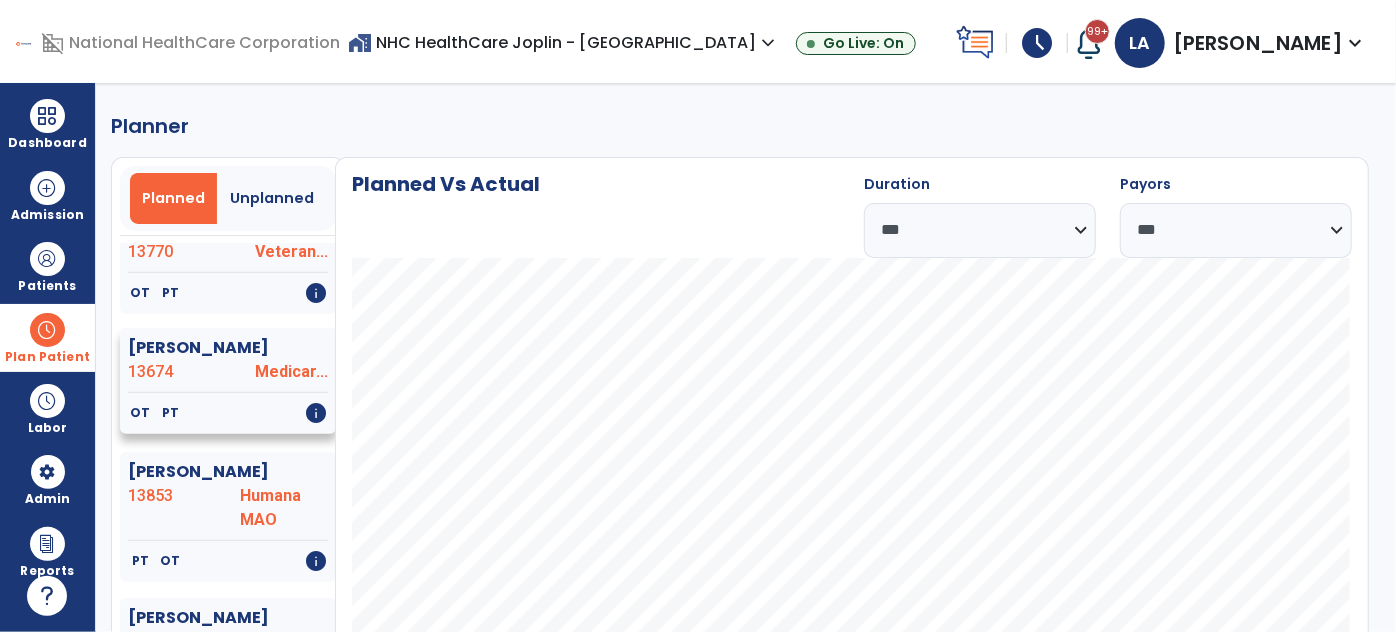 scroll, scrollTop: 742, scrollLeft: 0, axis: vertical 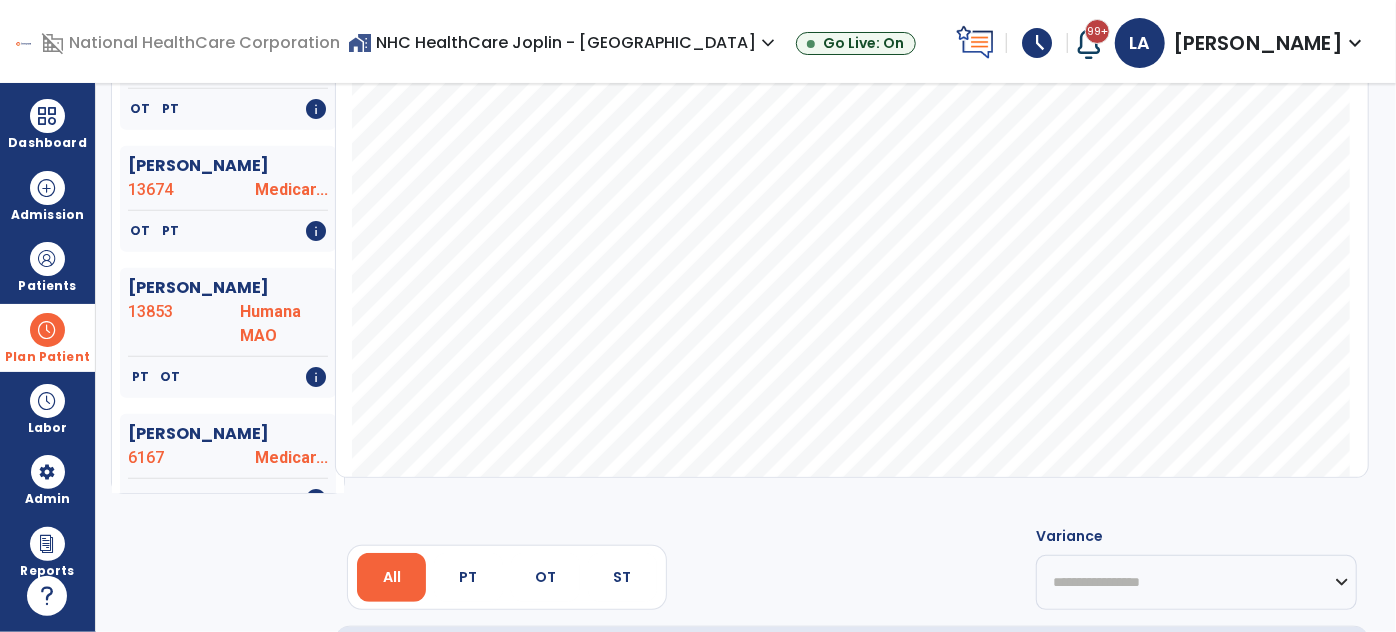 click at bounding box center (47, 330) 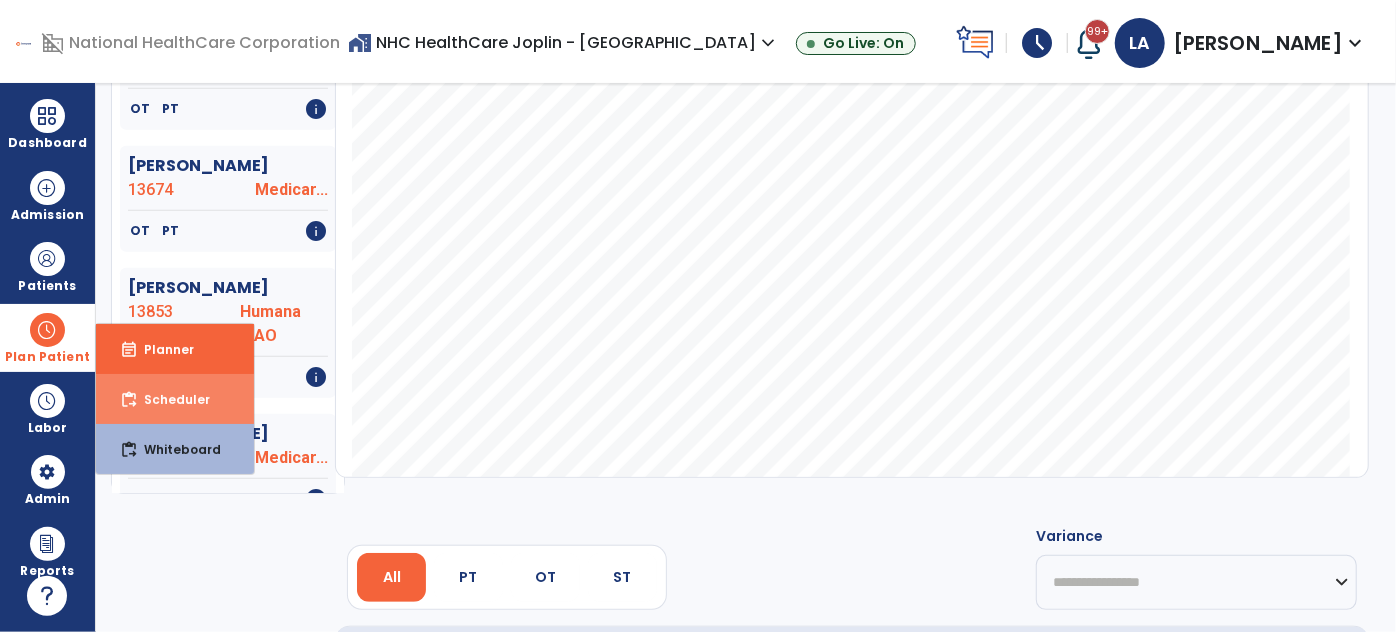 click on "Scheduler" at bounding box center [169, 399] 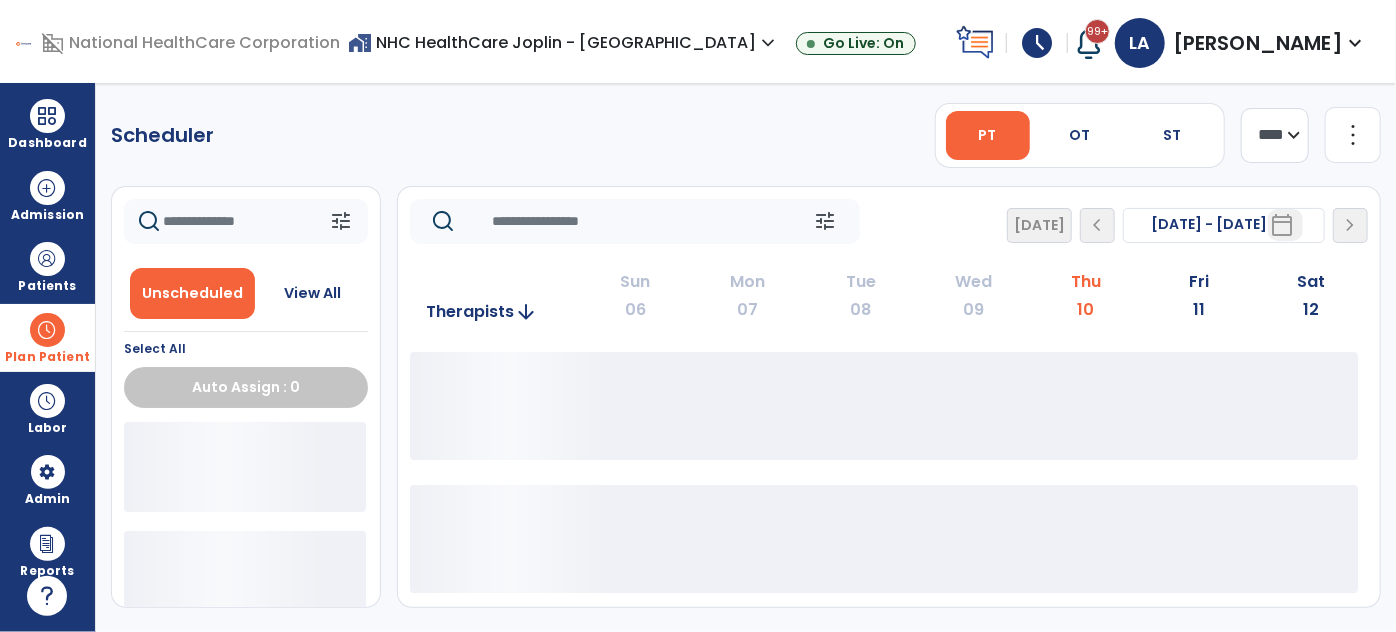 scroll, scrollTop: 0, scrollLeft: 0, axis: both 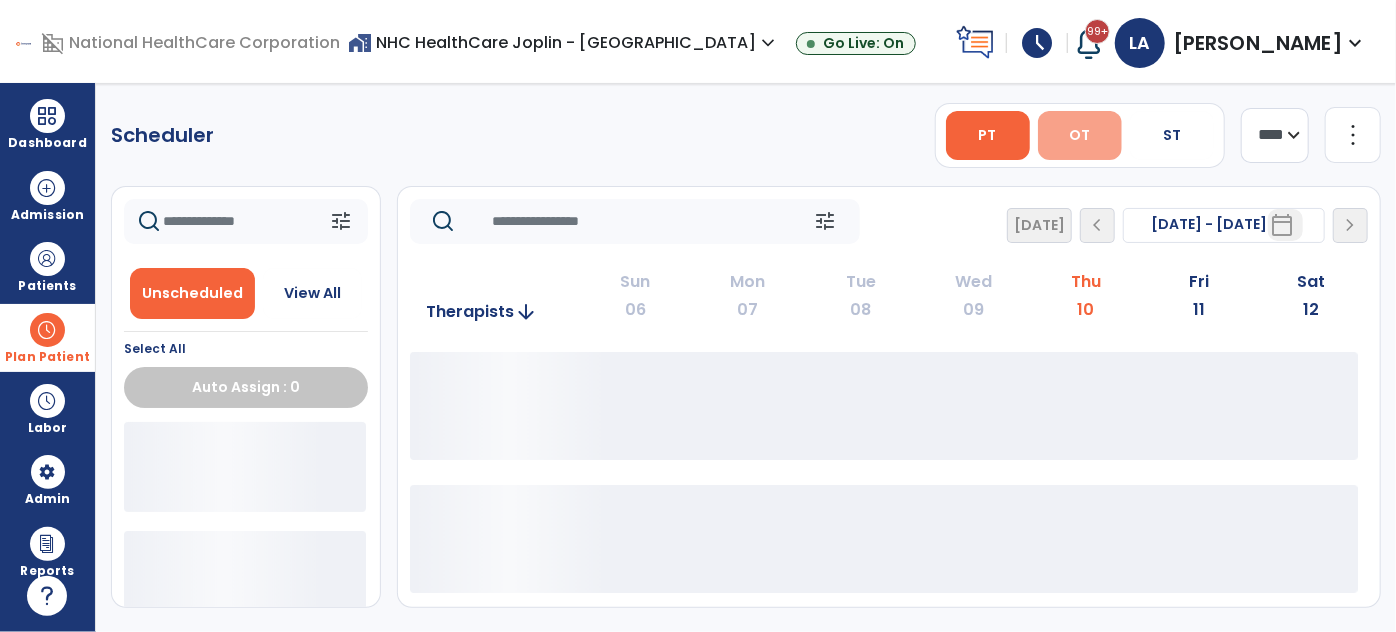 click on "OT" at bounding box center (1079, 135) 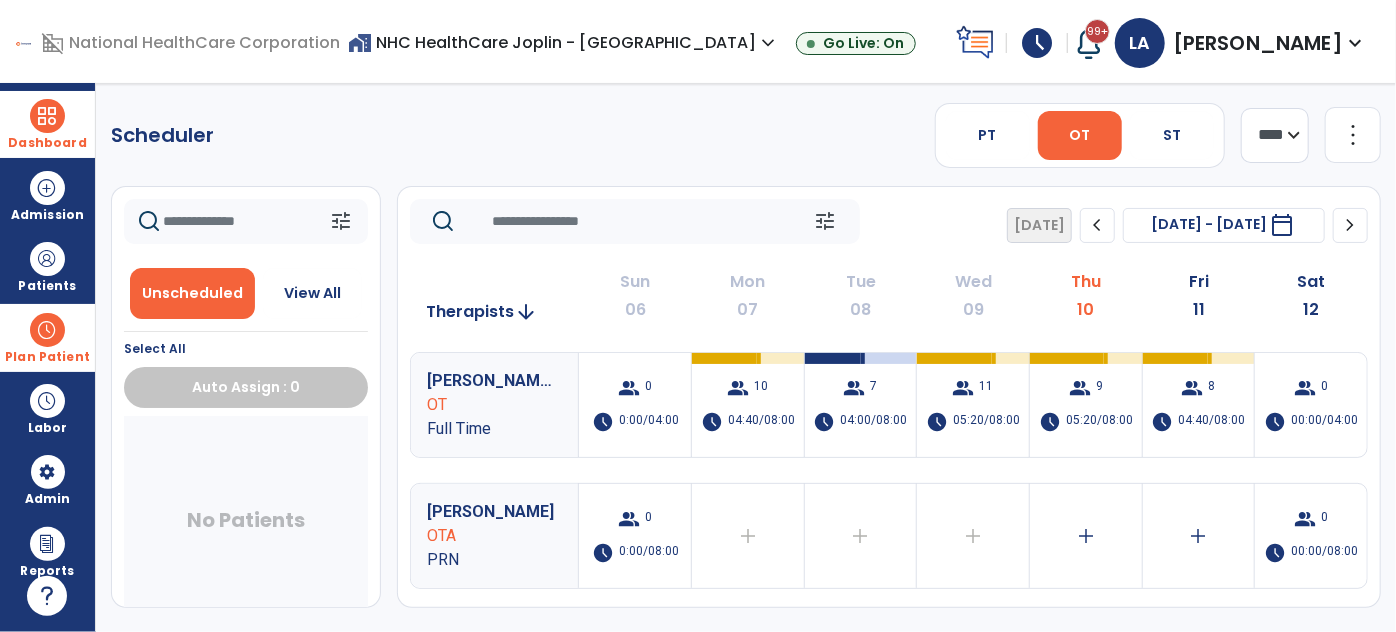 click at bounding box center [47, 116] 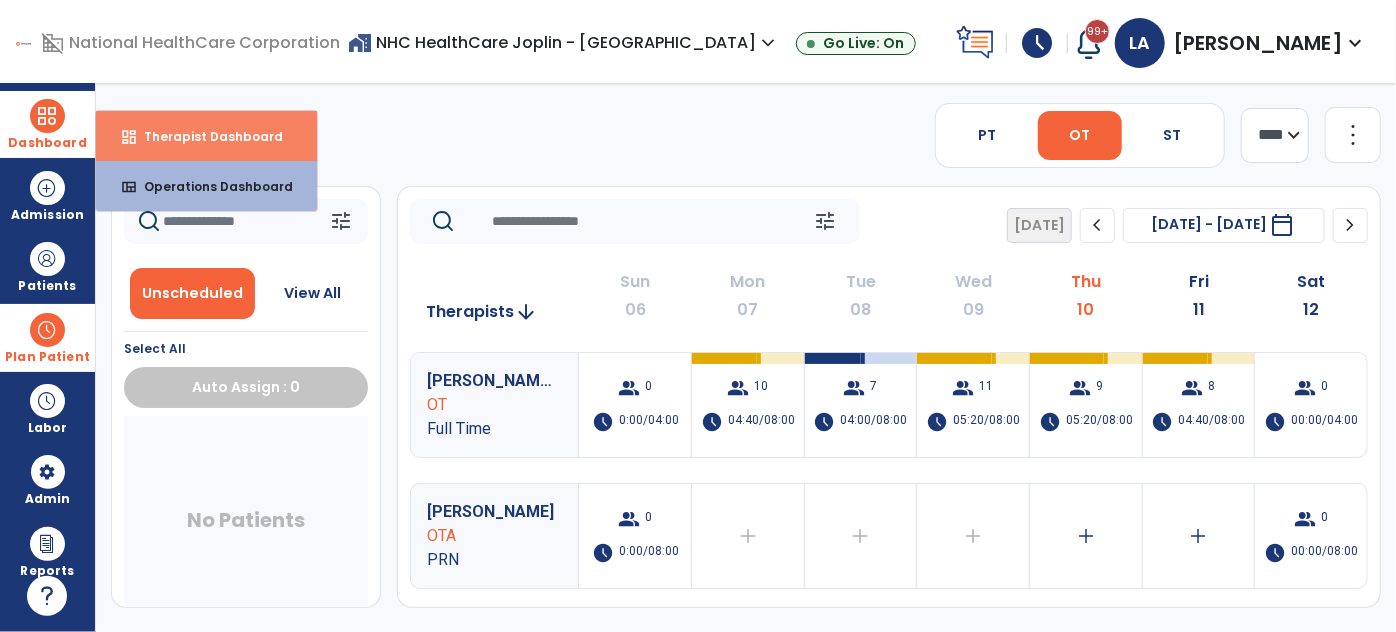 click on "dashboard  Therapist Dashboard" at bounding box center (206, 136) 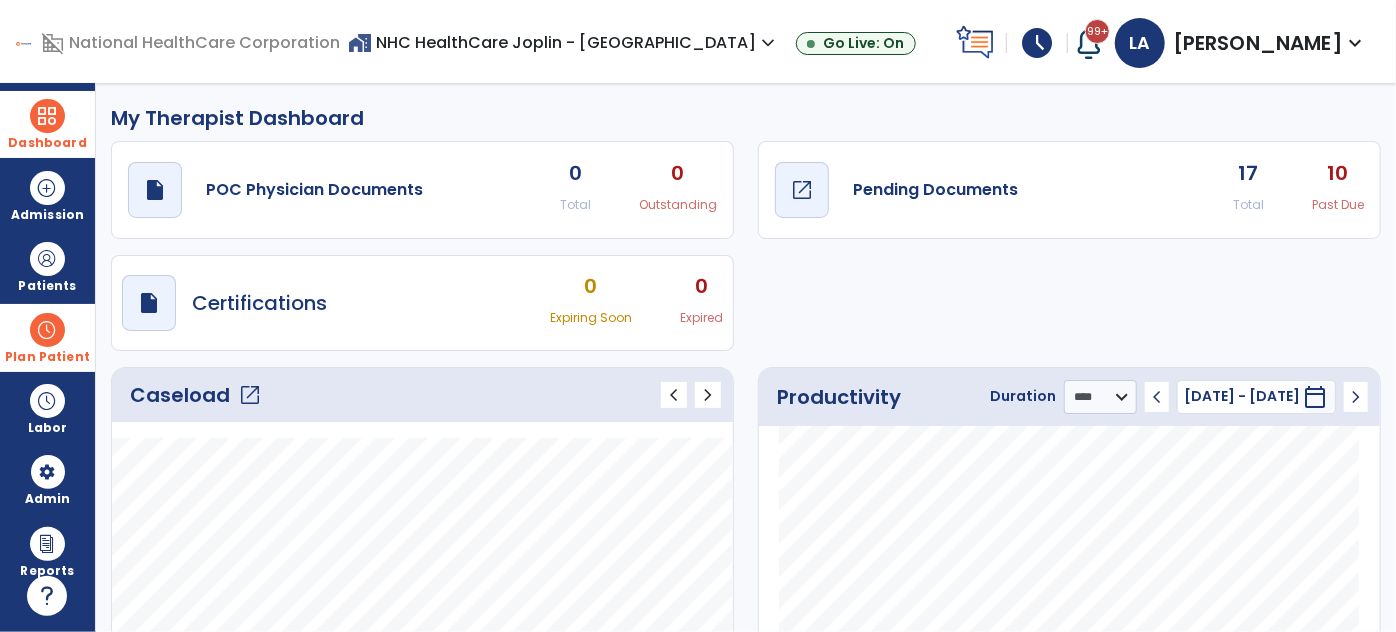 click on "open_in_new" 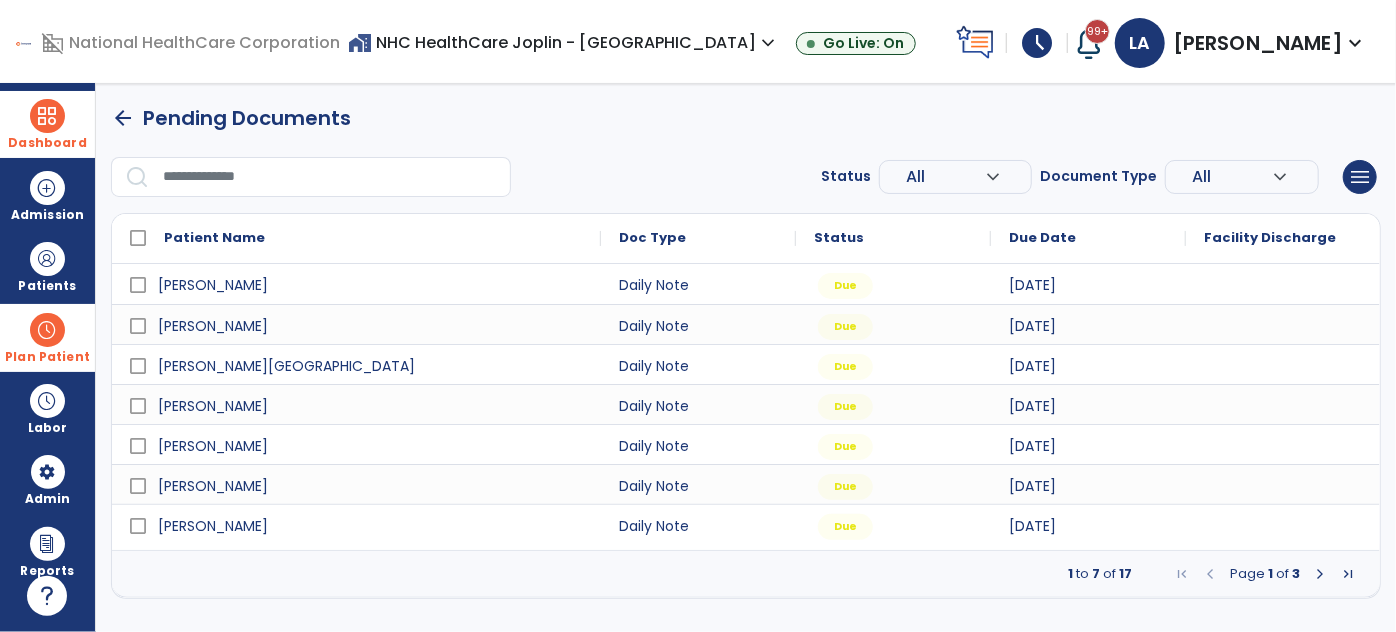 click at bounding box center [1320, 574] 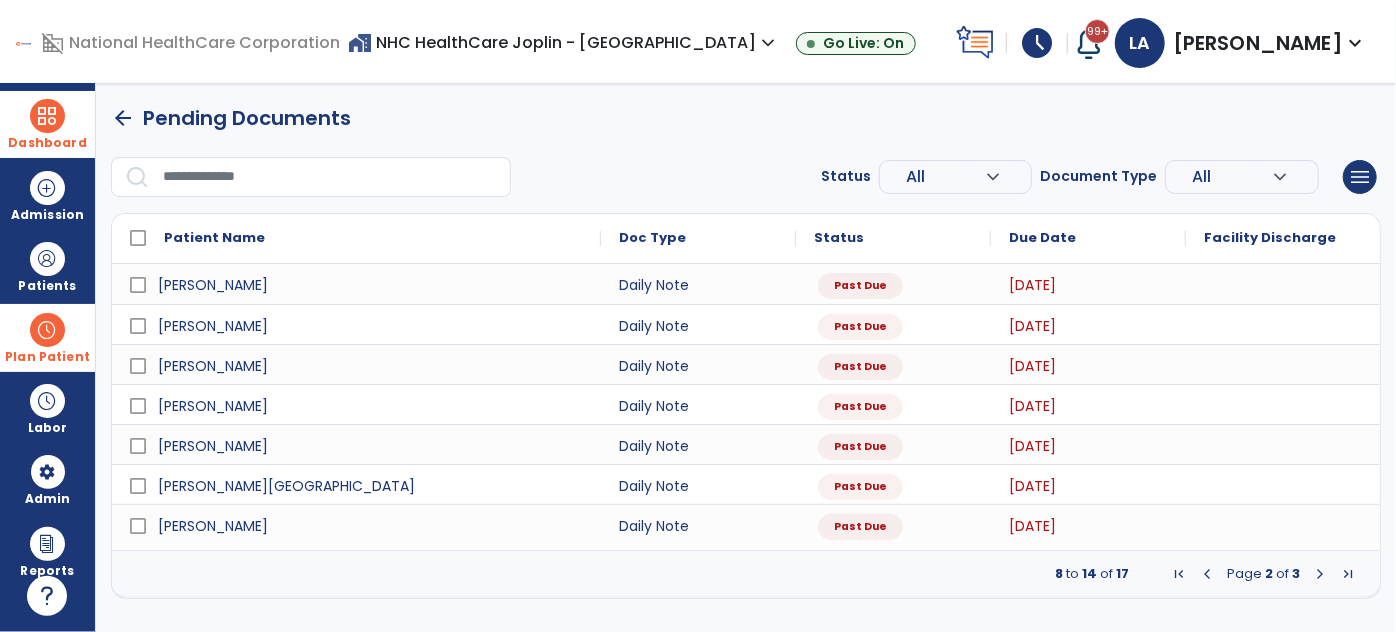 click at bounding box center (1320, 574) 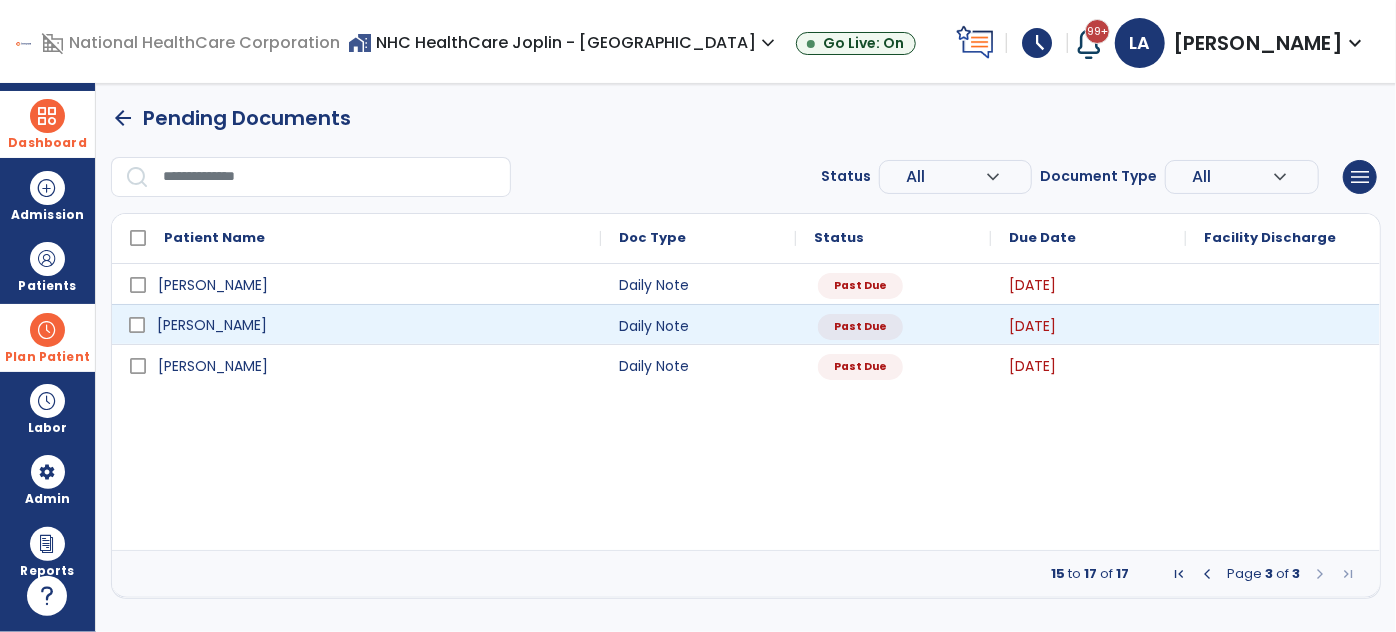 click on "[PERSON_NAME]" at bounding box center (370, 325) 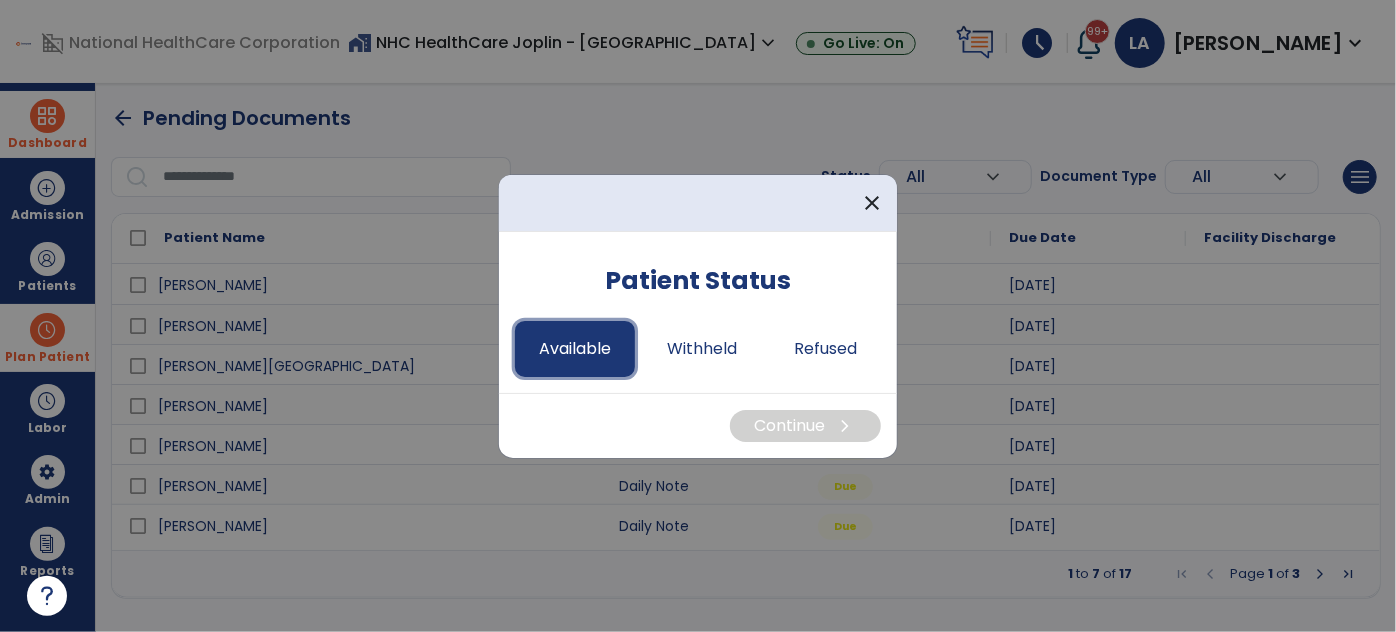 click on "Available" at bounding box center [575, 349] 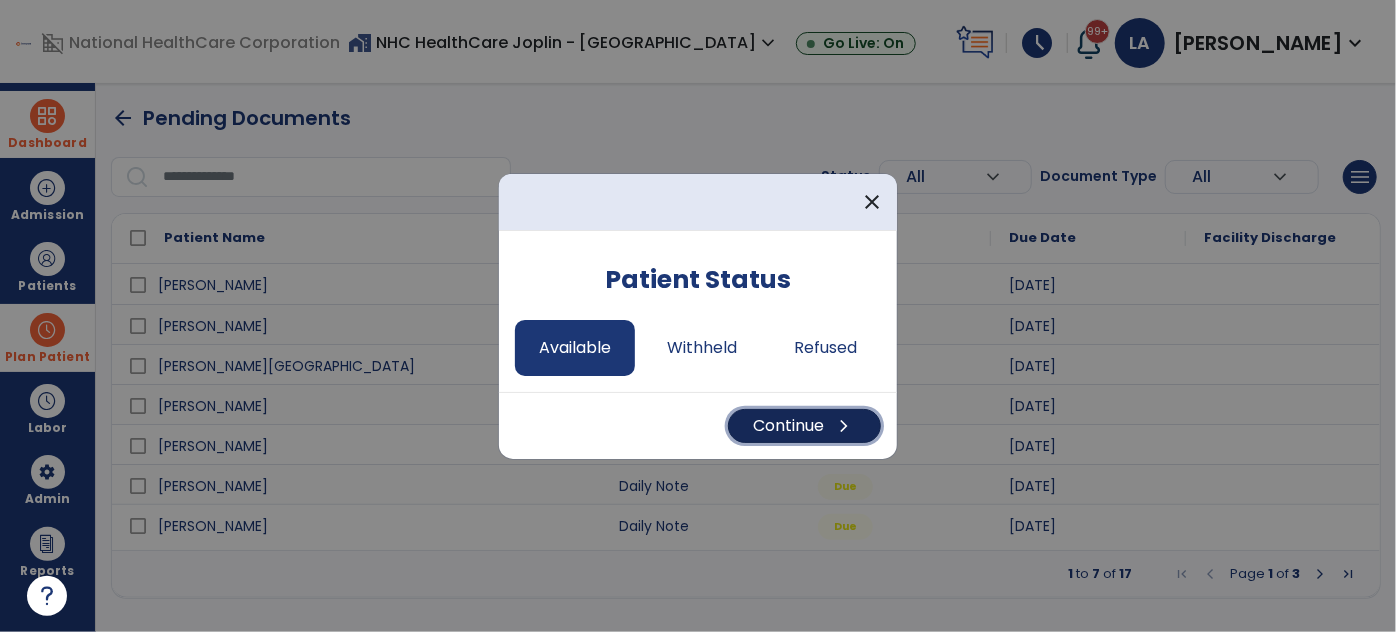 click on "Continue   chevron_right" at bounding box center (804, 426) 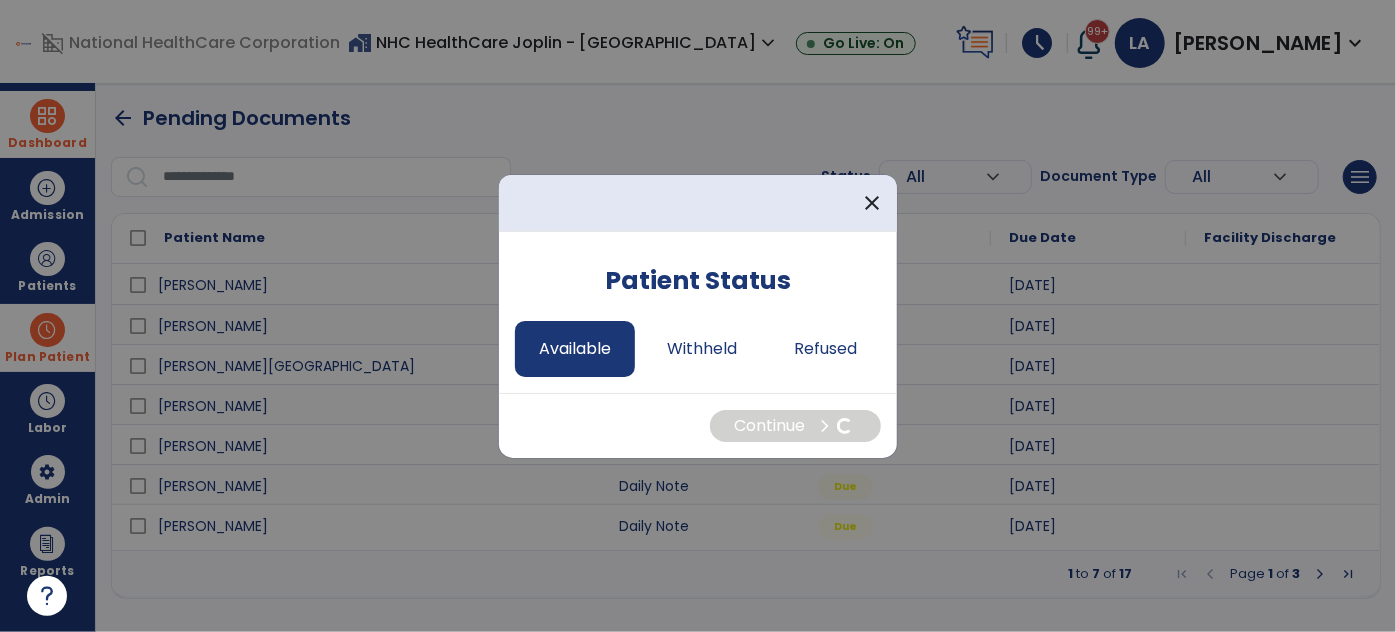 select on "*" 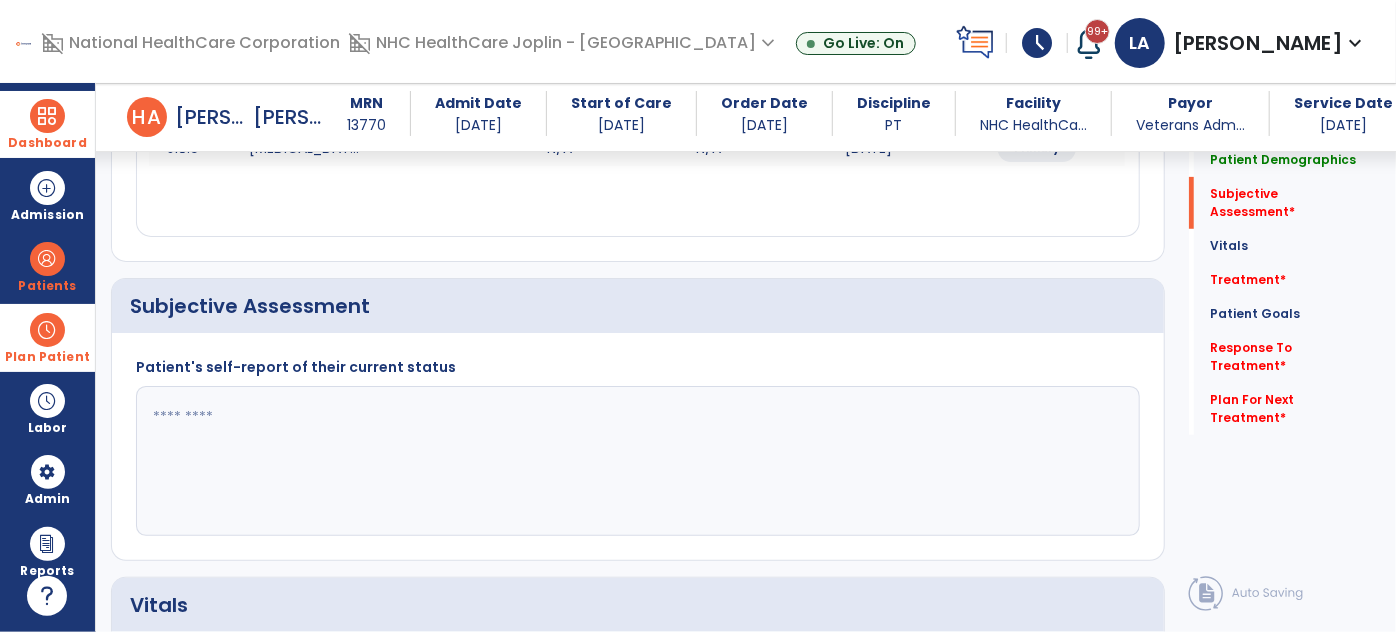 scroll, scrollTop: 363, scrollLeft: 0, axis: vertical 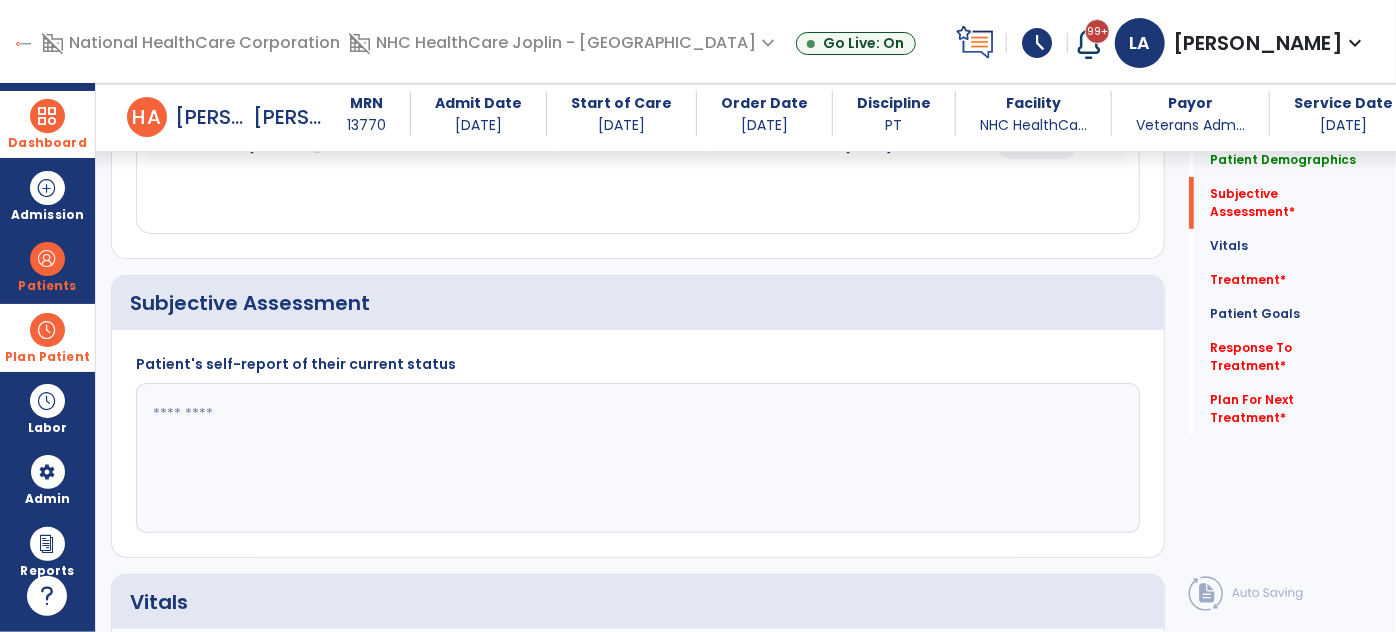 click 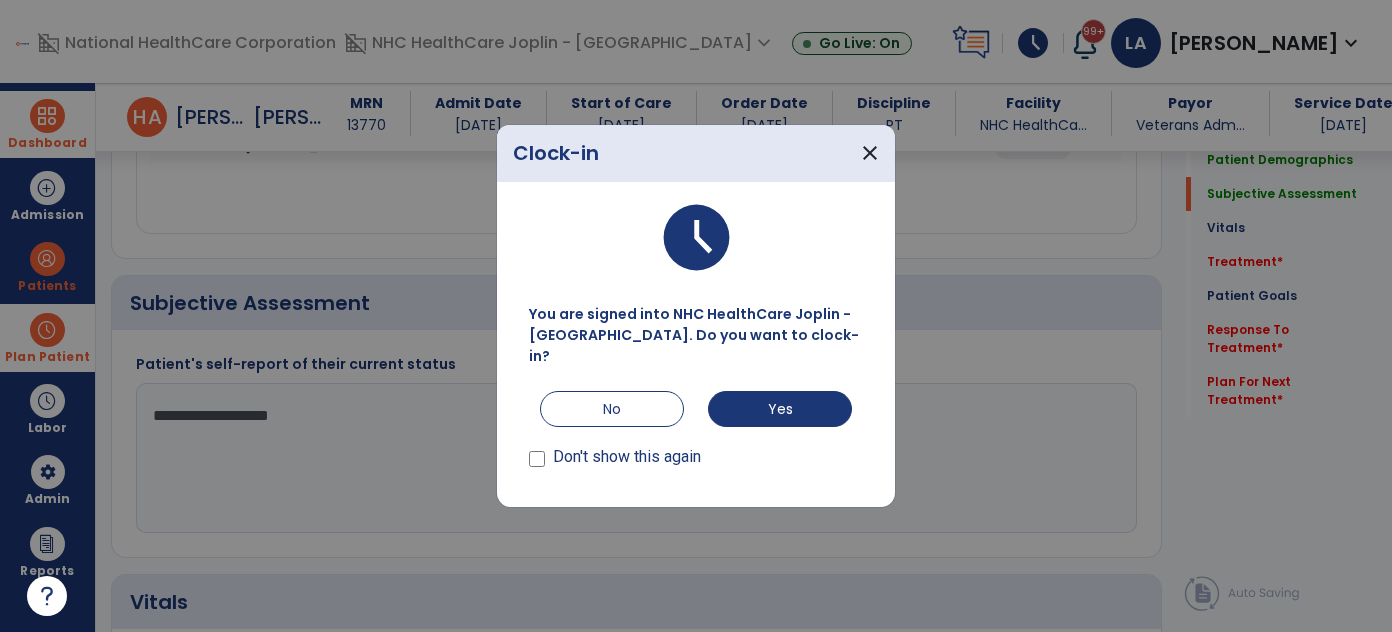 click at bounding box center [537, 461] 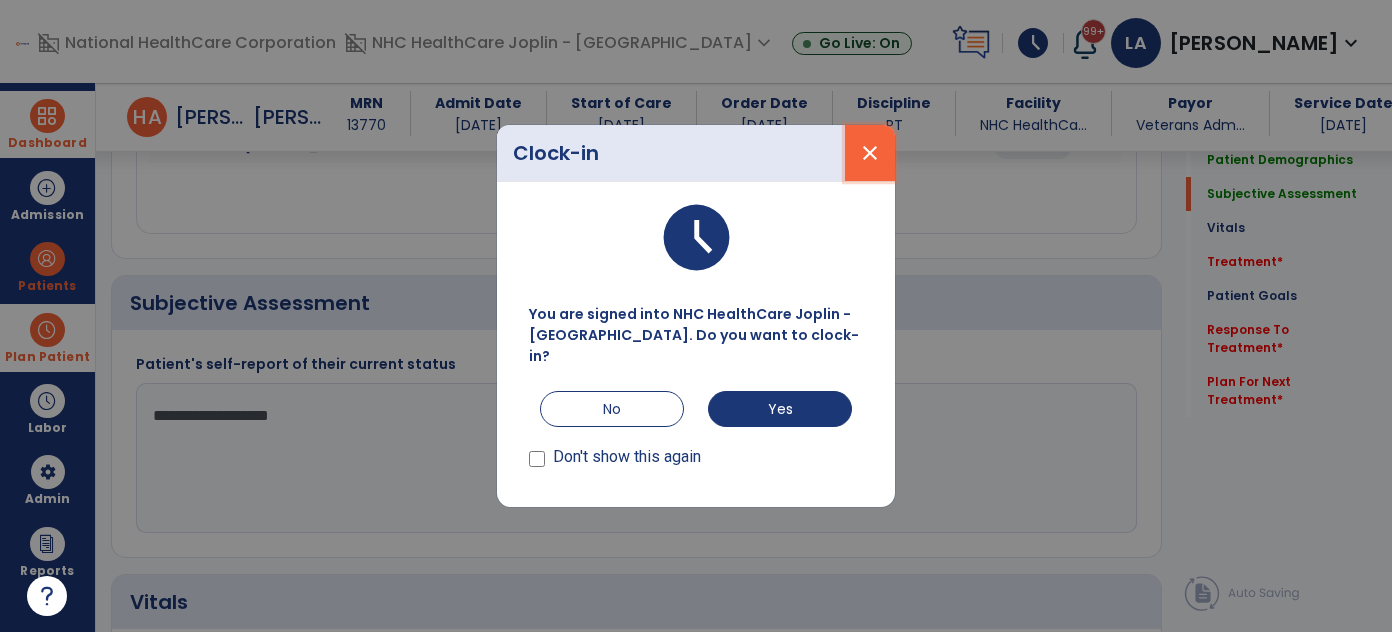 click on "close" at bounding box center (870, 153) 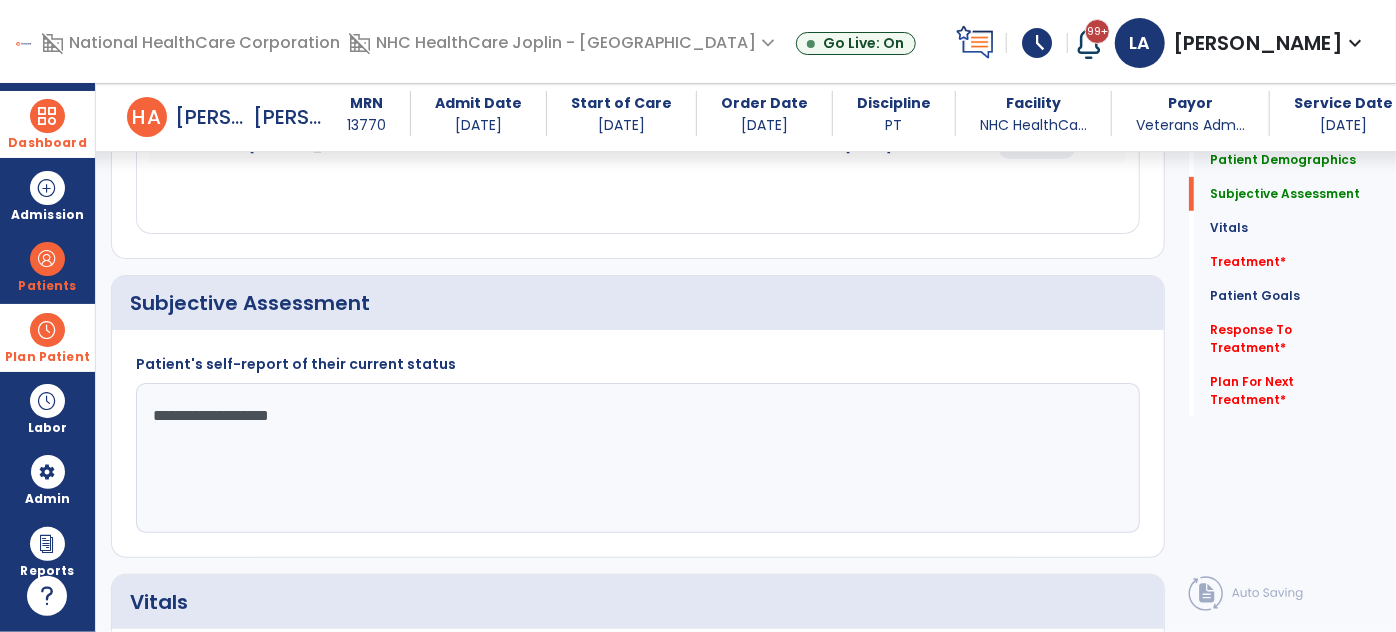 click on "**********" 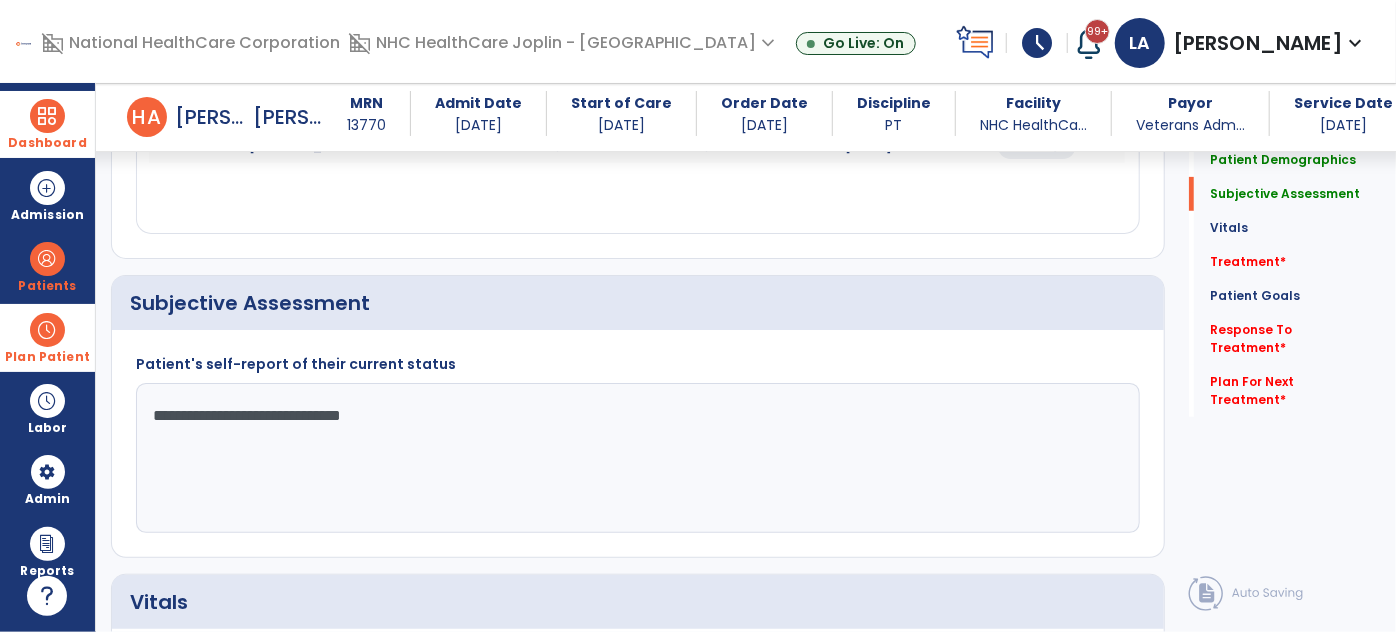 click on "**********" 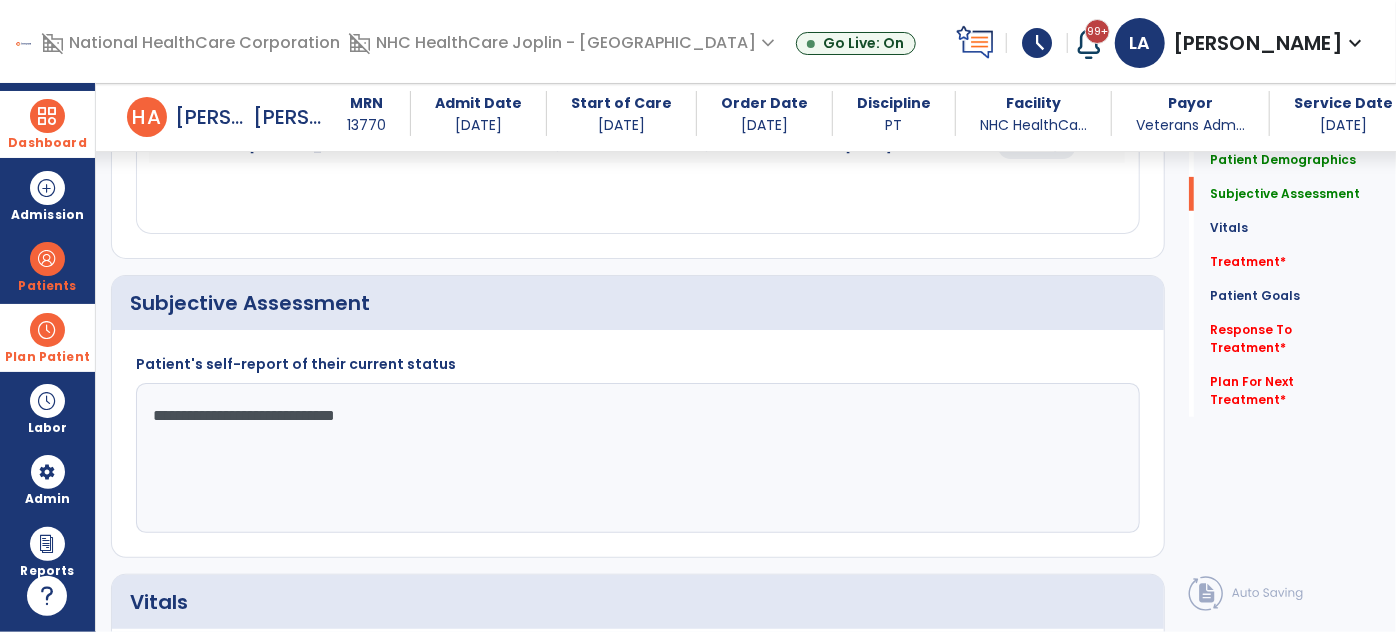 click on "**********" 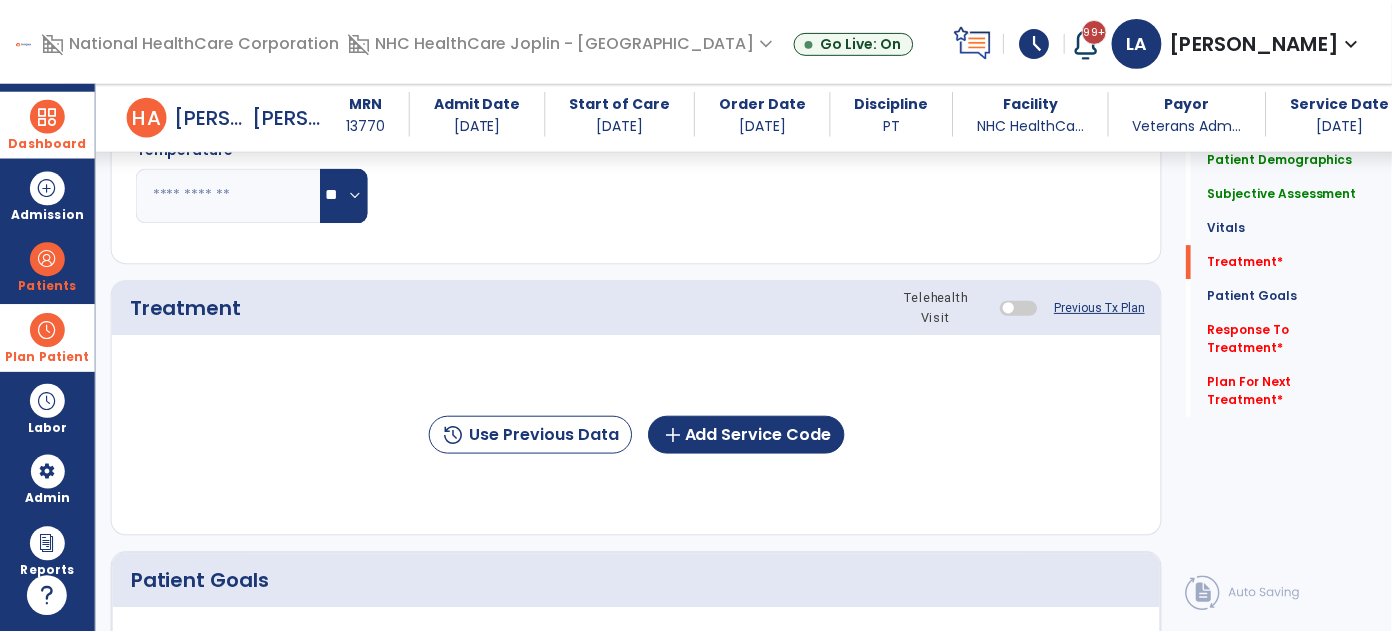 scroll, scrollTop: 1090, scrollLeft: 0, axis: vertical 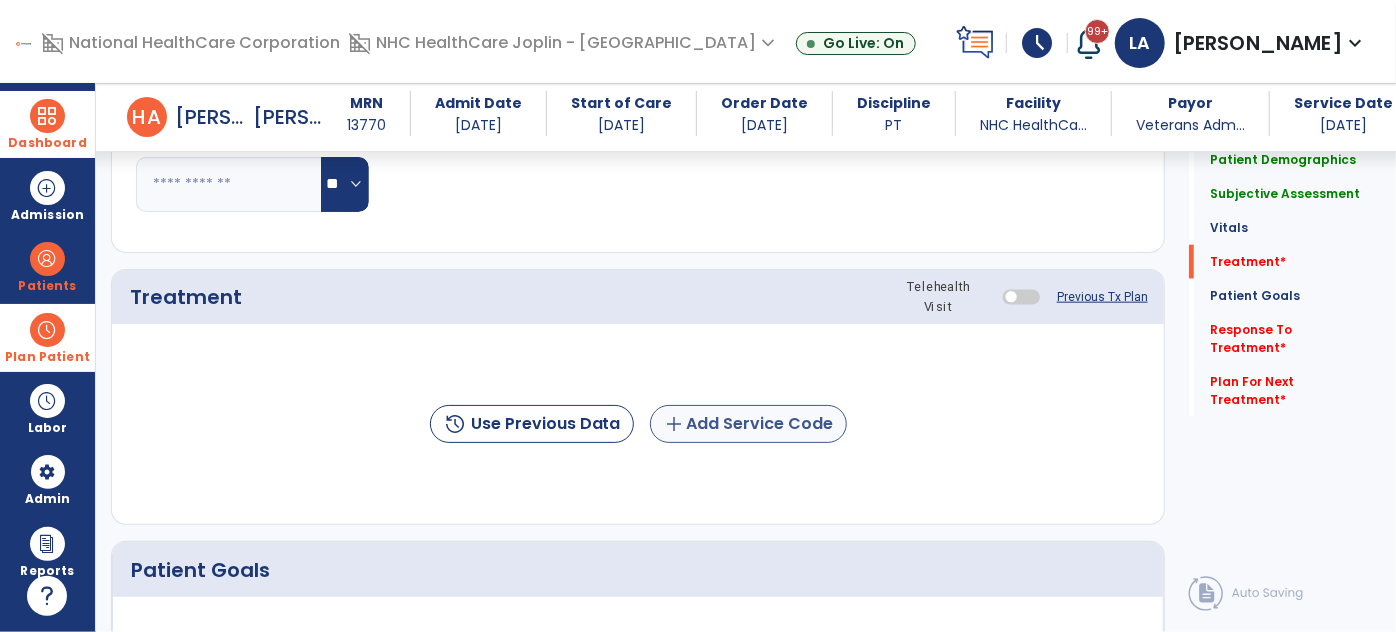 type on "**********" 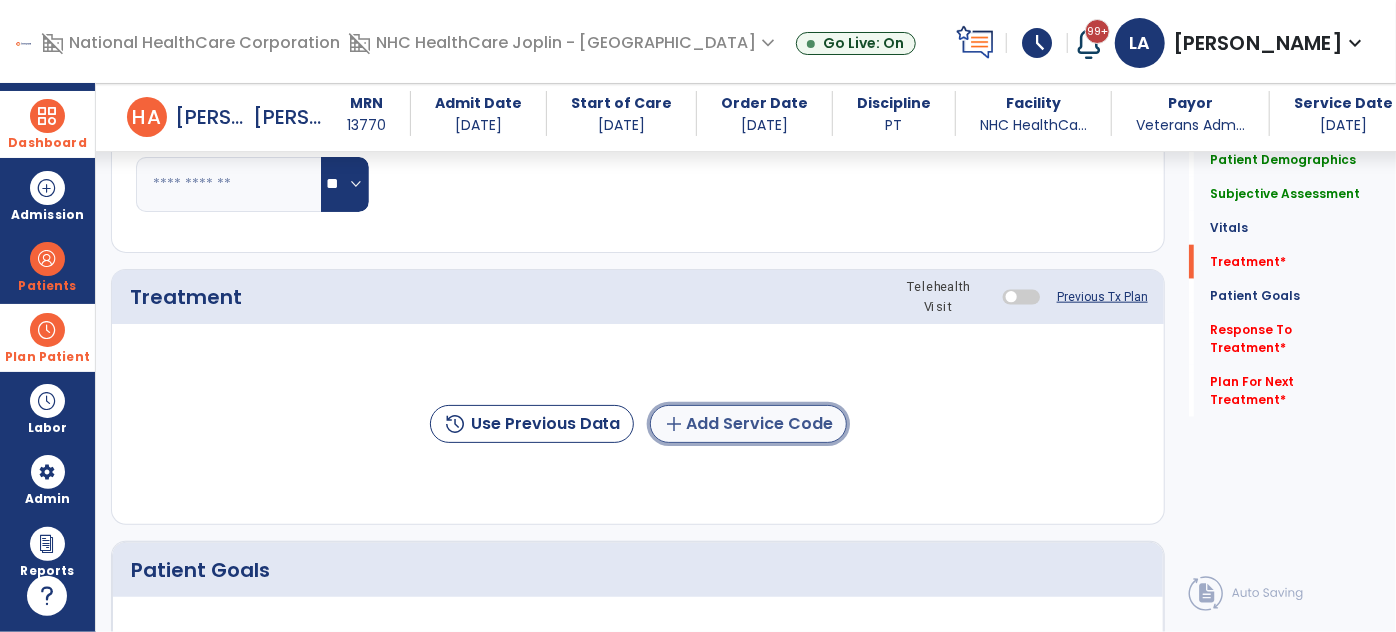 click on "add" 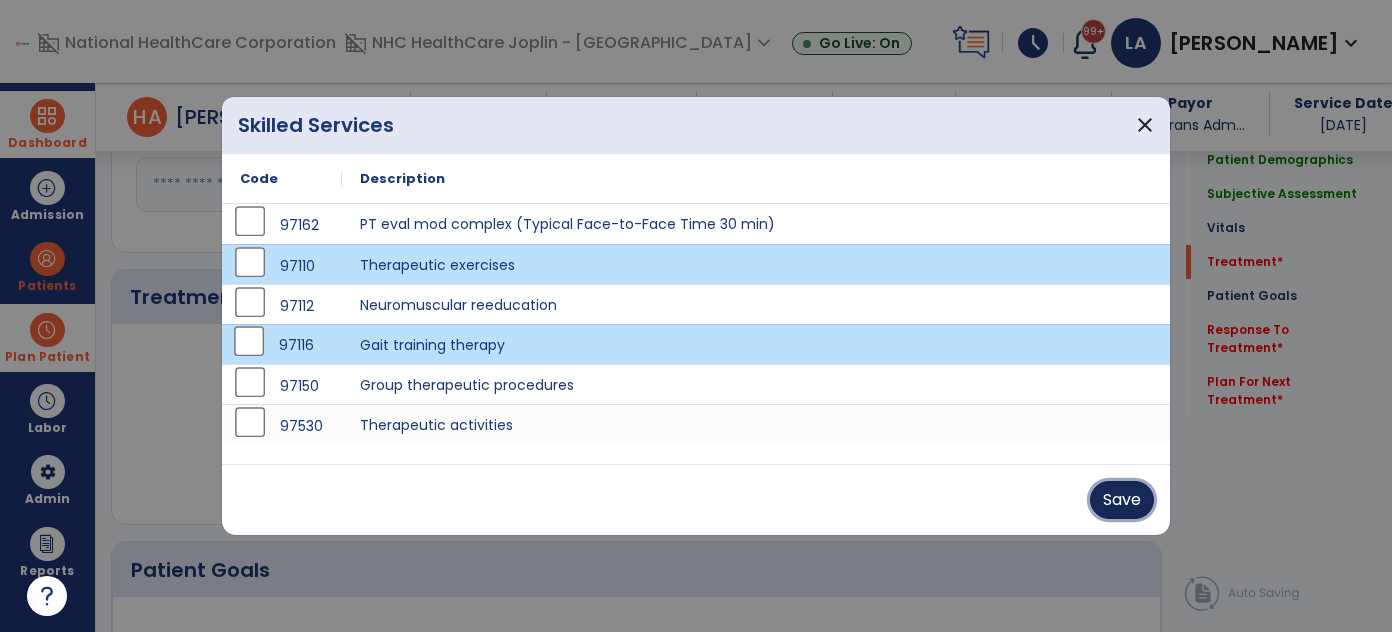 click on "Save" at bounding box center [1122, 500] 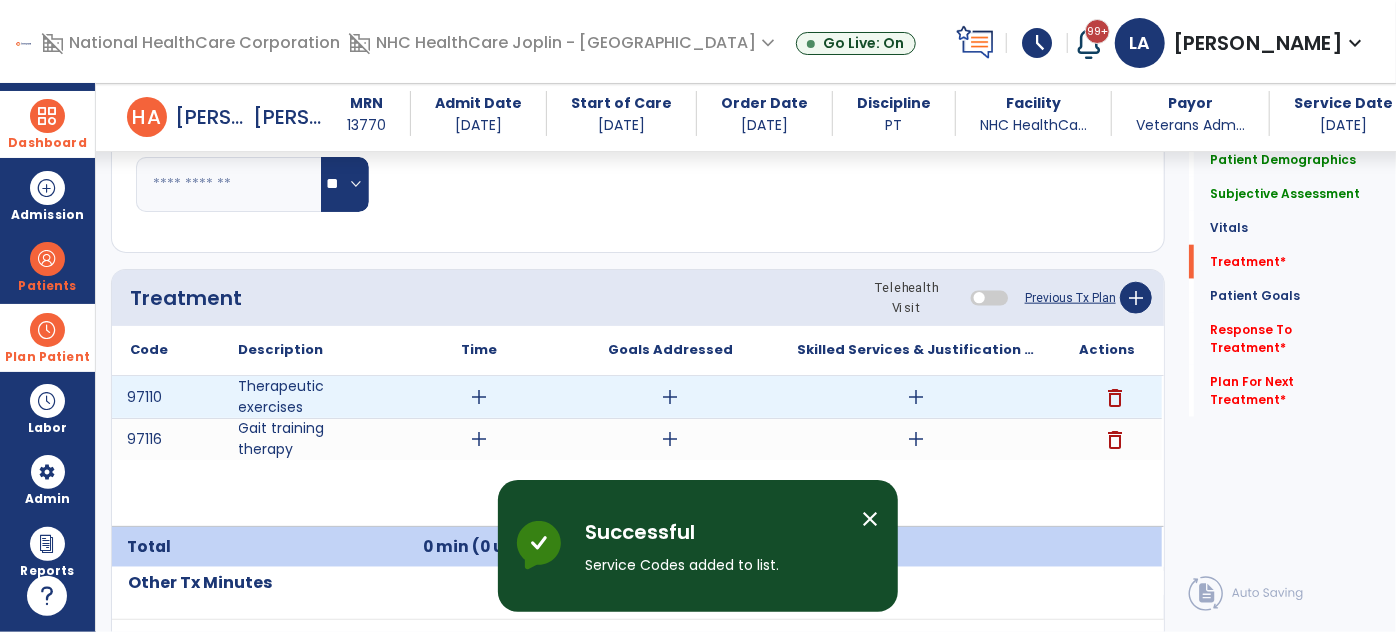 click on "add" at bounding box center [480, 397] 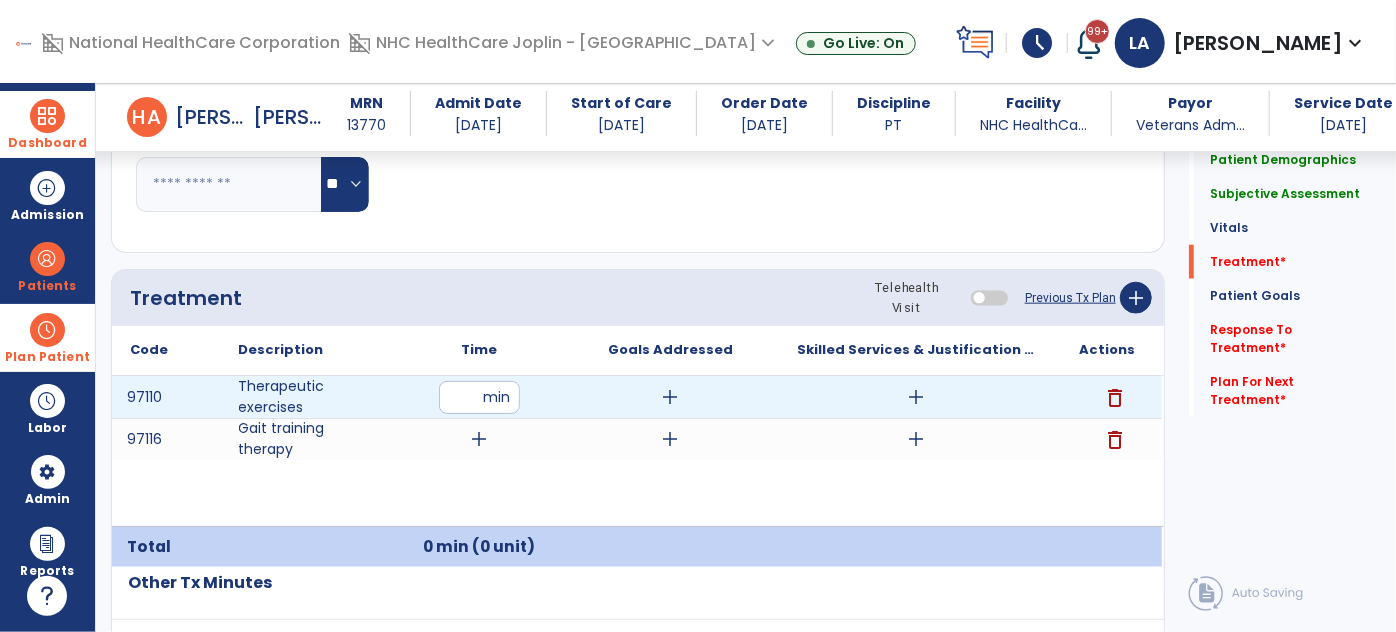 type on "**" 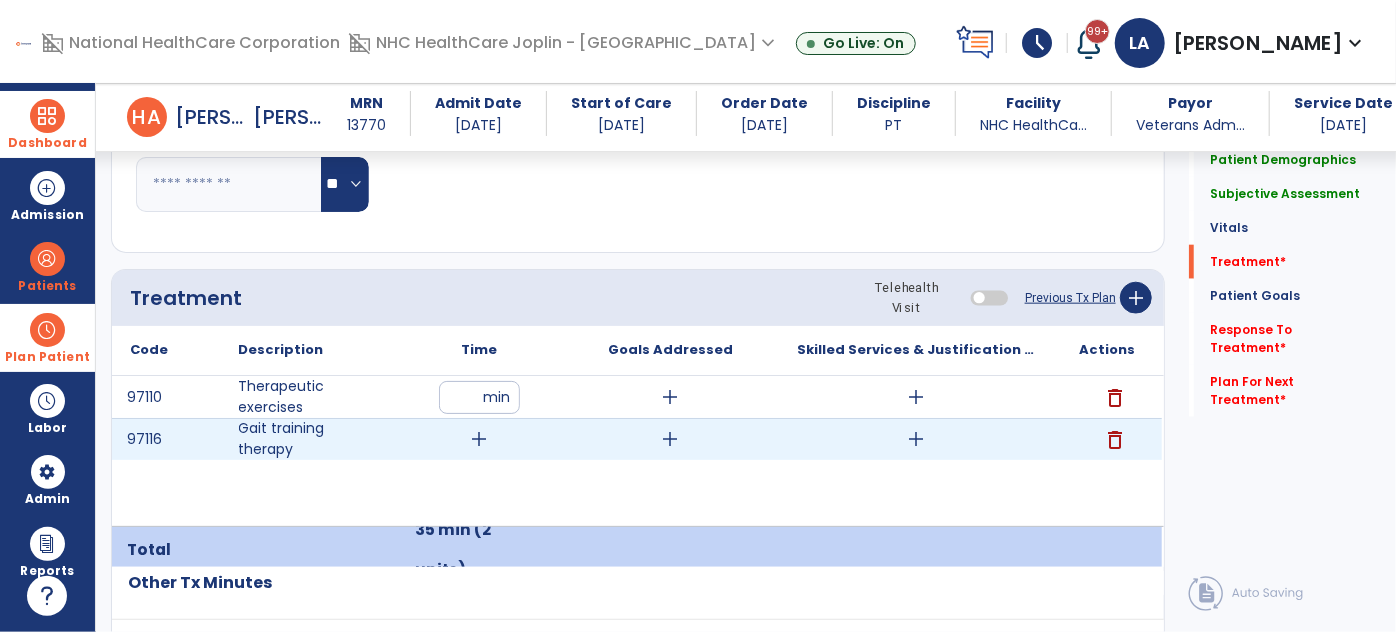 click on "add" at bounding box center [480, 439] 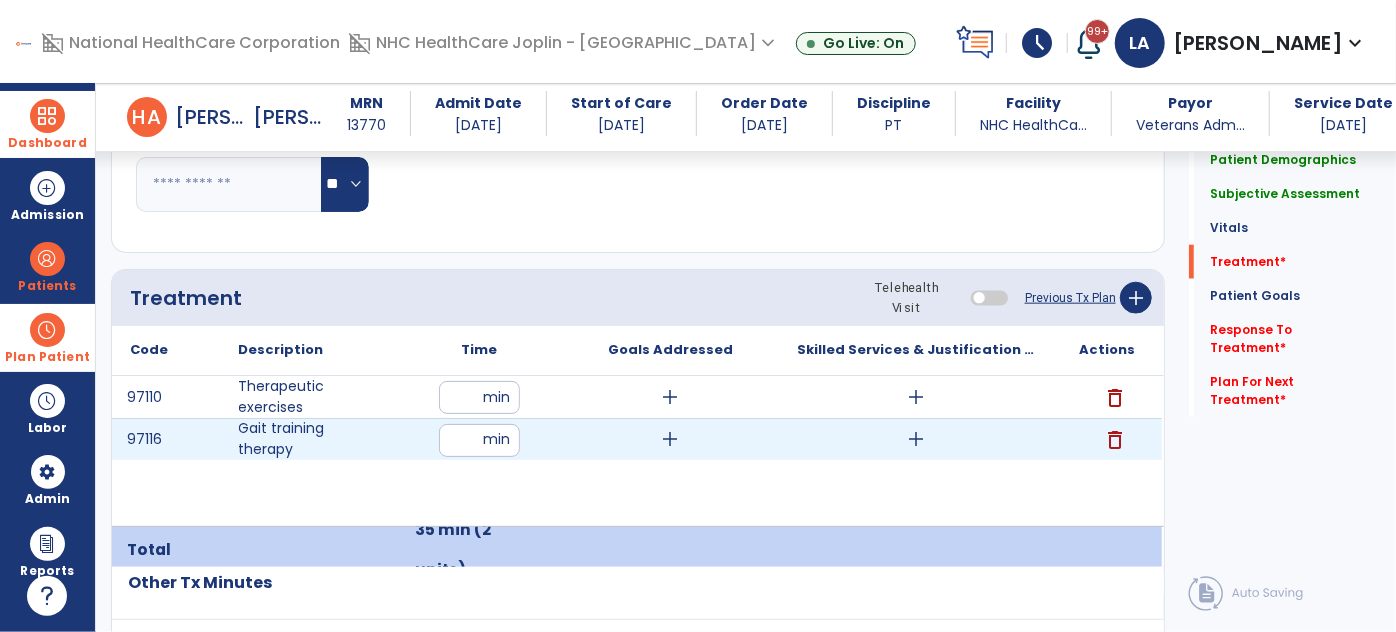 type on "**" 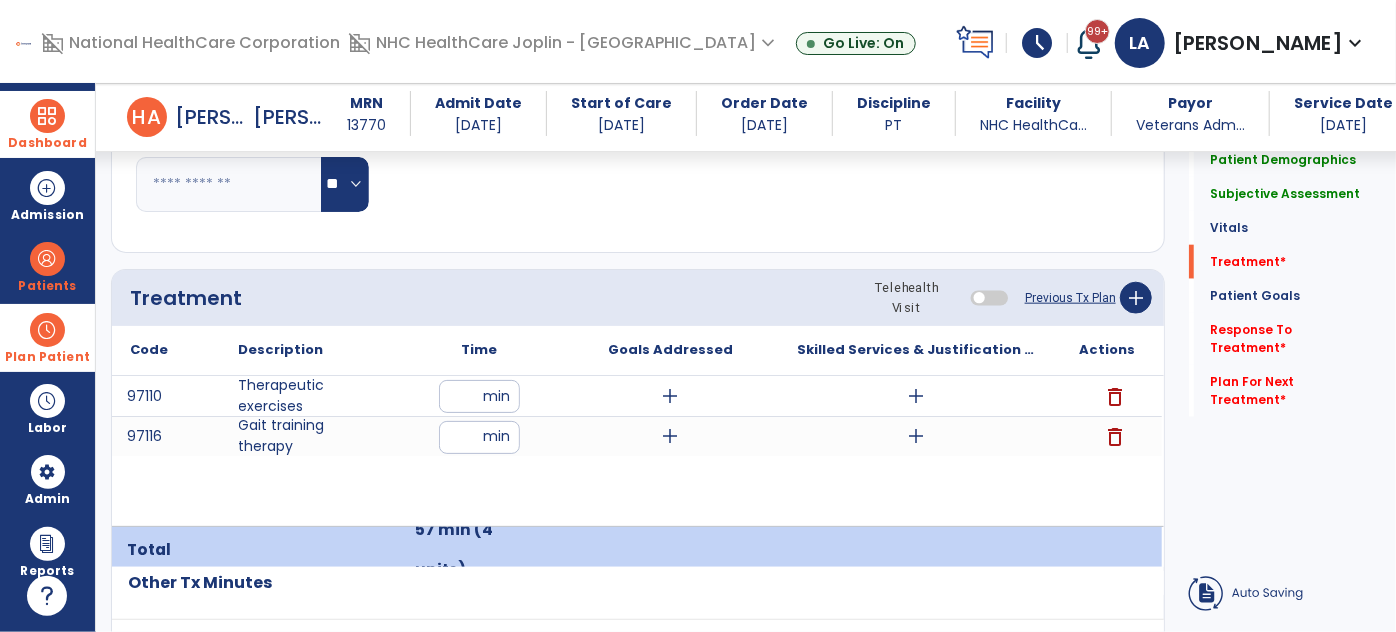 click on "97110  Therapeutic exercises  ** min add add delete 97116  Gait training therapy  ** min add add delete" at bounding box center [637, 451] 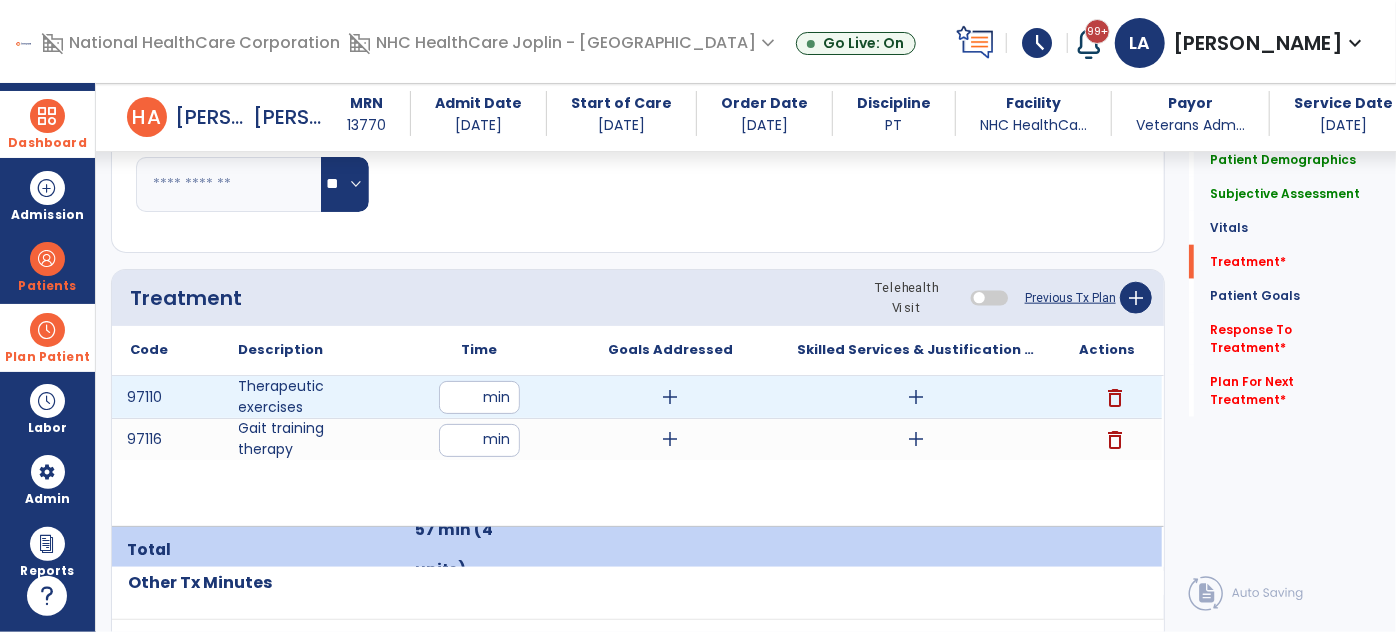 click on "add" at bounding box center (671, 397) 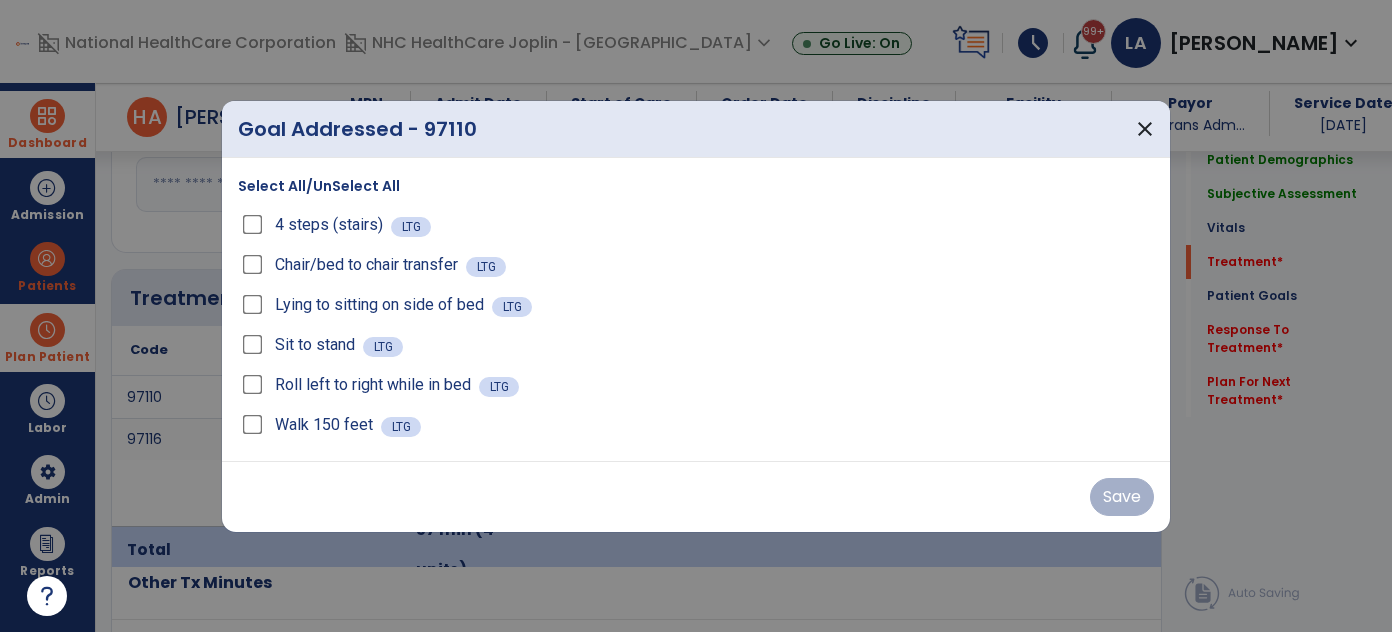scroll, scrollTop: 1090, scrollLeft: 0, axis: vertical 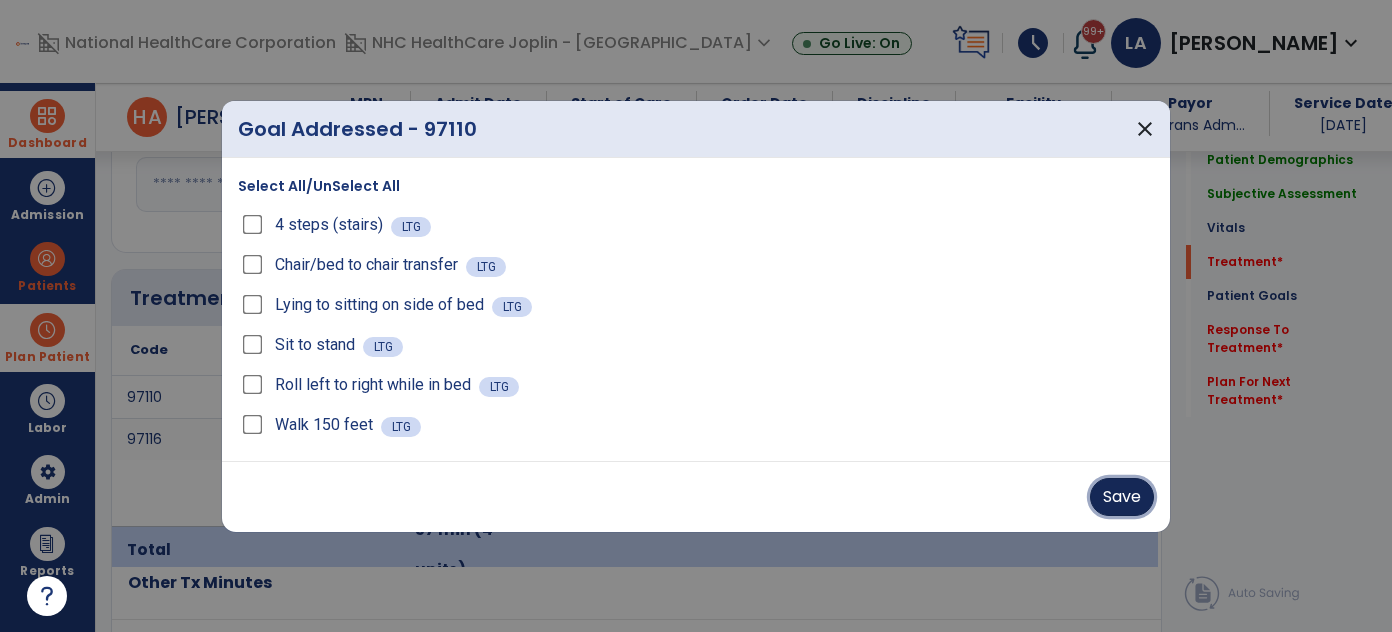 click on "Save" at bounding box center [1122, 497] 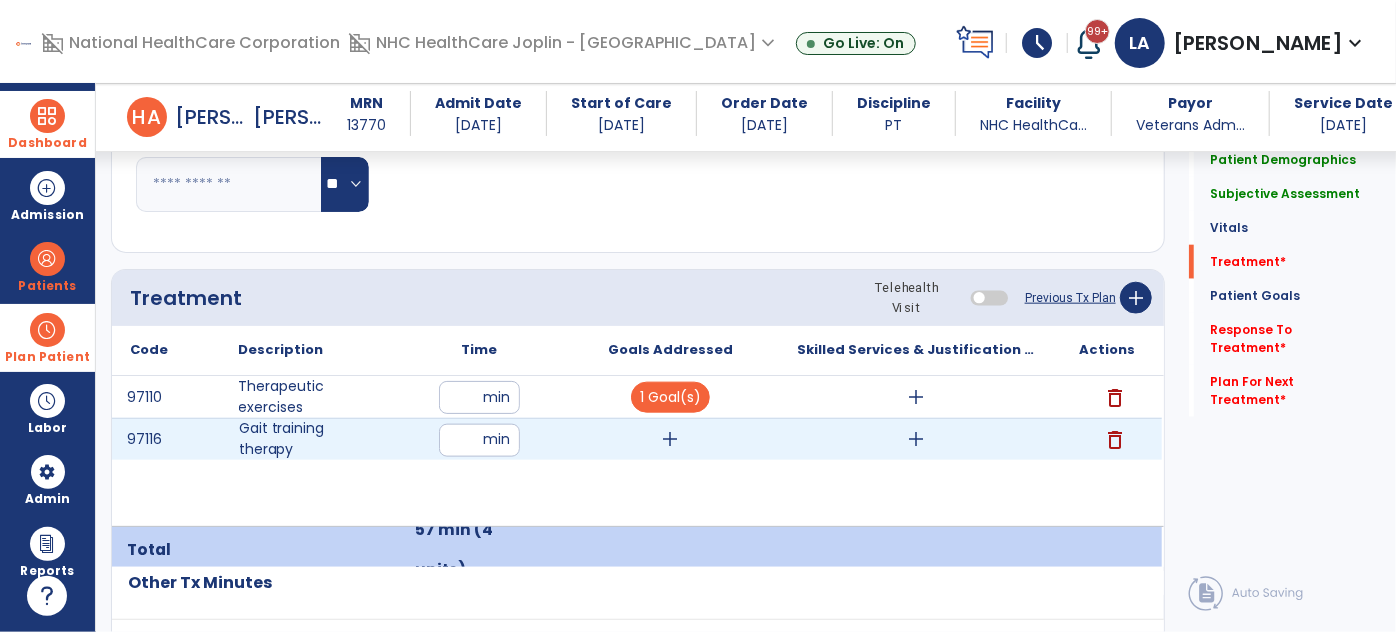 click on "add" at bounding box center (671, 439) 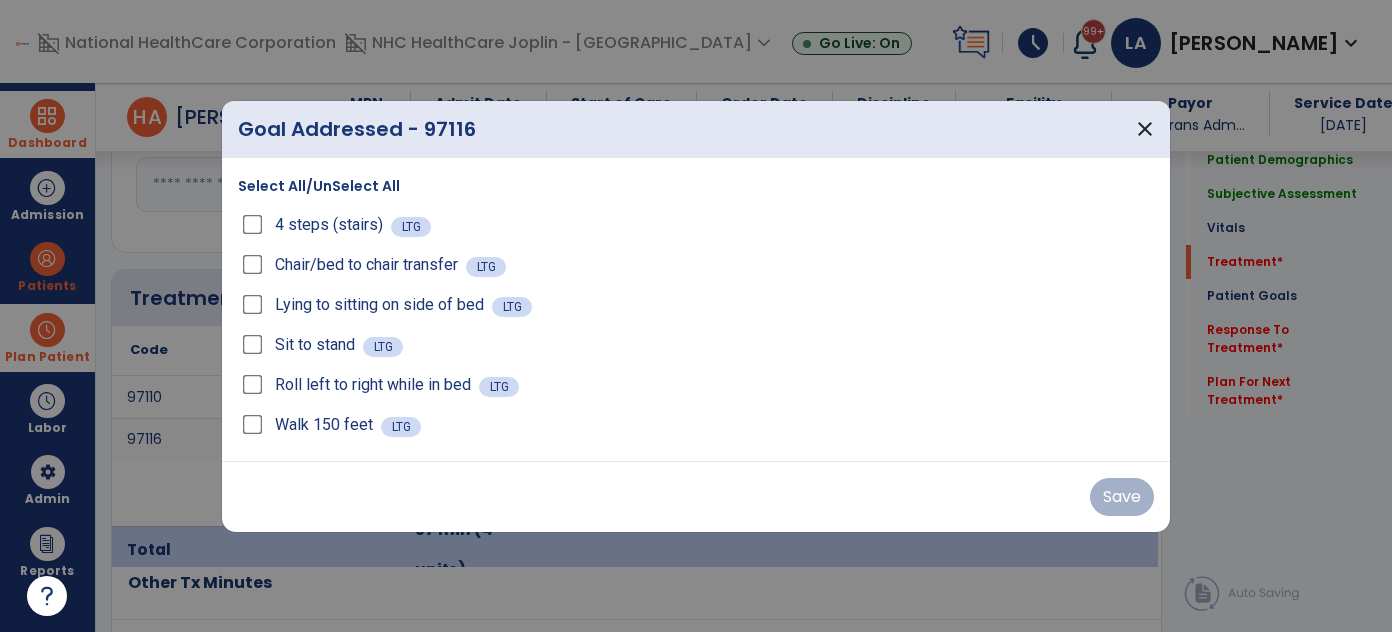 scroll, scrollTop: 1090, scrollLeft: 0, axis: vertical 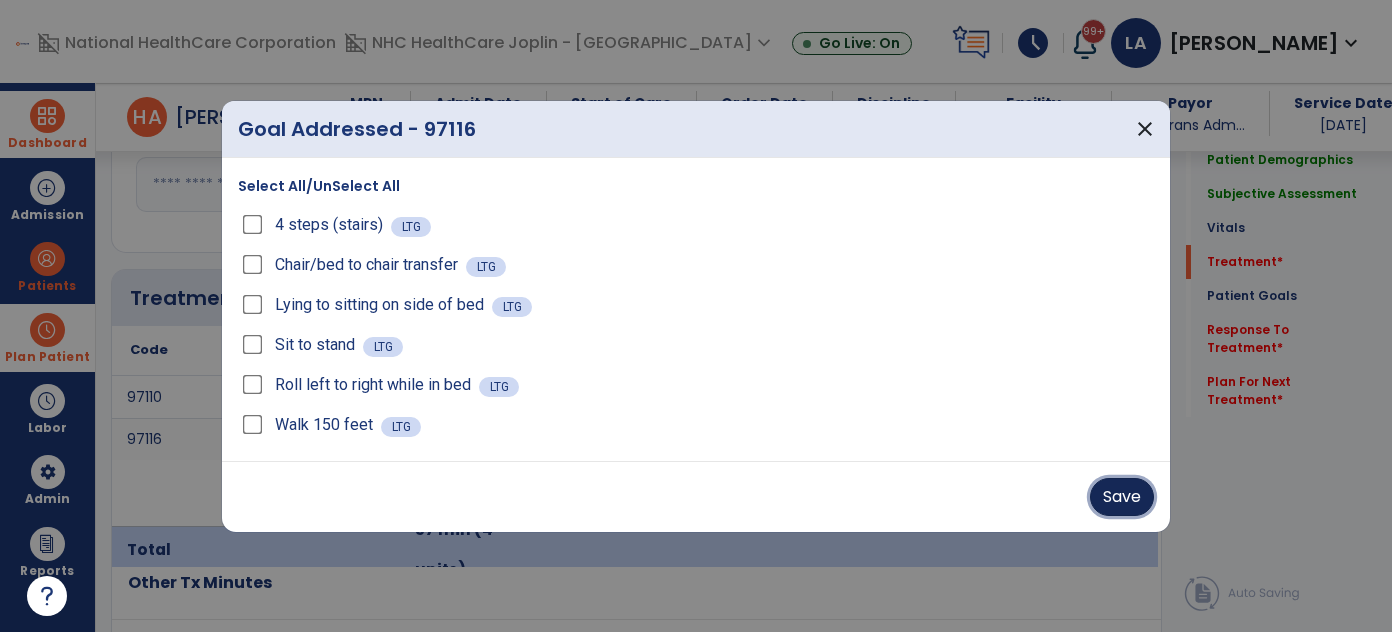 click on "Save" at bounding box center (1122, 497) 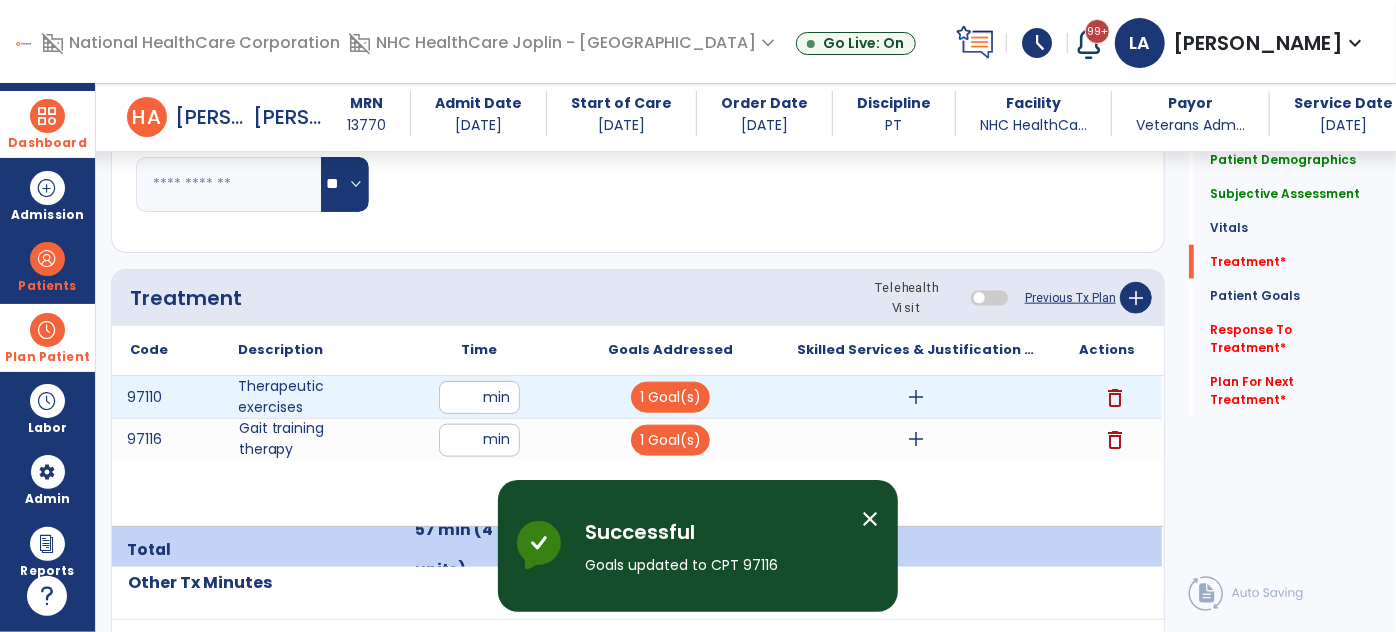 click on "add" at bounding box center [916, 397] 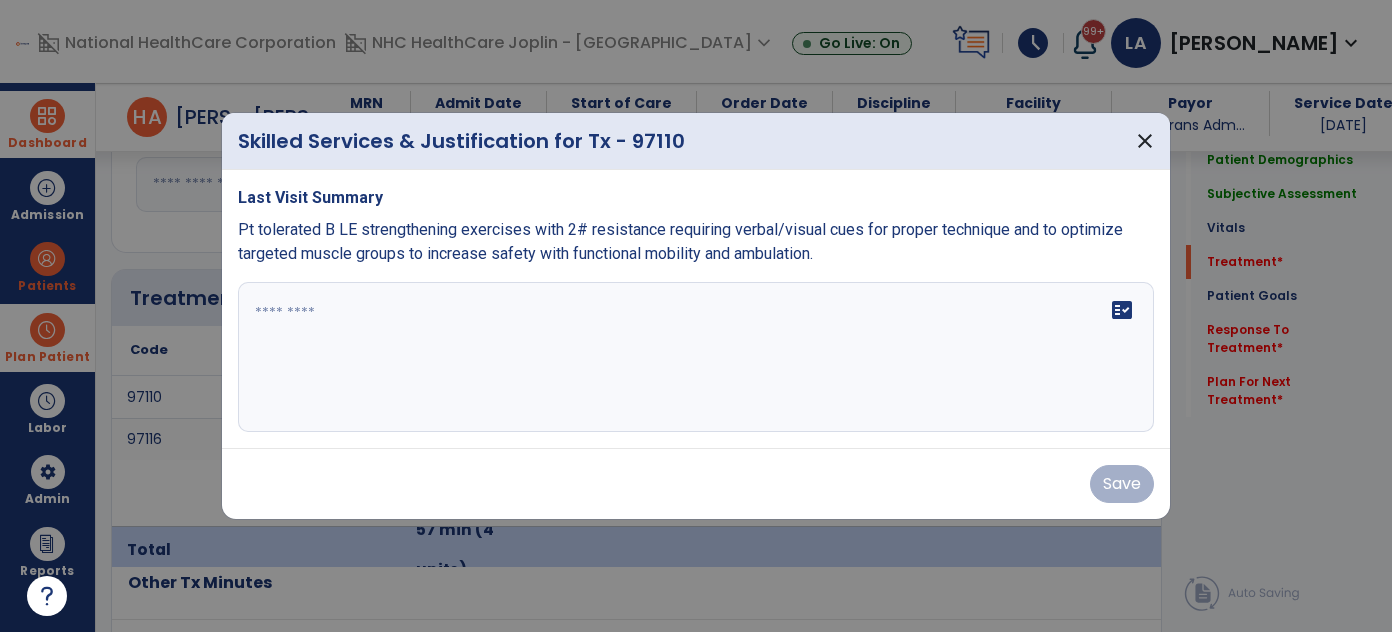 scroll, scrollTop: 1090, scrollLeft: 0, axis: vertical 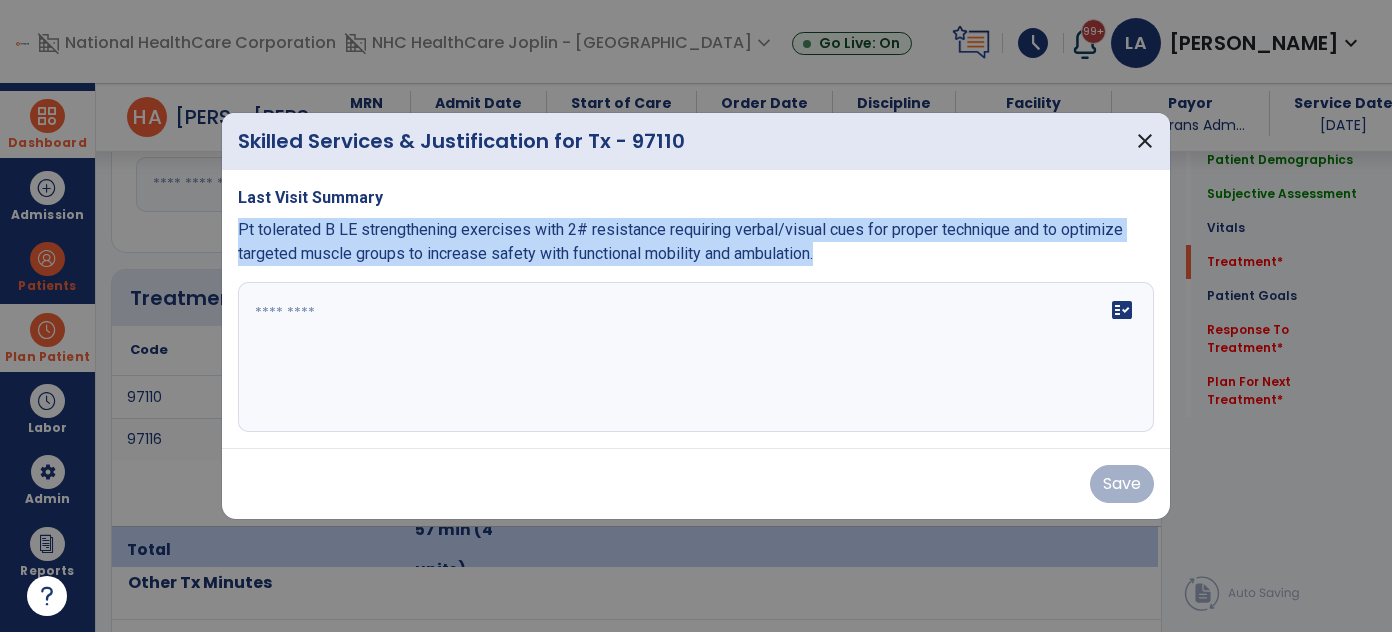 drag, startPoint x: 236, startPoint y: 230, endPoint x: 709, endPoint y: 295, distance: 477.44528 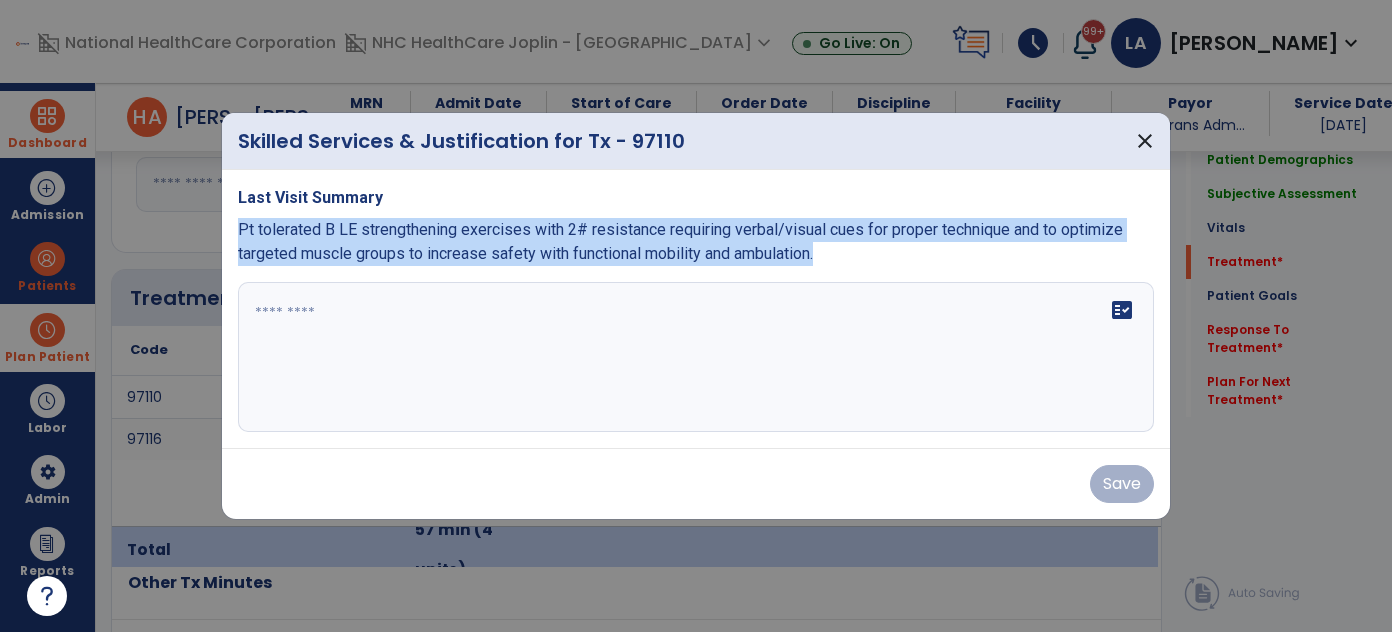 copy on "Pt tolerated B LE strengthening exercises with 2# resistance requiring verbal/visual cues for proper technique and to optimize targeted muscle groups to increase safety with functional mobility and ambulation." 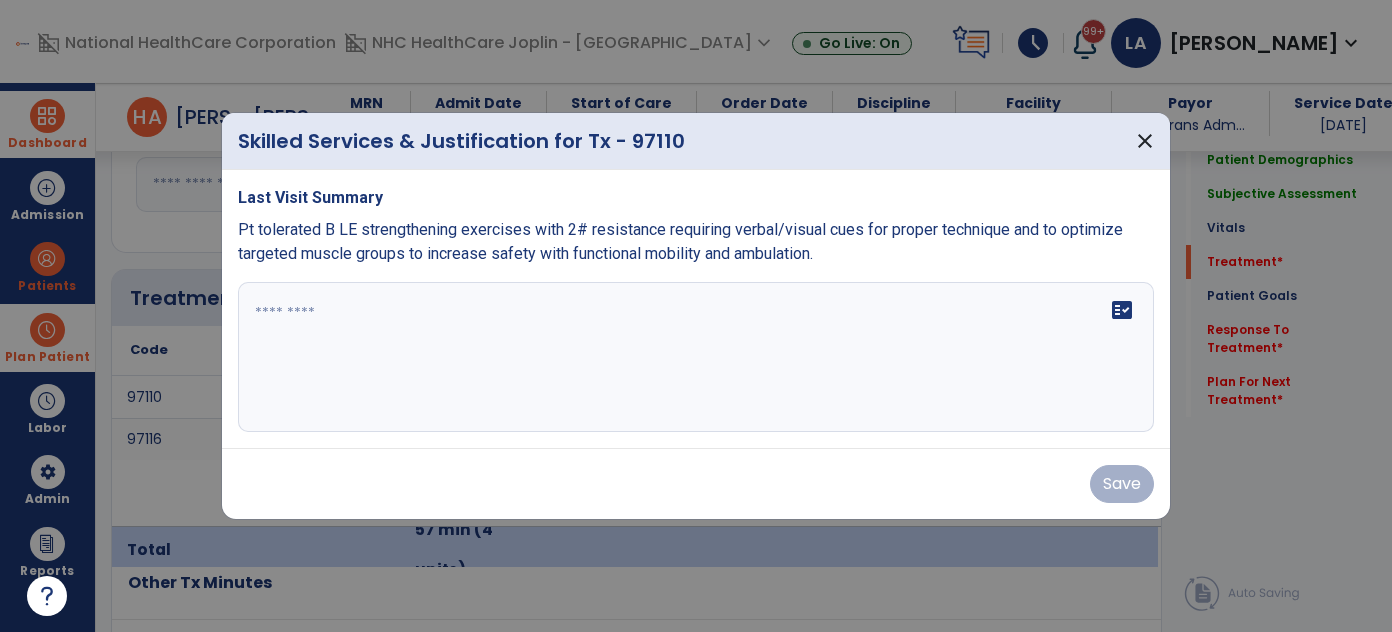 click on "fact_check" at bounding box center [696, 357] 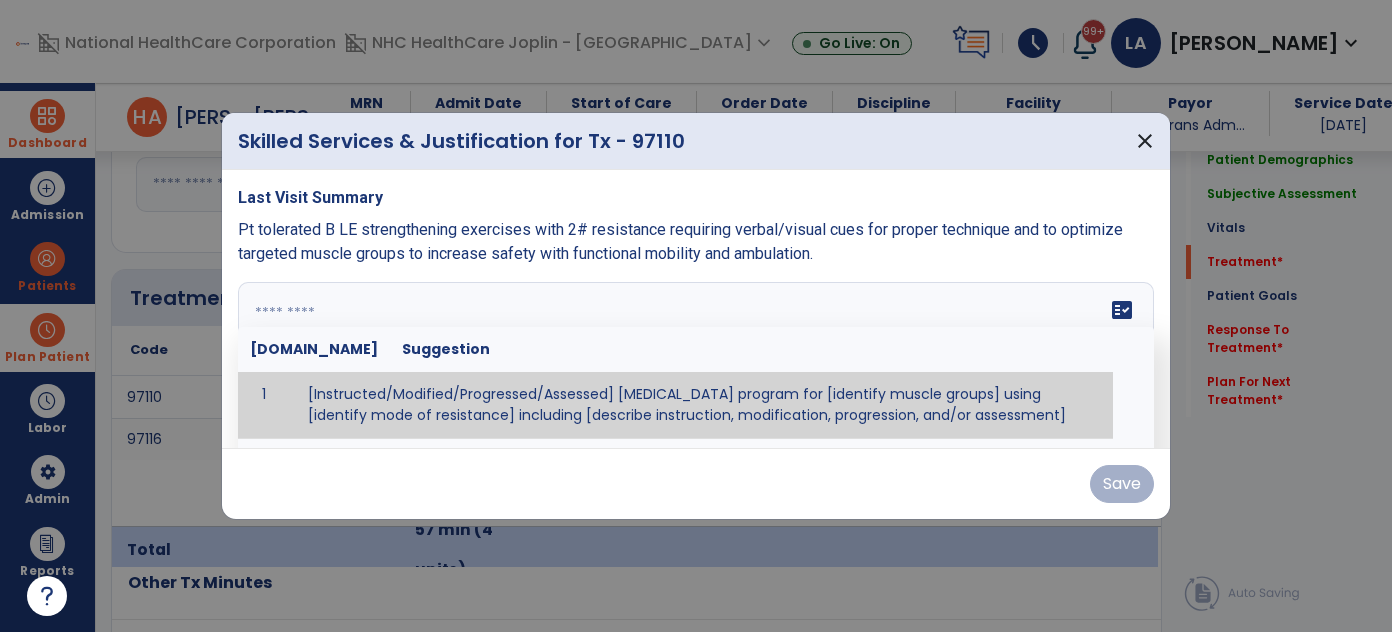 paste on "**********" 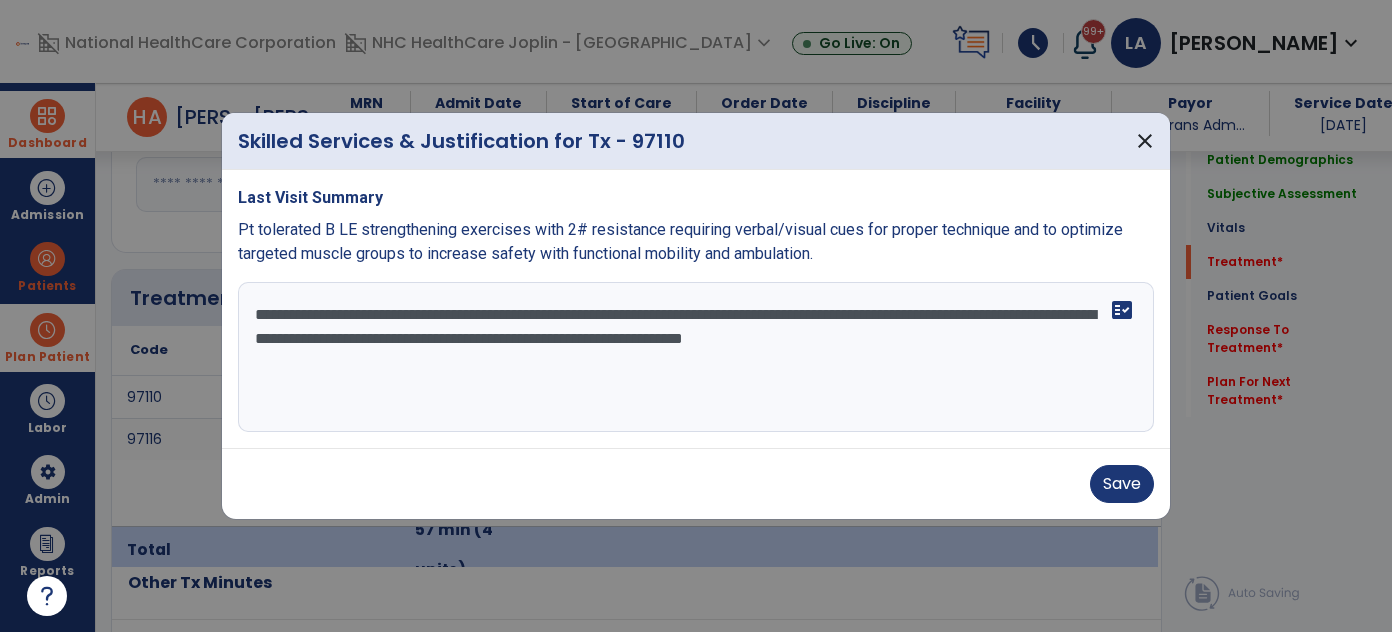 click on "**********" at bounding box center [696, 357] 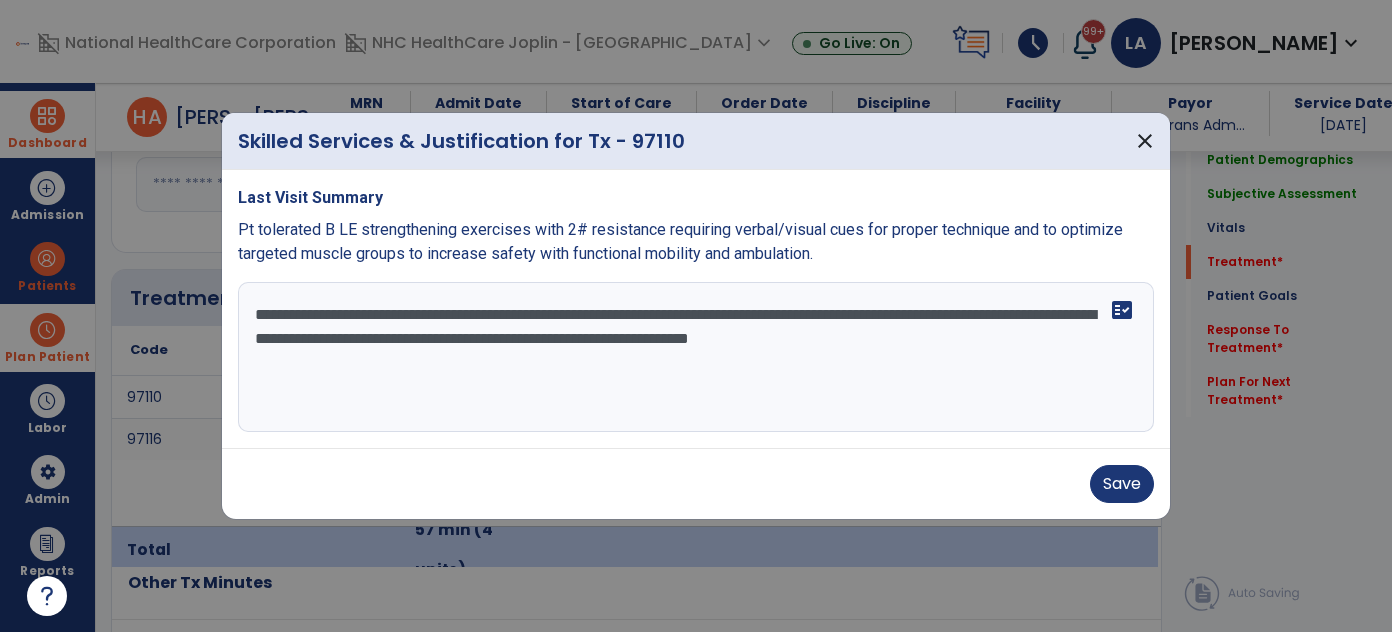 type on "**********" 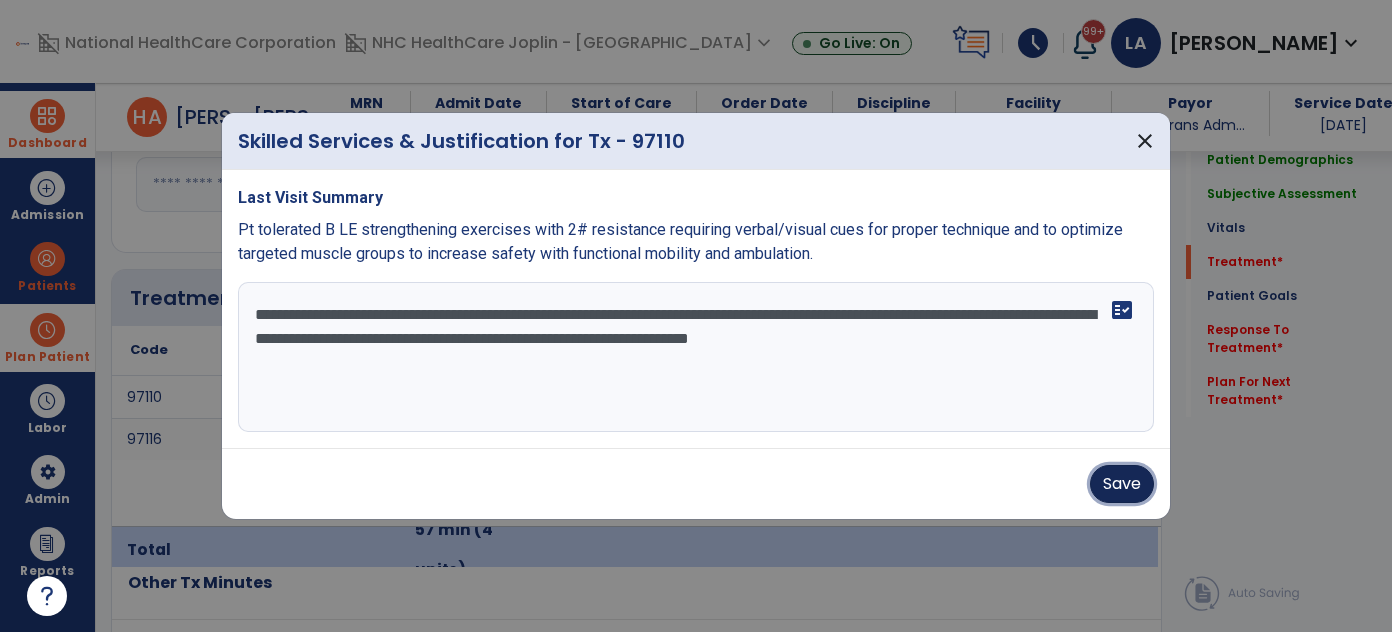 click on "Save" at bounding box center [1122, 484] 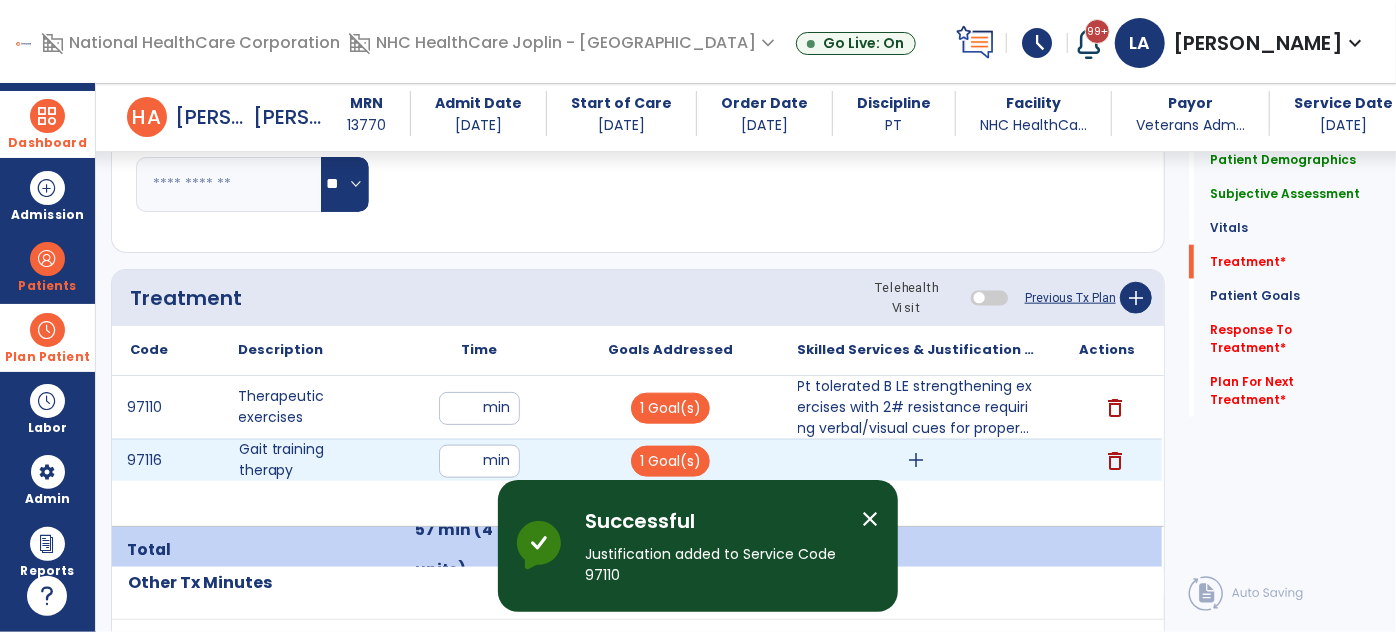 click on "add" at bounding box center (916, 460) 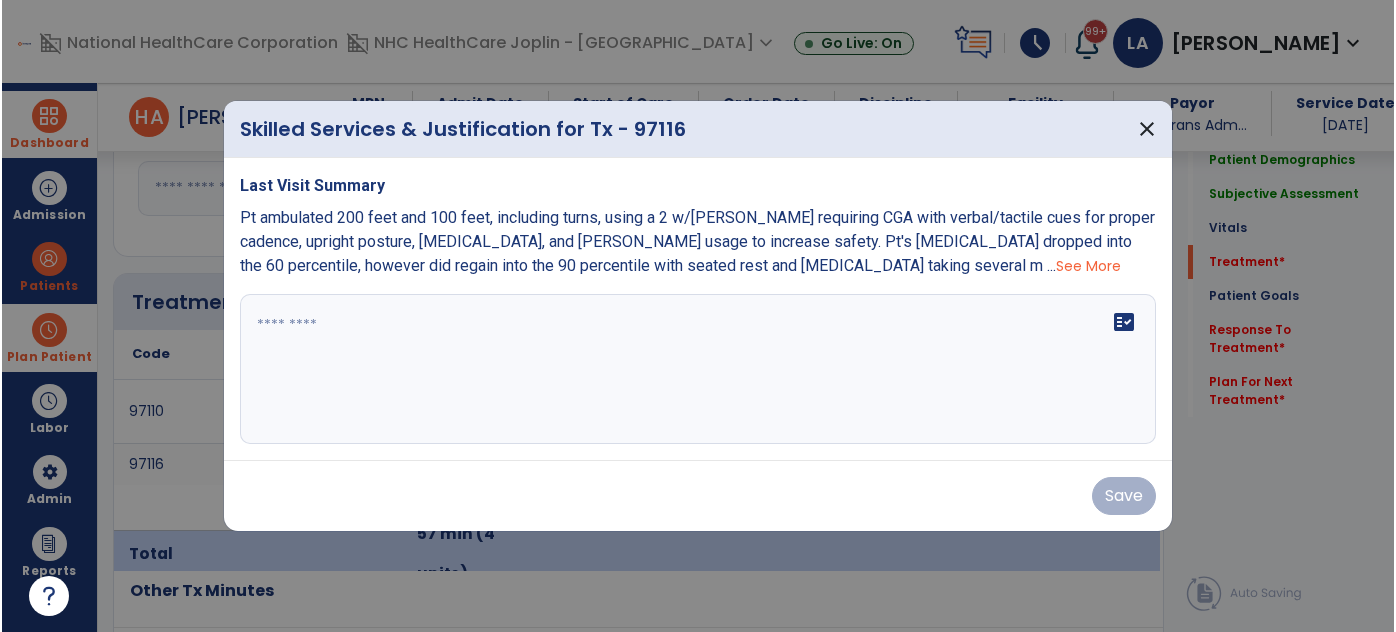 scroll, scrollTop: 1090, scrollLeft: 0, axis: vertical 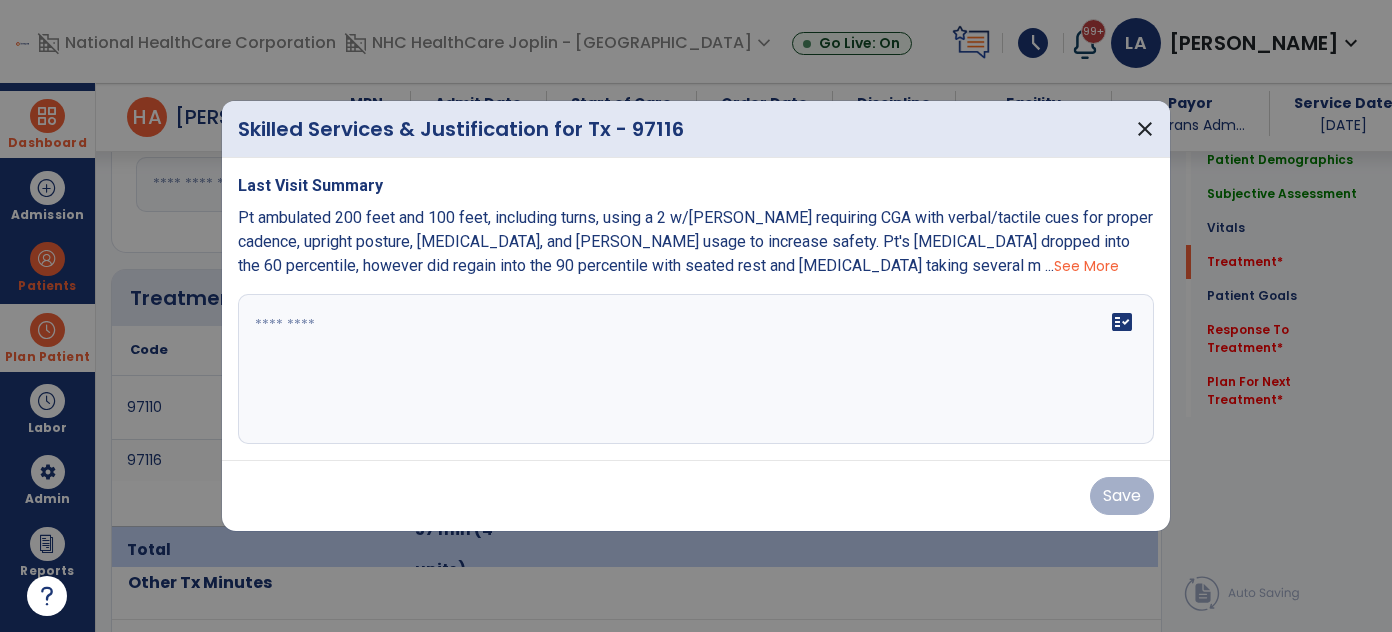 click on "See More" at bounding box center [1086, 266] 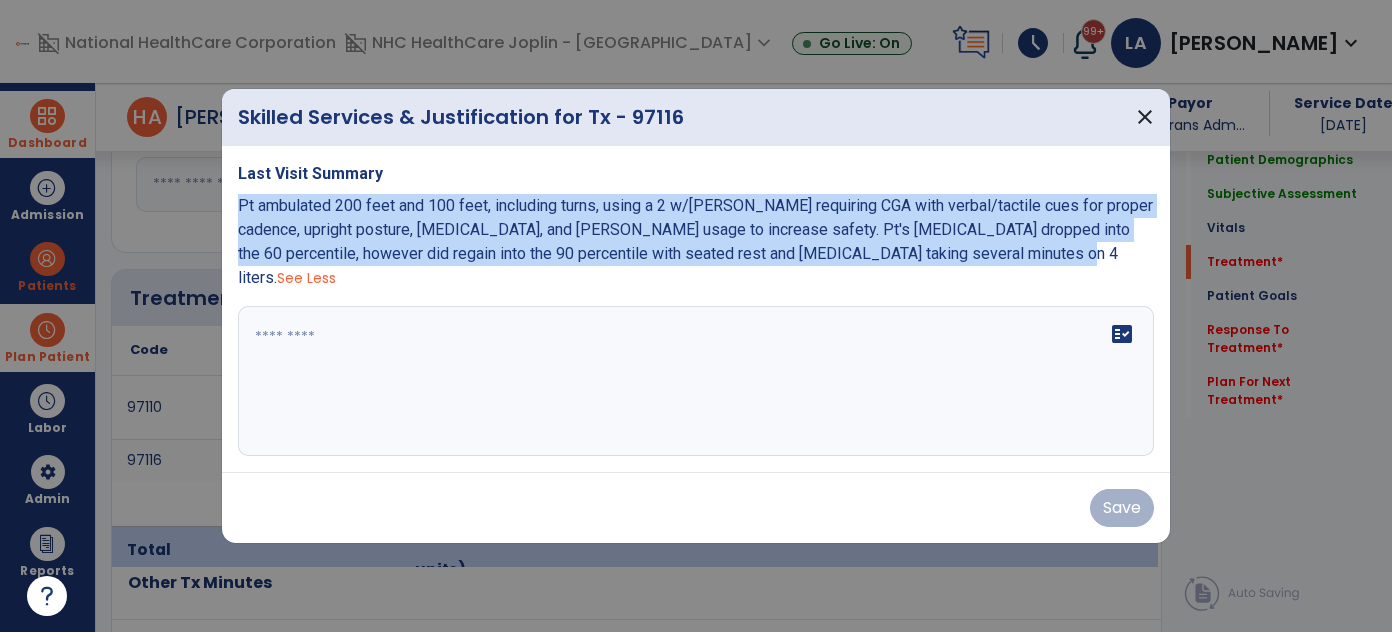 drag, startPoint x: 239, startPoint y: 218, endPoint x: 1027, endPoint y: 269, distance: 789.6487 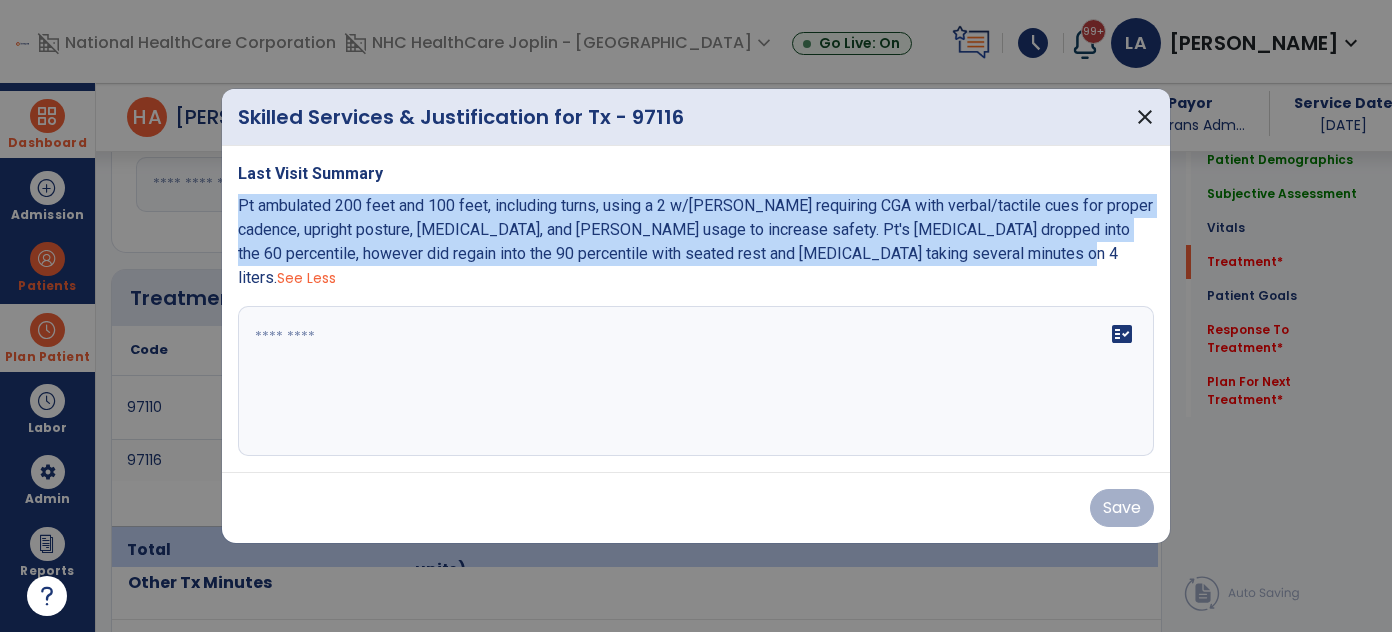click on "Pt ambulated 200 feet and 100 feet, including turns, using a 2 w/[PERSON_NAME] requiring CGA with verbal/tactile cues for proper cadence, upright posture, [MEDICAL_DATA], and [PERSON_NAME] usage to increase safety. Pt's [MEDICAL_DATA] dropped into the 60 percentile, however did regain into the 90 percentile with seated rest and [MEDICAL_DATA] taking several minutes on 4 liters." at bounding box center [695, 241] 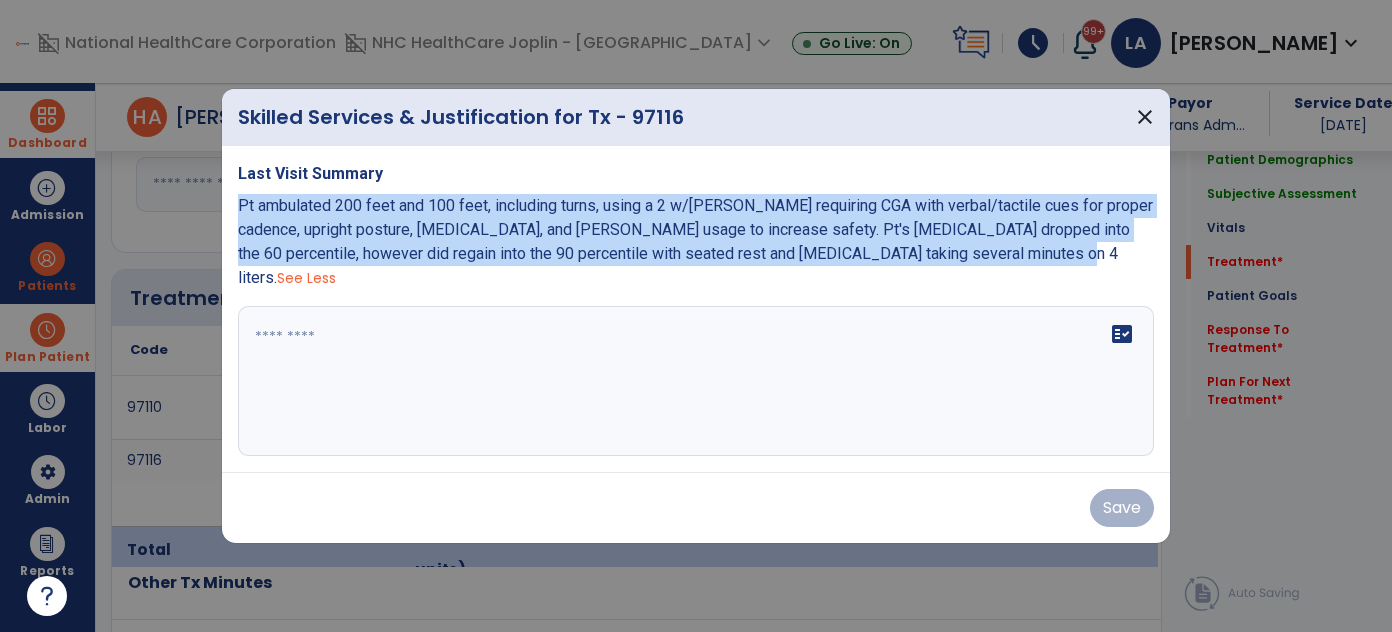 copy on "Pt ambulated 200 feet and 100 feet, including turns, using a 2 w/[PERSON_NAME] requiring CGA with verbal/tactile cues for proper cadence, upright posture, [MEDICAL_DATA], and [PERSON_NAME] usage to increase safety. Pt's [MEDICAL_DATA] dropped into the 60 percentile, however did regain into the 90 percentile with seated rest and [MEDICAL_DATA] taking several minutes on 4 liters." 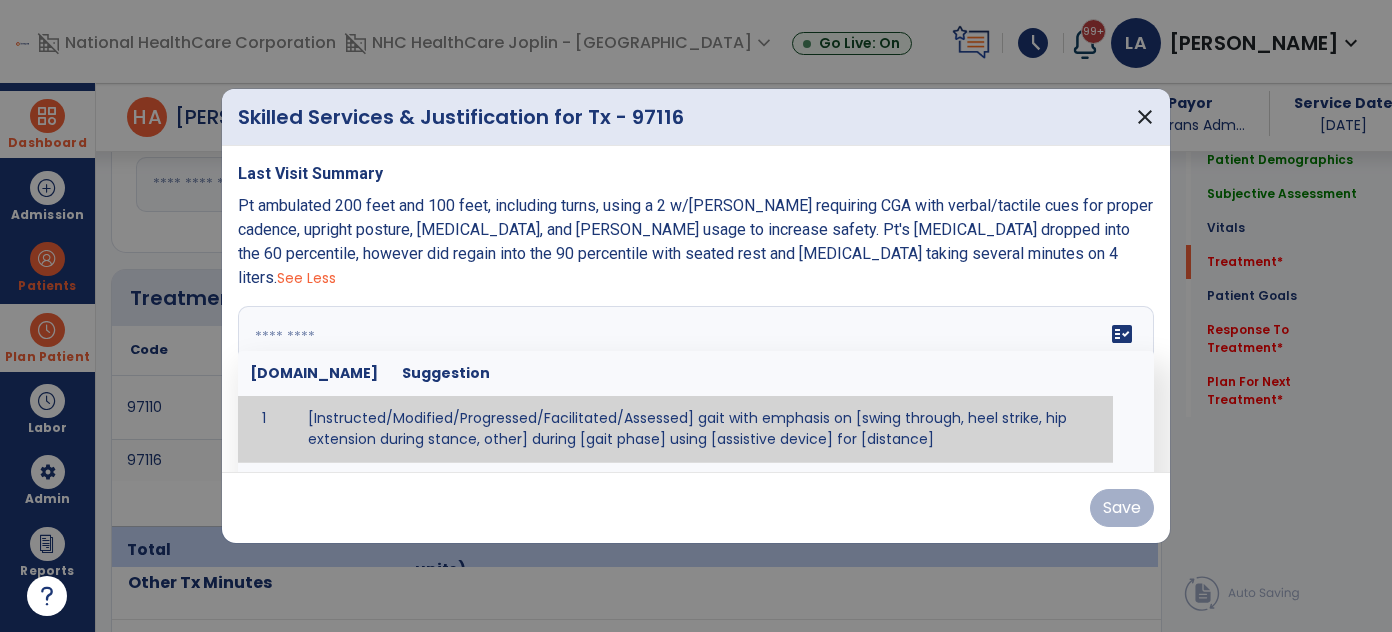 click at bounding box center [696, 381] 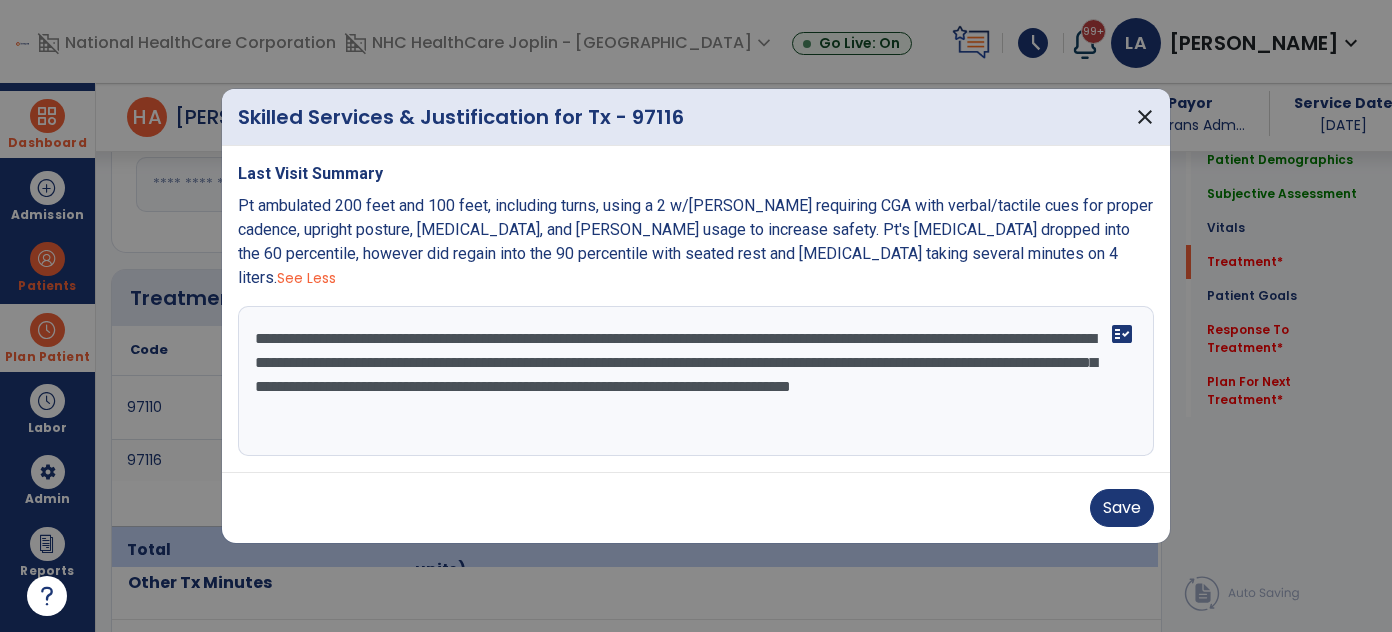 click on "**********" at bounding box center [696, 381] 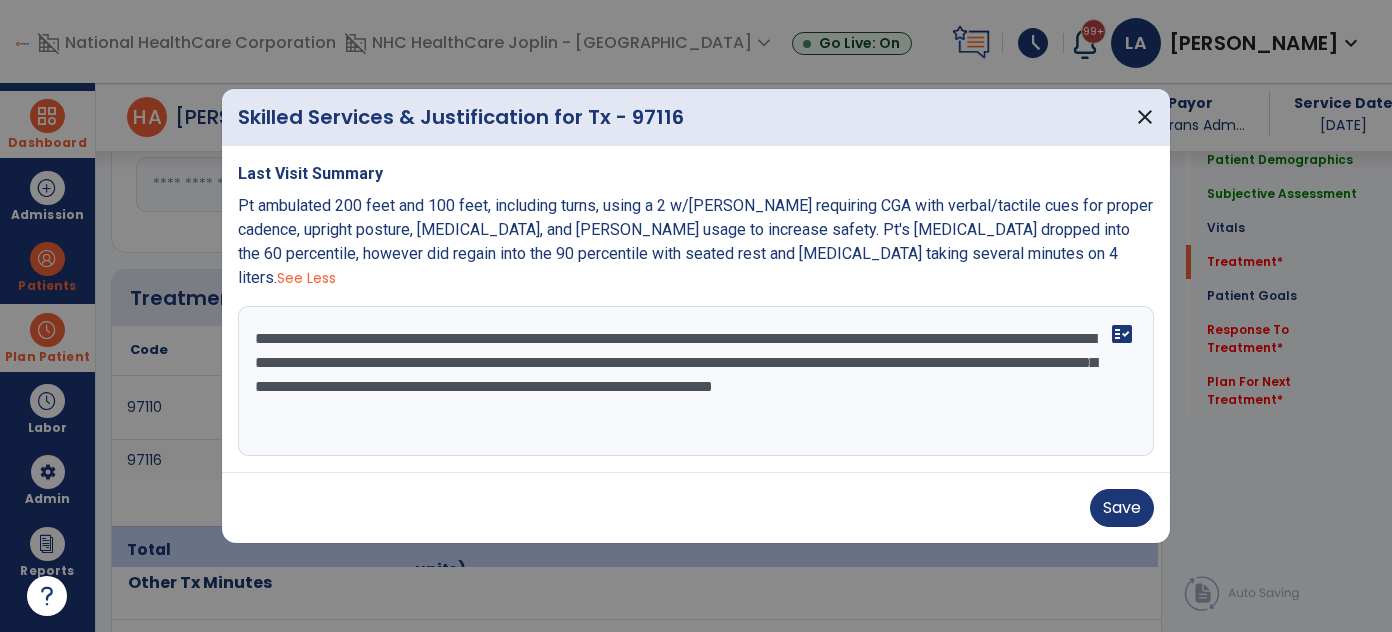 click on "**********" at bounding box center (696, 381) 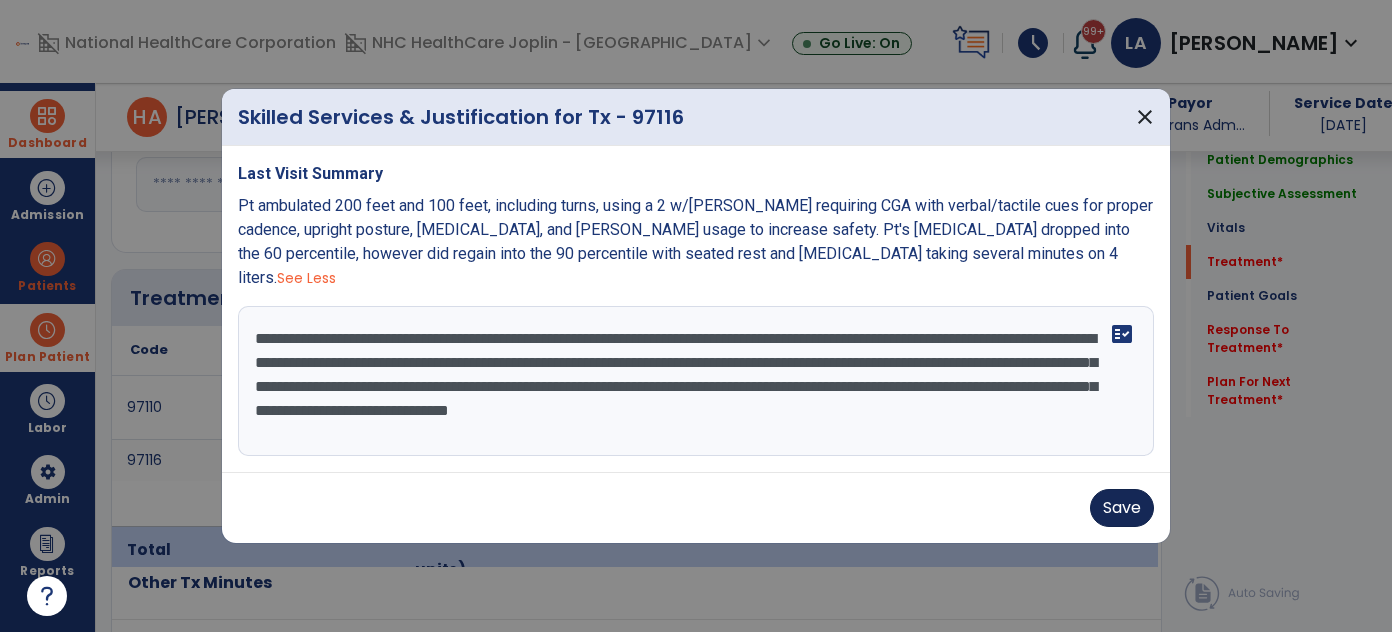 type on "**********" 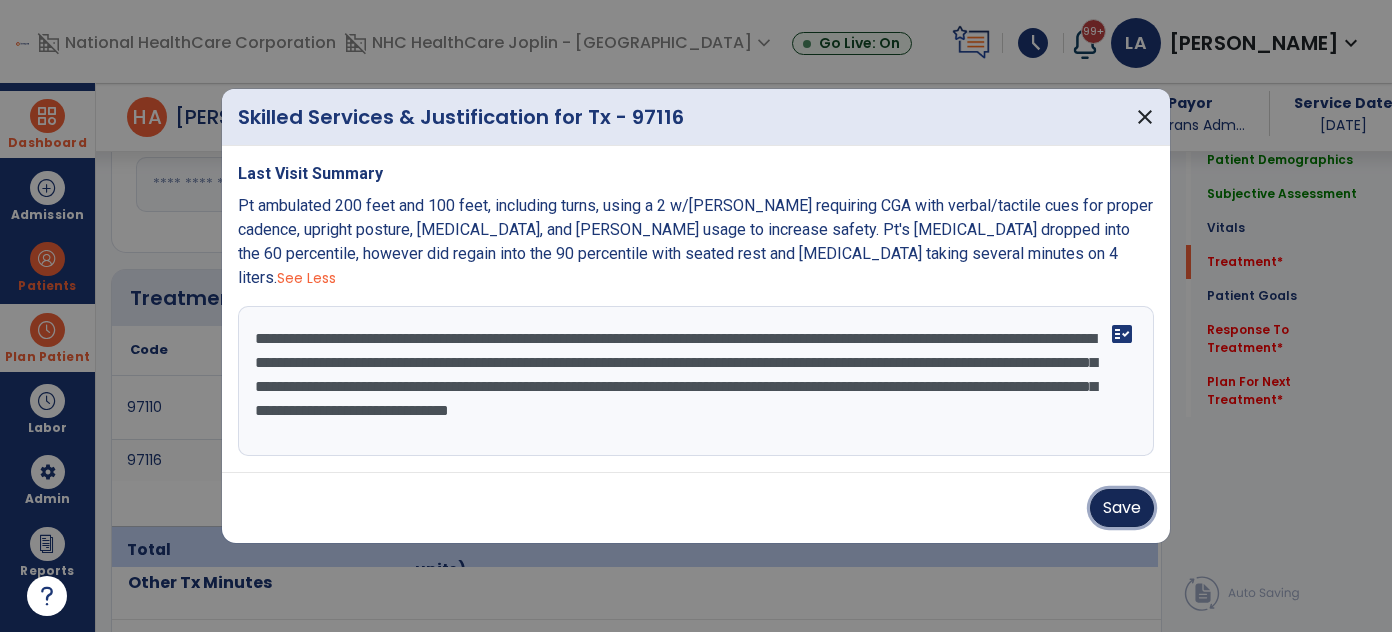 click on "Save" at bounding box center (1122, 508) 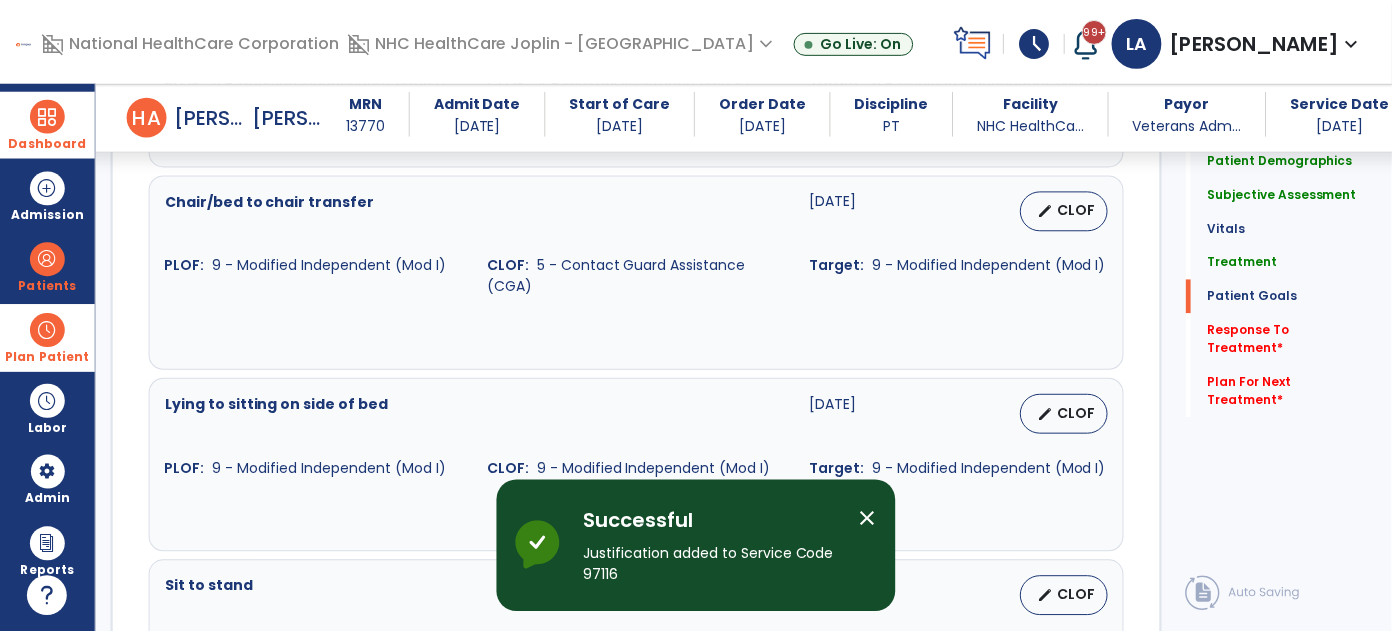 scroll, scrollTop: 1909, scrollLeft: 0, axis: vertical 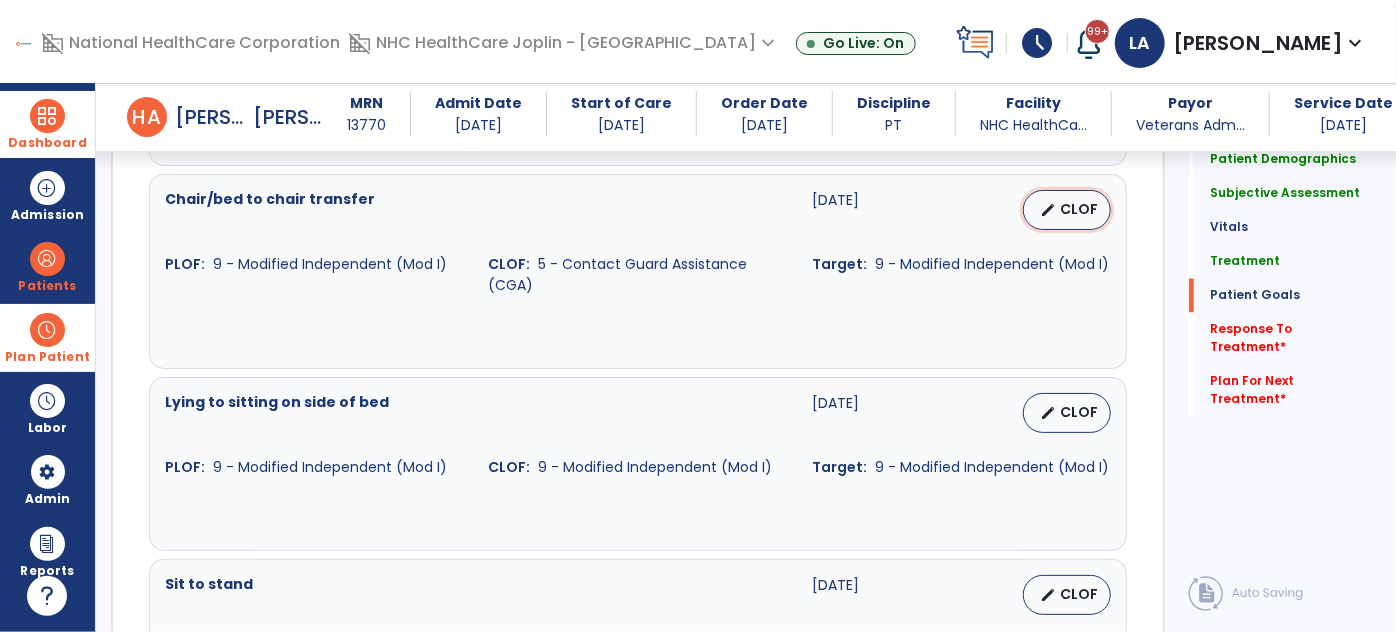 click on "edit   CLOF" at bounding box center (1067, 210) 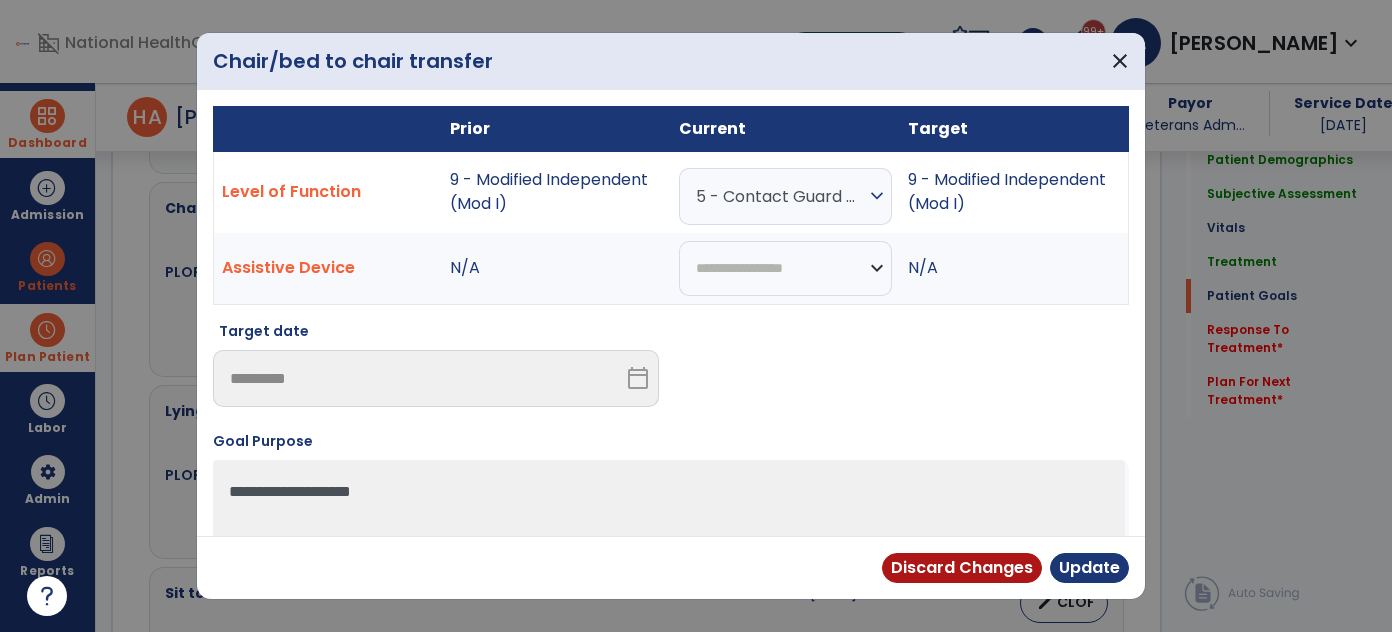 scroll, scrollTop: 1909, scrollLeft: 0, axis: vertical 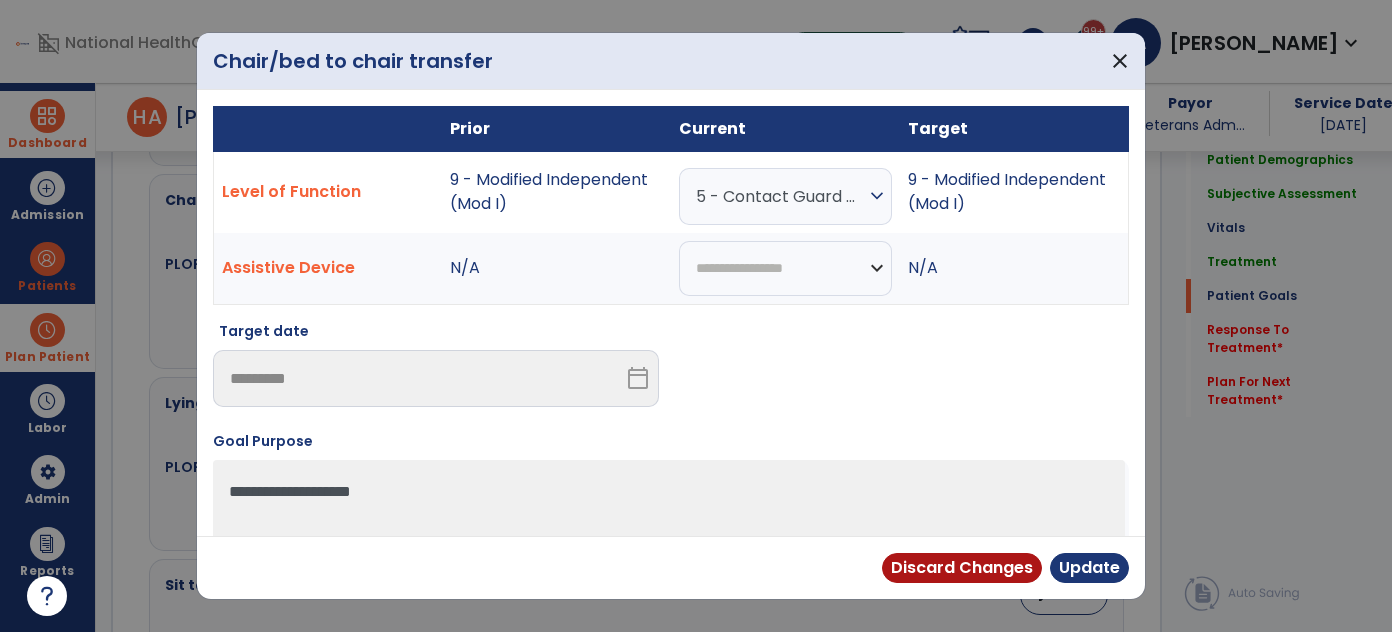 click on "expand_more" at bounding box center [877, 196] 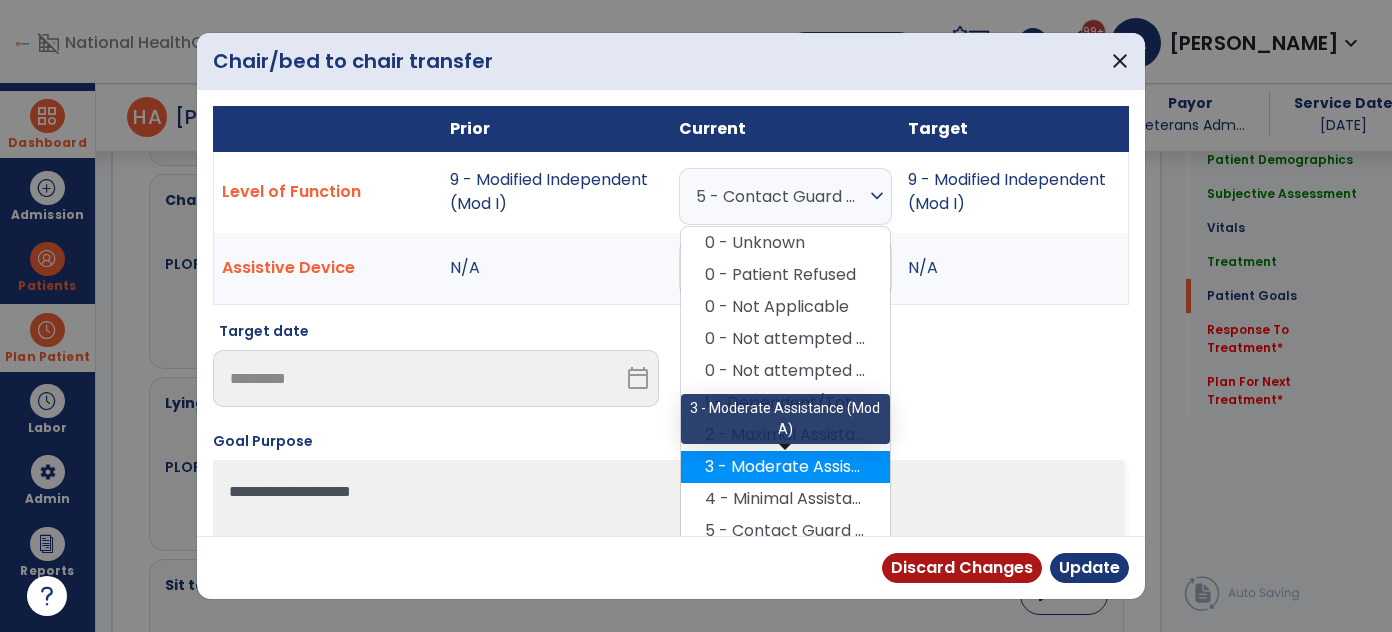 scroll, scrollTop: 168, scrollLeft: 0, axis: vertical 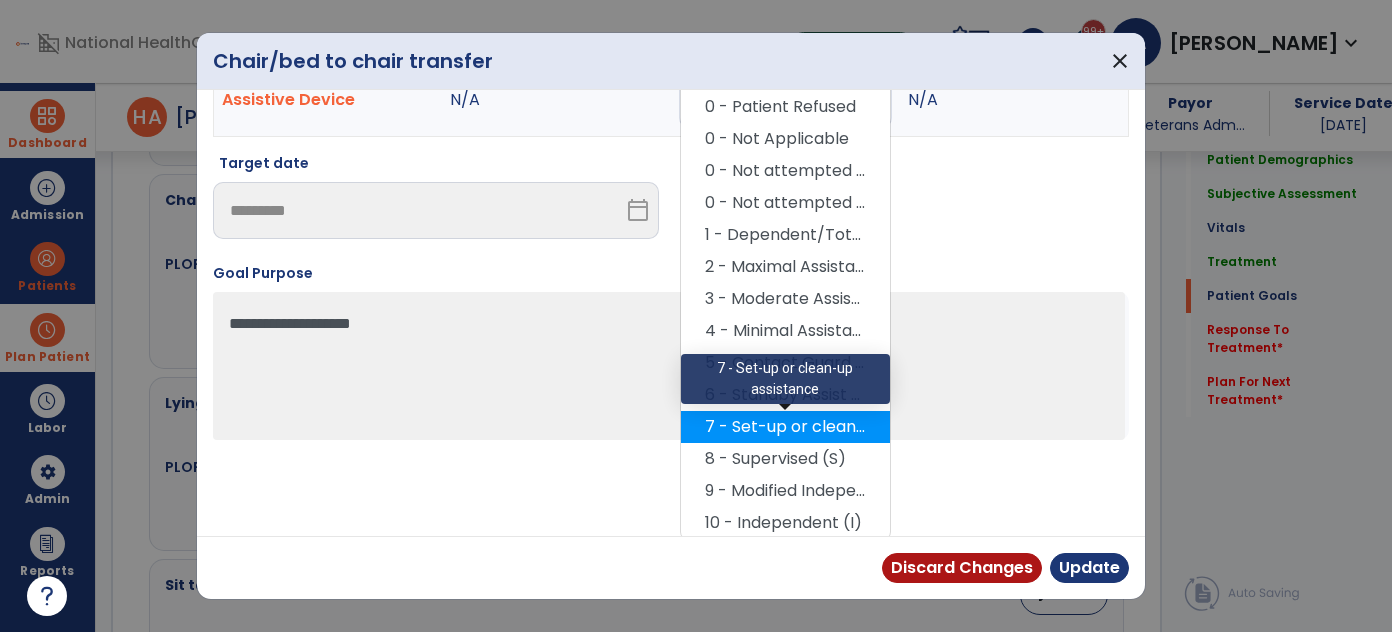 click on "7 - Set-up or clean-up assistance" at bounding box center [785, 427] 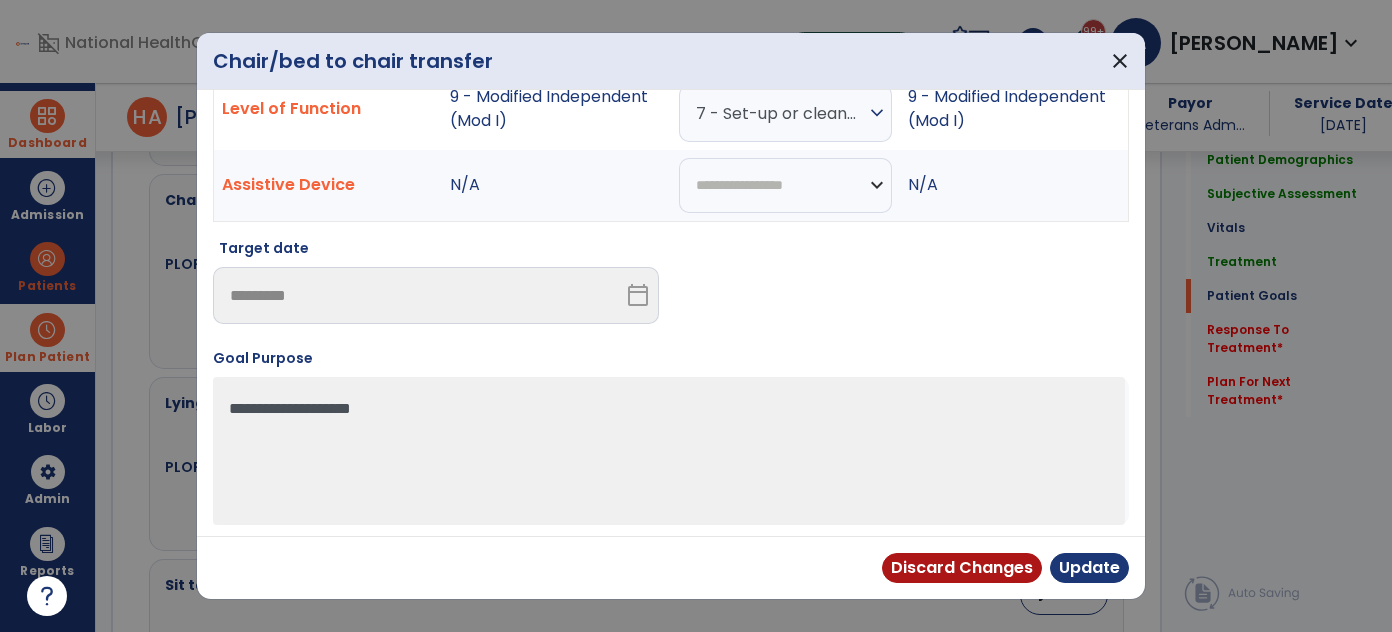scroll, scrollTop: 0, scrollLeft: 0, axis: both 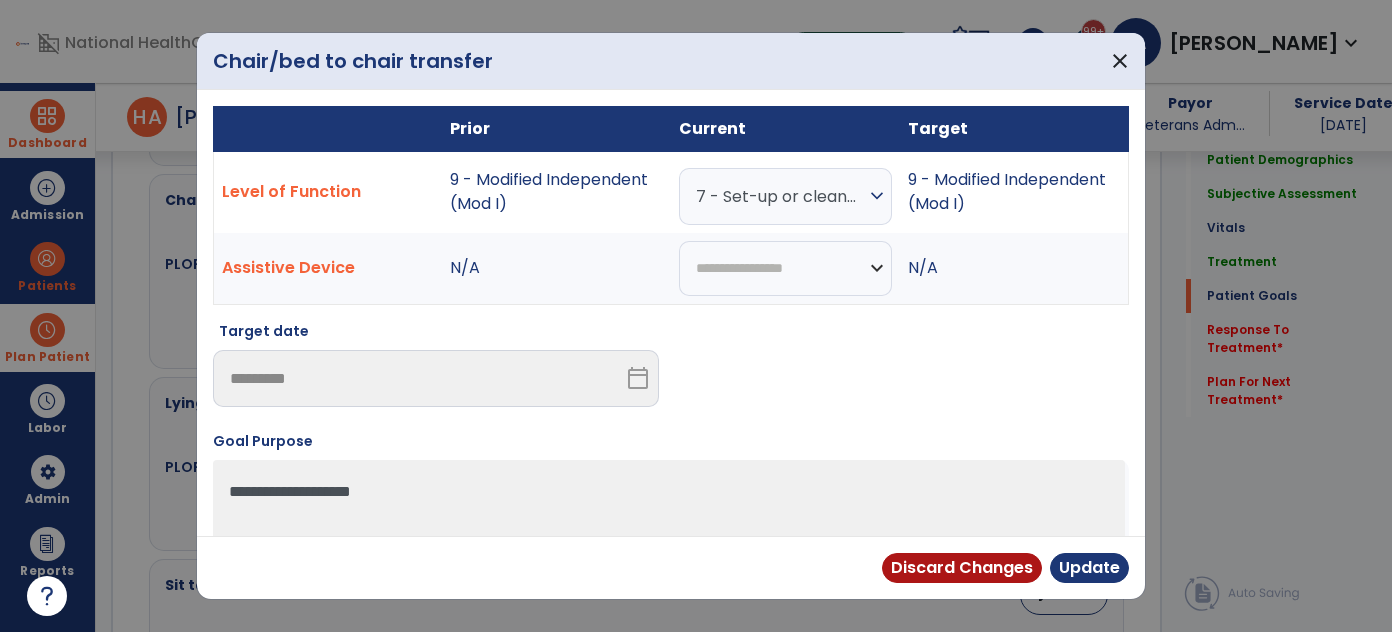 click on "expand_more" at bounding box center (877, 196) 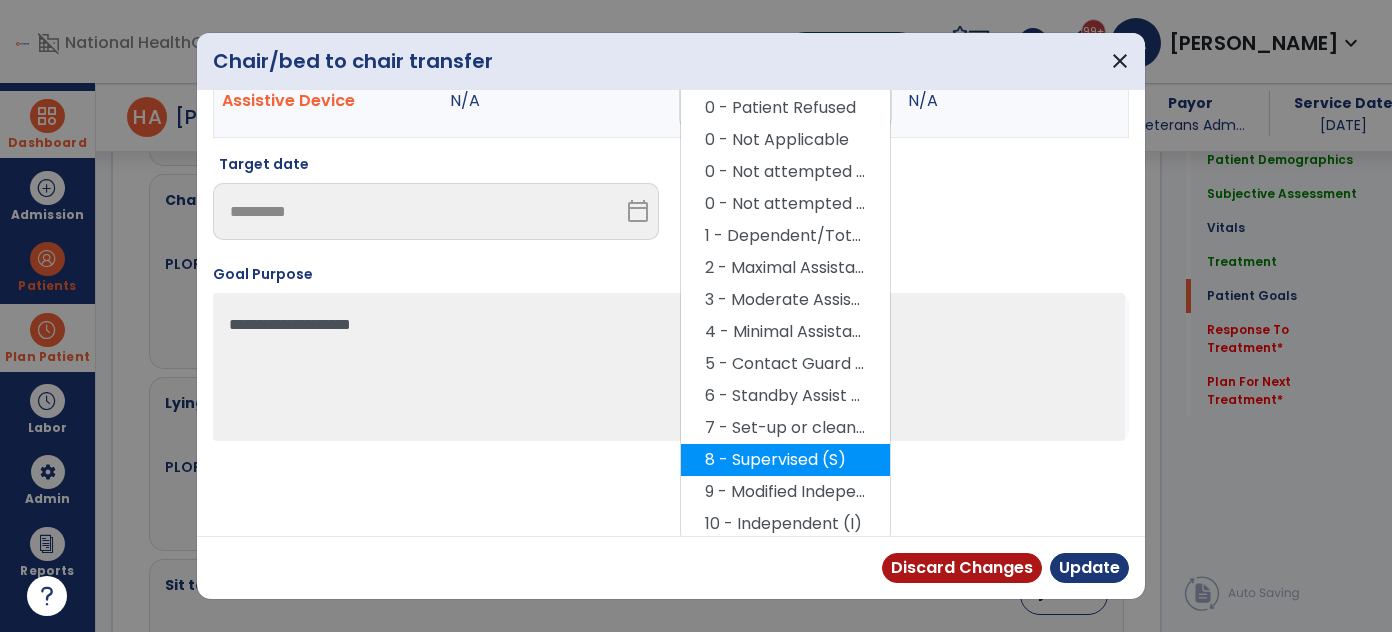 scroll, scrollTop: 168, scrollLeft: 0, axis: vertical 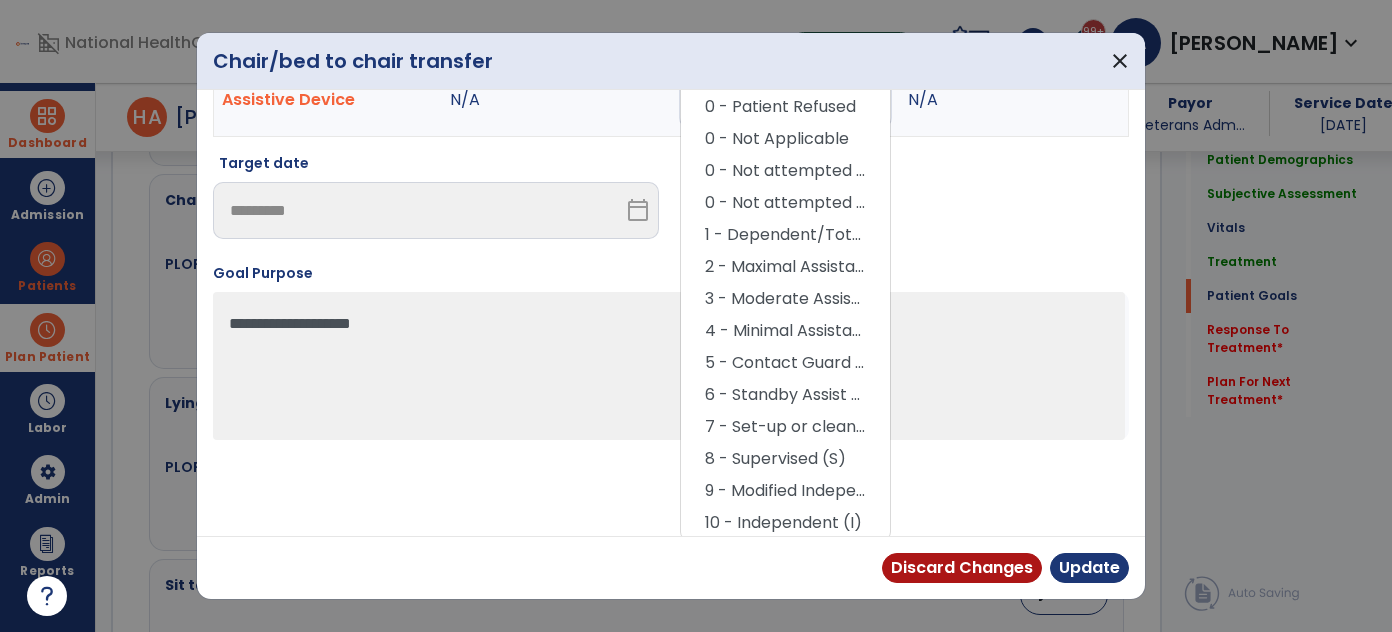 click on "6 - Standby Assist (SBA)" at bounding box center [785, 395] 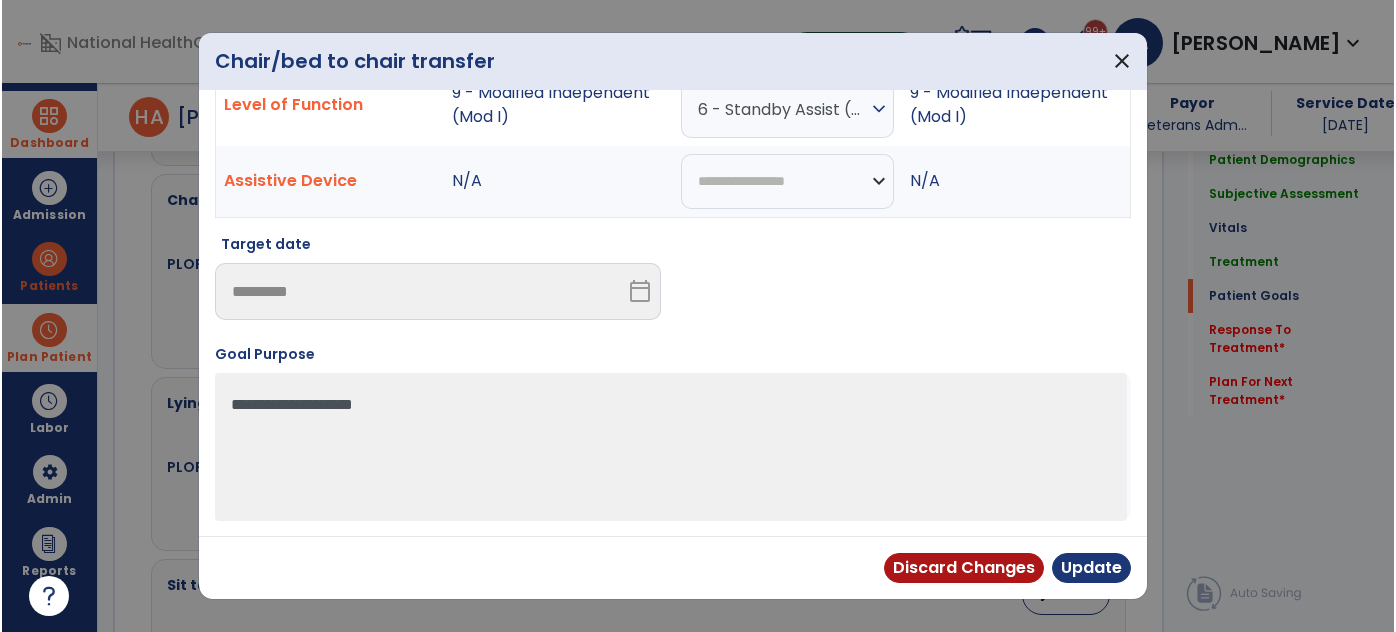scroll, scrollTop: 83, scrollLeft: 0, axis: vertical 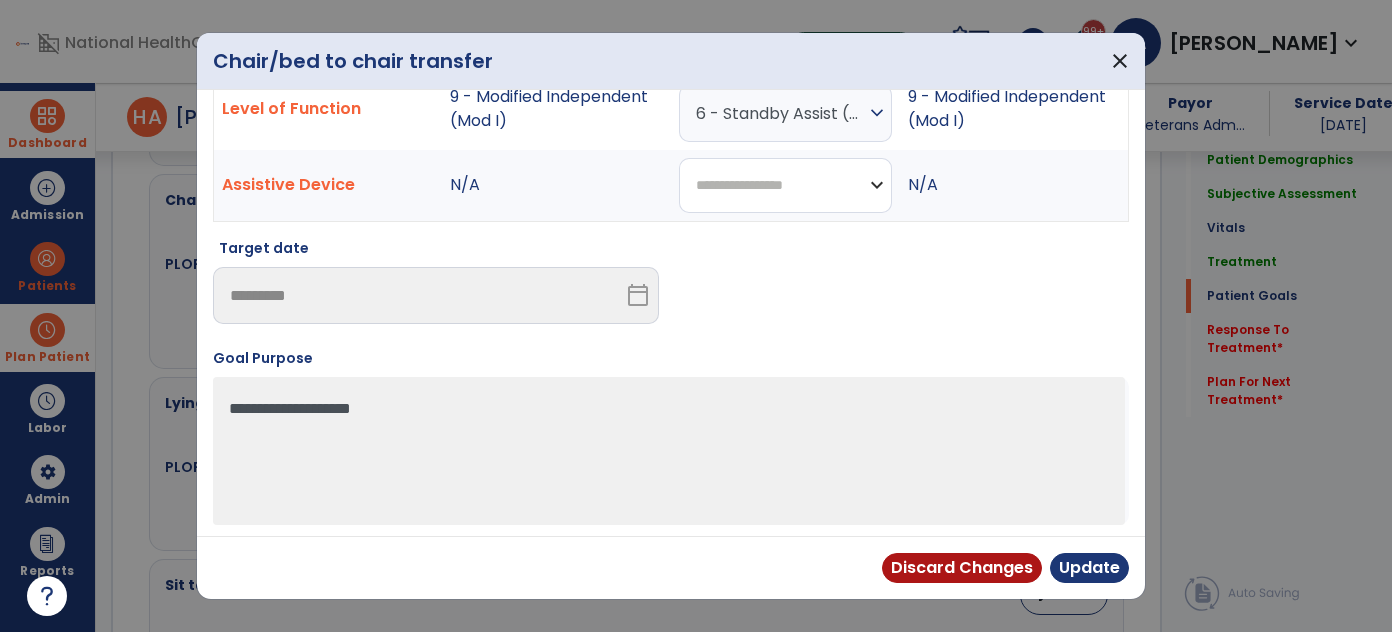 click on "**********" at bounding box center (785, 185) 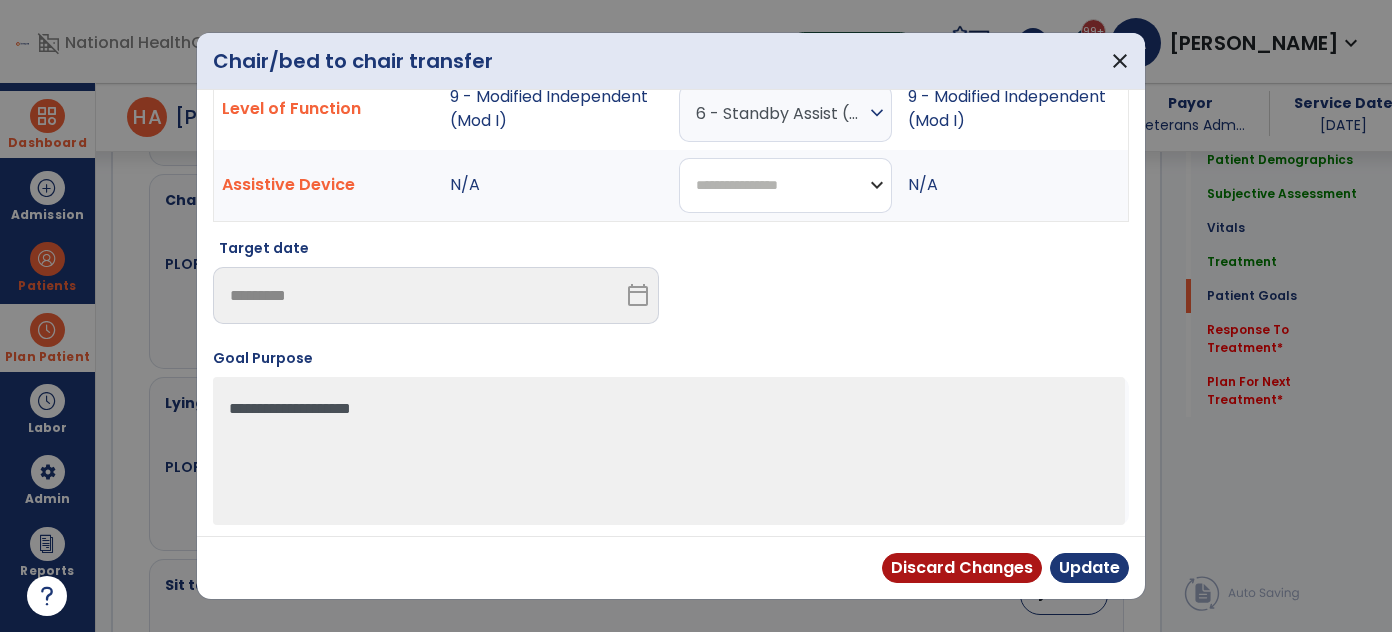 click on "**********" at bounding box center (785, 185) 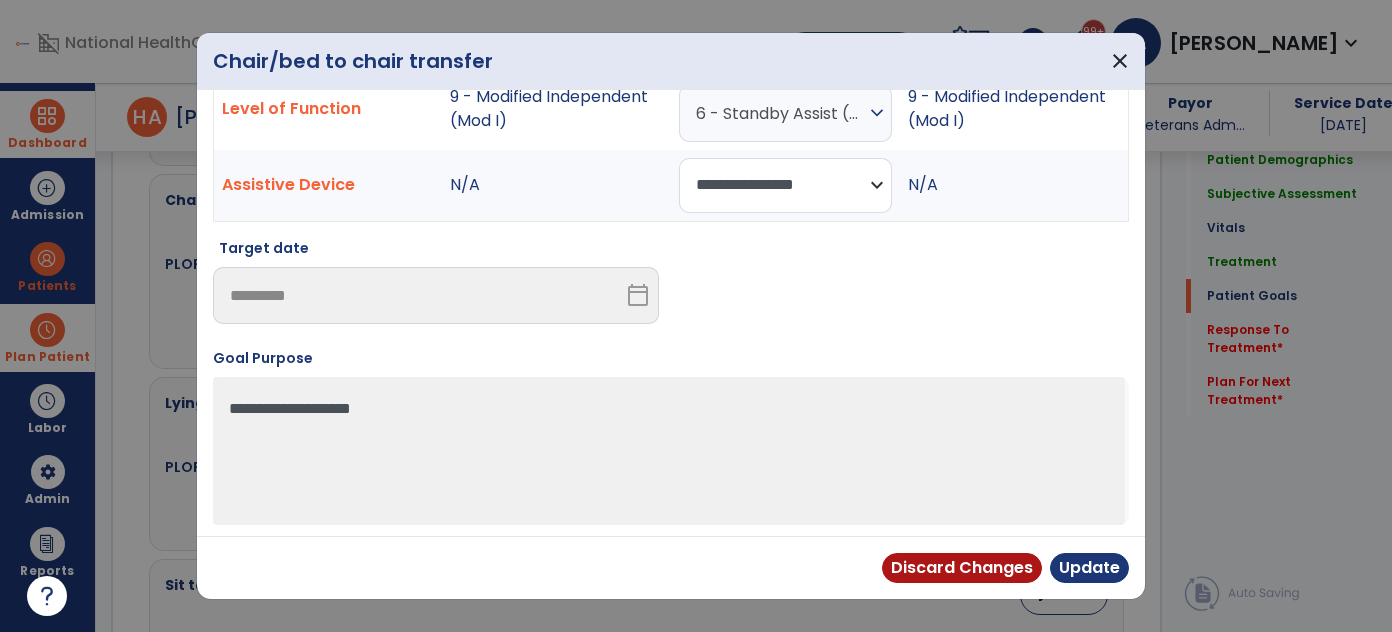 click on "**********" at bounding box center (785, 185) 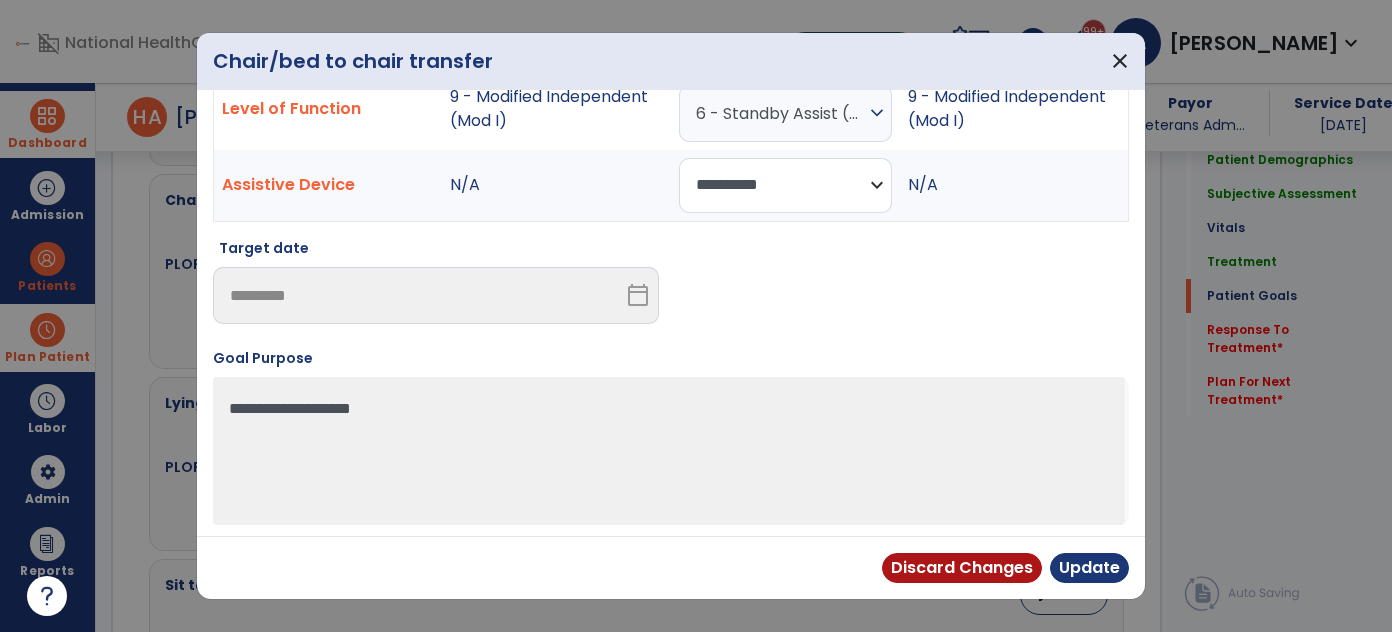 click on "**********" at bounding box center (785, 185) 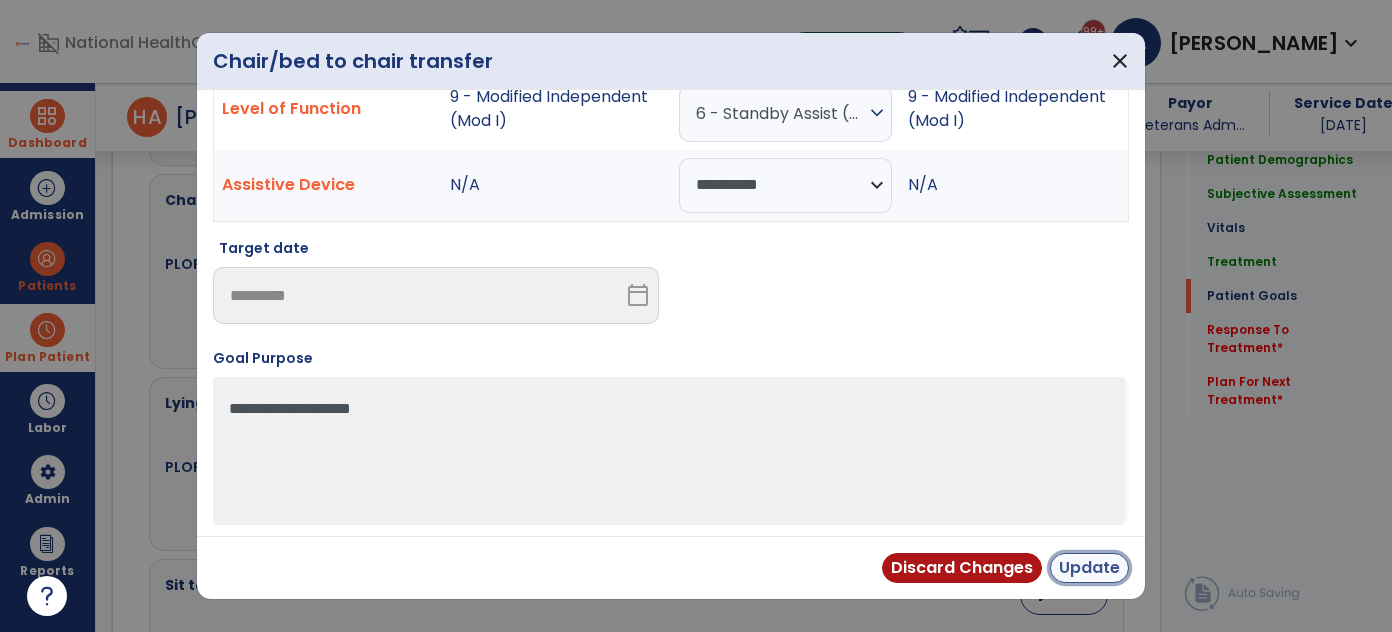 click on "Update" at bounding box center [1089, 568] 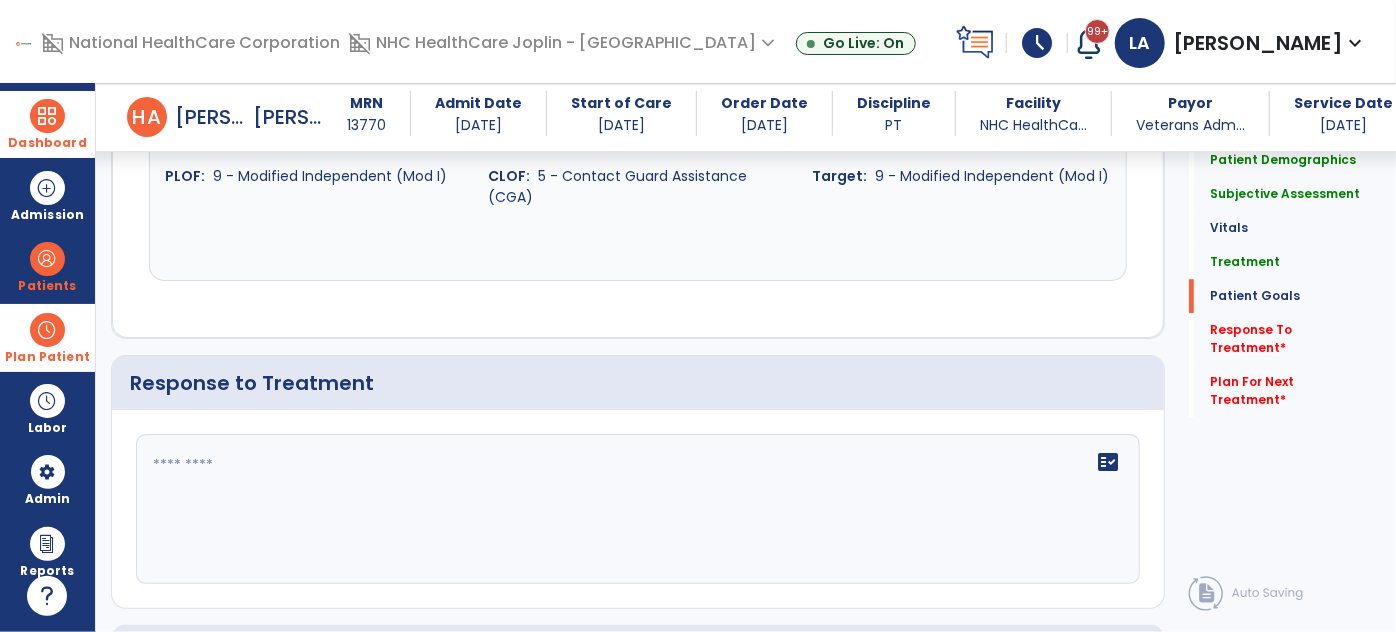 scroll, scrollTop: 2727, scrollLeft: 0, axis: vertical 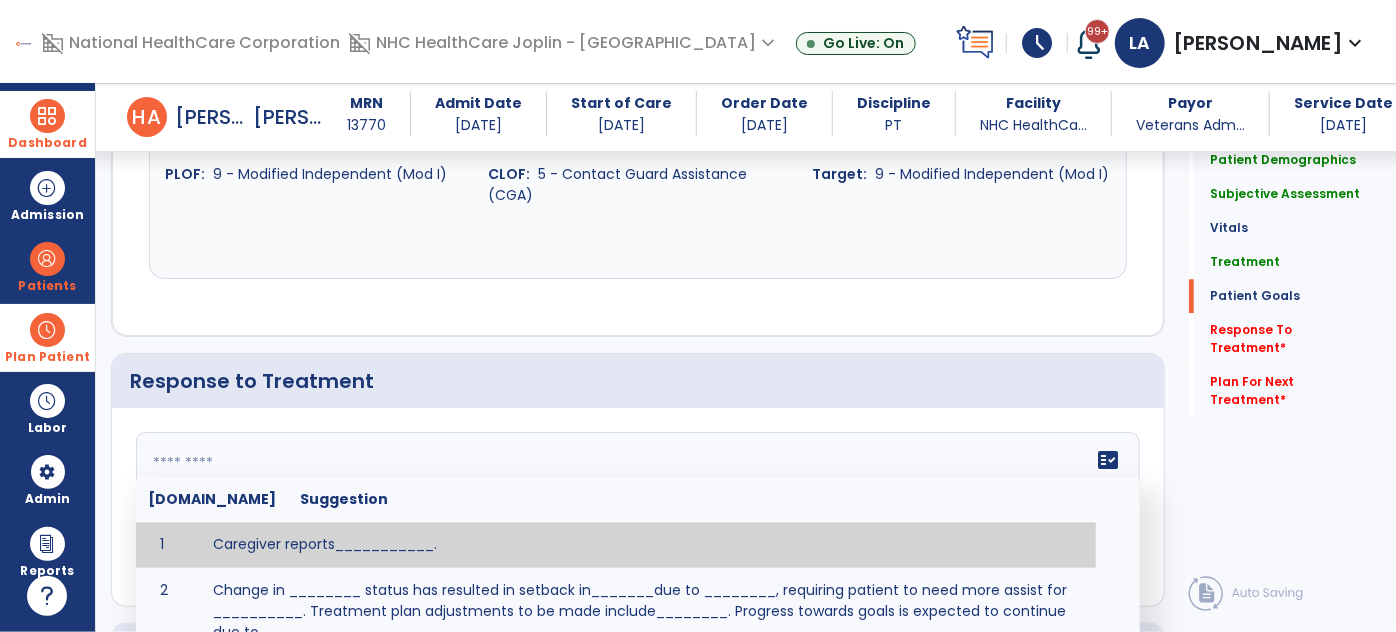 click 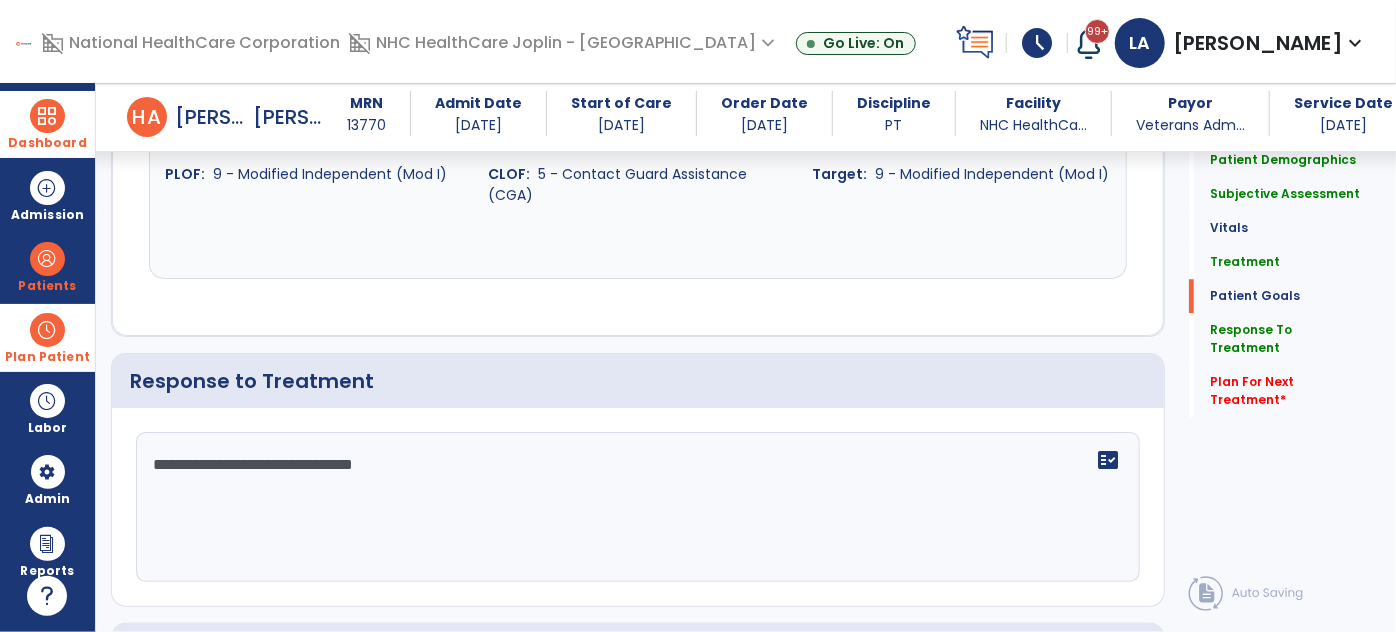 click on "**********" 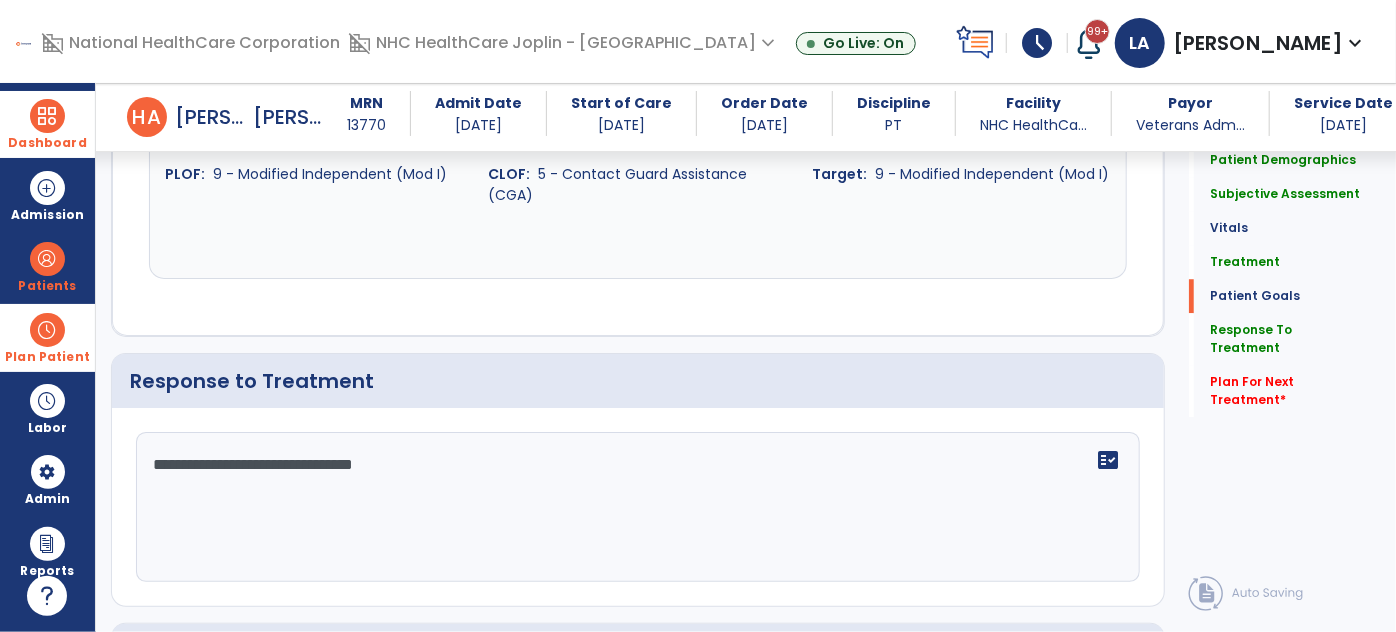 click on "**********" 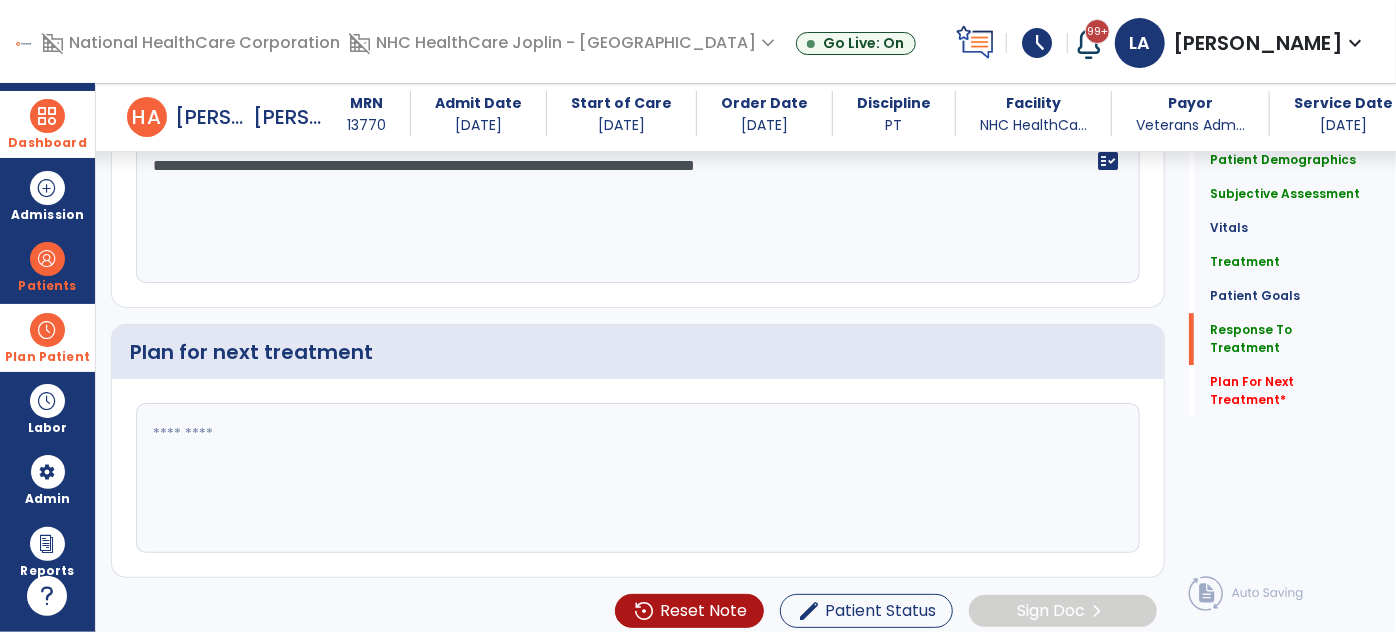scroll, scrollTop: 3028, scrollLeft: 0, axis: vertical 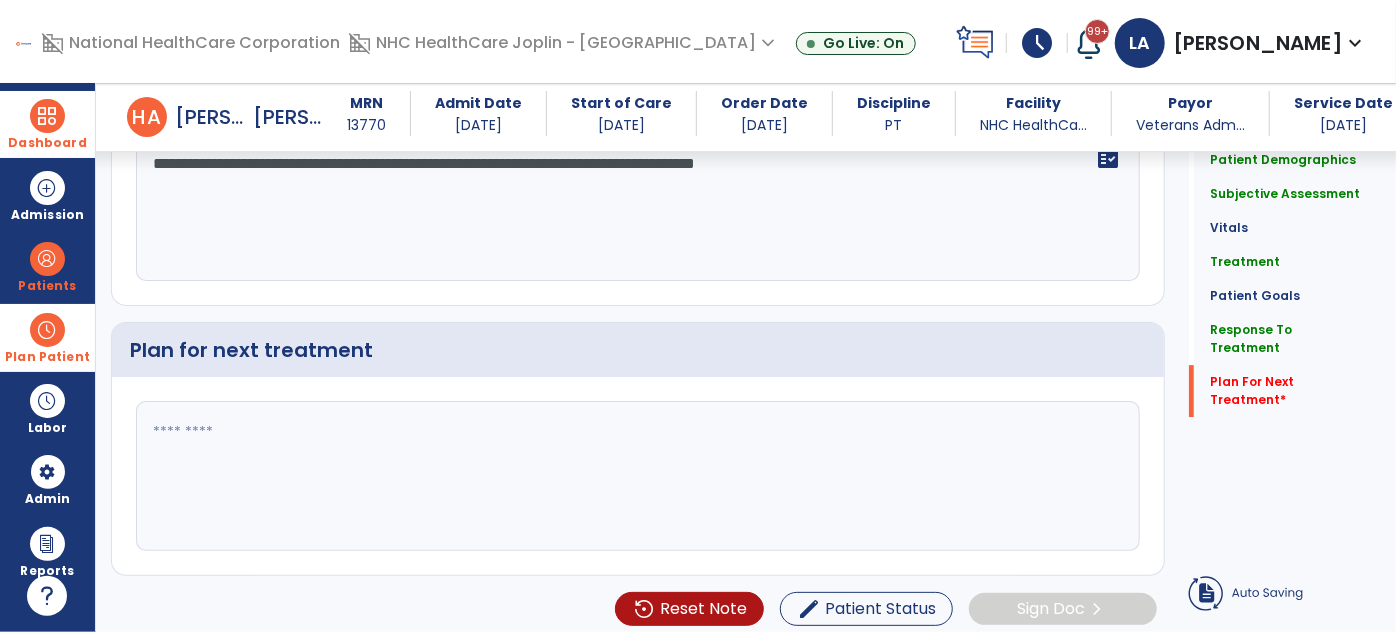 type on "**********" 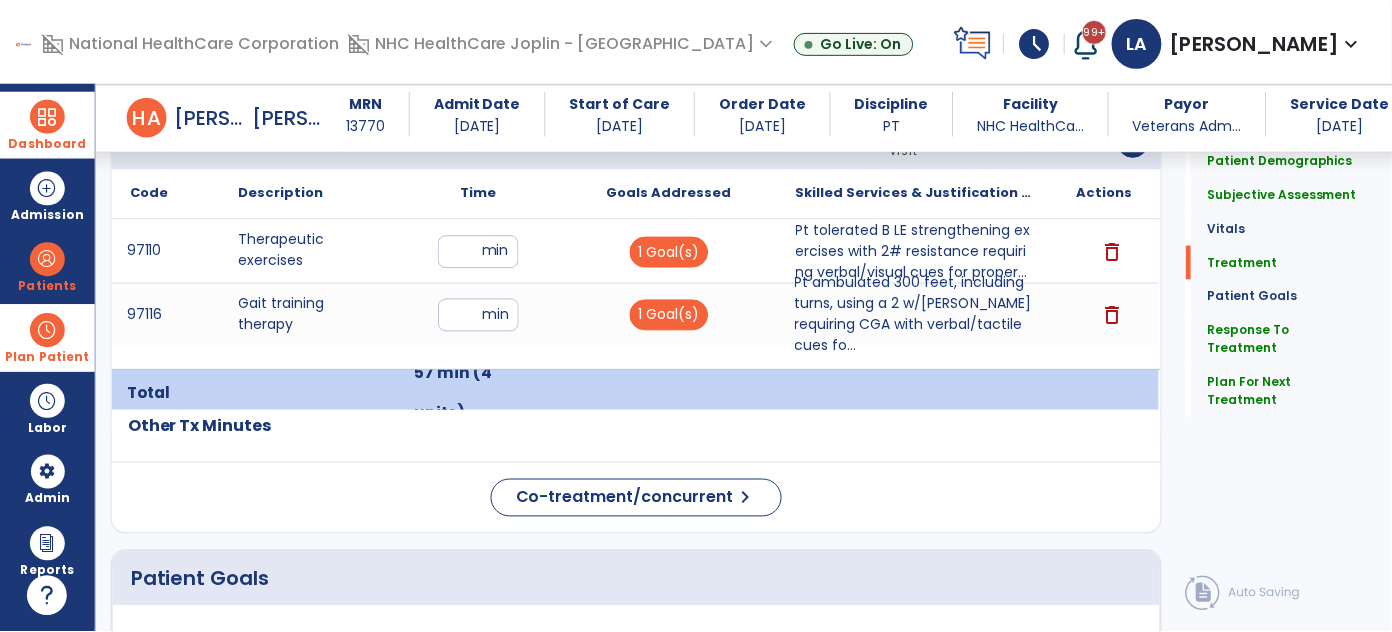 scroll, scrollTop: 1301, scrollLeft: 0, axis: vertical 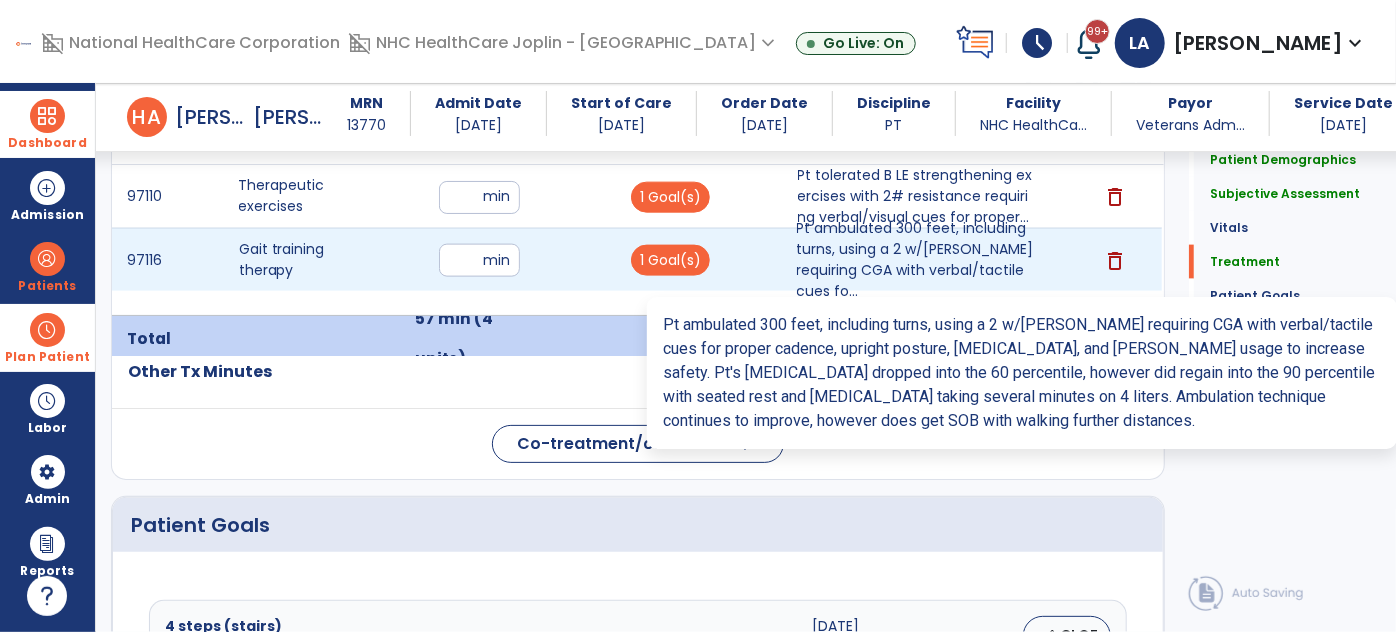 type on "**********" 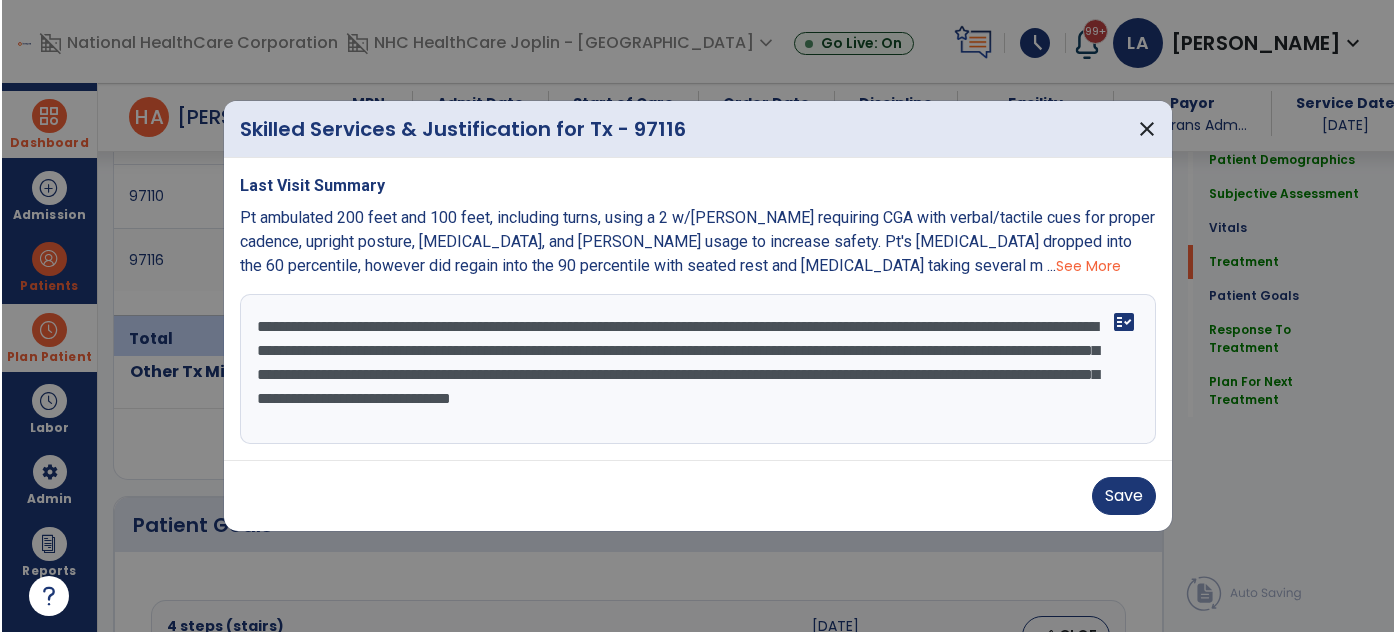 scroll, scrollTop: 1301, scrollLeft: 0, axis: vertical 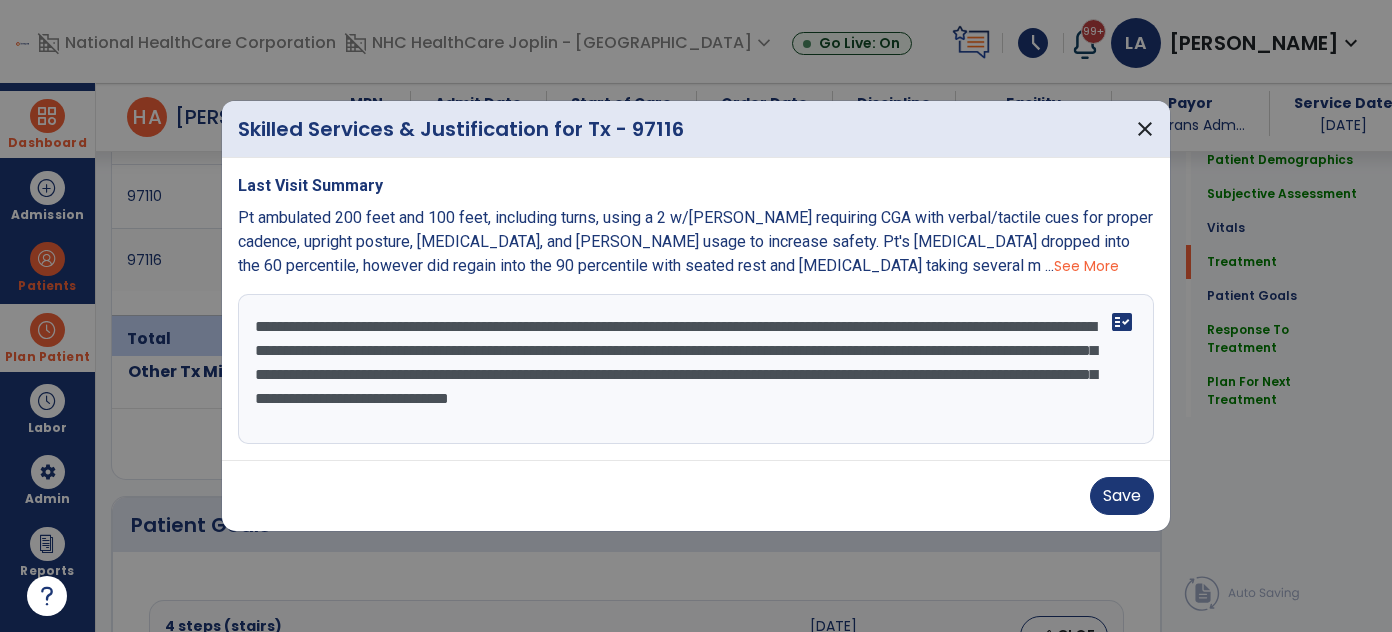 click on "Pt ambulated 200 feet and 100 feet, including turns, using a 2 w/[PERSON_NAME] requiring CGA with verbal/tactile cues for proper cadence, upright posture, [MEDICAL_DATA], and [PERSON_NAME] usage to increase safety. Pt's [MEDICAL_DATA] dropped into the 60 percentile, however did regain into the 90 percentile with seated rest and [MEDICAL_DATA] taking several m ..." at bounding box center (695, 241) 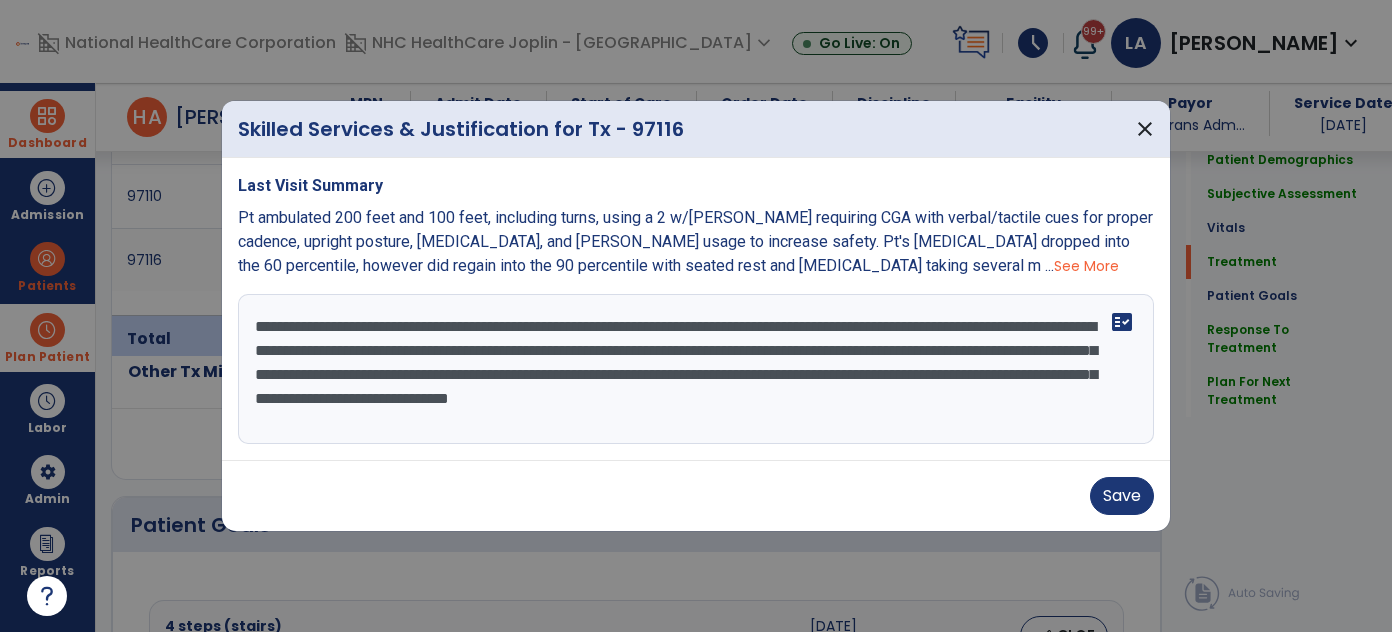 click on "**********" at bounding box center (696, 369) 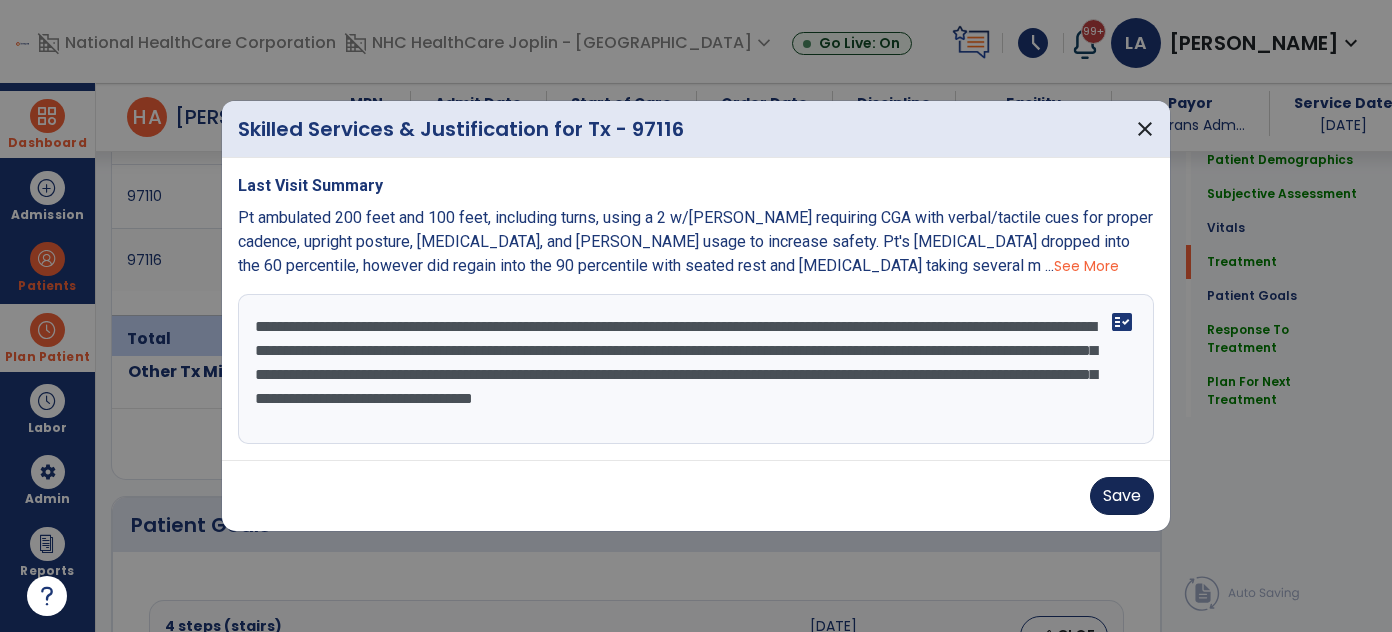 type on "**********" 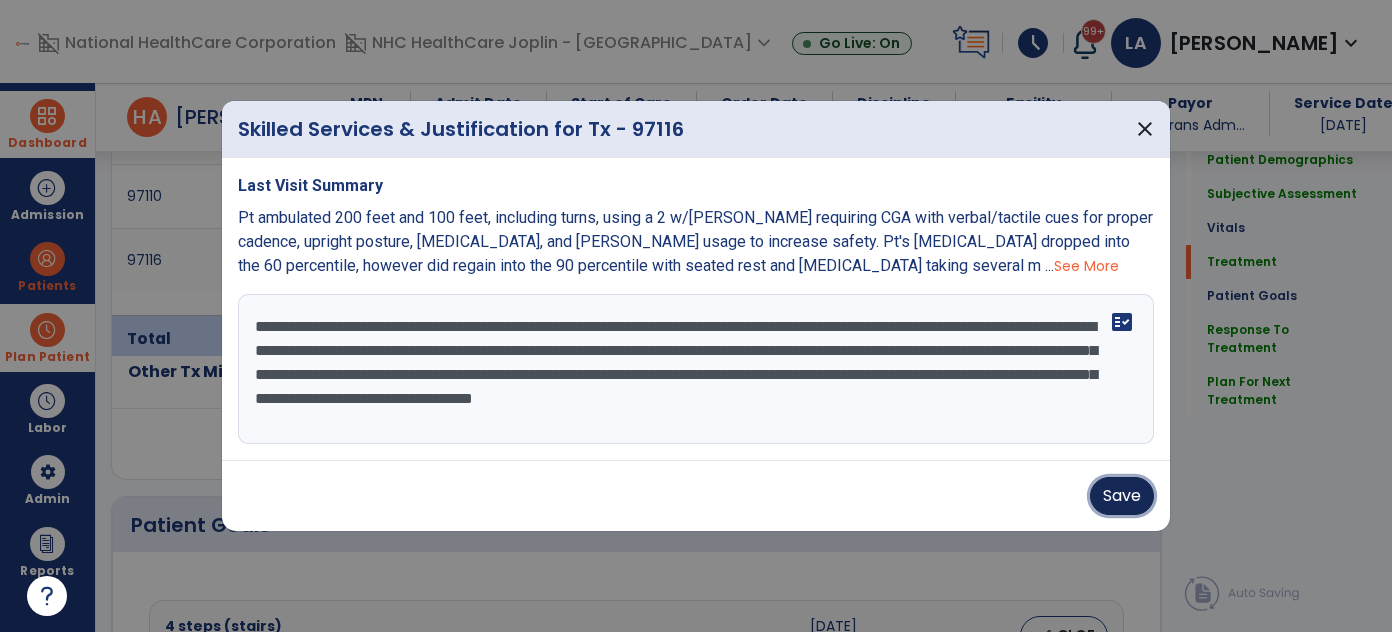 click on "Save" at bounding box center (1122, 496) 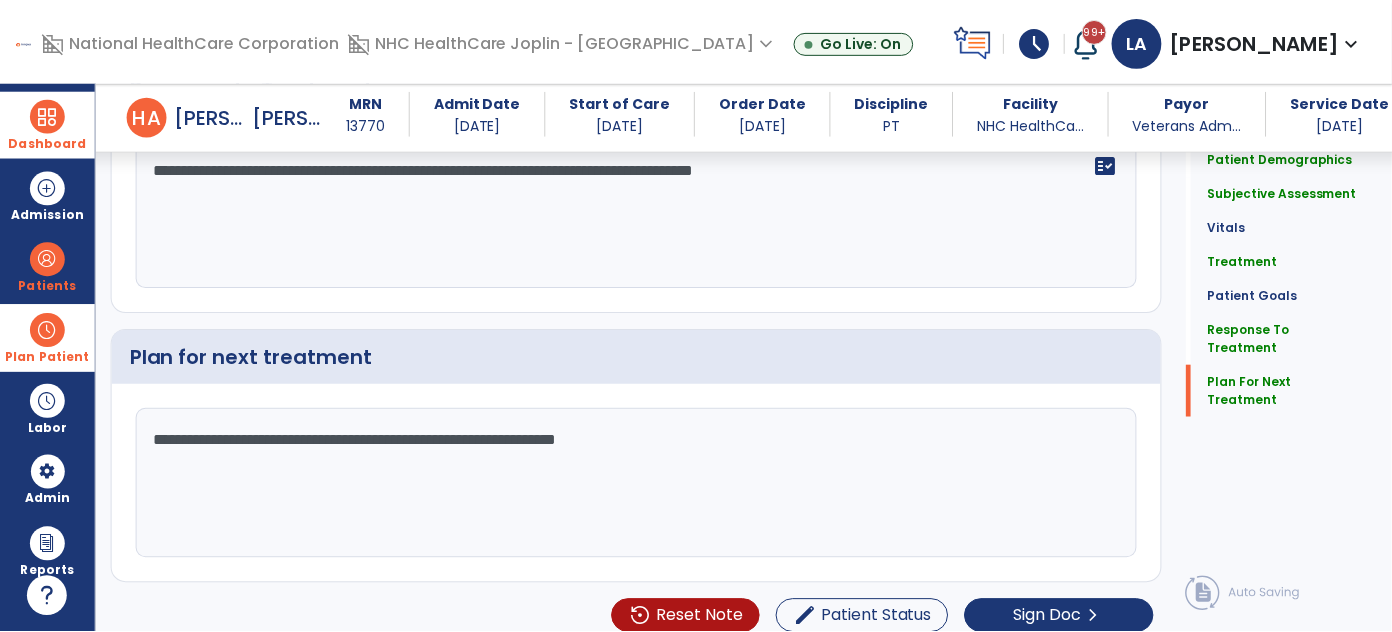 scroll, scrollTop: 3028, scrollLeft: 0, axis: vertical 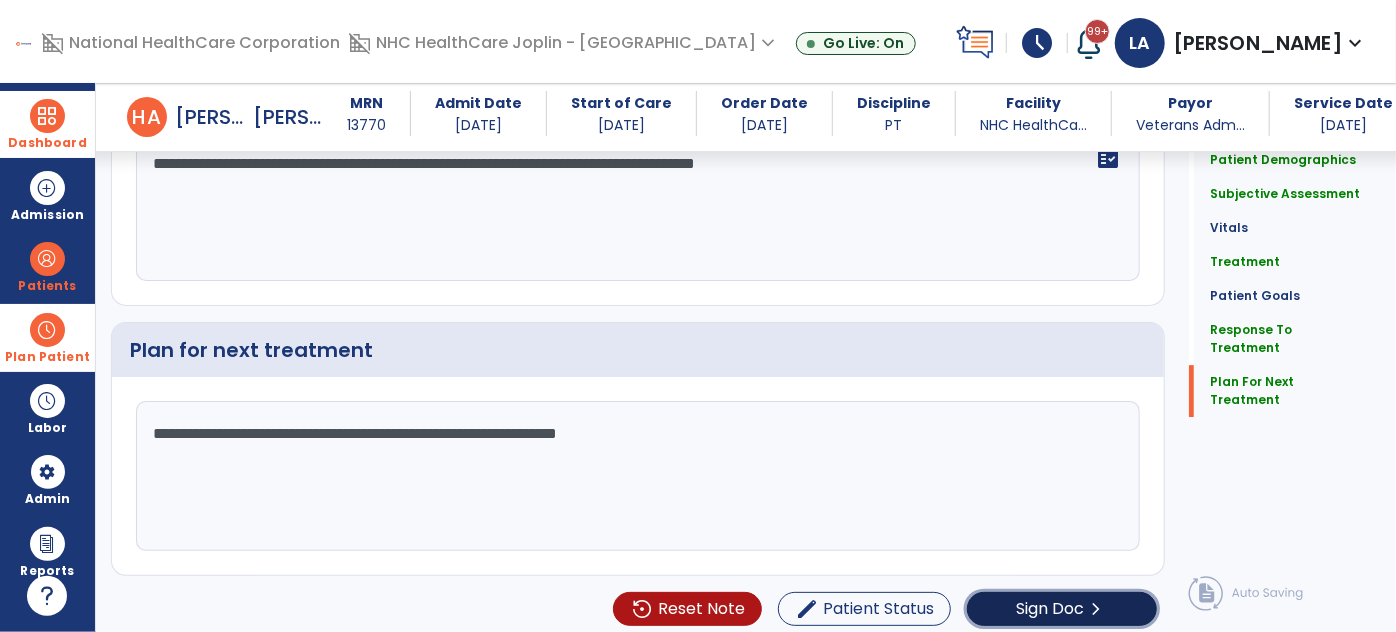 click on "Sign Doc  chevron_right" 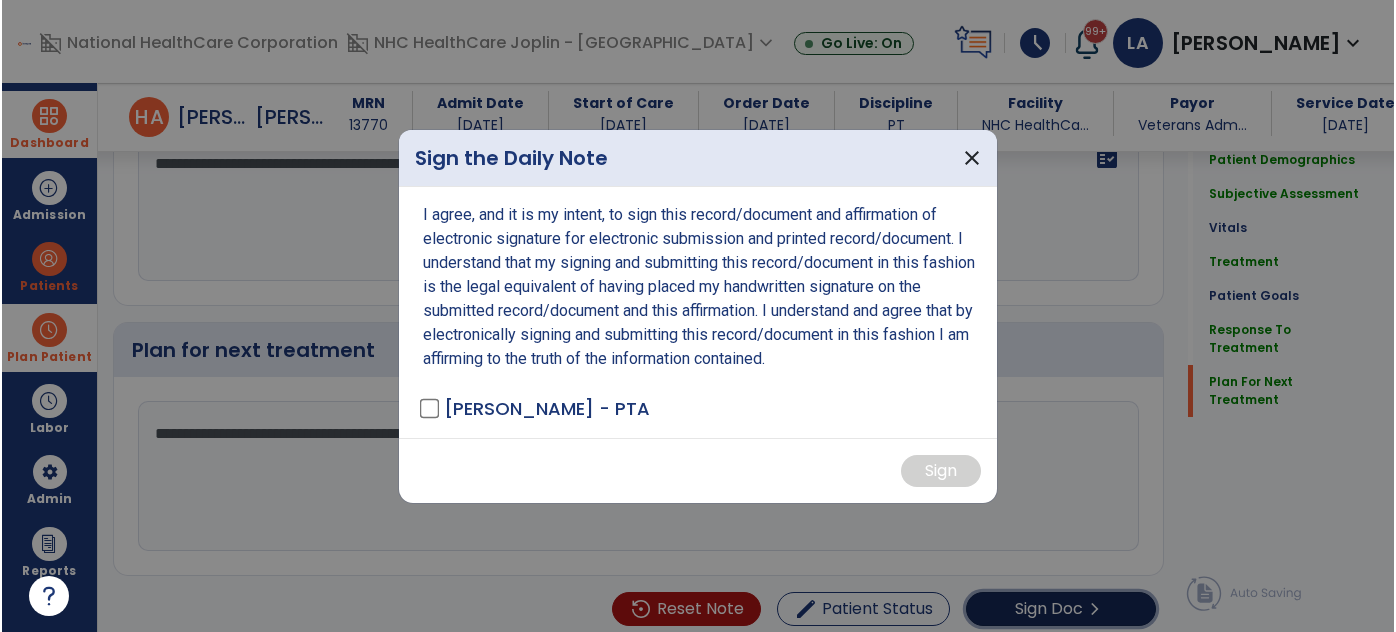 scroll, scrollTop: 3028, scrollLeft: 0, axis: vertical 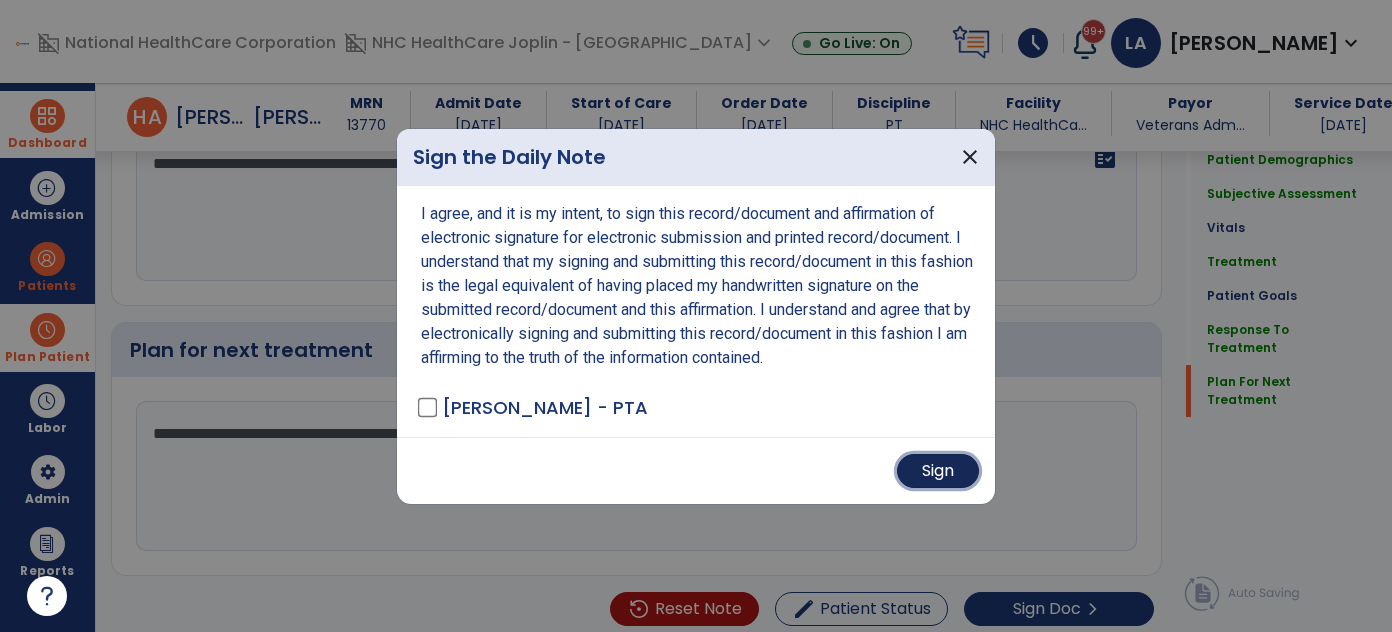 click on "Sign" at bounding box center [938, 471] 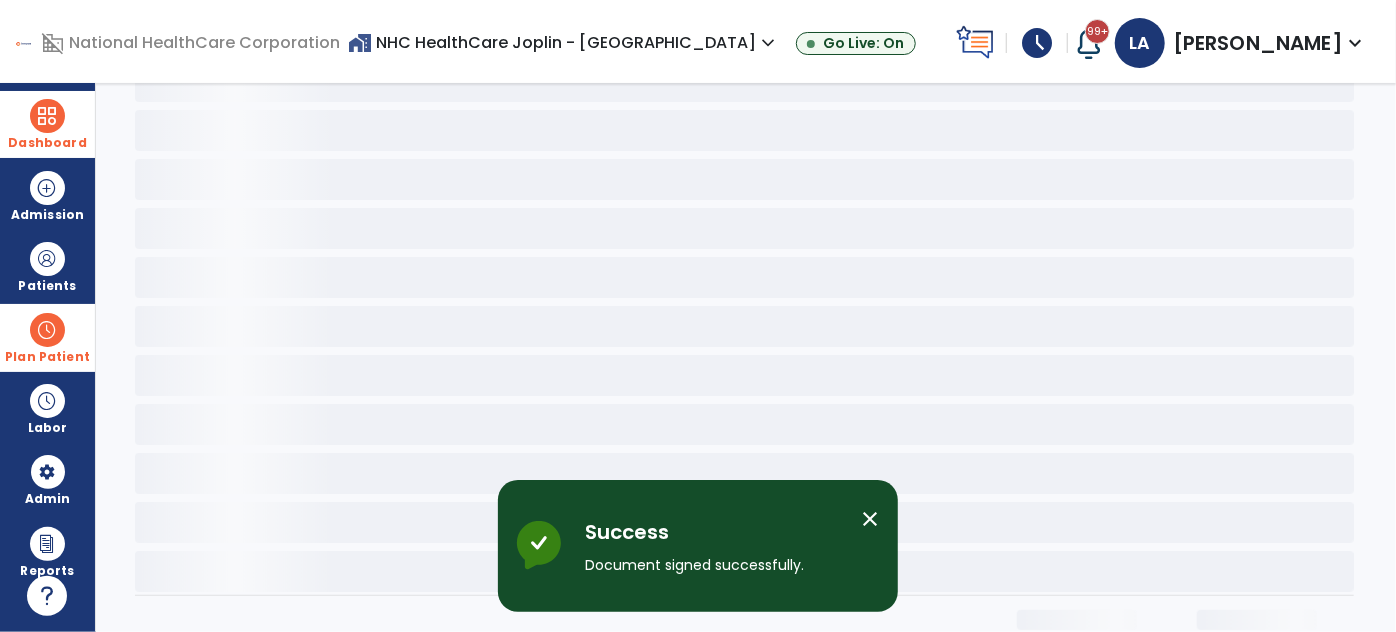 scroll, scrollTop: 0, scrollLeft: 0, axis: both 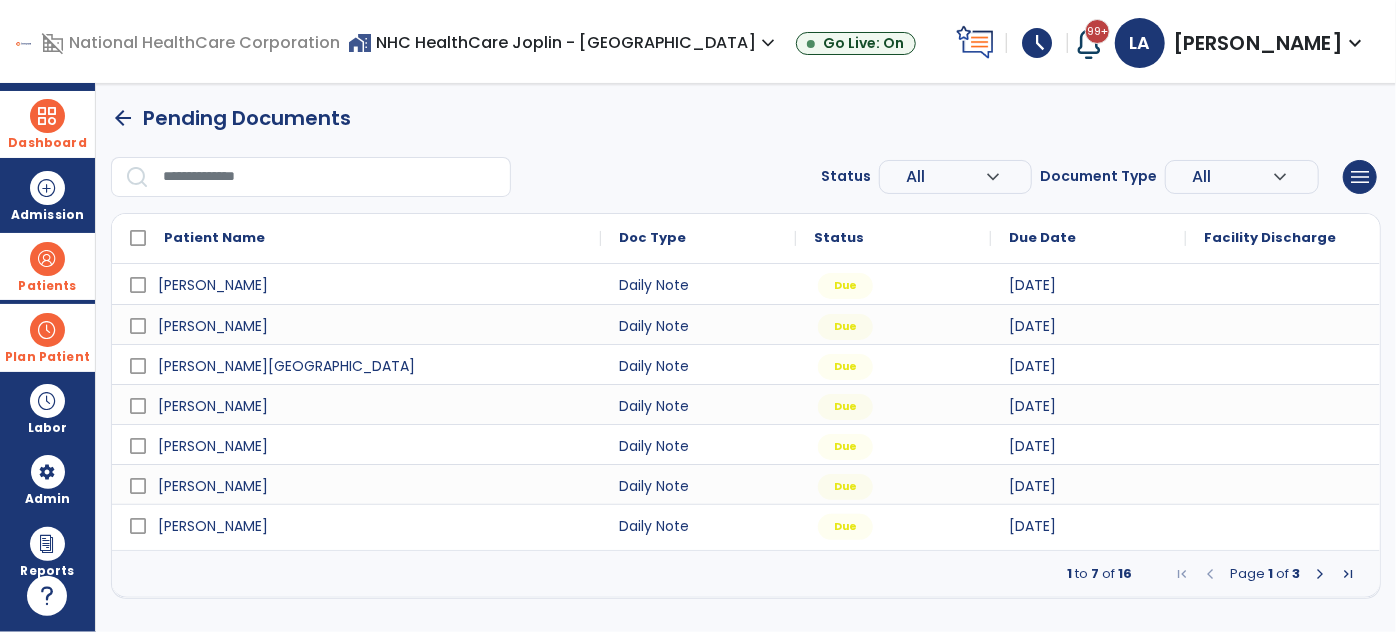 click on "Patients" at bounding box center (47, 266) 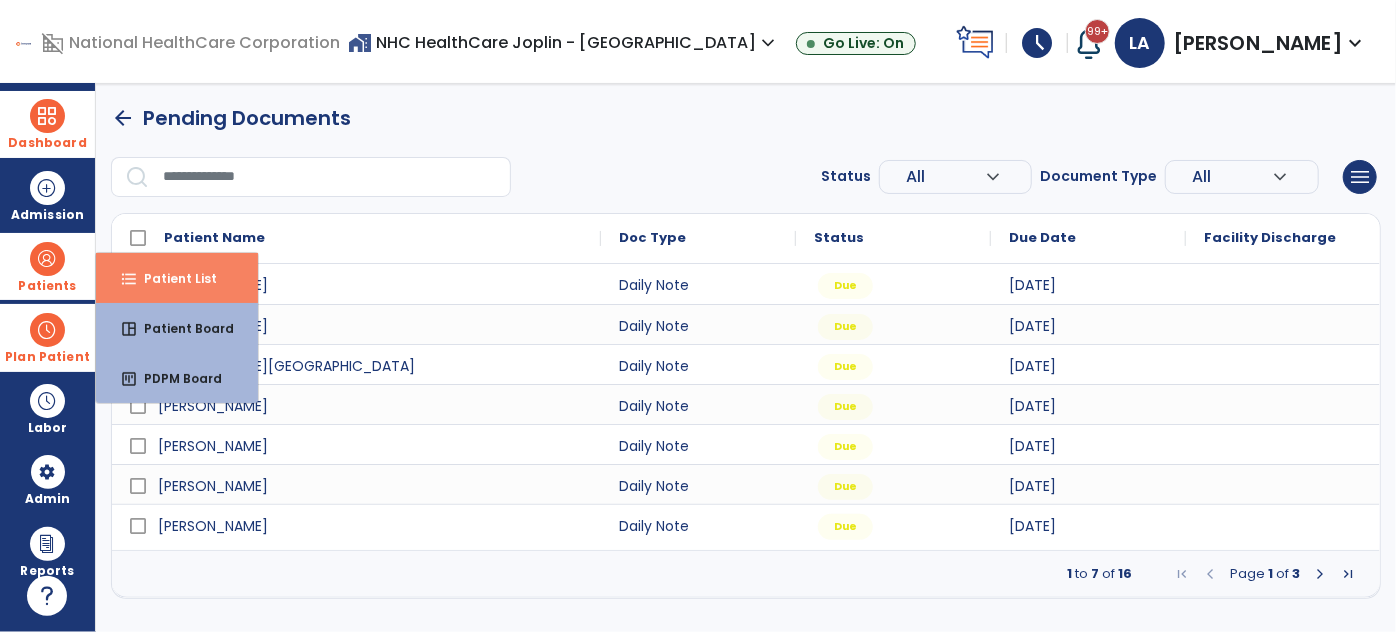 click on "Patient List" at bounding box center [172, 278] 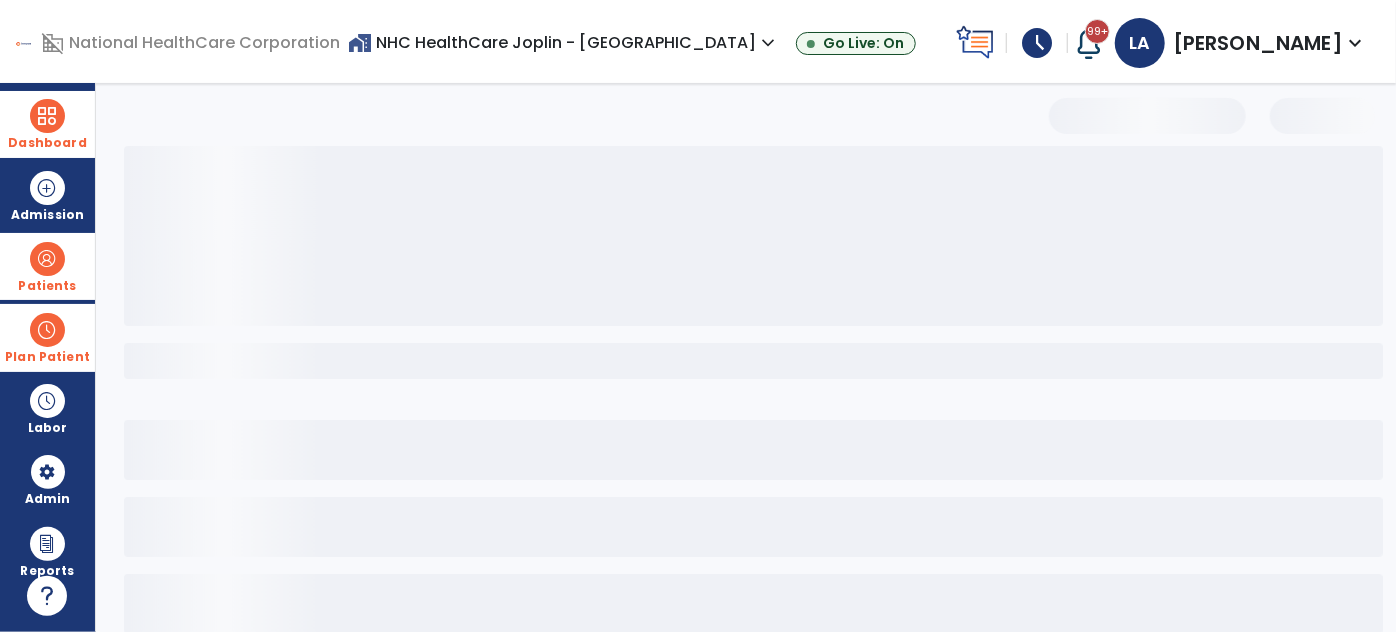 select on "***" 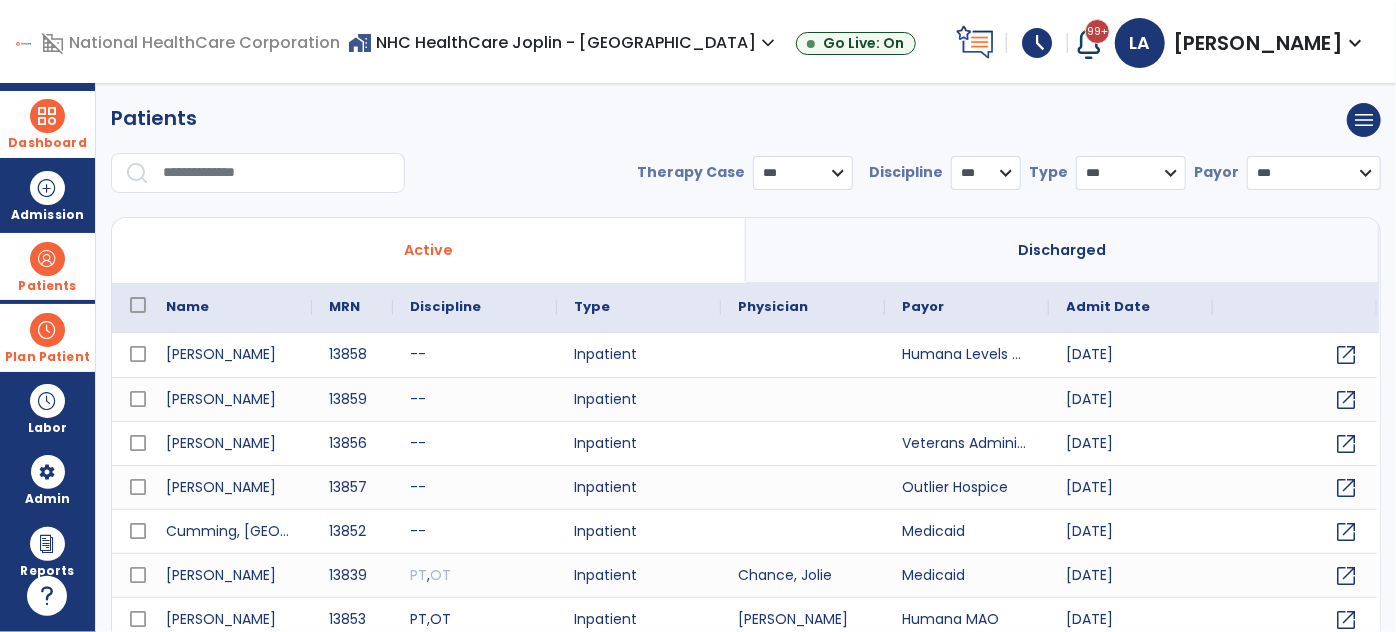 click at bounding box center [277, 173] 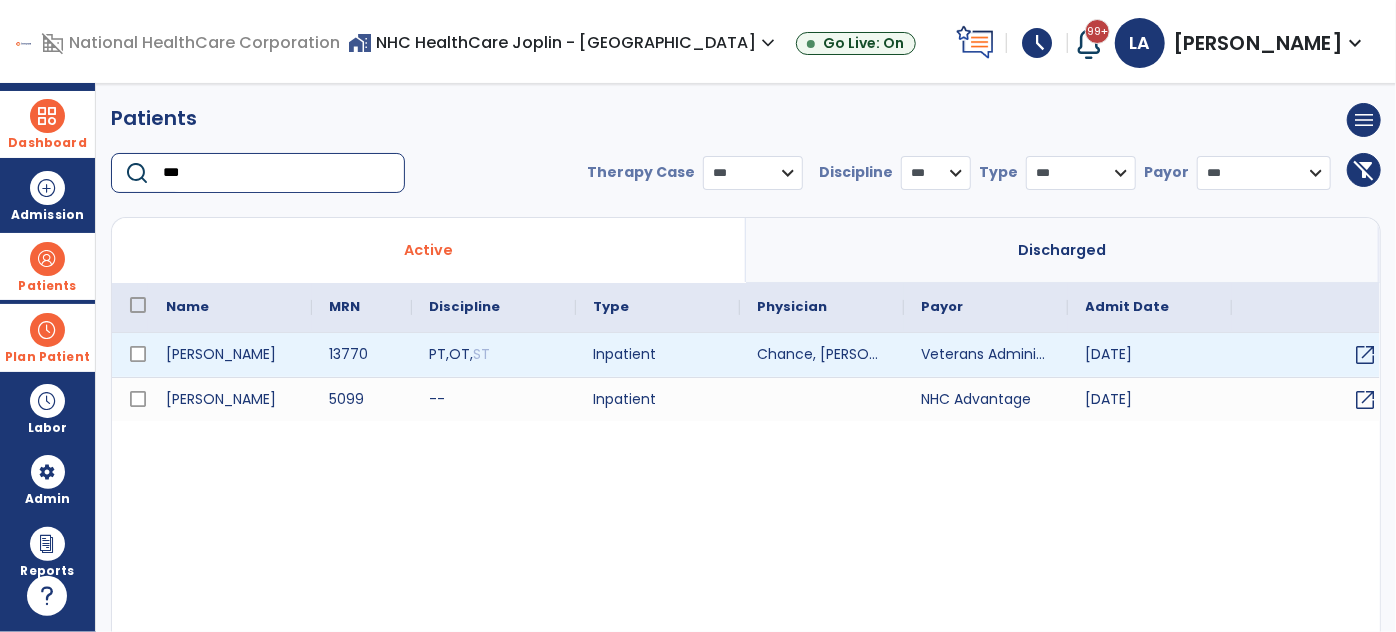 type on "***" 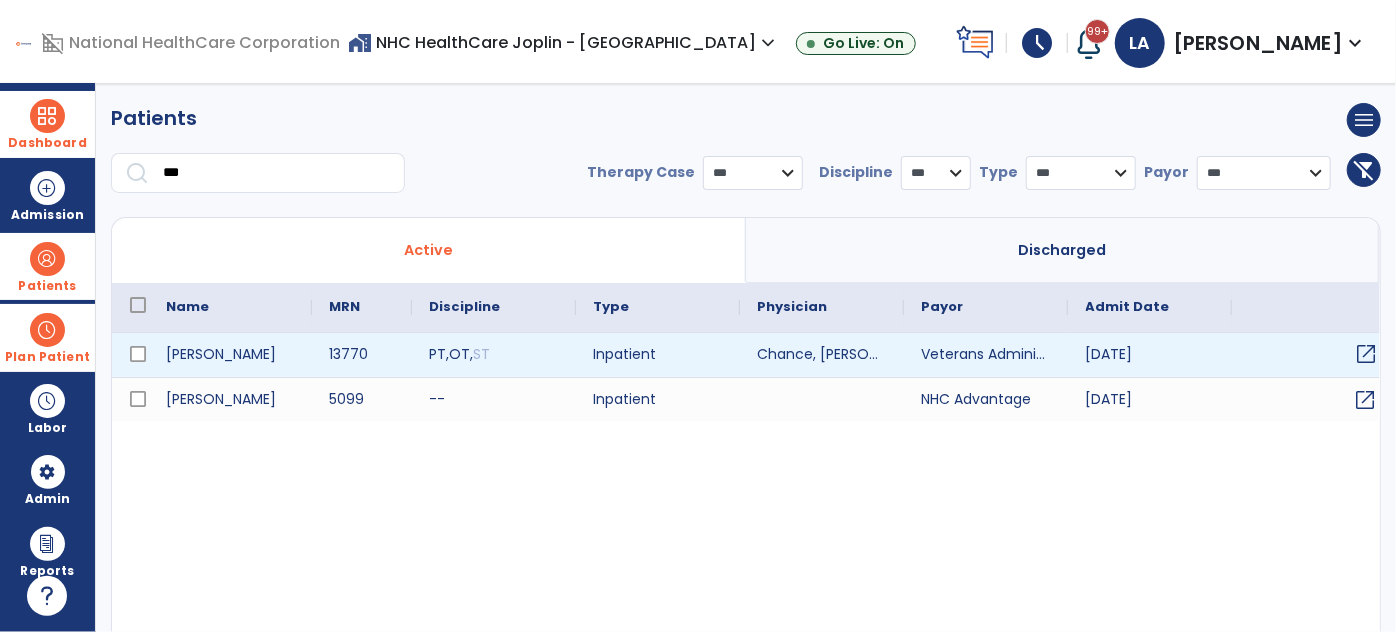 click on "open_in_new" at bounding box center [1367, 354] 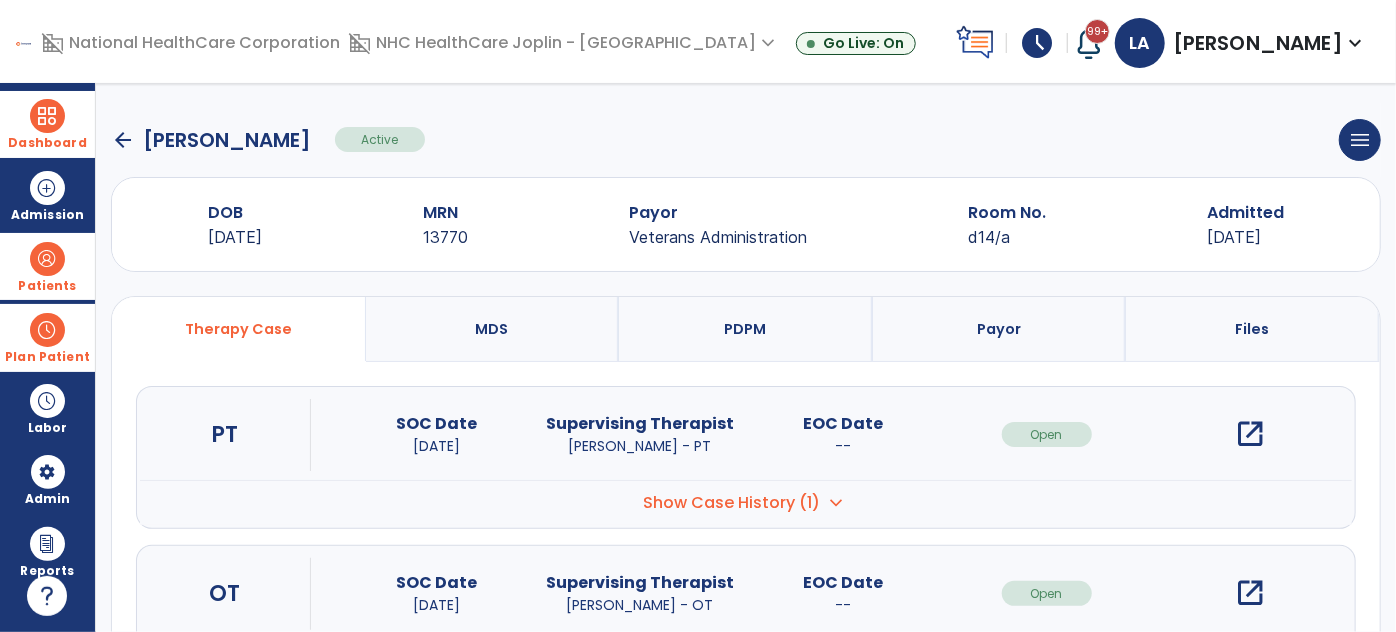 click on "open_in_new" at bounding box center (1250, 434) 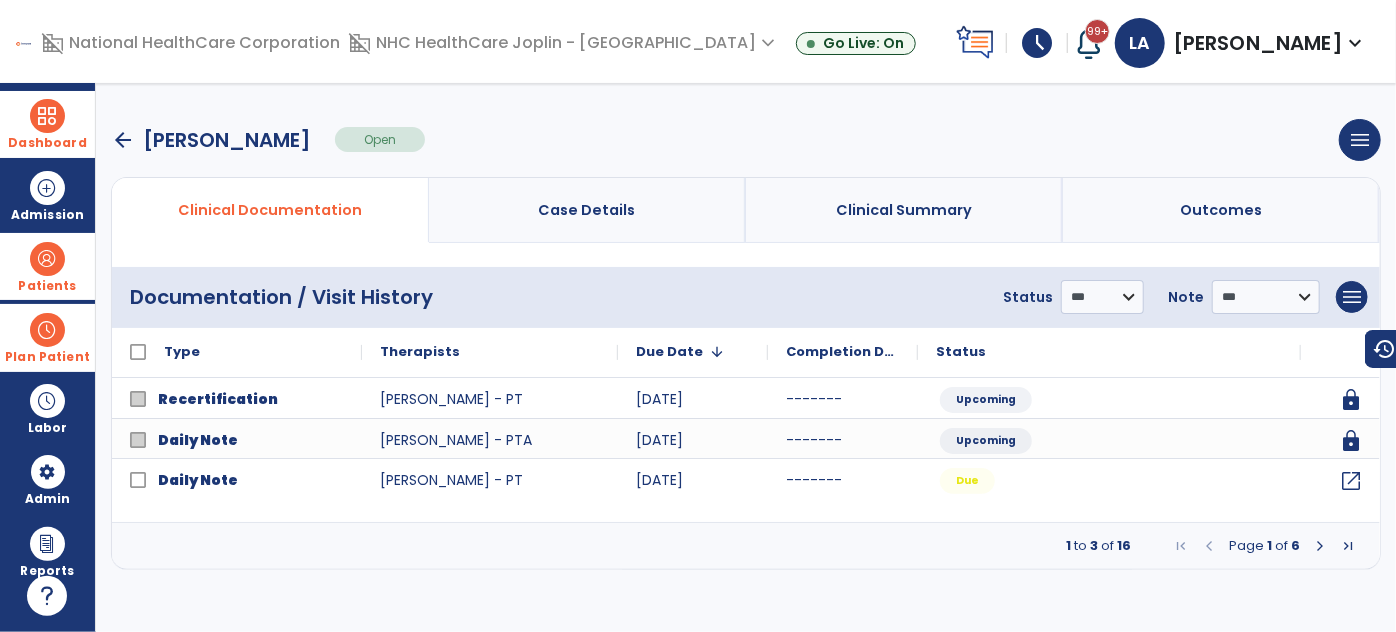 click at bounding box center [1320, 546] 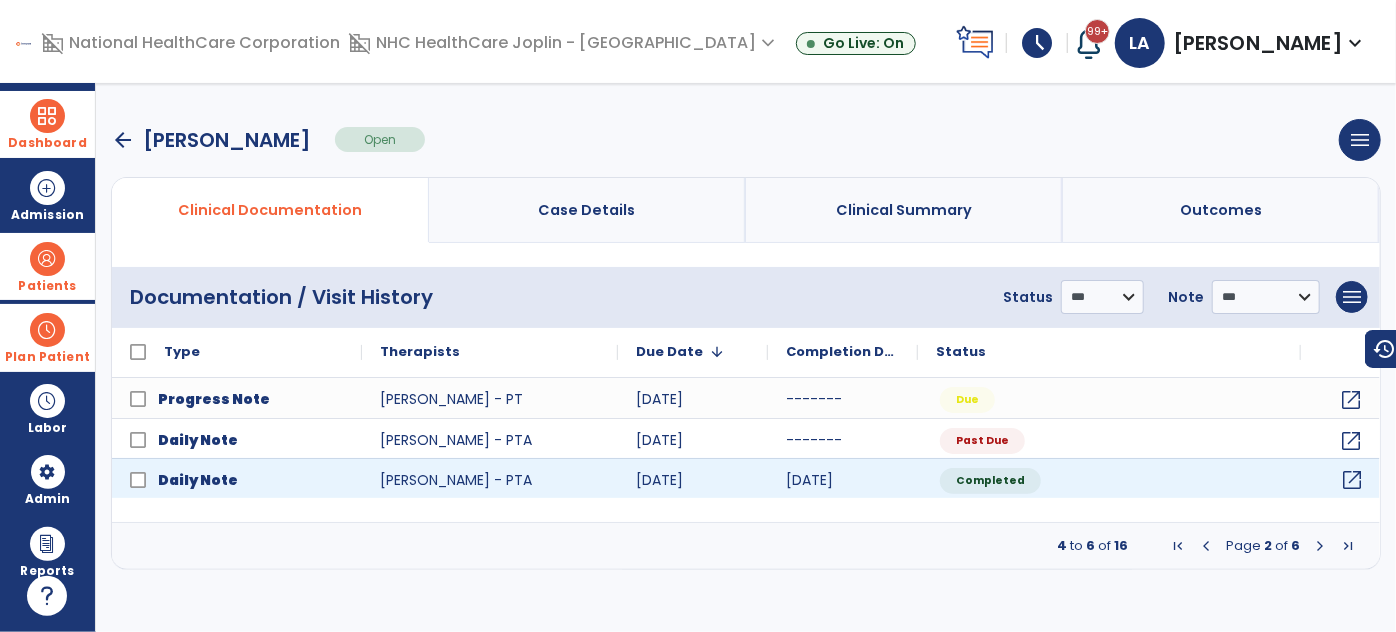 click on "open_in_new" 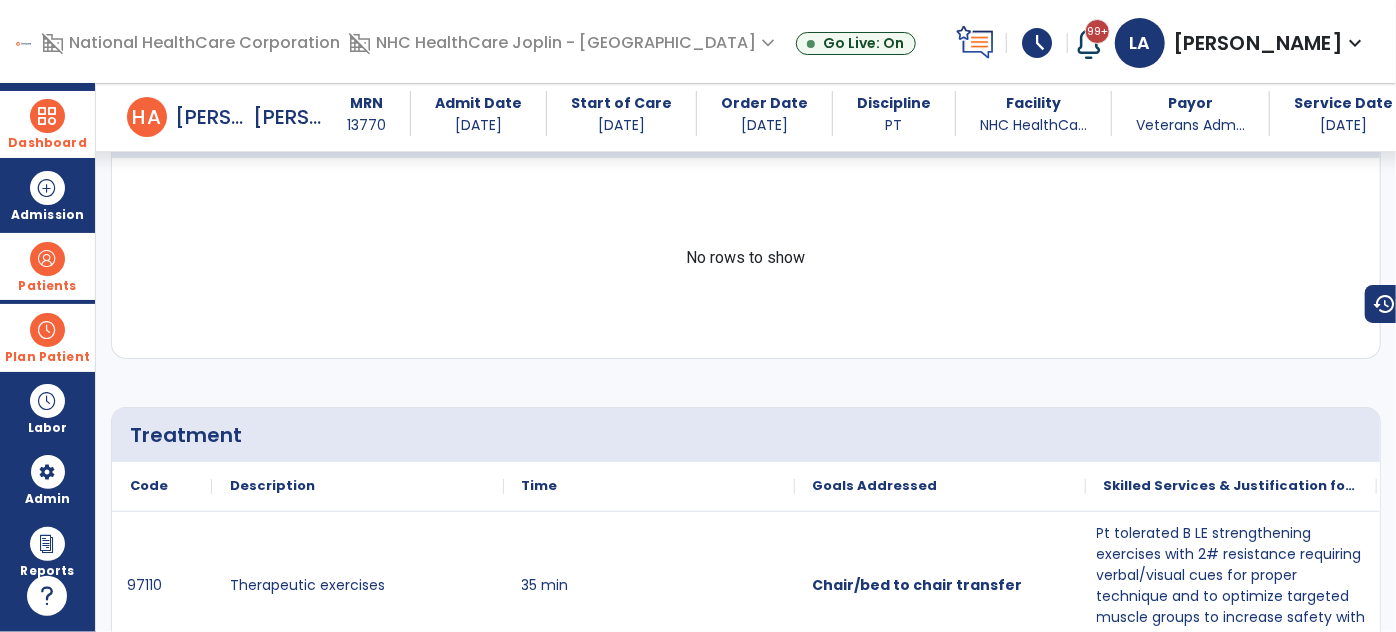 scroll, scrollTop: 1000, scrollLeft: 0, axis: vertical 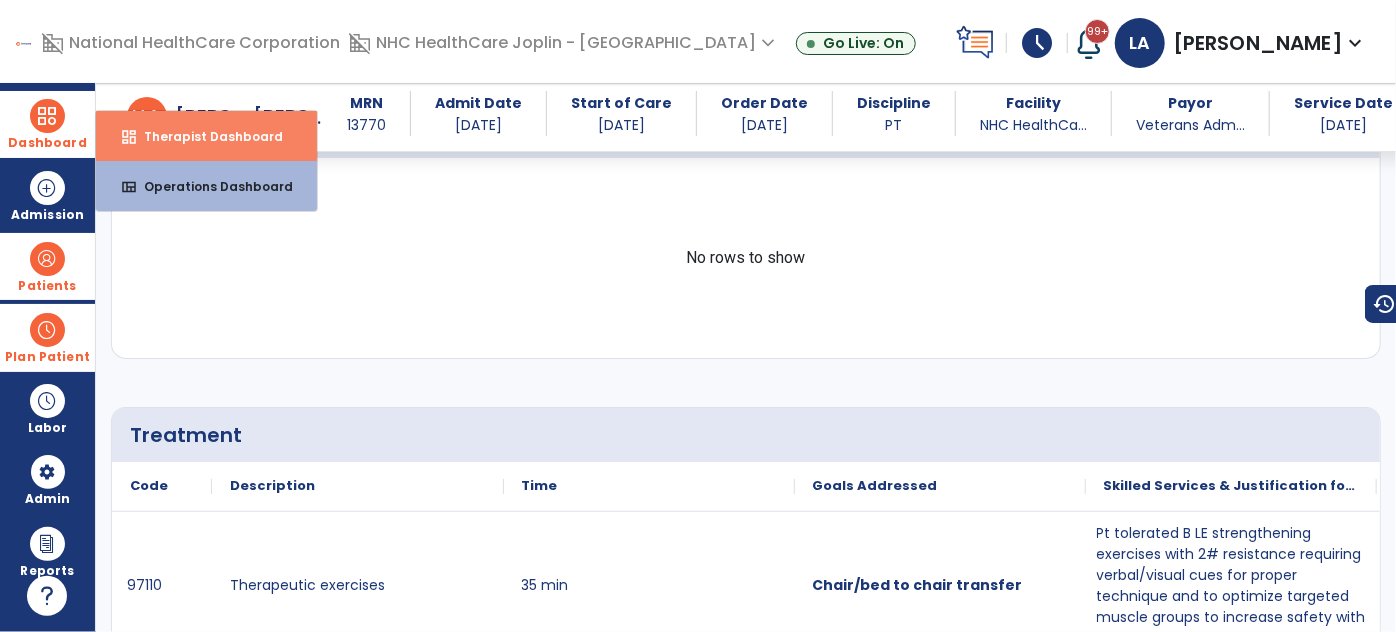 click on "dashboard  Therapist Dashboard" at bounding box center (206, 136) 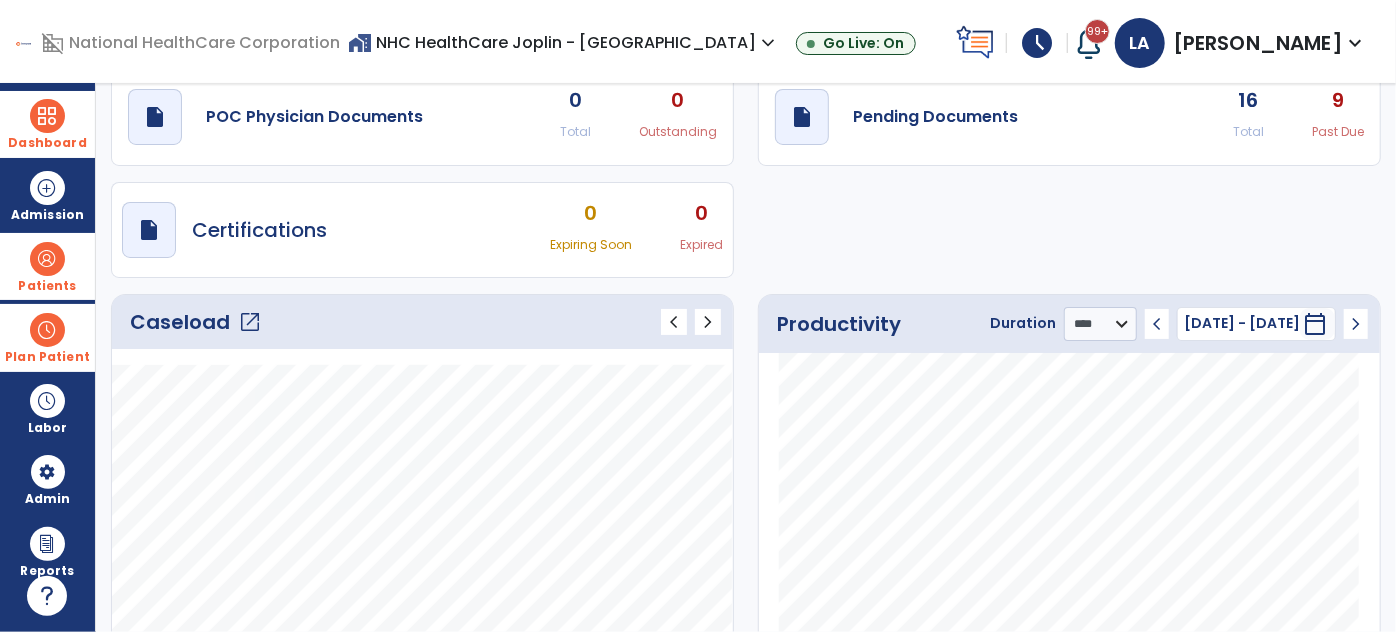 scroll, scrollTop: 0, scrollLeft: 0, axis: both 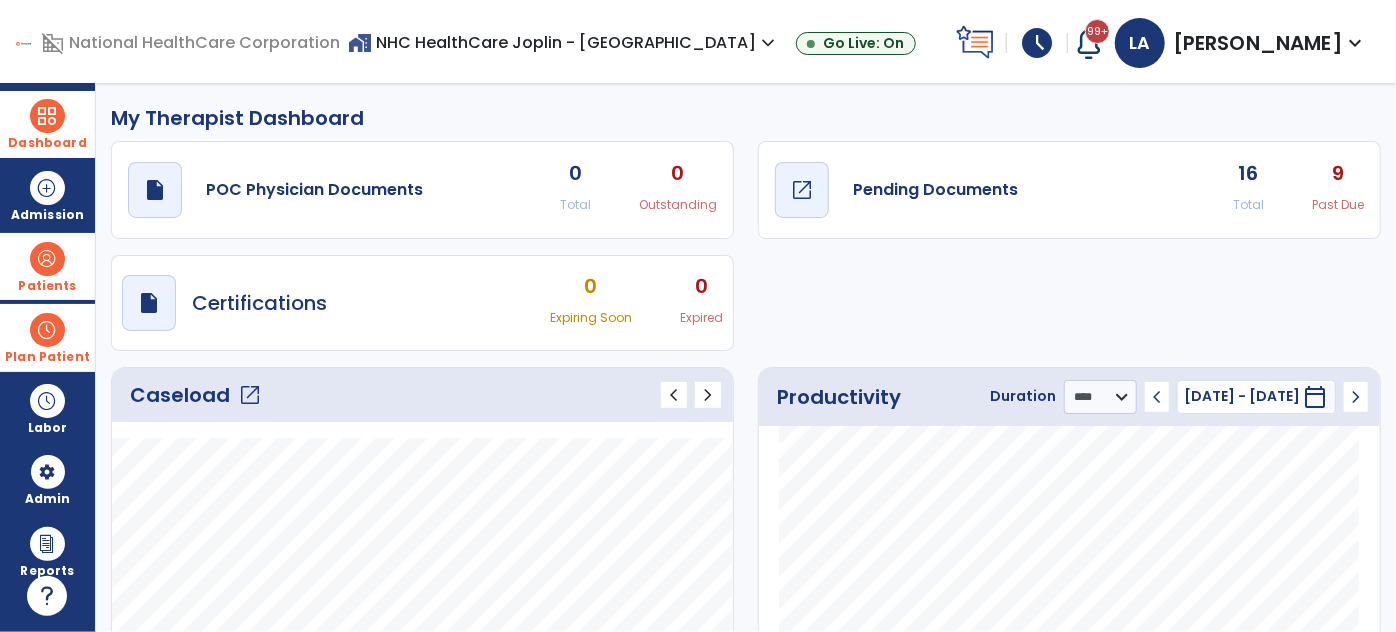 click on "draft   open_in_new" 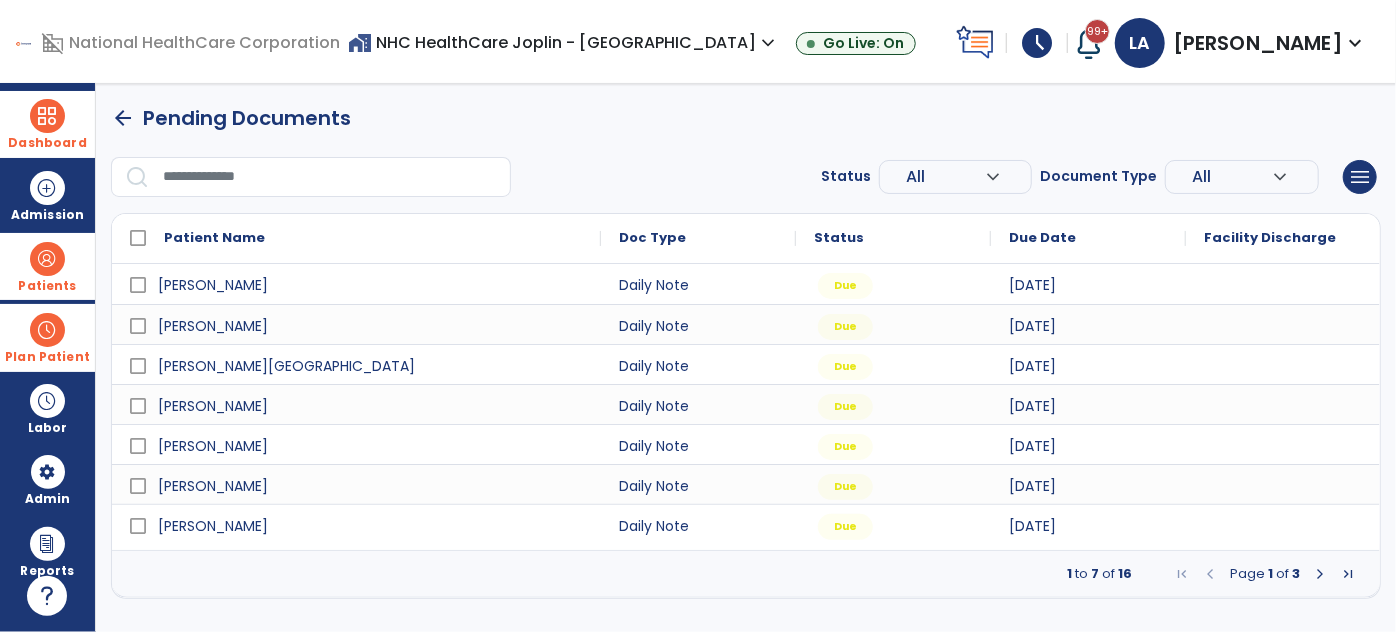click at bounding box center (1320, 574) 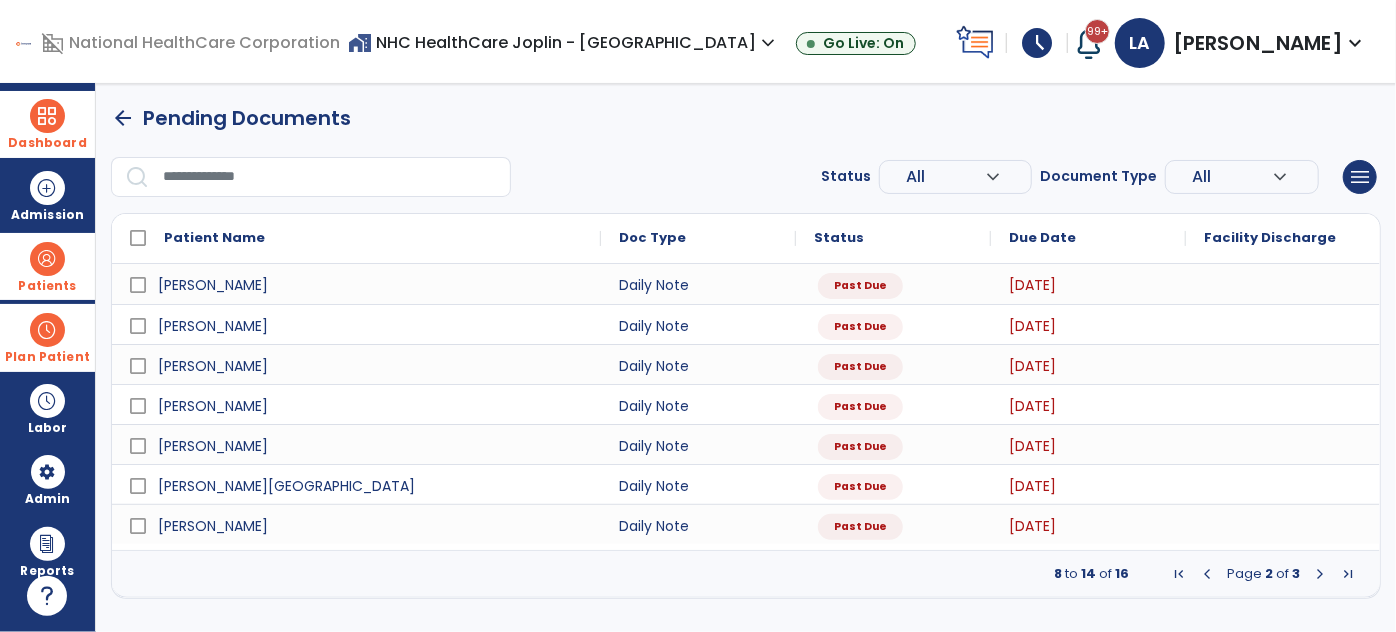click at bounding box center [1320, 574] 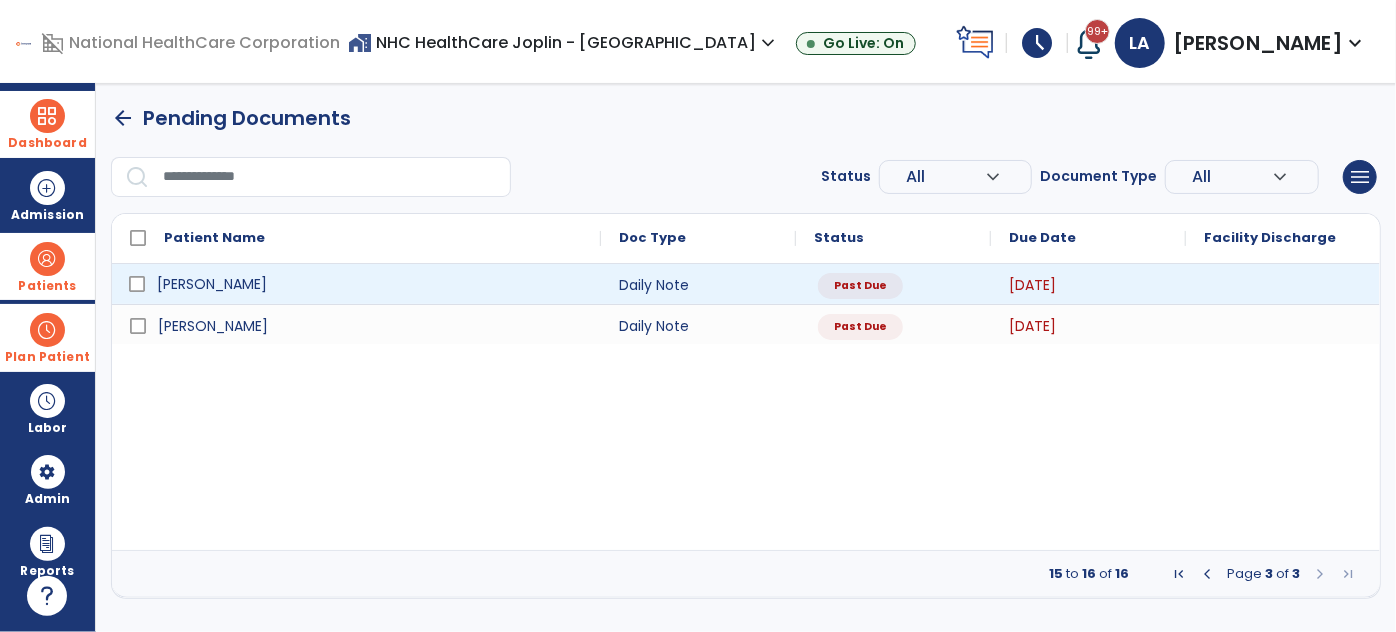 click on "[PERSON_NAME]" at bounding box center (370, 284) 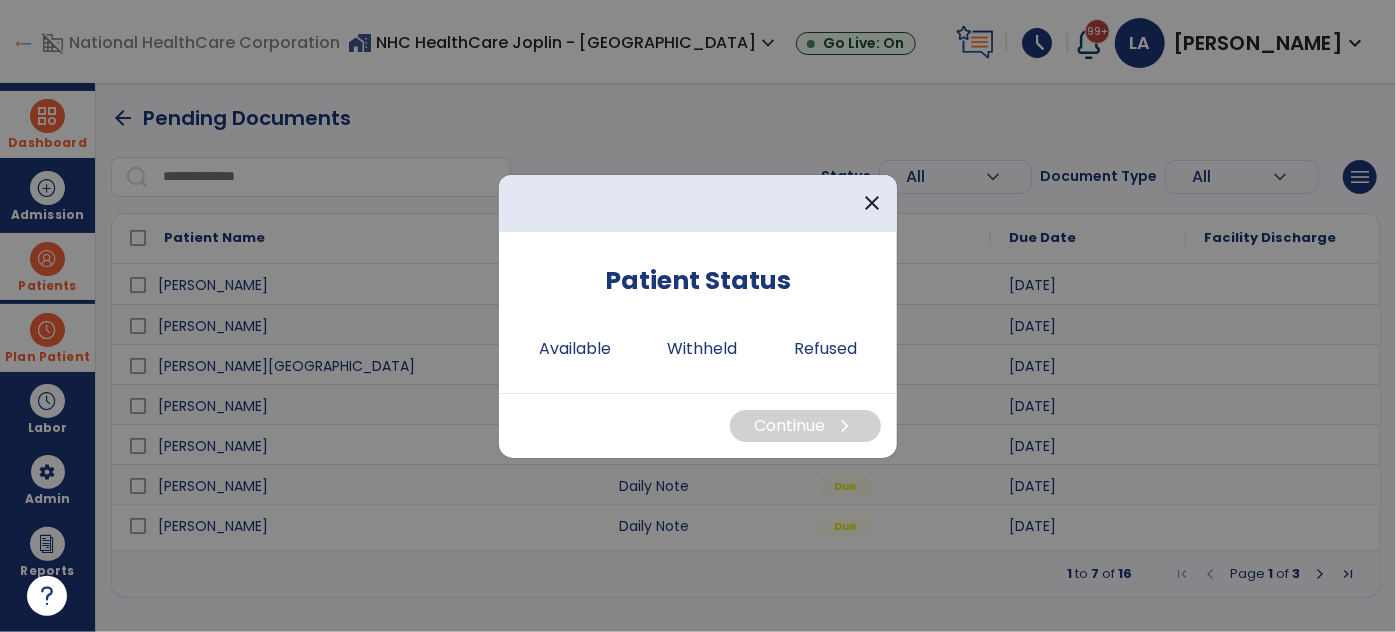 click on "Patient Status  Available   Withheld   Refused" at bounding box center (698, 312) 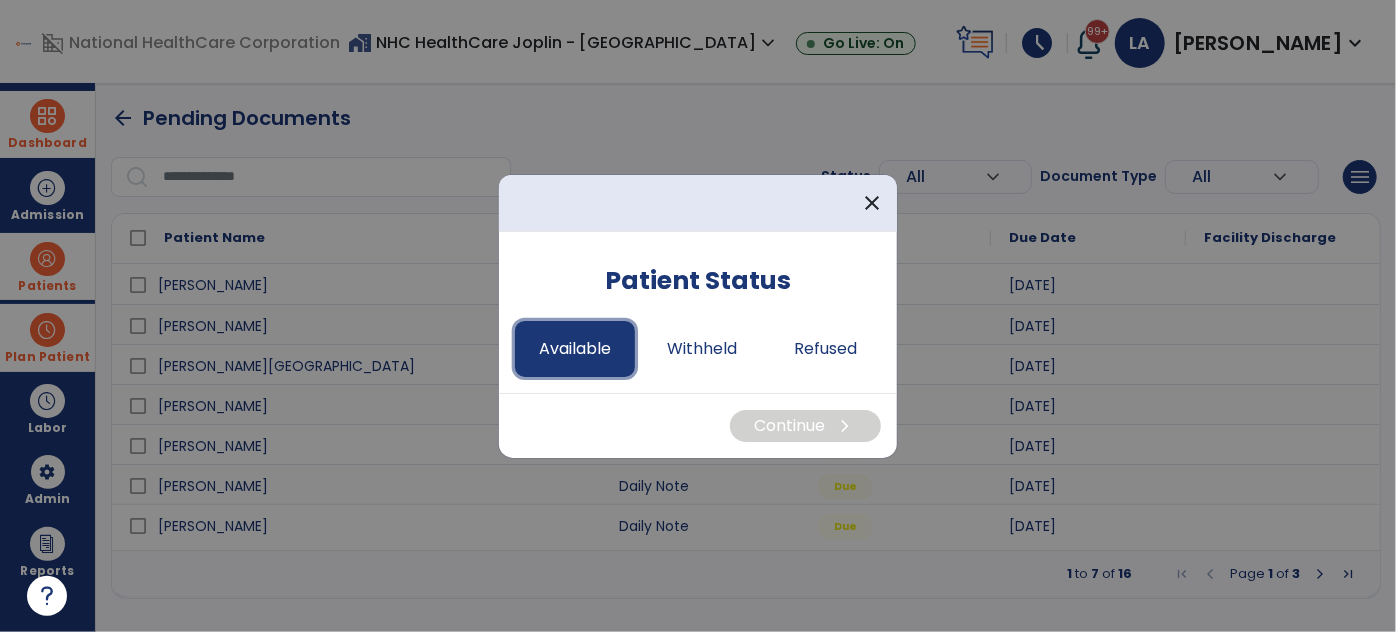 click on "Available" at bounding box center (575, 349) 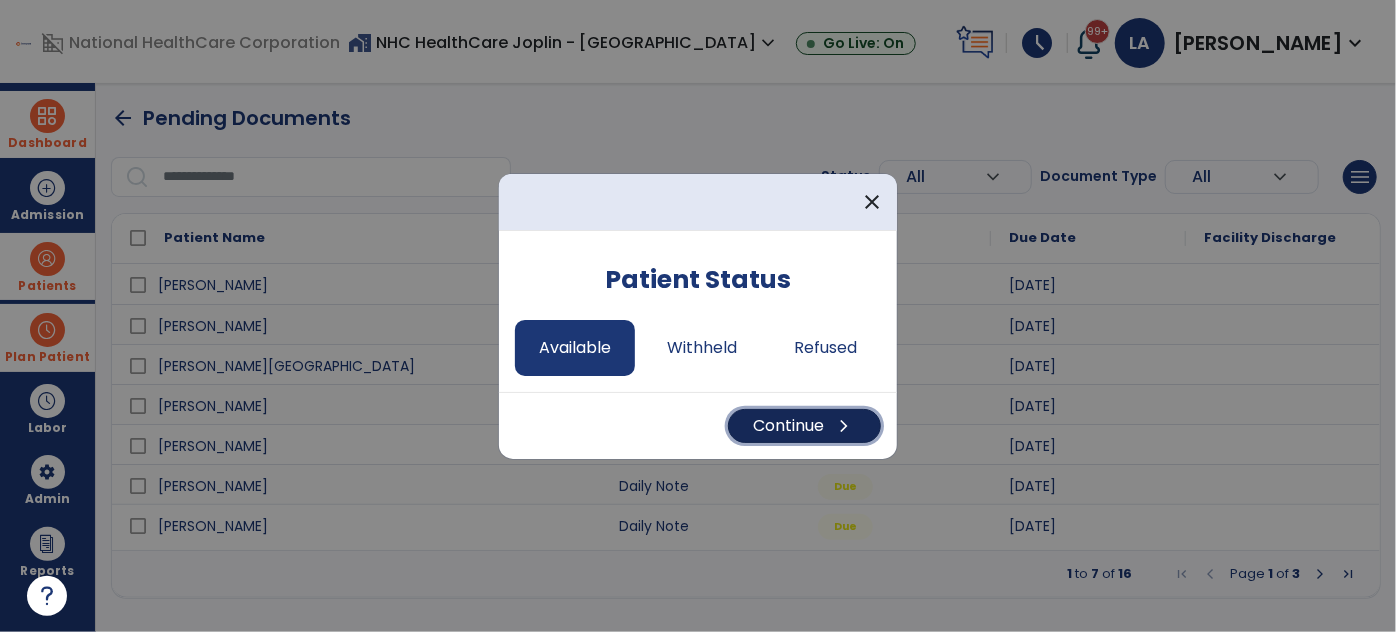 click on "Continue   chevron_right" at bounding box center [804, 426] 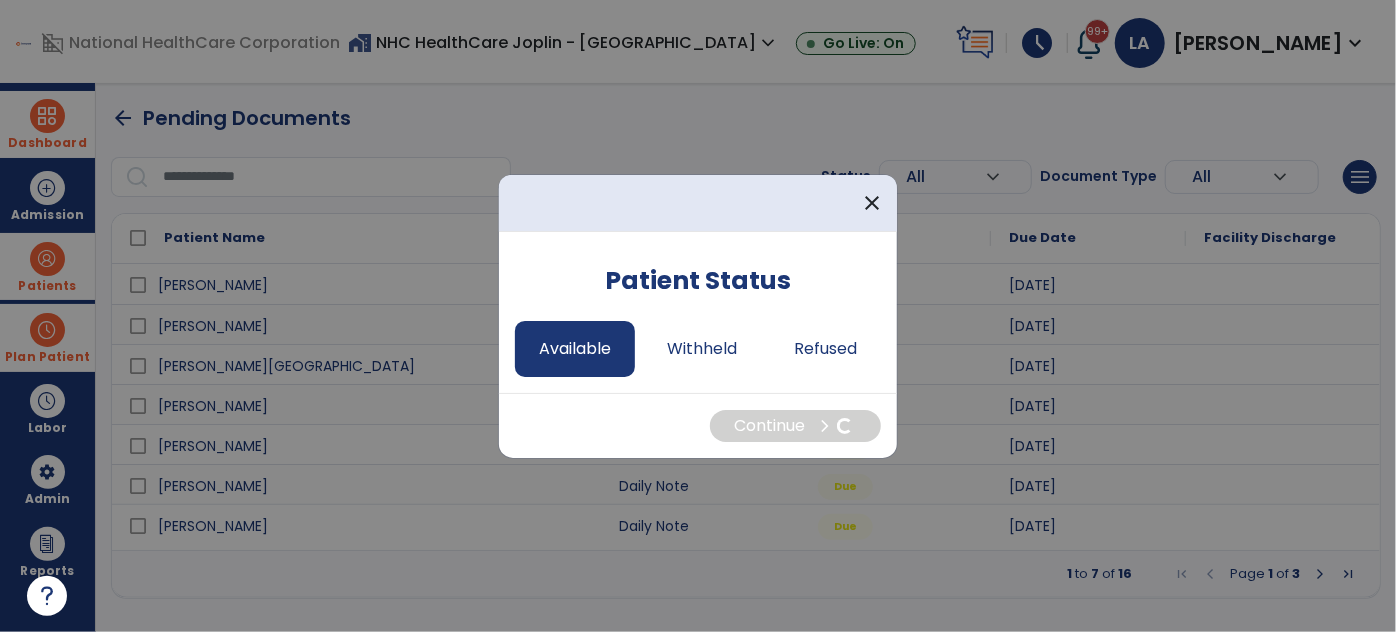 select on "*" 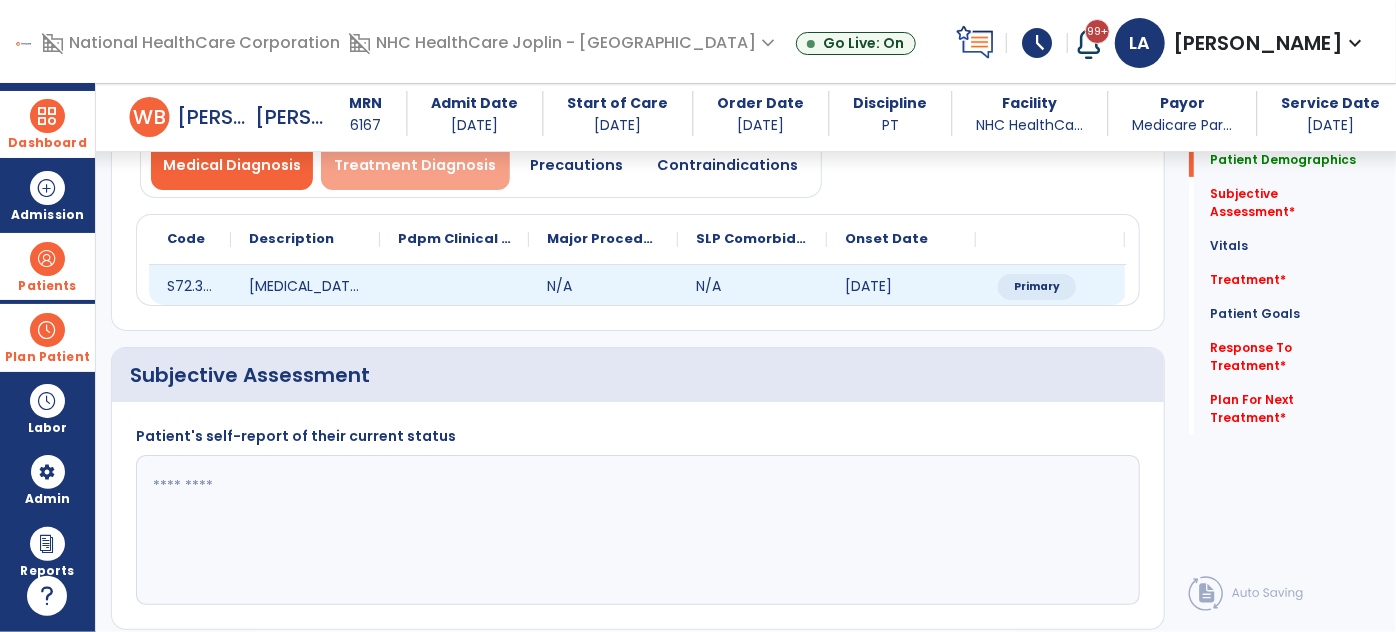 scroll, scrollTop: 272, scrollLeft: 0, axis: vertical 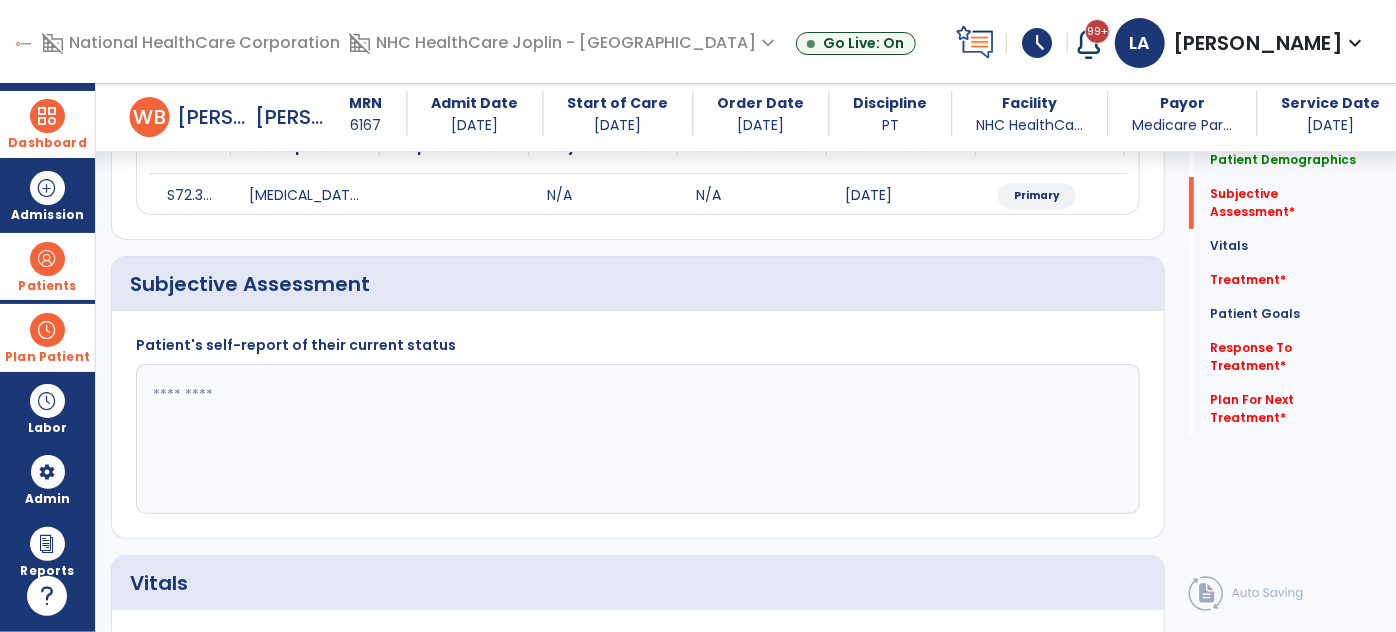 click 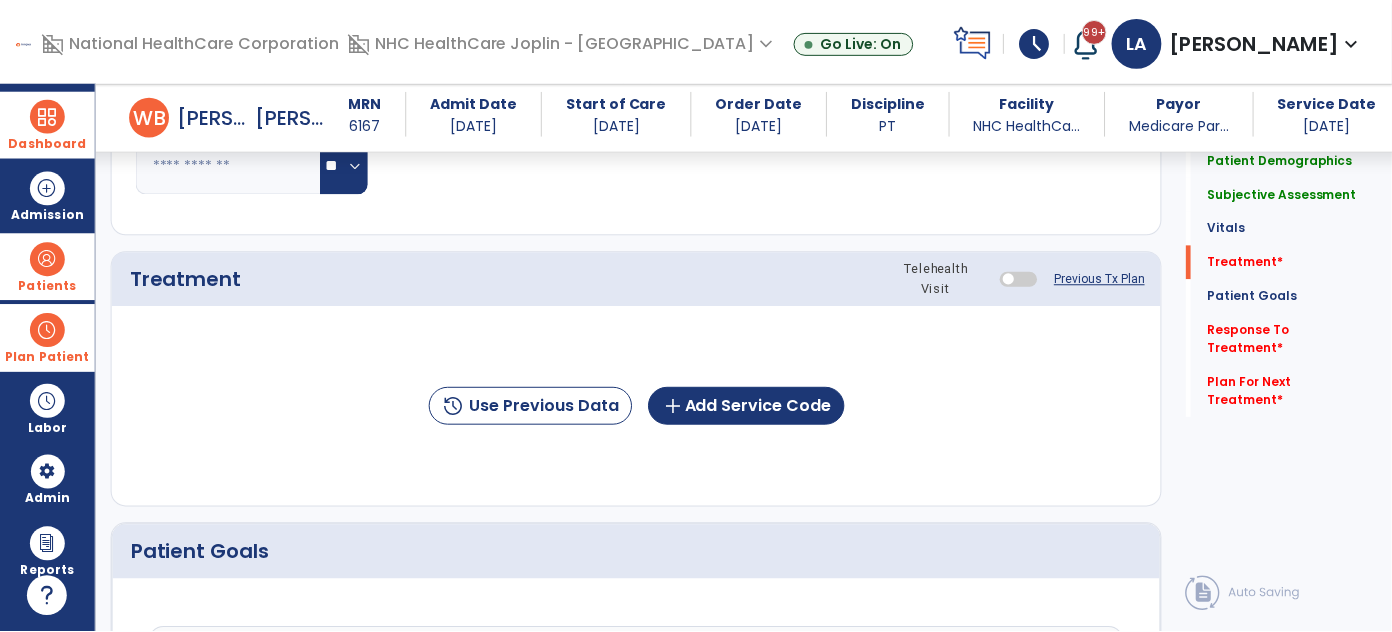 scroll, scrollTop: 1000, scrollLeft: 0, axis: vertical 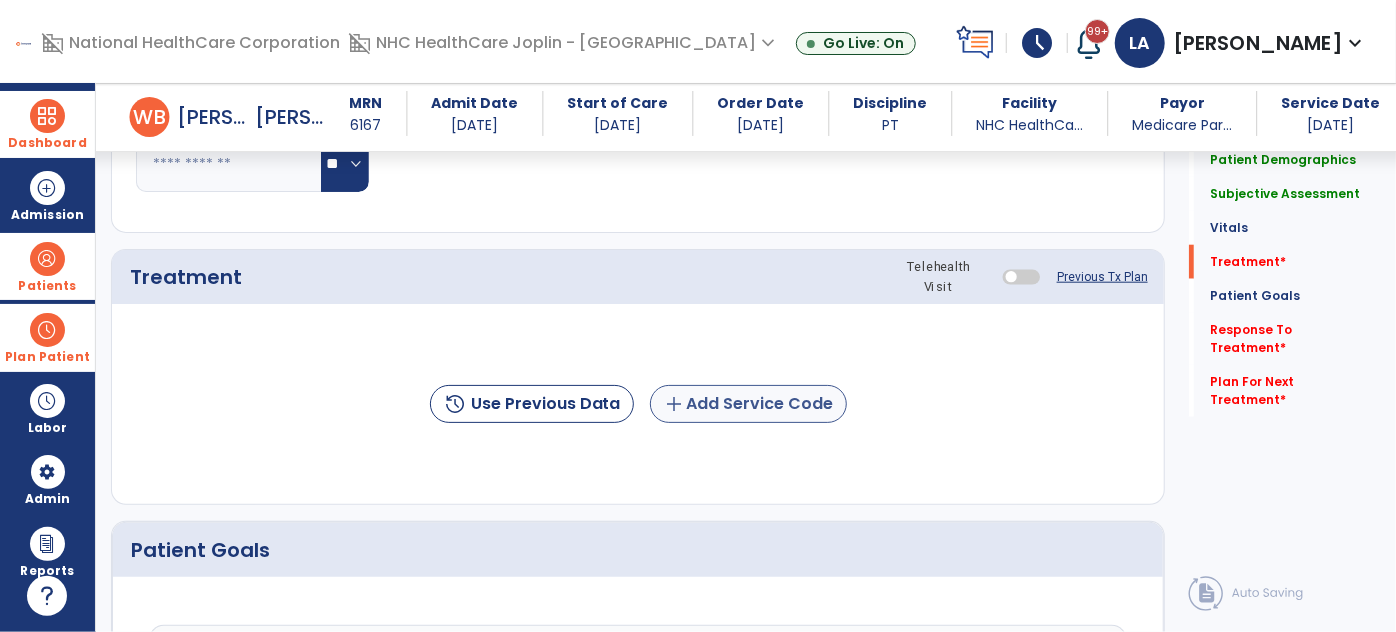 type on "**********" 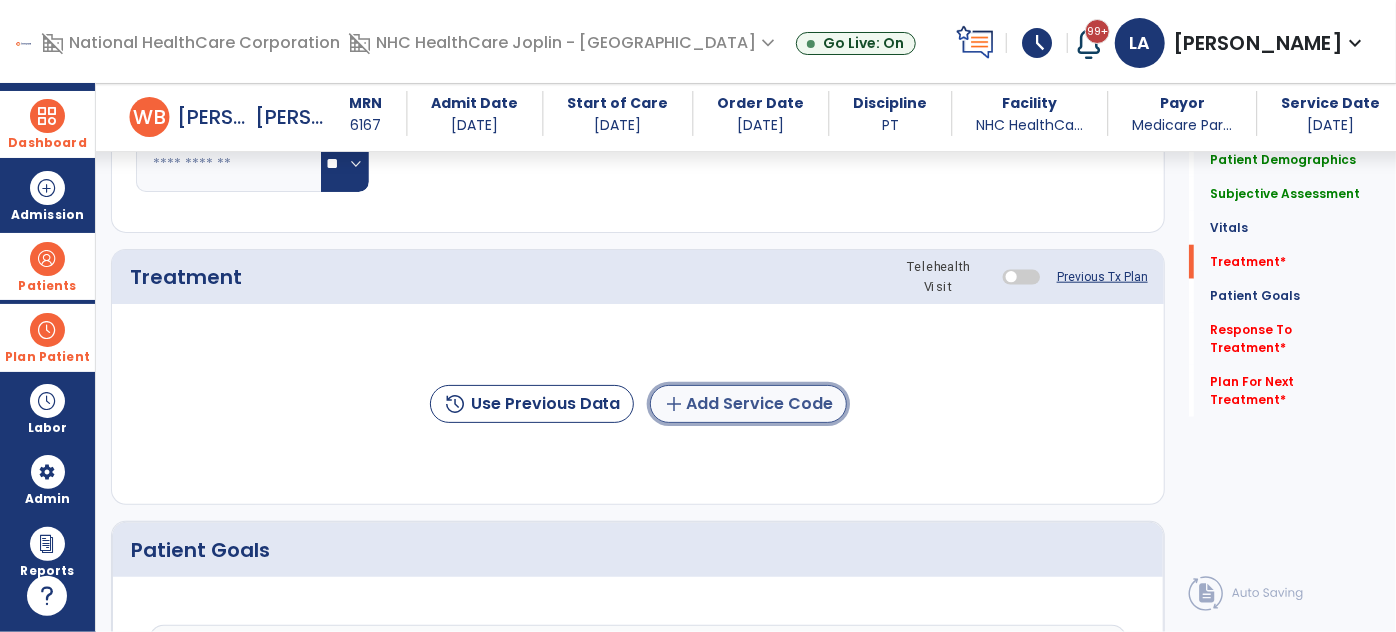 click on "add" 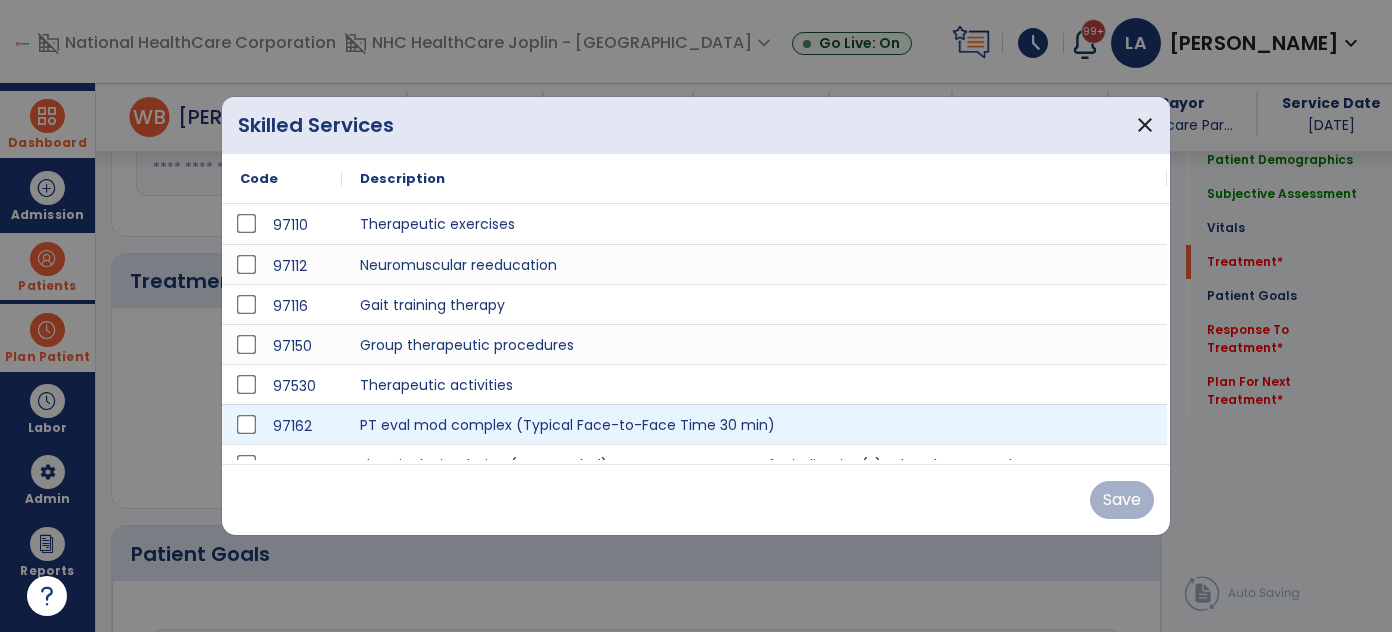 scroll, scrollTop: 1000, scrollLeft: 0, axis: vertical 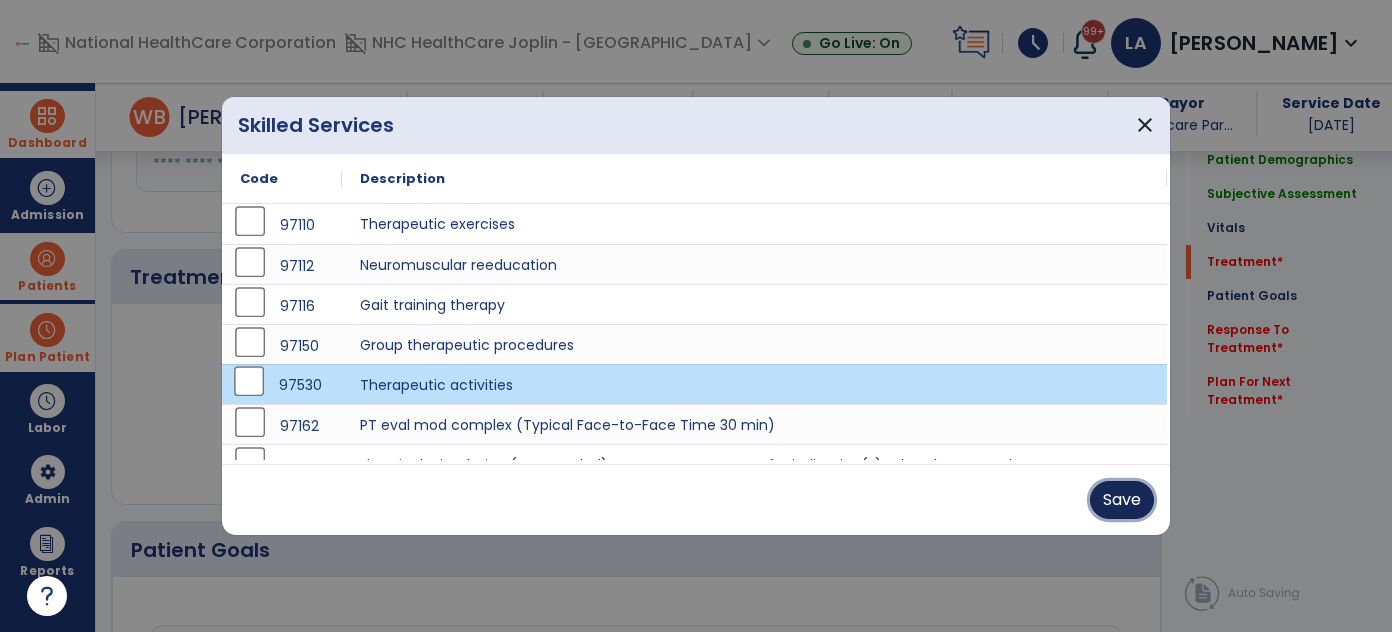 click on "Save" at bounding box center (1122, 500) 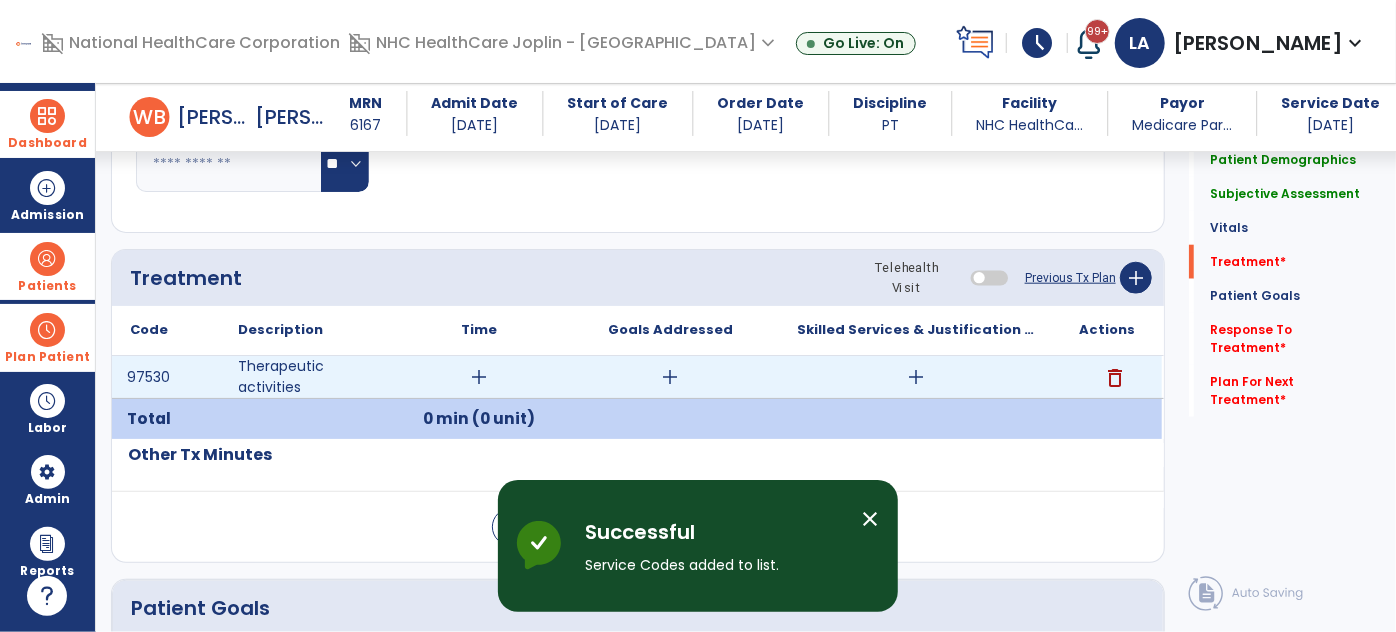 click on "add" at bounding box center (480, 377) 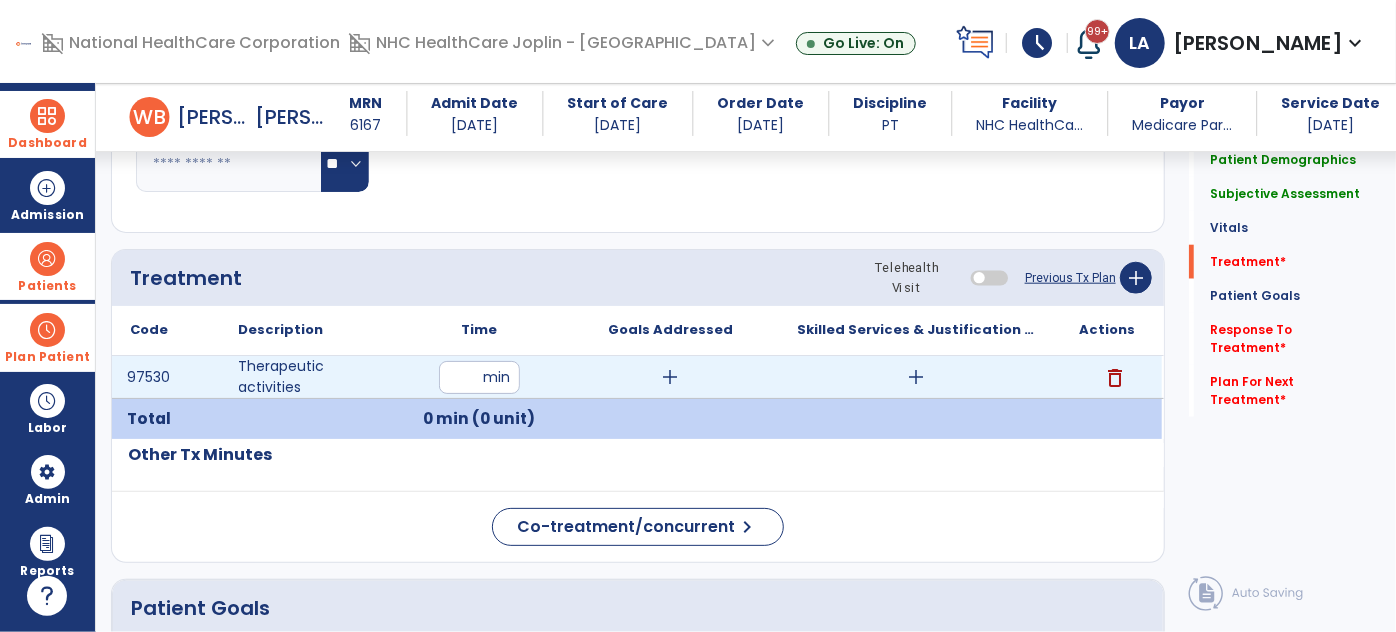 type on "**" 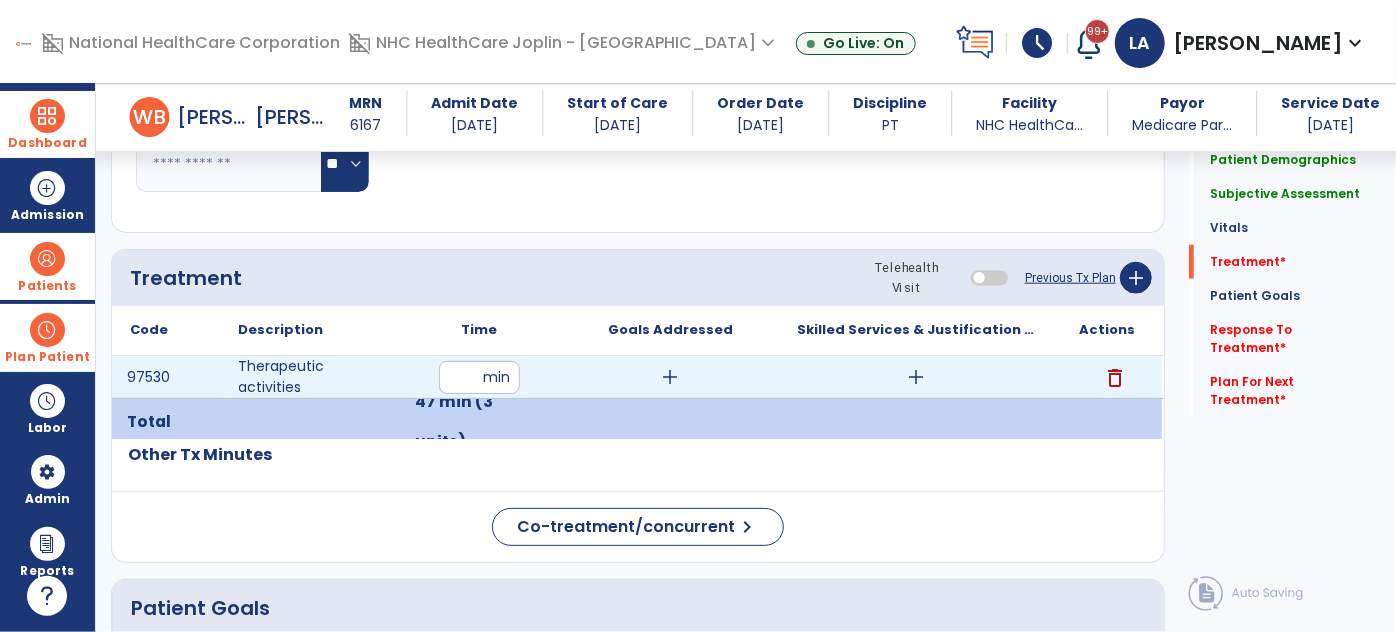 click on "add" at bounding box center [671, 377] 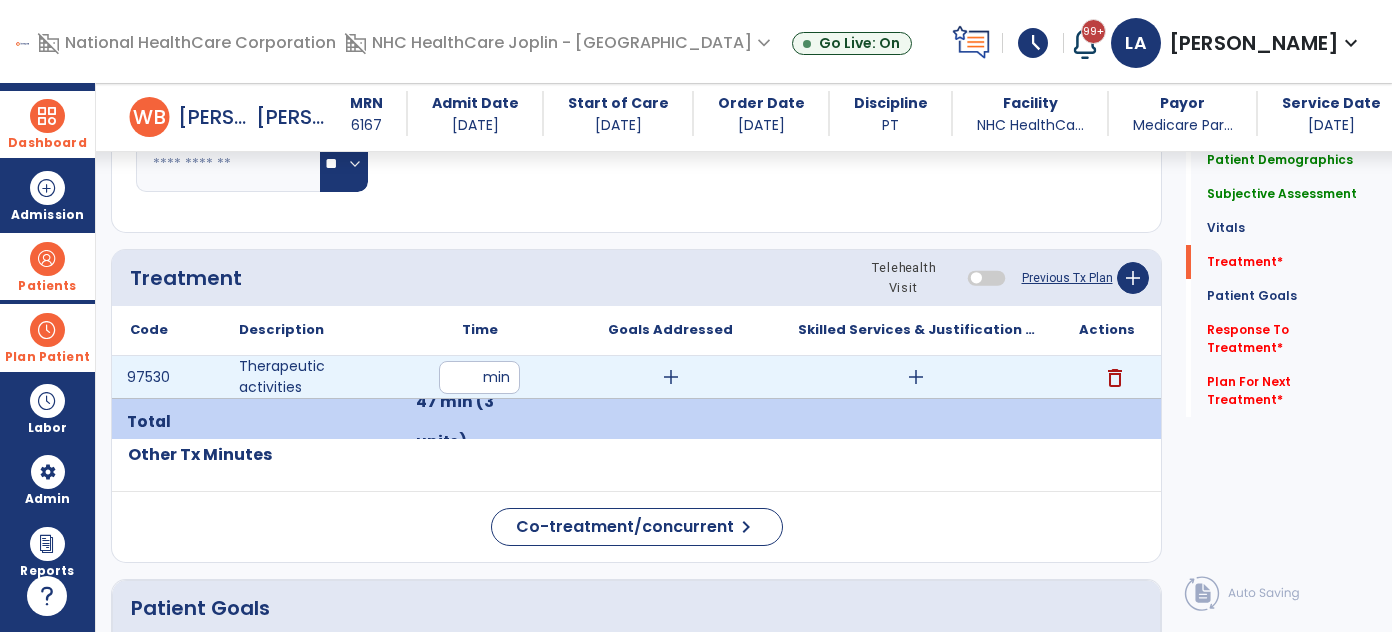 scroll, scrollTop: 1000, scrollLeft: 0, axis: vertical 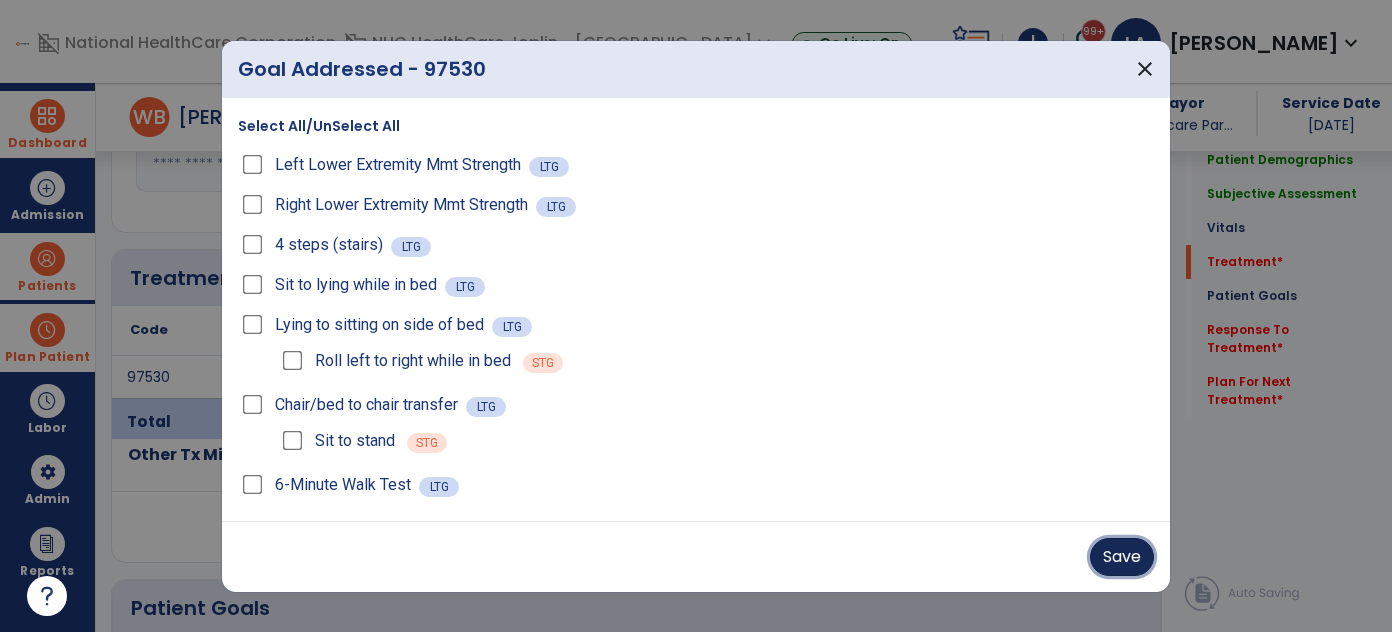 click on "Save" at bounding box center [1122, 557] 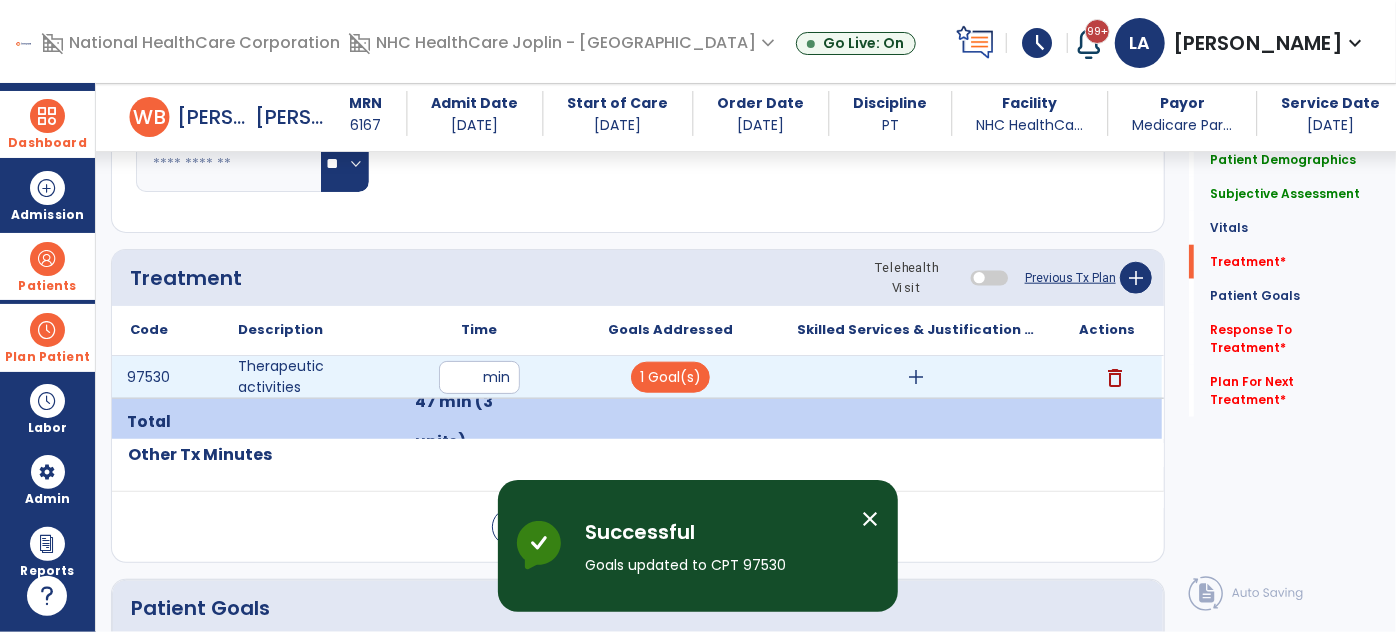 click on "add" at bounding box center (916, 377) 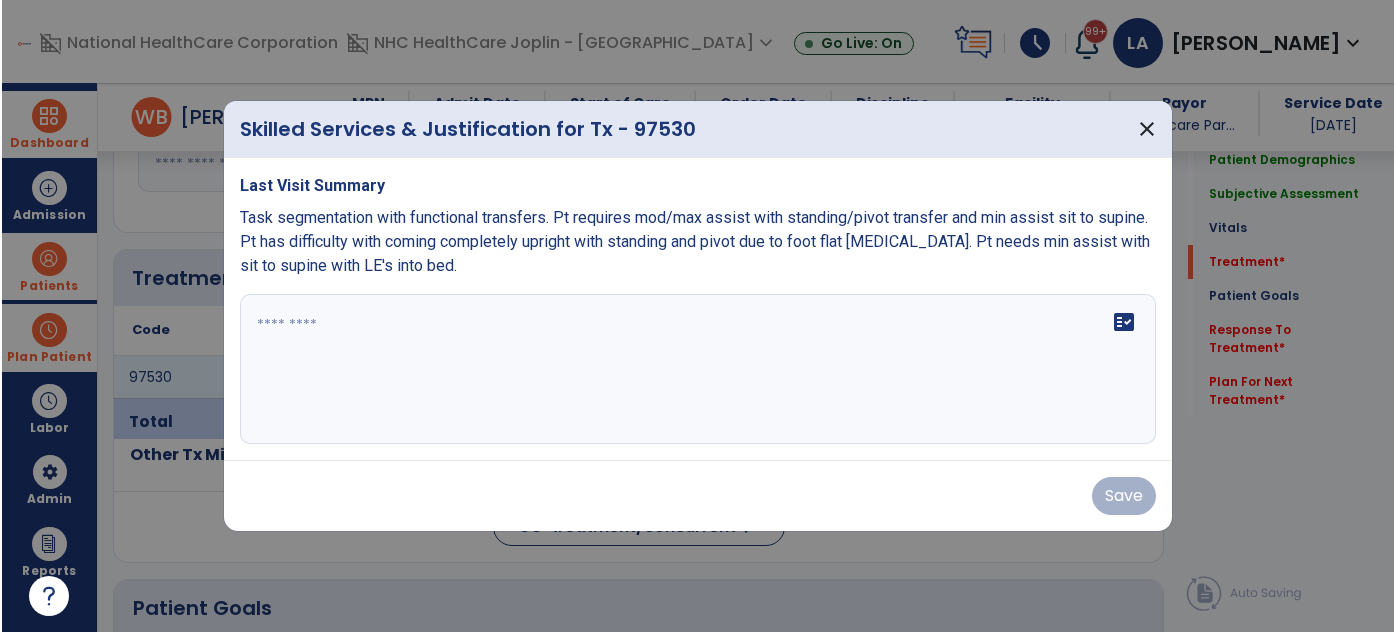 scroll, scrollTop: 1000, scrollLeft: 0, axis: vertical 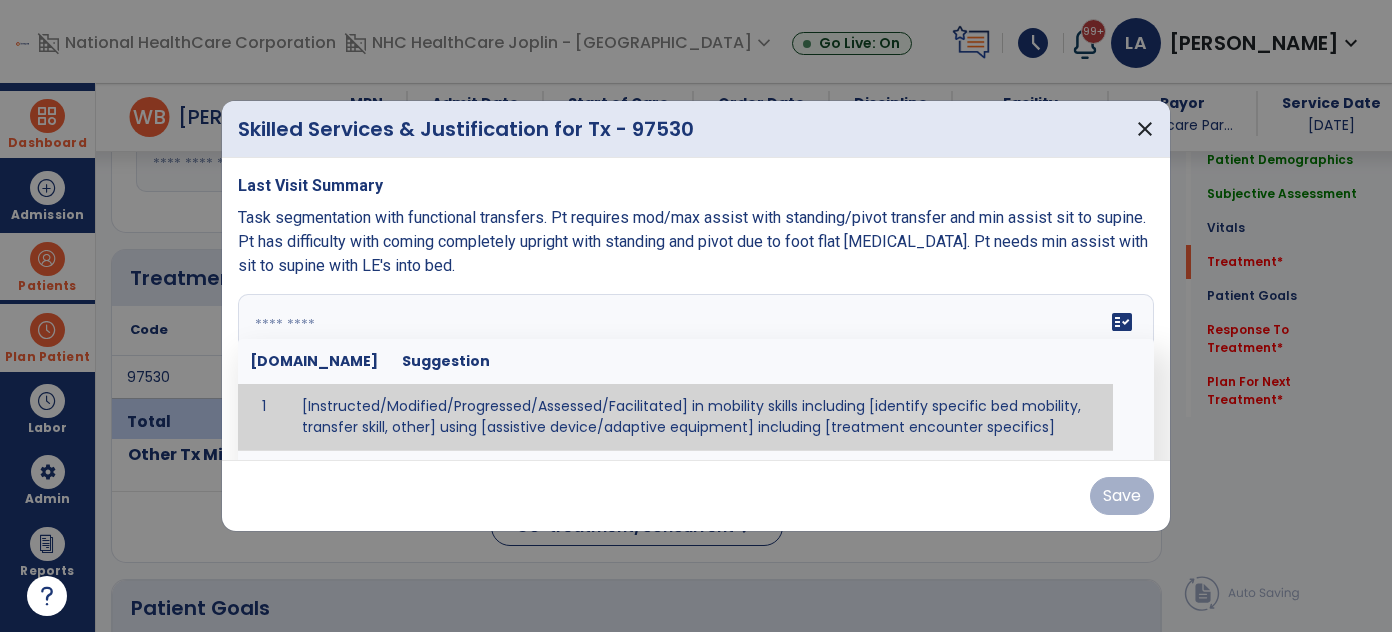 click on "fact_check  [DOMAIN_NAME] Suggestion 1 [Instructed/Modified/Progressed/Assessed/Facilitated] in mobility skills including [identify specific bed mobility, transfer skill, other] using [assistive device/adaptive equipment] including [treatment encounter specifics]" at bounding box center (696, 369) 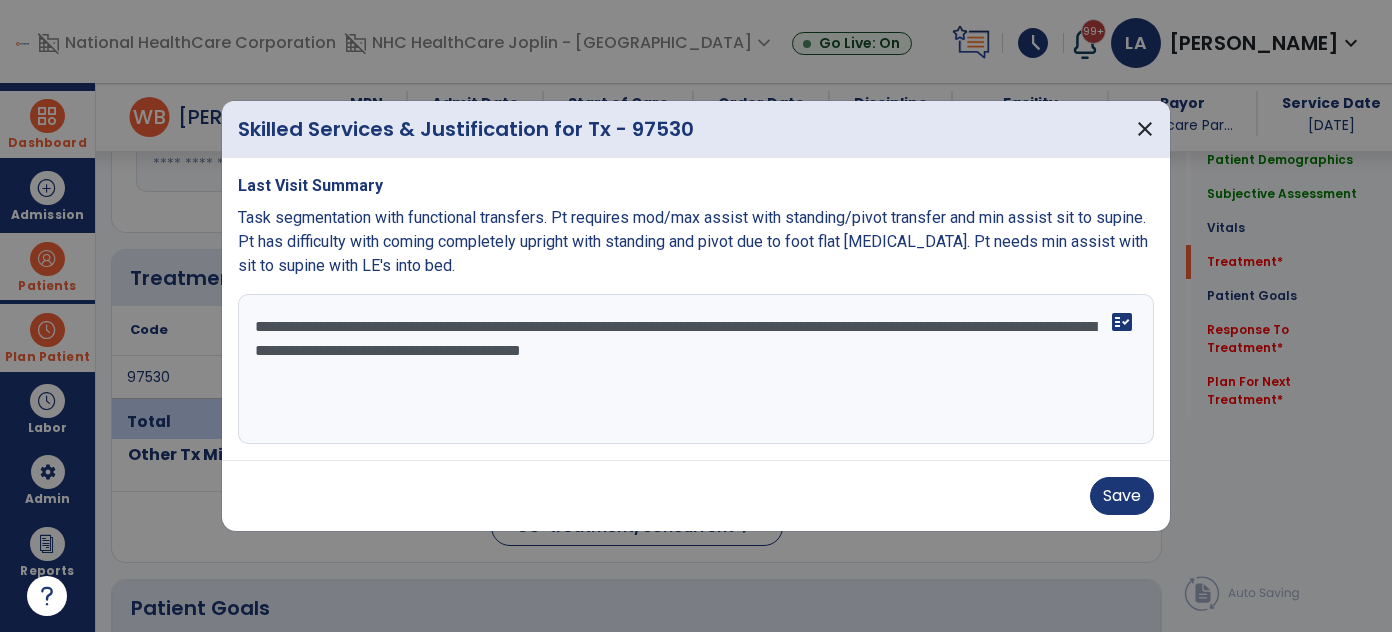 click on "**********" at bounding box center [696, 369] 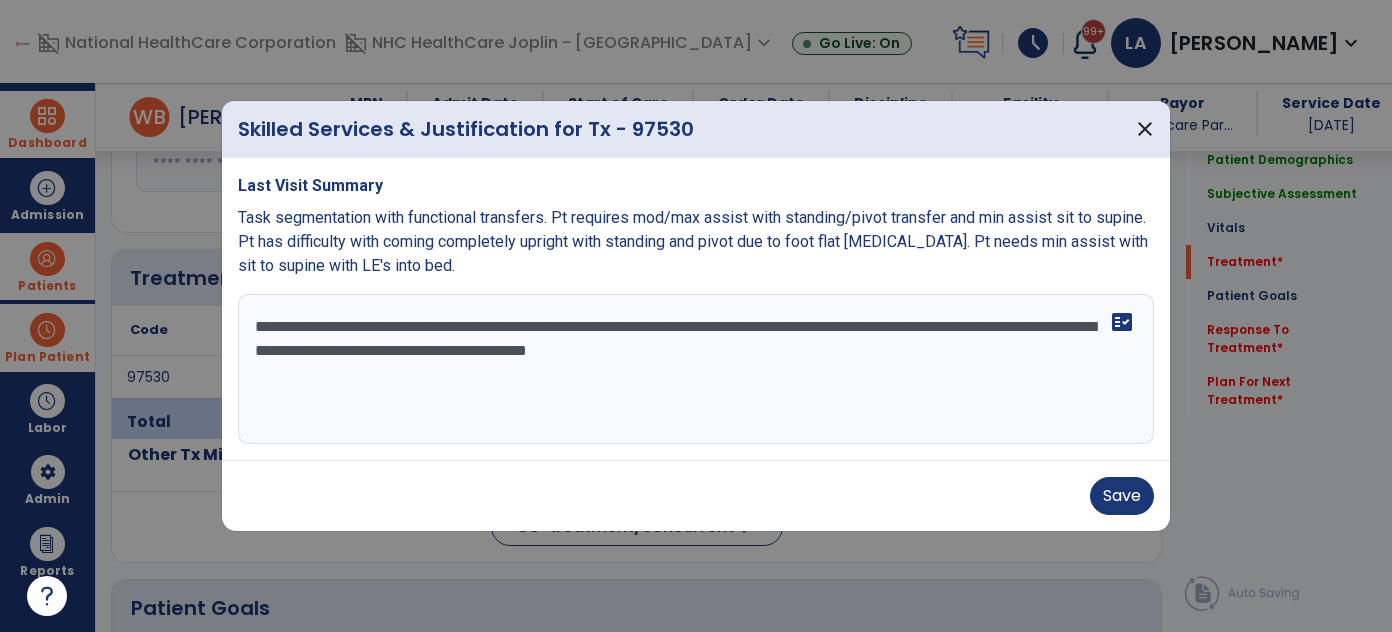 click on "**********" at bounding box center (696, 369) 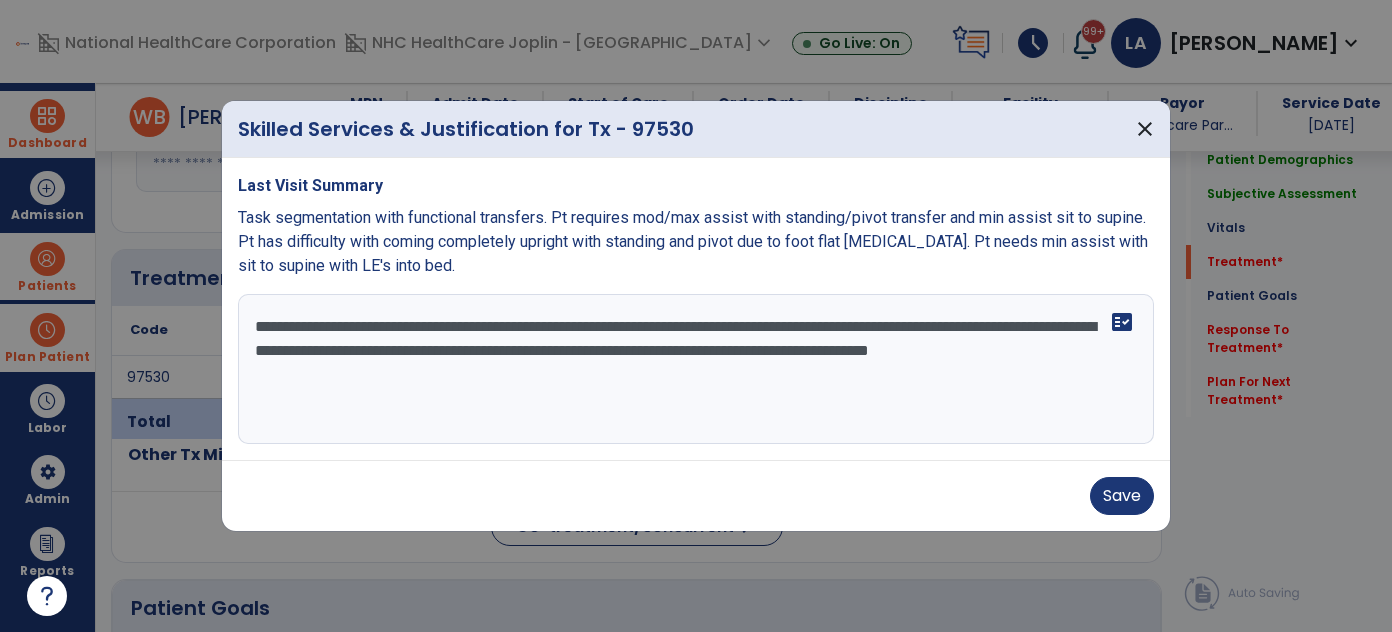 click on "**********" at bounding box center [696, 369] 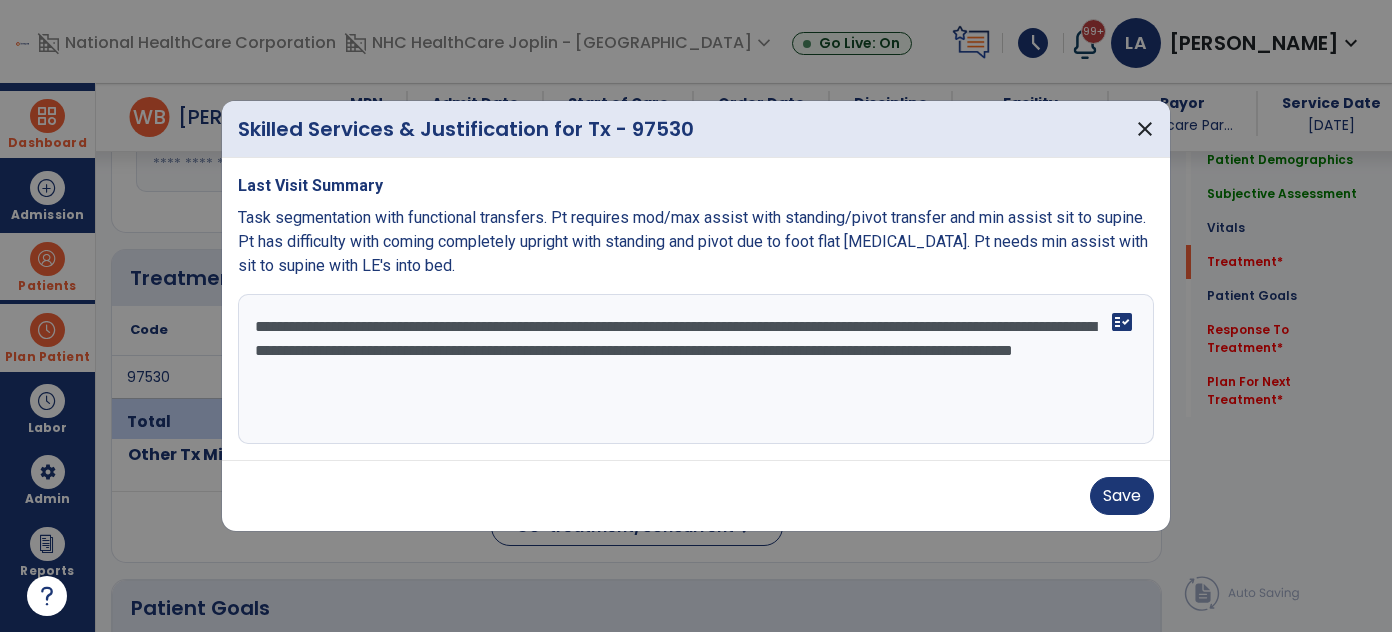 click on "**********" at bounding box center (696, 369) 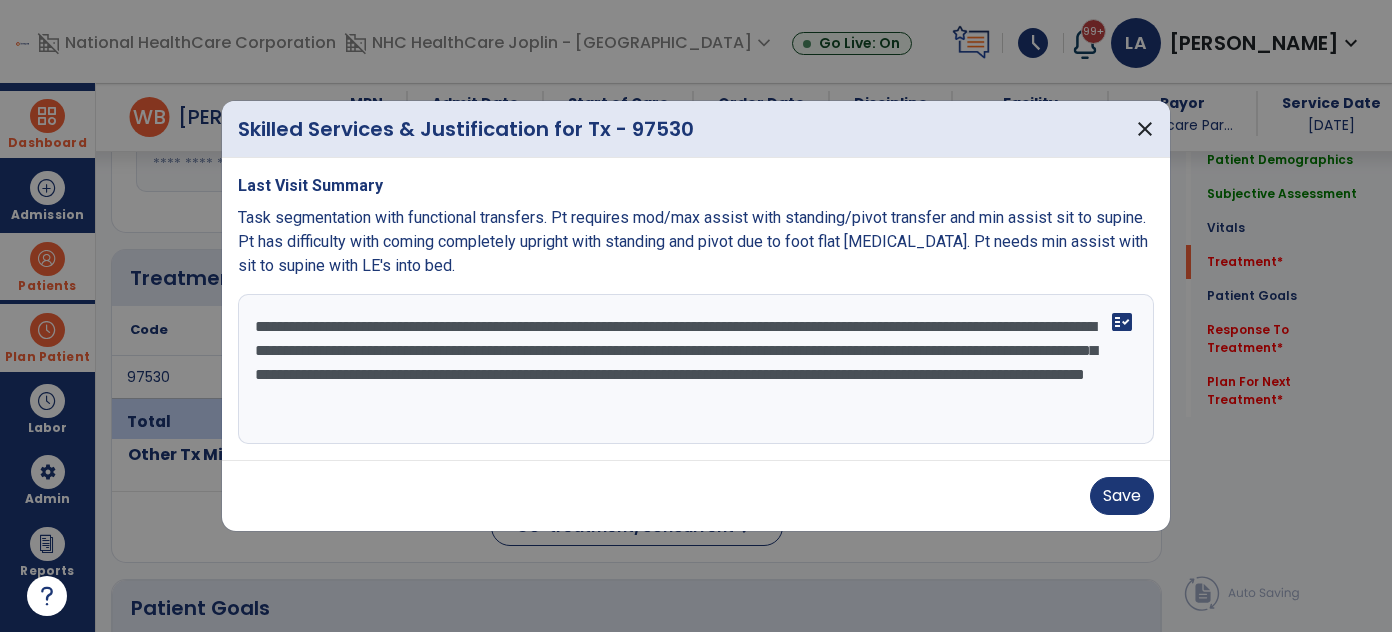 click on "**********" at bounding box center (696, 369) 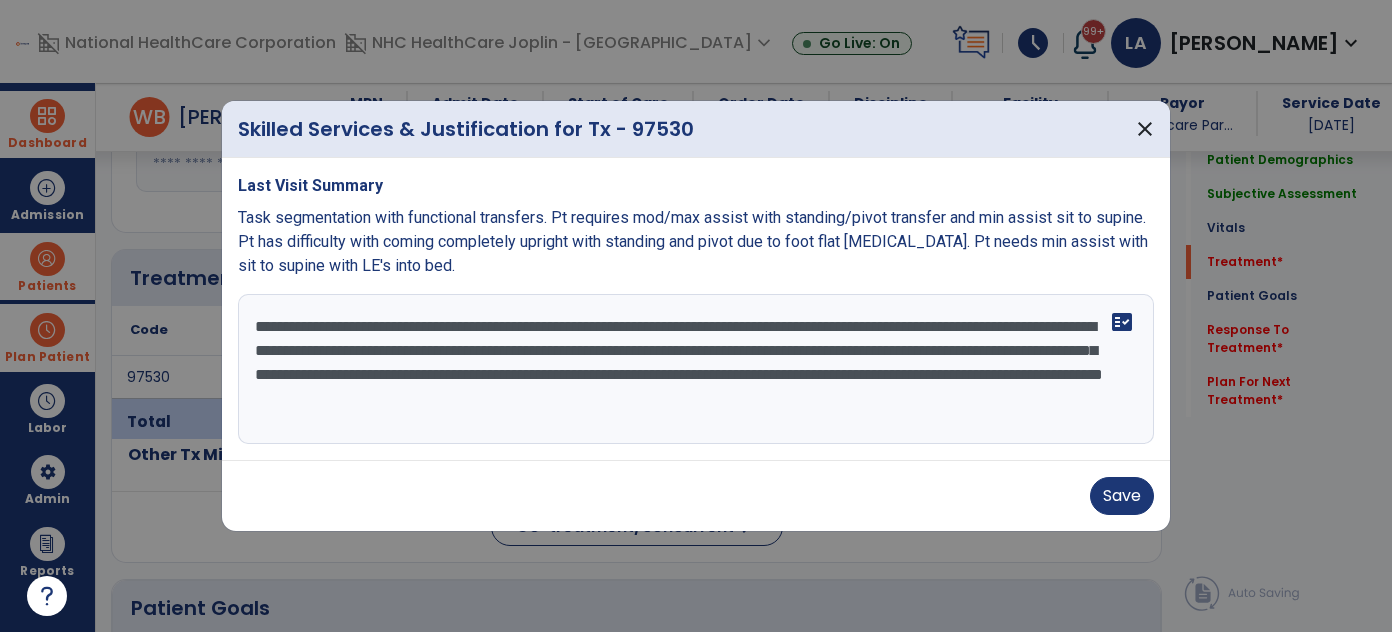 click on "**********" at bounding box center (696, 369) 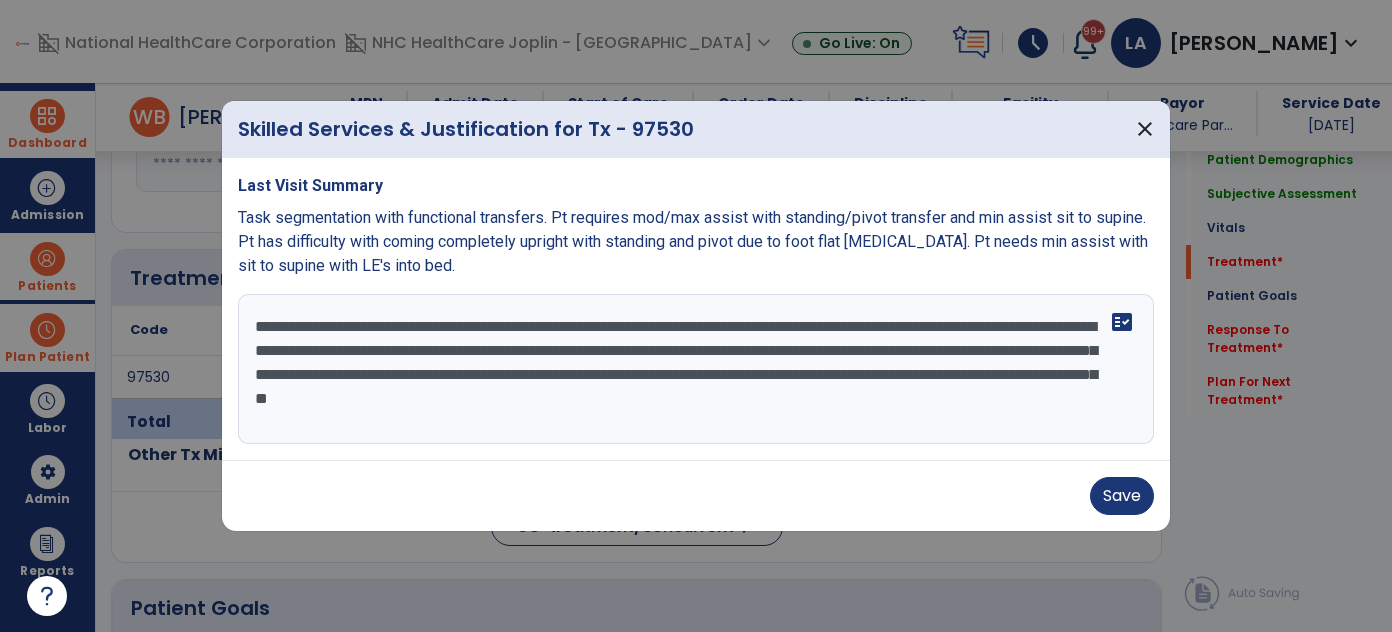 click on "**********" at bounding box center (696, 369) 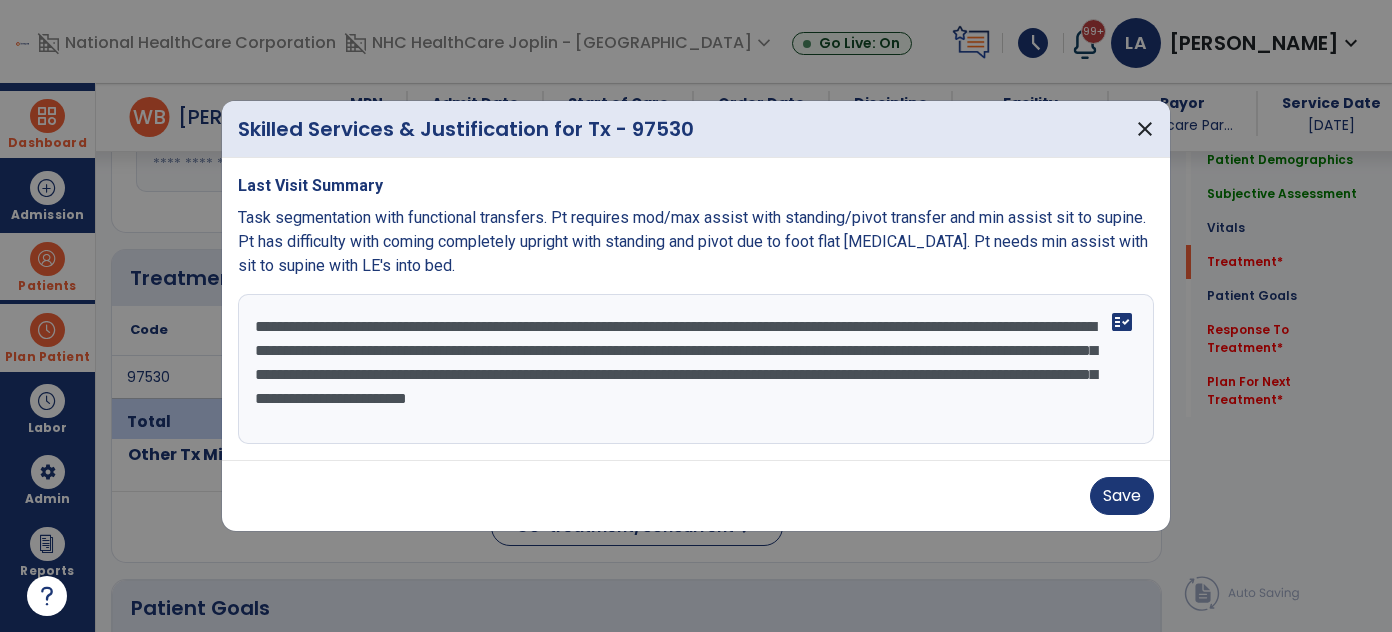 click on "**********" at bounding box center [696, 369] 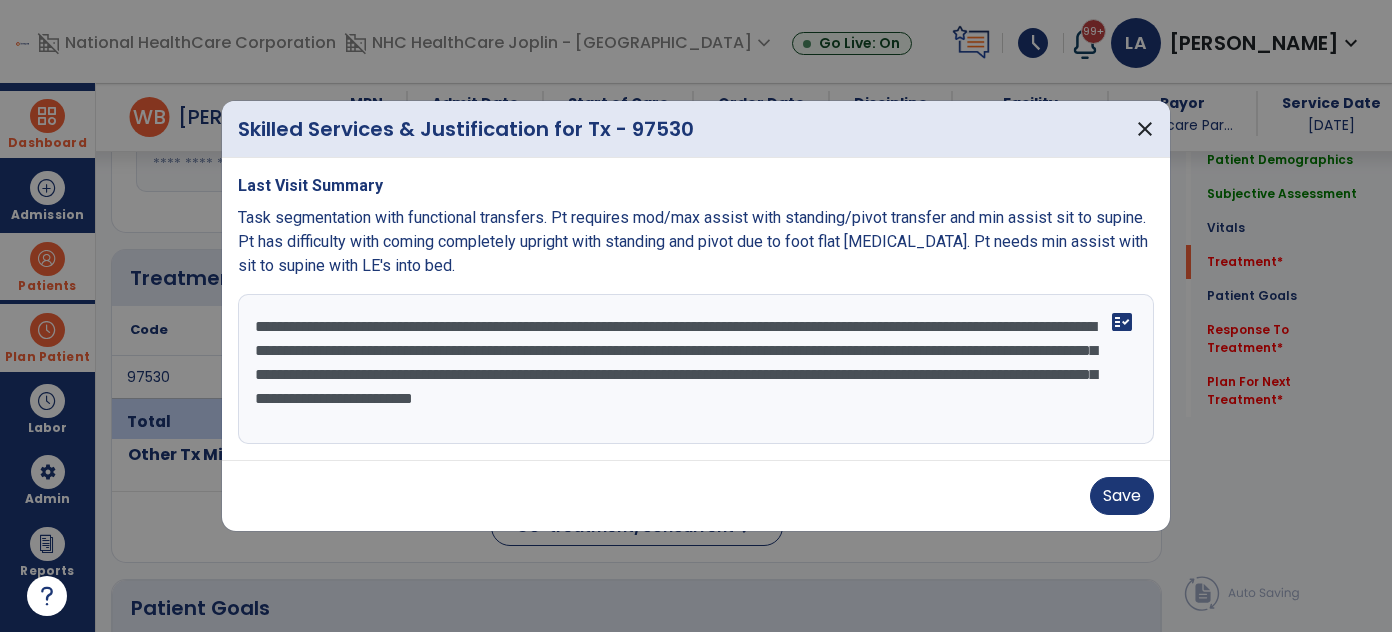 click on "**********" at bounding box center [696, 369] 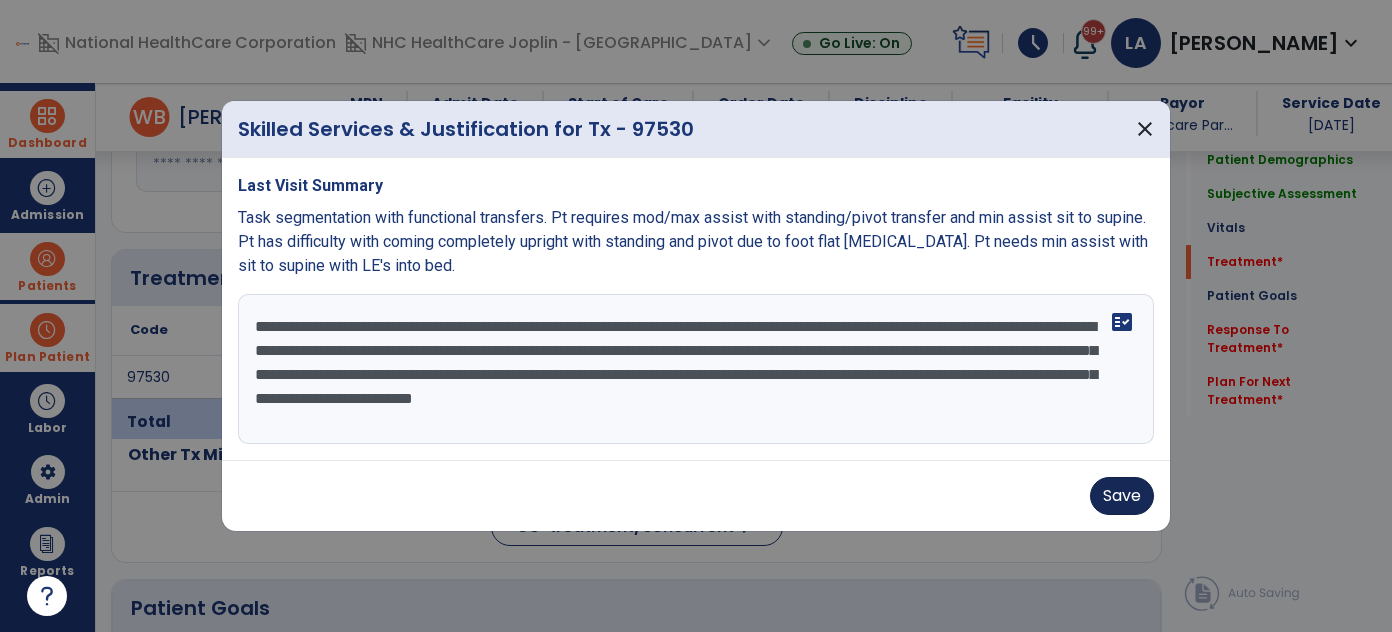 type on "**********" 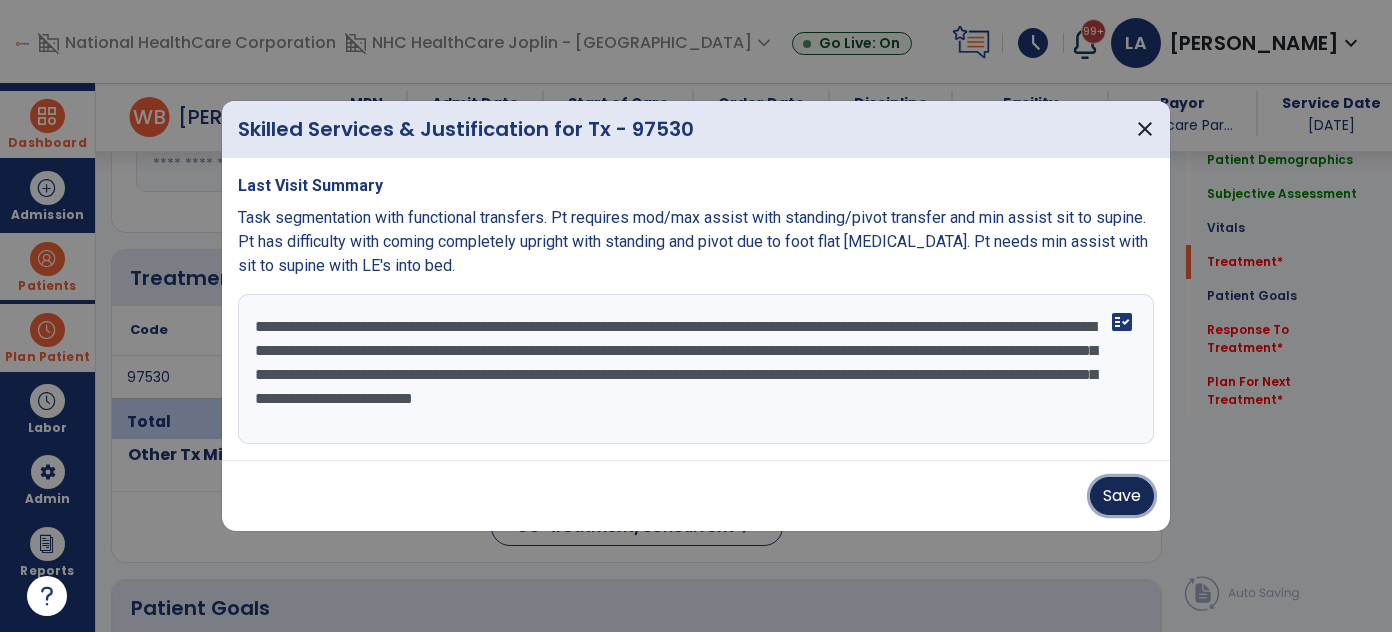 click on "Save" at bounding box center (1122, 496) 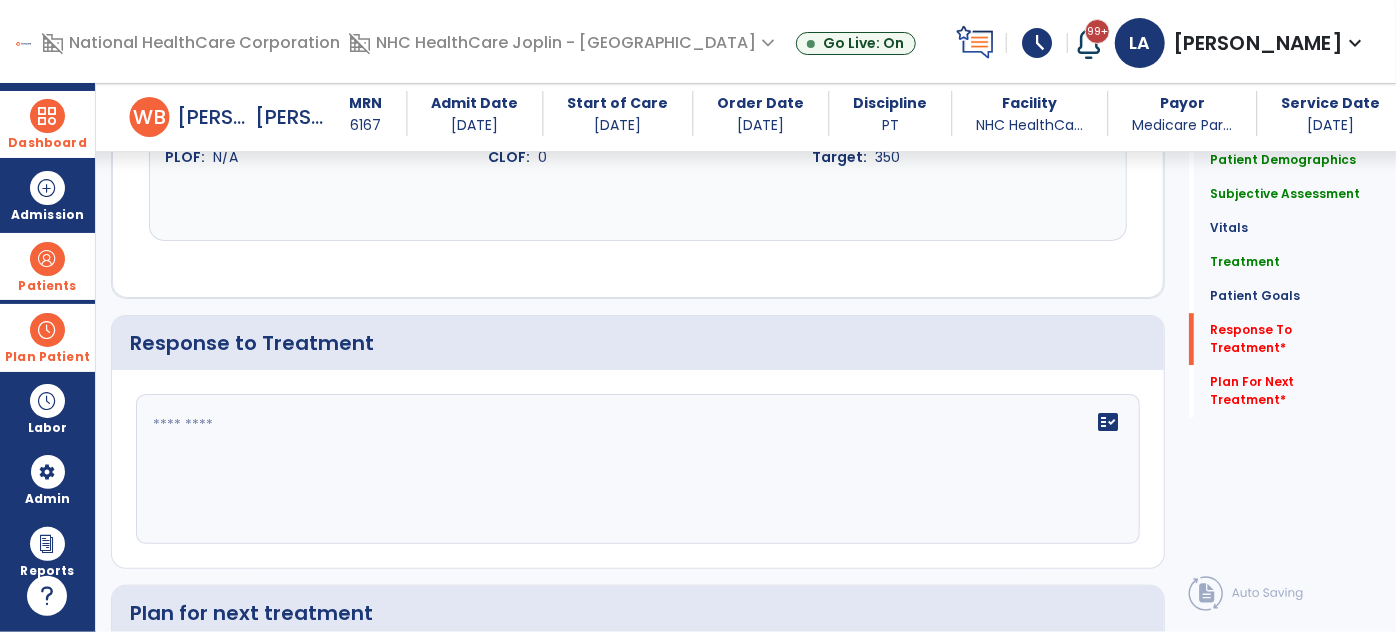 scroll, scrollTop: 3090, scrollLeft: 0, axis: vertical 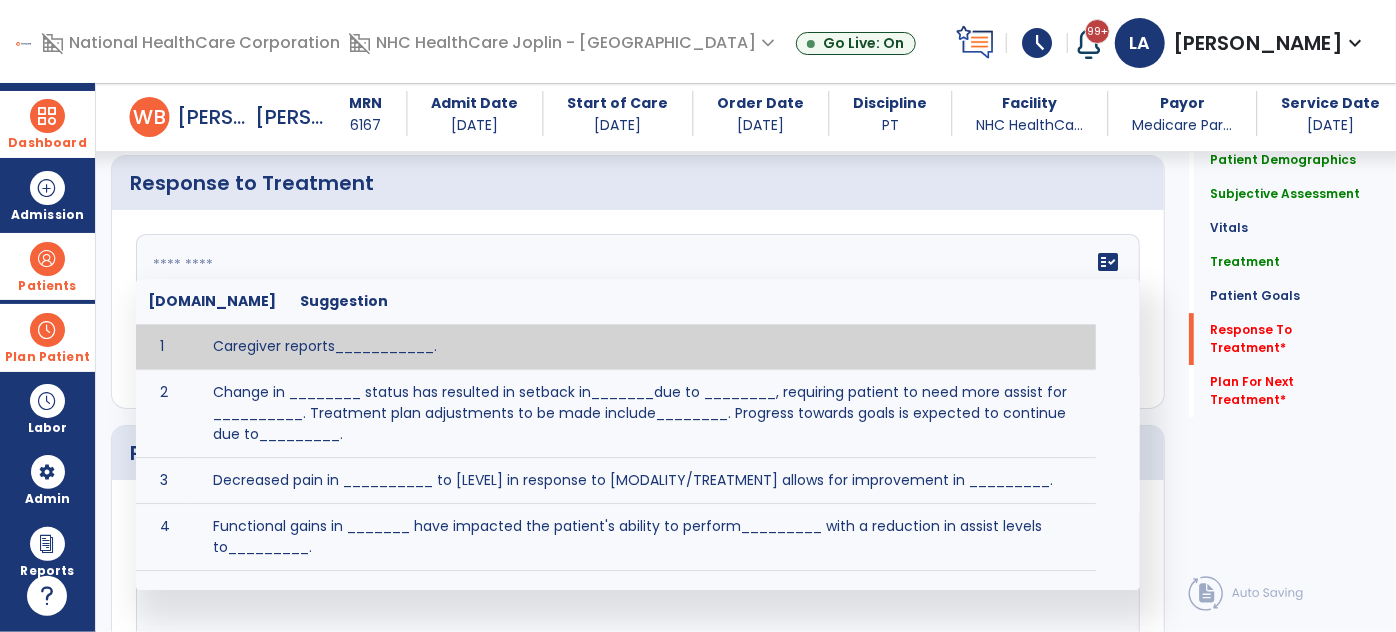 click on "fact_check  [DOMAIN_NAME] Suggestion 1 Caregiver reports___________. 2 Change in ________ status has resulted in setback in_______due to ________, requiring patient to need more assist for __________.   Treatment plan adjustments to be made include________.  Progress towards goals is expected to continue due to_________. 3 Decreased pain in __________ to [LEVEL] in response to [MODALITY/TREATMENT] allows for improvement in _________. 4 Functional gains in _______ have impacted the patient's ability to perform_________ with a reduction in assist levels to_________. 5 Functional progress this week has been significant due to__________. 6 Gains in ________ have improved the patient's ability to perform ______with decreased levels of assist to___________. 7 Improvement in ________allows patient to tolerate higher levels of challenges in_________. 8 Pain in [AREA] has decreased to [LEVEL] in response to [TREATMENT/MODALITY], allowing fore ease in completing__________. 9 10 11 12 13 14 15 16 17 18 19 20 21" 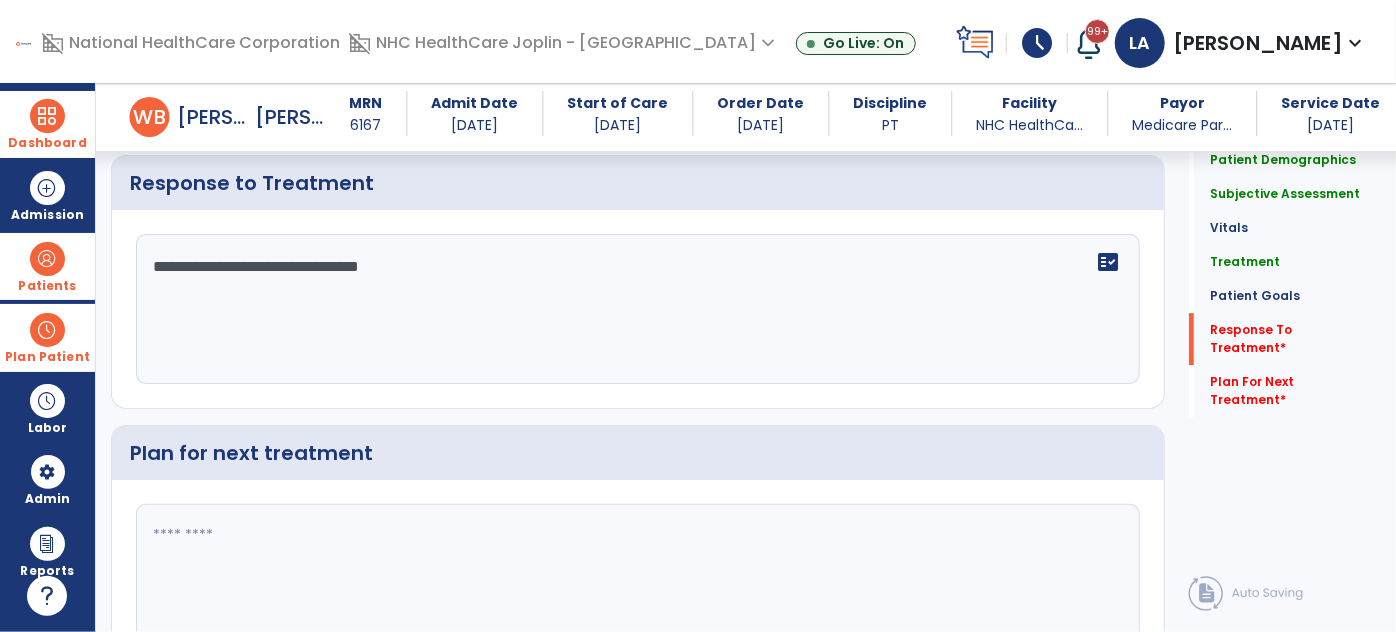 click on "**********" 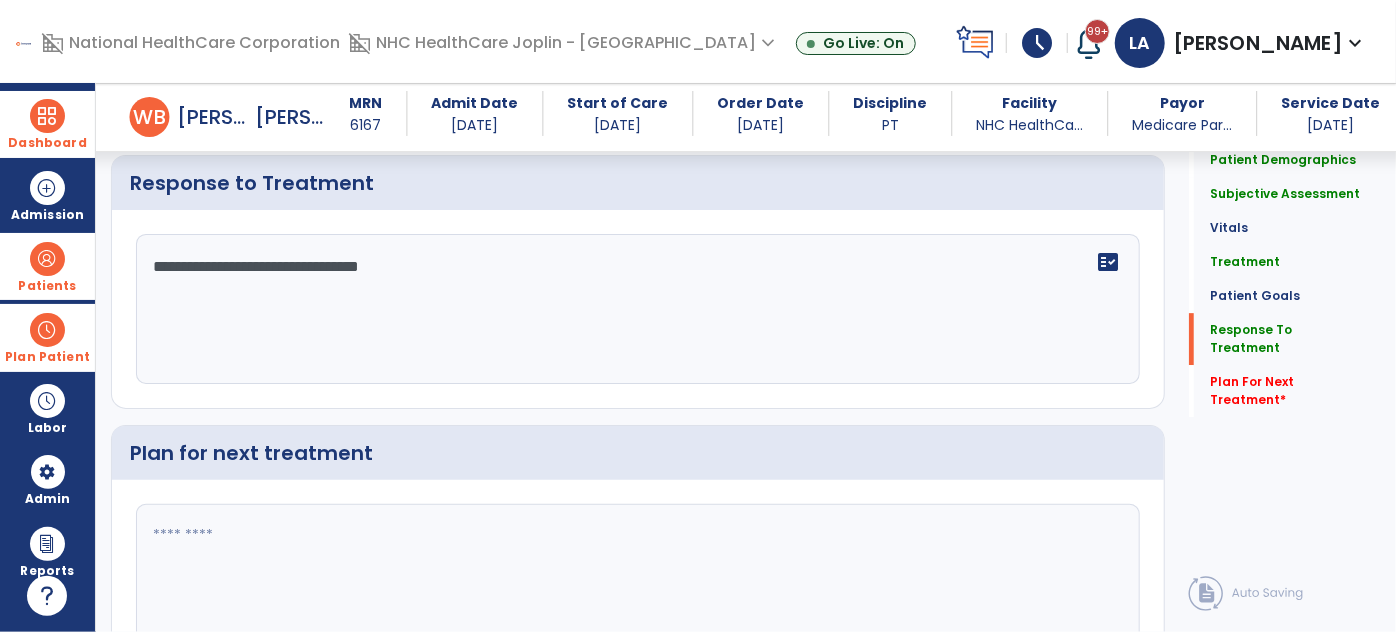 scroll, scrollTop: 3090, scrollLeft: 0, axis: vertical 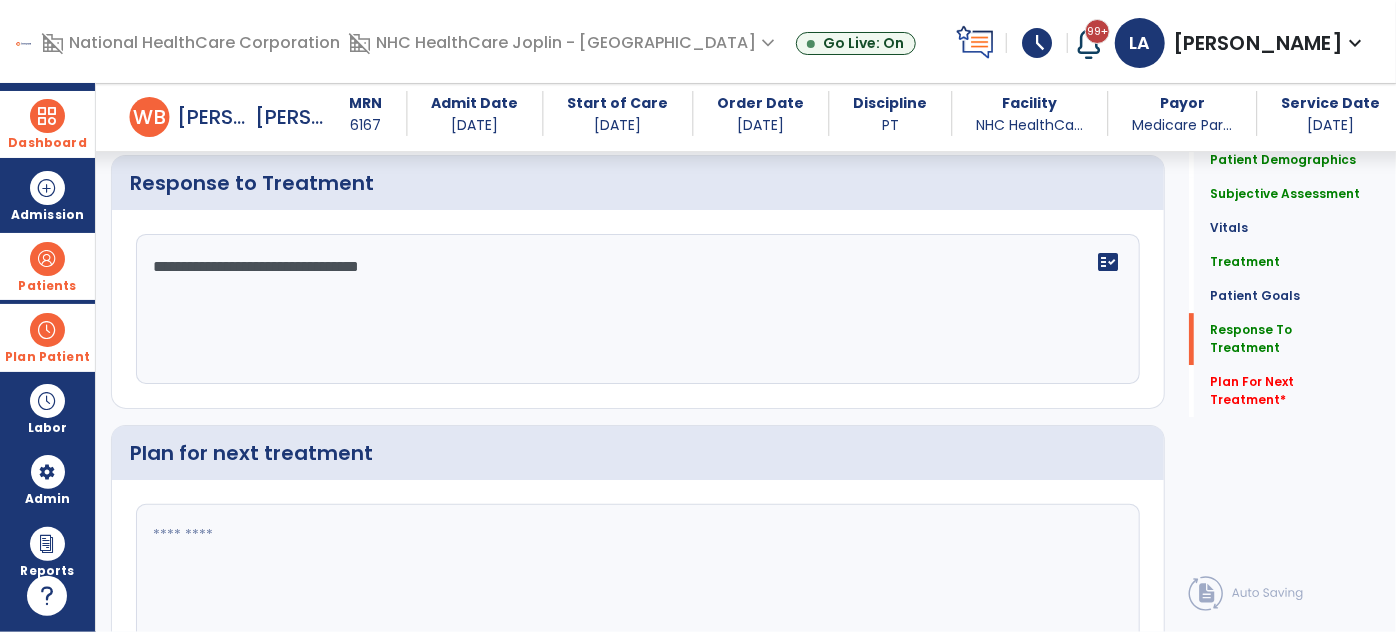 click on "**********" 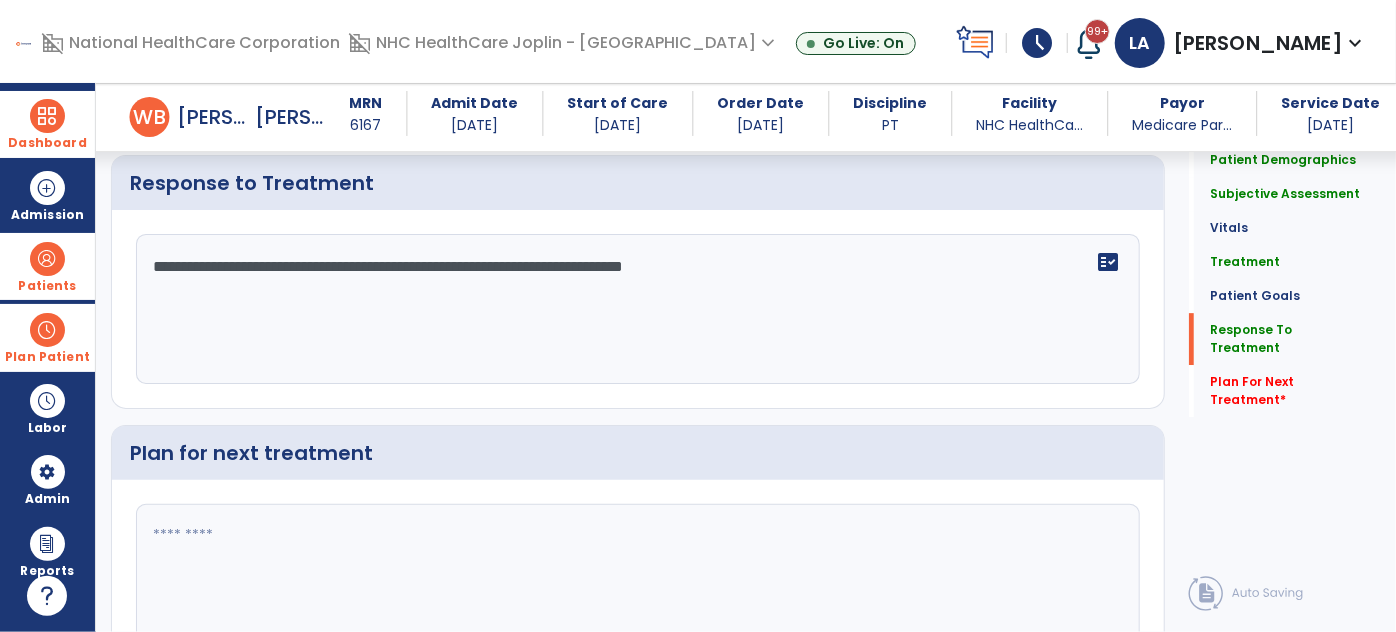 scroll, scrollTop: 3090, scrollLeft: 0, axis: vertical 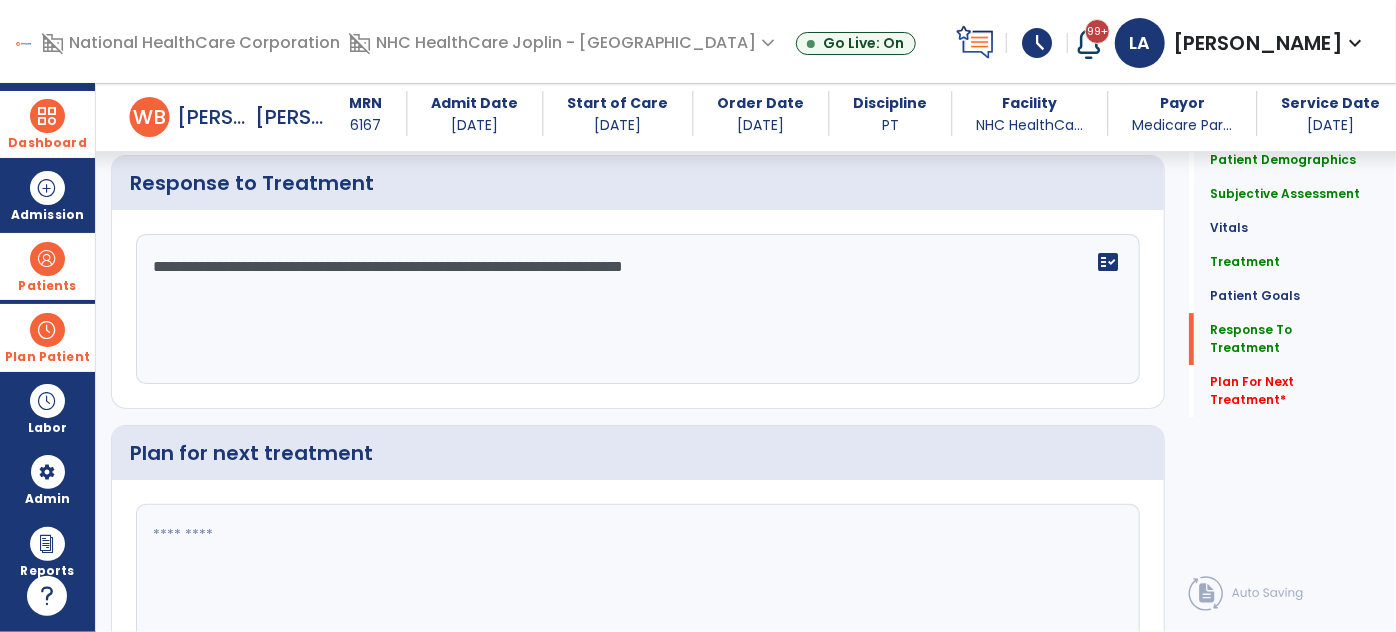 type on "**********" 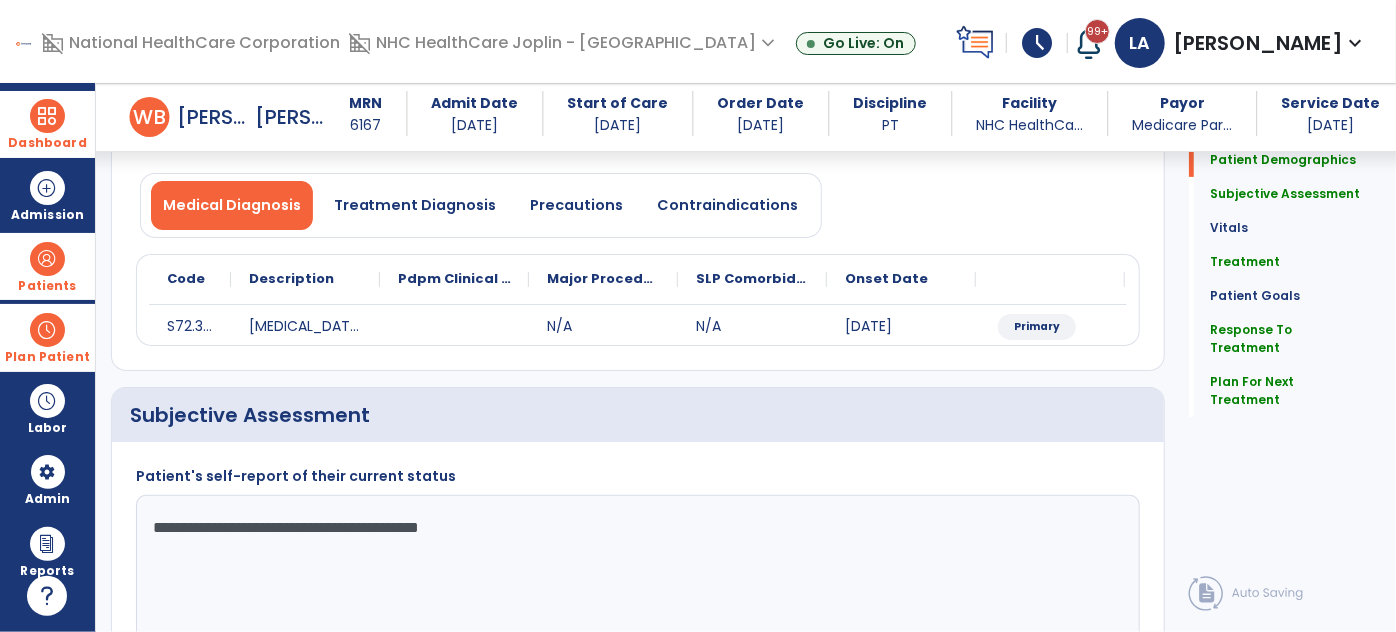 scroll, scrollTop: 181, scrollLeft: 0, axis: vertical 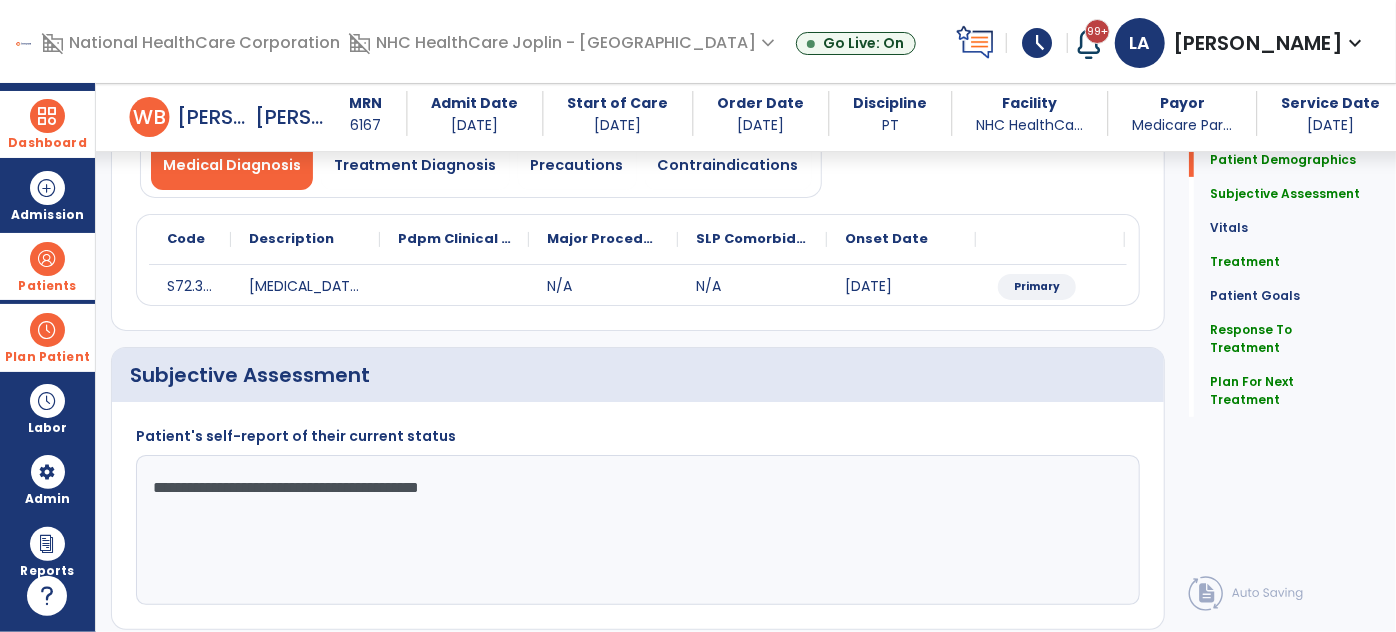 type on "**********" 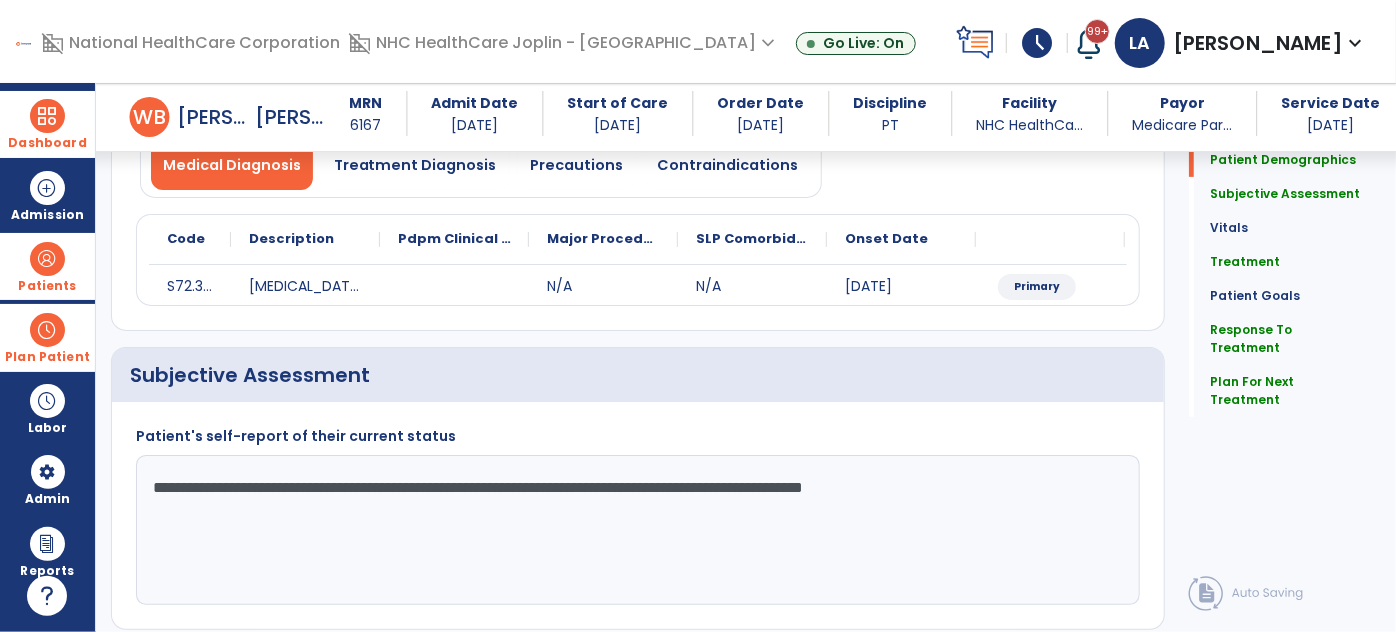 click on "**********" 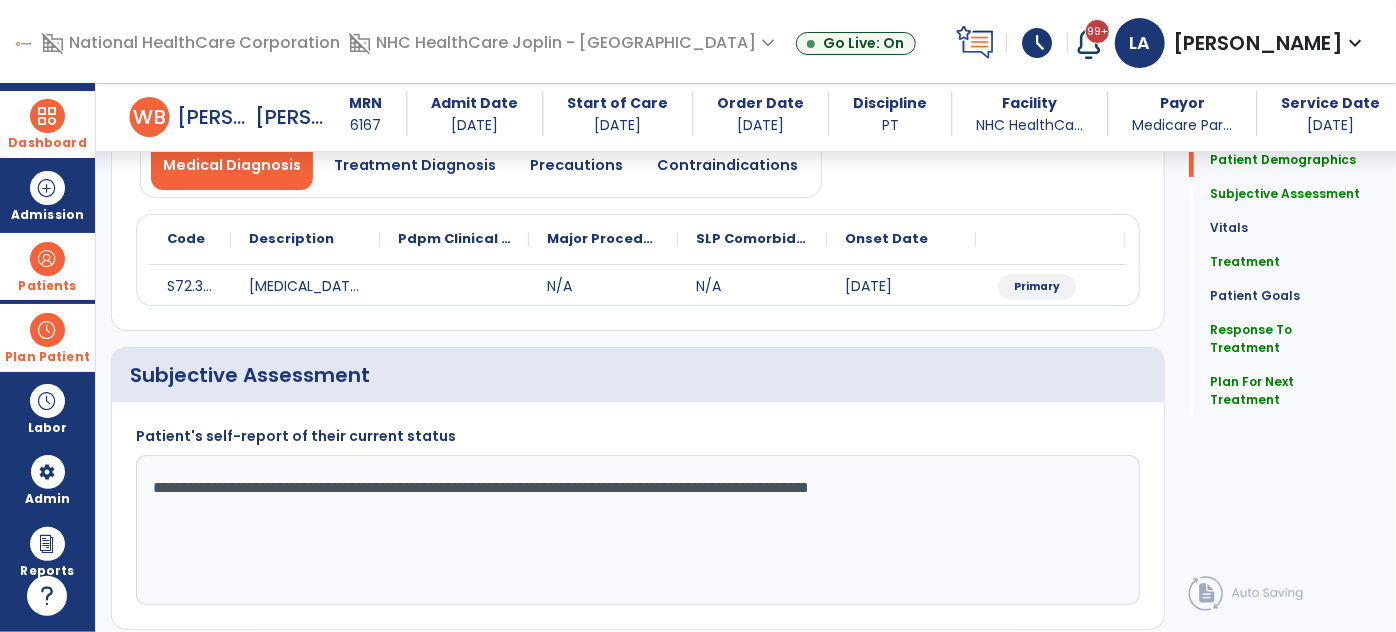 click on "**********" 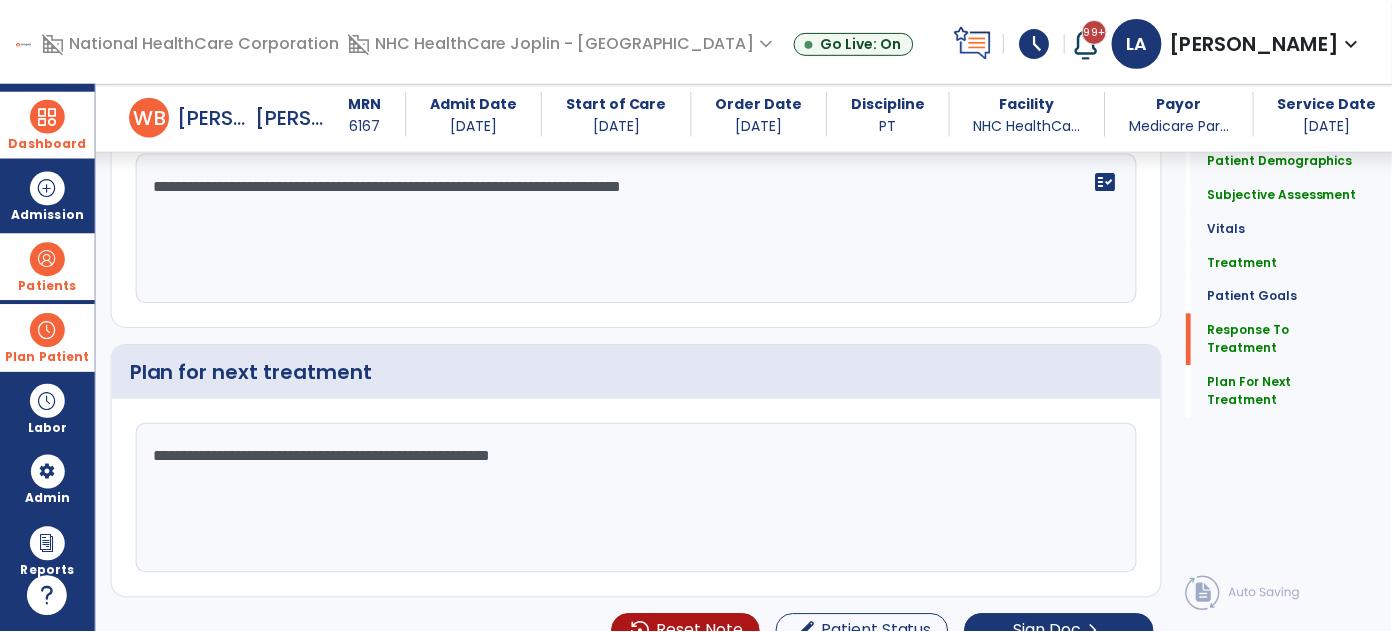 scroll, scrollTop: 3192, scrollLeft: 0, axis: vertical 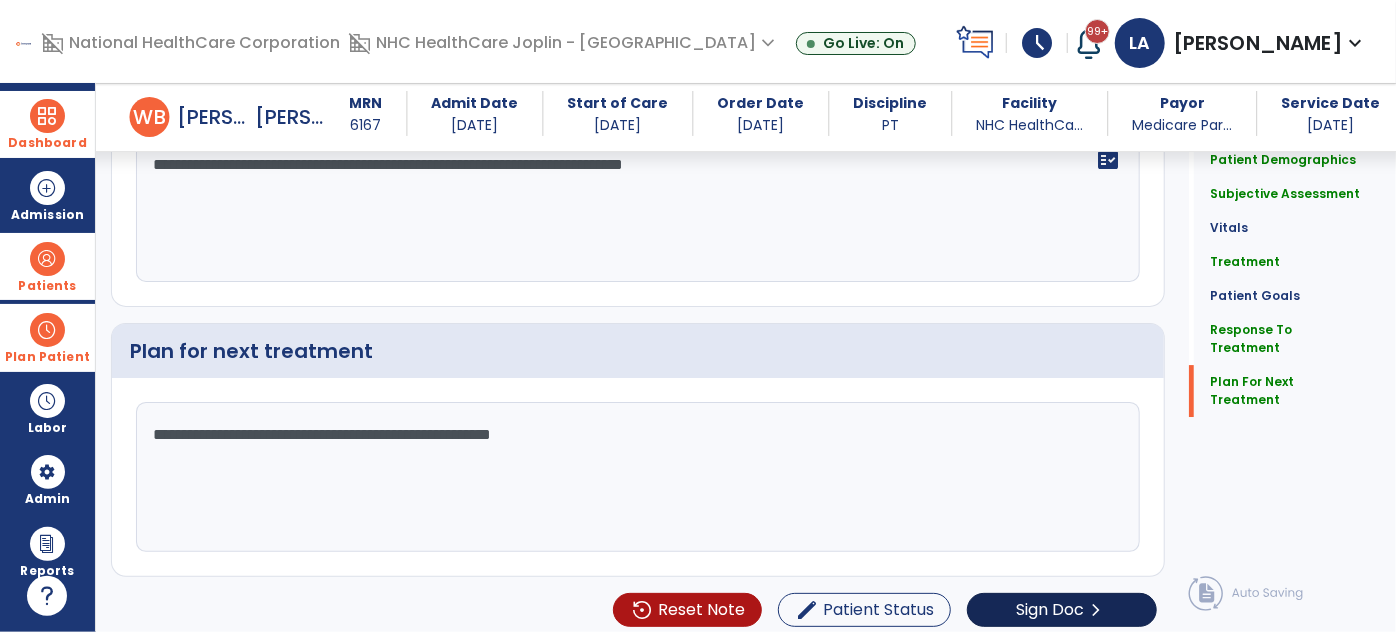 type on "**********" 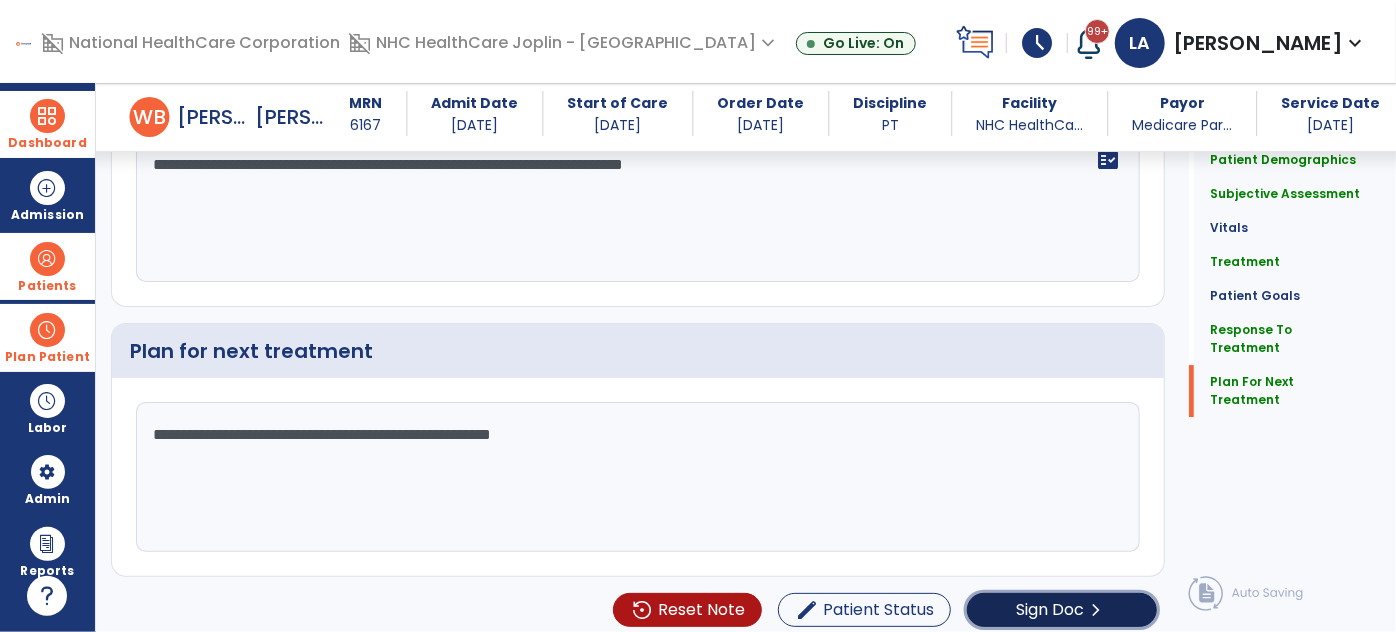 click on "Sign Doc  chevron_right" 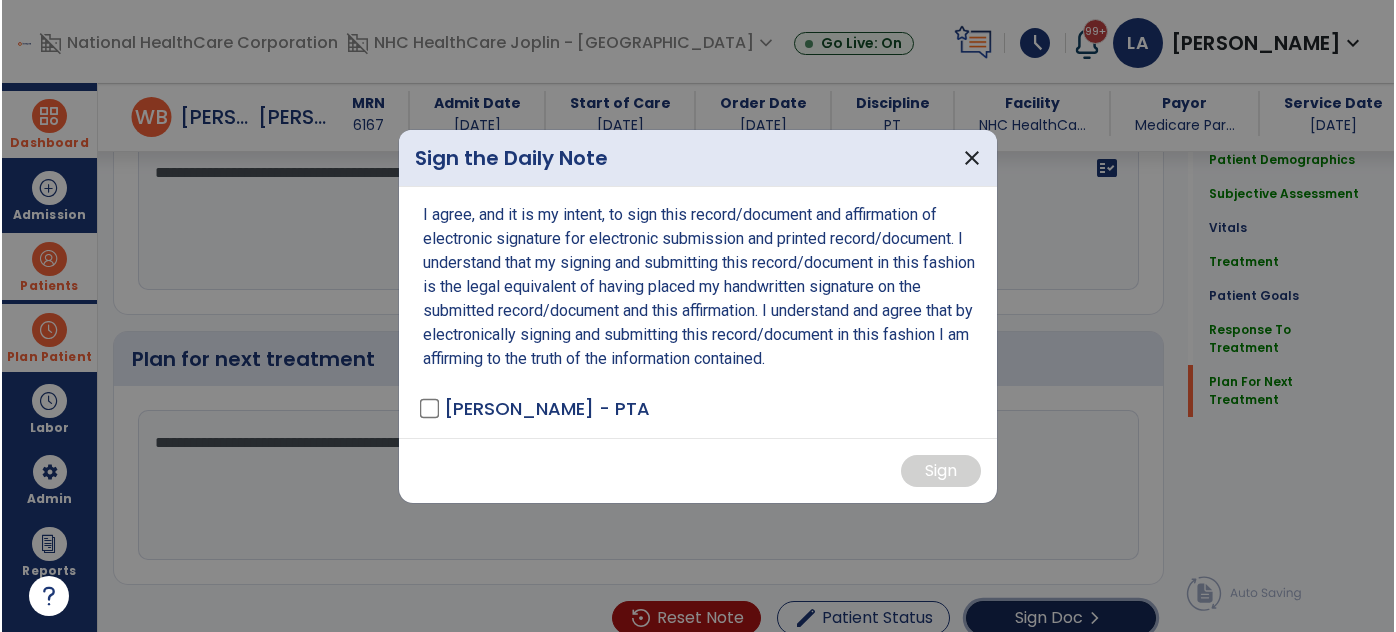 scroll, scrollTop: 3192, scrollLeft: 0, axis: vertical 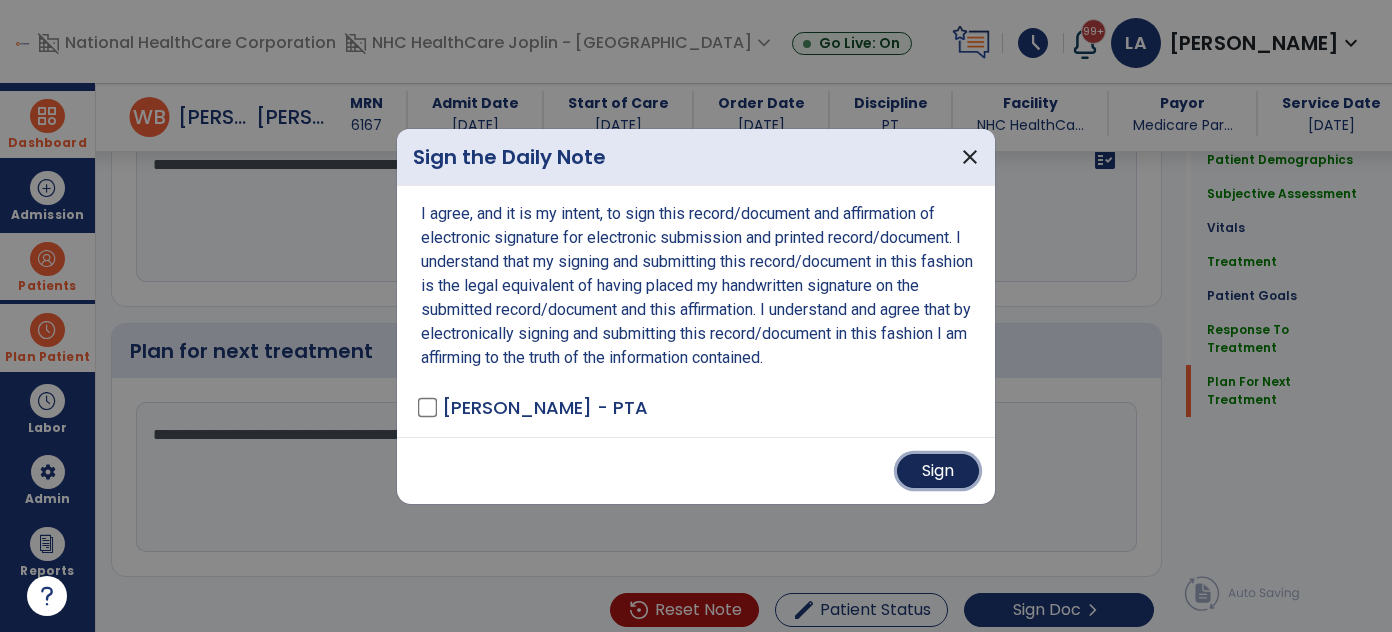 click on "Sign" at bounding box center (938, 471) 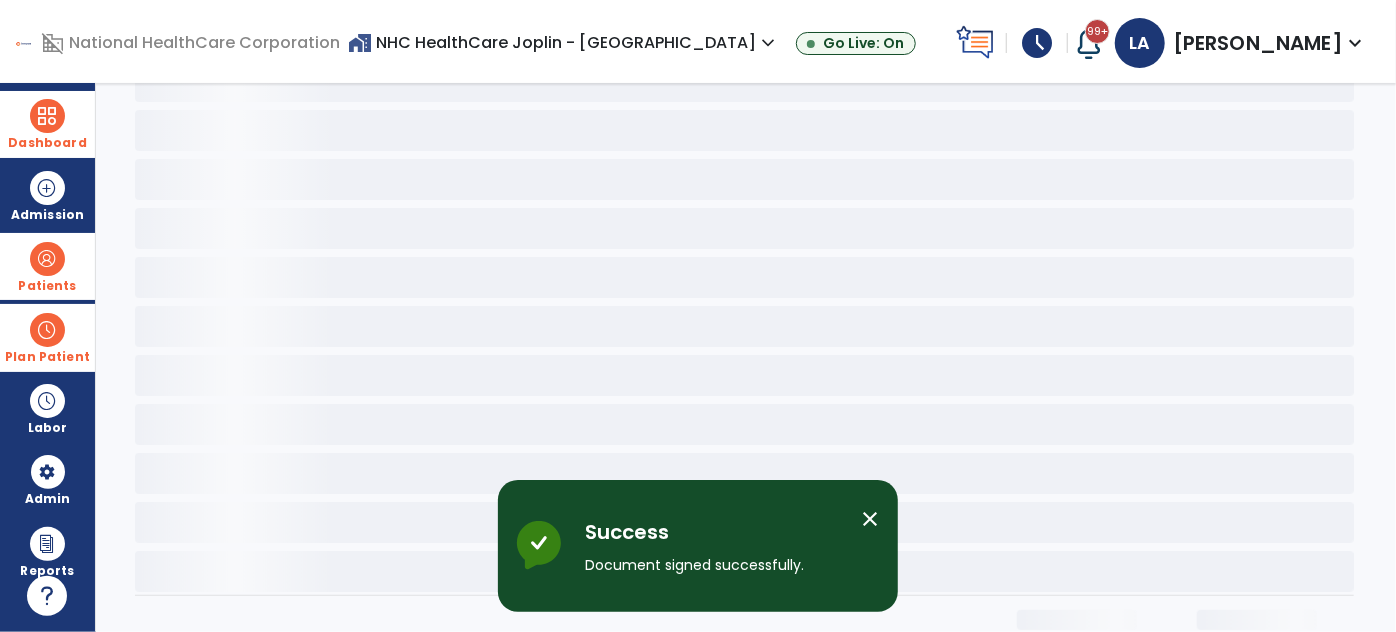 scroll, scrollTop: 0, scrollLeft: 0, axis: both 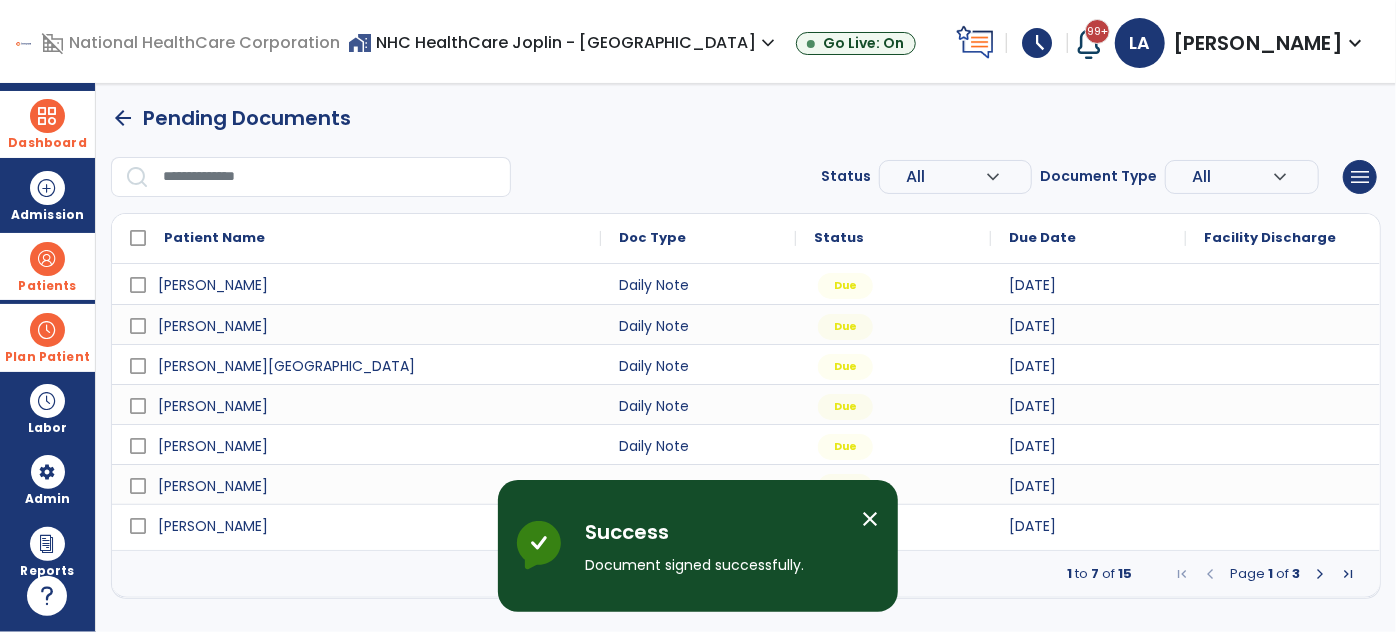 click at bounding box center [47, 259] 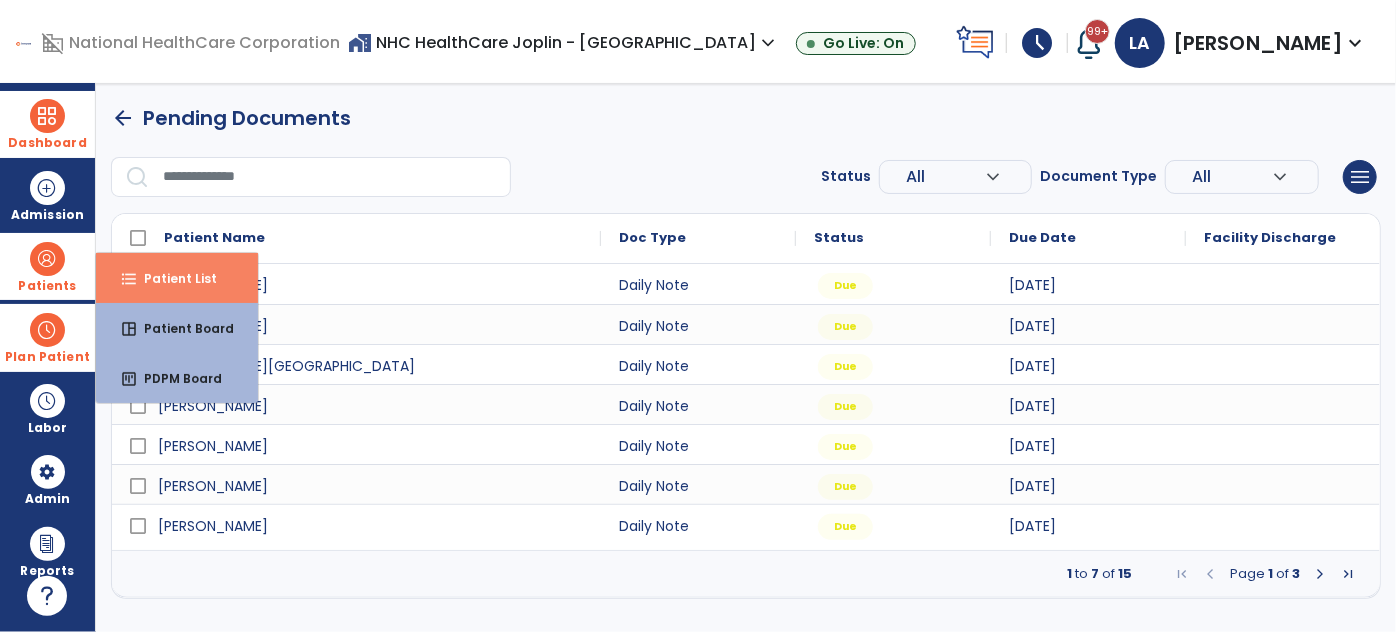 click on "Patient List" at bounding box center (172, 278) 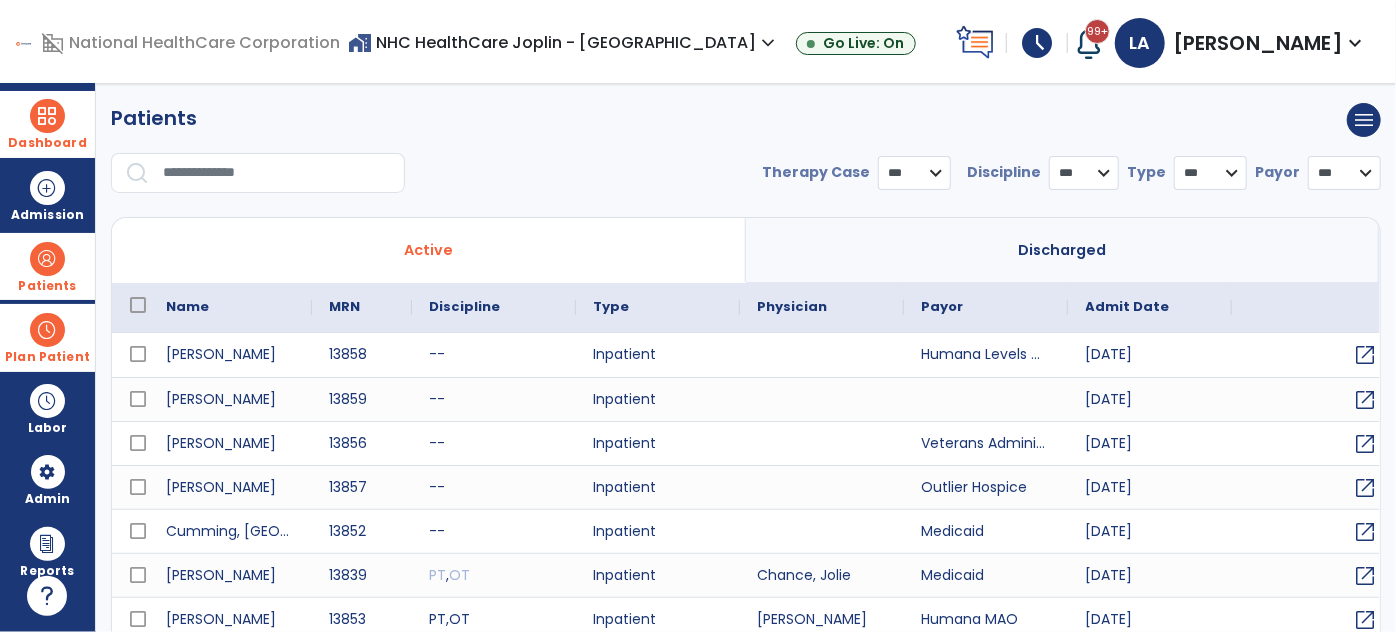 select on "***" 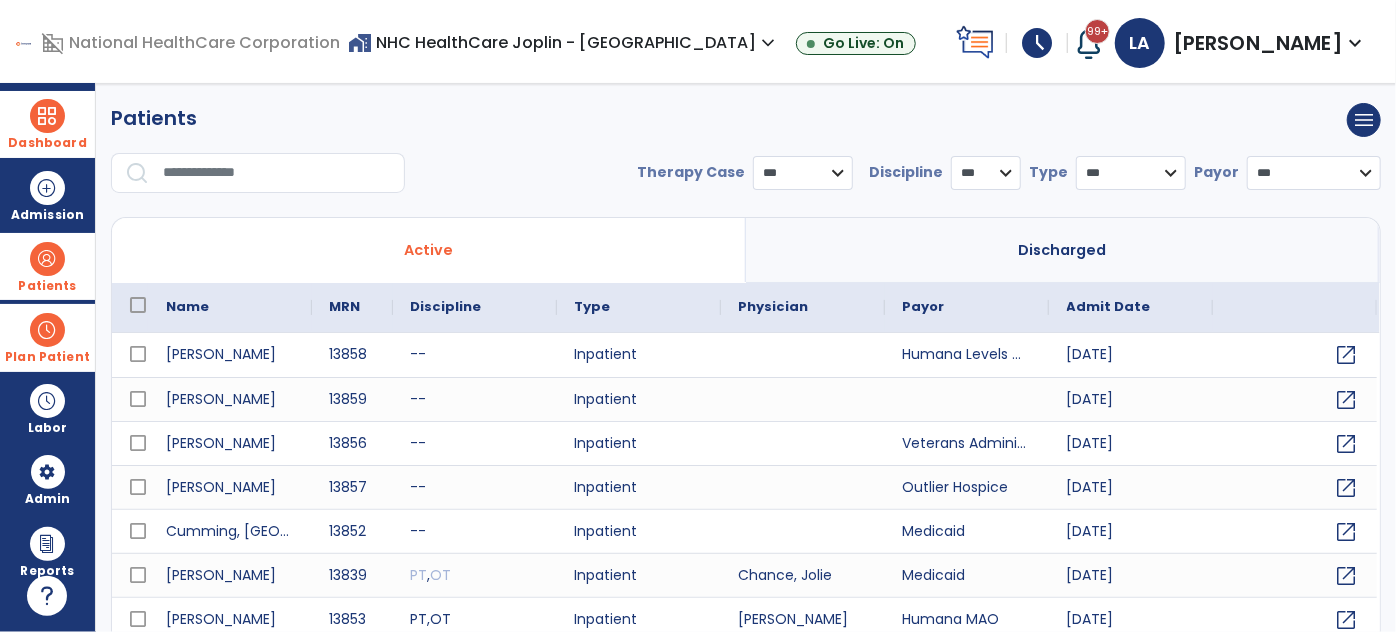 click at bounding box center (277, 173) 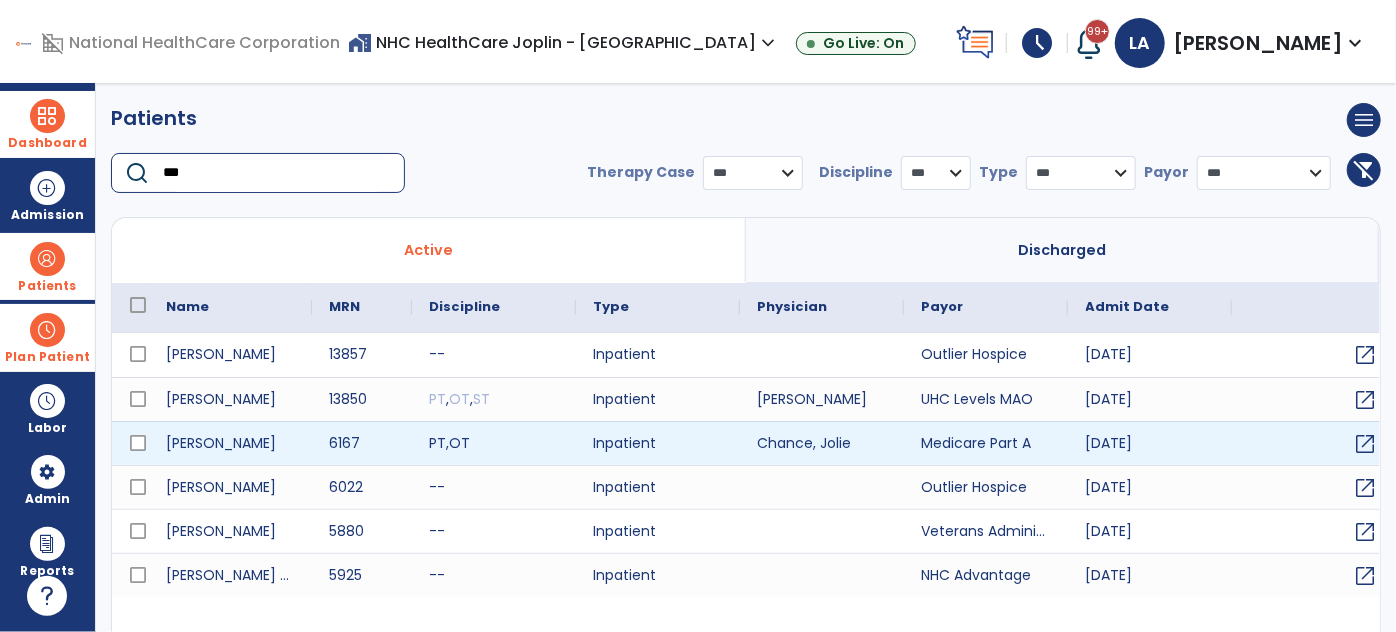 type on "***" 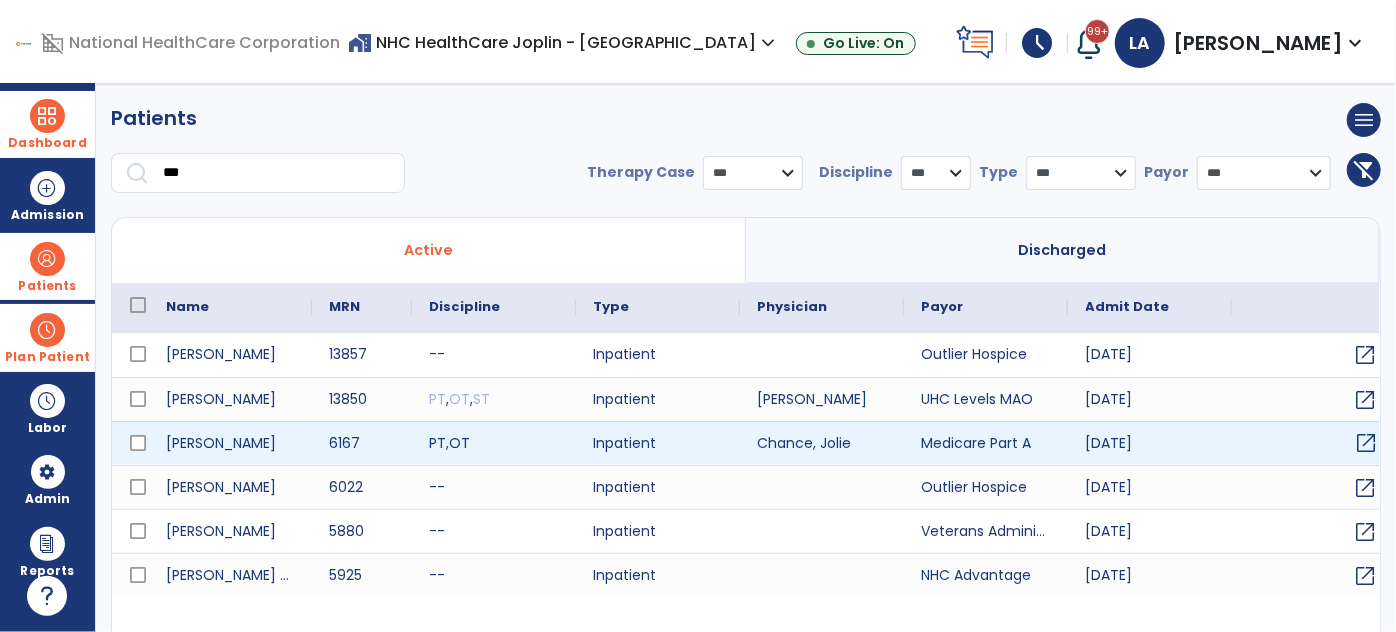 click on "open_in_new" at bounding box center [1367, 443] 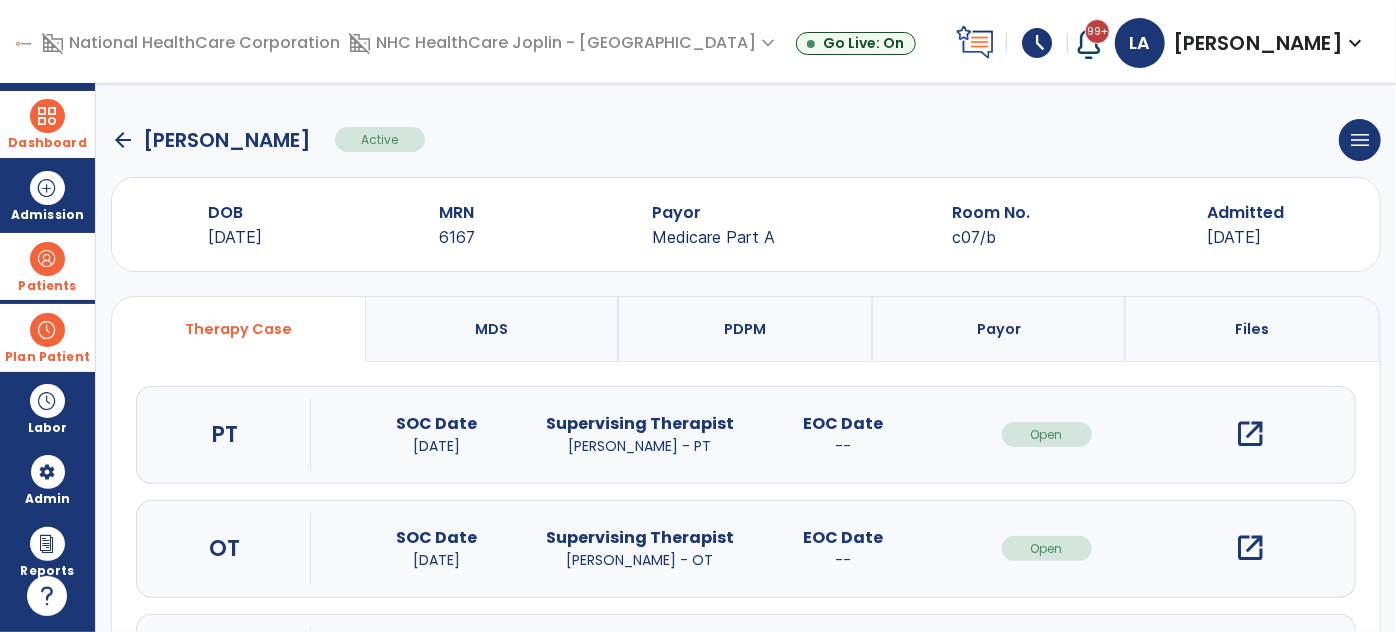 click on "open_in_new" at bounding box center [1250, 434] 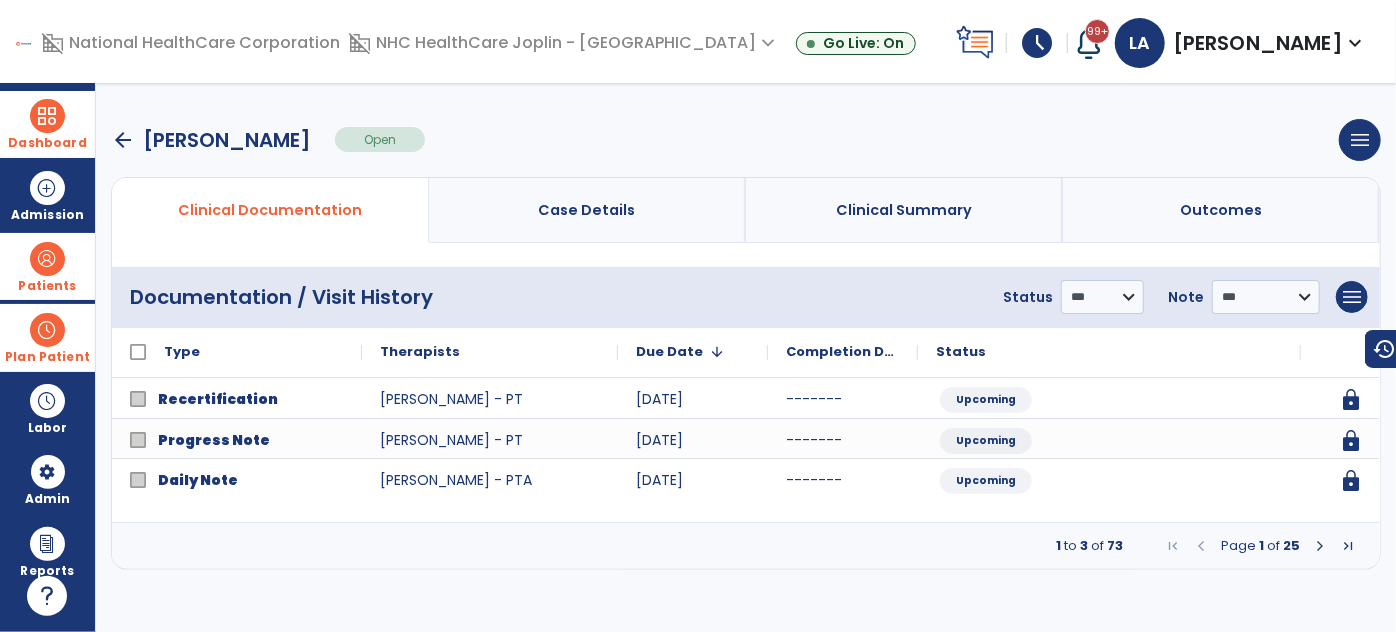 click at bounding box center (1320, 546) 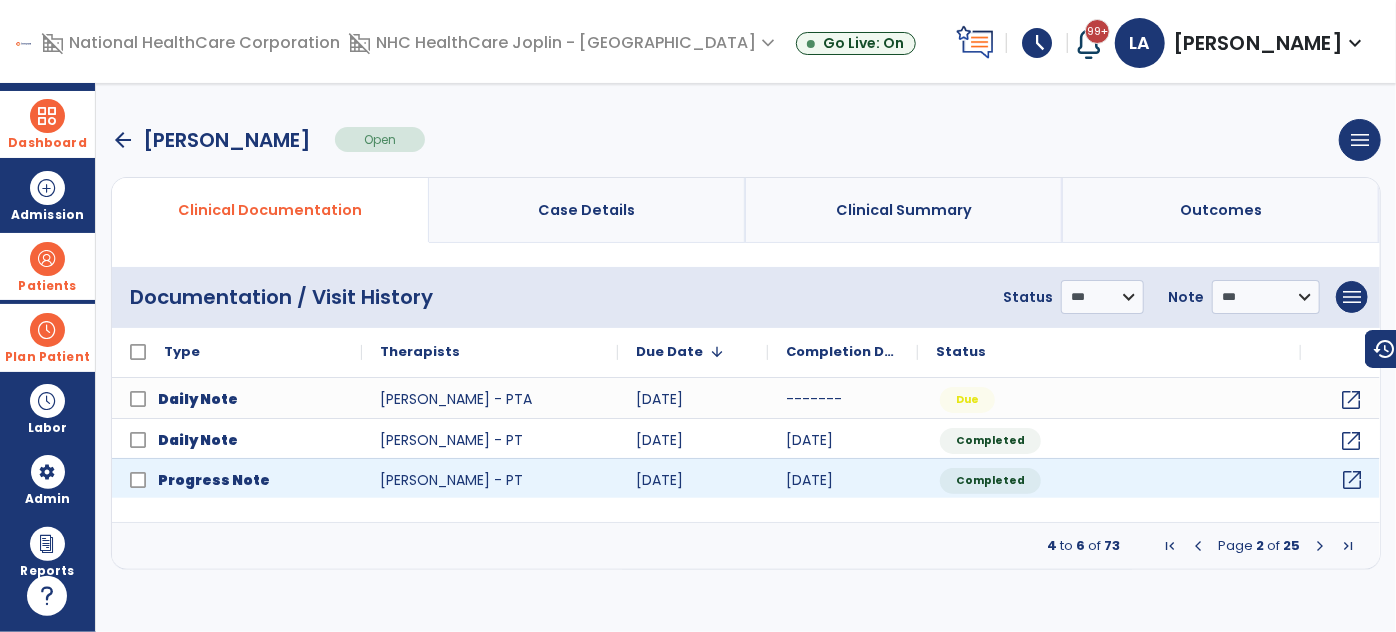 click on "open_in_new" 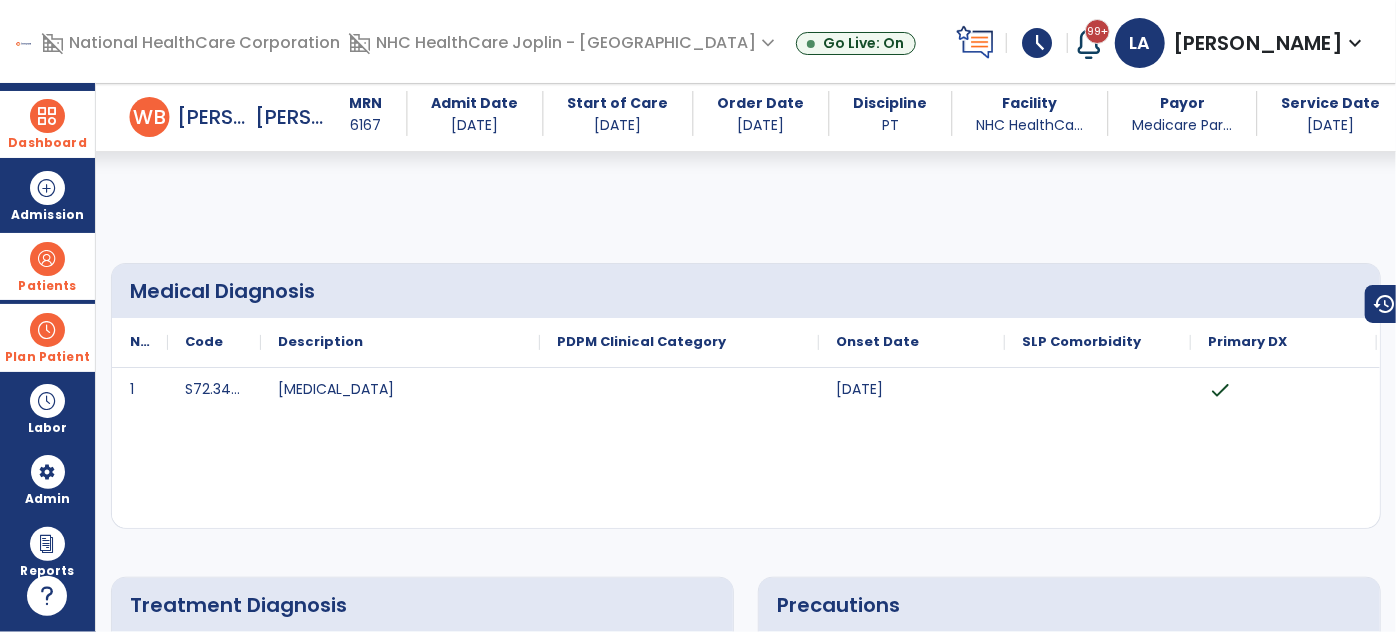 scroll, scrollTop: 0, scrollLeft: 0, axis: both 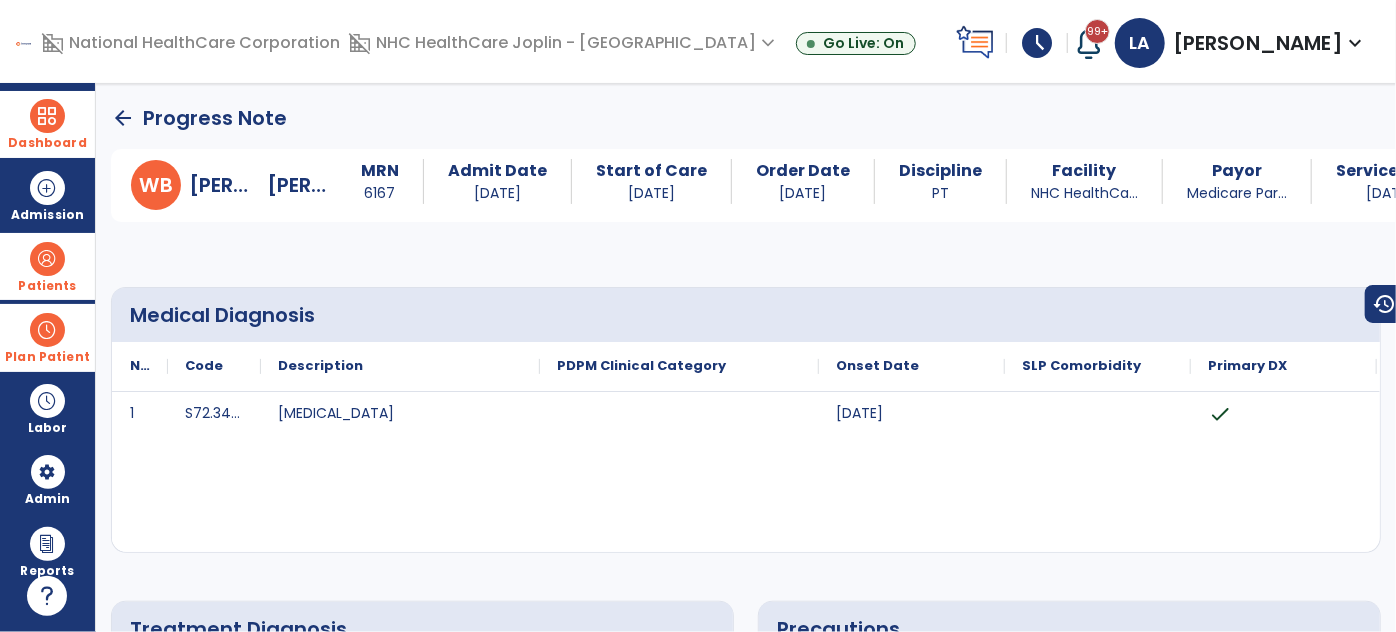 click on "arrow_back" 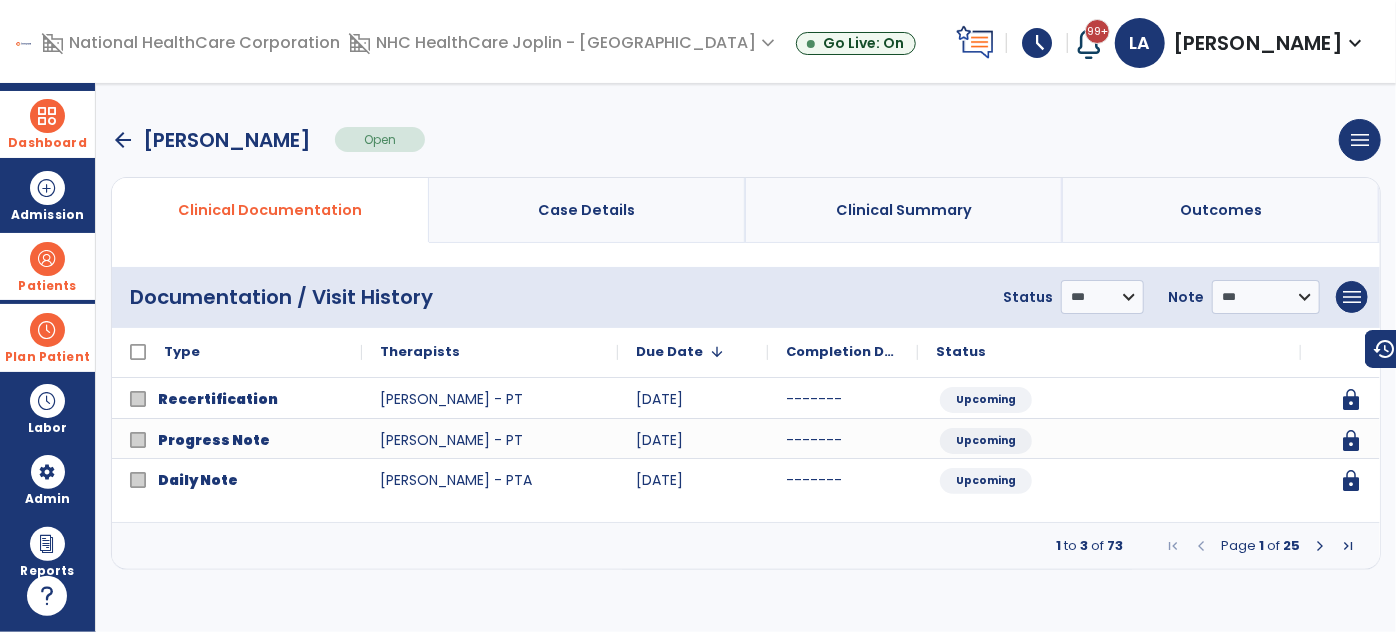 click at bounding box center (1320, 546) 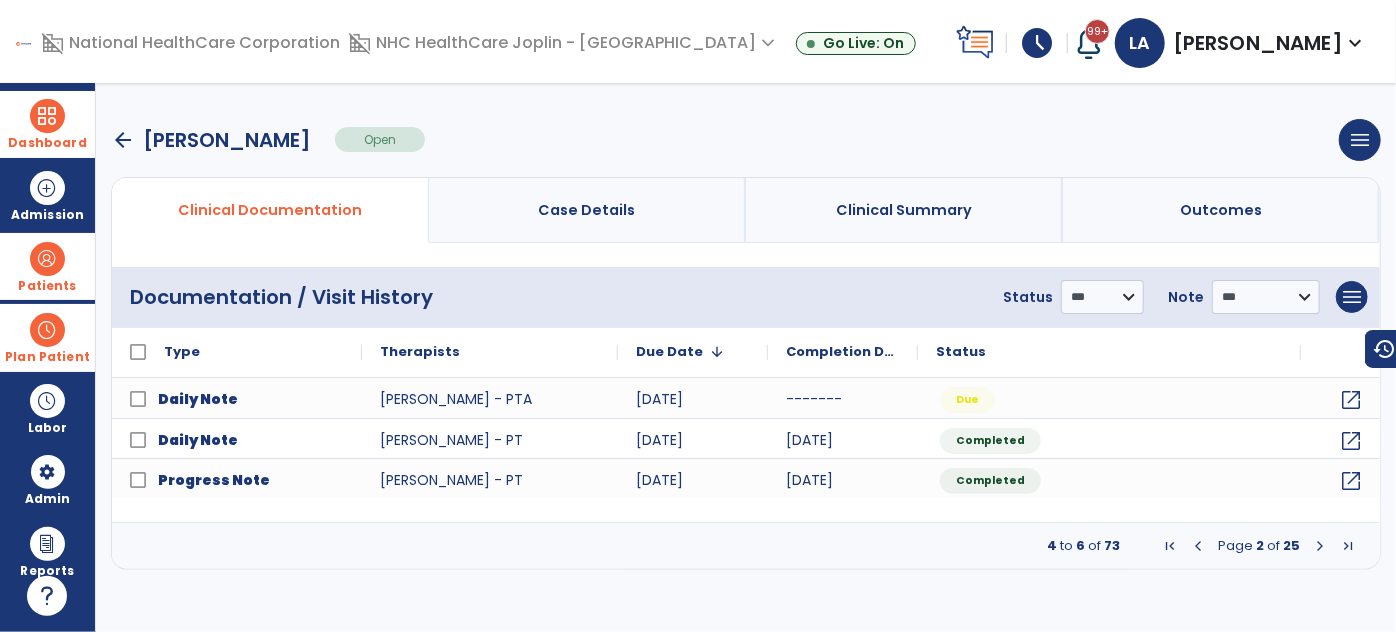 click at bounding box center (1320, 546) 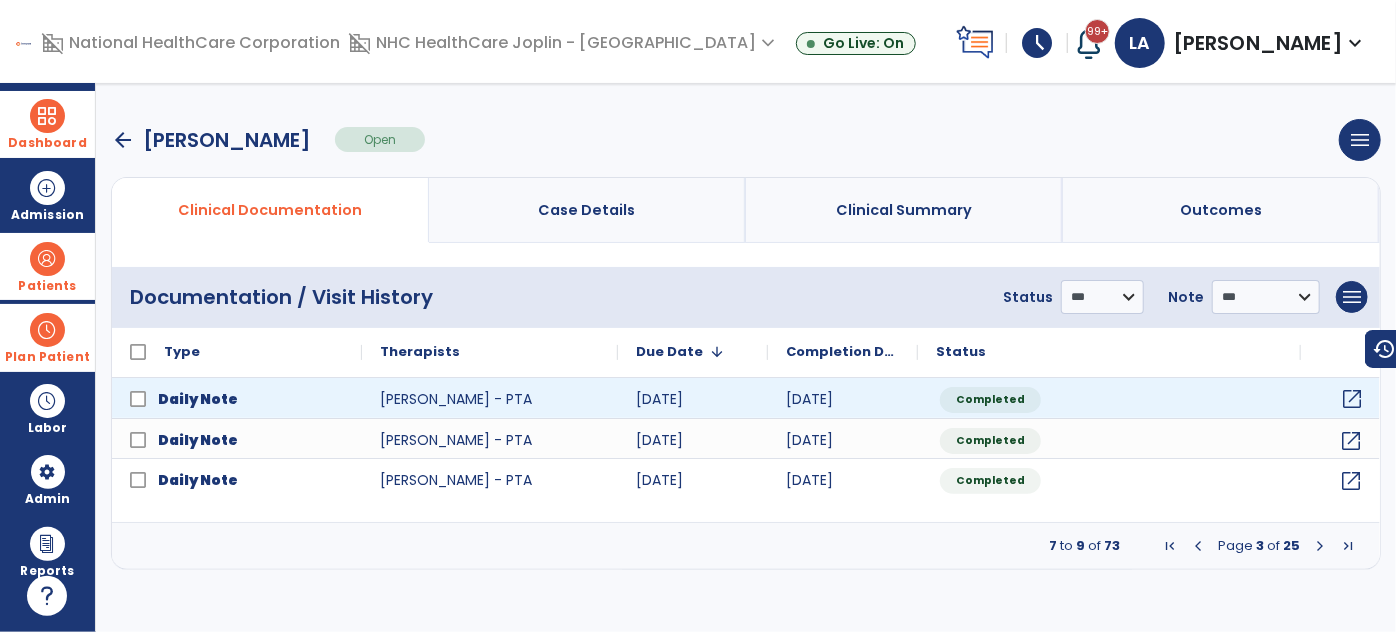 click on "open_in_new" 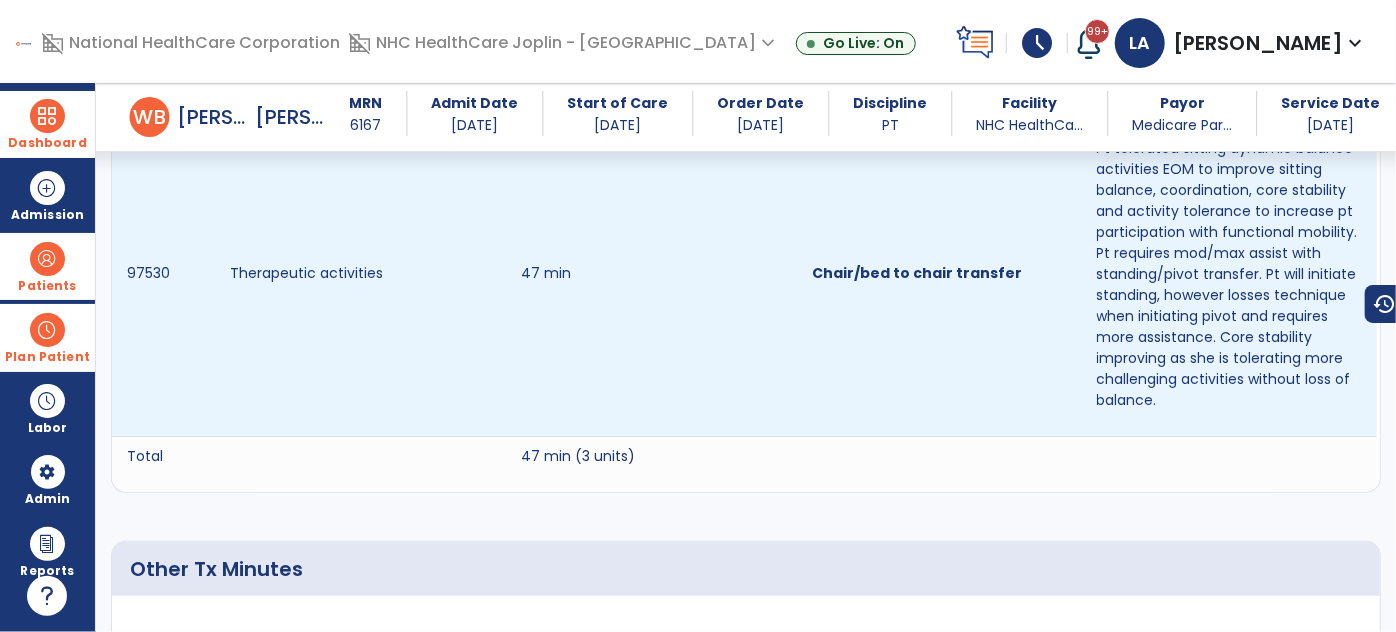 scroll, scrollTop: 1090, scrollLeft: 0, axis: vertical 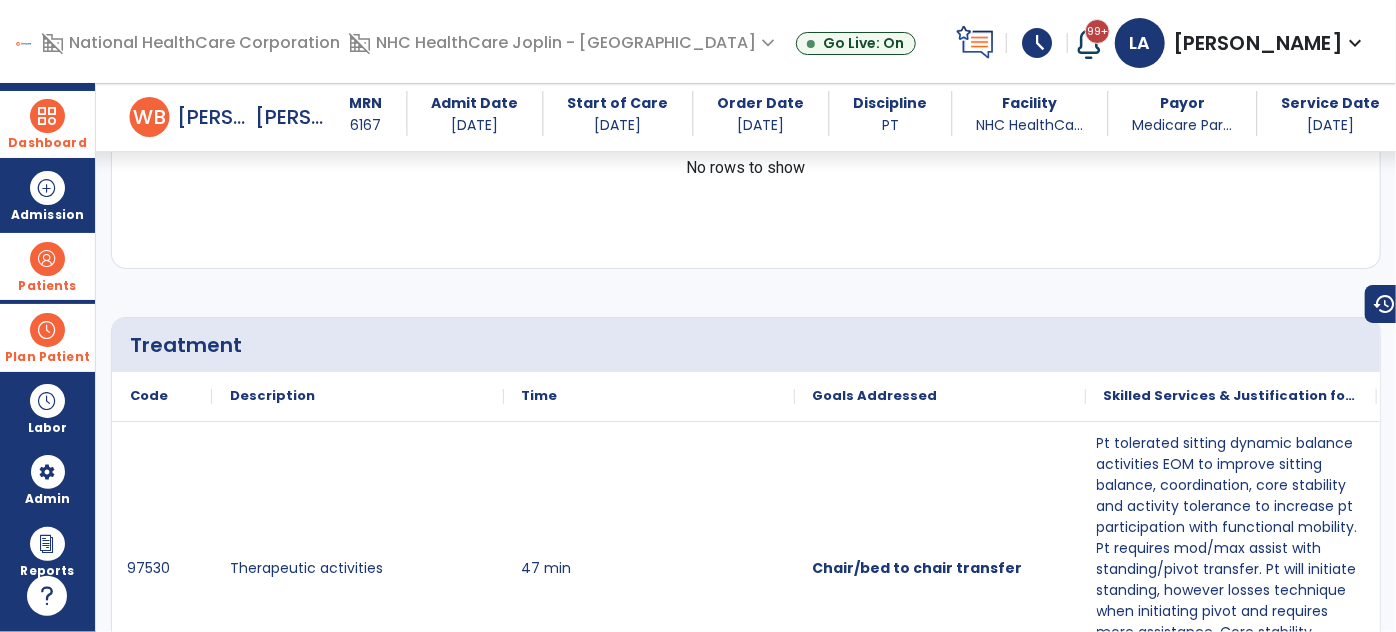 click on "Dashboard" at bounding box center (47, 124) 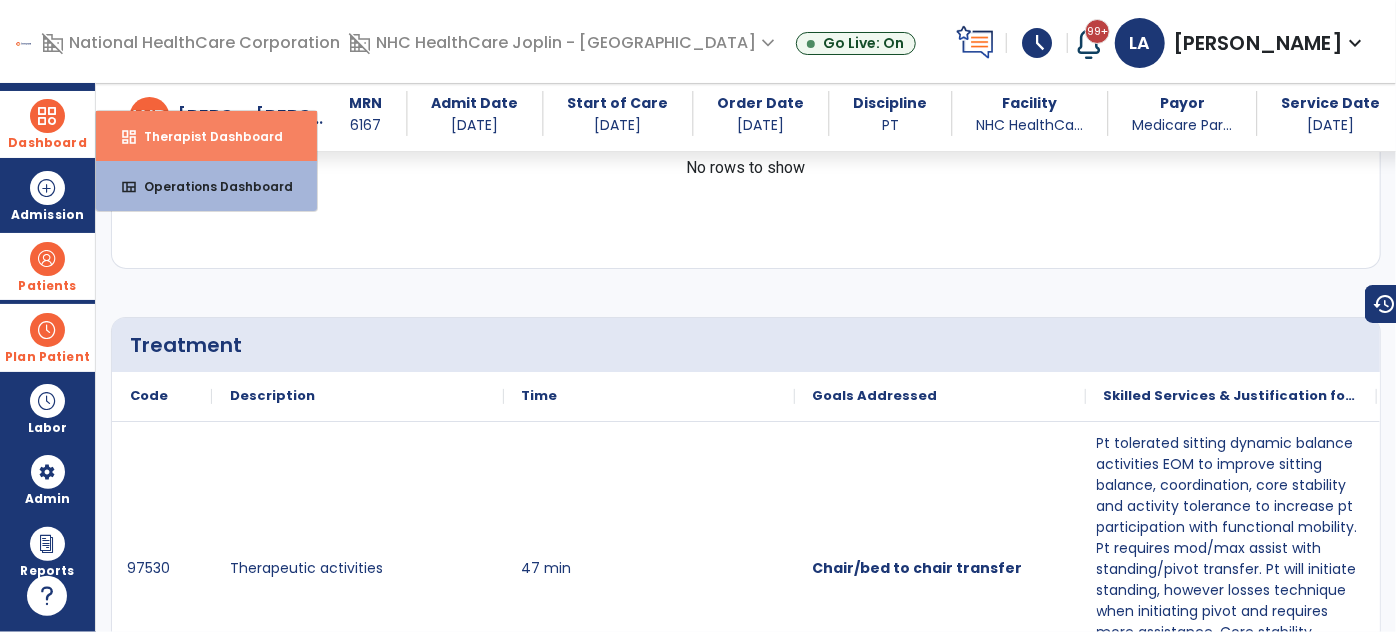 click on "Therapist Dashboard" at bounding box center (205, 136) 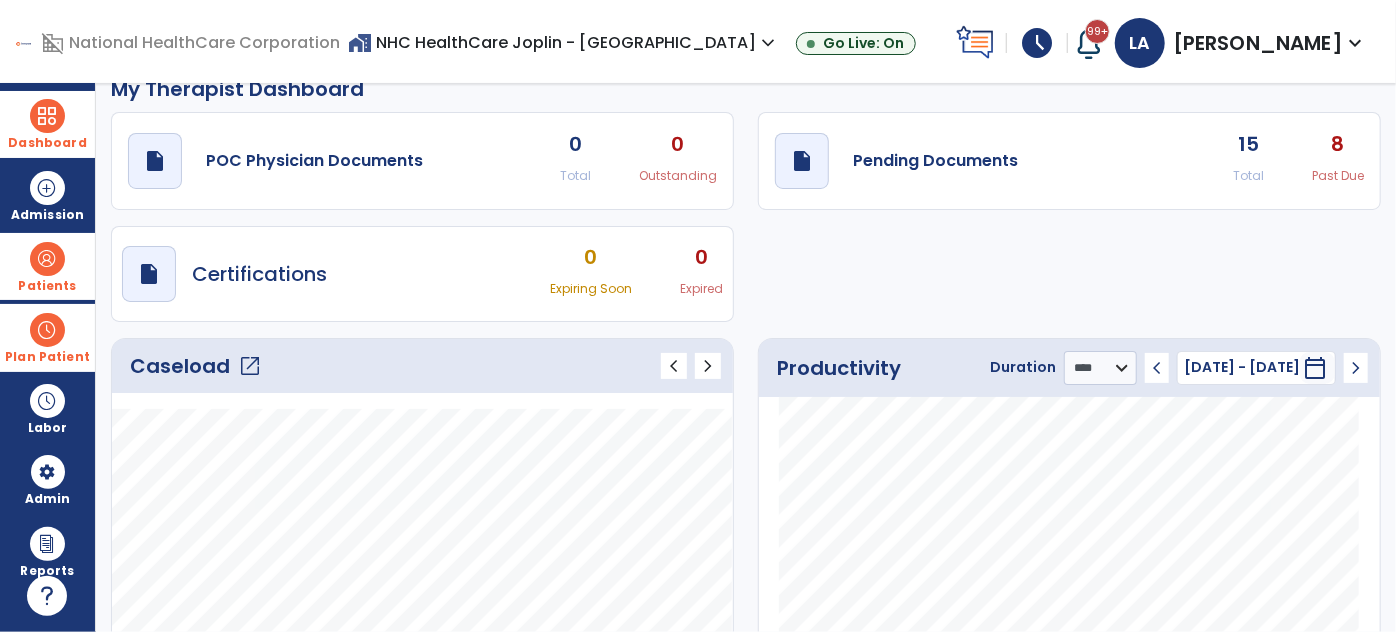 scroll, scrollTop: 0, scrollLeft: 0, axis: both 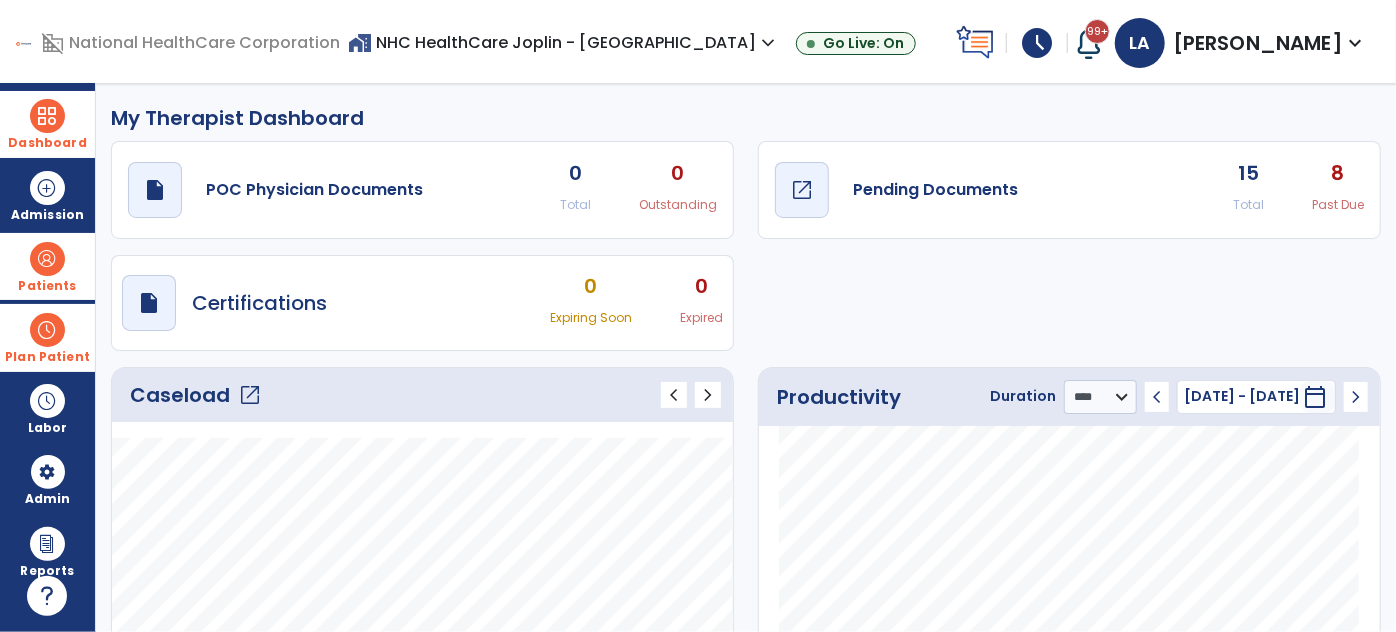 click on "open_in_new" 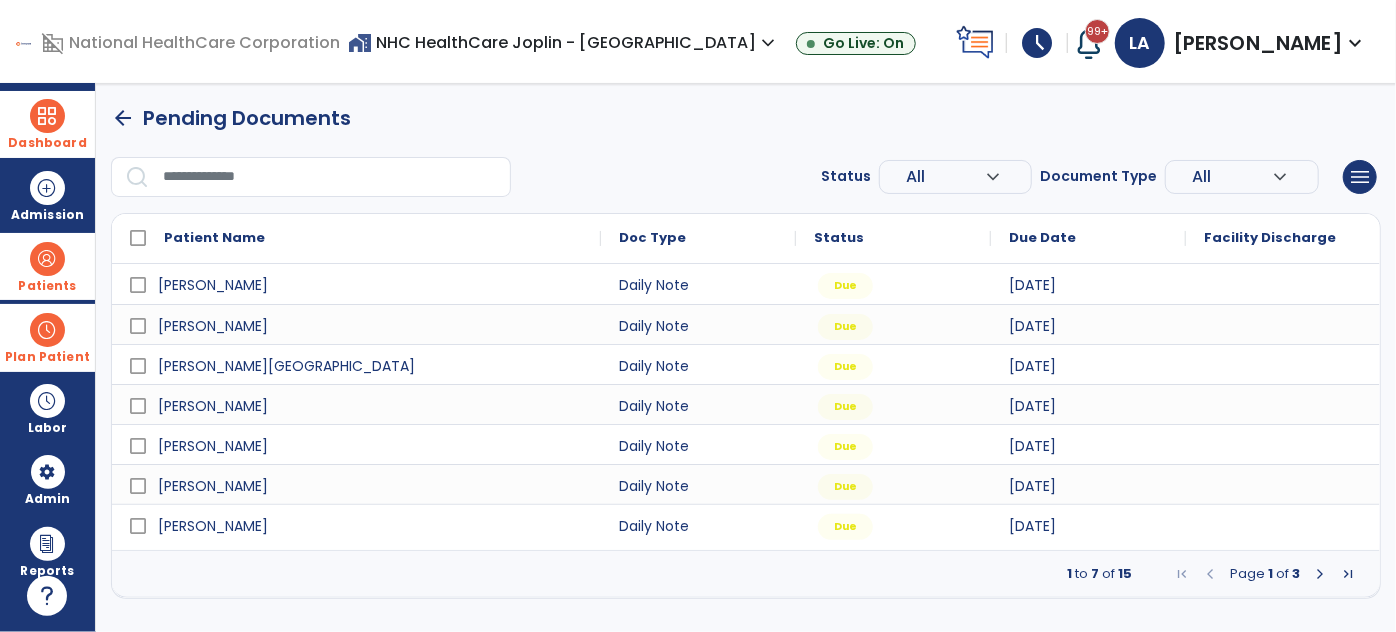 click at bounding box center [1320, 574] 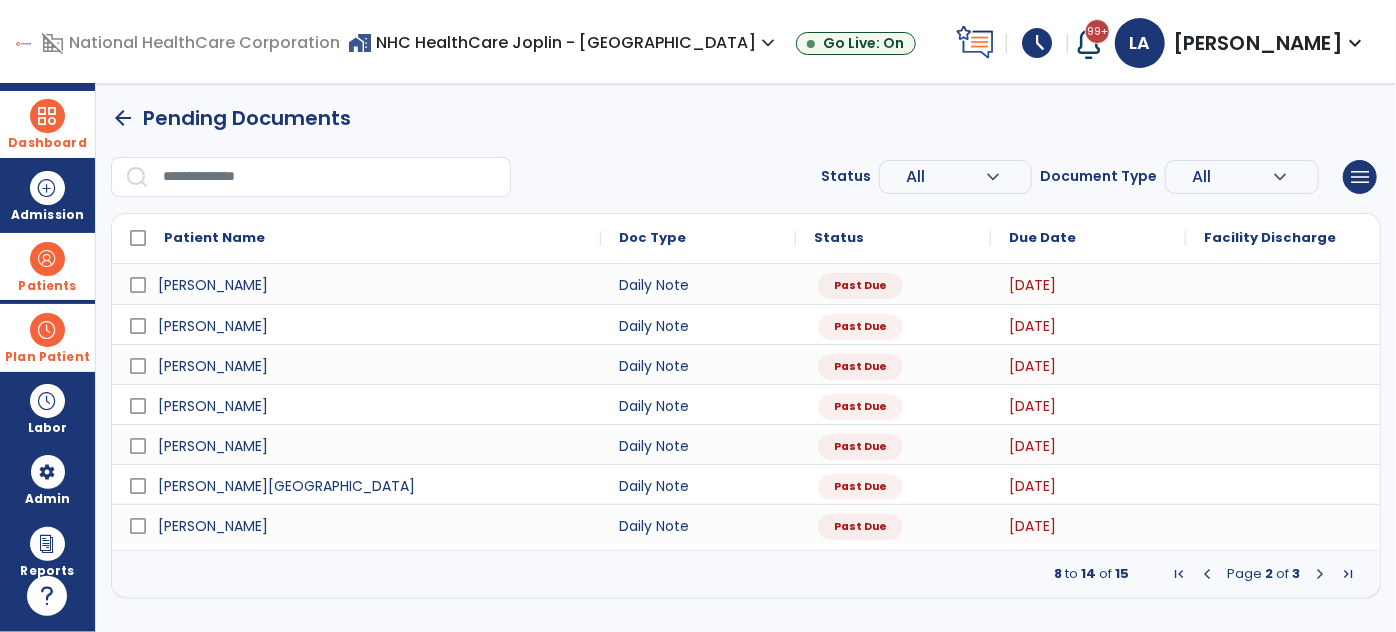 click at bounding box center [1320, 574] 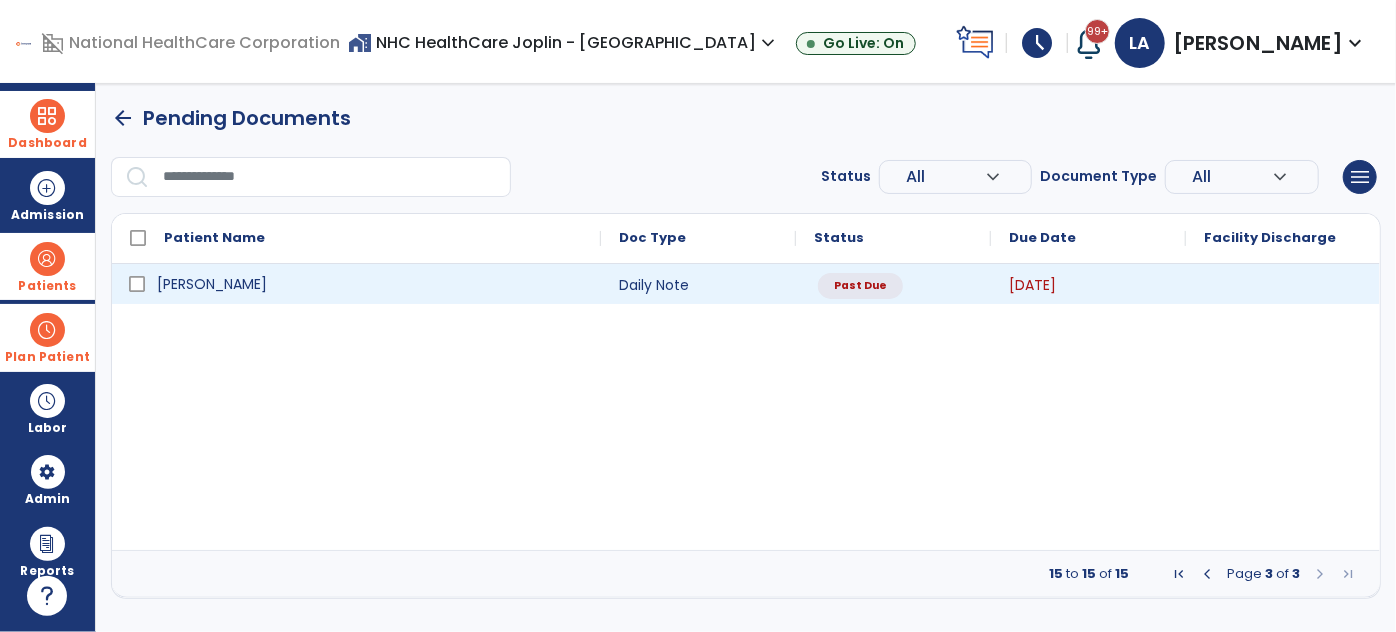click on "[PERSON_NAME]" at bounding box center (370, 284) 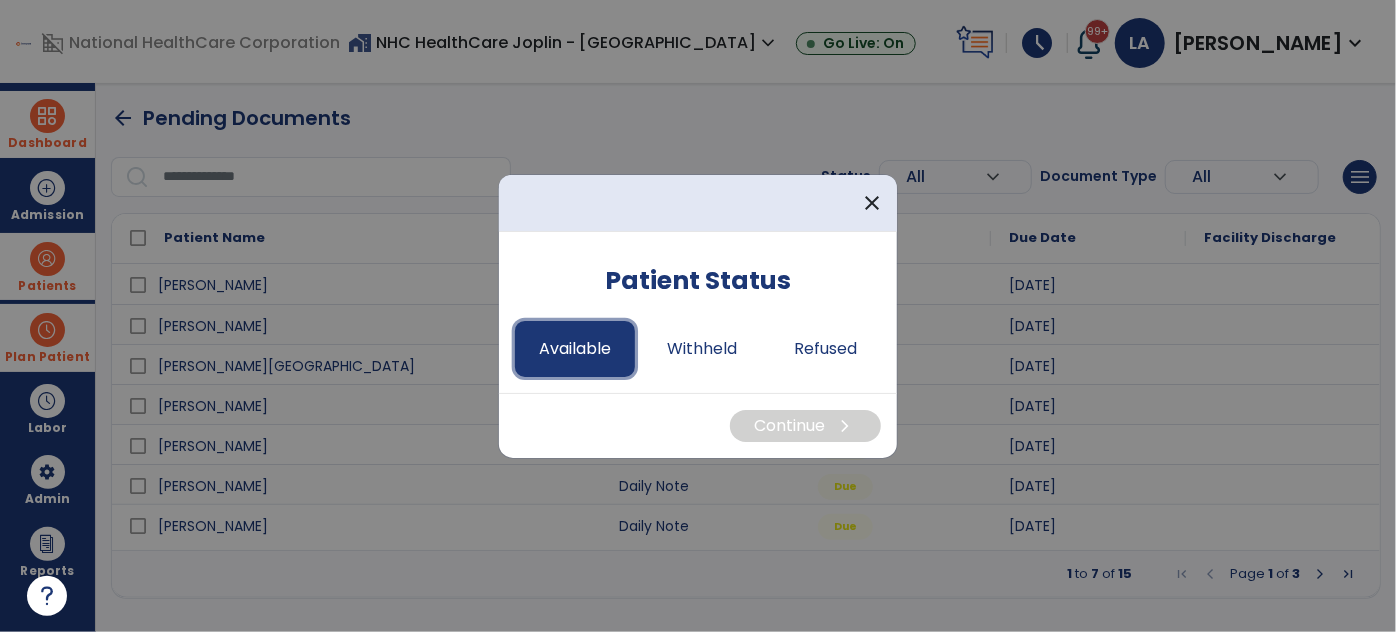 click on "Available" at bounding box center [575, 349] 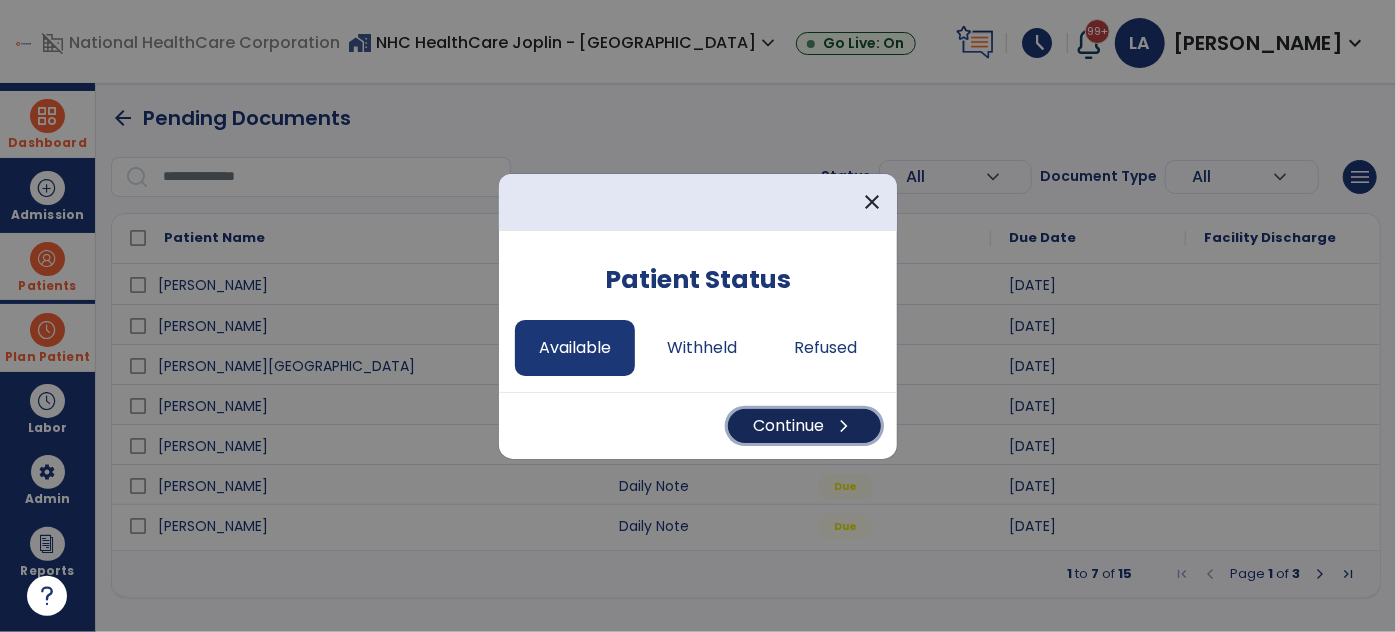 click on "Continue   chevron_right" at bounding box center (804, 426) 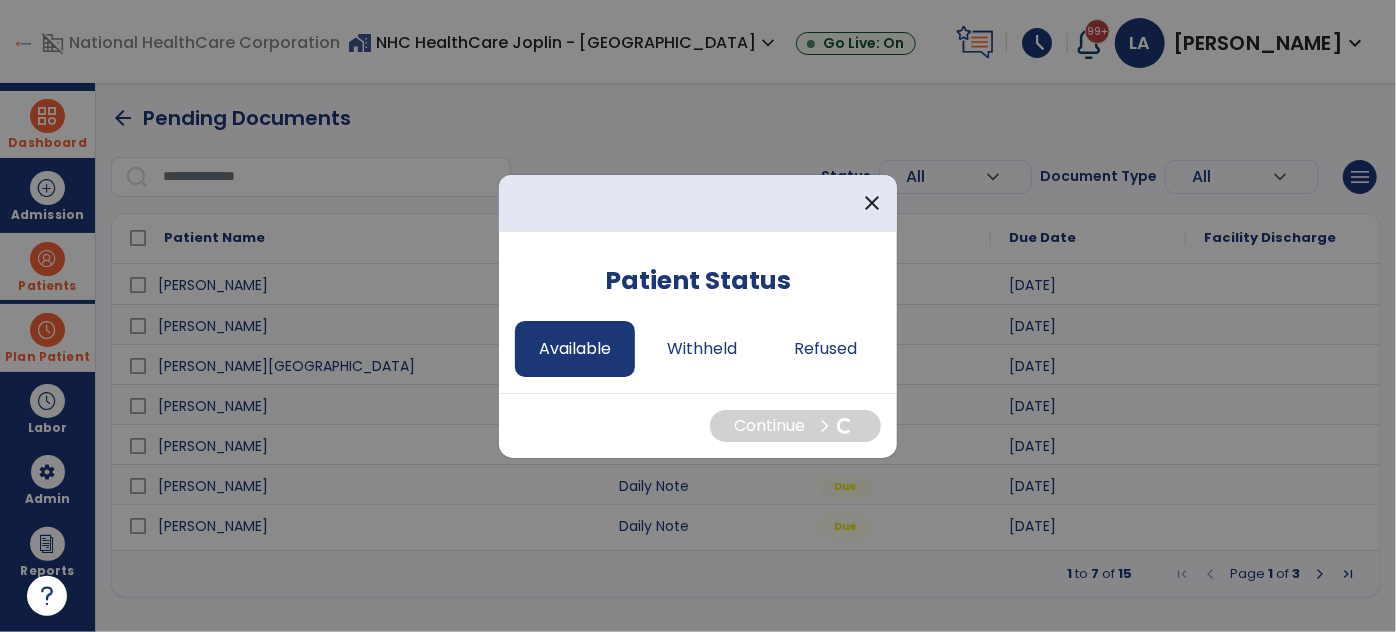 select on "*" 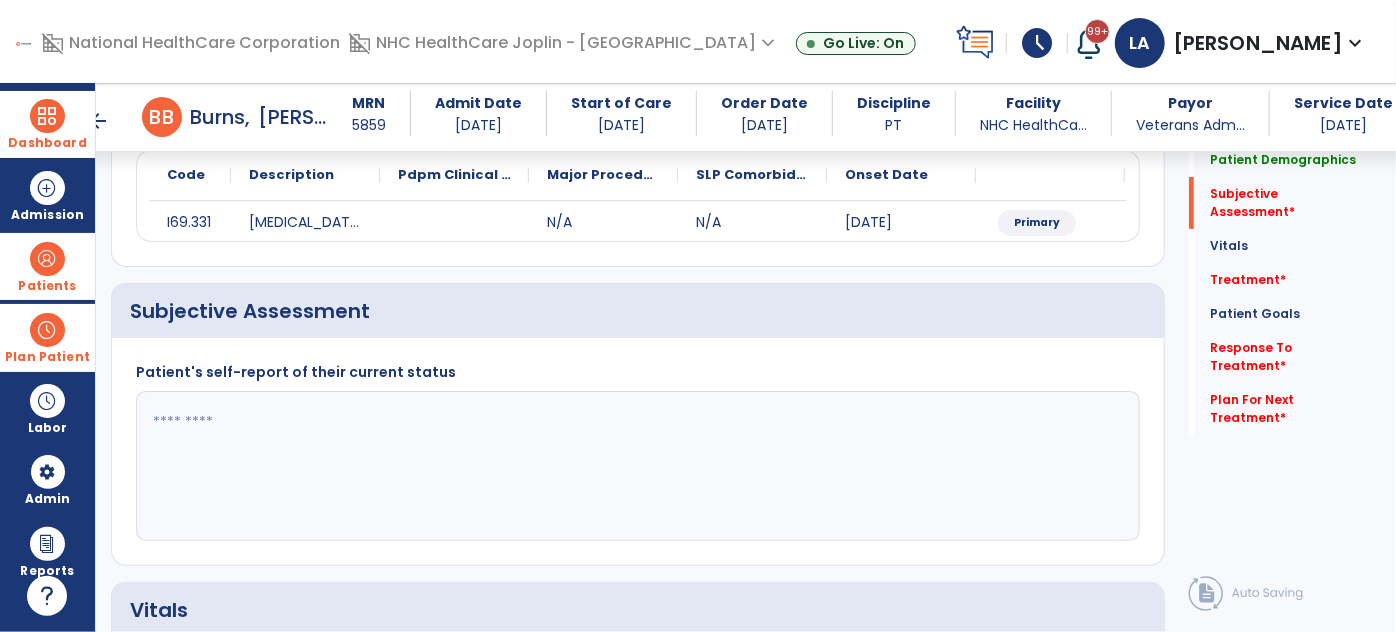 scroll, scrollTop: 363, scrollLeft: 0, axis: vertical 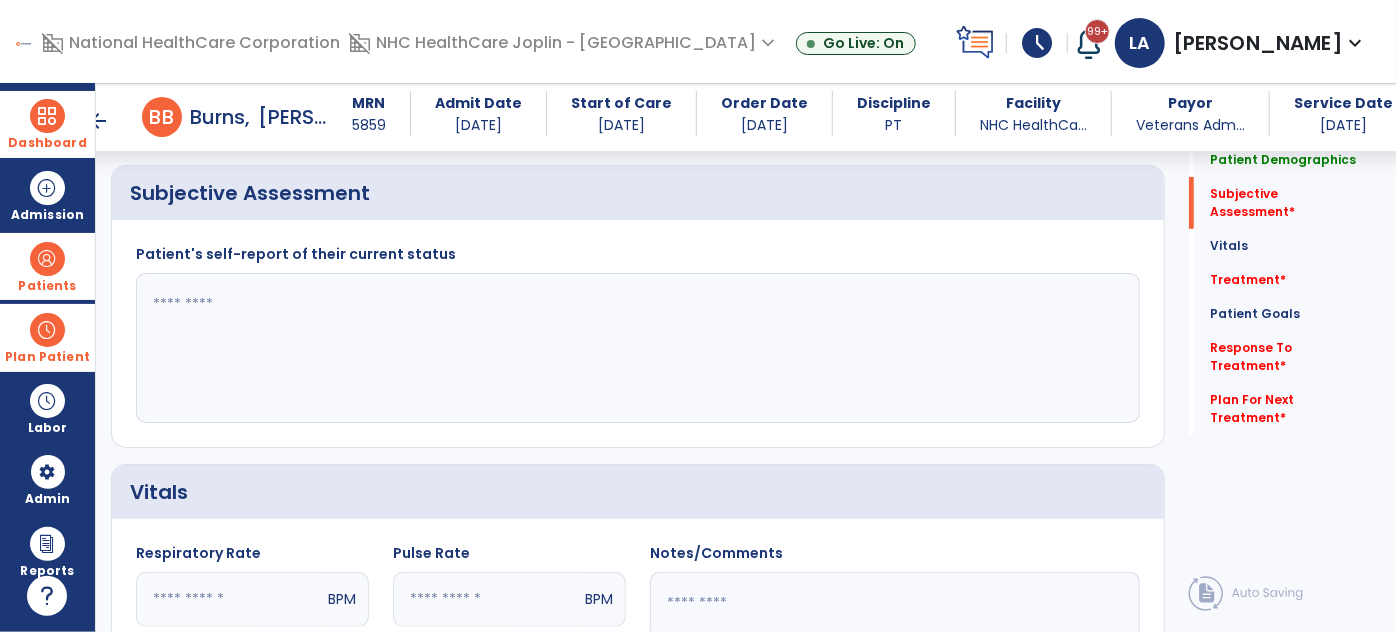 click 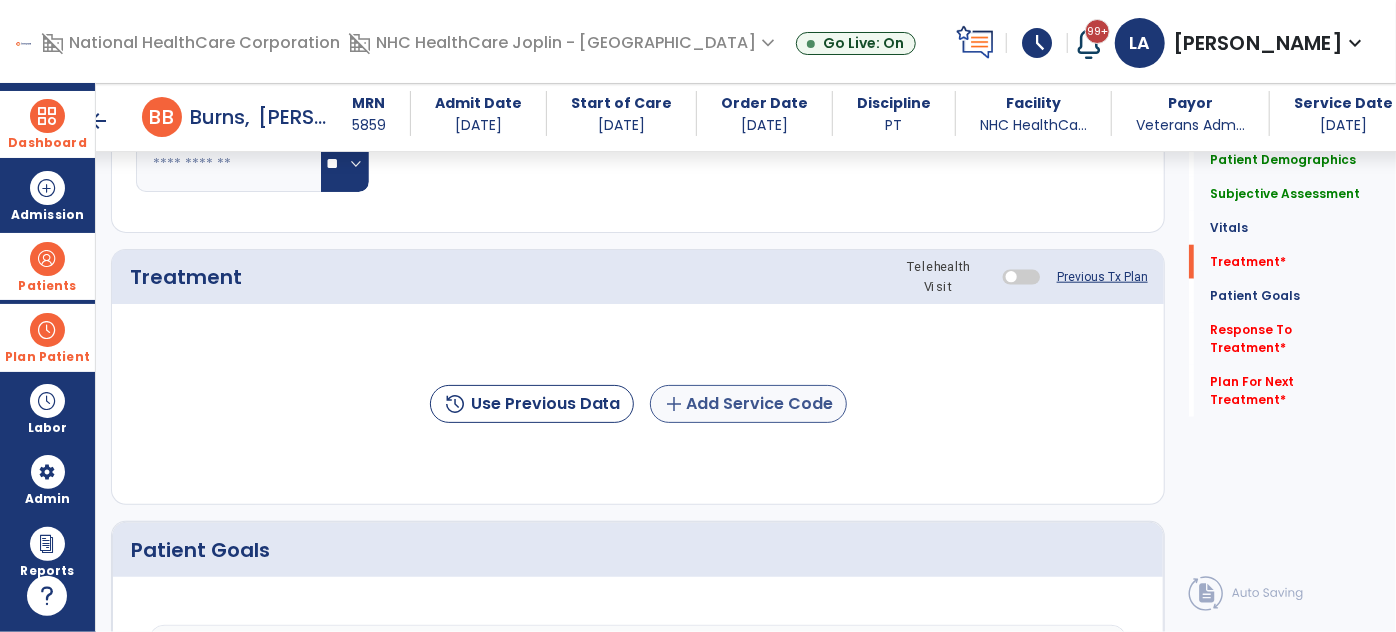 type on "**********" 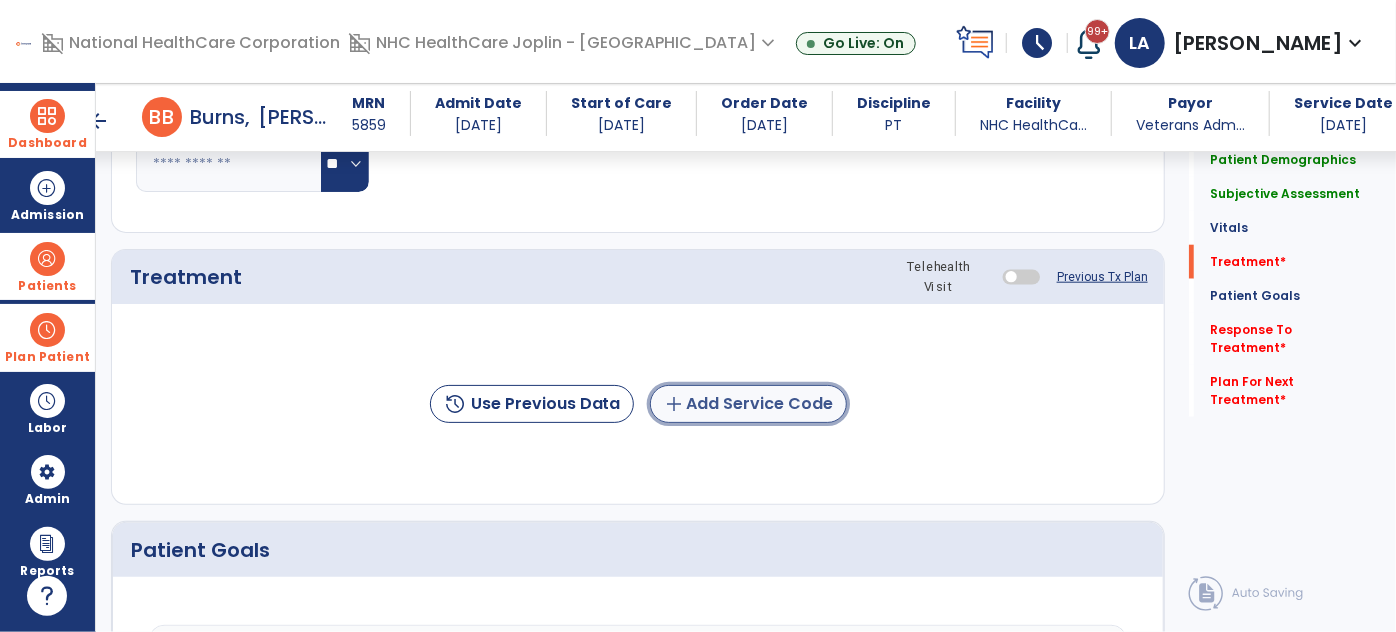 click on "add  Add Service Code" 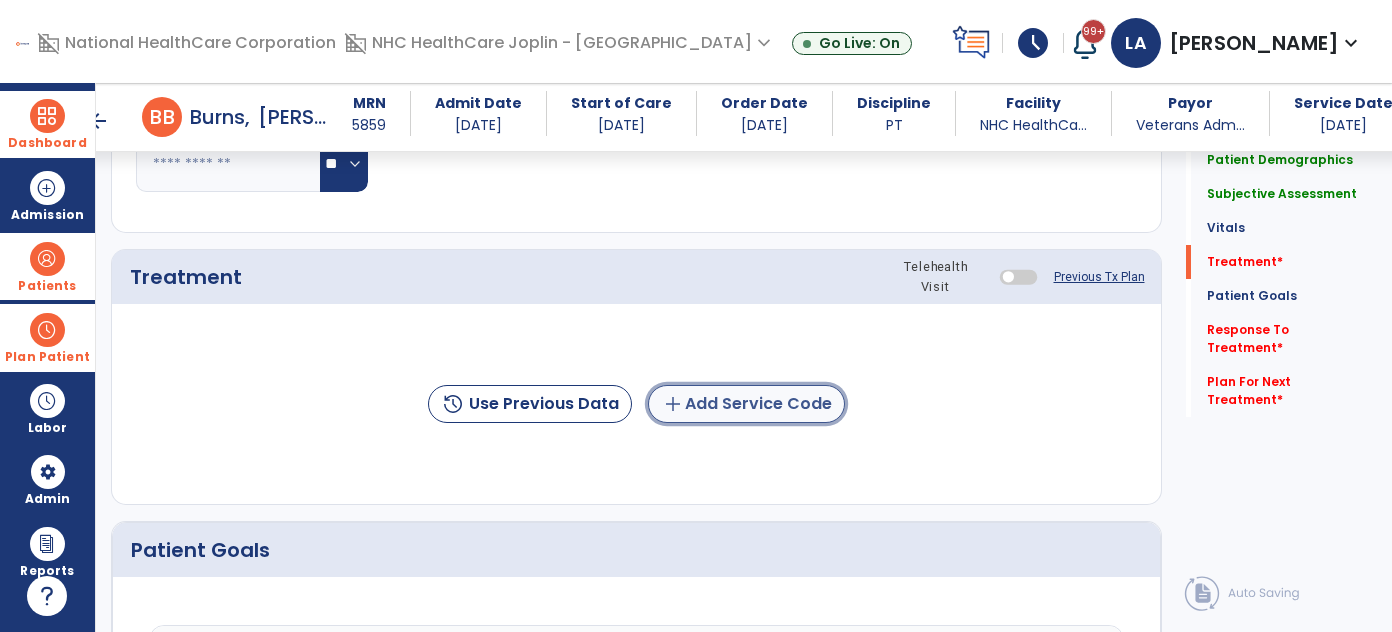 scroll, scrollTop: 1000, scrollLeft: 0, axis: vertical 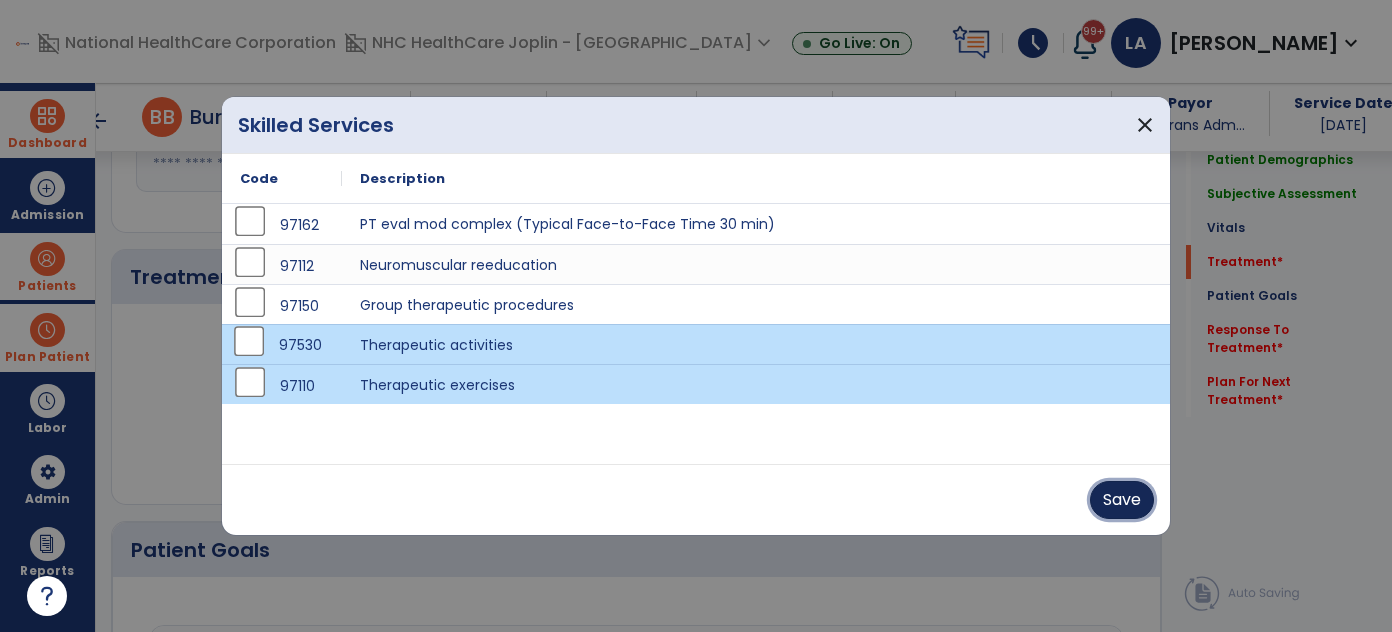 click on "Save" at bounding box center [1122, 500] 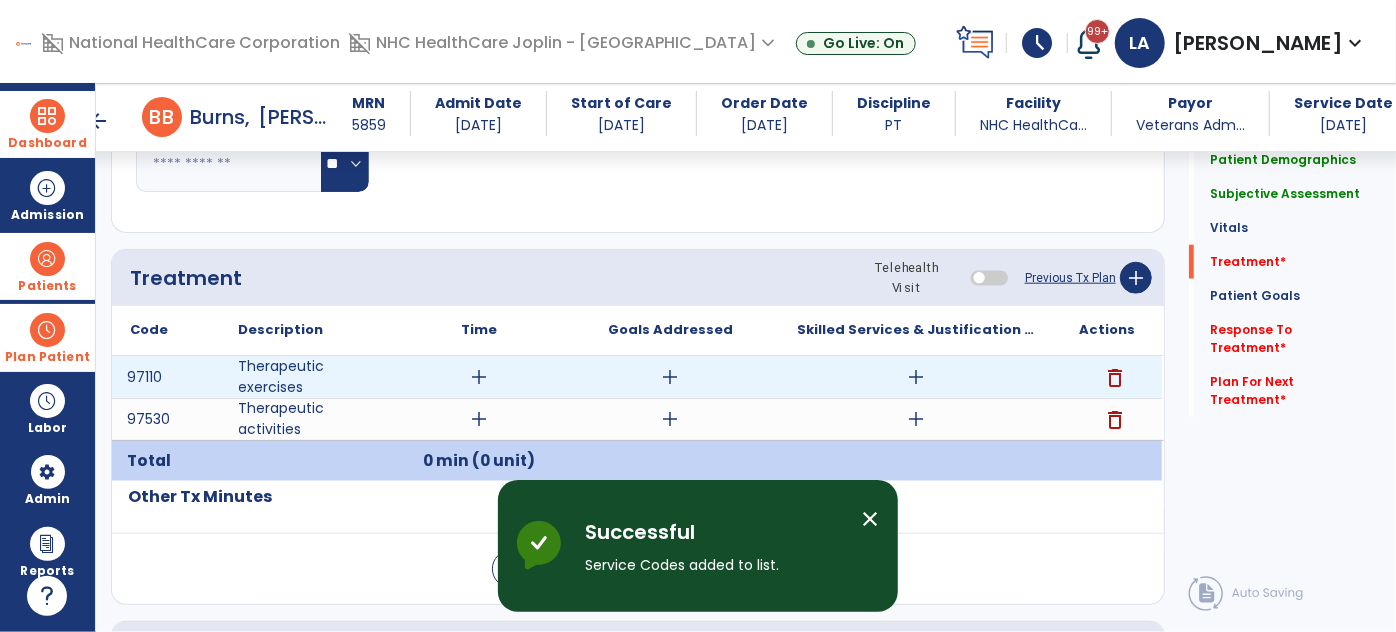 click on "add" at bounding box center (480, 377) 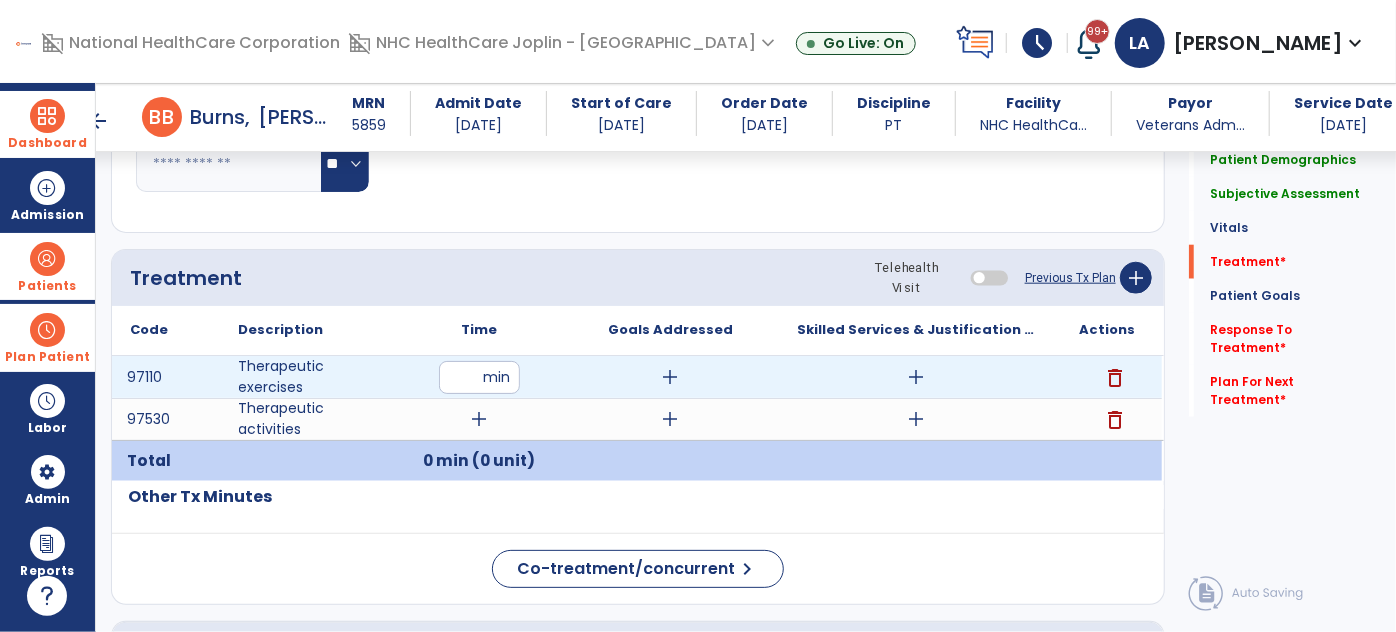 type on "*" 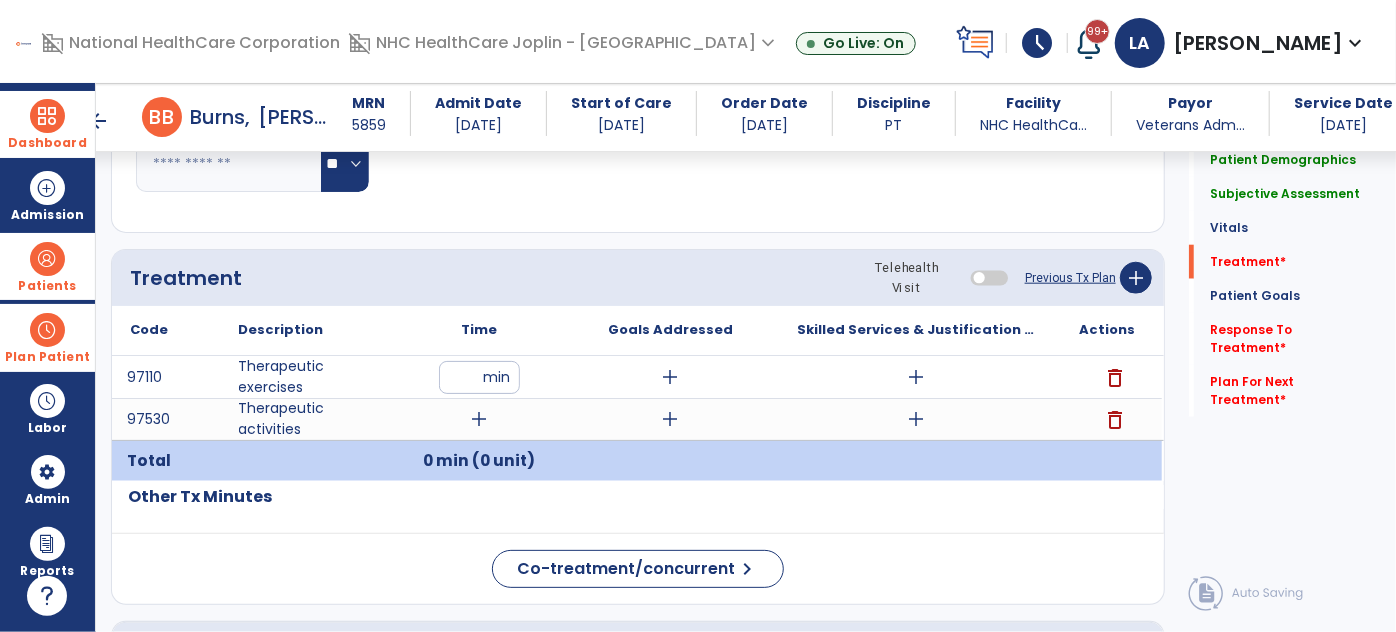 type on "**" 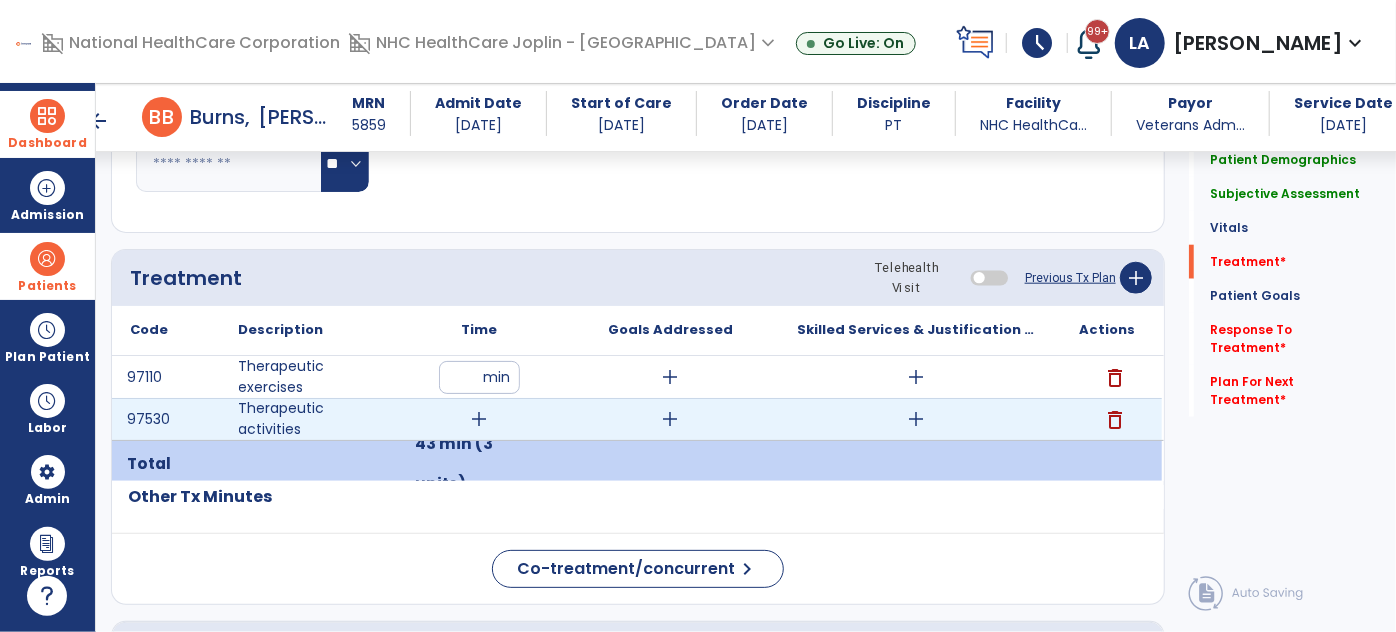 click on "add" at bounding box center (480, 419) 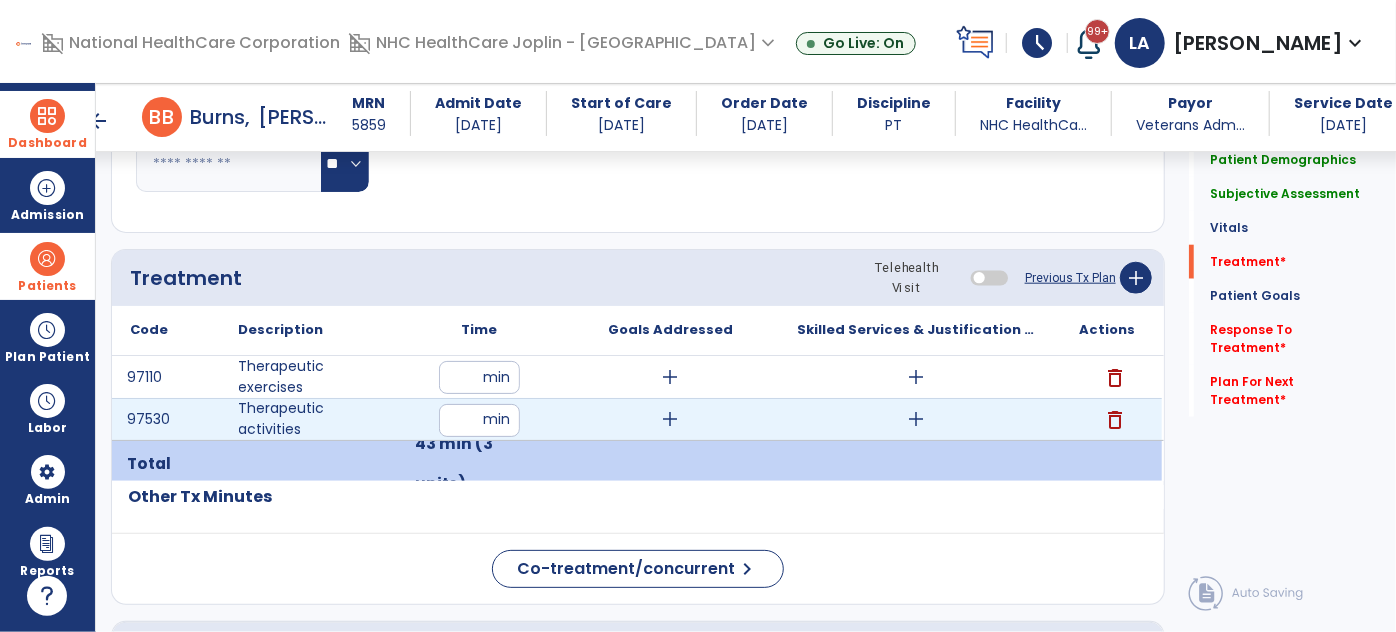 type on "**" 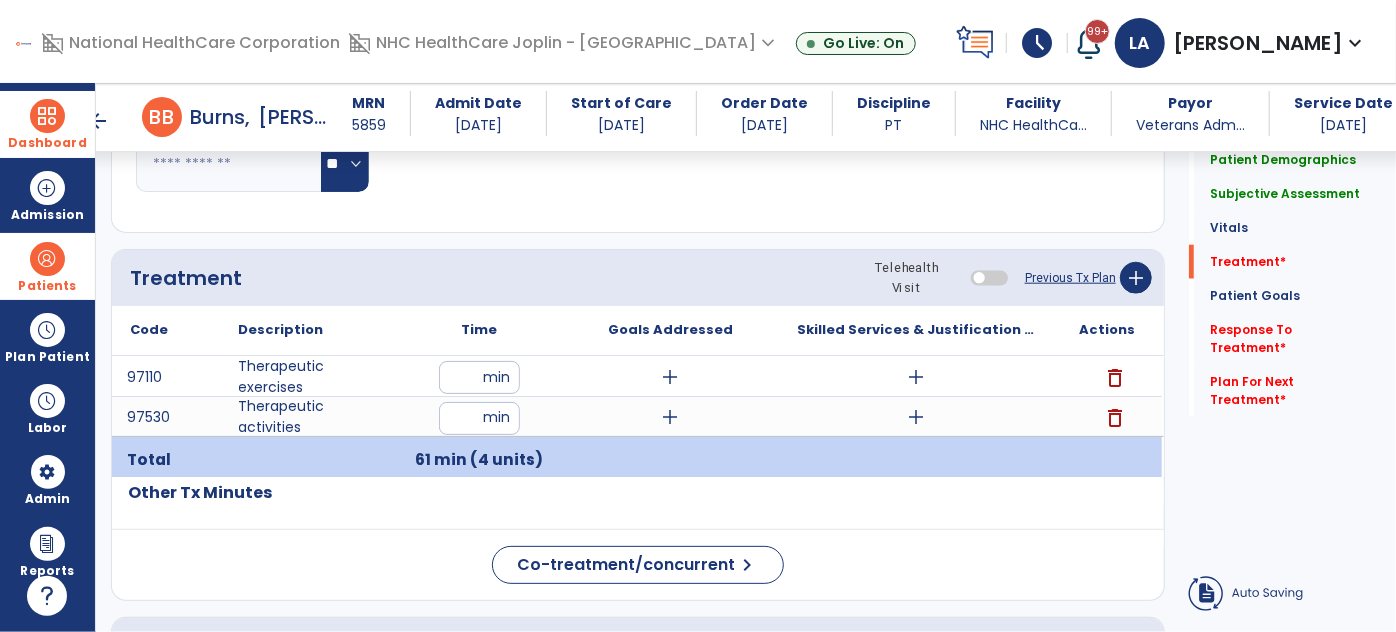 click on "Other Tx Minutes" 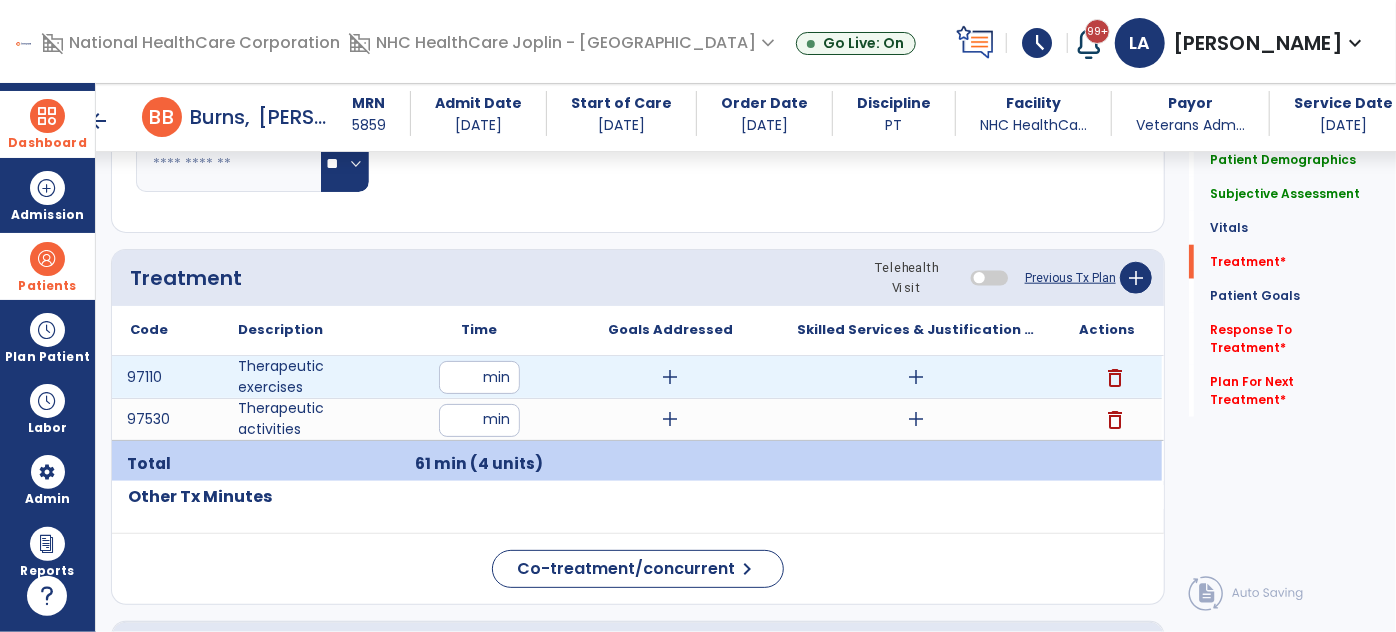 click on "add" at bounding box center [671, 377] 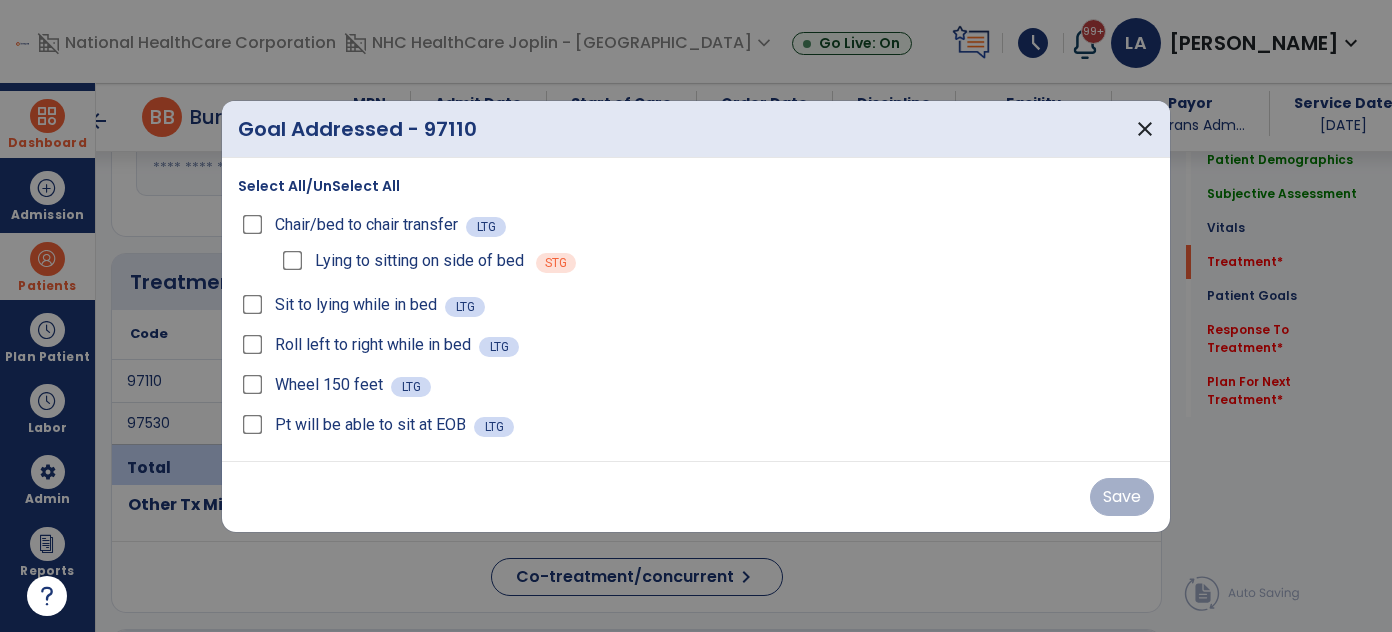 scroll, scrollTop: 1000, scrollLeft: 0, axis: vertical 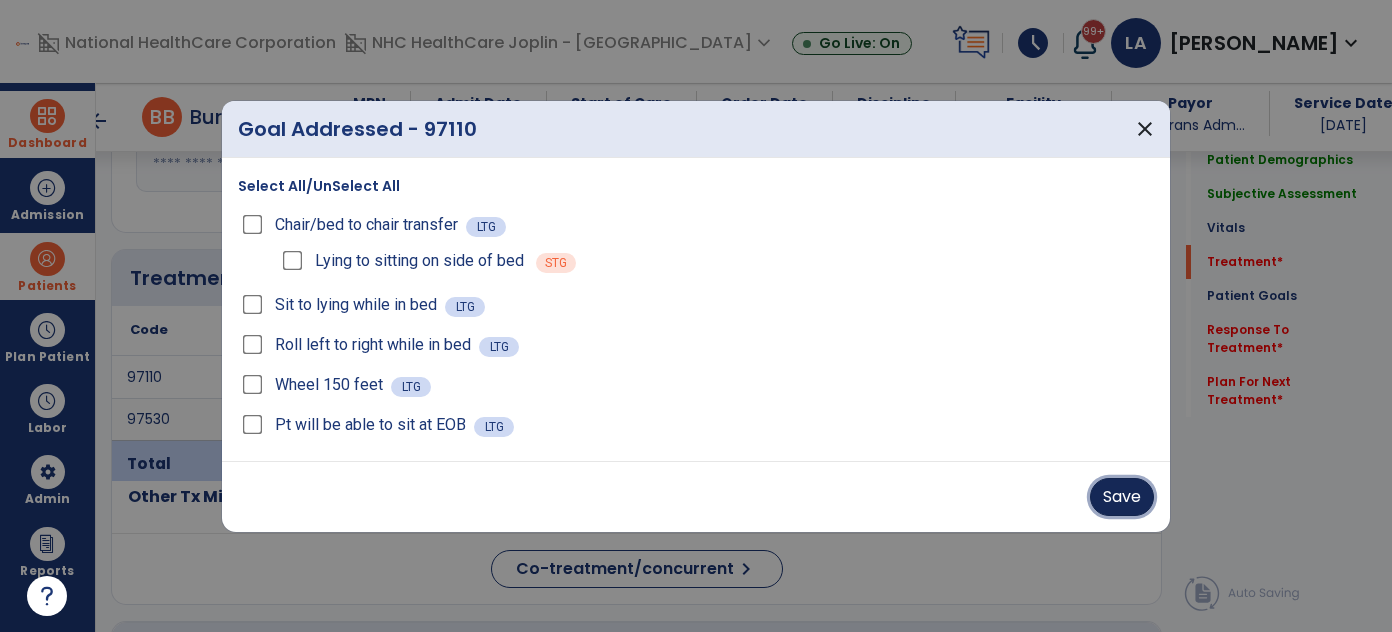click on "Save" at bounding box center [1122, 497] 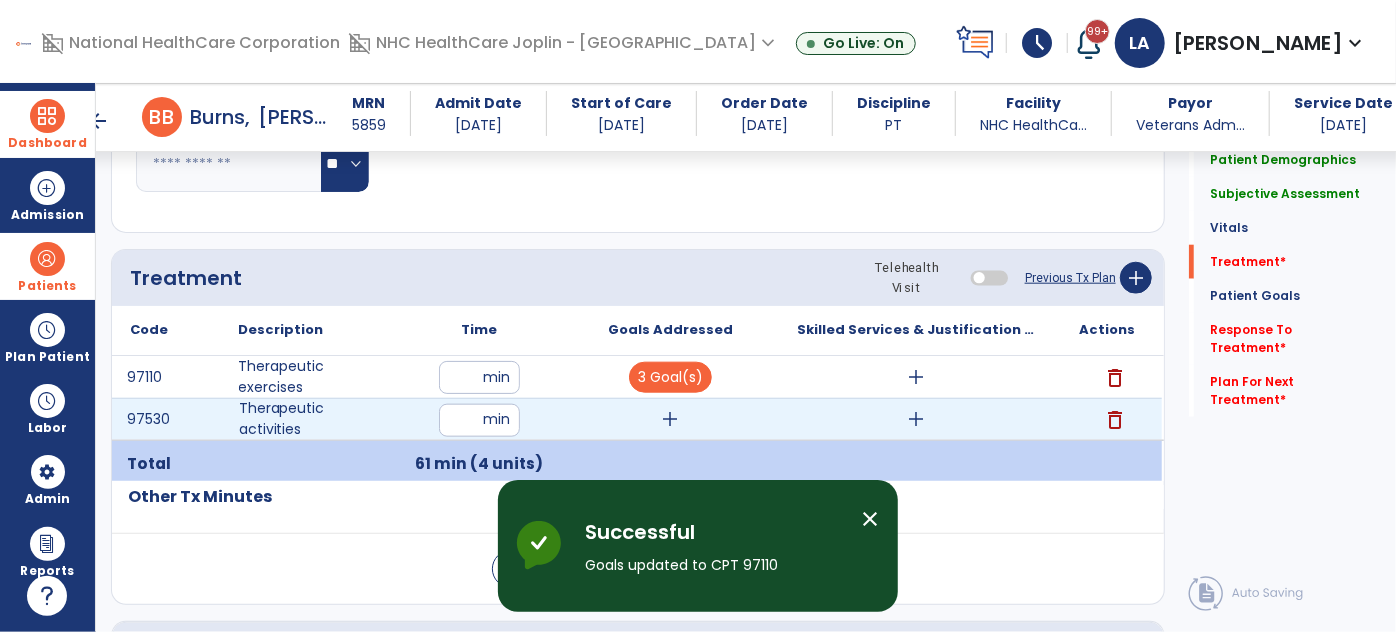 click on "add" at bounding box center (671, 419) 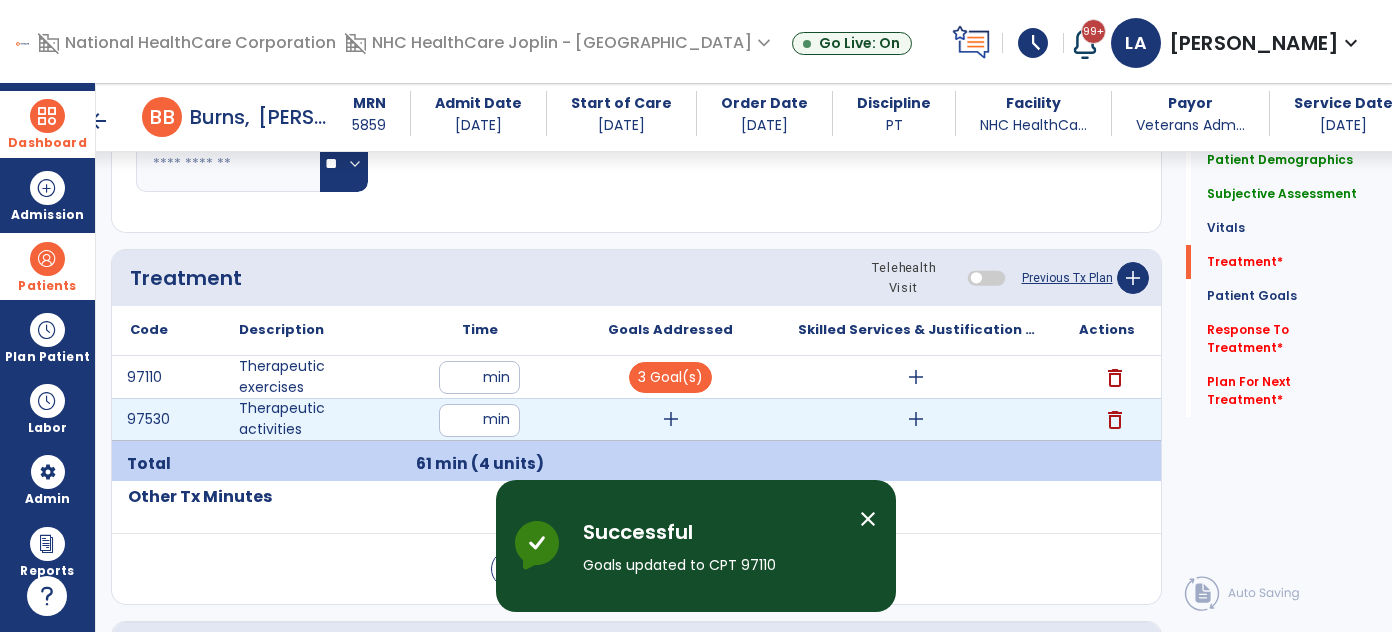 scroll, scrollTop: 1000, scrollLeft: 0, axis: vertical 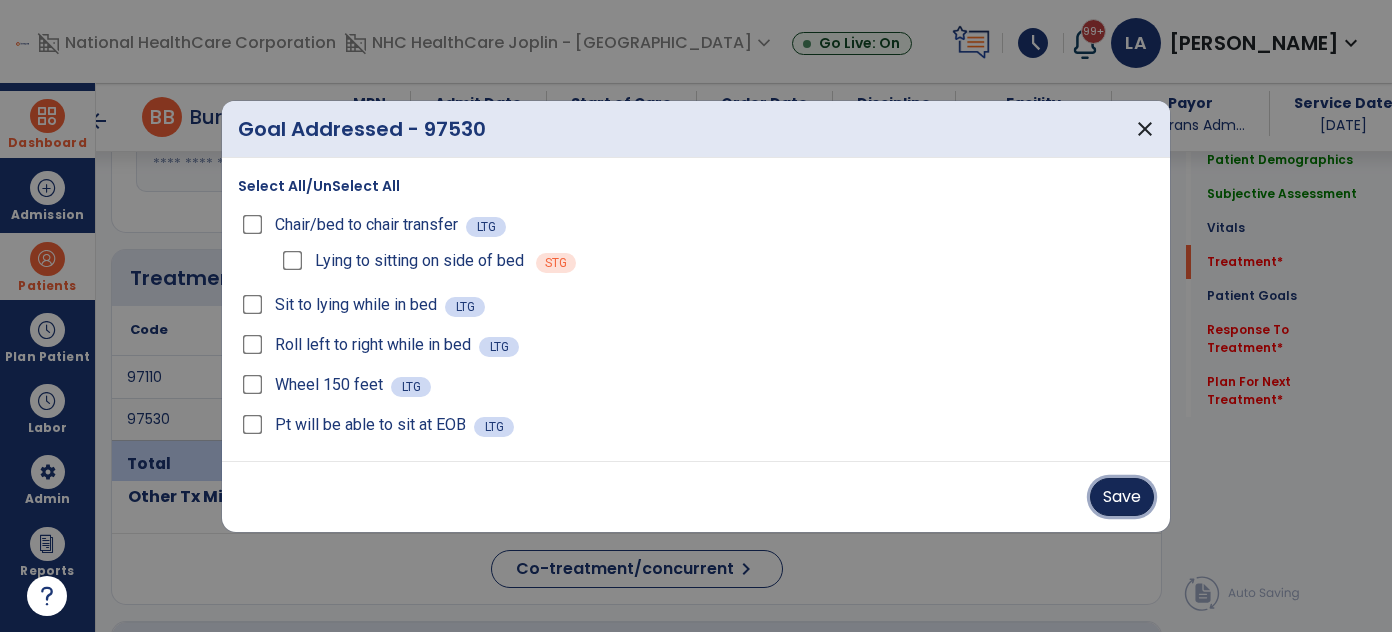 click on "Save" at bounding box center [1122, 497] 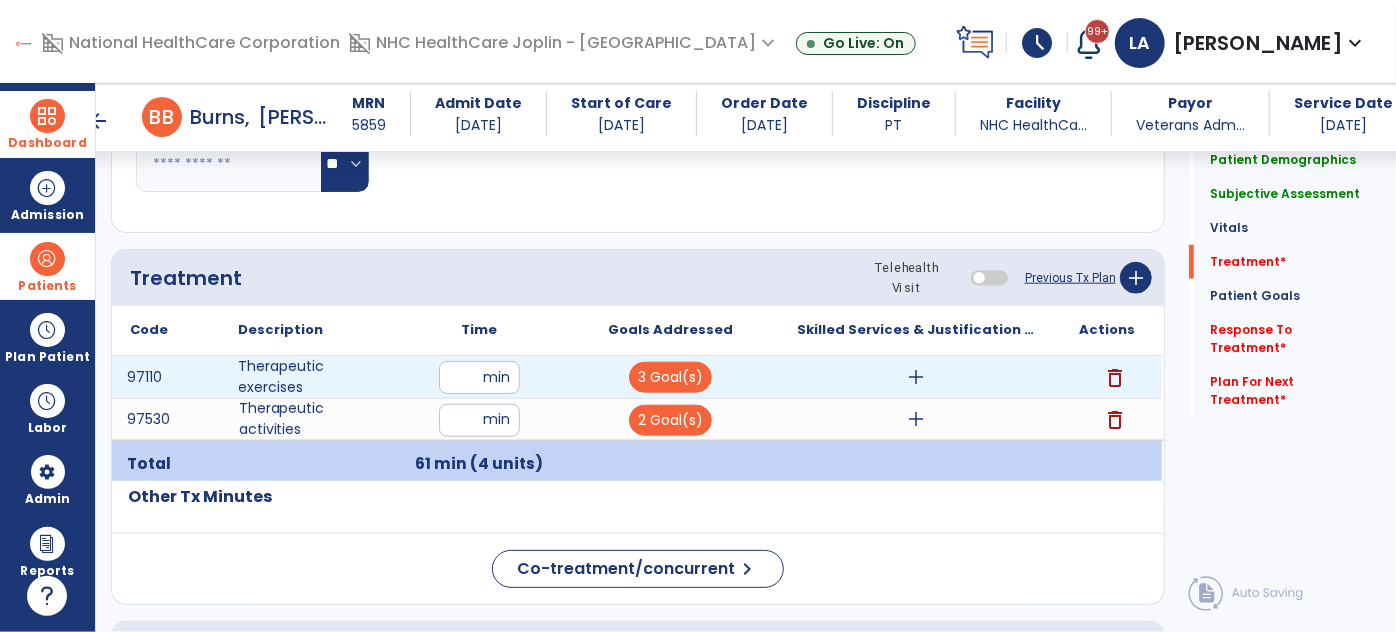click on "add" at bounding box center (916, 377) 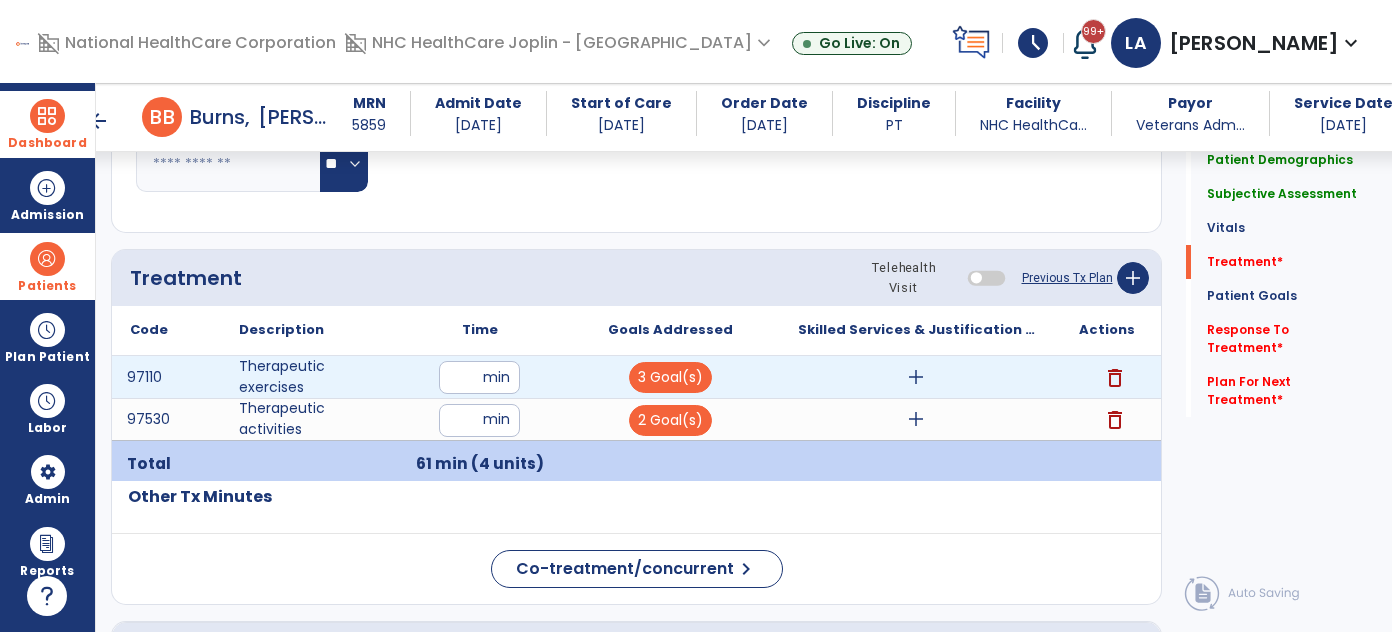 scroll, scrollTop: 1000, scrollLeft: 0, axis: vertical 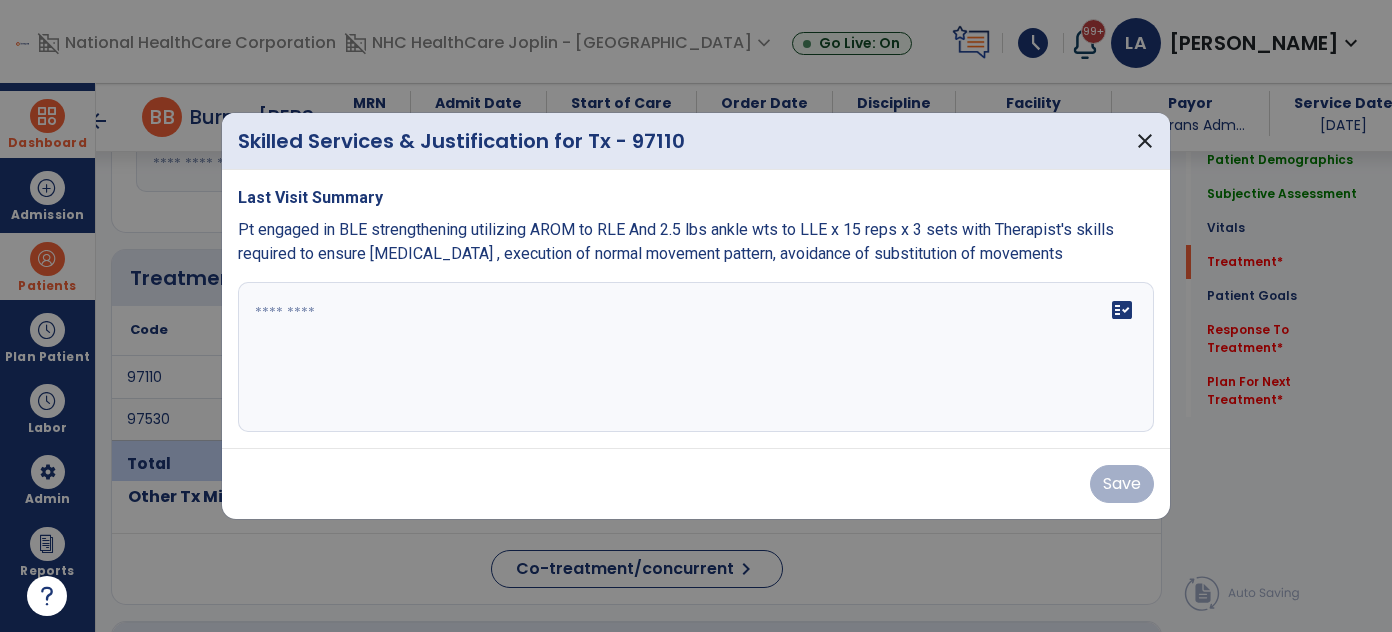 click on "fact_check" at bounding box center (696, 357) 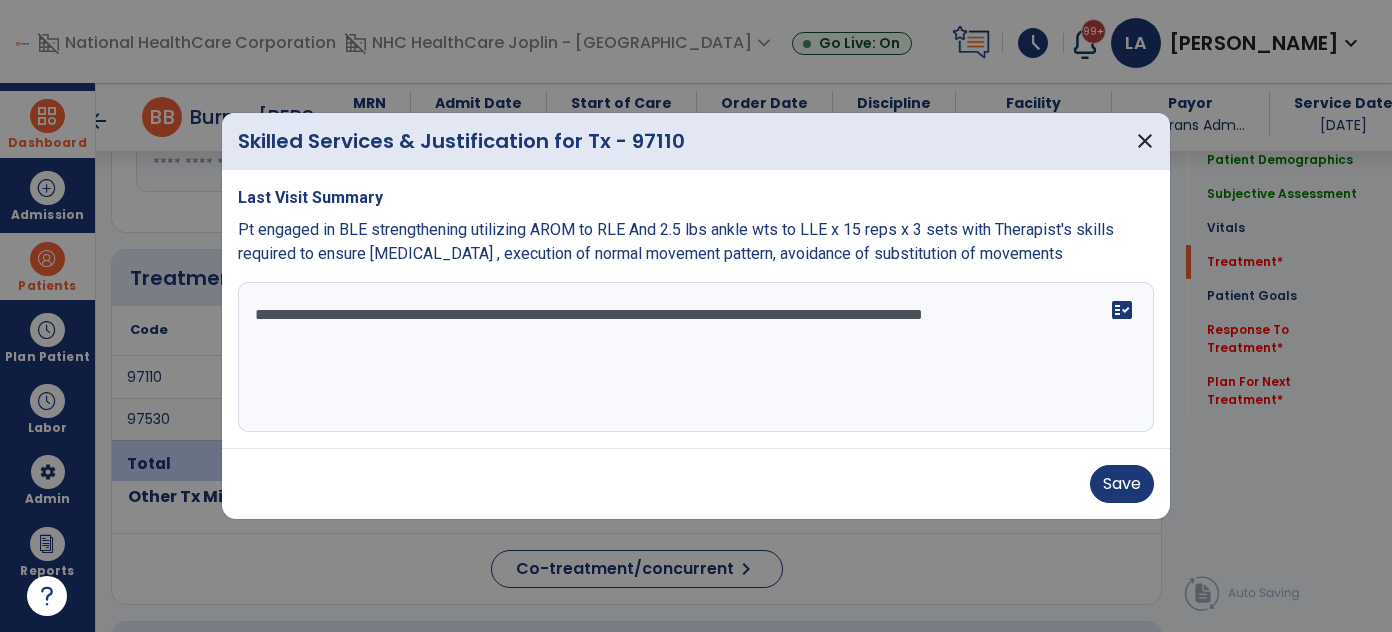 click on "**********" at bounding box center [696, 357] 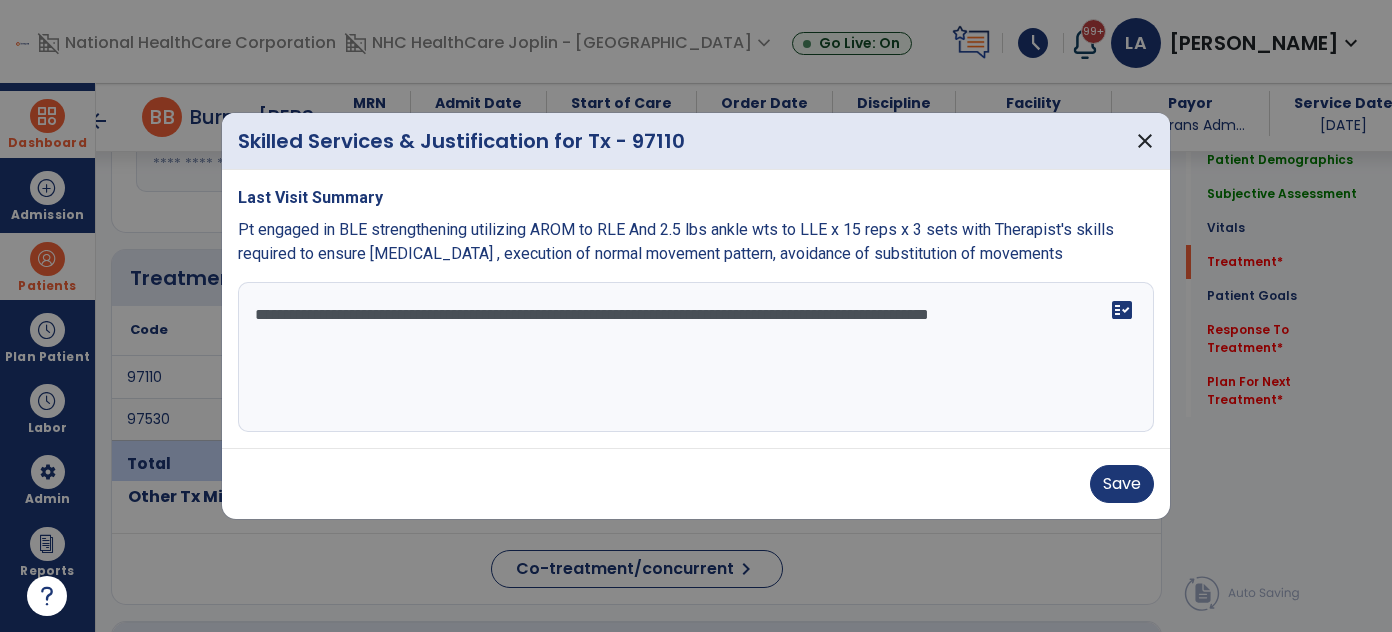 click on "**********" at bounding box center [696, 357] 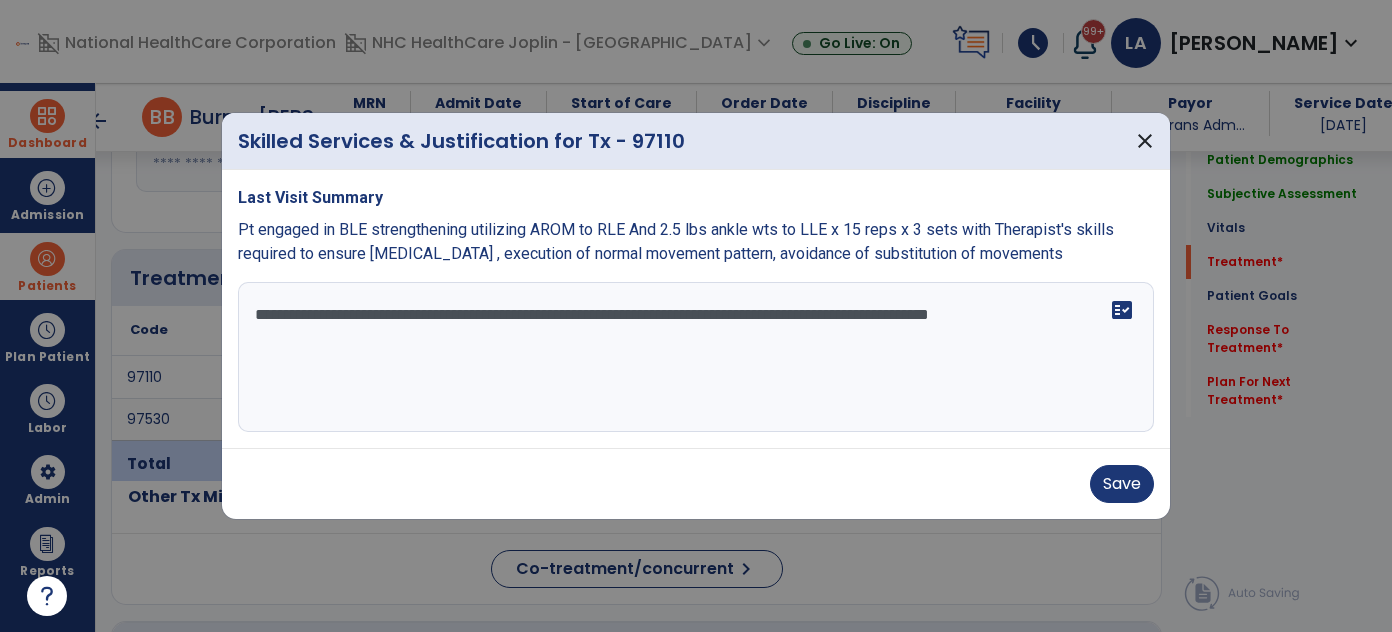 click on "**********" at bounding box center [696, 357] 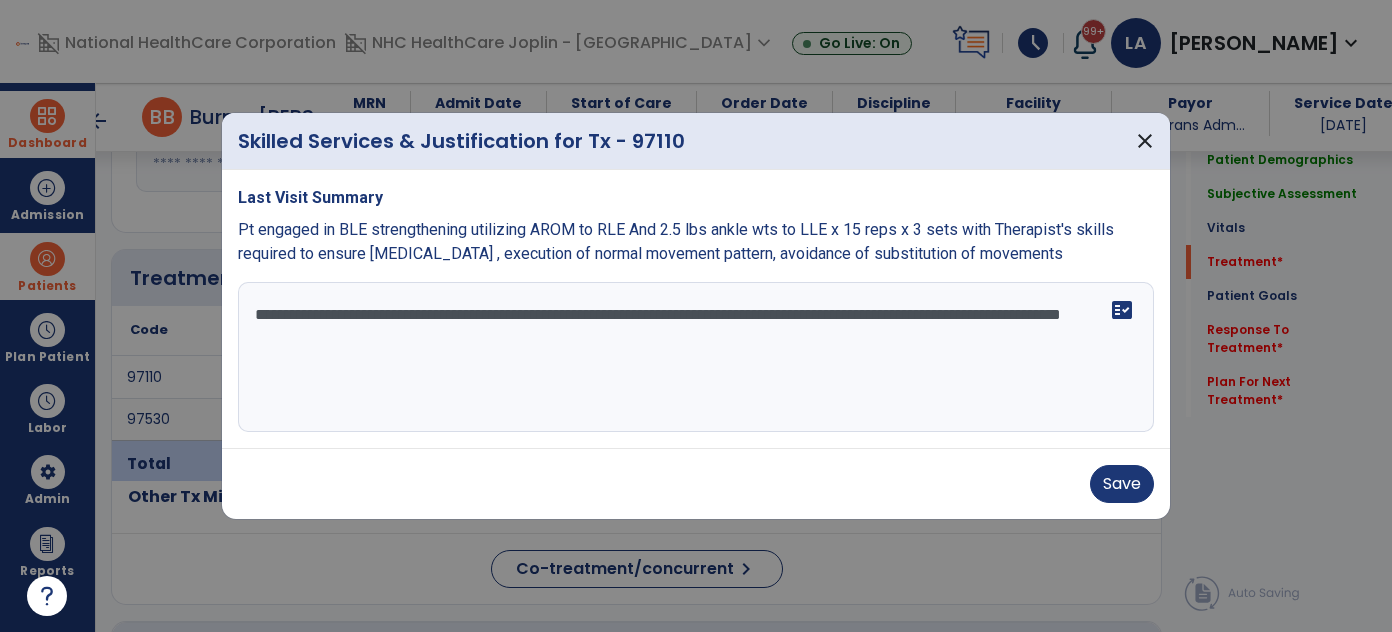 click on "**********" at bounding box center (696, 357) 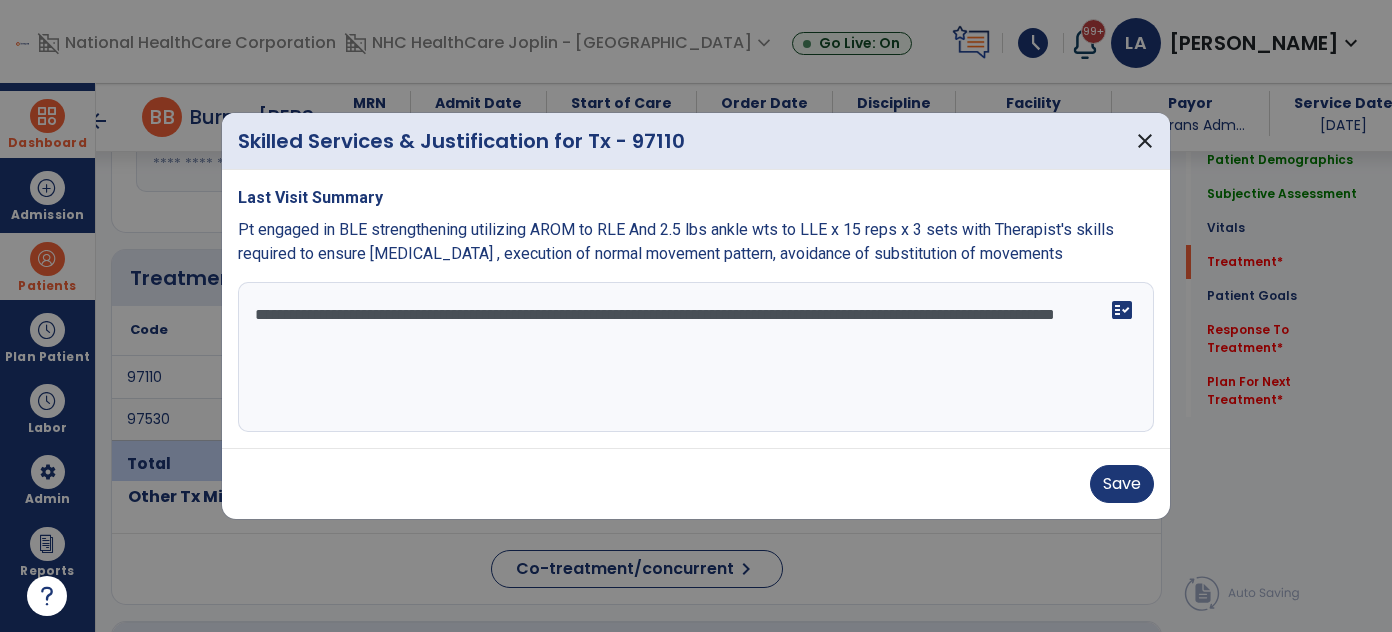 click on "**********" at bounding box center (696, 357) 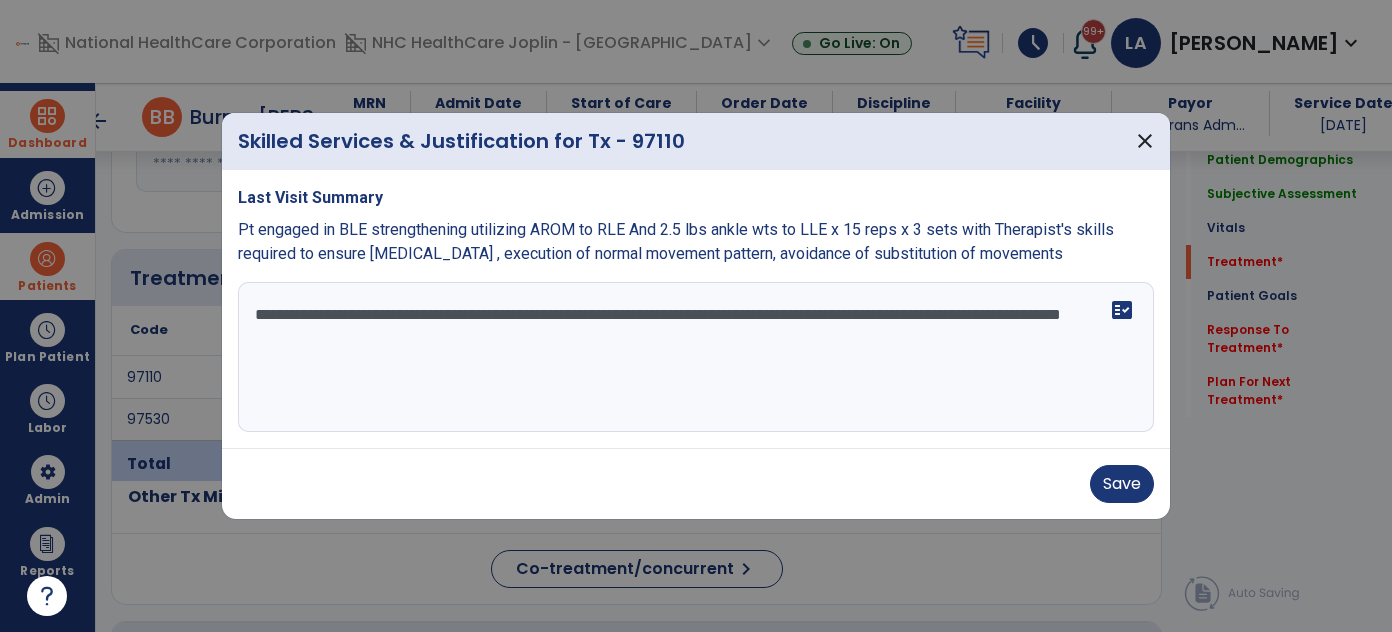 drag, startPoint x: 530, startPoint y: 328, endPoint x: 530, endPoint y: 339, distance: 11 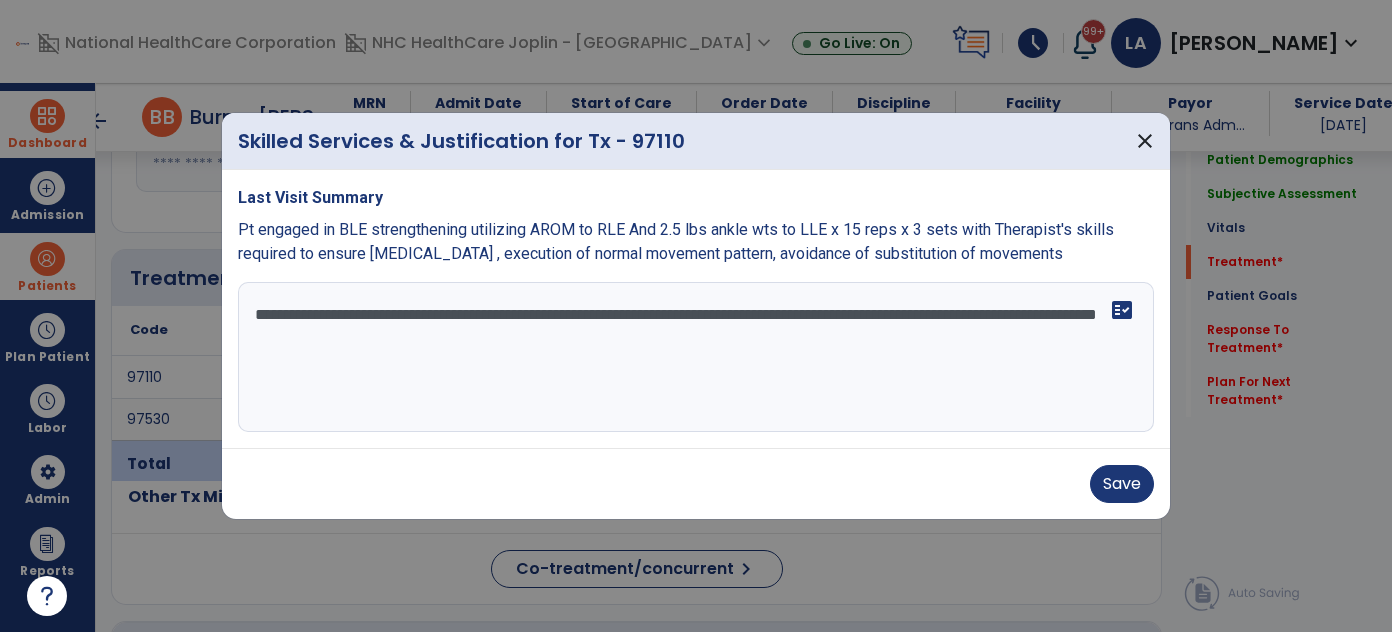 click on "**********" at bounding box center [696, 357] 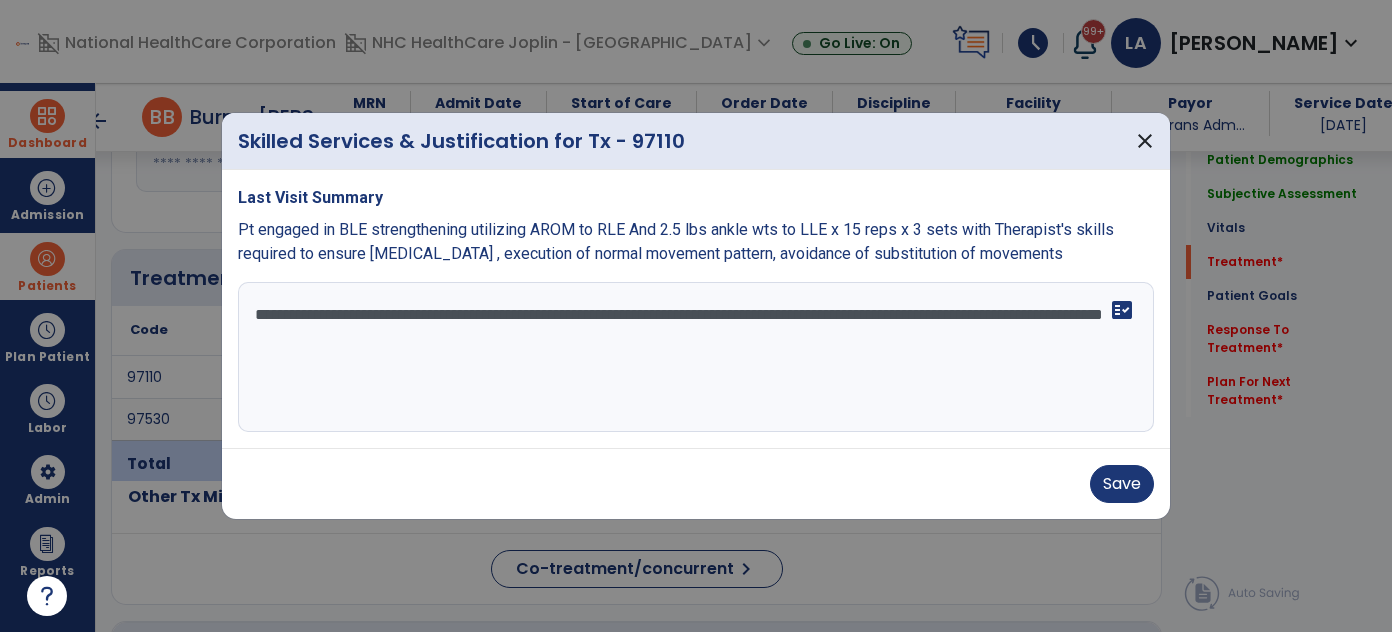 click on "**********" at bounding box center [696, 357] 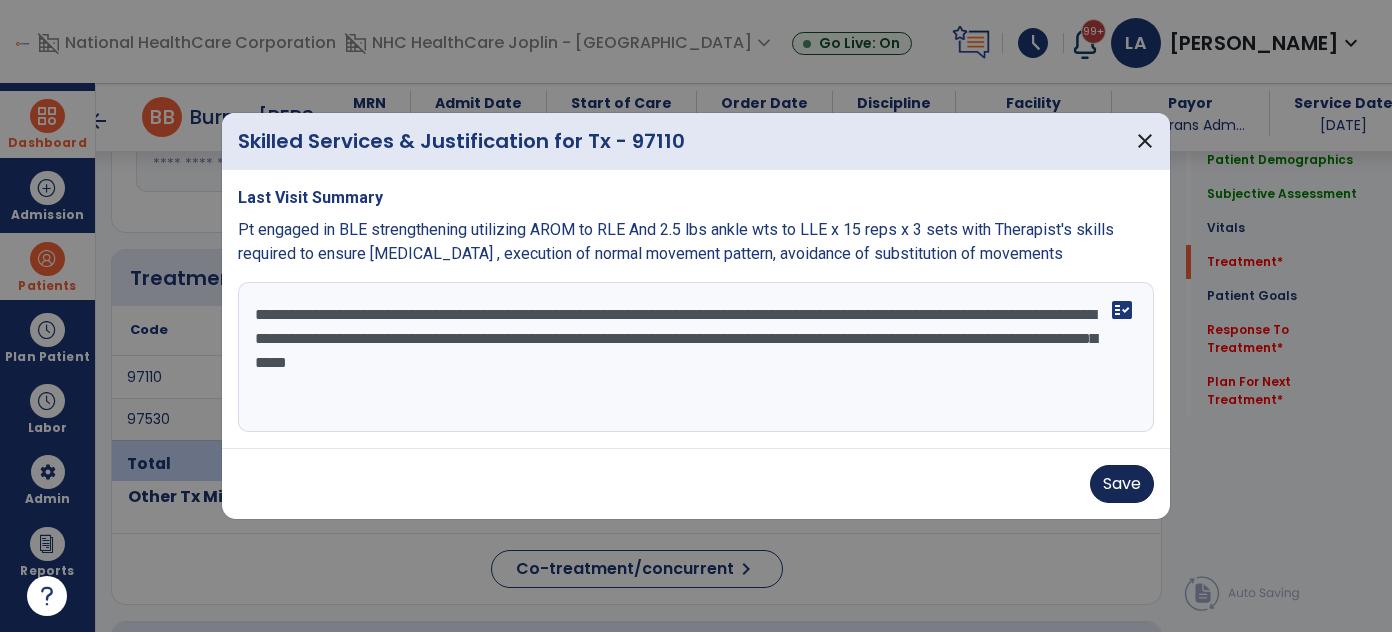 type on "**********" 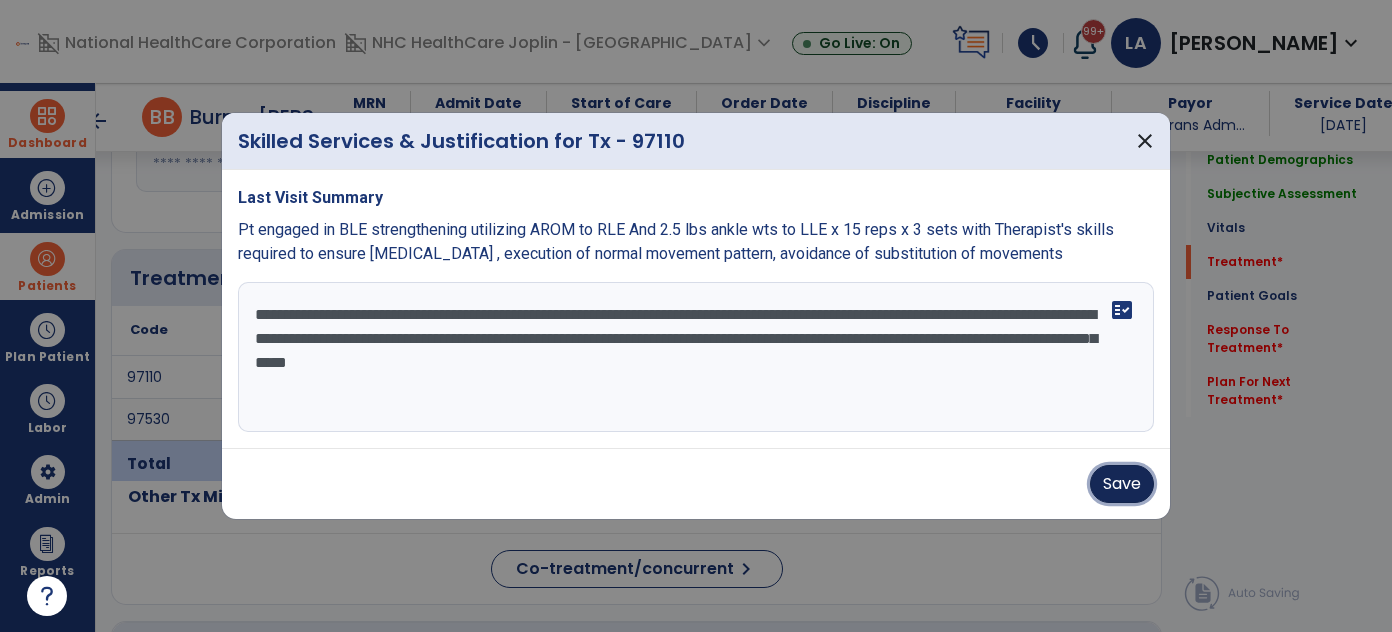 click on "Save" at bounding box center [1122, 484] 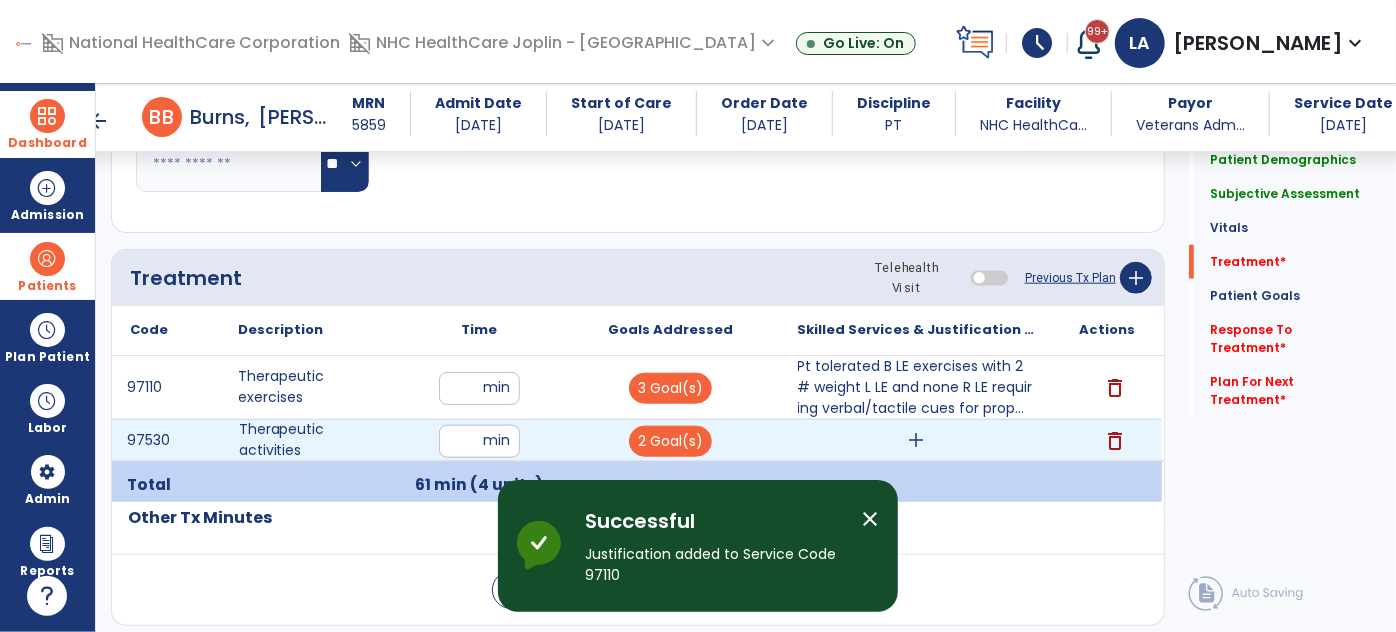 click on "add" at bounding box center (916, 440) 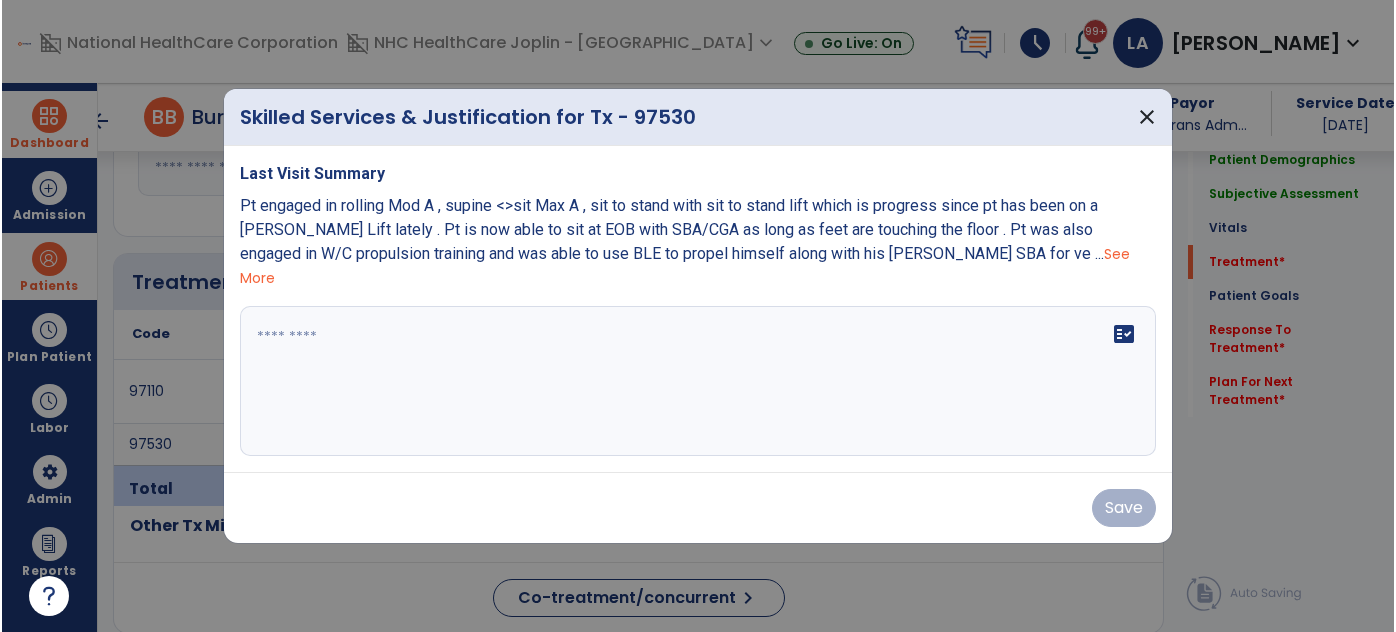 scroll, scrollTop: 1000, scrollLeft: 0, axis: vertical 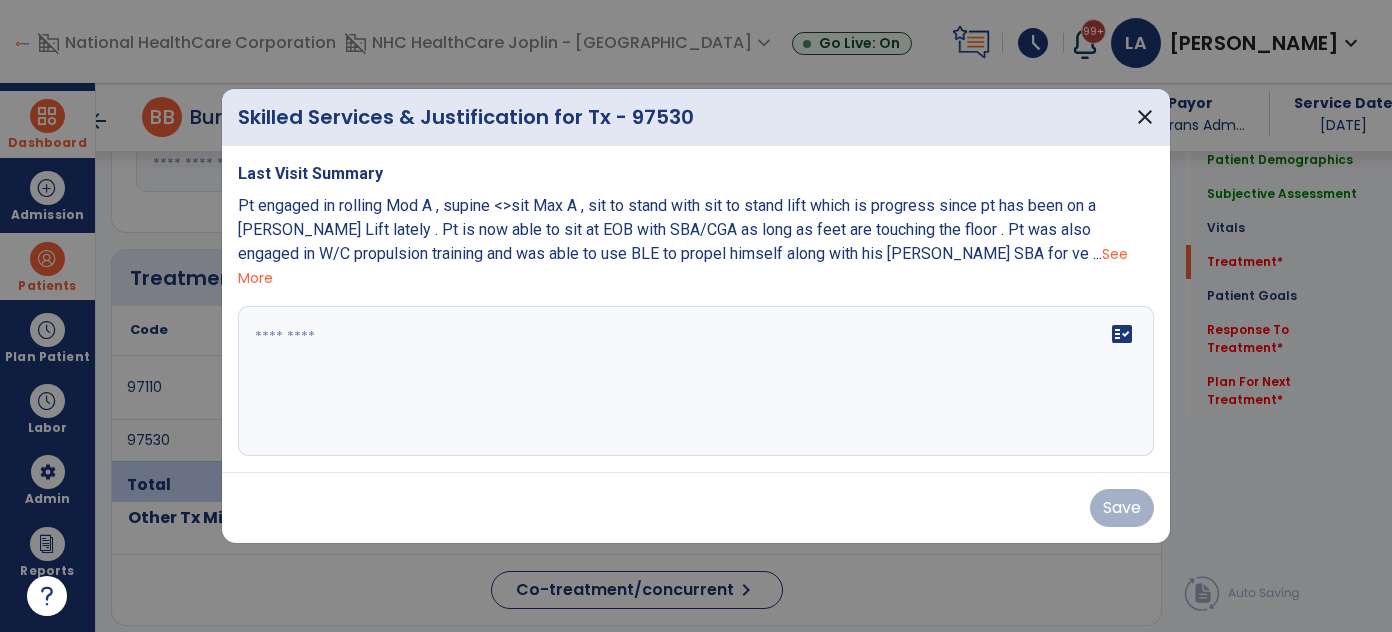click on "See More" at bounding box center (683, 266) 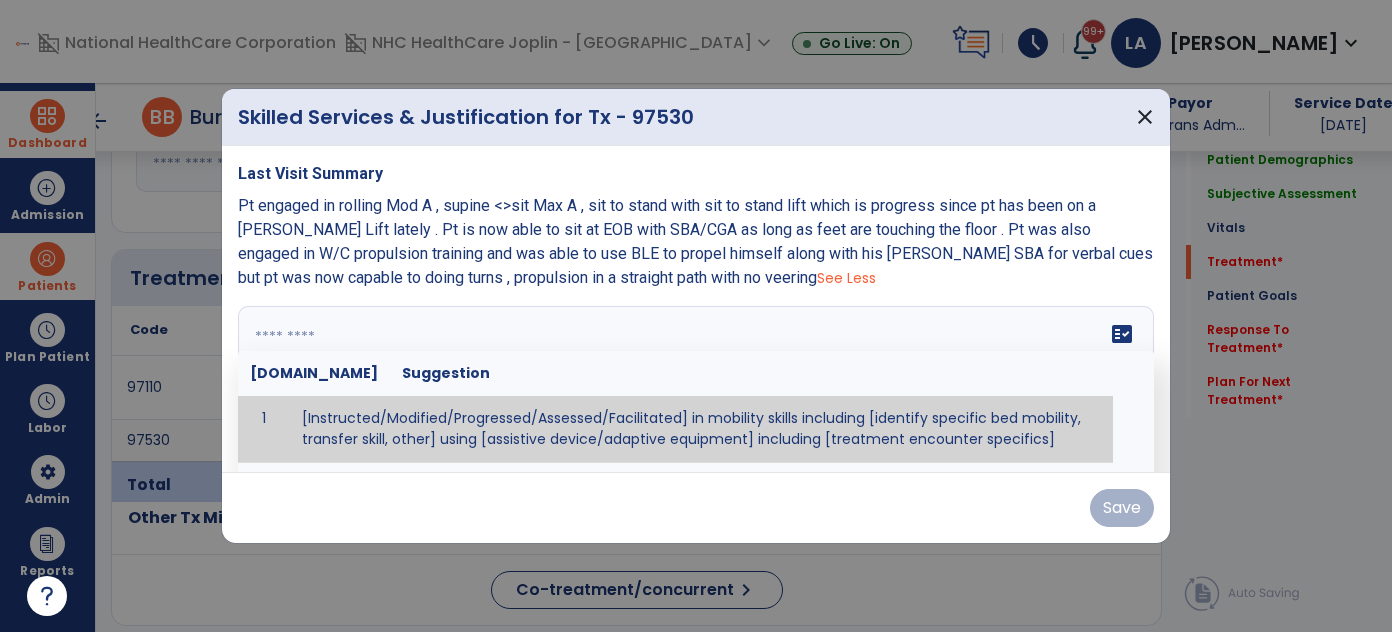 click at bounding box center [694, 381] 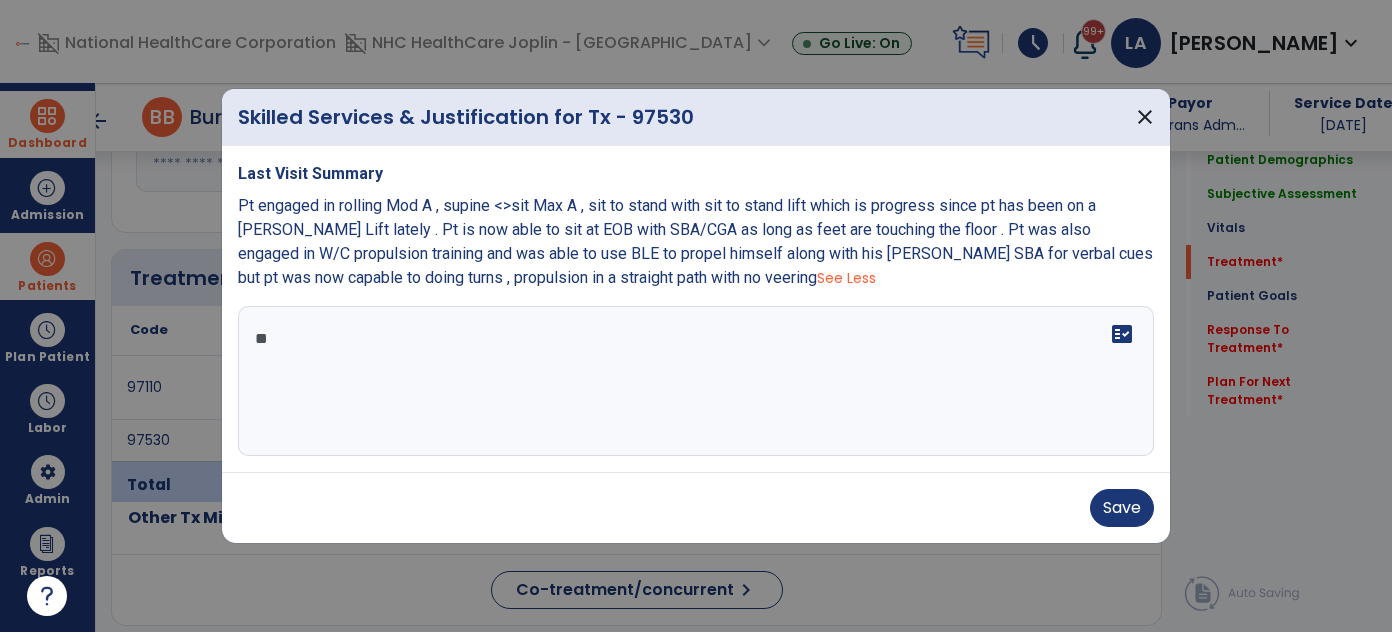 type on "*" 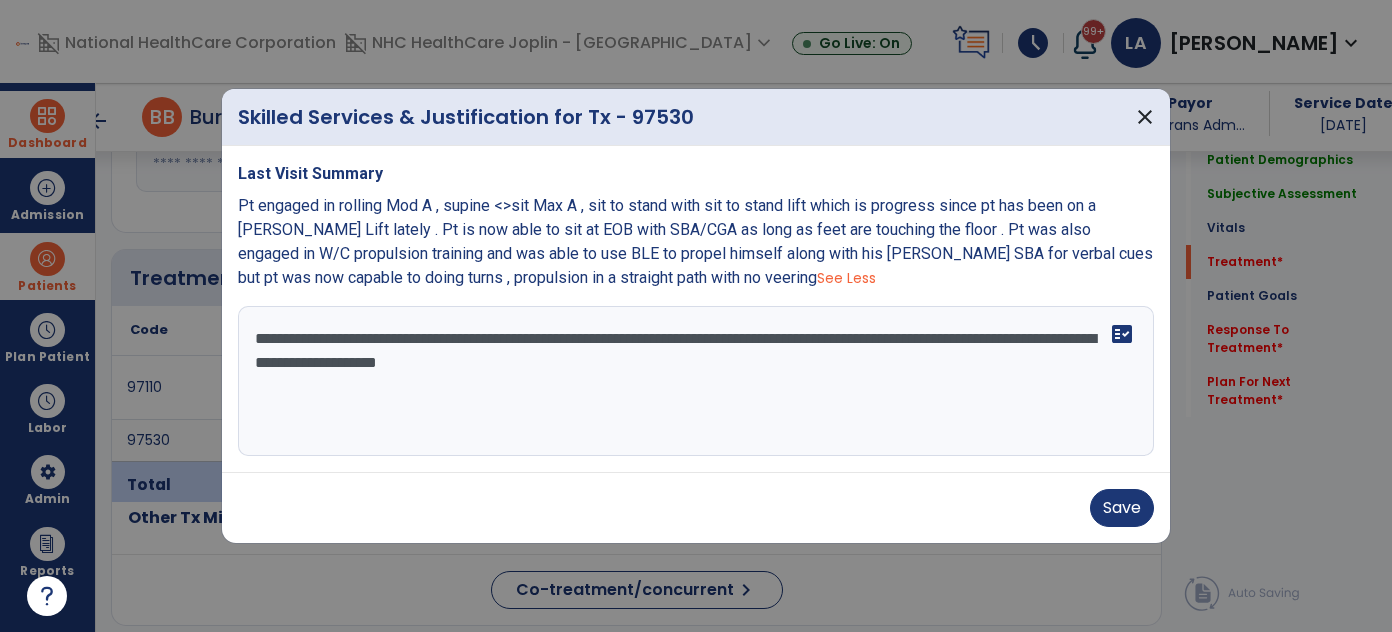 click on "**********" at bounding box center [696, 381] 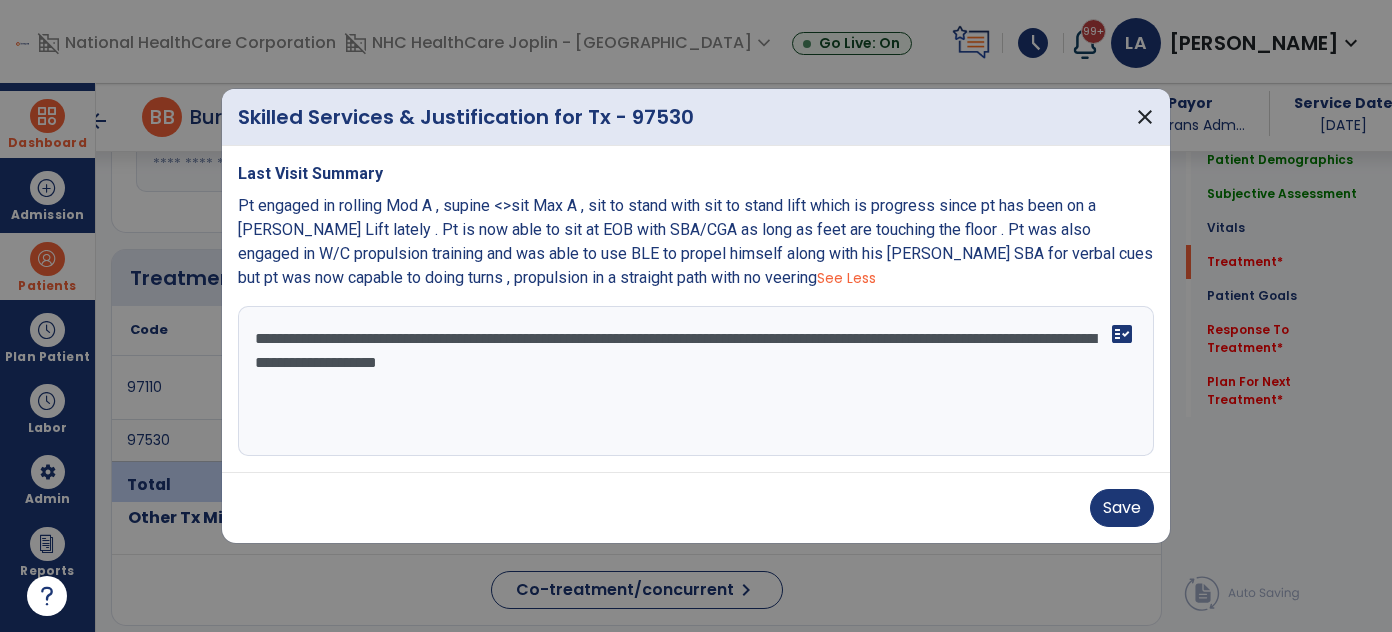 click on "**********" at bounding box center (696, 381) 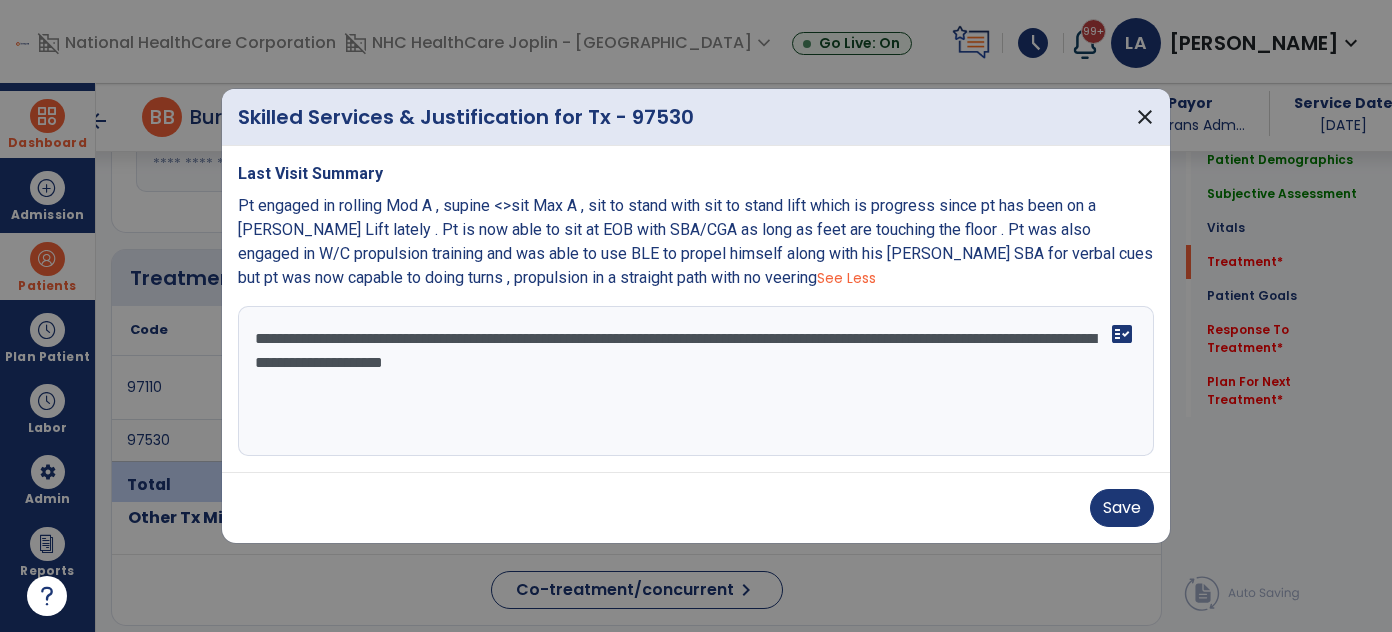 click on "**********" at bounding box center (696, 381) 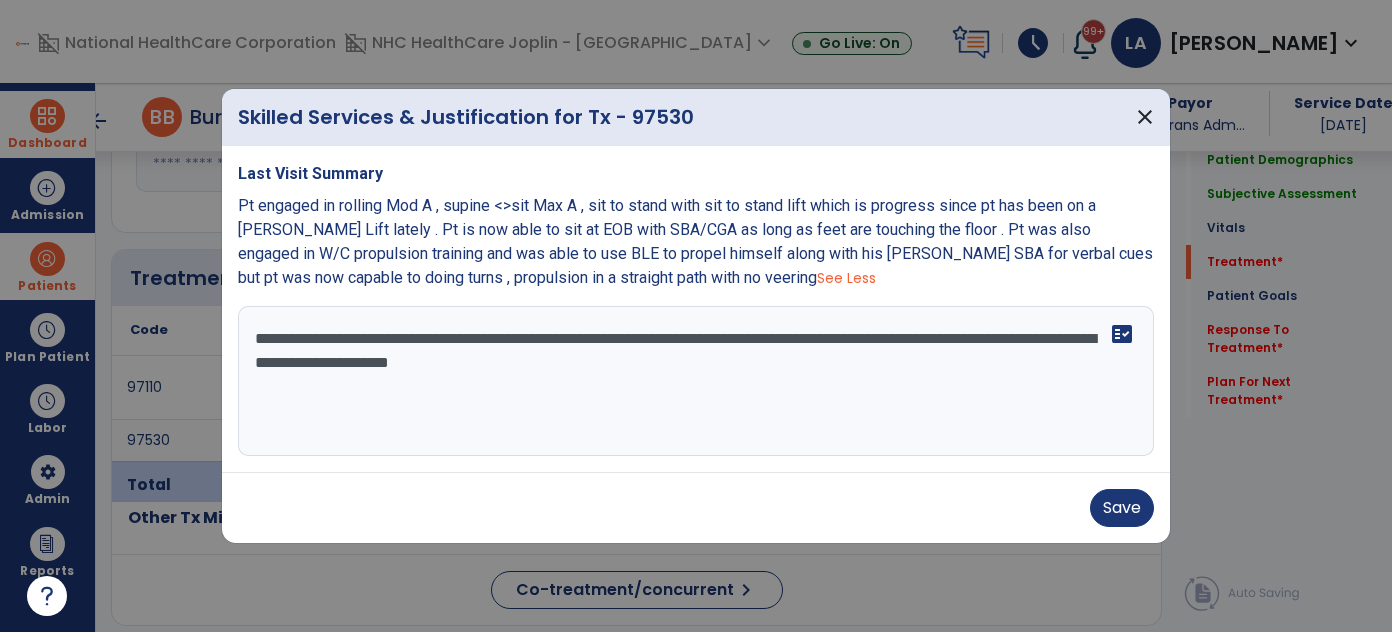 drag, startPoint x: 669, startPoint y: 366, endPoint x: 779, endPoint y: 370, distance: 110.0727 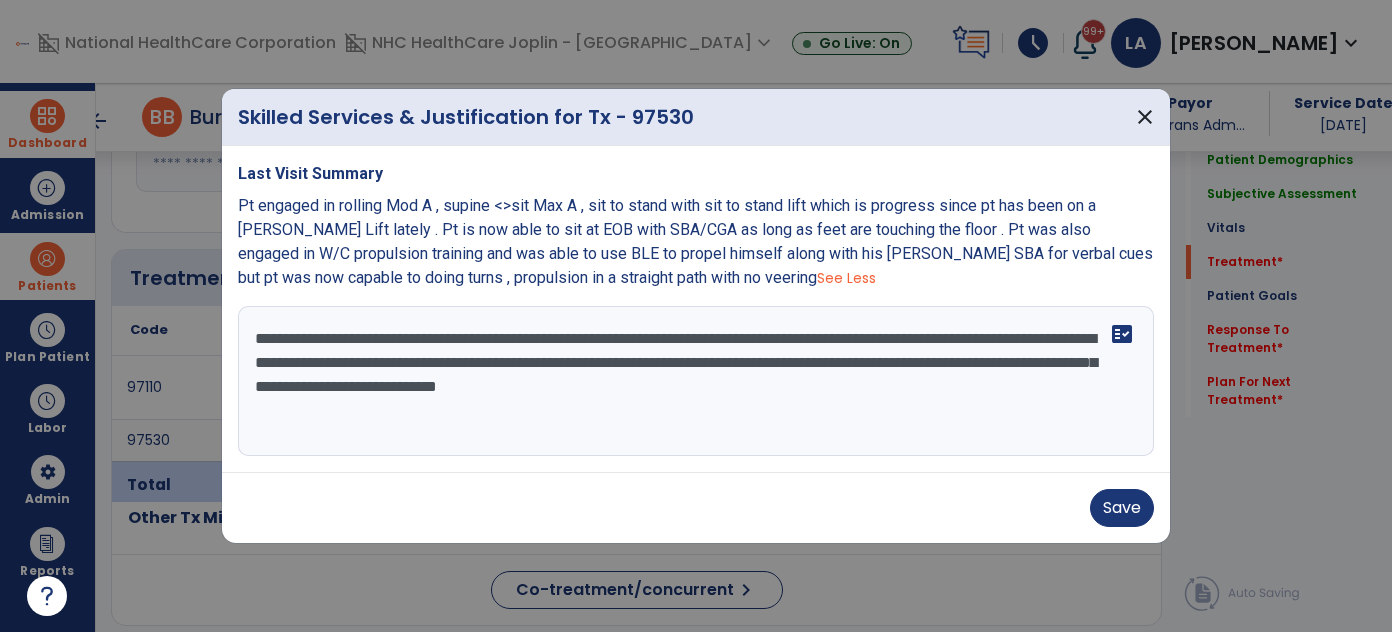 click on "**********" at bounding box center (696, 381) 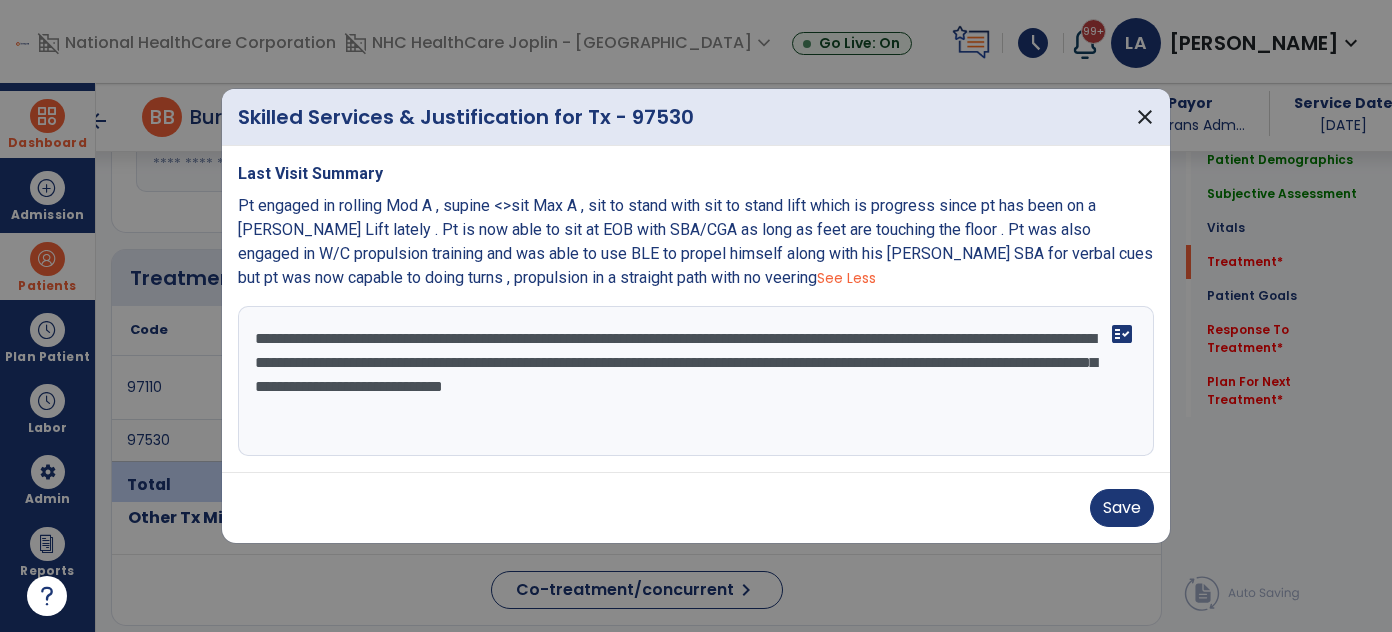 click on "**********" at bounding box center (696, 381) 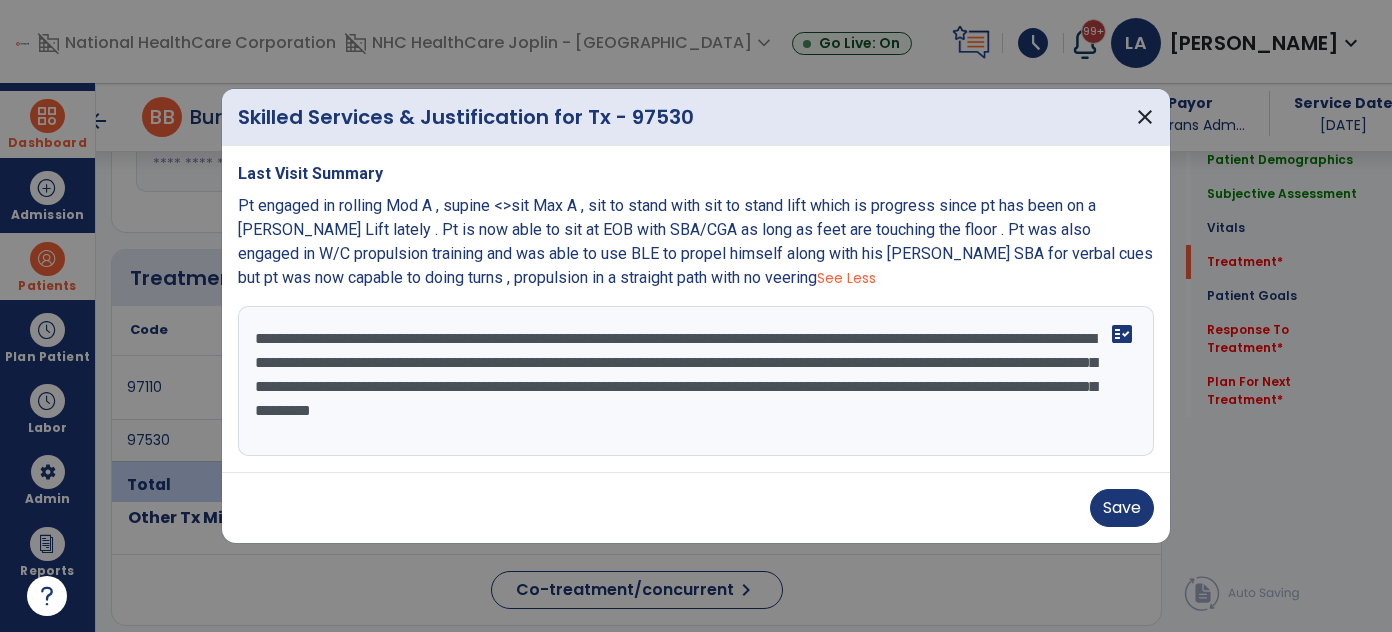 click on "**********" at bounding box center (696, 381) 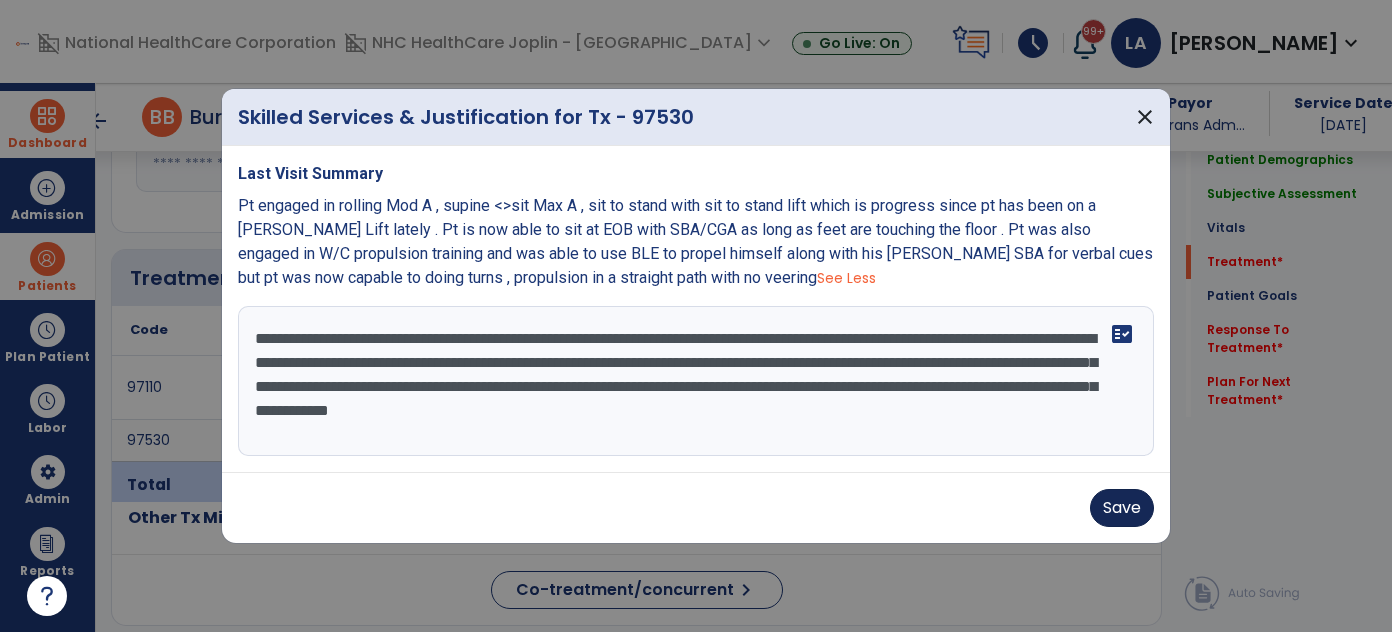 type on "**********" 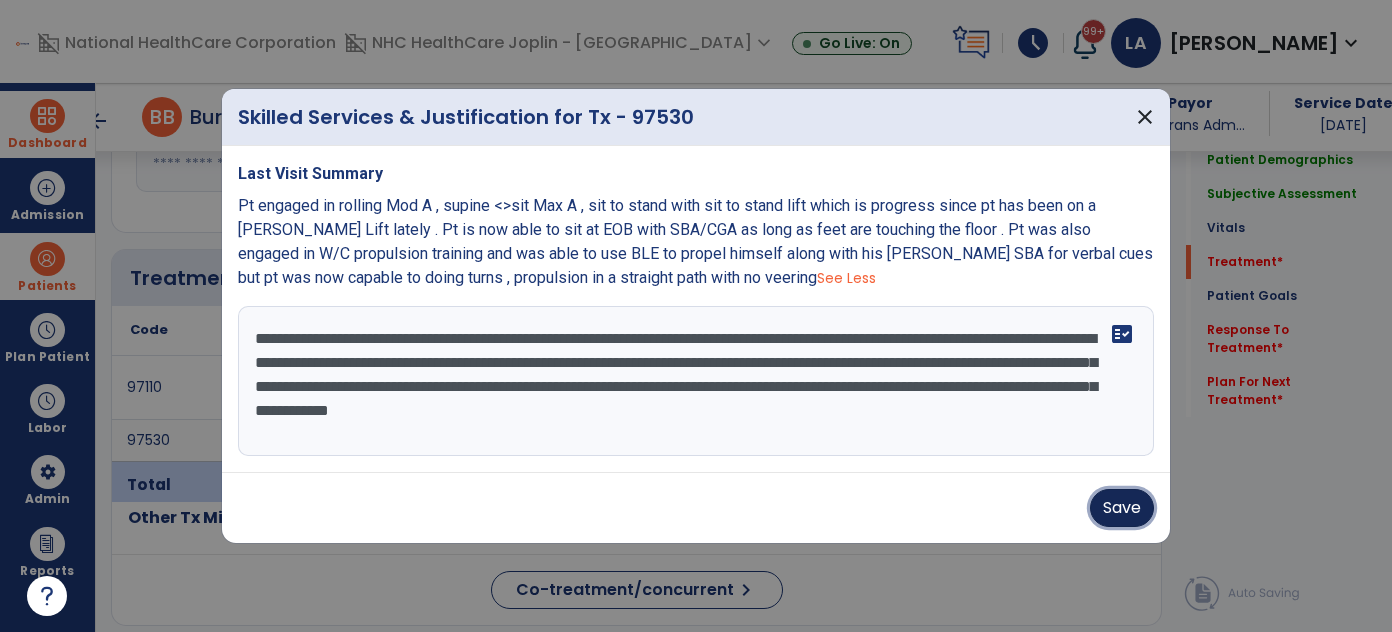 click on "Save" at bounding box center [1122, 508] 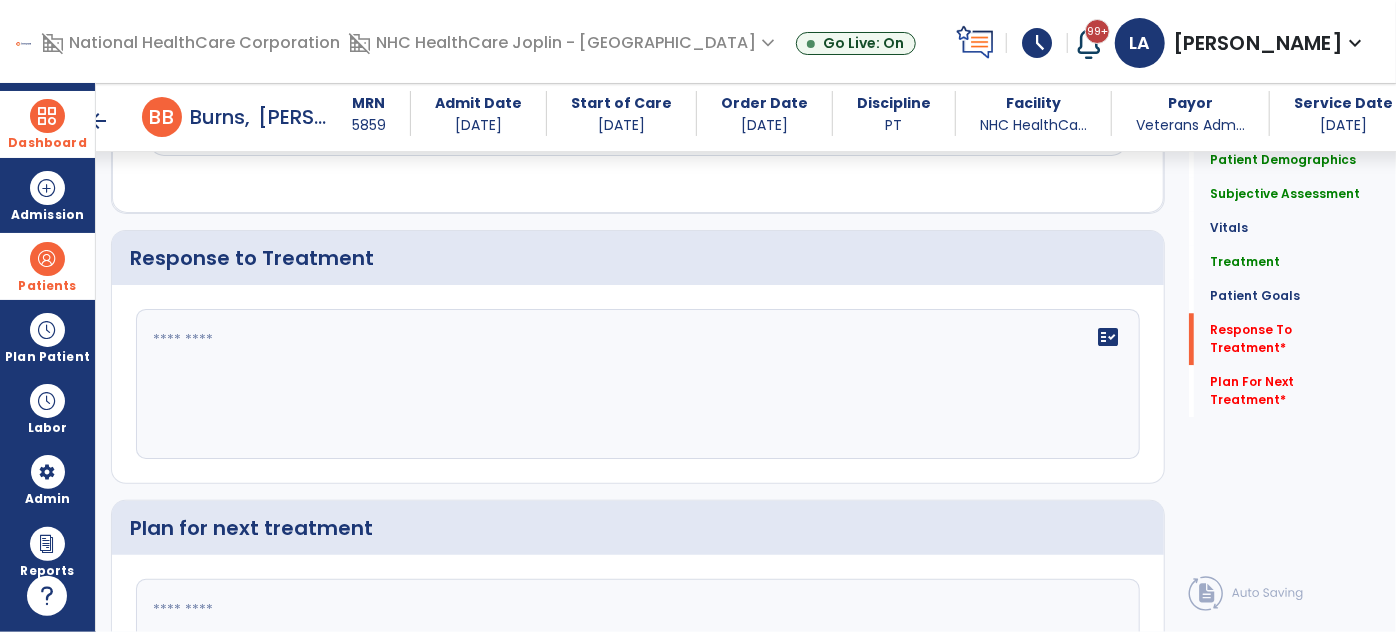 scroll, scrollTop: 2636, scrollLeft: 0, axis: vertical 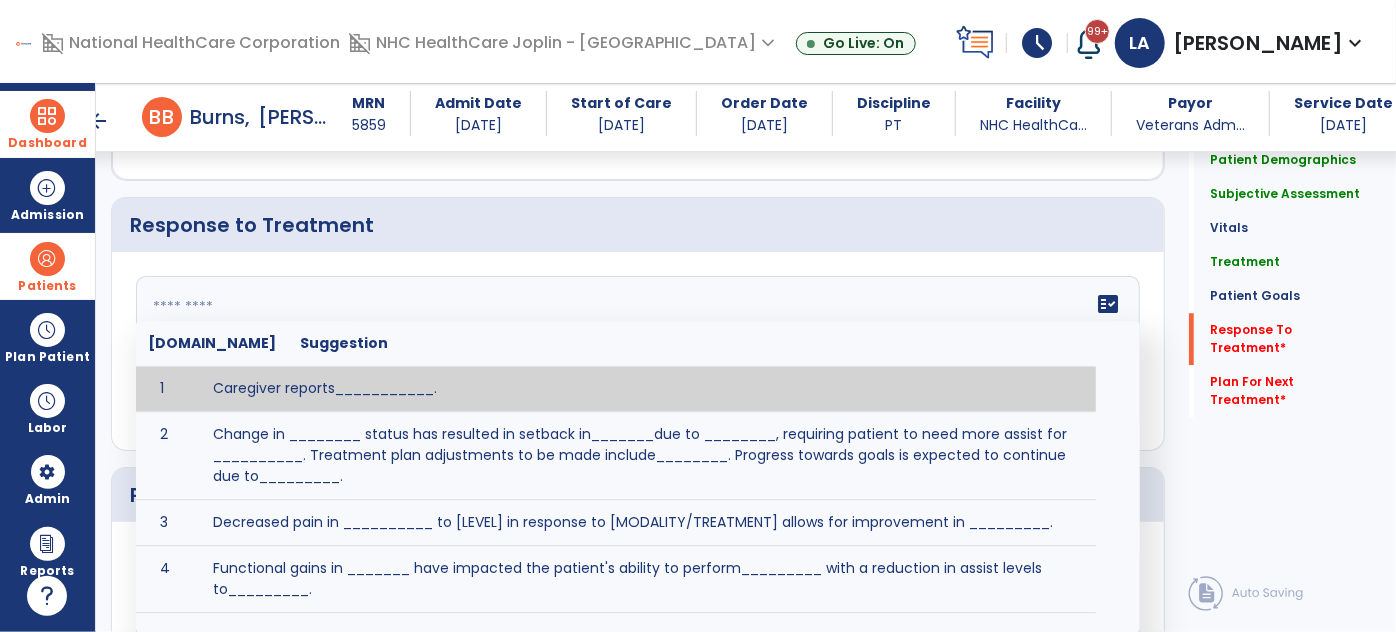 click on "fact_check  [DOMAIN_NAME] Suggestion 1 Caregiver reports___________. 2 Change in ________ status has resulted in setback in_______due to ________, requiring patient to need more assist for __________.   Treatment plan adjustments to be made include________.  Progress towards goals is expected to continue due to_________. 3 Decreased pain in __________ to [LEVEL] in response to [MODALITY/TREATMENT] allows for improvement in _________. 4 Functional gains in _______ have impacted the patient's ability to perform_________ with a reduction in assist levels to_________. 5 Functional progress this week has been significant due to__________. 6 Gains in ________ have improved the patient's ability to perform ______with decreased levels of assist to___________. 7 Improvement in ________allows patient to tolerate higher levels of challenges in_________. 8 Pain in [AREA] has decreased to [LEVEL] in response to [TREATMENT/MODALITY], allowing fore ease in completing__________. 9 10 11 12 13 14 15 16 17 18 19 20 21" 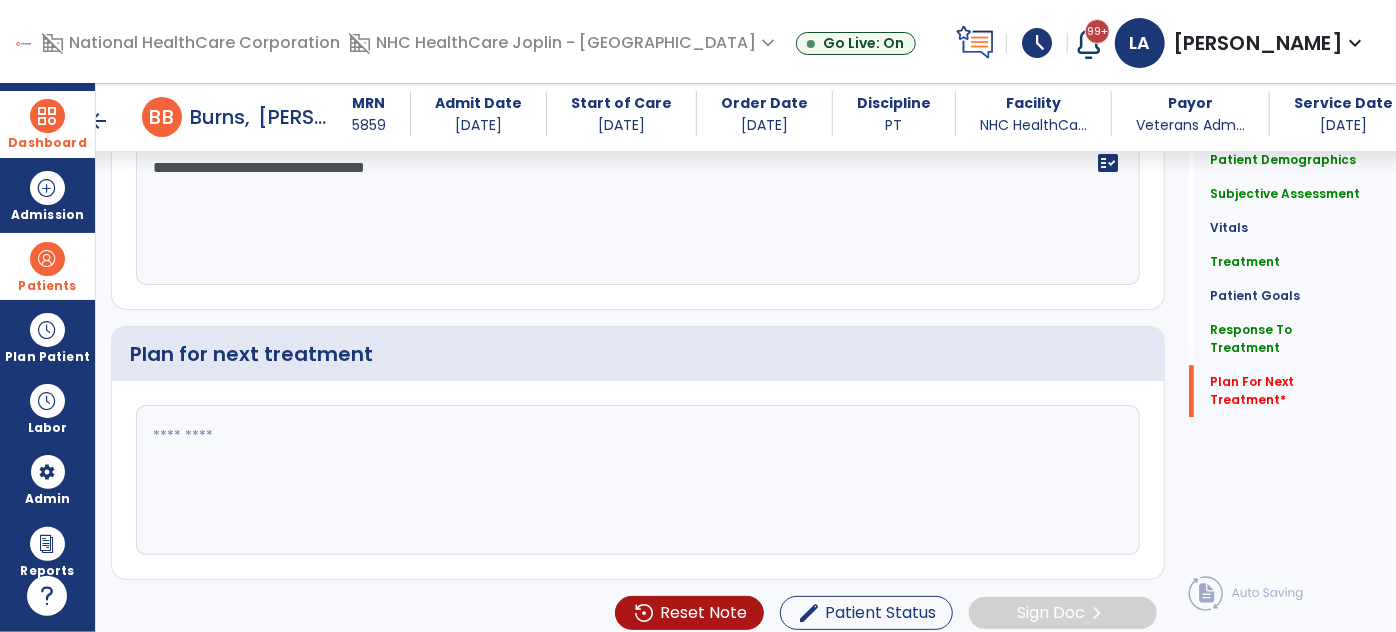 scroll, scrollTop: 2781, scrollLeft: 0, axis: vertical 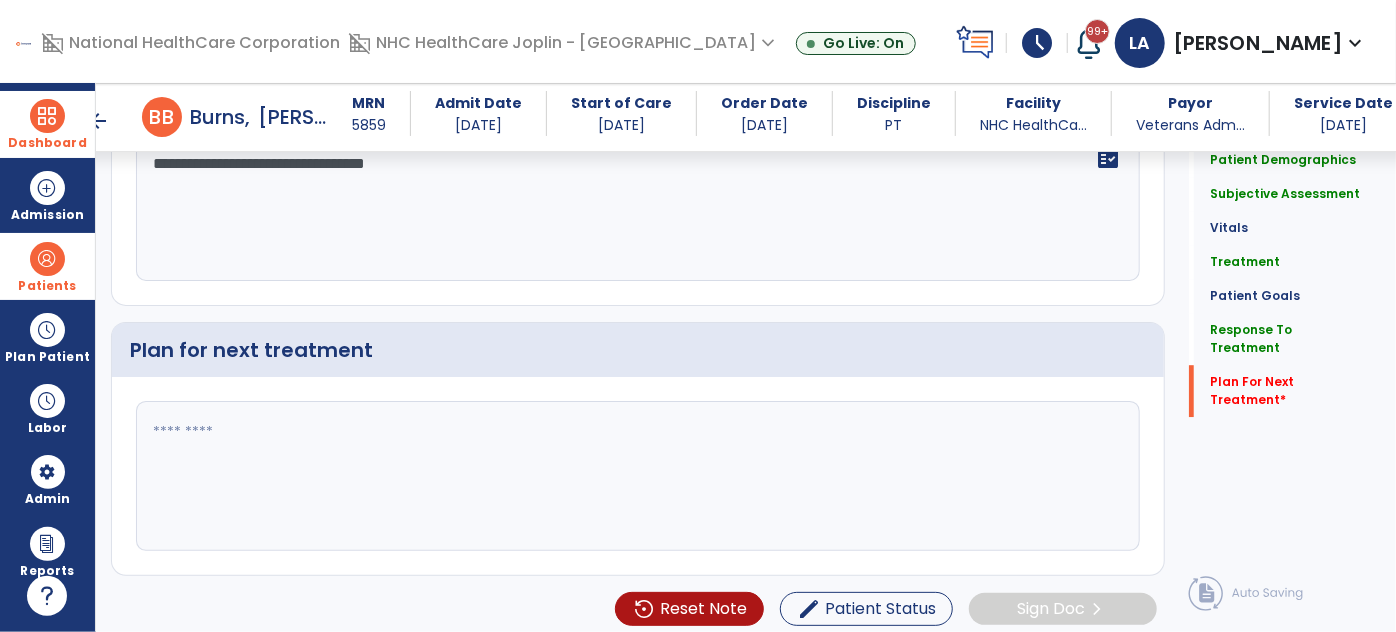 type on "**********" 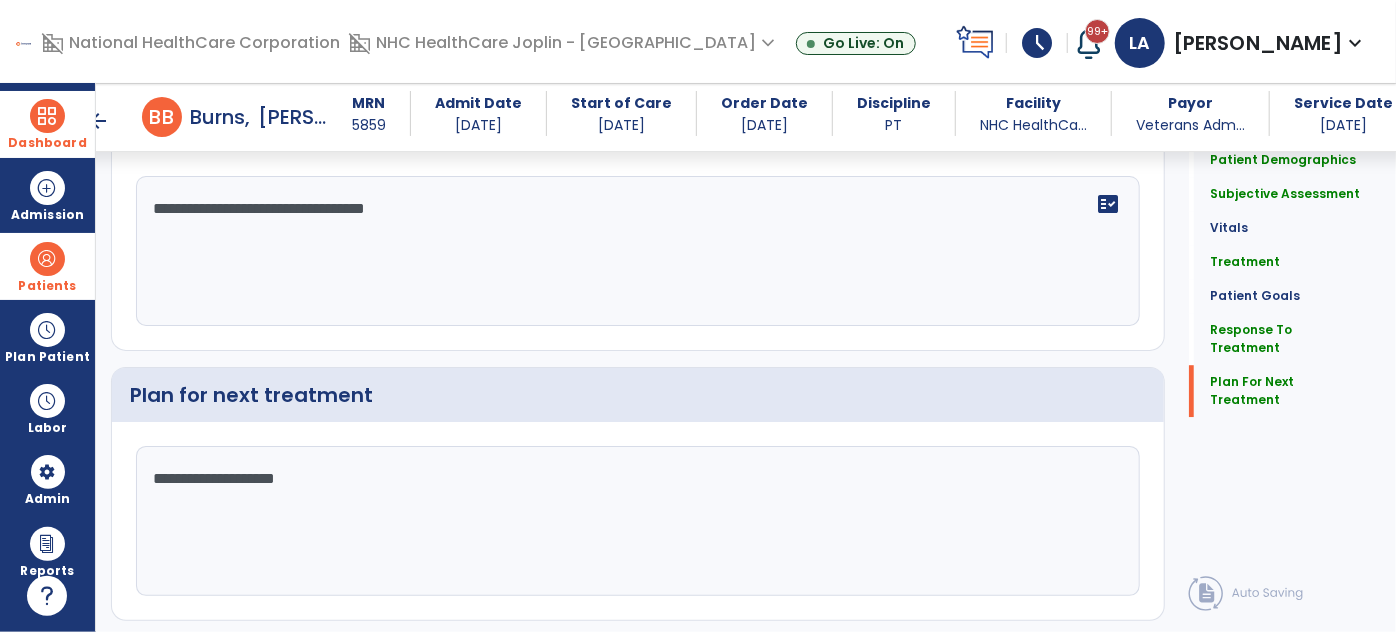 scroll, scrollTop: 2781, scrollLeft: 0, axis: vertical 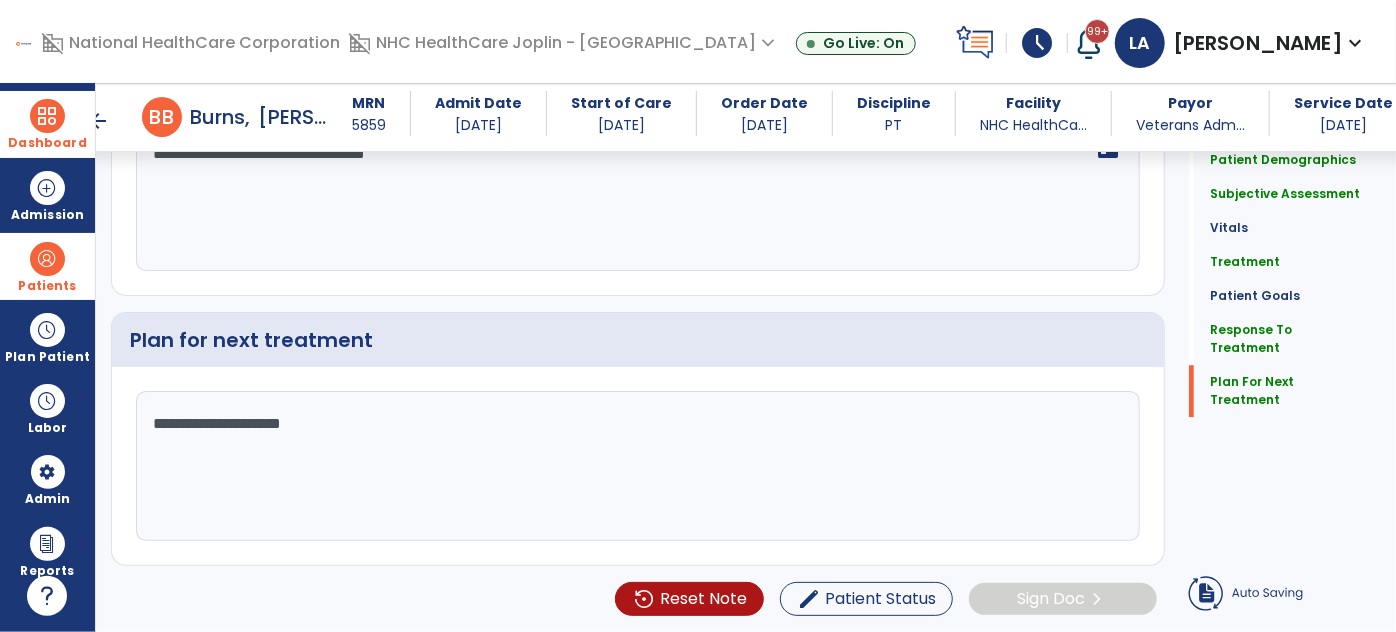 click on "**********" 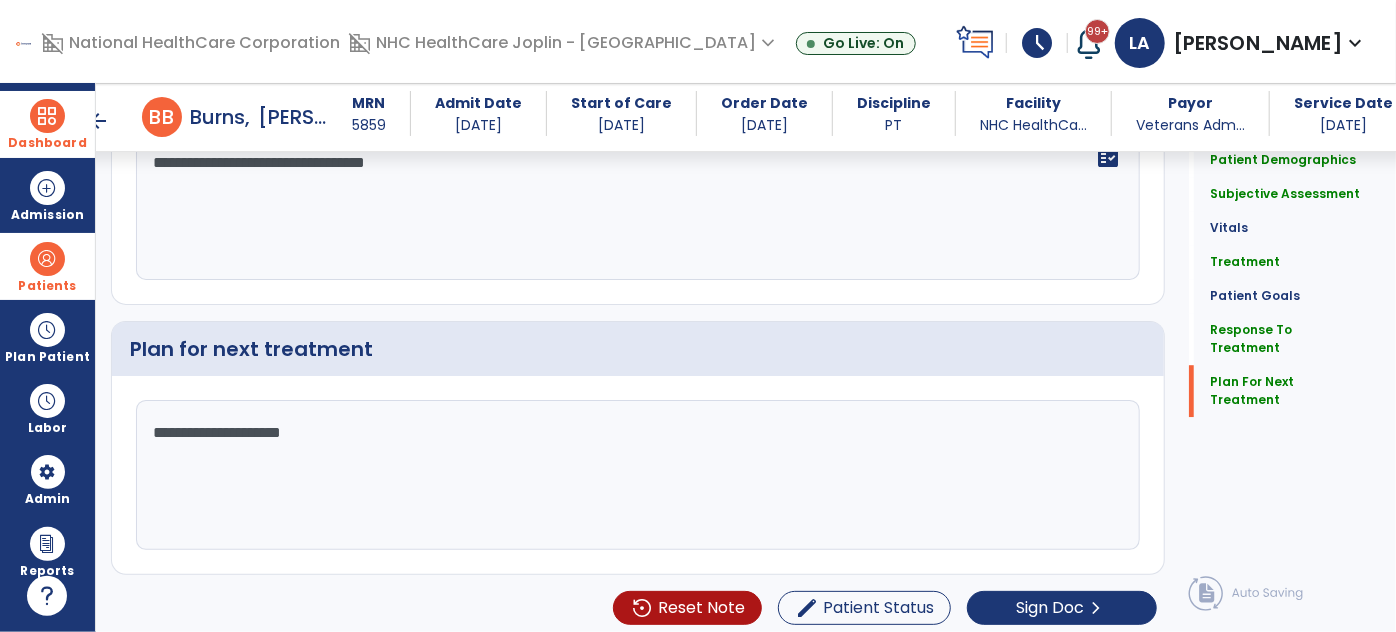 scroll, scrollTop: 2781, scrollLeft: 0, axis: vertical 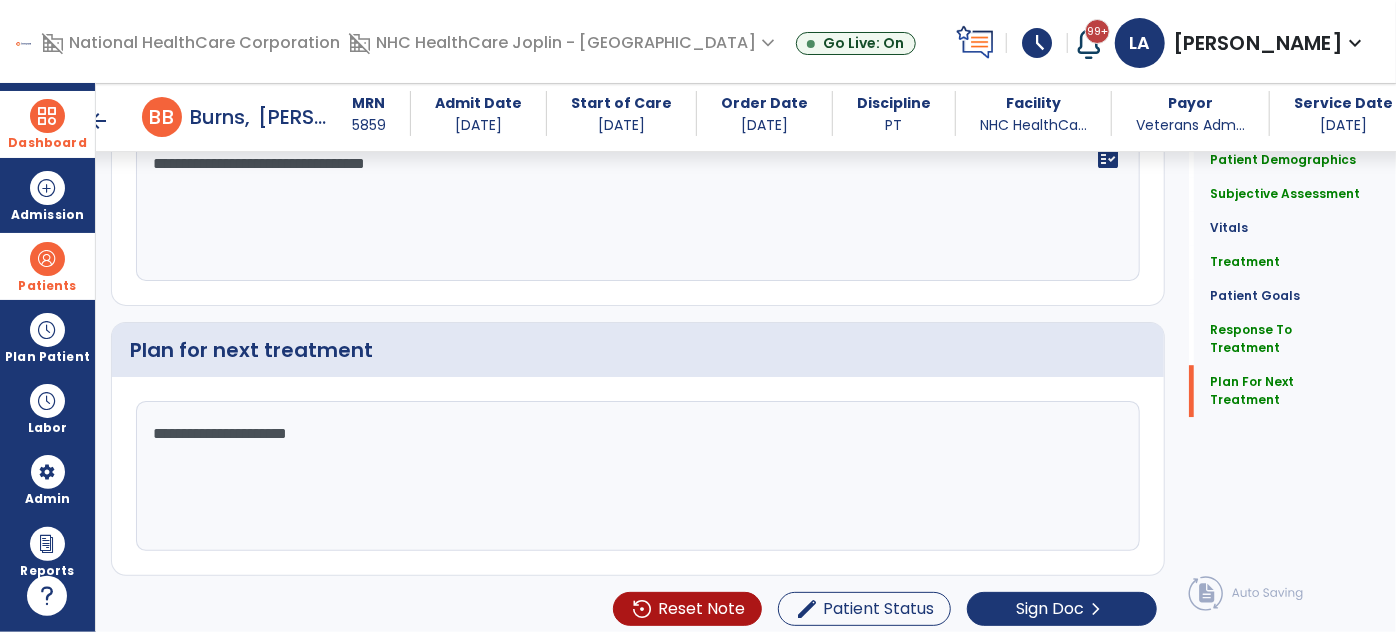 click on "**********" 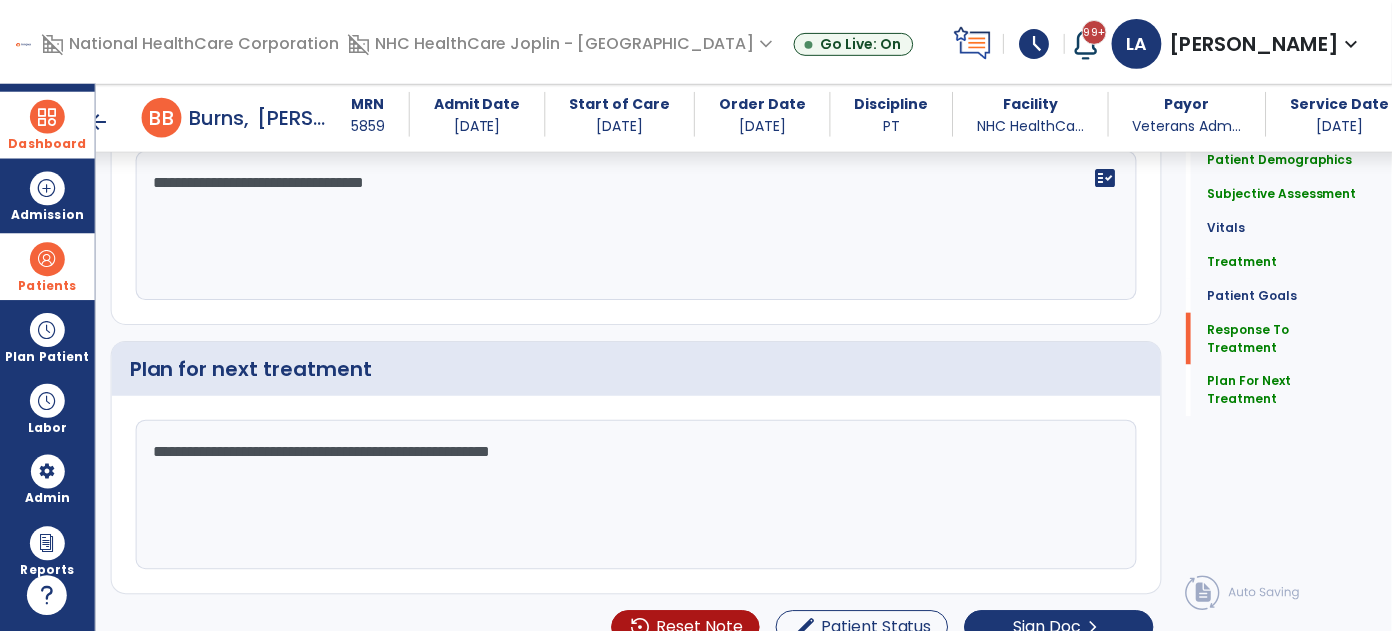 scroll, scrollTop: 2781, scrollLeft: 0, axis: vertical 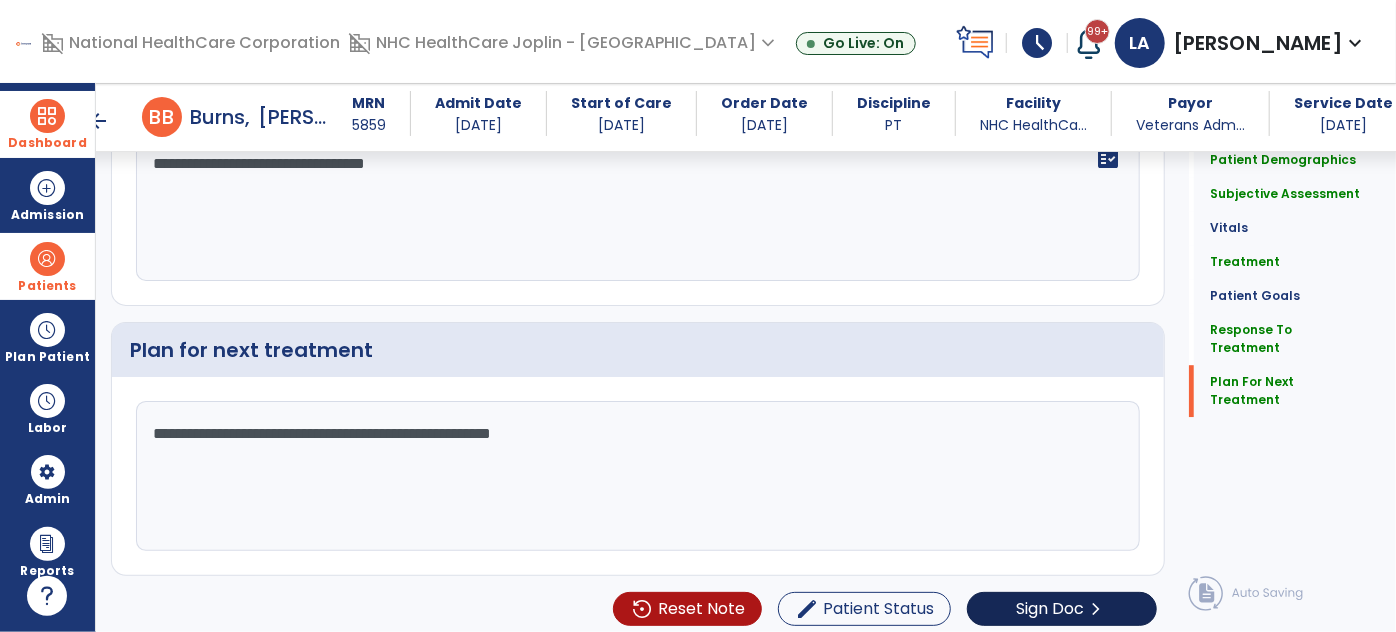 type on "**********" 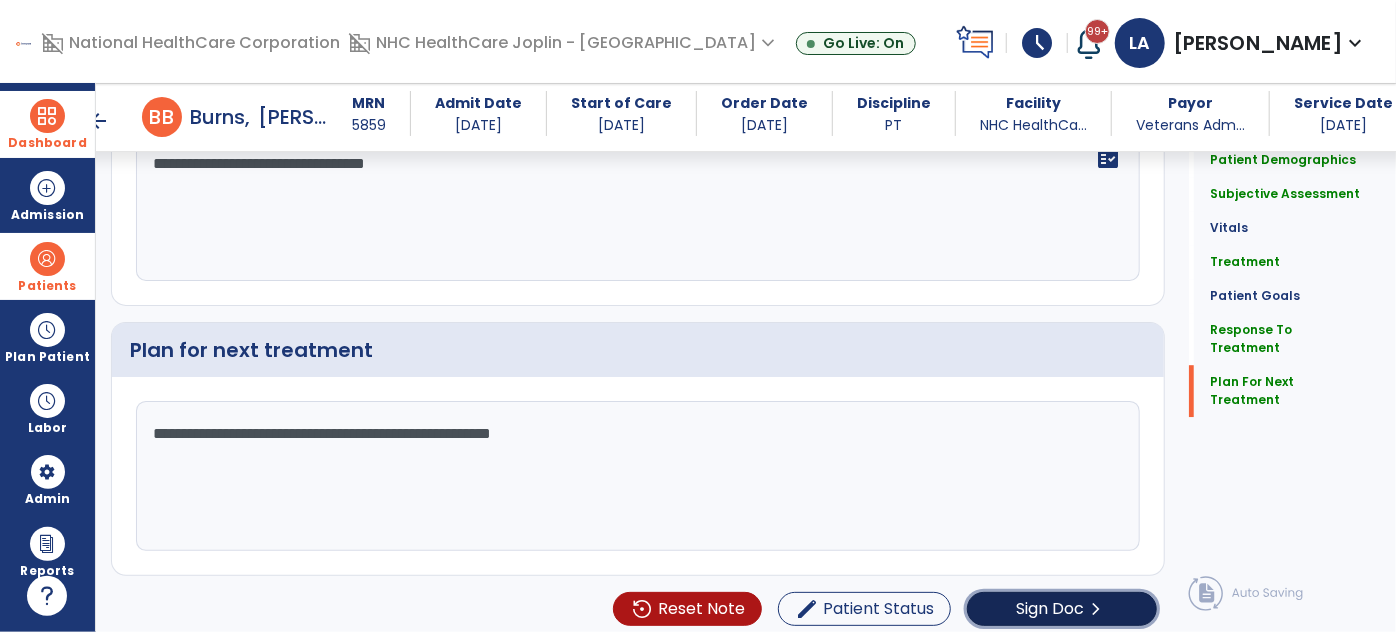 click on "Sign Doc  chevron_right" 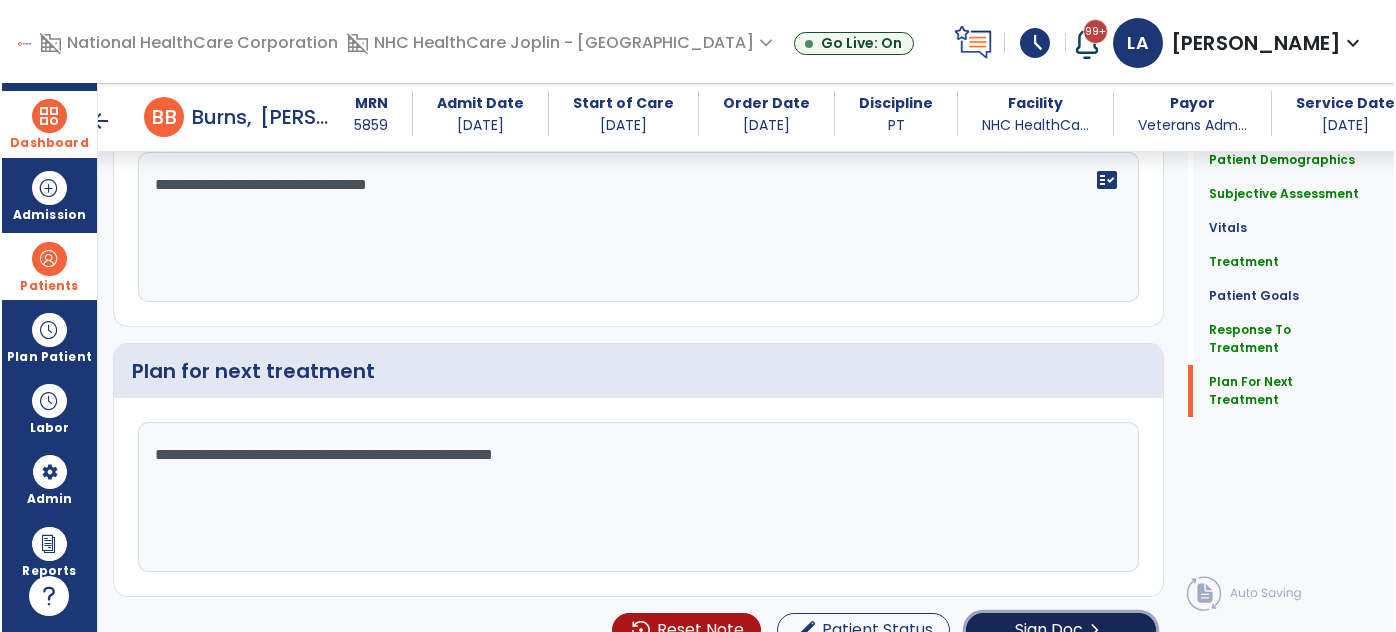 scroll, scrollTop: 2781, scrollLeft: 0, axis: vertical 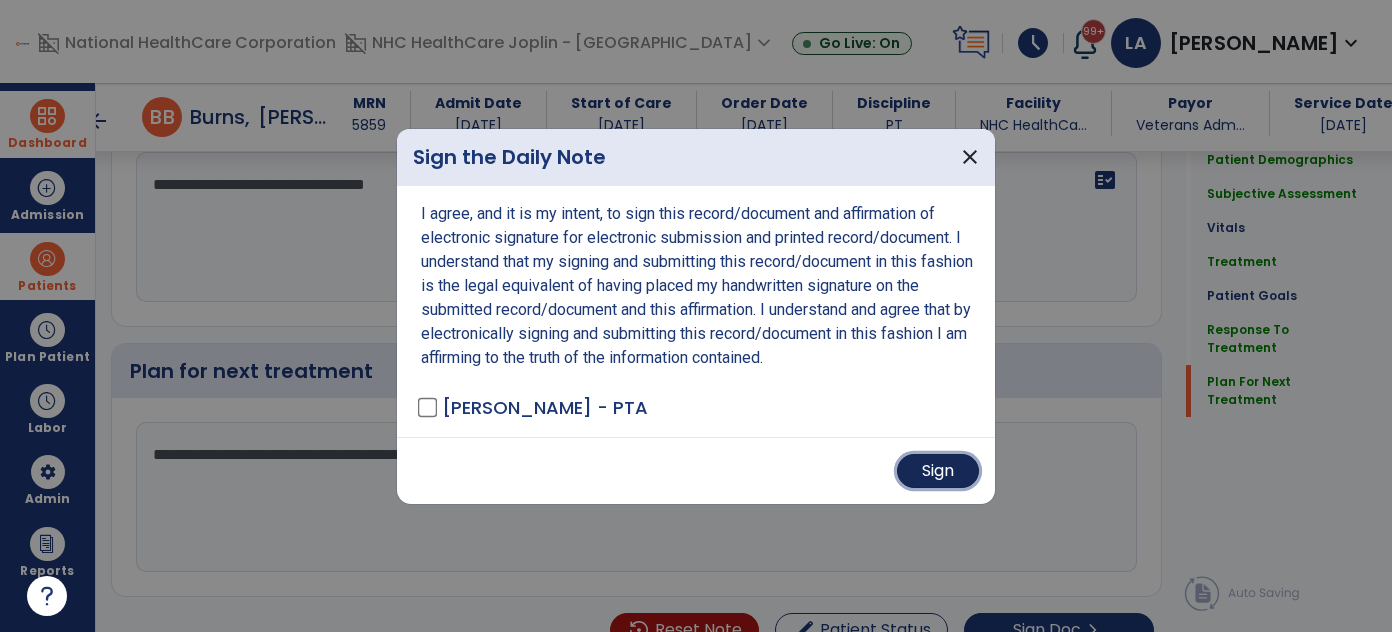 click on "Sign" at bounding box center [938, 471] 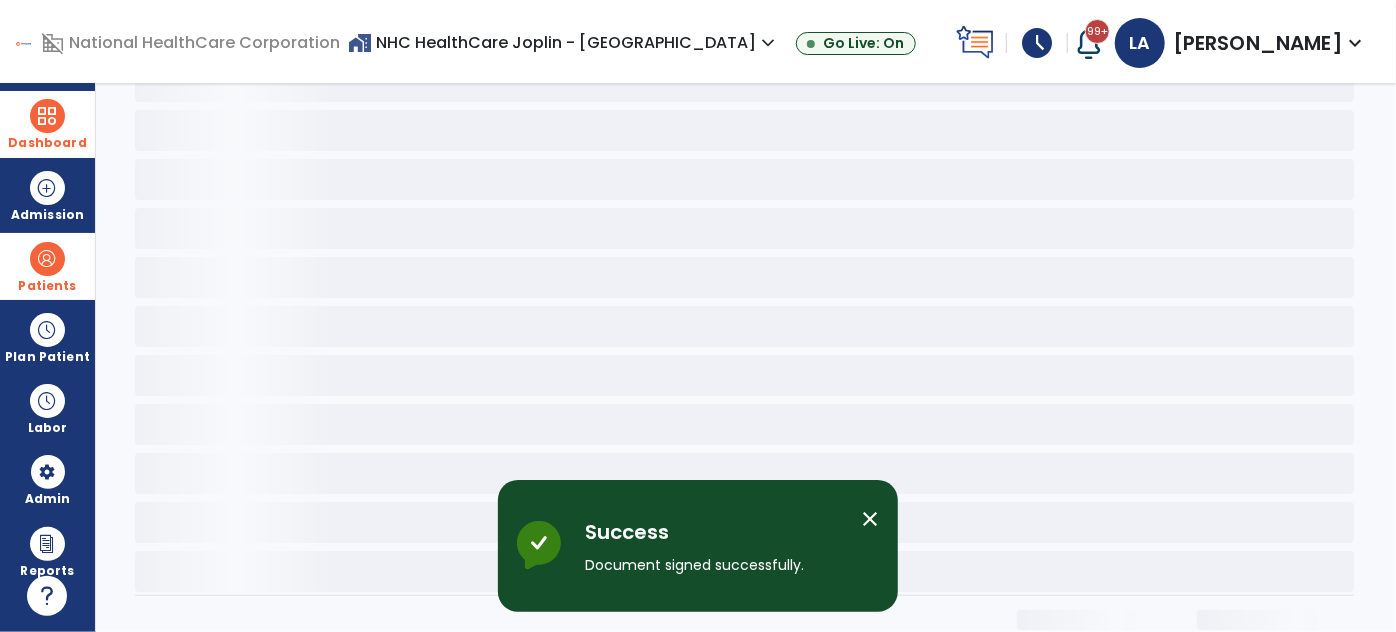 scroll, scrollTop: 0, scrollLeft: 0, axis: both 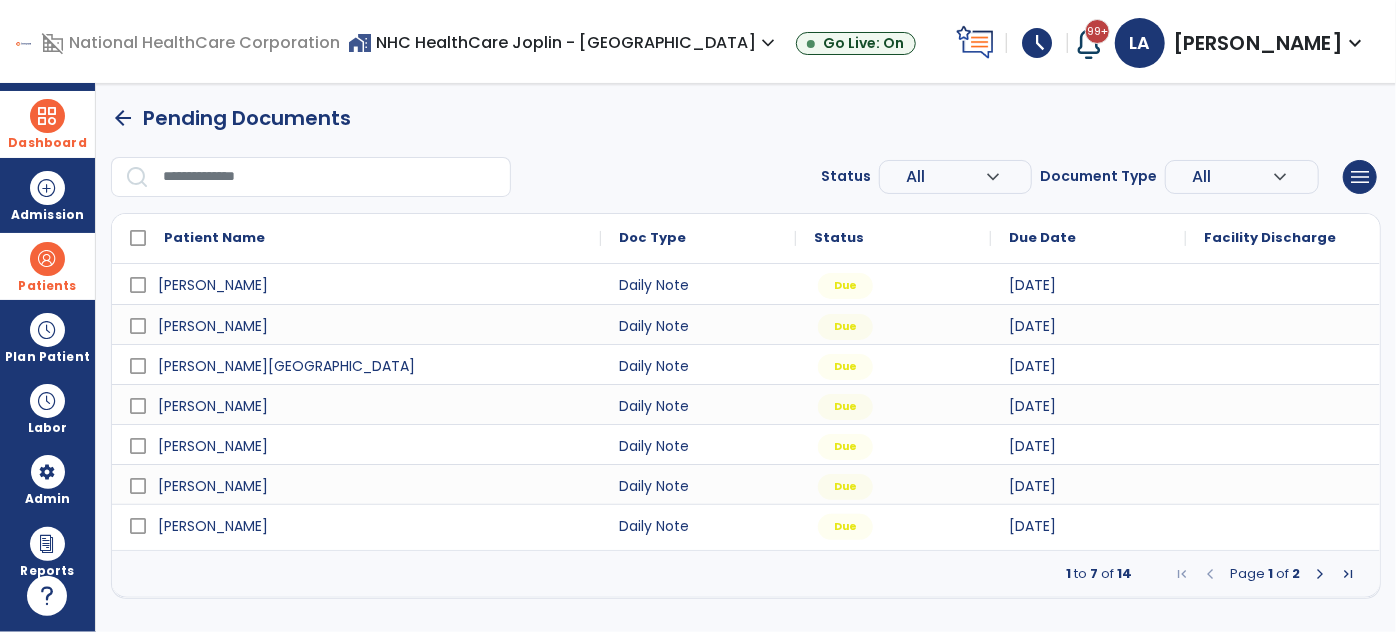 click at bounding box center [1320, 574] 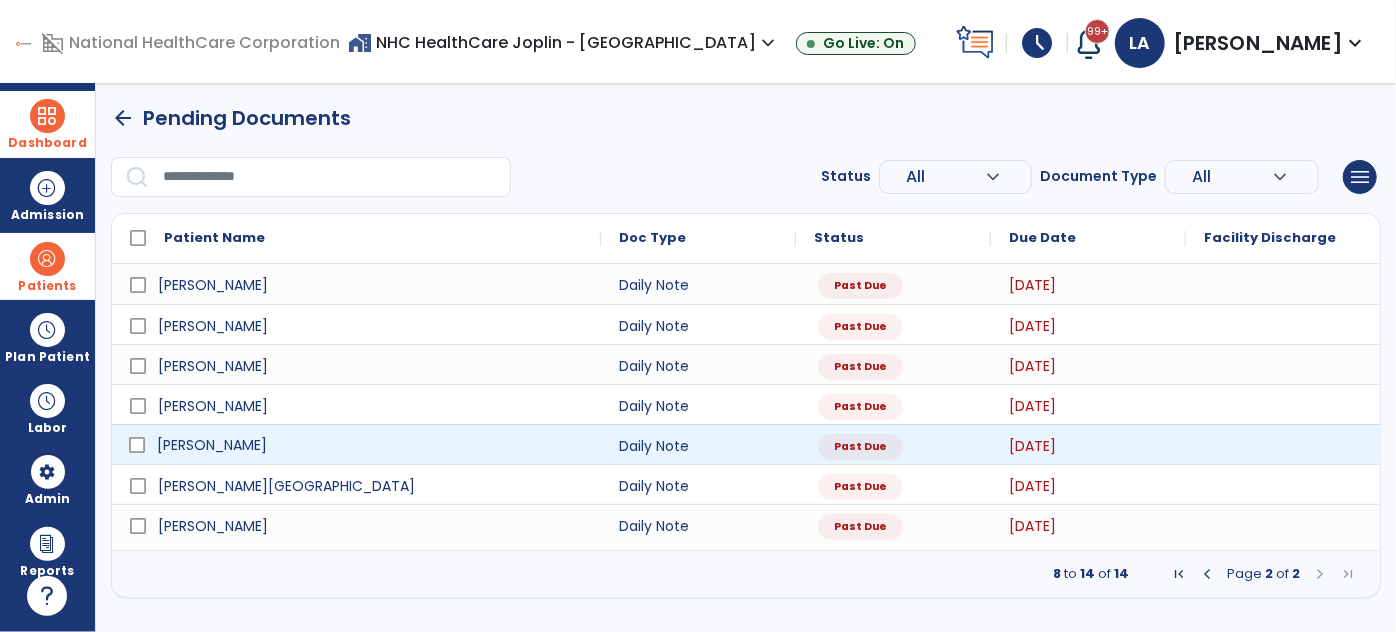 click on "[PERSON_NAME]" at bounding box center (370, 445) 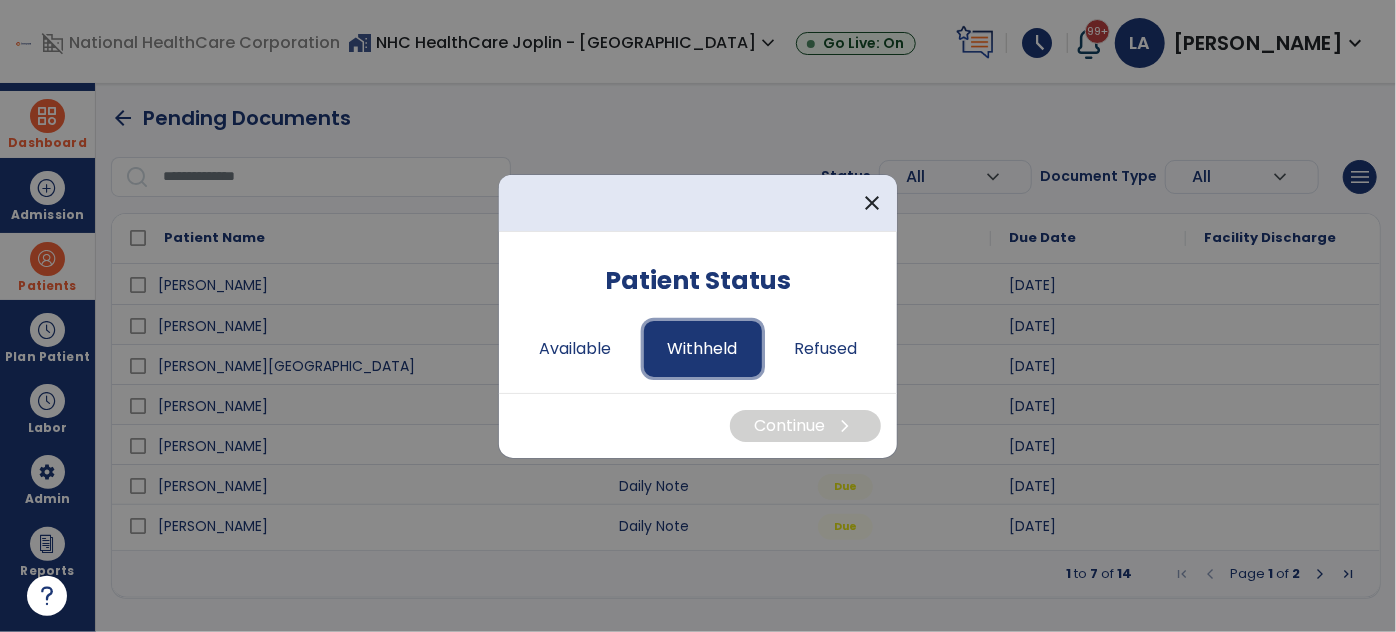 click on "Withheld" at bounding box center [703, 349] 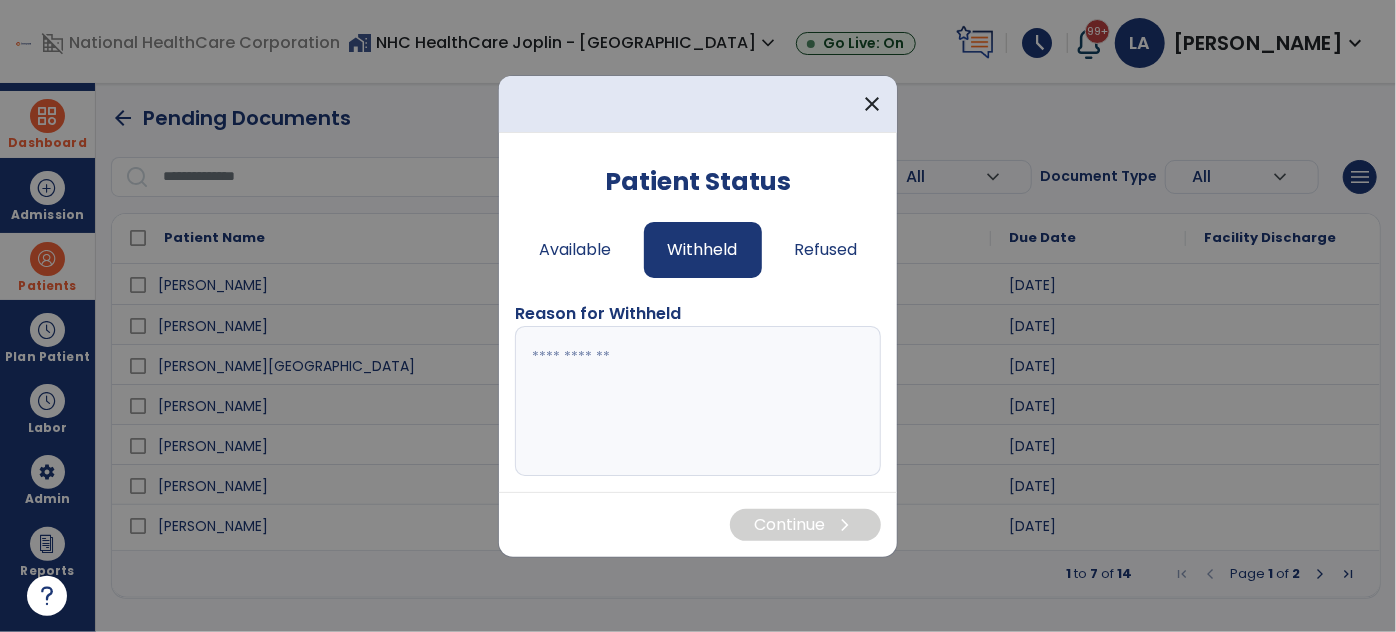 click at bounding box center (698, 401) 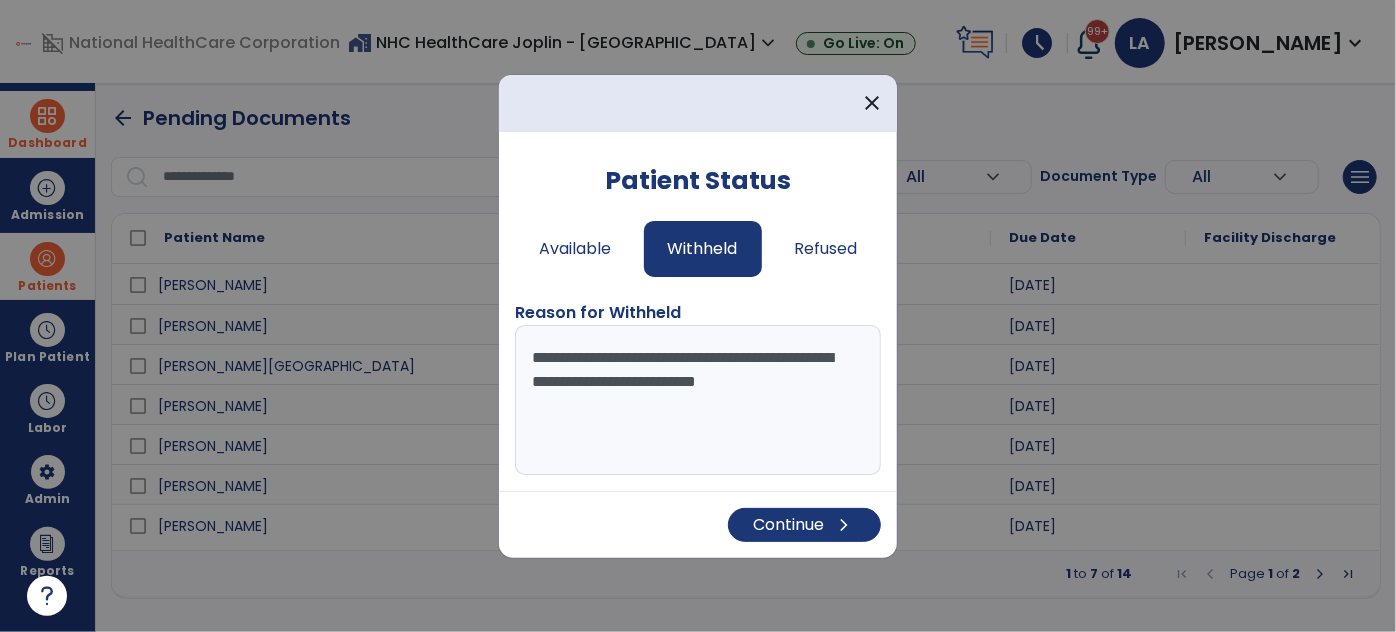 click on "**********" at bounding box center (698, 400) 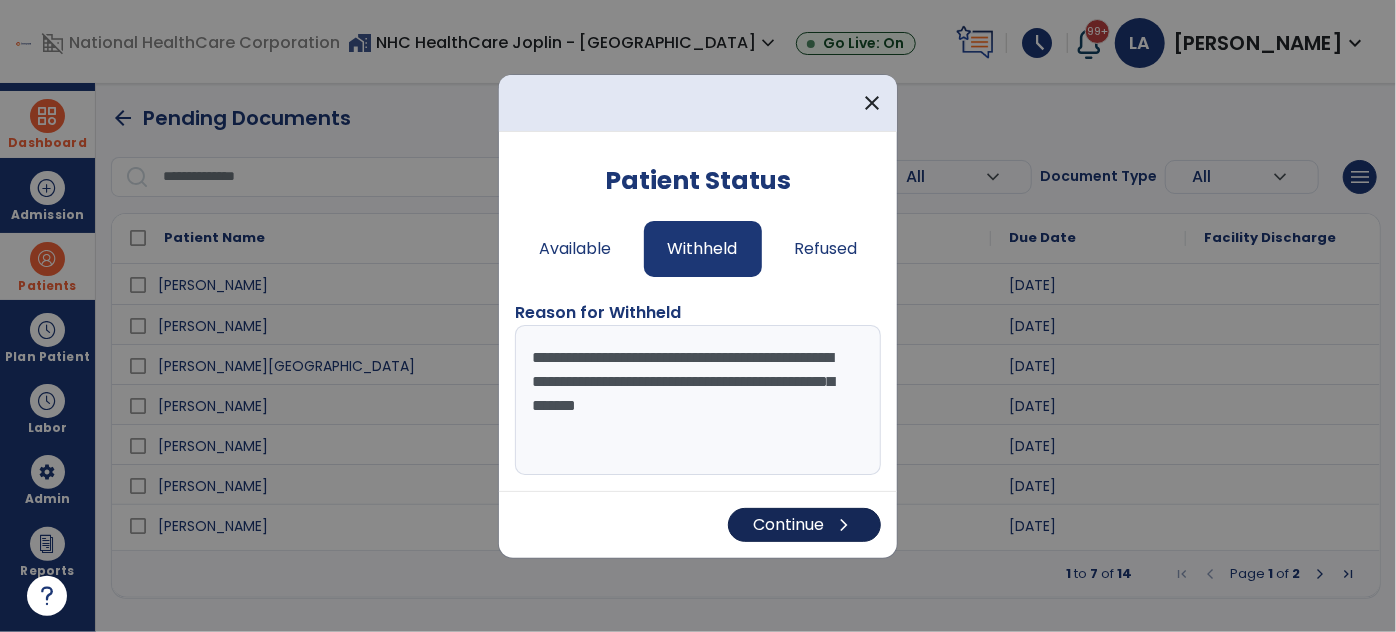 type on "**********" 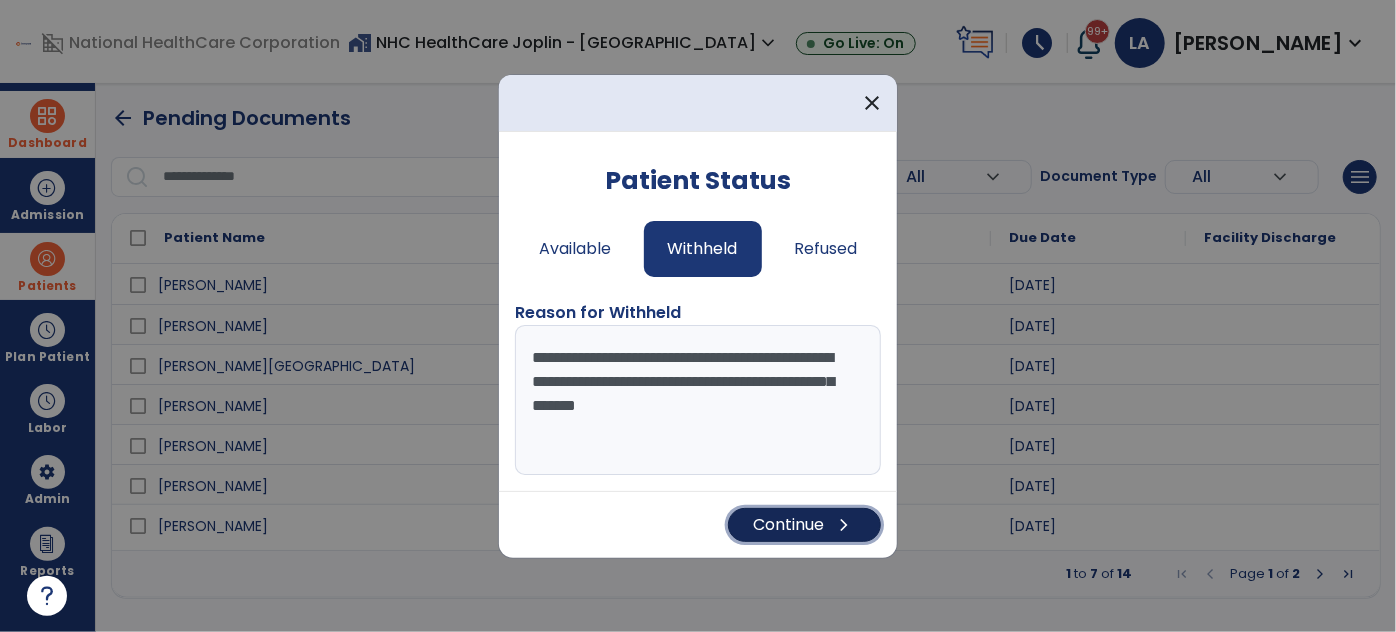 click on "Continue   chevron_right" at bounding box center (804, 525) 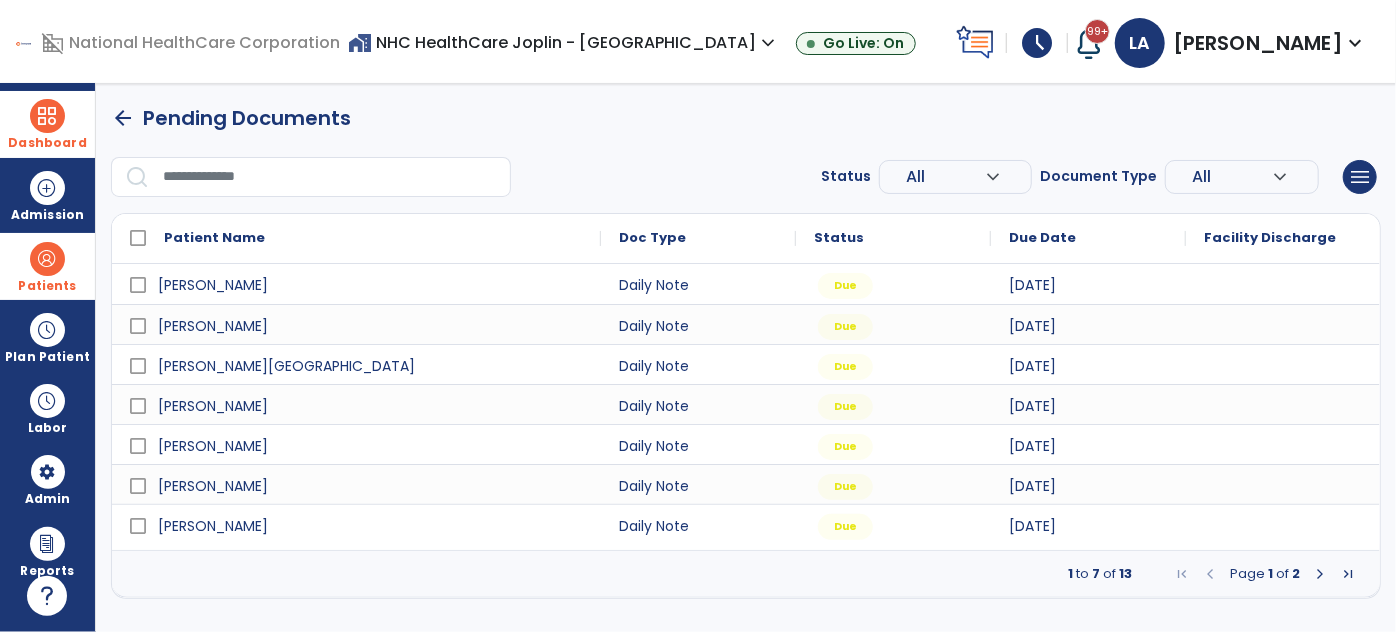 click at bounding box center (1320, 574) 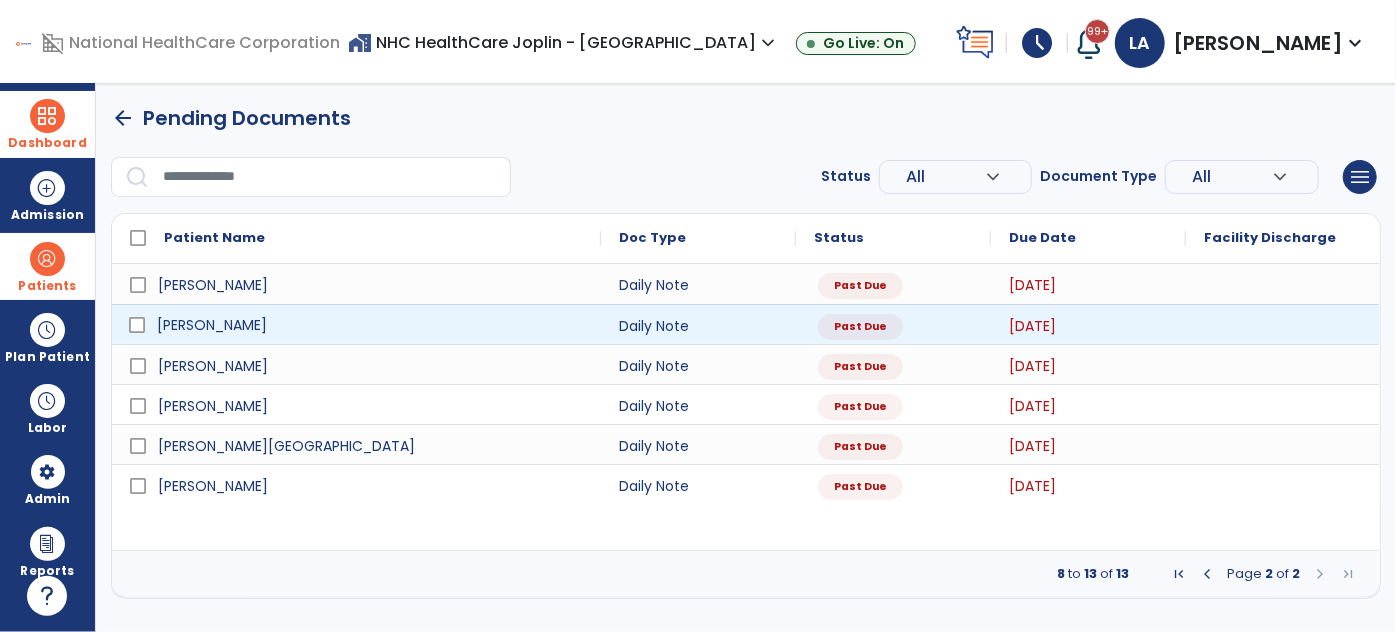 click on "[PERSON_NAME]" at bounding box center (370, 325) 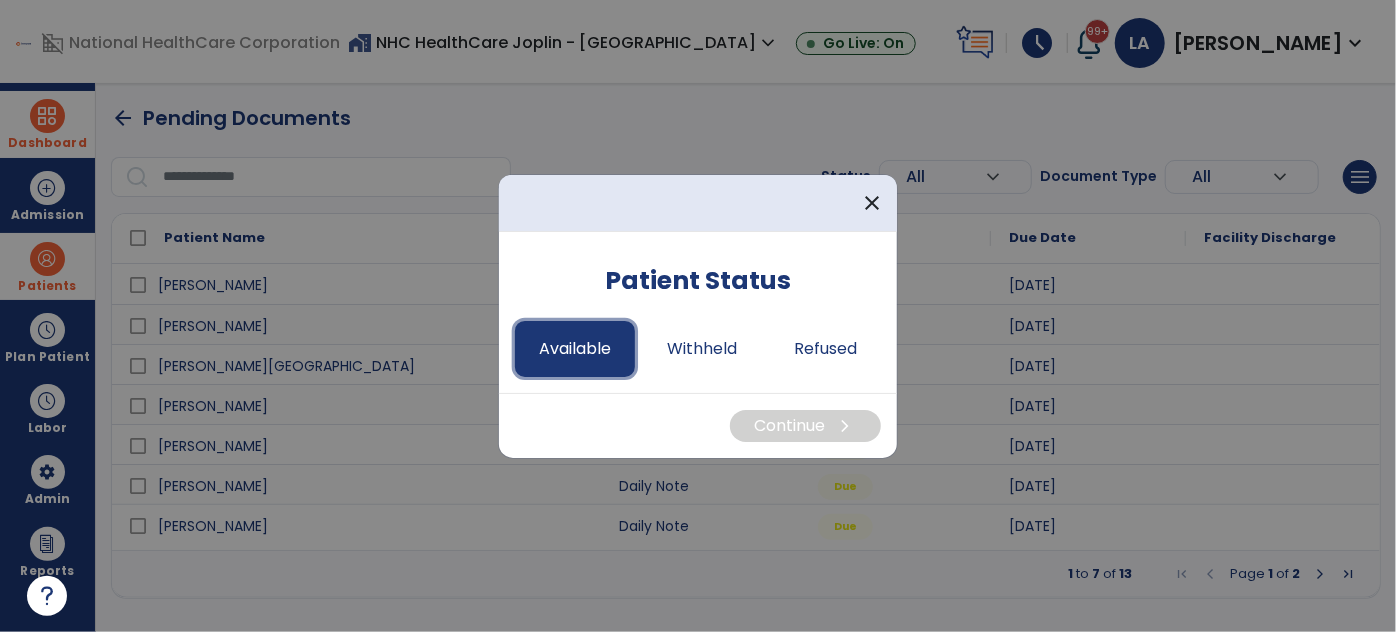 drag, startPoint x: 573, startPoint y: 348, endPoint x: 590, endPoint y: 372, distance: 29.410883 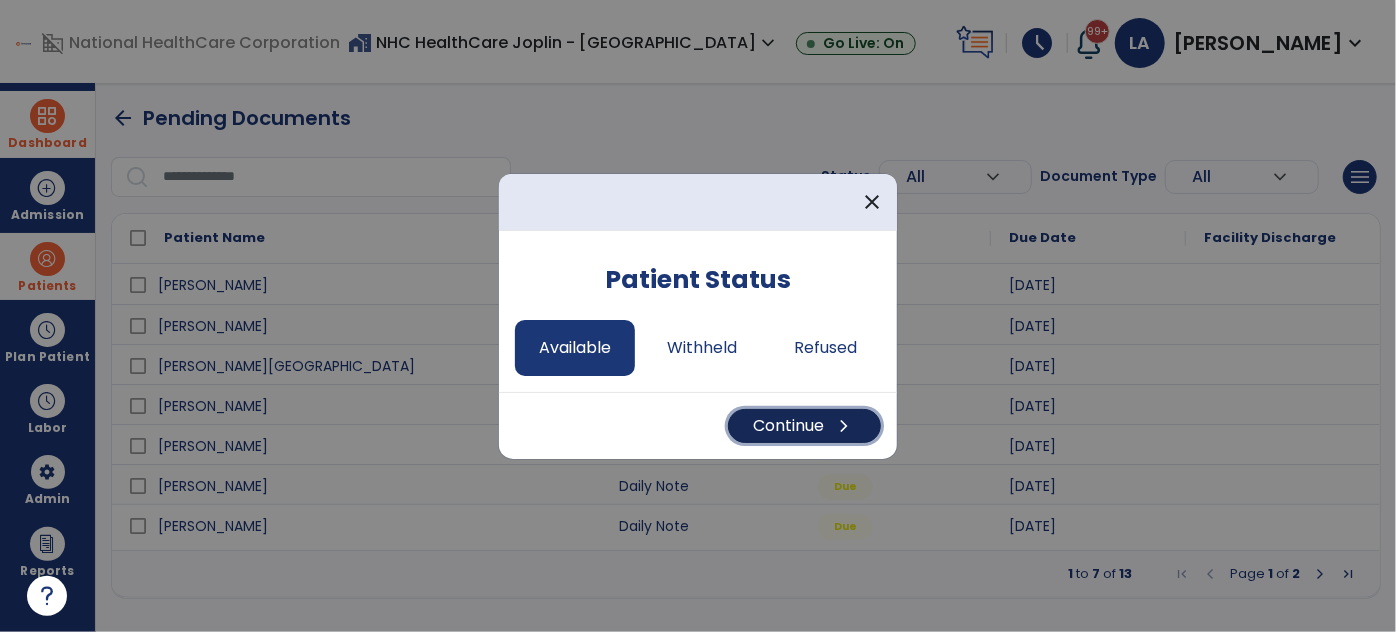 click on "Continue   chevron_right" at bounding box center (804, 426) 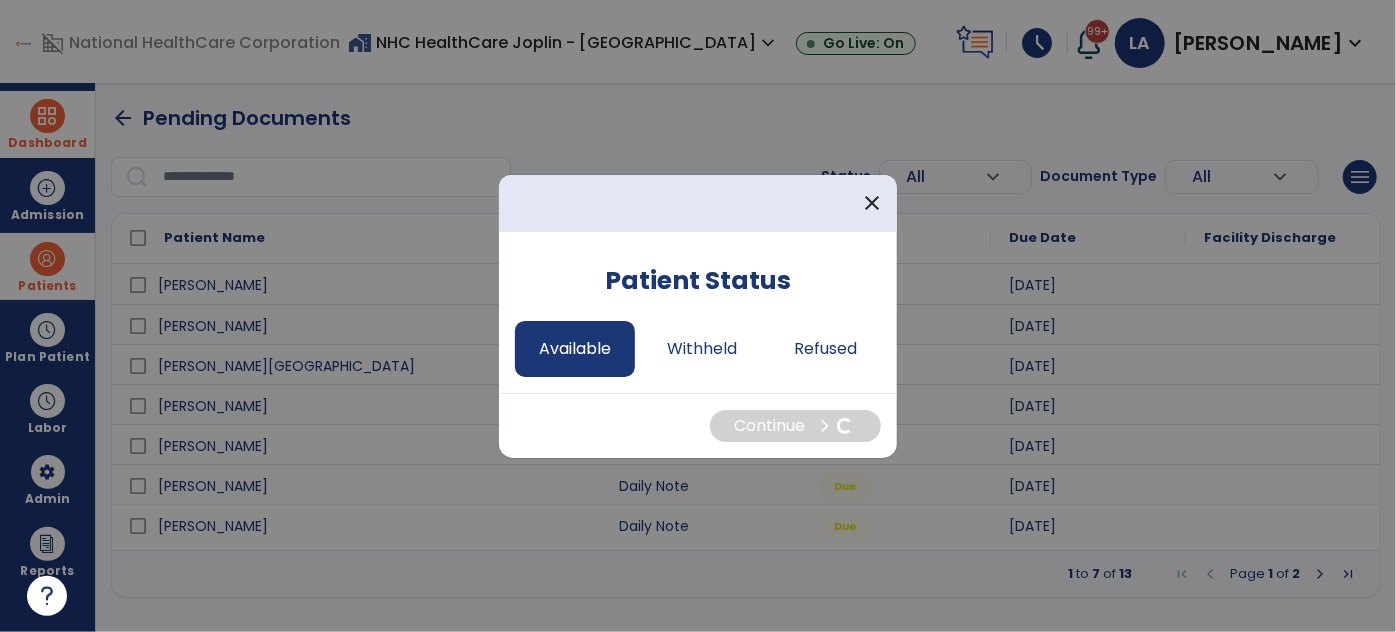 select on "*" 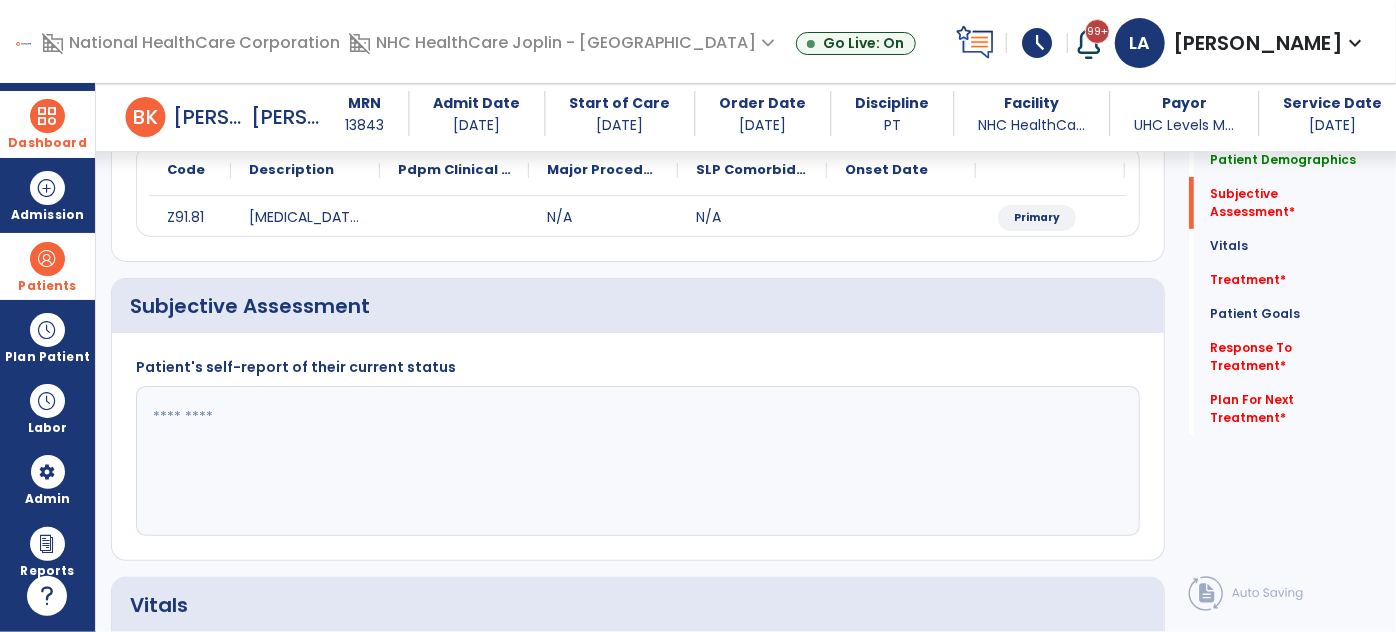 scroll, scrollTop: 363, scrollLeft: 0, axis: vertical 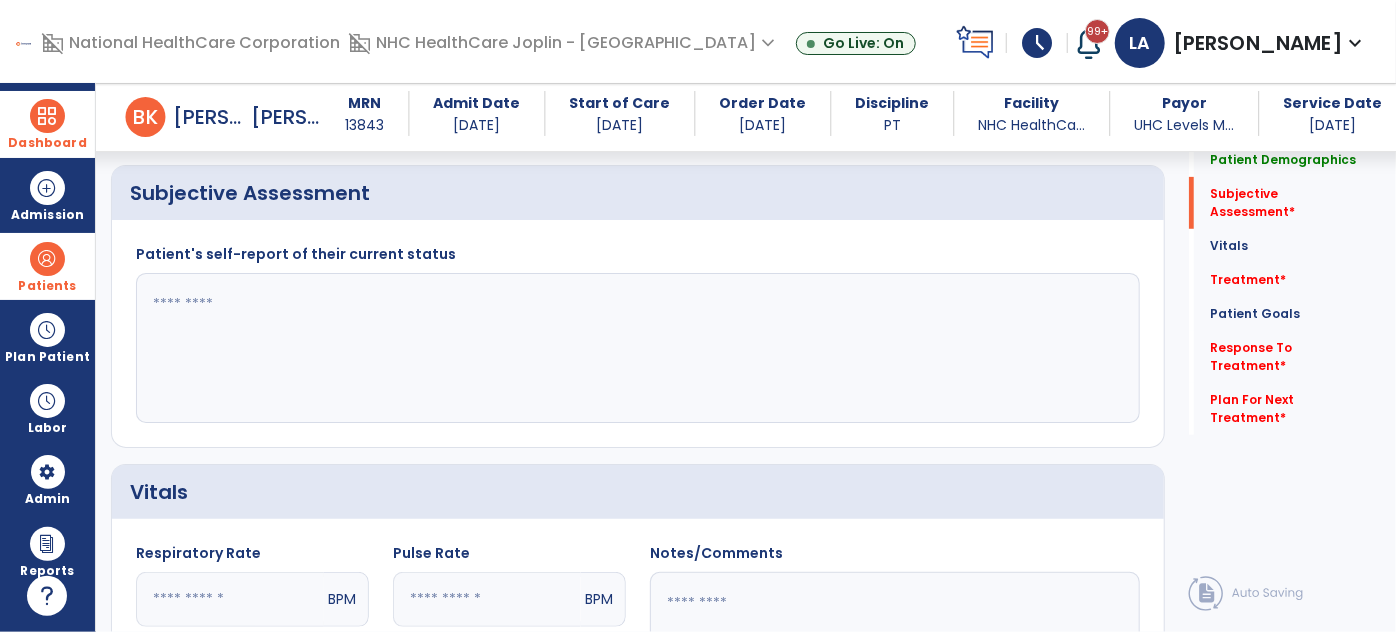 click 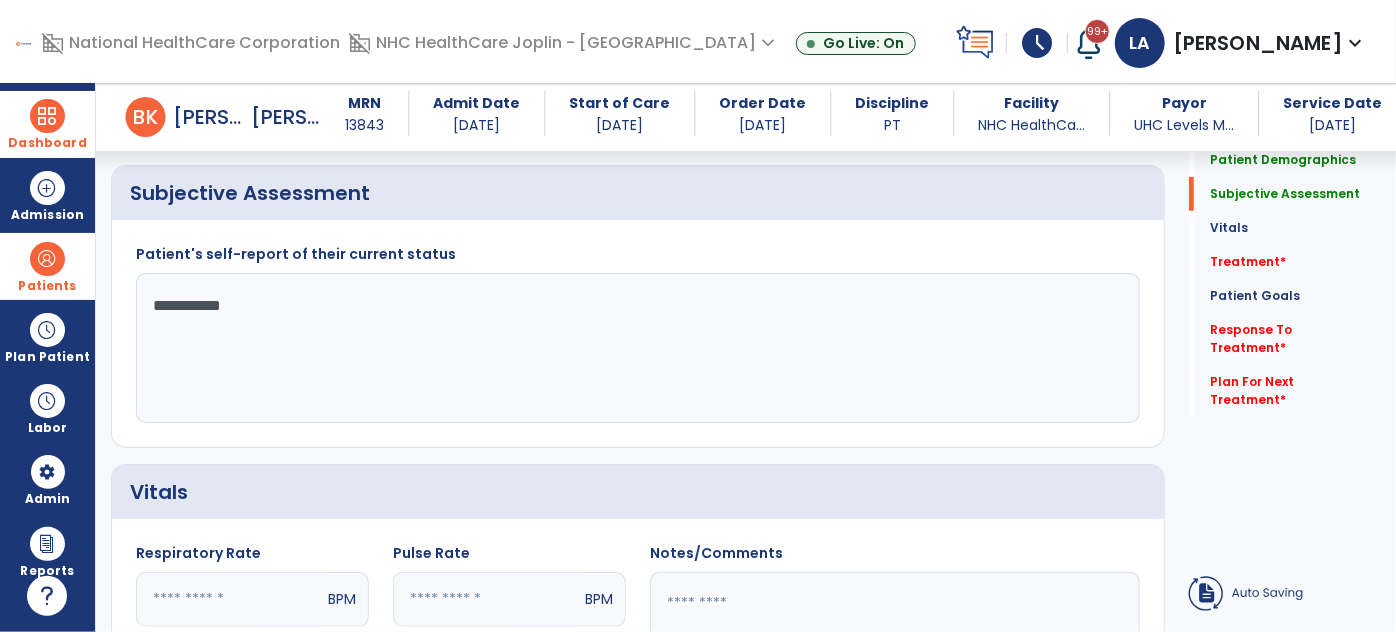 click on "**********" 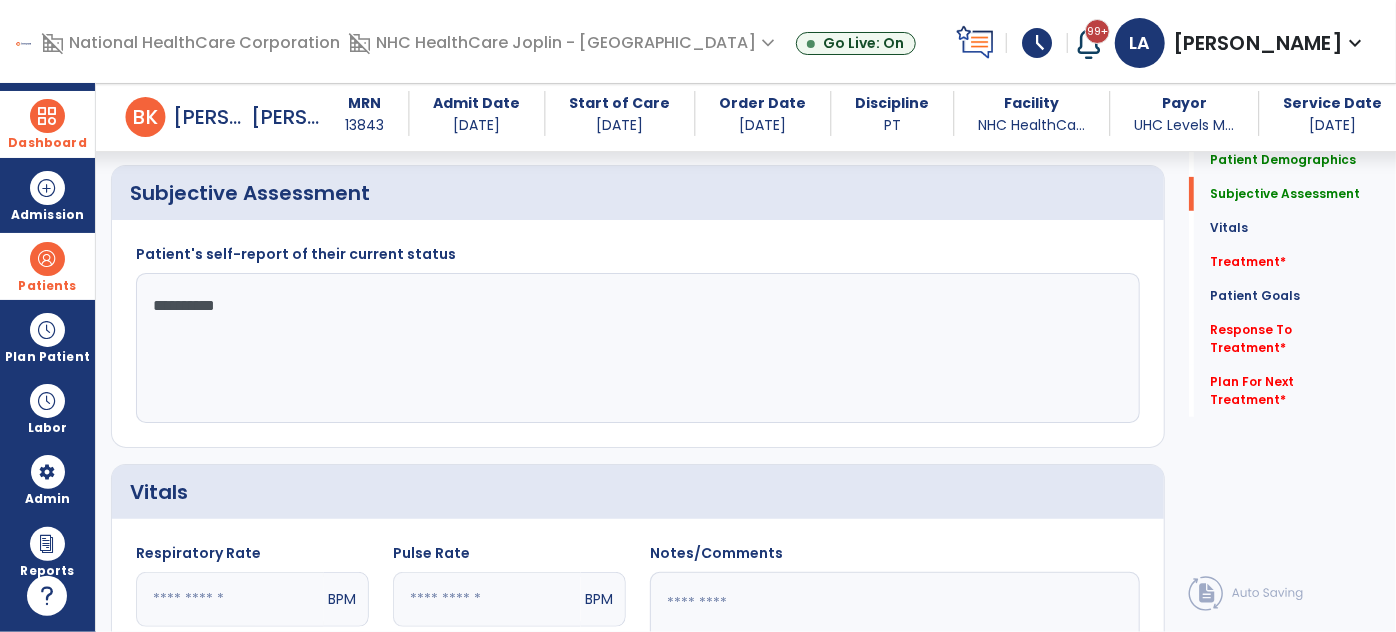 click on "**********" 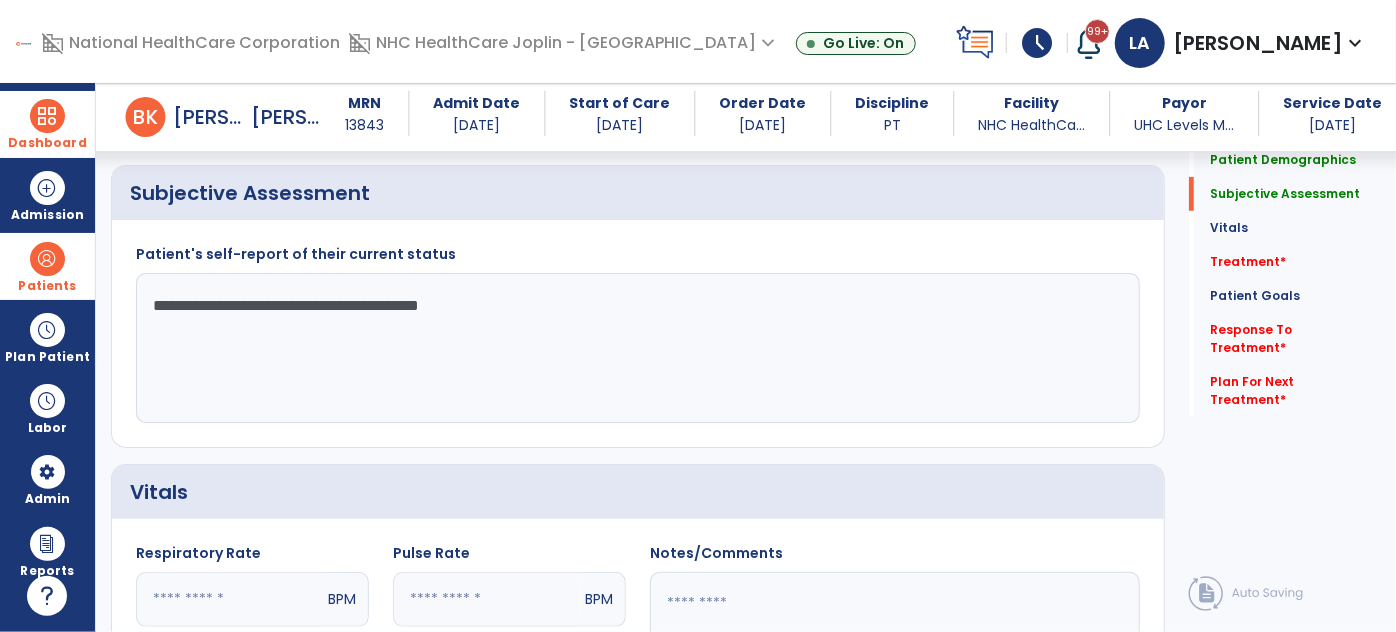 click on "**********" 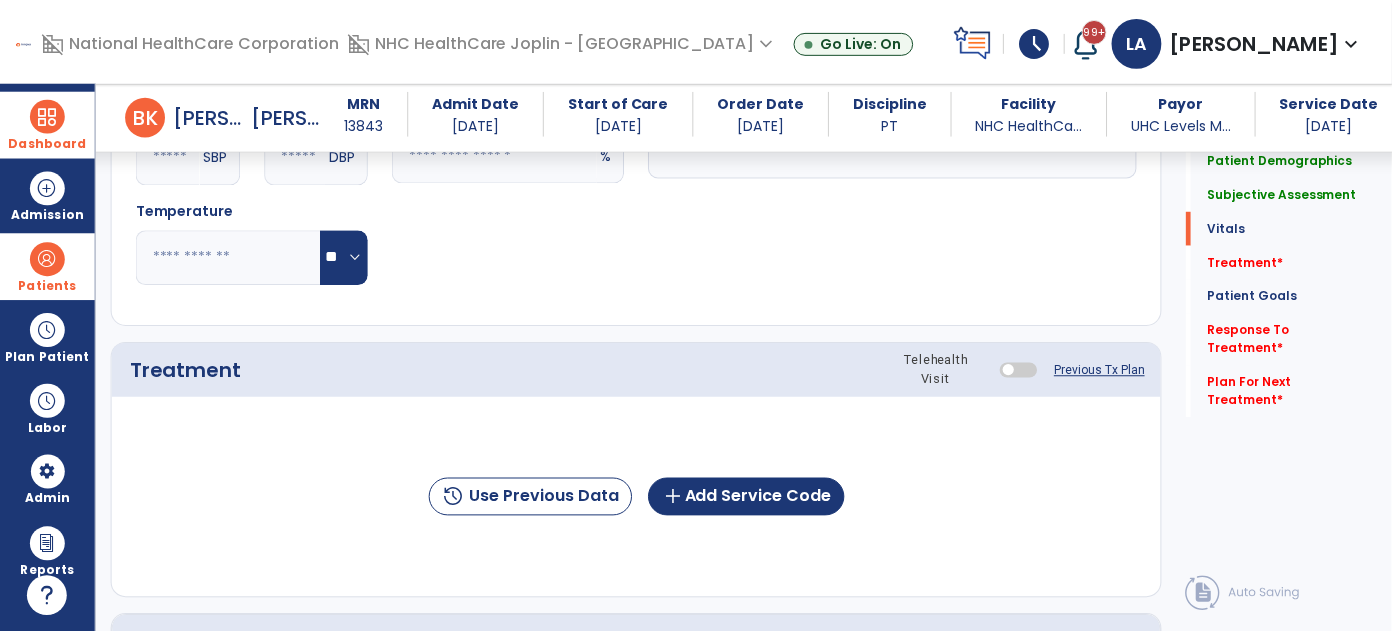 scroll, scrollTop: 909, scrollLeft: 0, axis: vertical 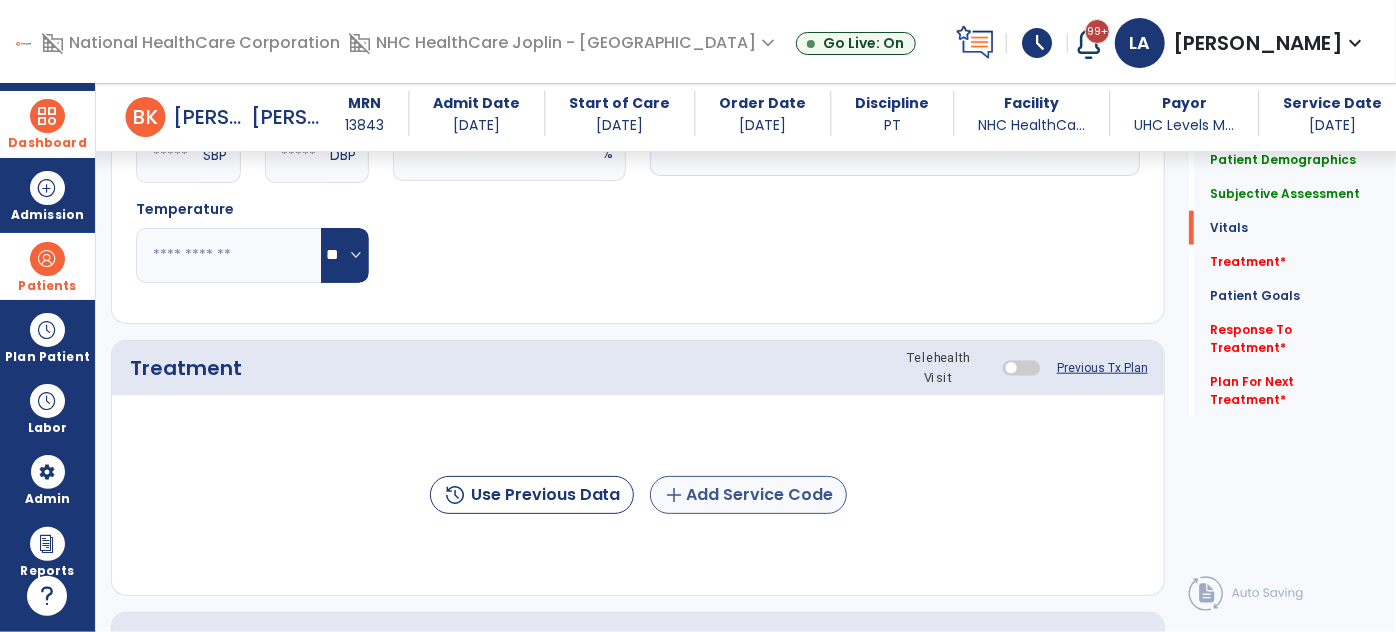 type on "**********" 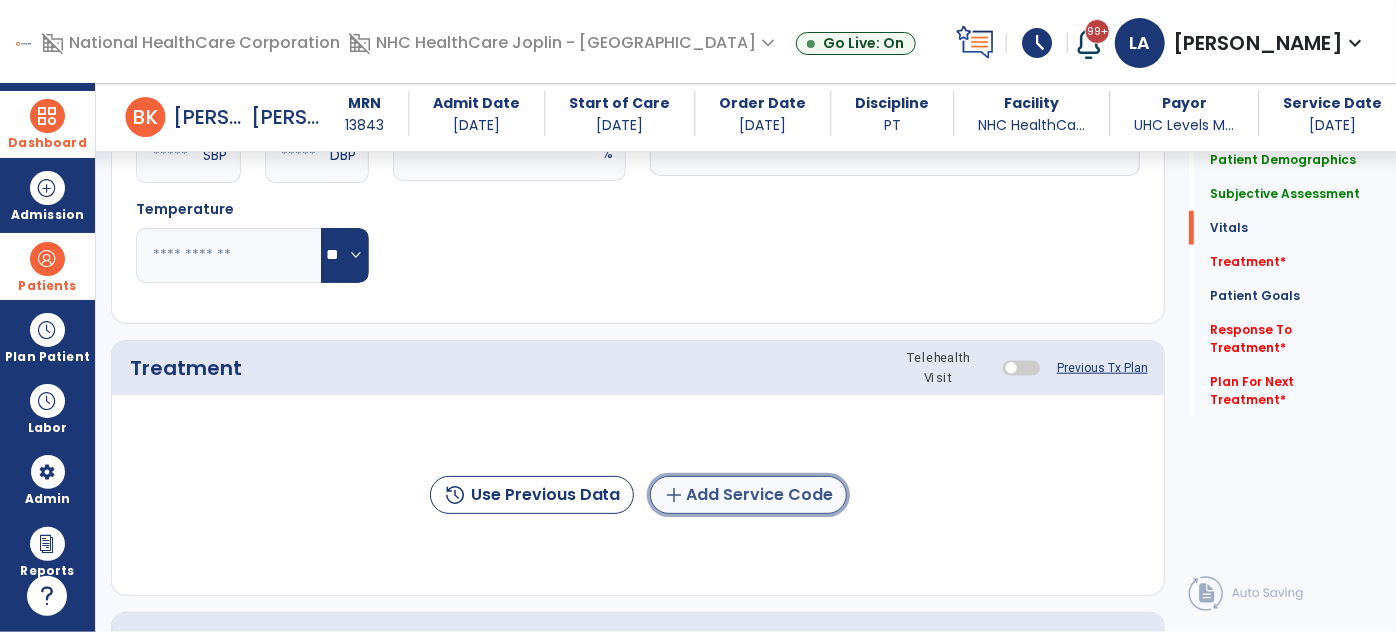 click on "add  Add Service Code" 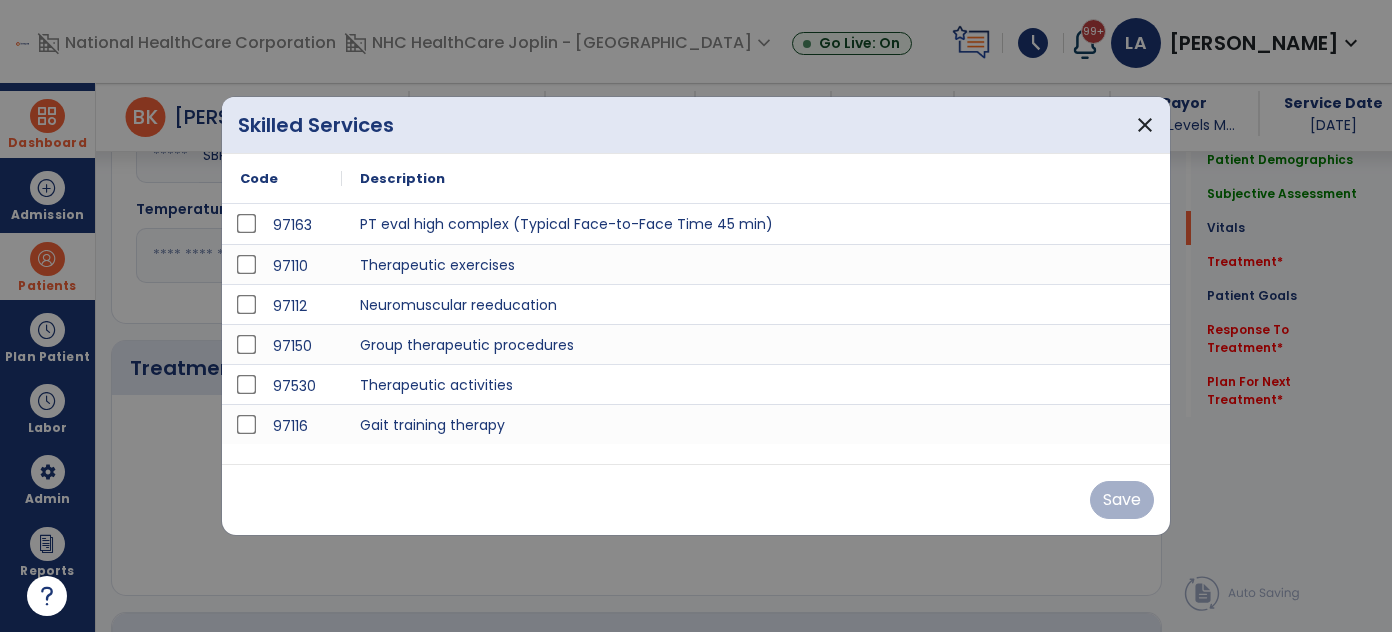 scroll, scrollTop: 909, scrollLeft: 0, axis: vertical 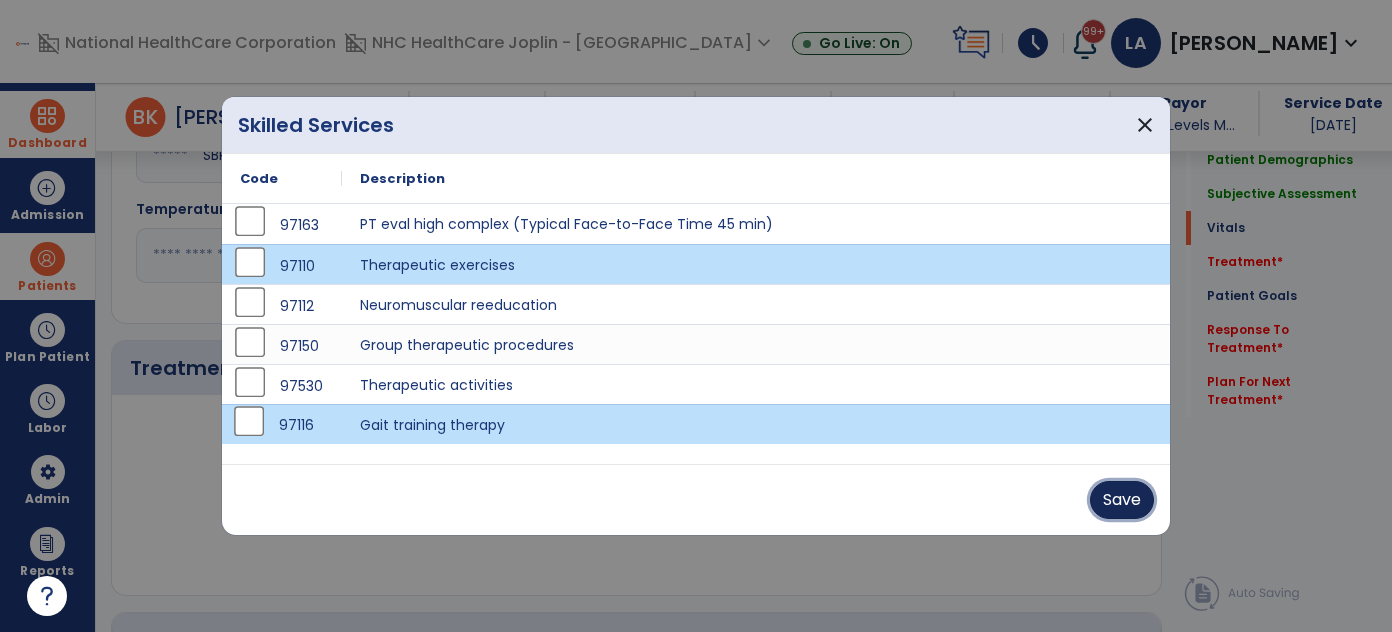 click on "Save" at bounding box center [1122, 500] 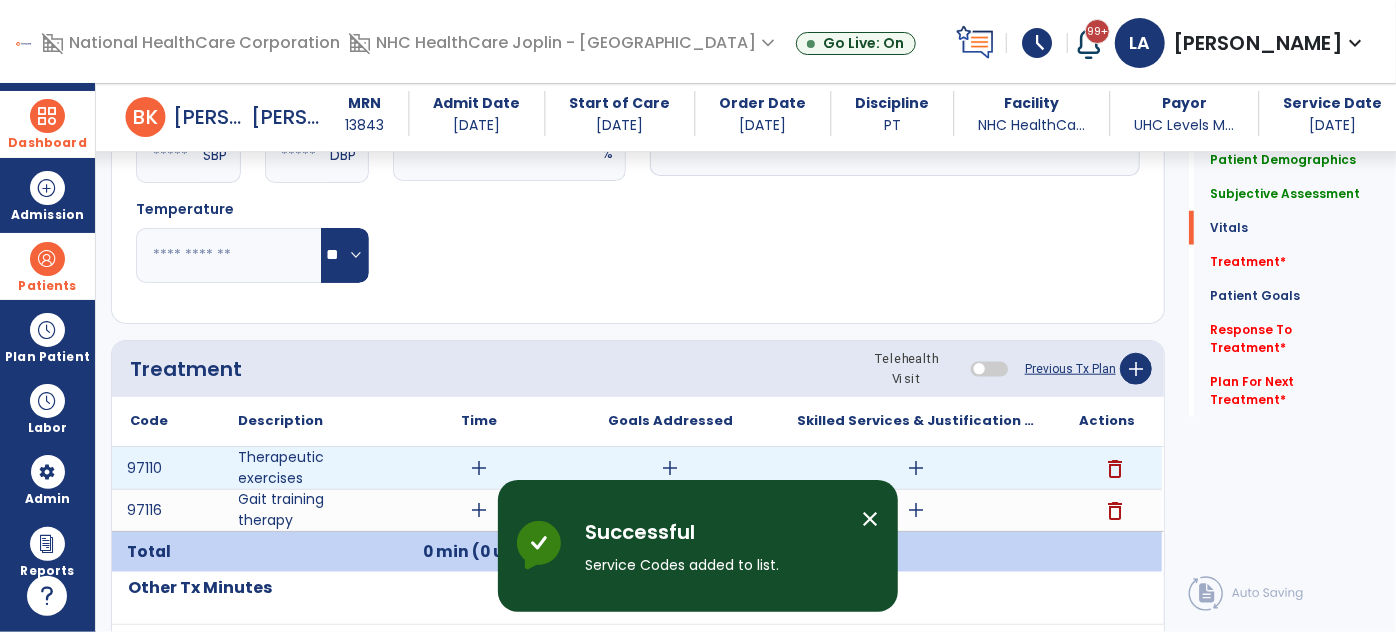 click on "add" at bounding box center [480, 468] 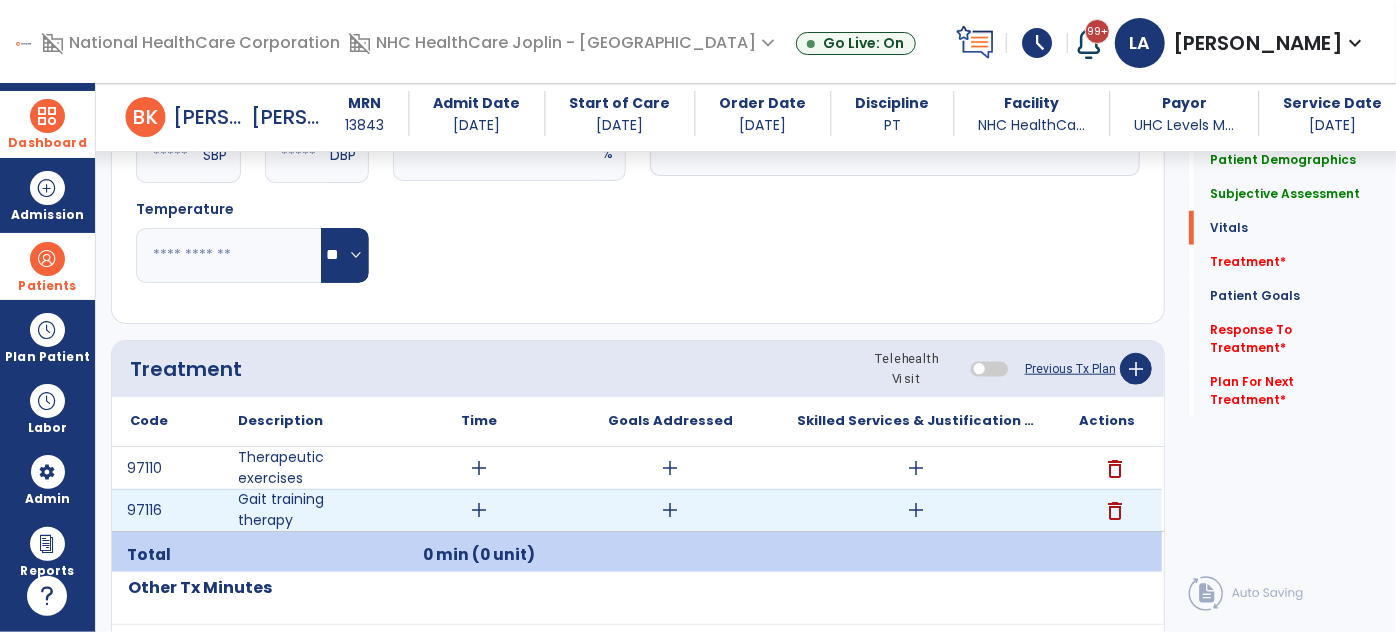 click on "add" at bounding box center [480, 510] 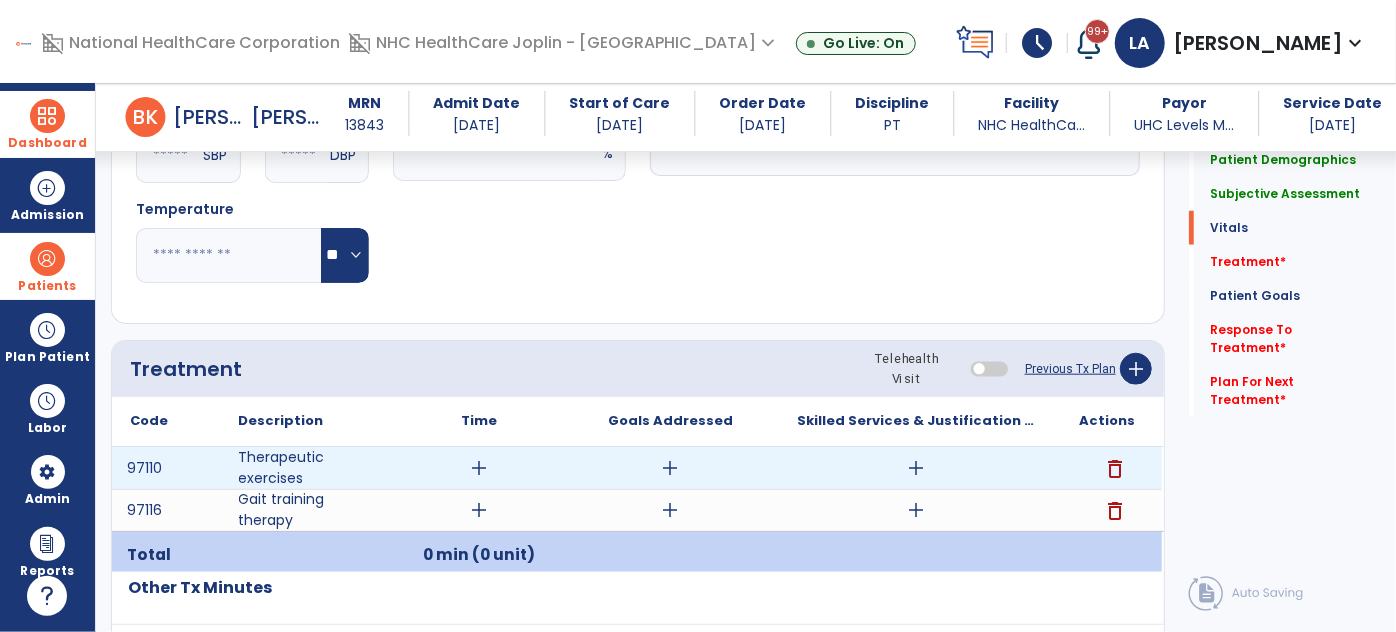 click on "add" at bounding box center [480, 468] 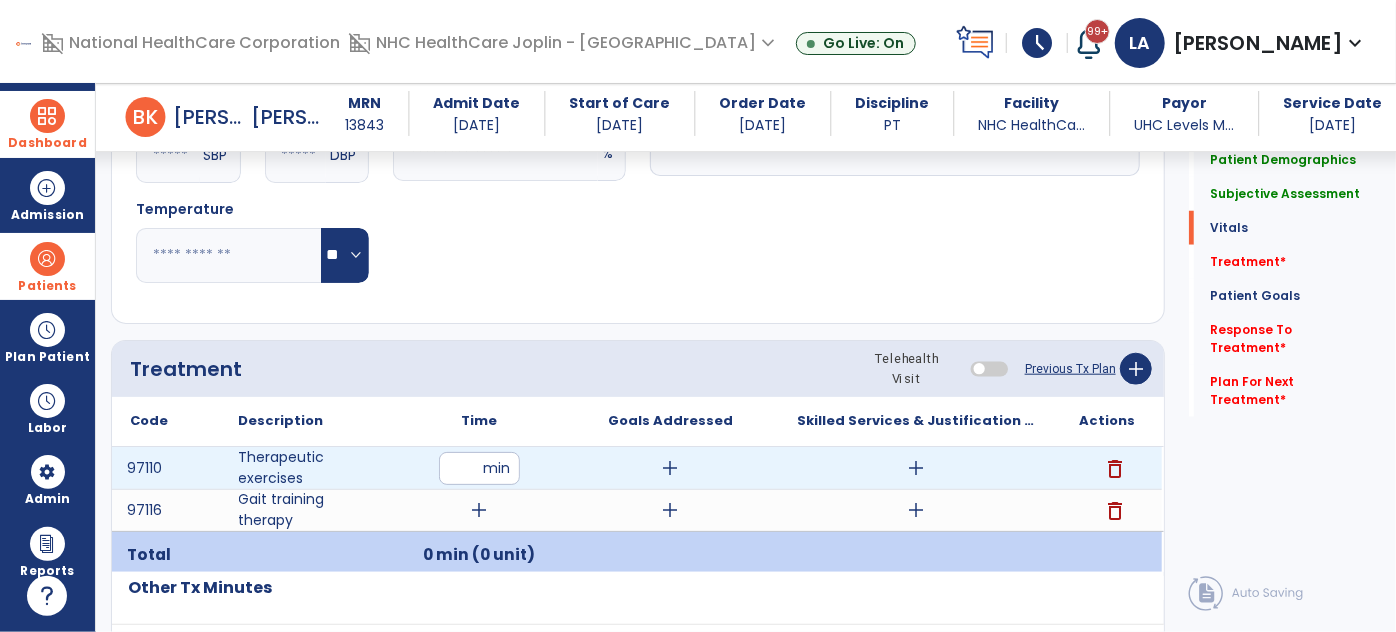 type on "**" 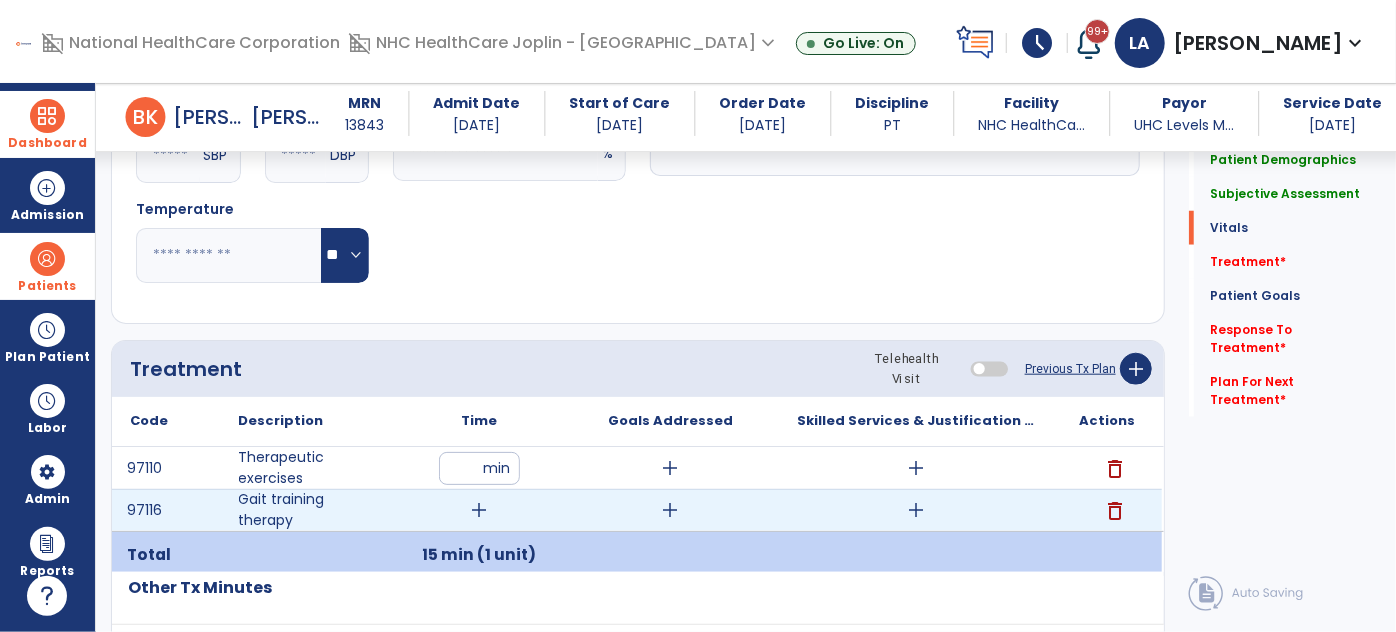 click on "add" at bounding box center [480, 510] 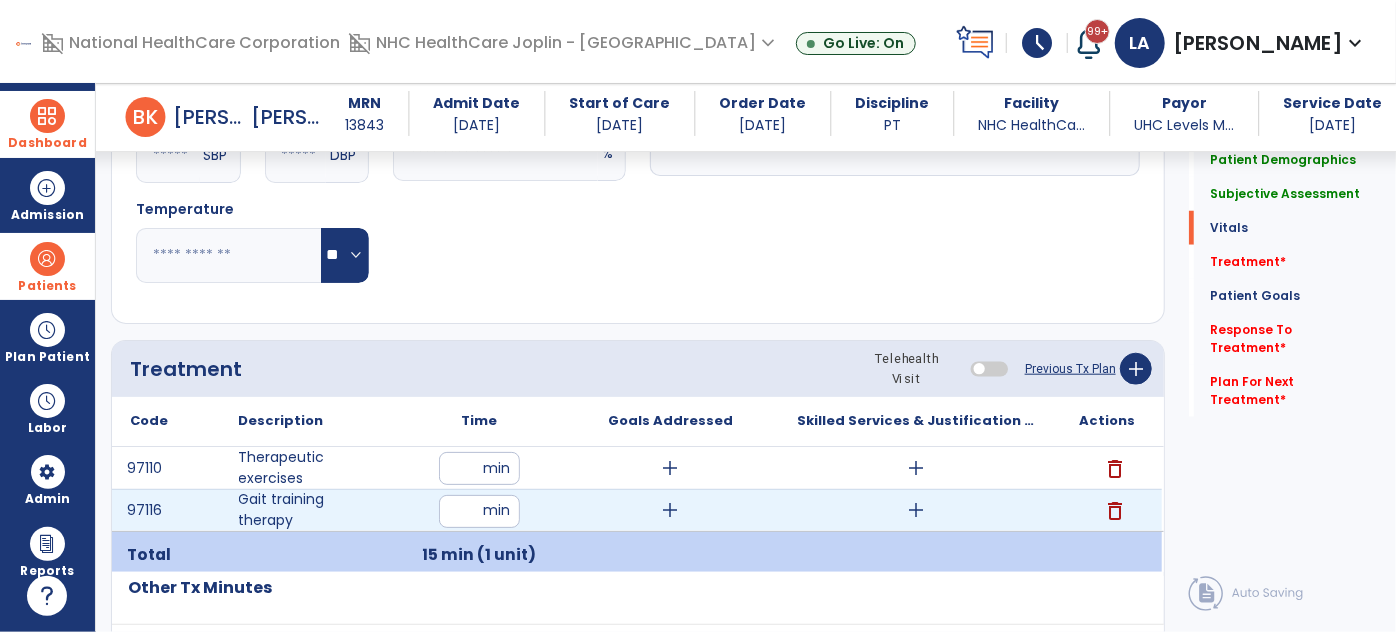 type on "**" 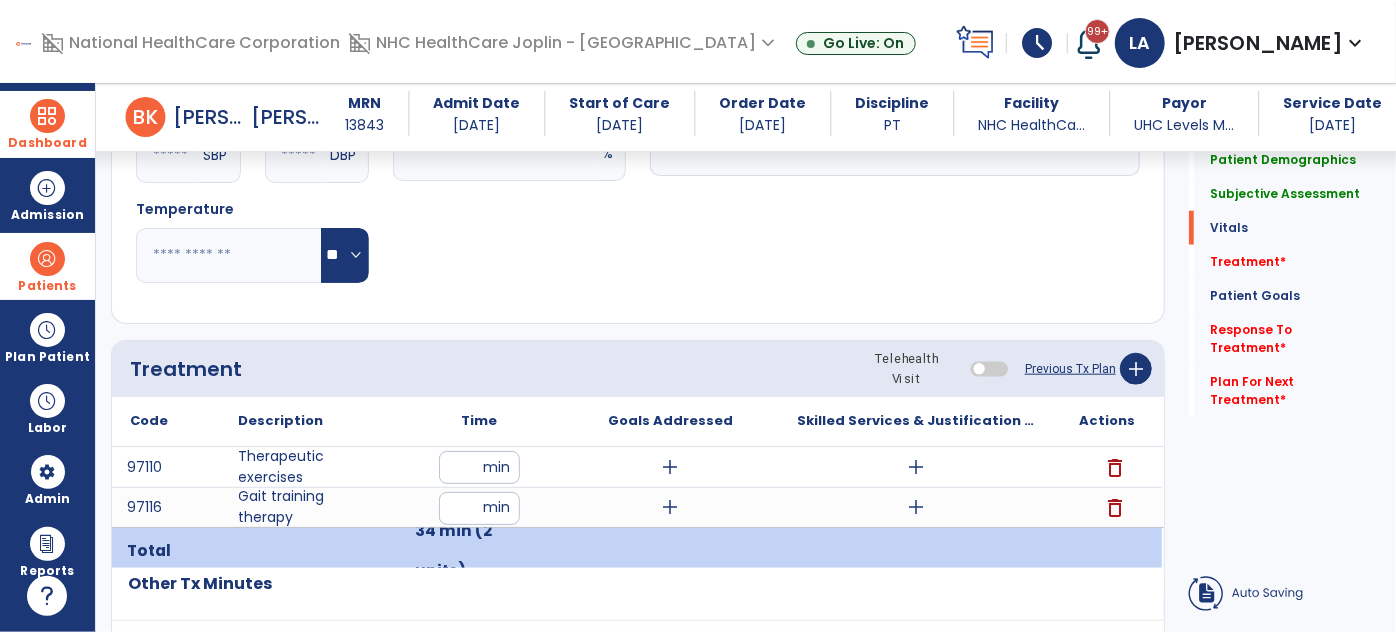 click on "Other Tx Minutes" 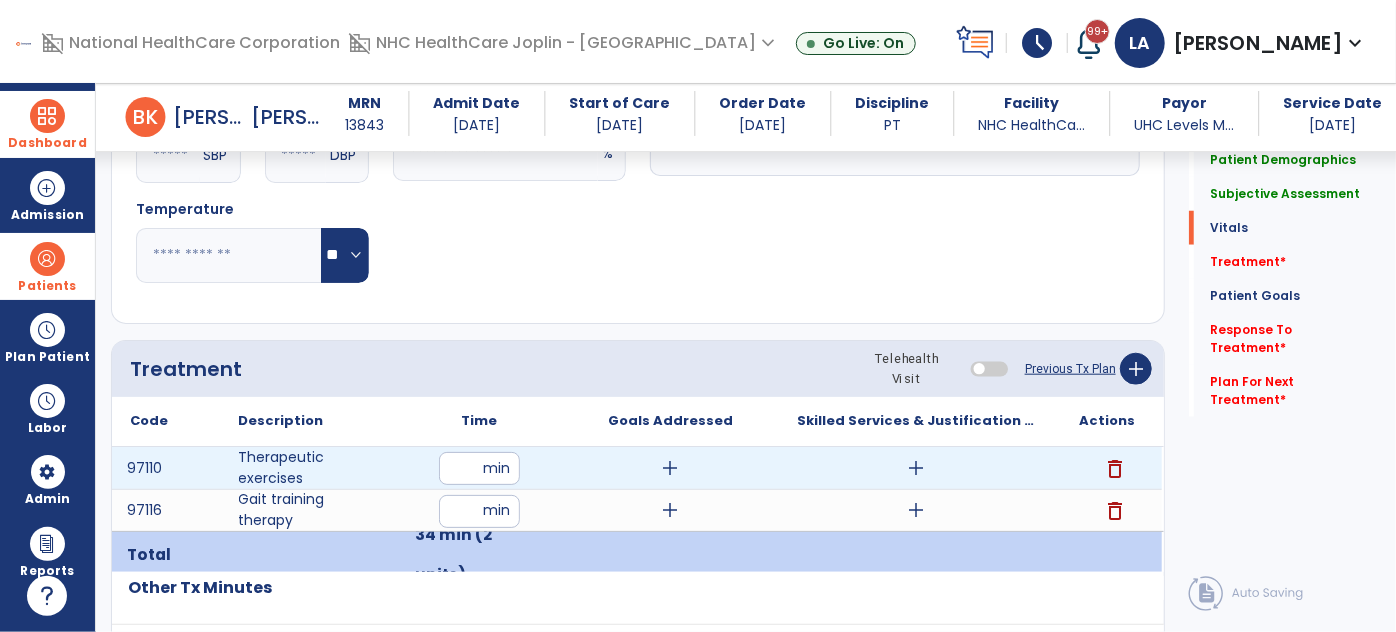 click on "add" at bounding box center [671, 468] 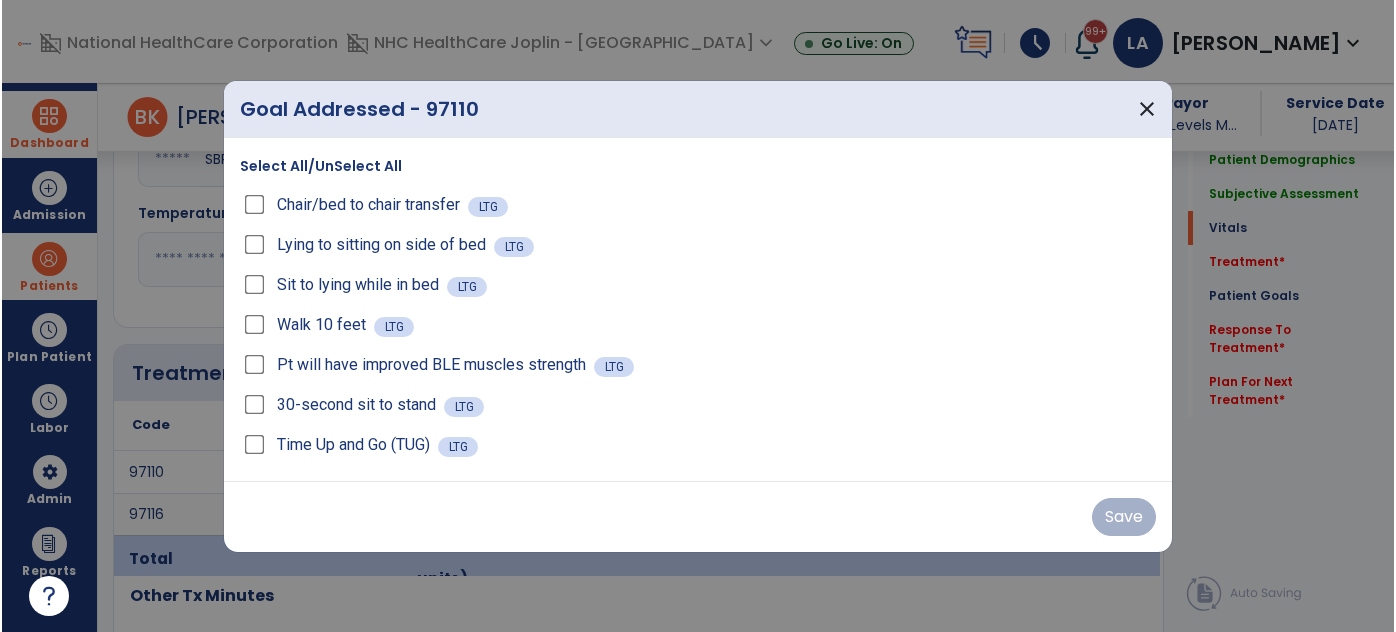 scroll, scrollTop: 909, scrollLeft: 0, axis: vertical 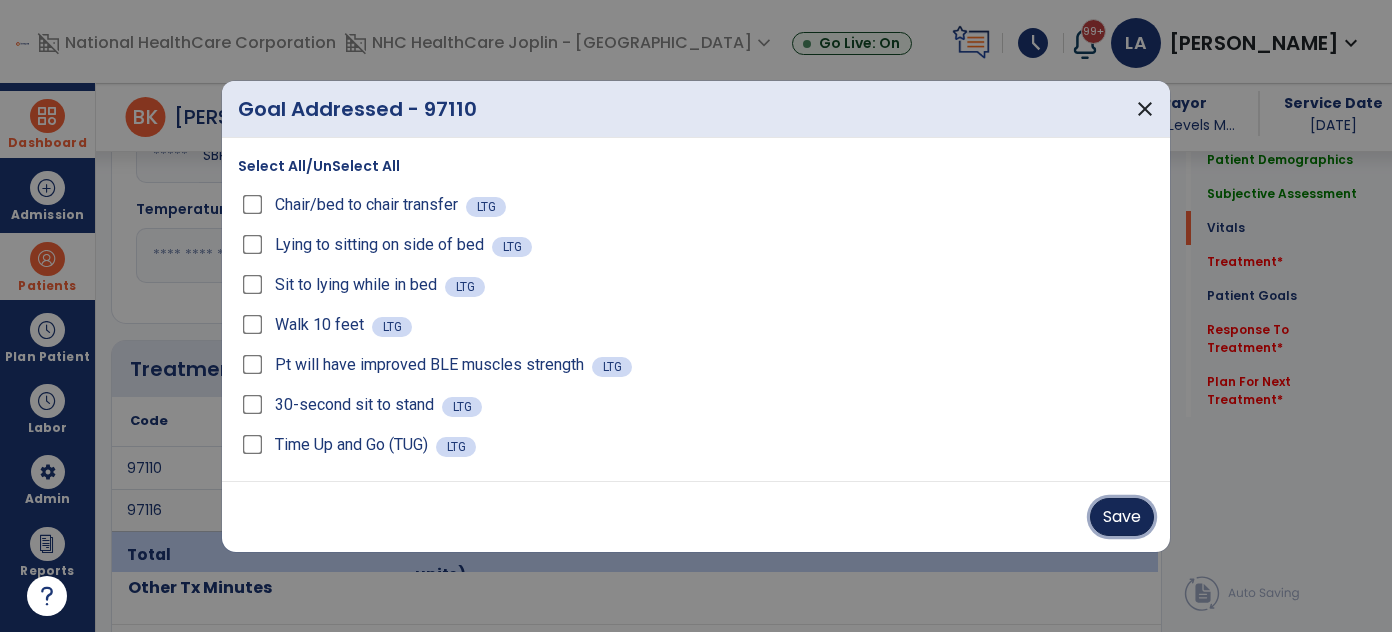 click on "Save" at bounding box center [1122, 517] 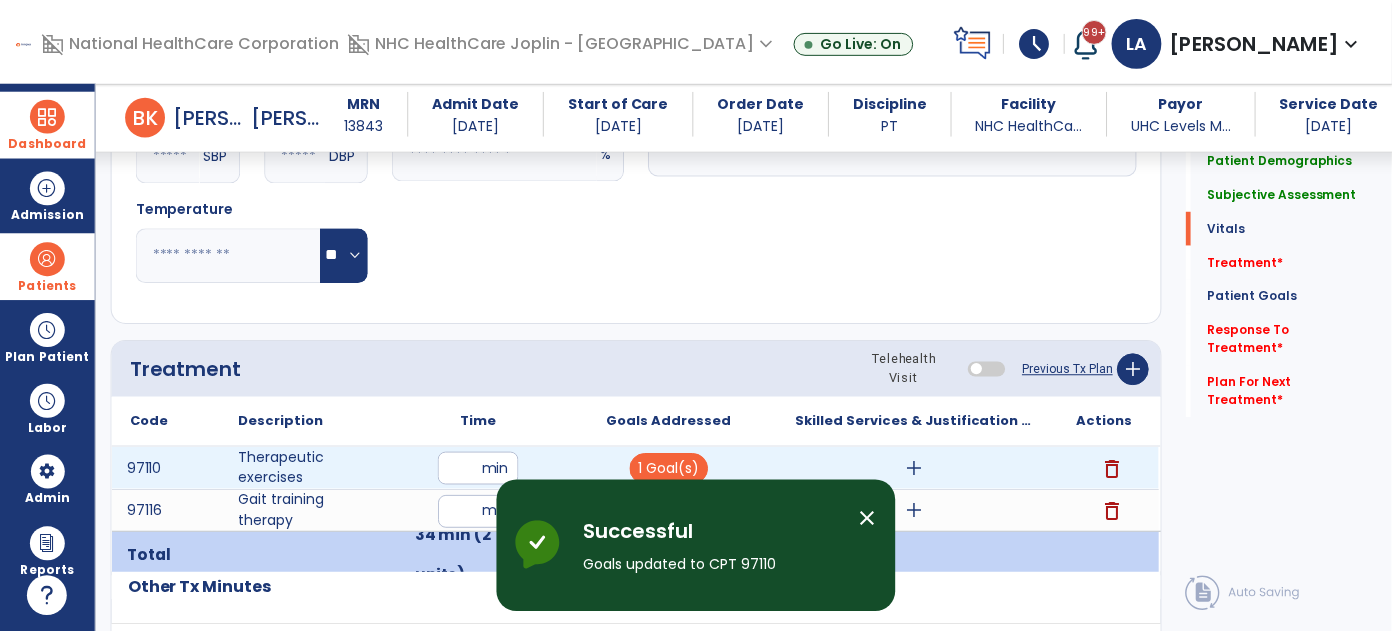scroll, scrollTop: 1000, scrollLeft: 0, axis: vertical 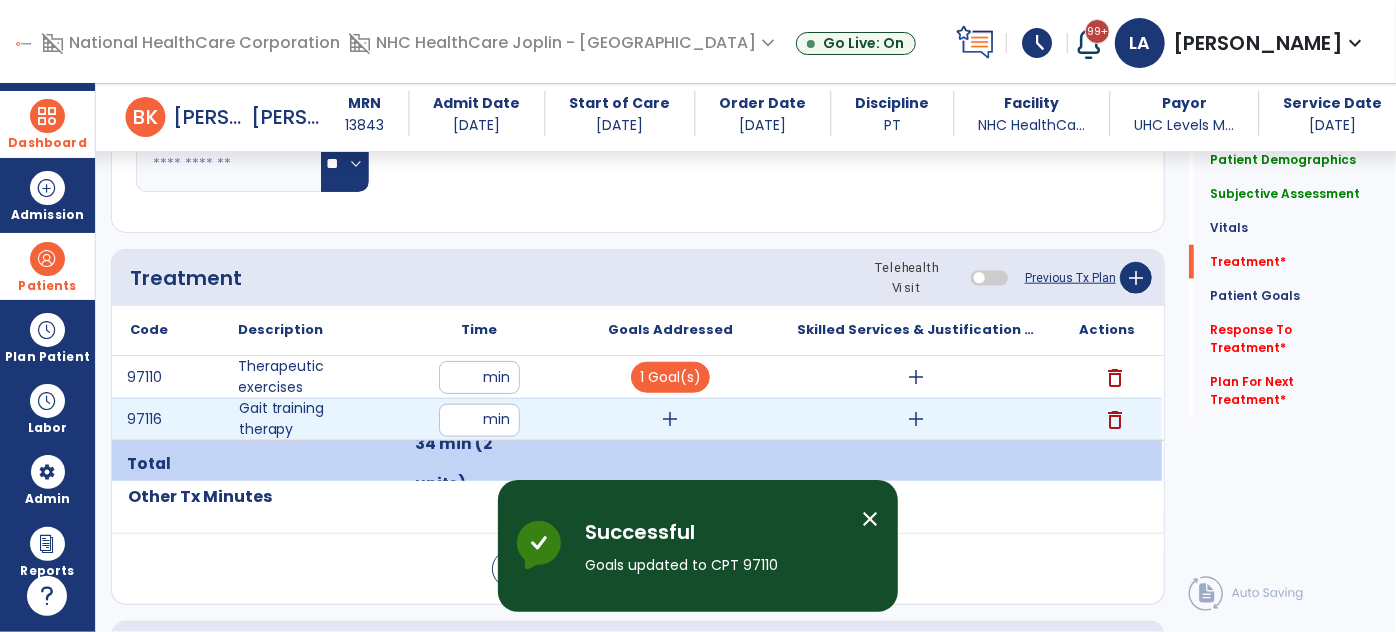click on "add" at bounding box center [671, 419] 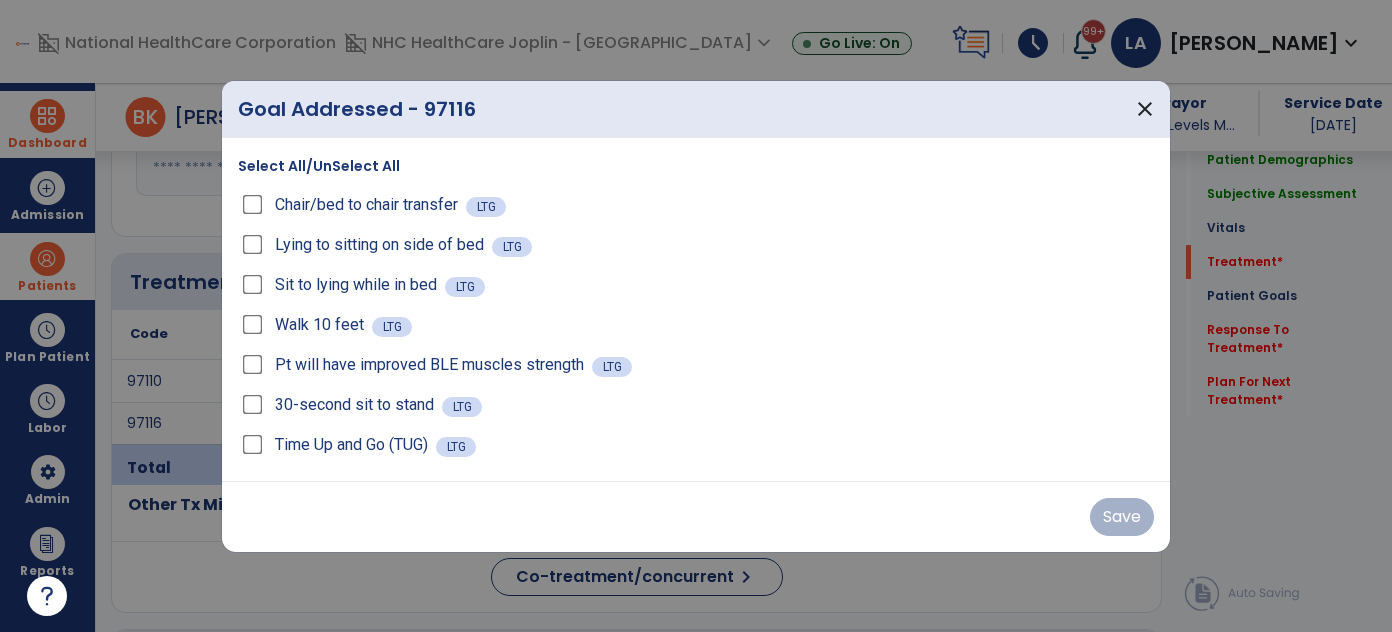 scroll, scrollTop: 1000, scrollLeft: 0, axis: vertical 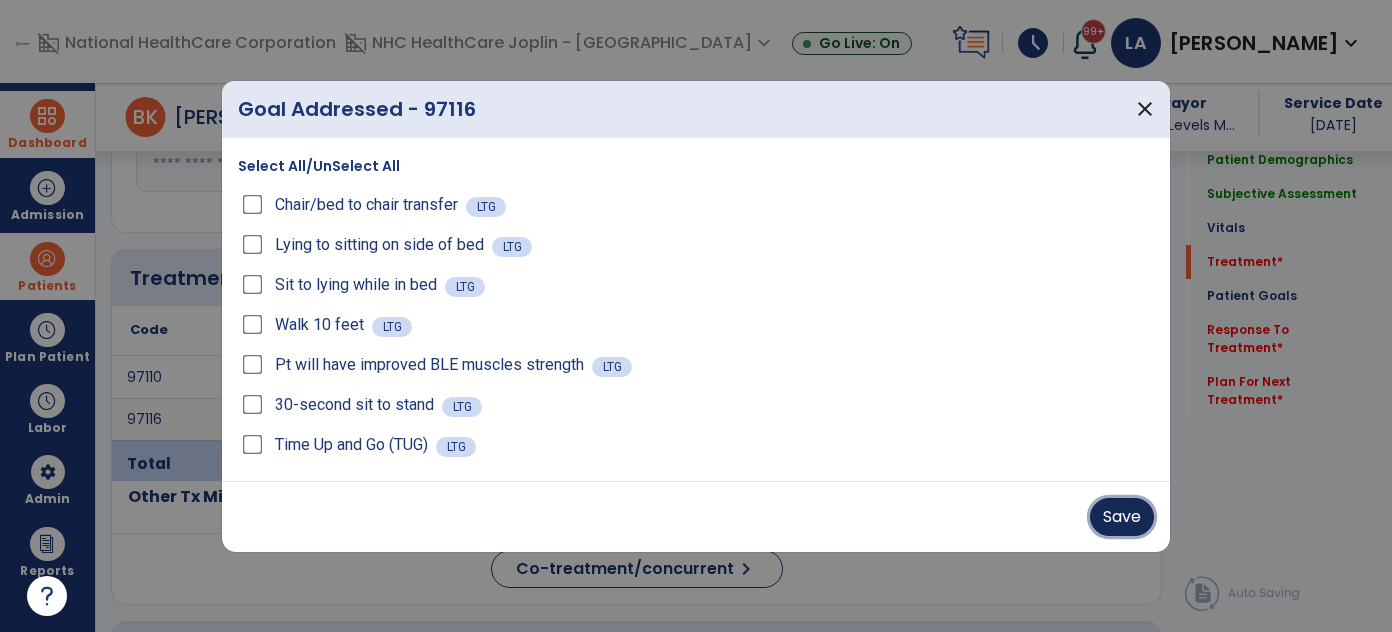click on "Save" at bounding box center [1122, 517] 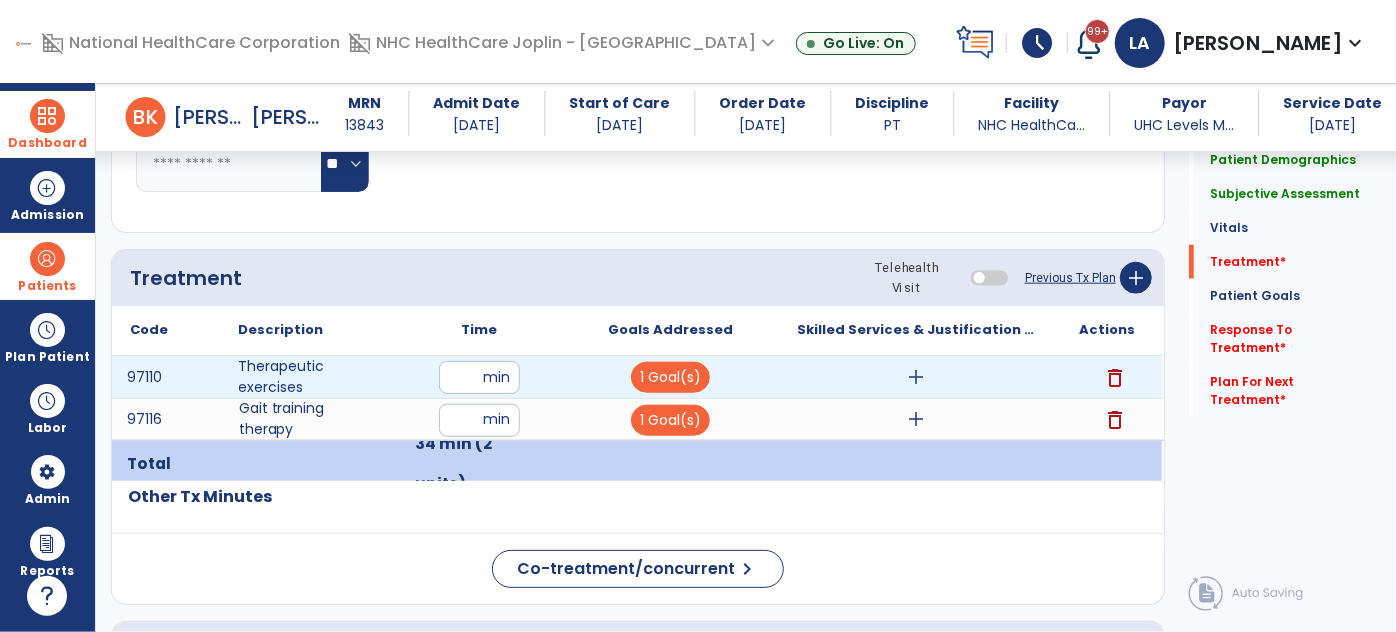 click on "add" at bounding box center (916, 377) 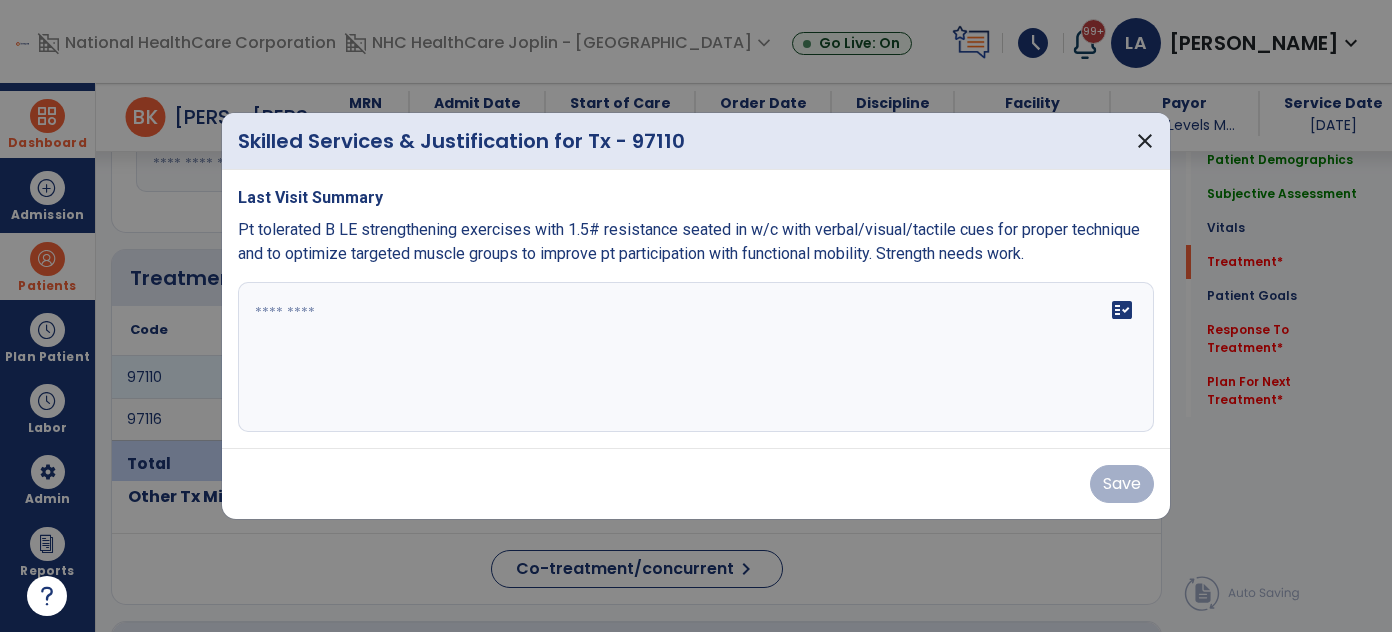 scroll, scrollTop: 1000, scrollLeft: 0, axis: vertical 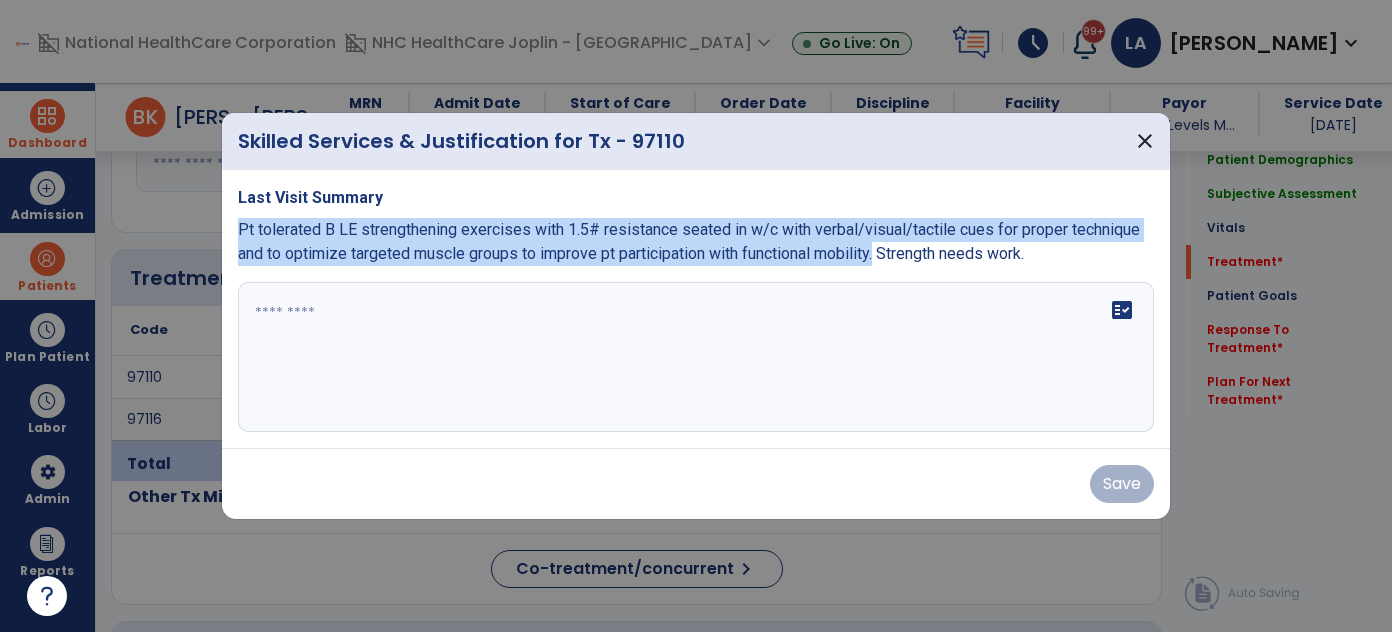 drag, startPoint x: 293, startPoint y: 242, endPoint x: 890, endPoint y: 250, distance: 597.0536 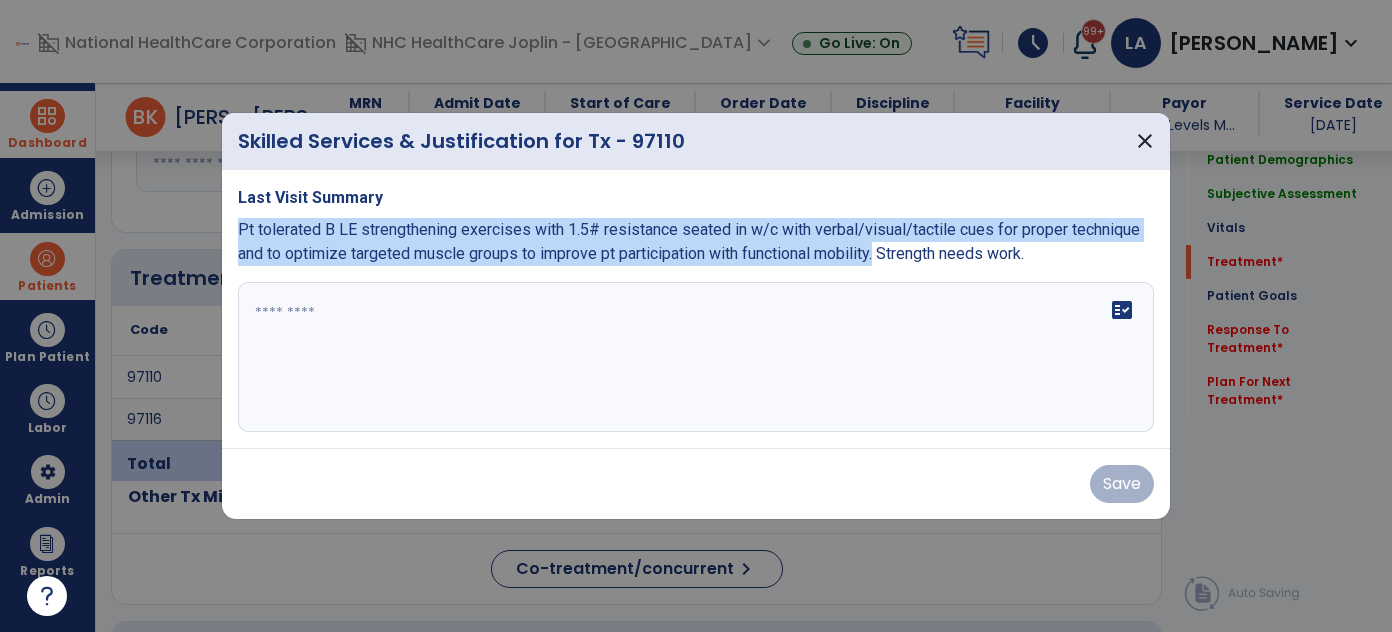 click on "Last Visit Summary Pt tolerated B LE strengthening exercises with 1.5# resistance seated in w/c with verbal/visual/tactile cues for proper technique and to optimize targeted muscle groups to improve pt participation with functional mobility. Strength needs work.   fact_check" at bounding box center (696, 309) 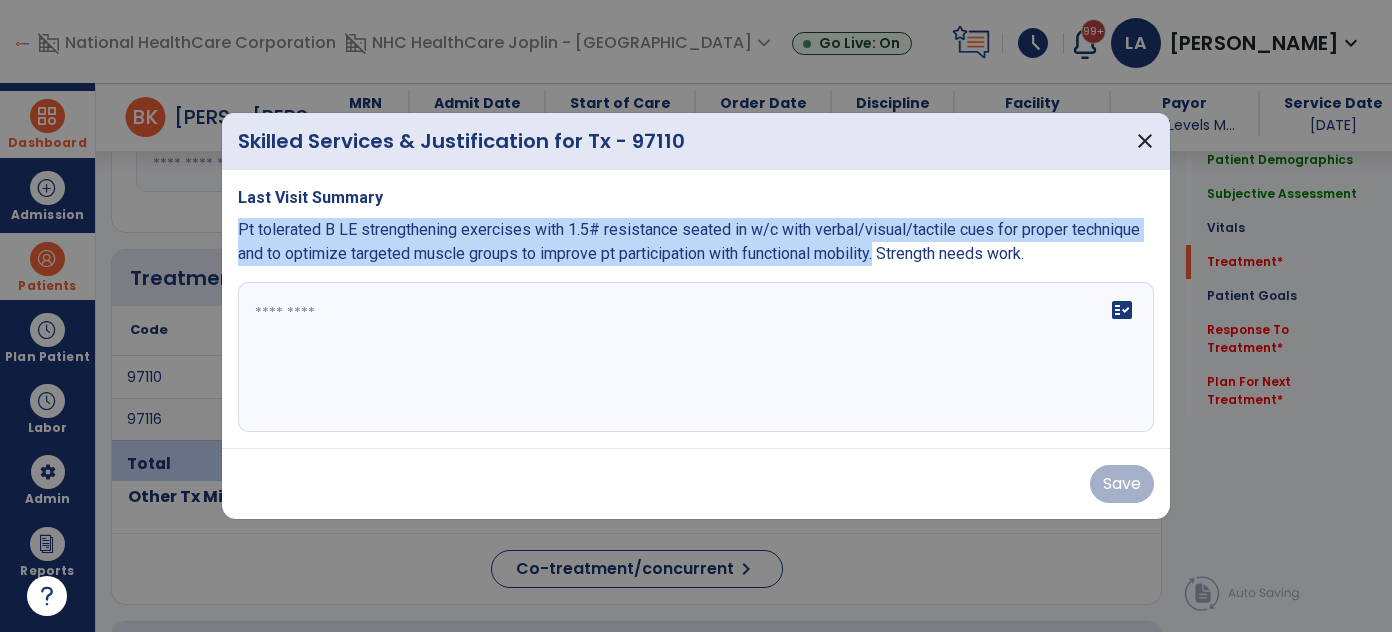 copy on "Pt tolerated B LE strengthening exercises with 1.5# resistance seated in w/c with verbal/visual/tactile cues for proper technique and to optimize targeted muscle groups to improve pt participation with functional mobility." 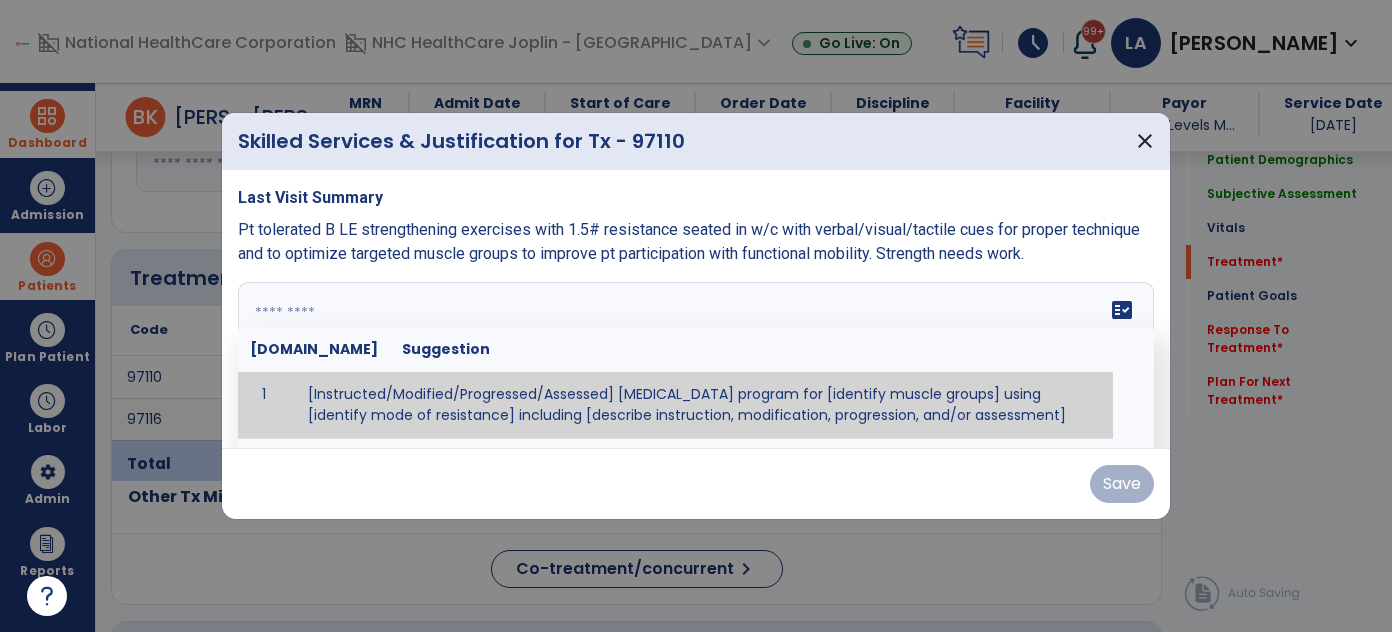 paste on "**********" 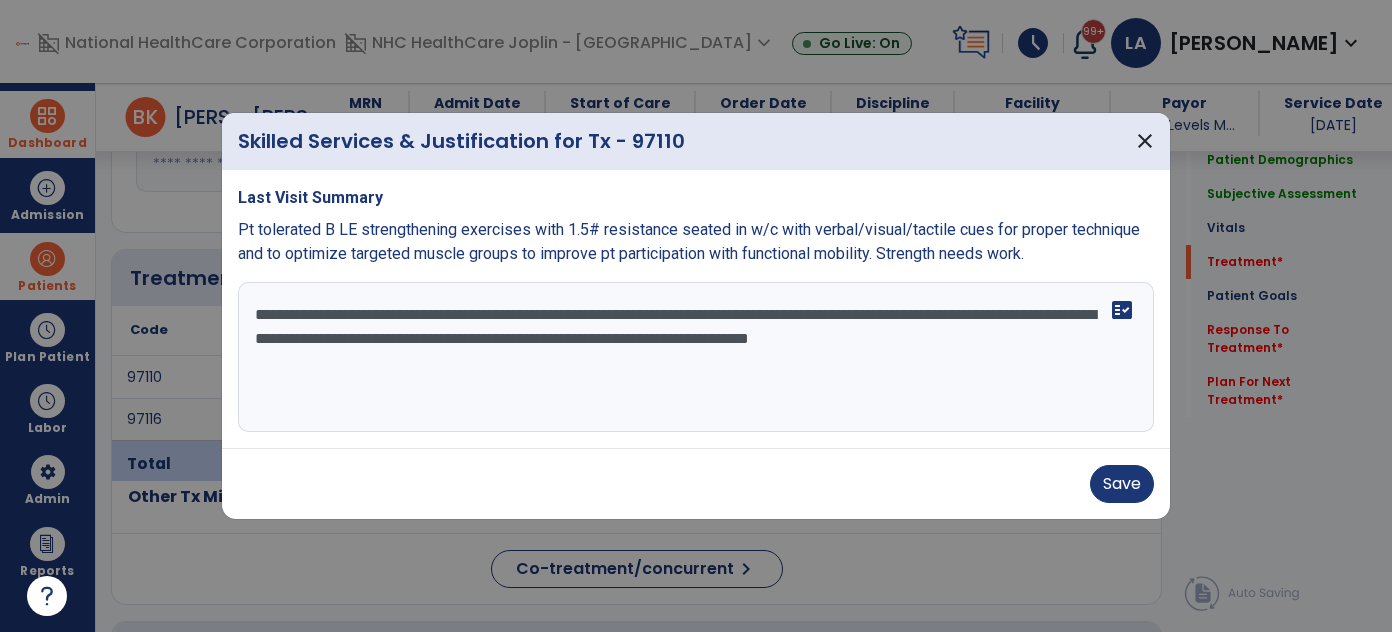 click on "**********" at bounding box center [696, 357] 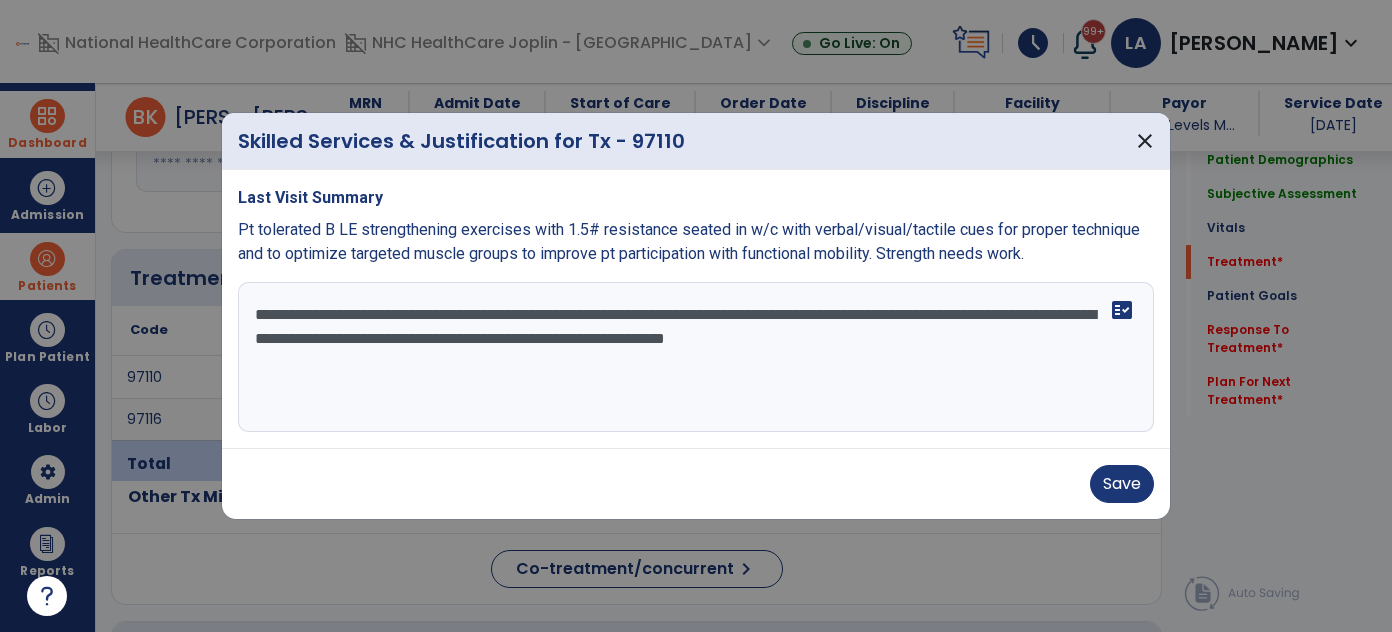 click on "**********" at bounding box center (696, 357) 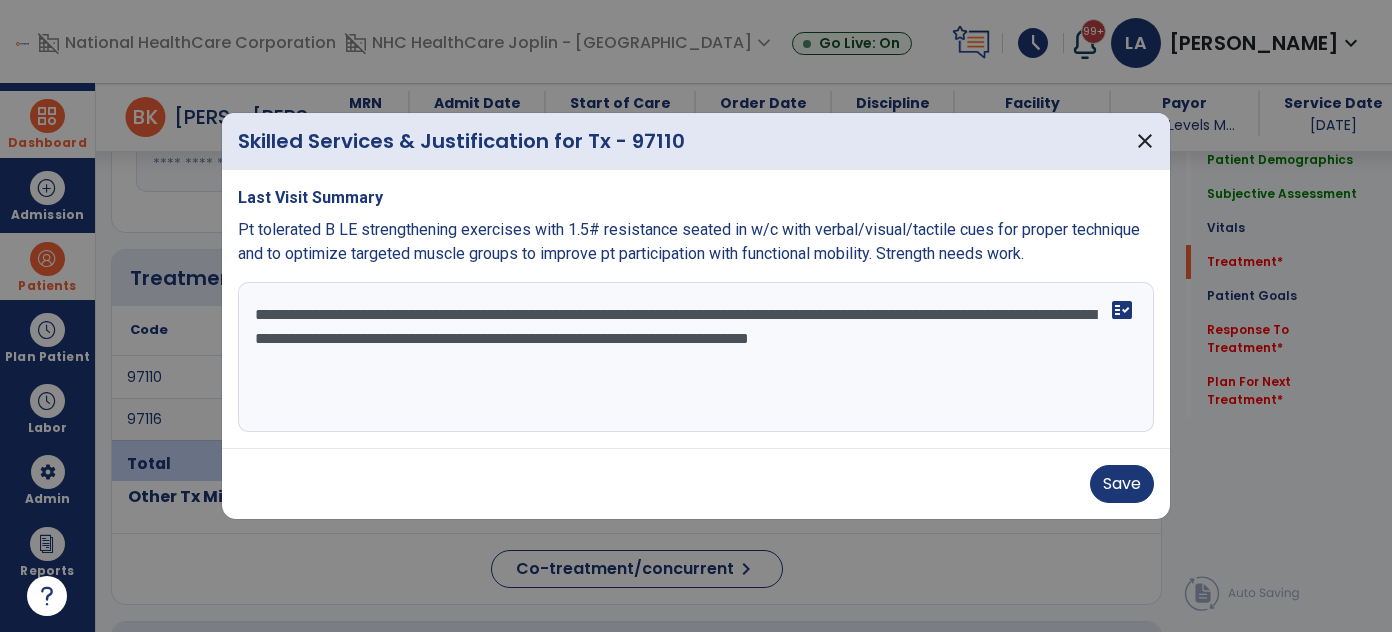 click on "**********" at bounding box center (696, 357) 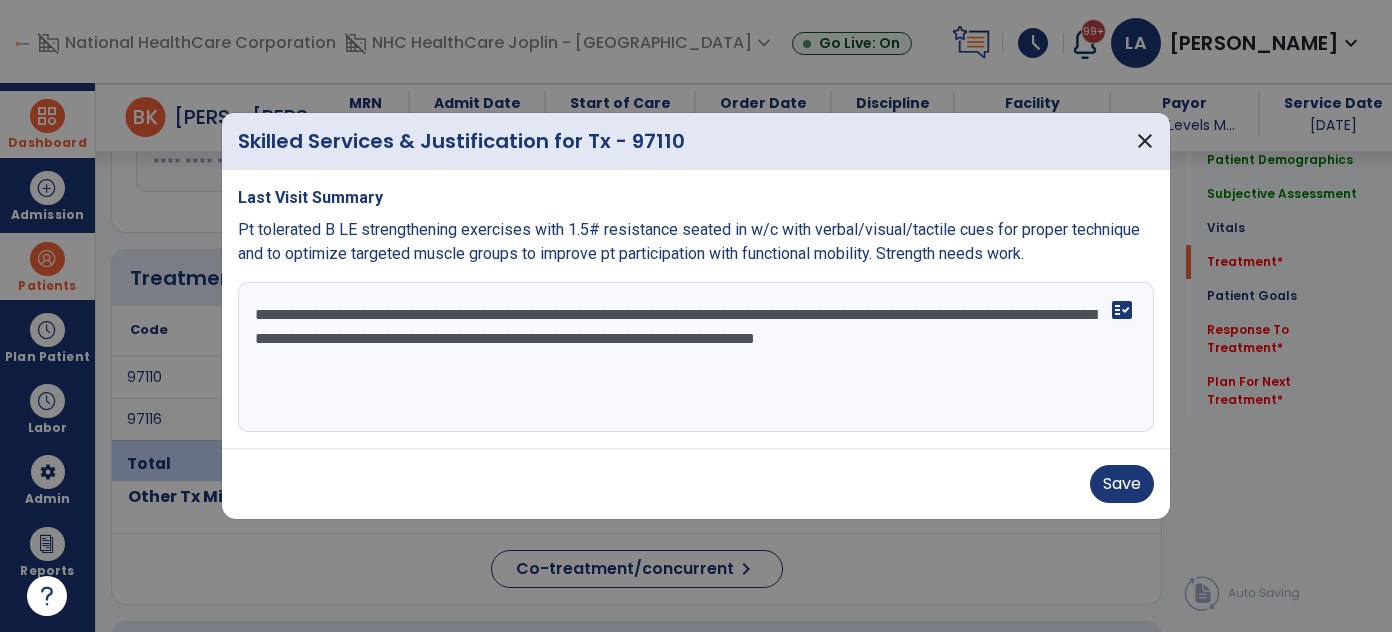 click on "**********" at bounding box center [696, 357] 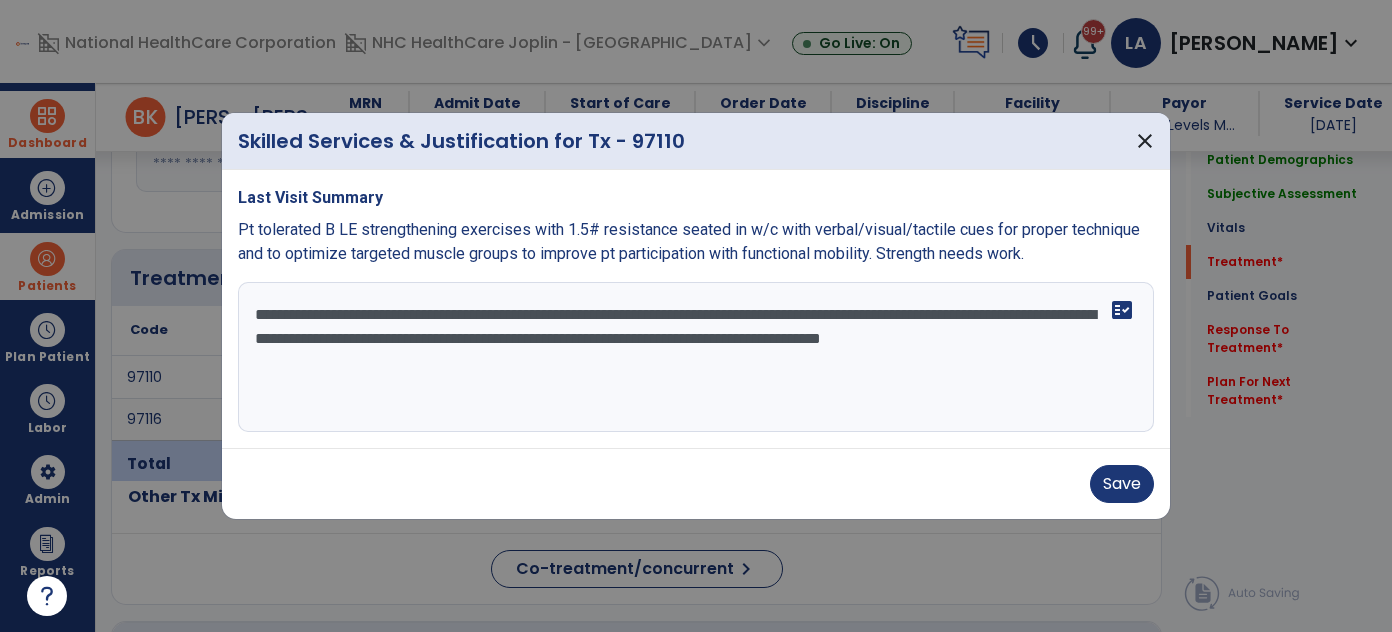 click on "**********" at bounding box center [696, 357] 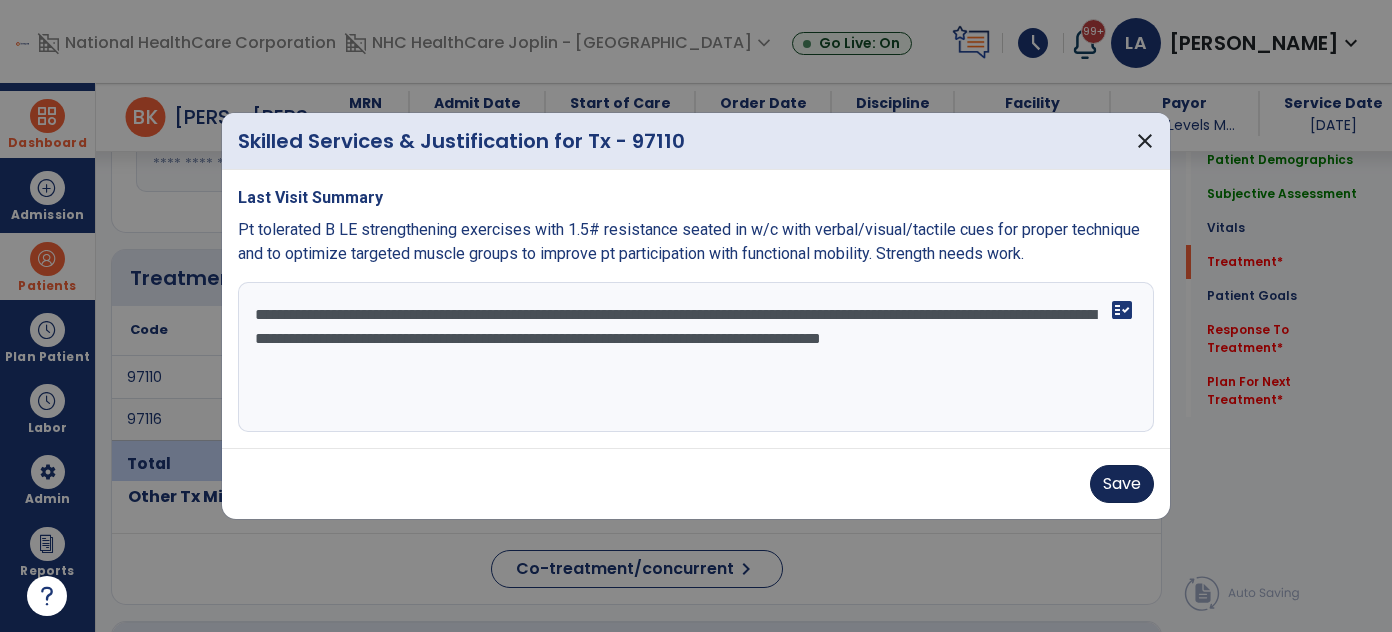 type on "**********" 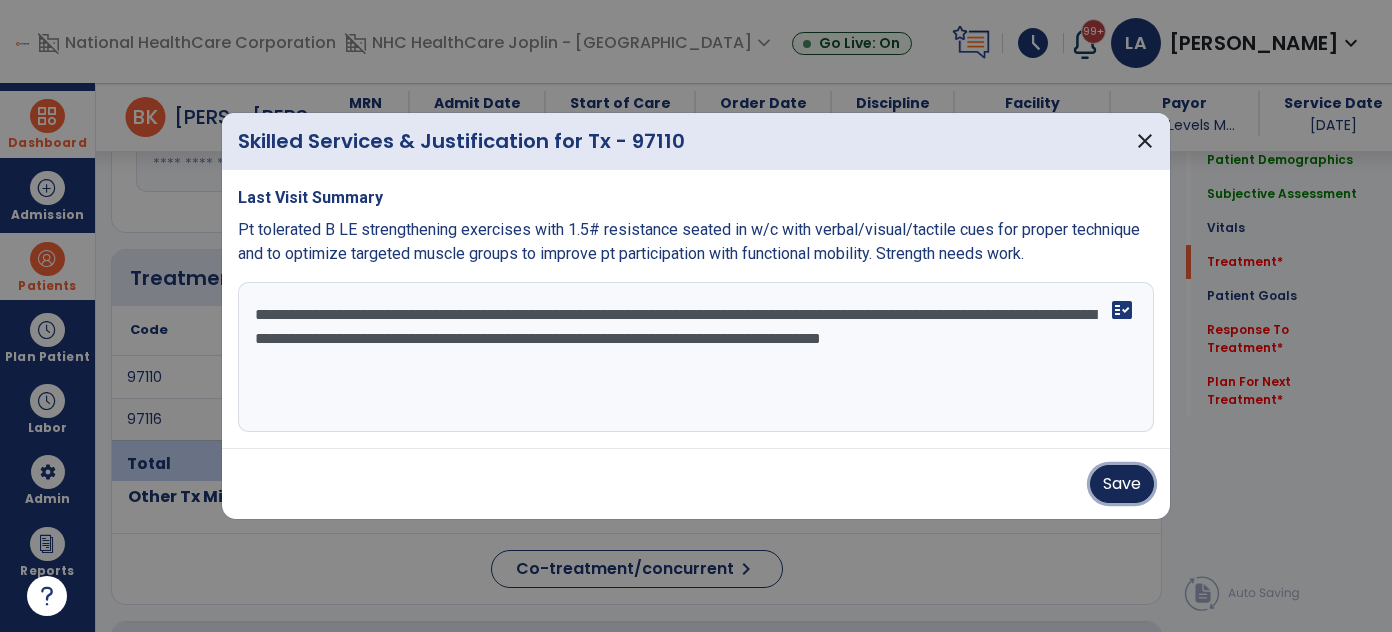 click on "Save" at bounding box center [1122, 484] 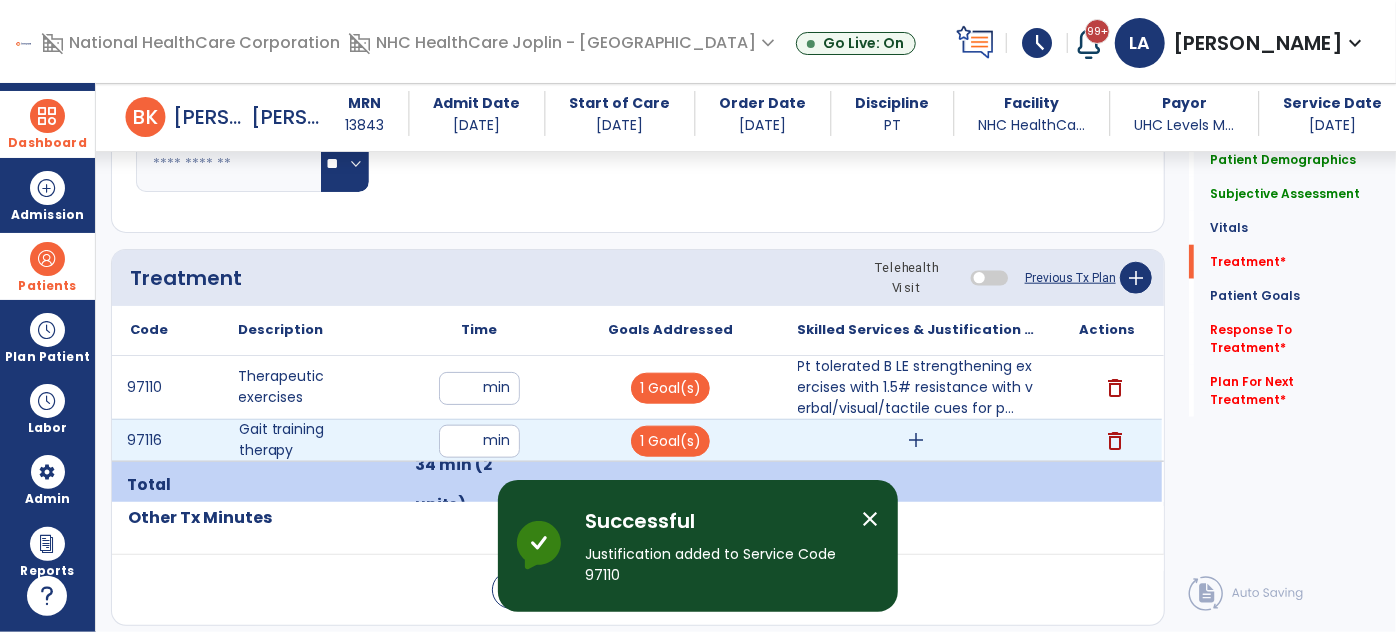 click on "add" at bounding box center [916, 440] 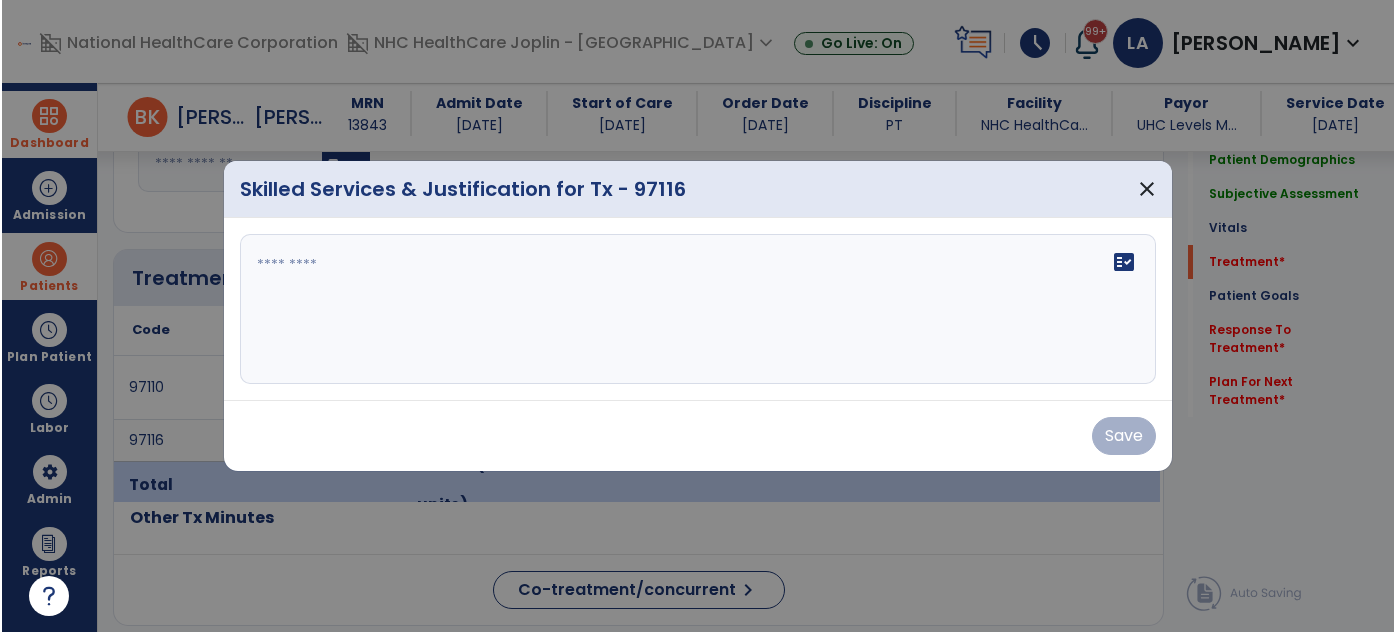scroll, scrollTop: 1000, scrollLeft: 0, axis: vertical 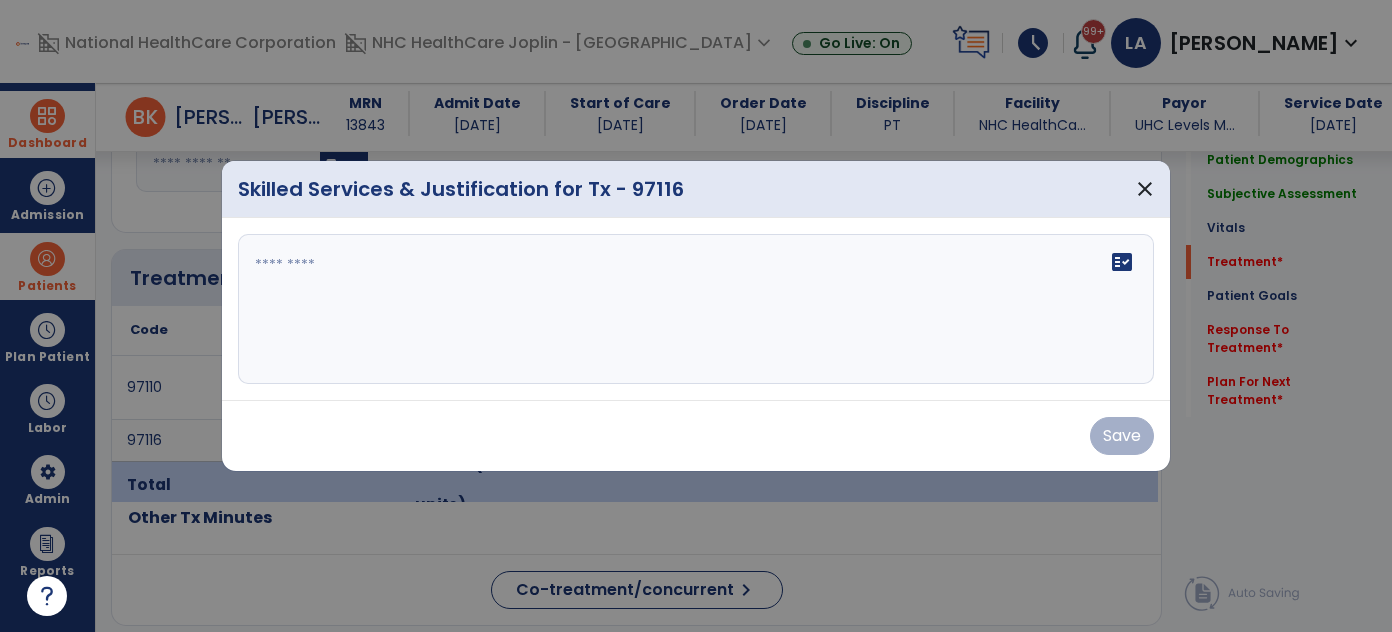 click at bounding box center (696, 309) 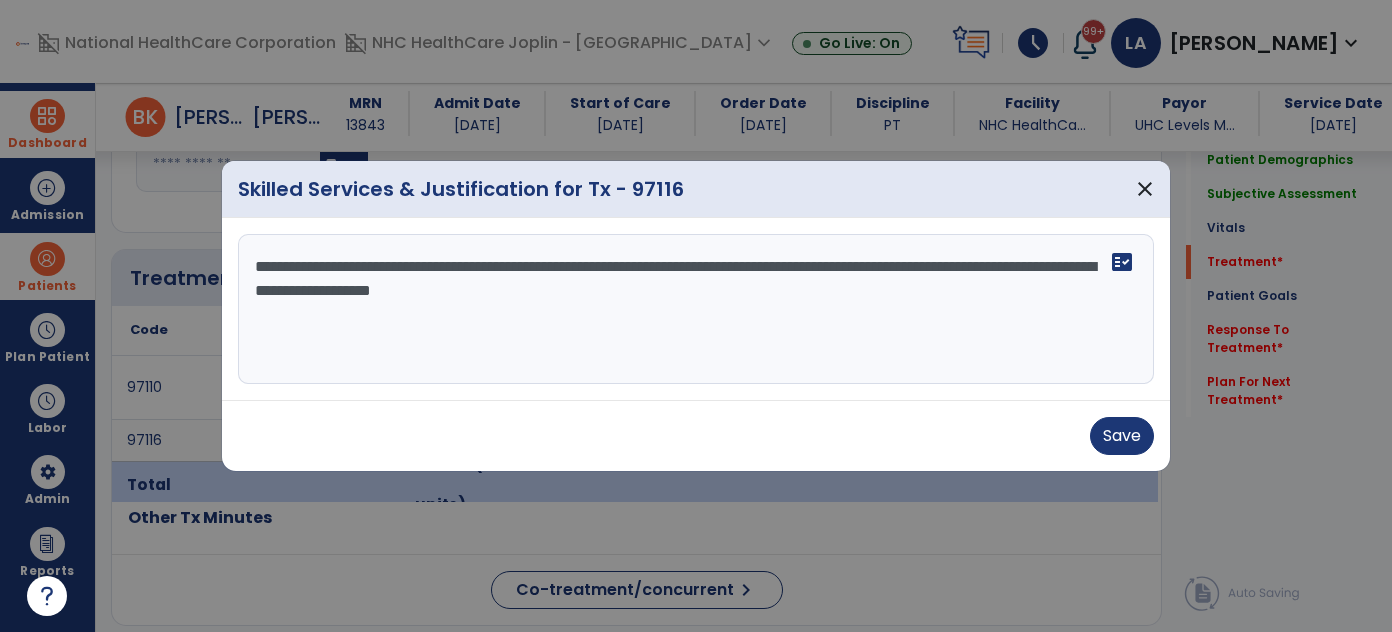 click on "**********" at bounding box center (696, 309) 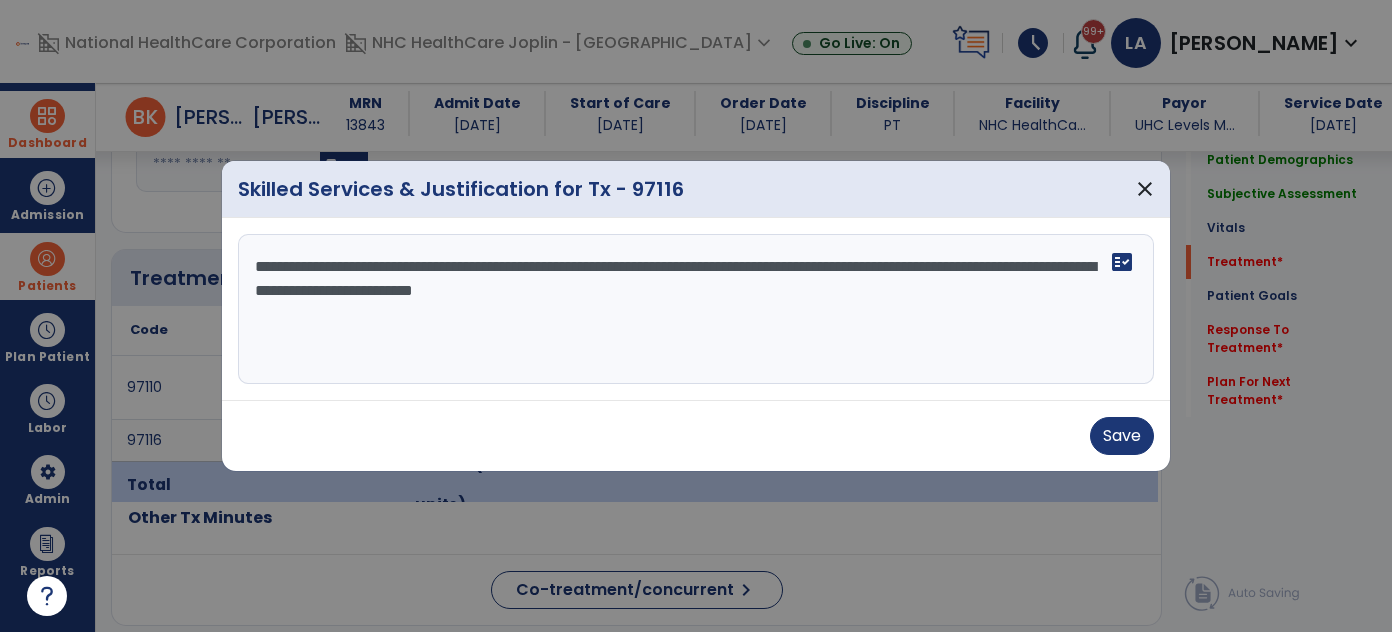 click on "**********" at bounding box center (696, 309) 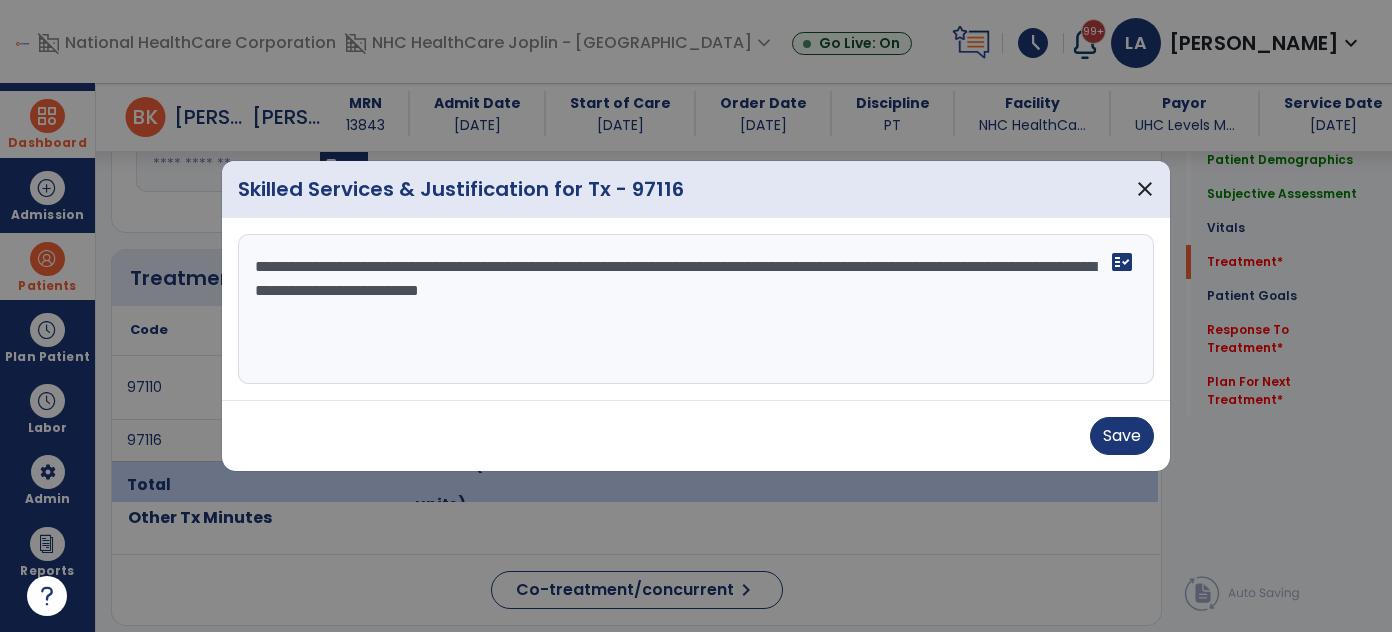 click on "**********" at bounding box center (696, 309) 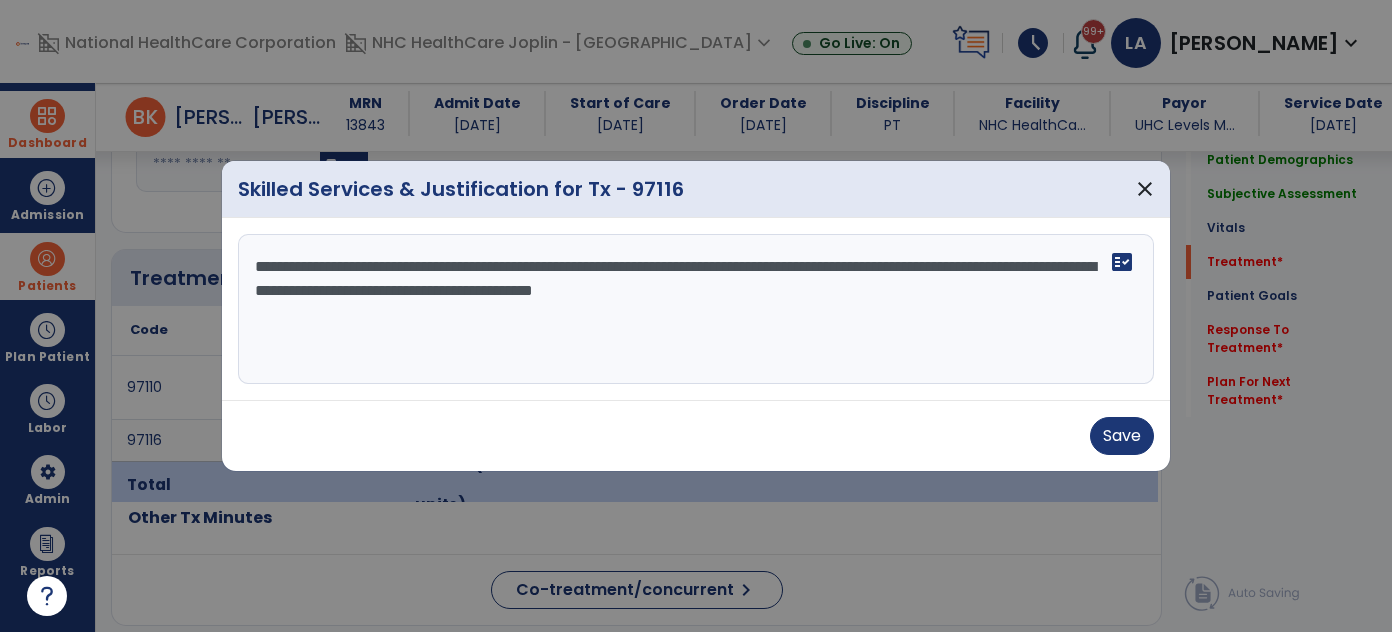 click on "**********" at bounding box center (696, 309) 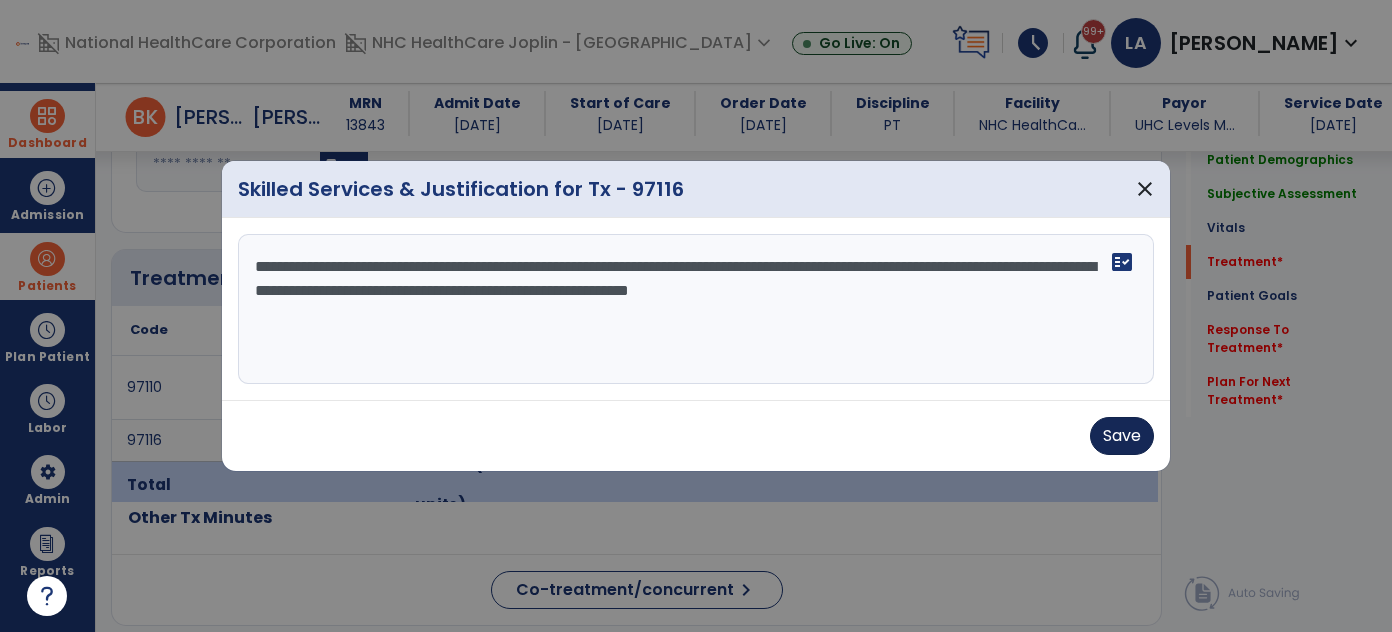 type on "**********" 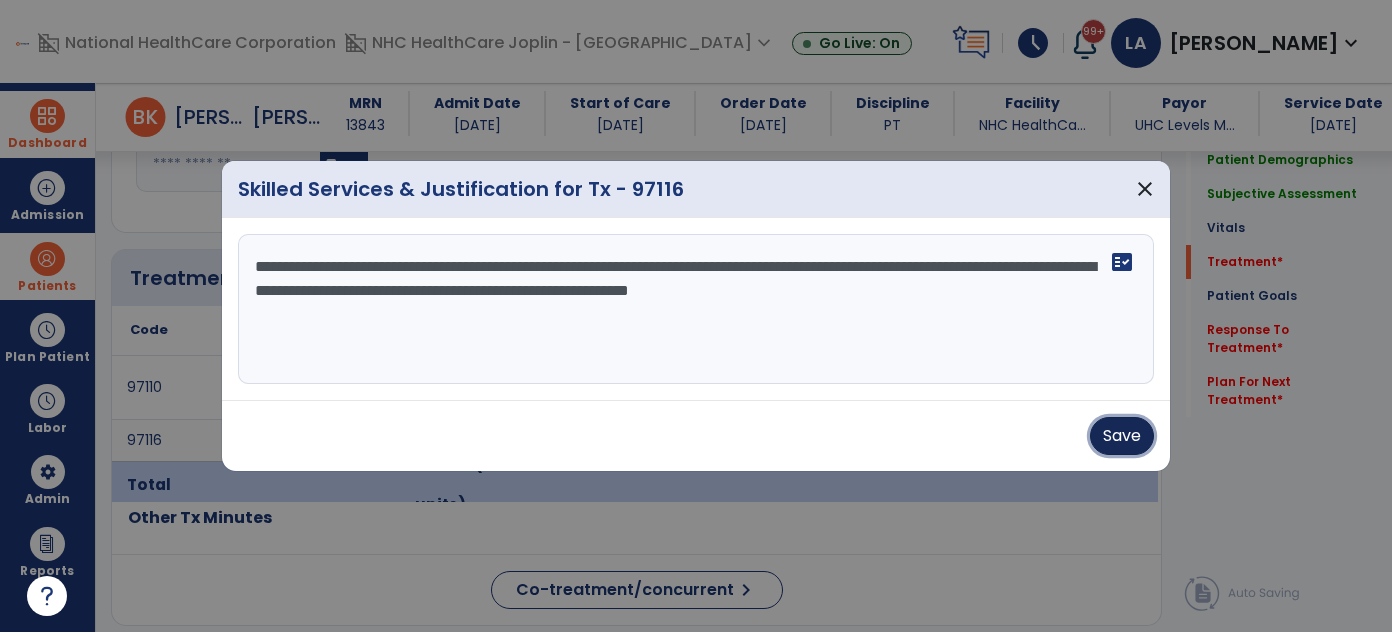 click on "Save" at bounding box center (1122, 436) 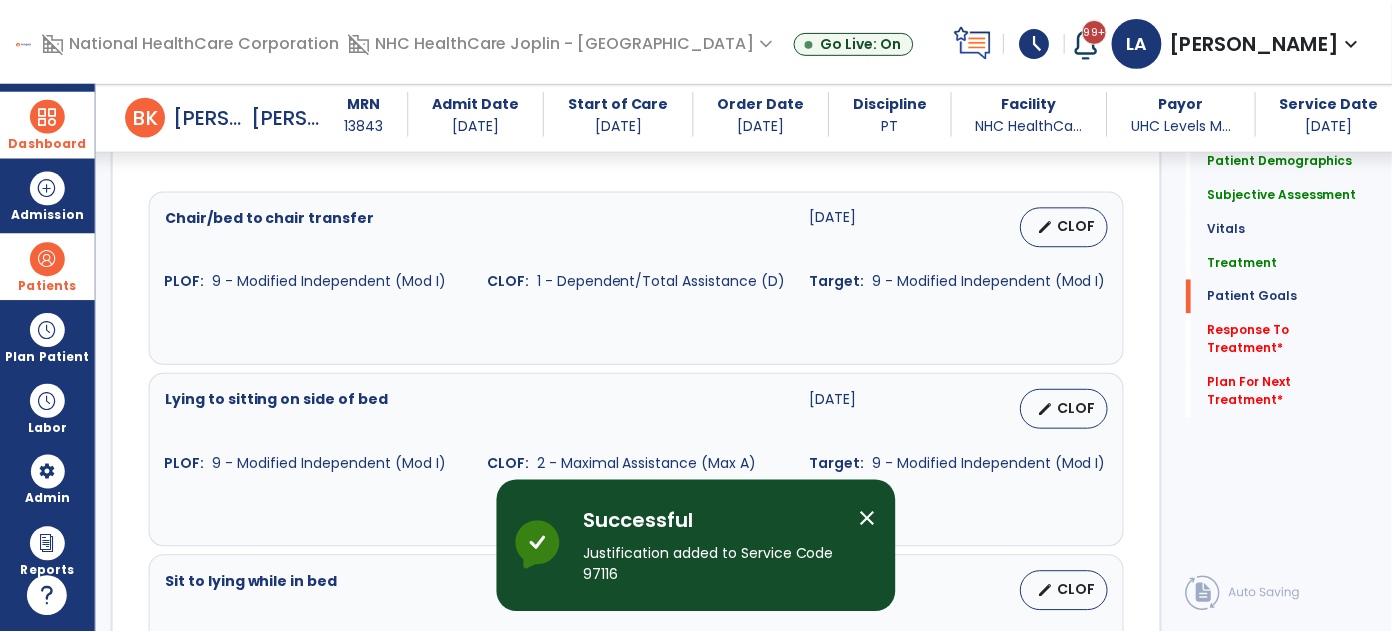 scroll, scrollTop: 1545, scrollLeft: 0, axis: vertical 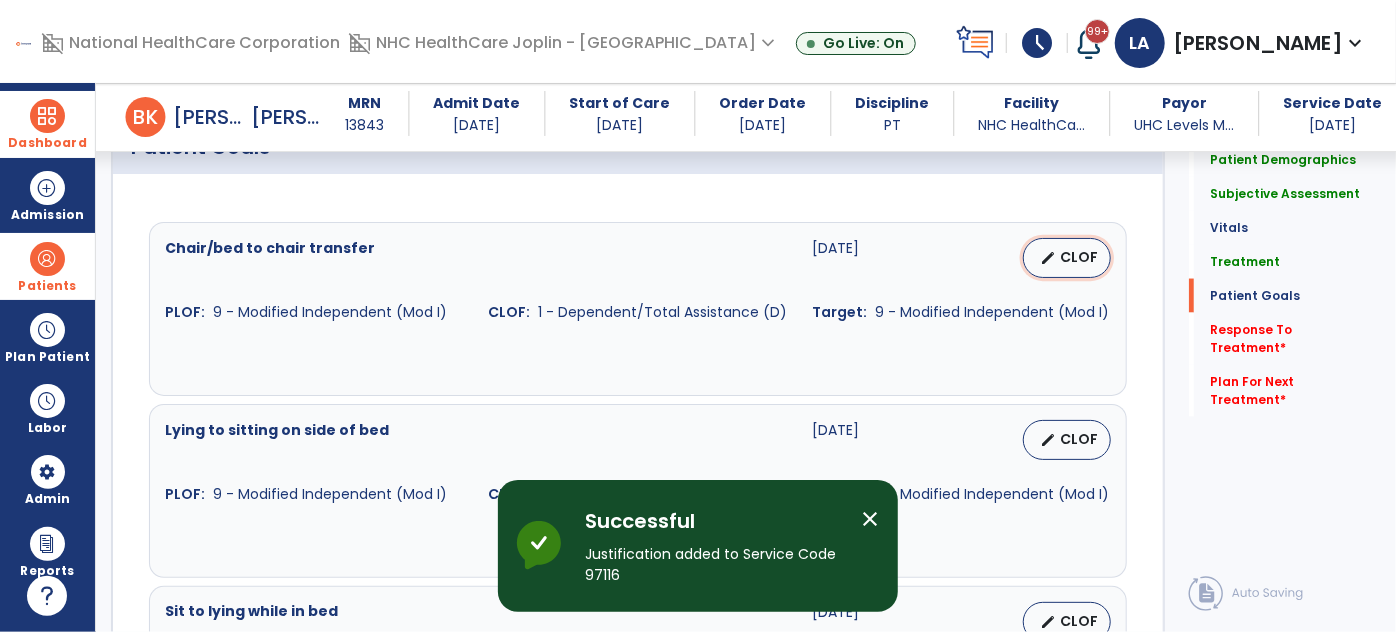 click on "edit" at bounding box center (1048, 258) 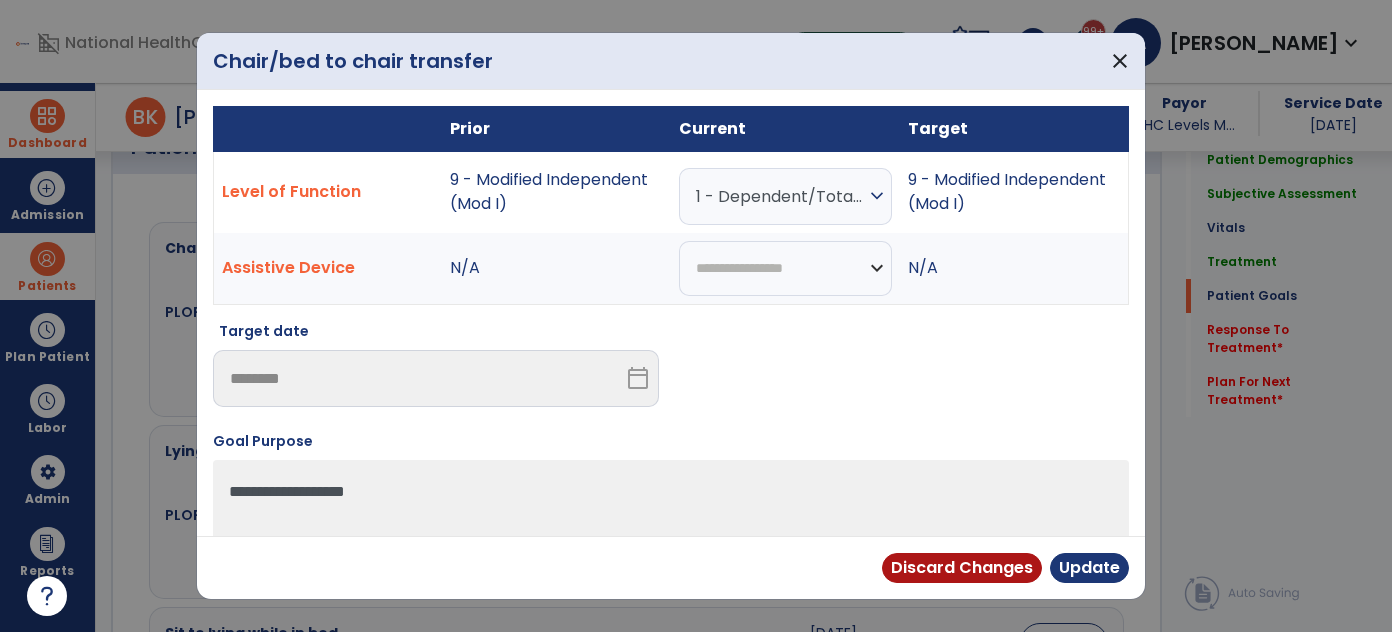 scroll, scrollTop: 1545, scrollLeft: 0, axis: vertical 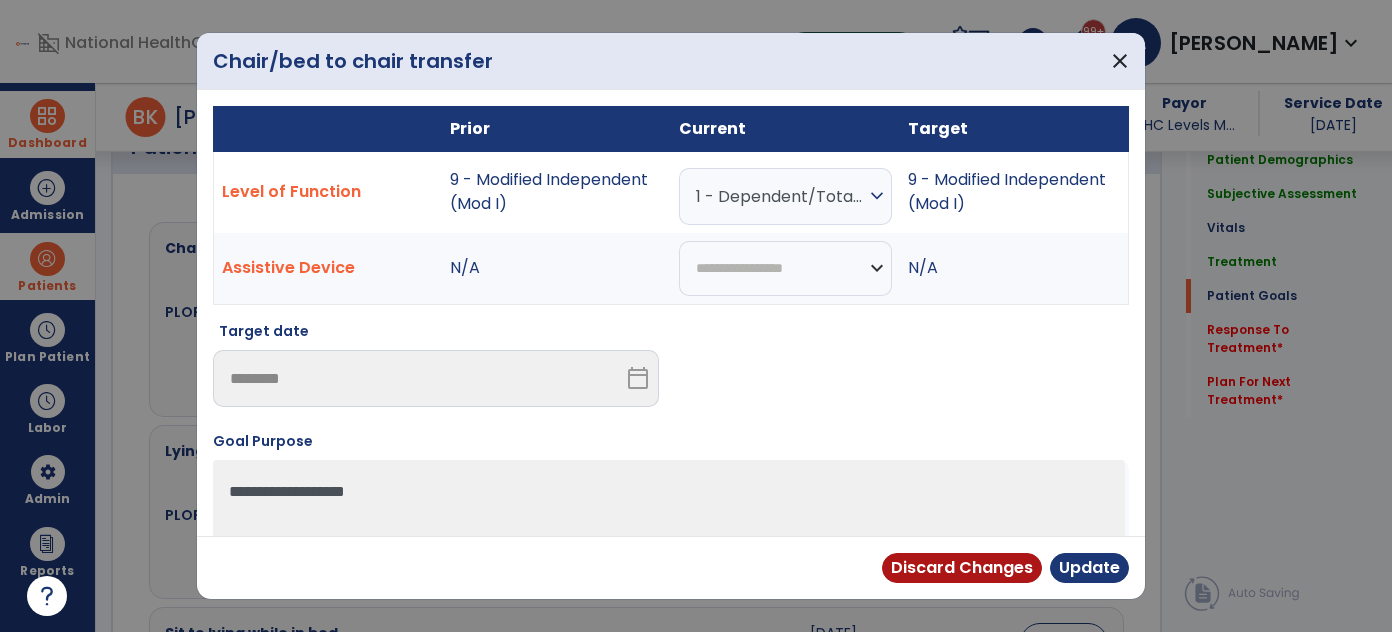 click on "expand_more" at bounding box center (877, 196) 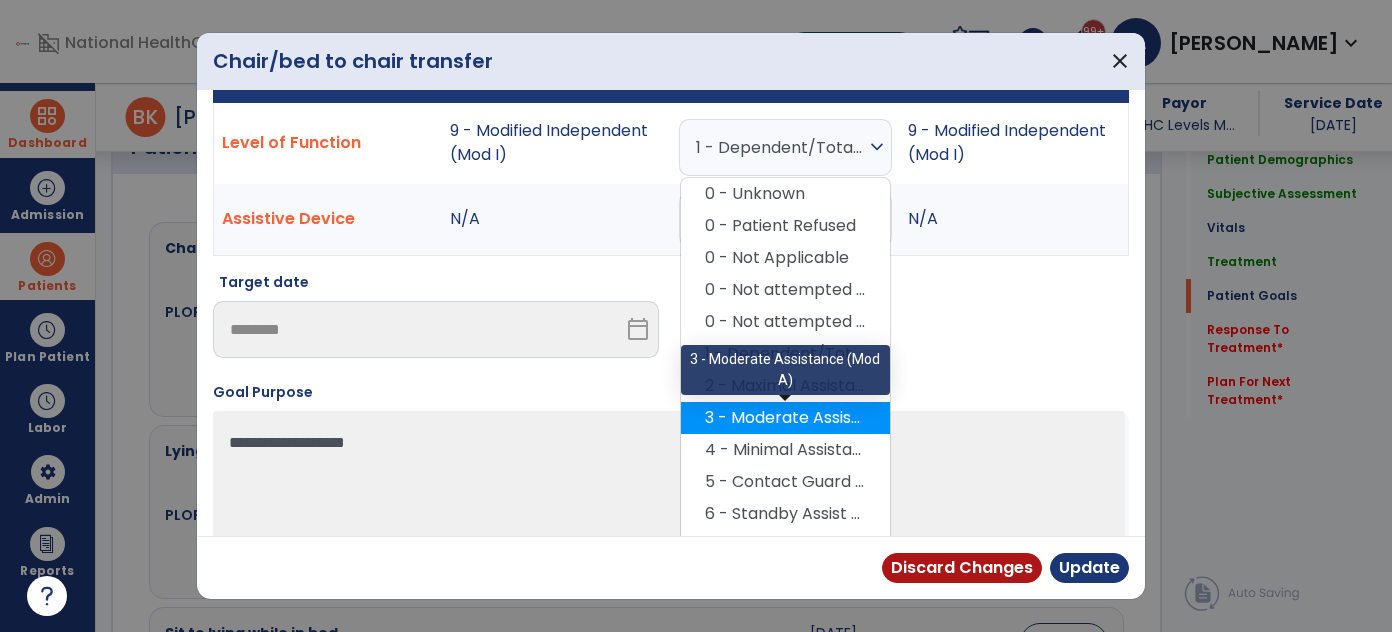scroll, scrollTop: 90, scrollLeft: 0, axis: vertical 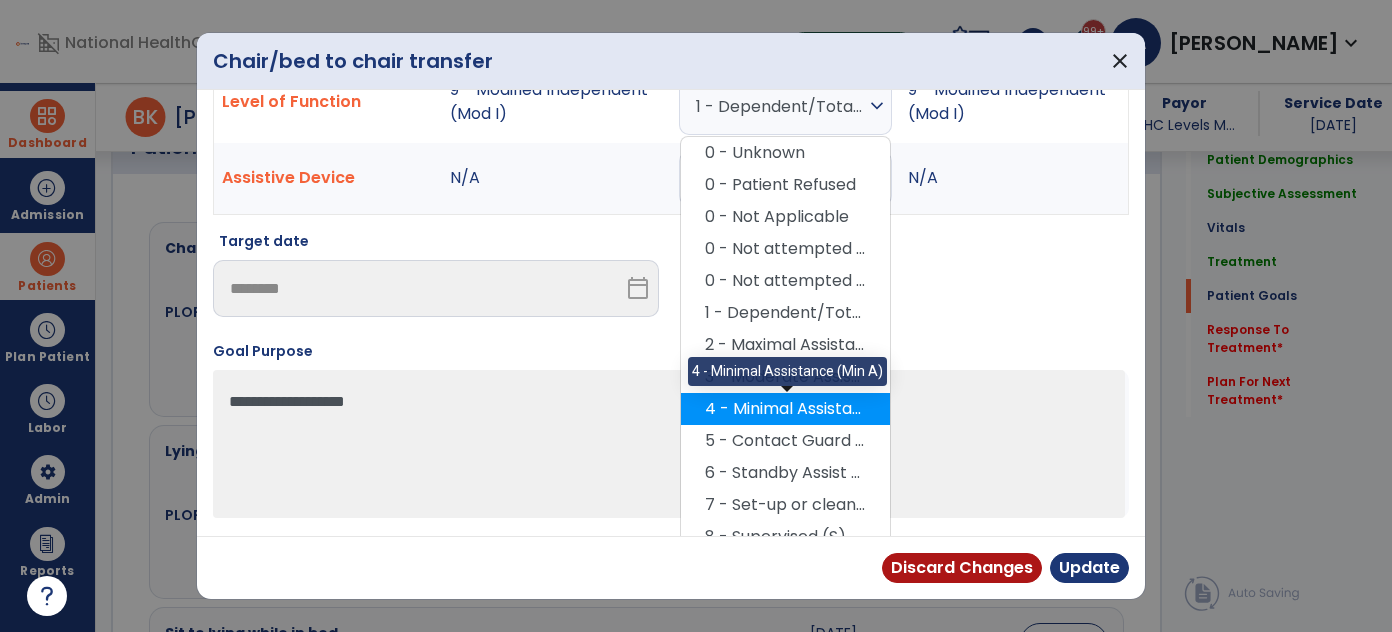 click on "4 - Minimal Assistance (Min A)" at bounding box center (785, 409) 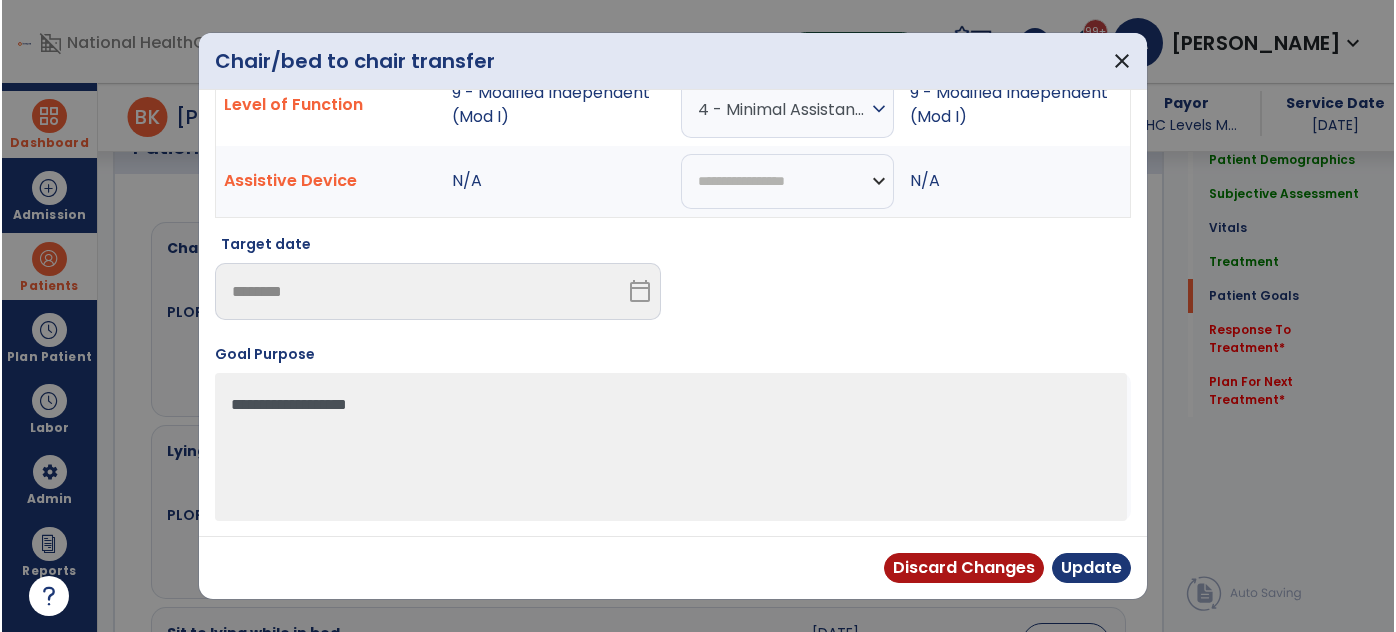 scroll, scrollTop: 83, scrollLeft: 0, axis: vertical 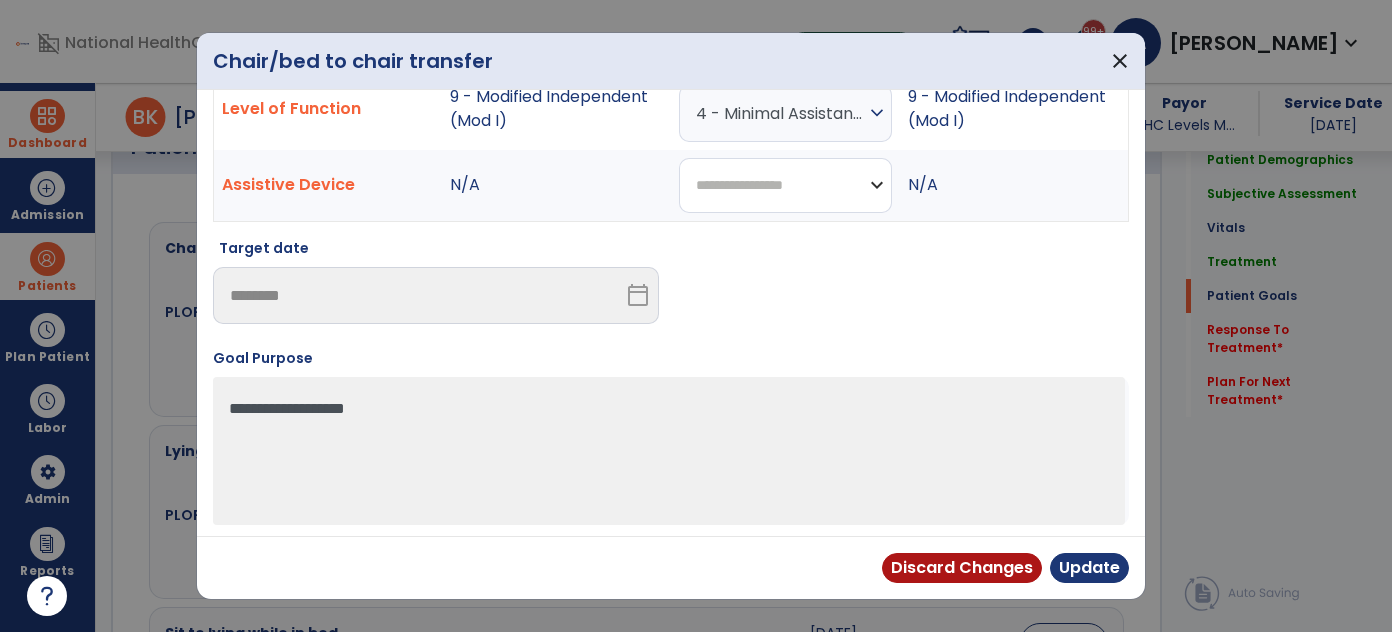 click on "**********" at bounding box center (785, 185) 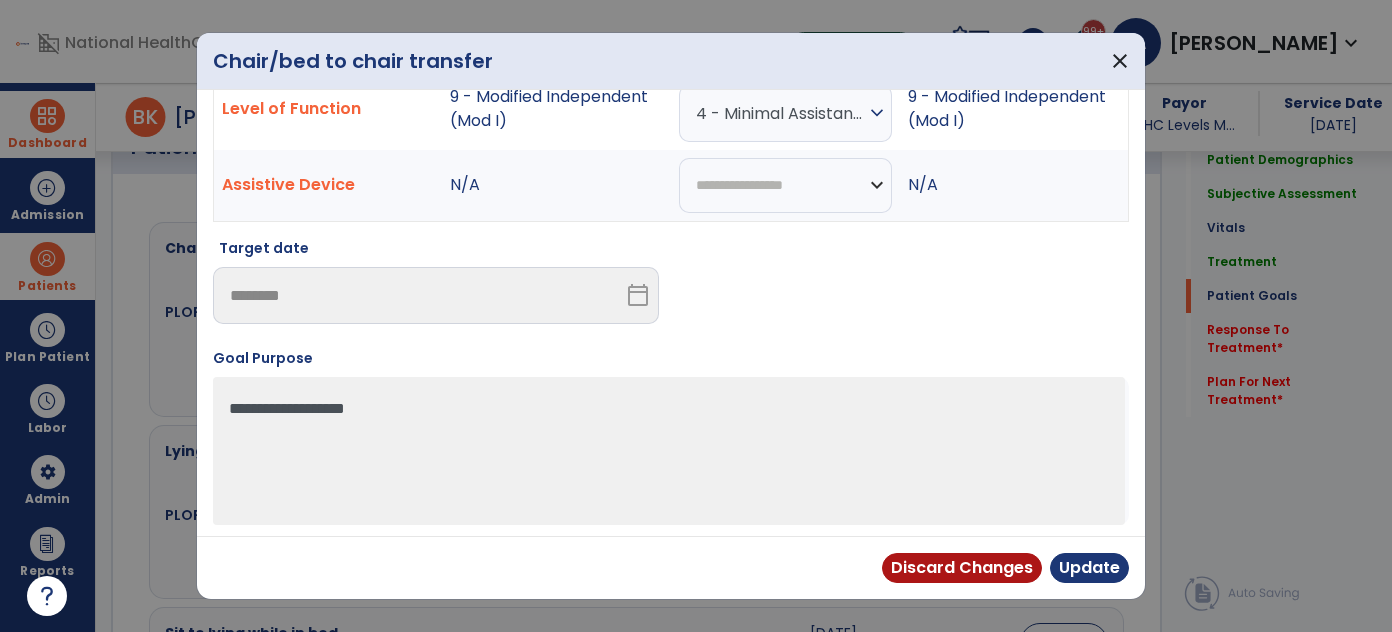 click at bounding box center [906, 289] 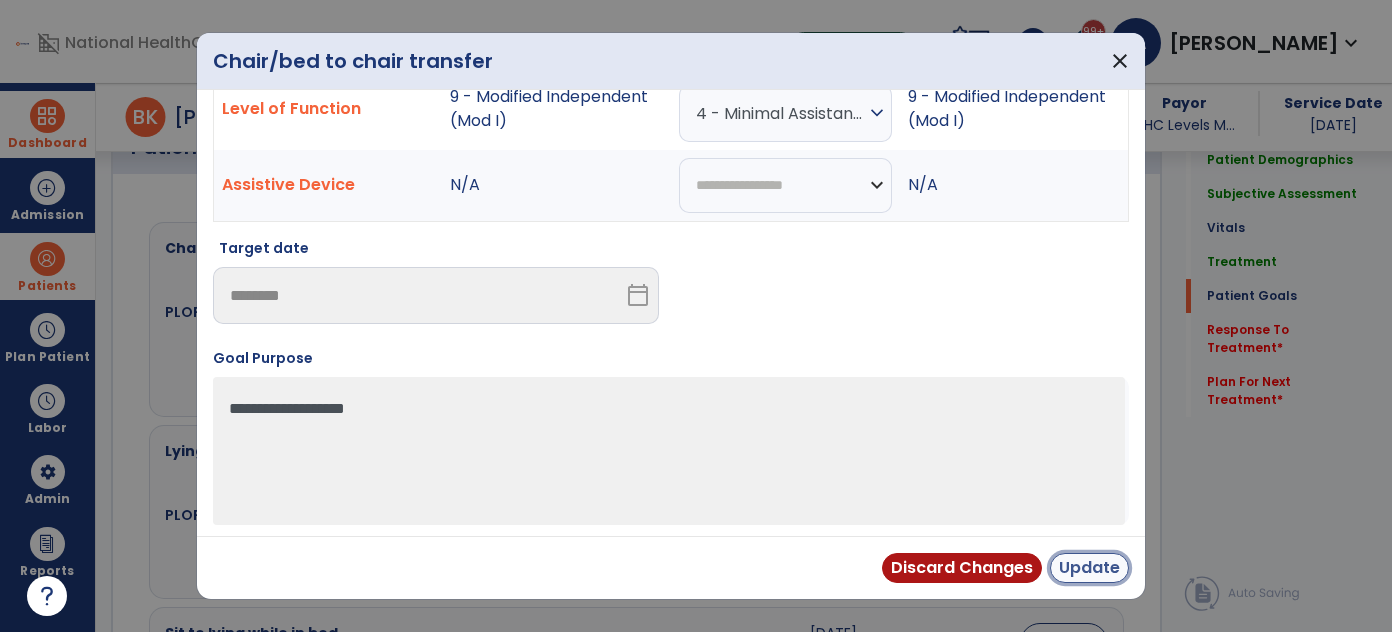 click on "Update" at bounding box center [1089, 568] 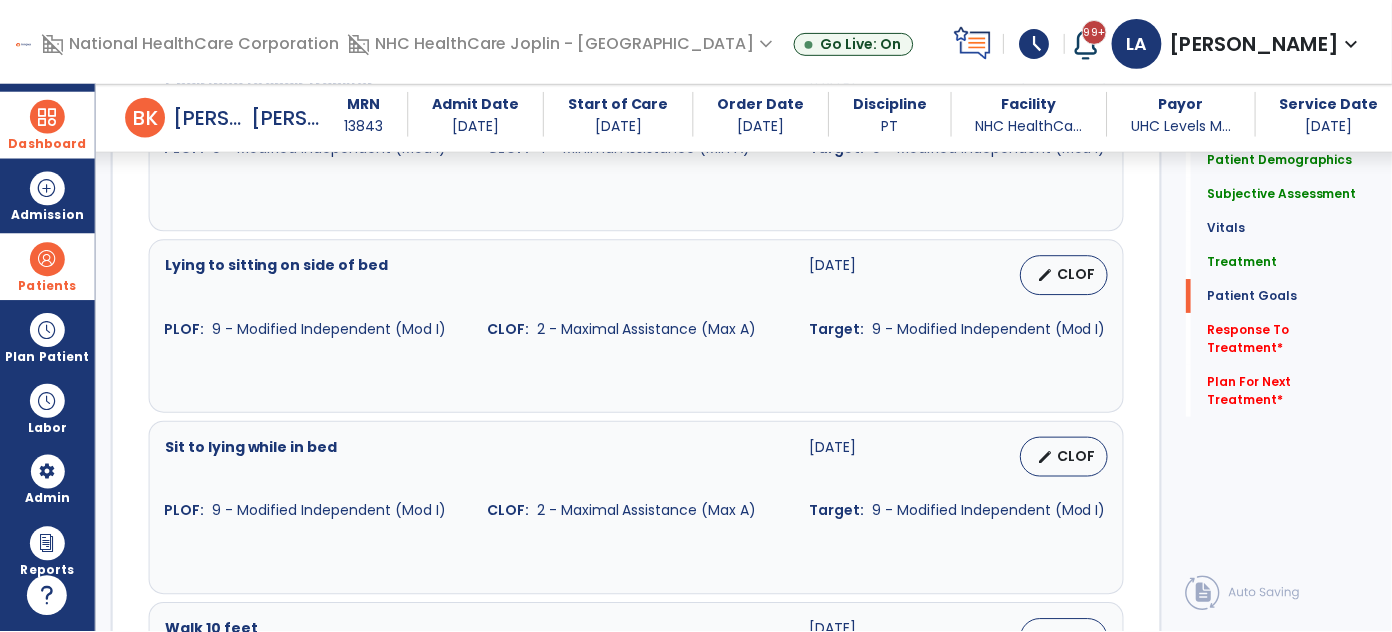 scroll, scrollTop: 1727, scrollLeft: 0, axis: vertical 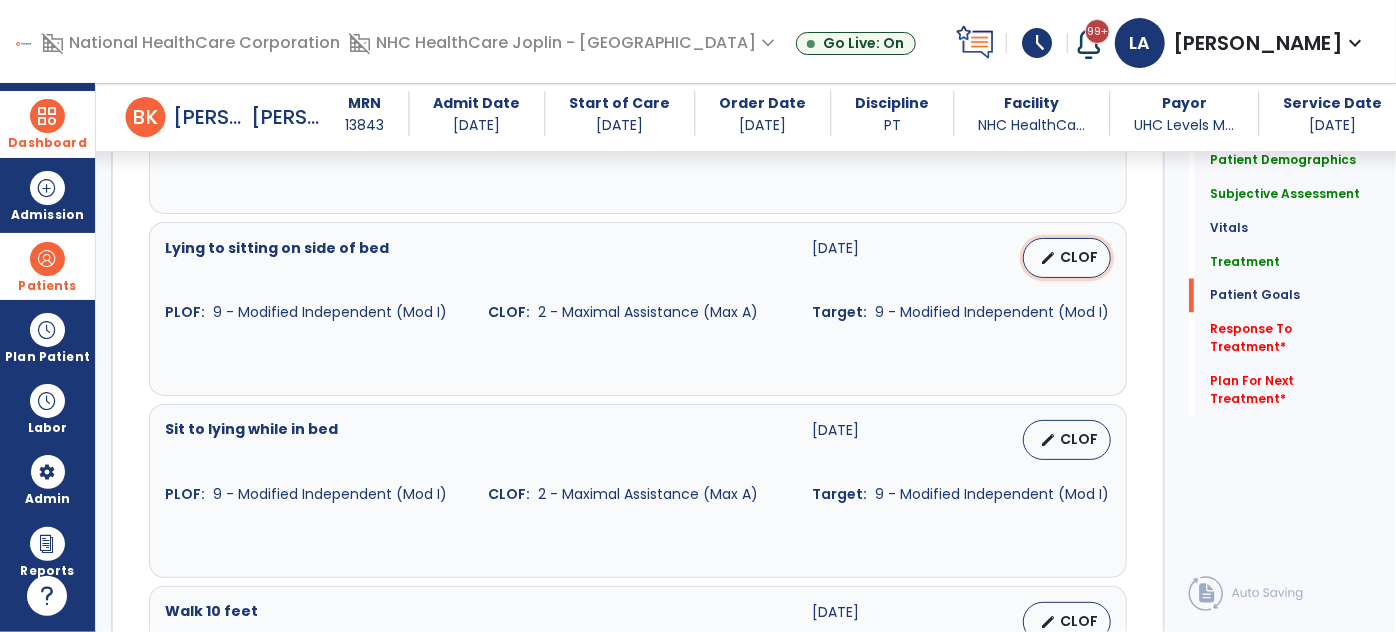 click on "edit" at bounding box center [1048, 258] 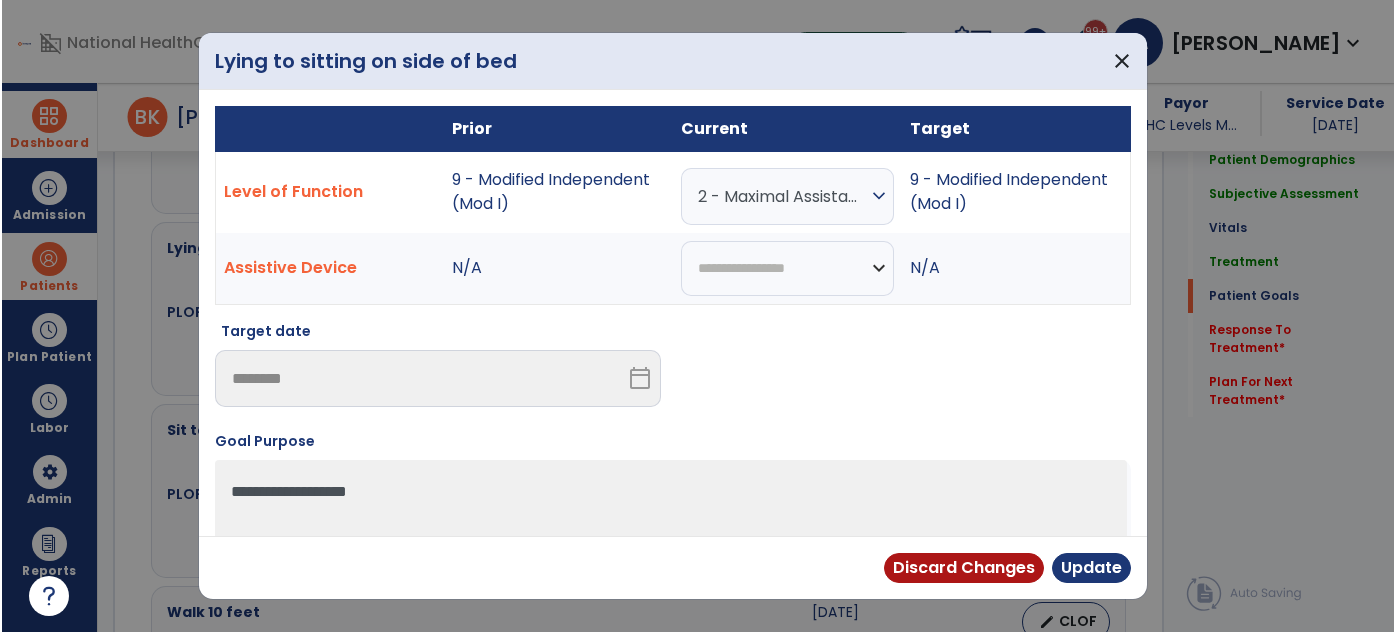 scroll, scrollTop: 1727, scrollLeft: 0, axis: vertical 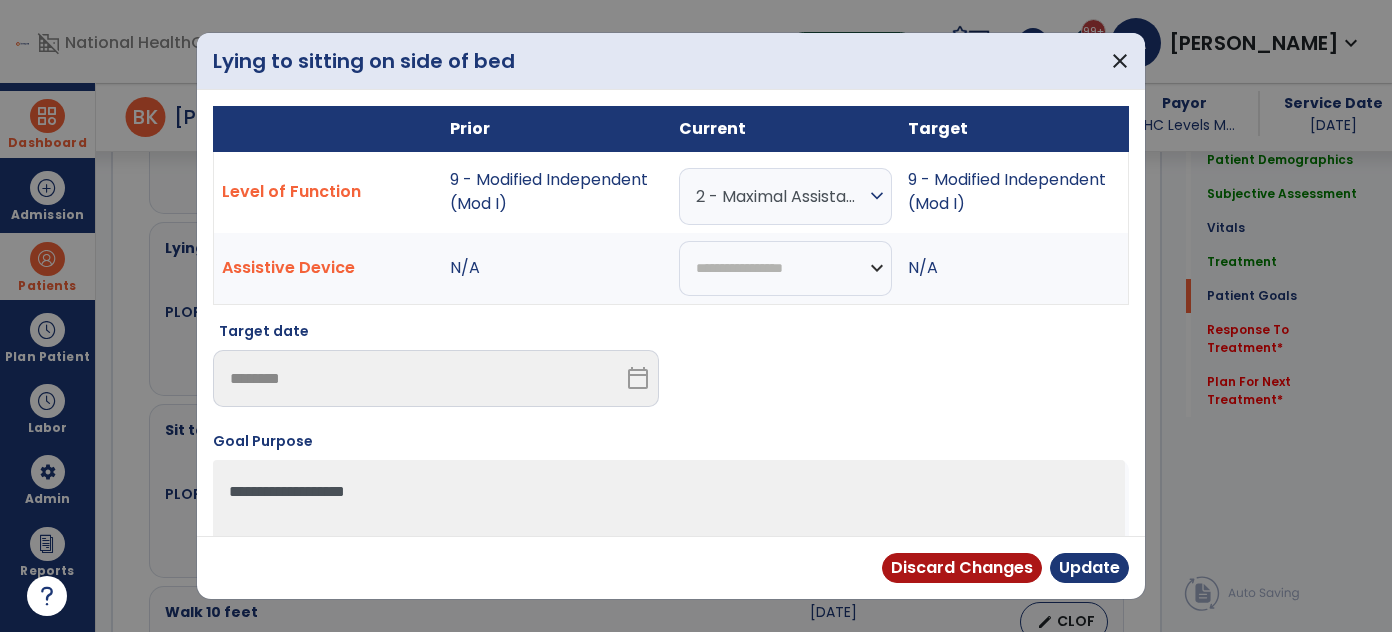 click on "expand_more" at bounding box center [877, 196] 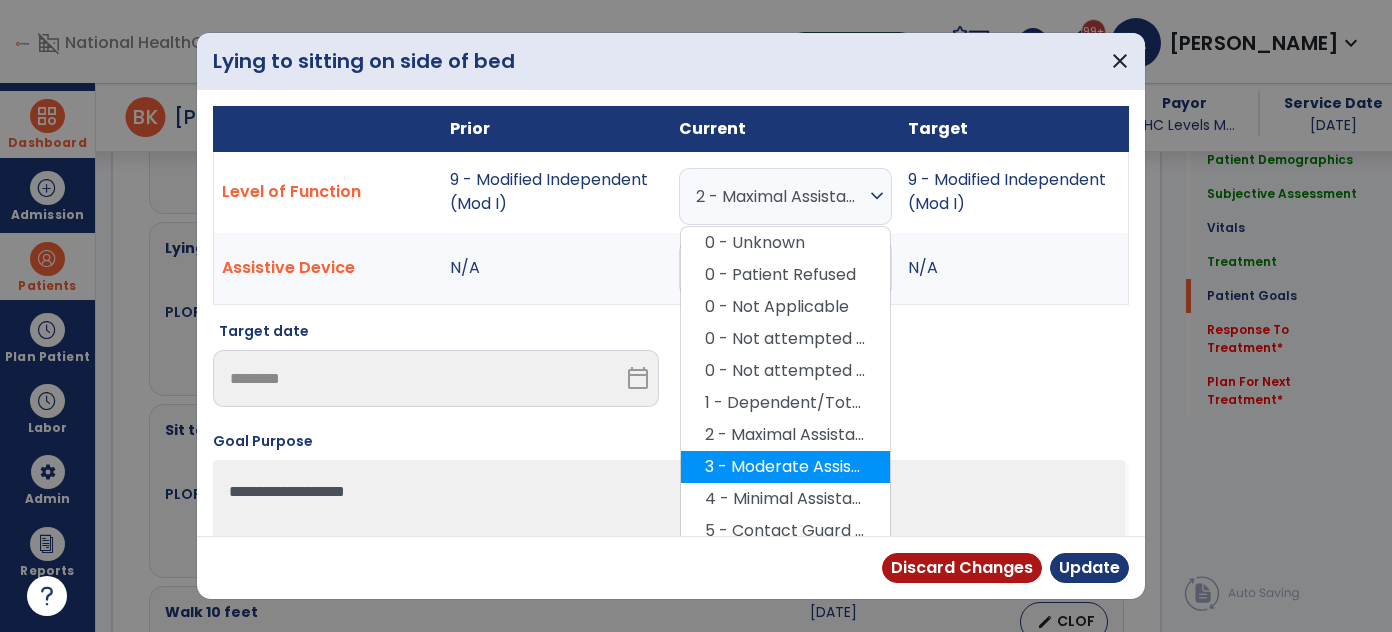 click on "3 - Moderate Assistance (Mod A)" at bounding box center (785, 467) 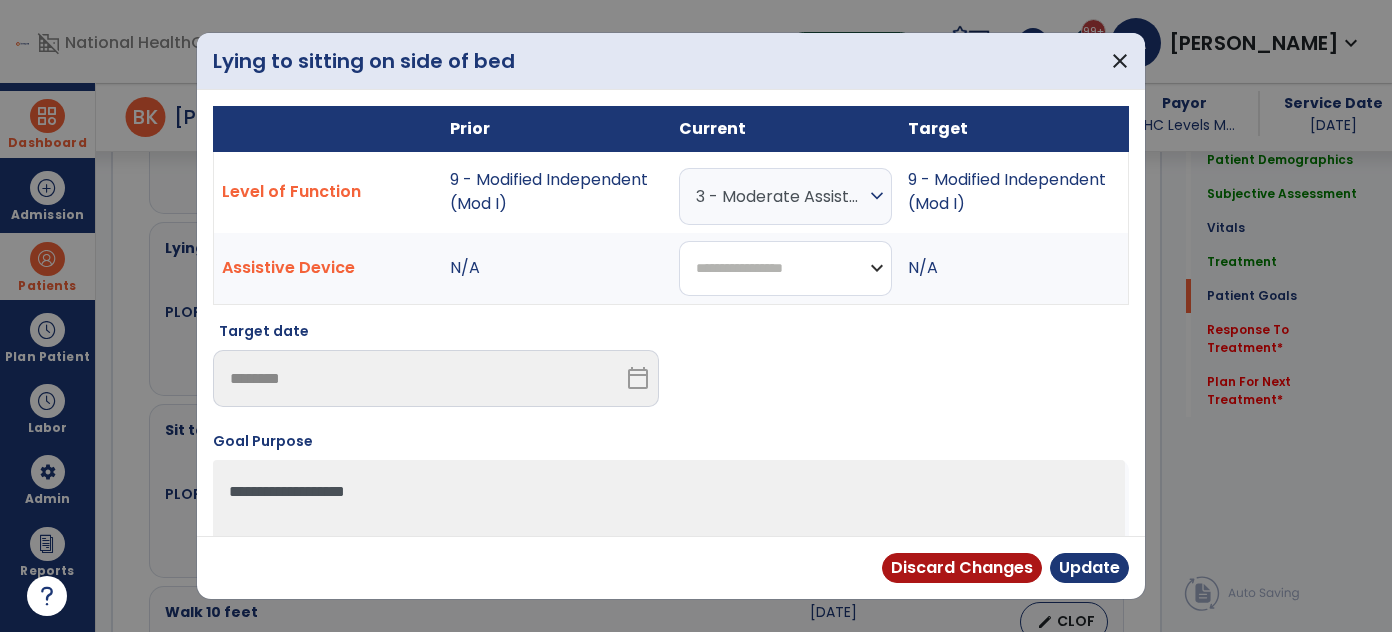 click on "**********" at bounding box center (785, 268) 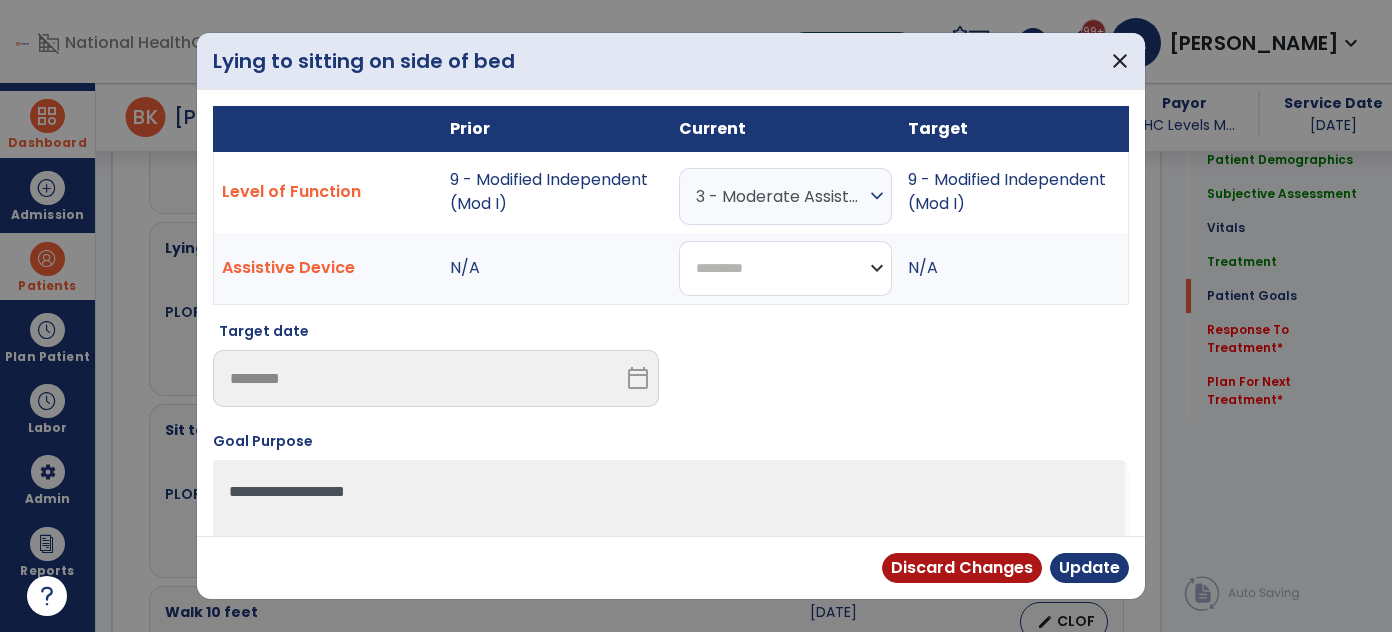 click on "**********" at bounding box center [785, 268] 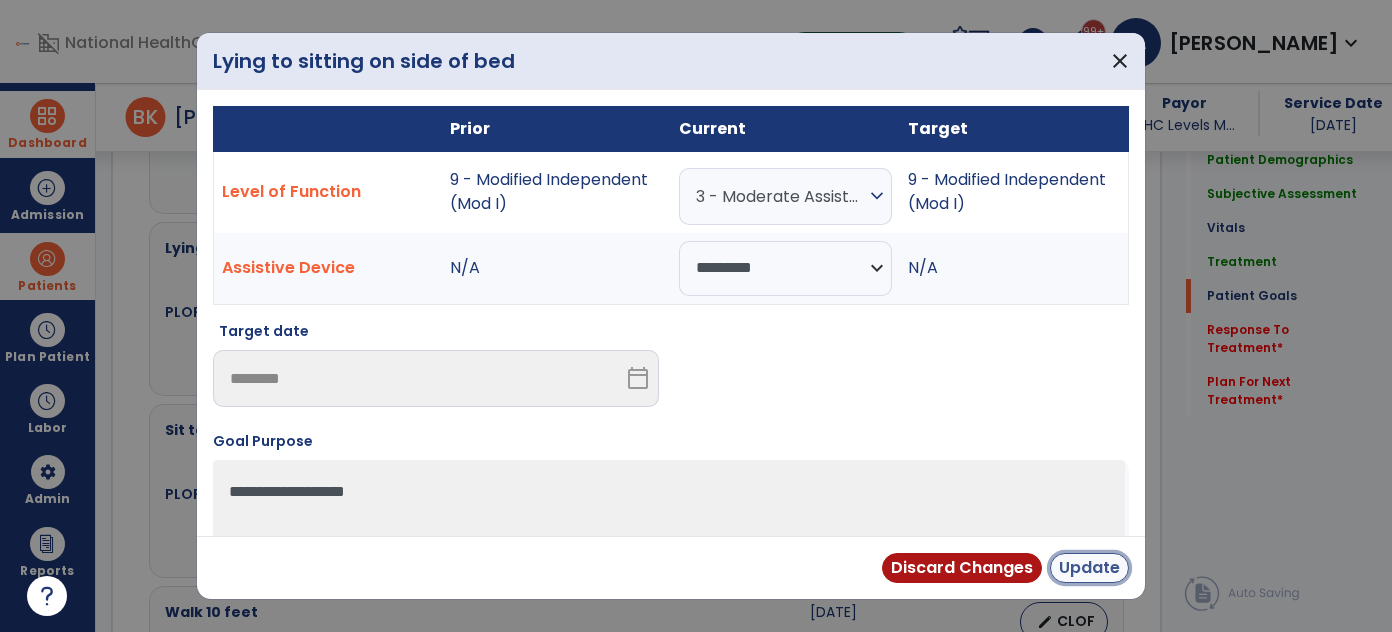 click on "Update" at bounding box center (1089, 568) 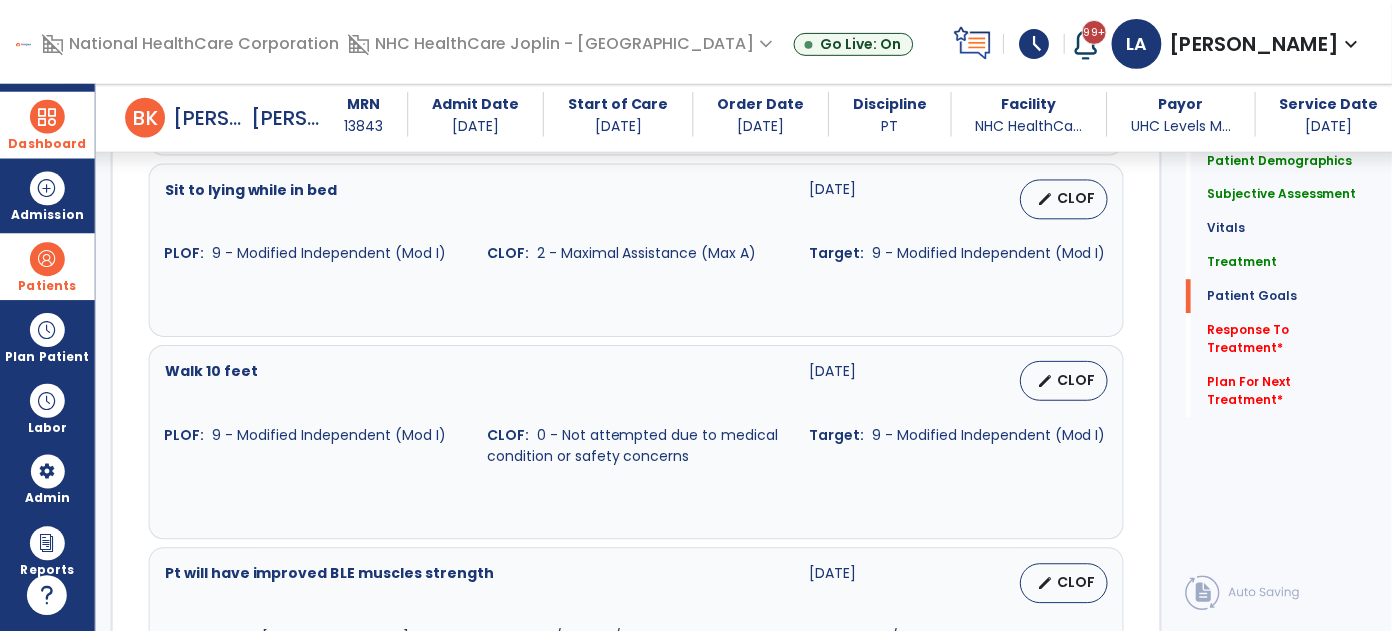 scroll, scrollTop: 2000, scrollLeft: 0, axis: vertical 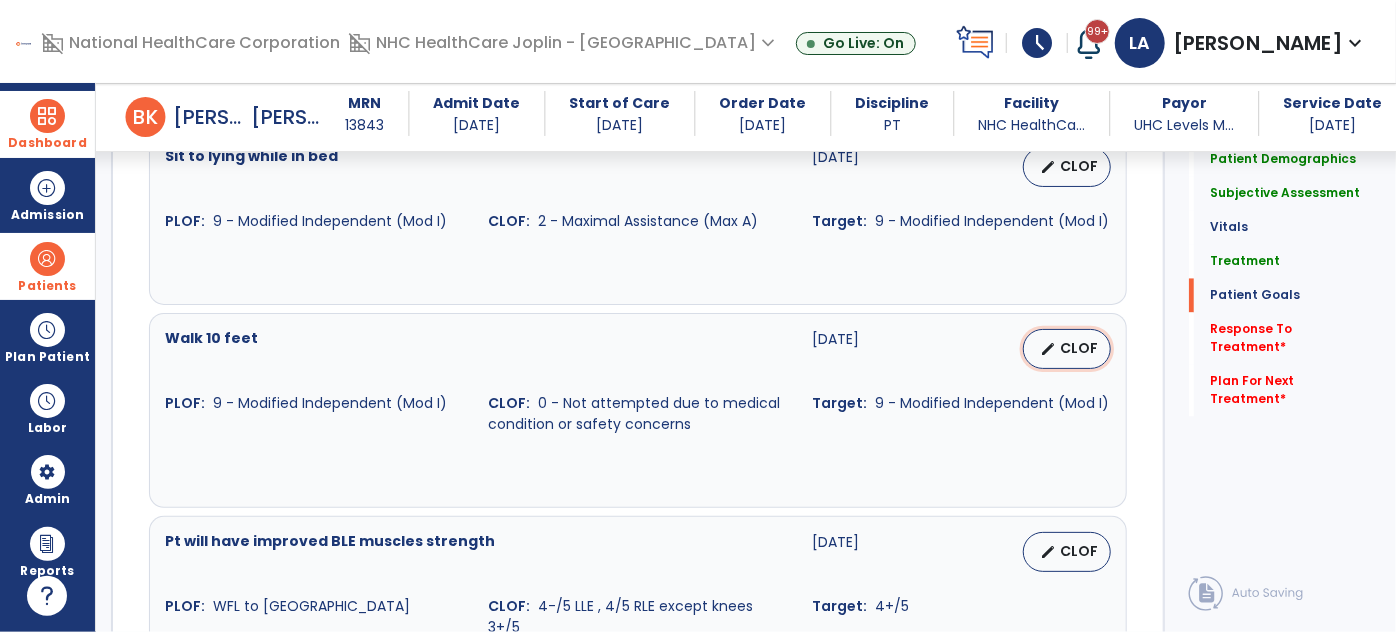click on "edit   CLOF" at bounding box center [1067, 349] 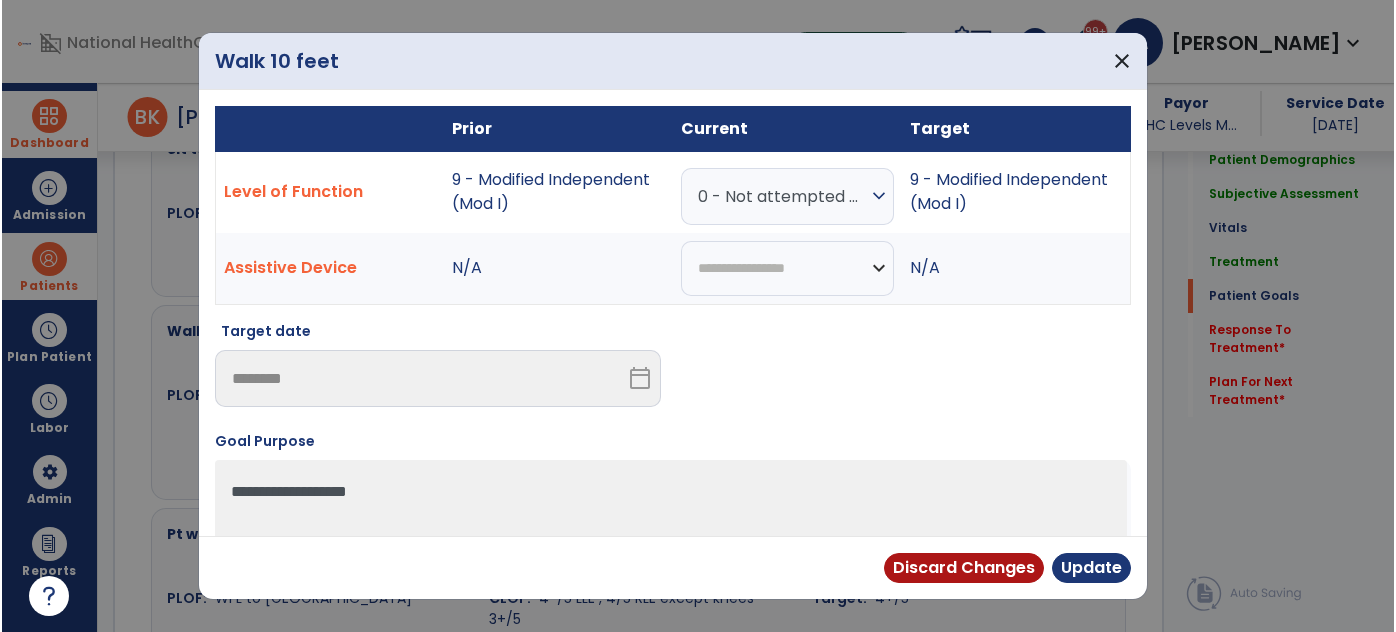scroll, scrollTop: 2000, scrollLeft: 0, axis: vertical 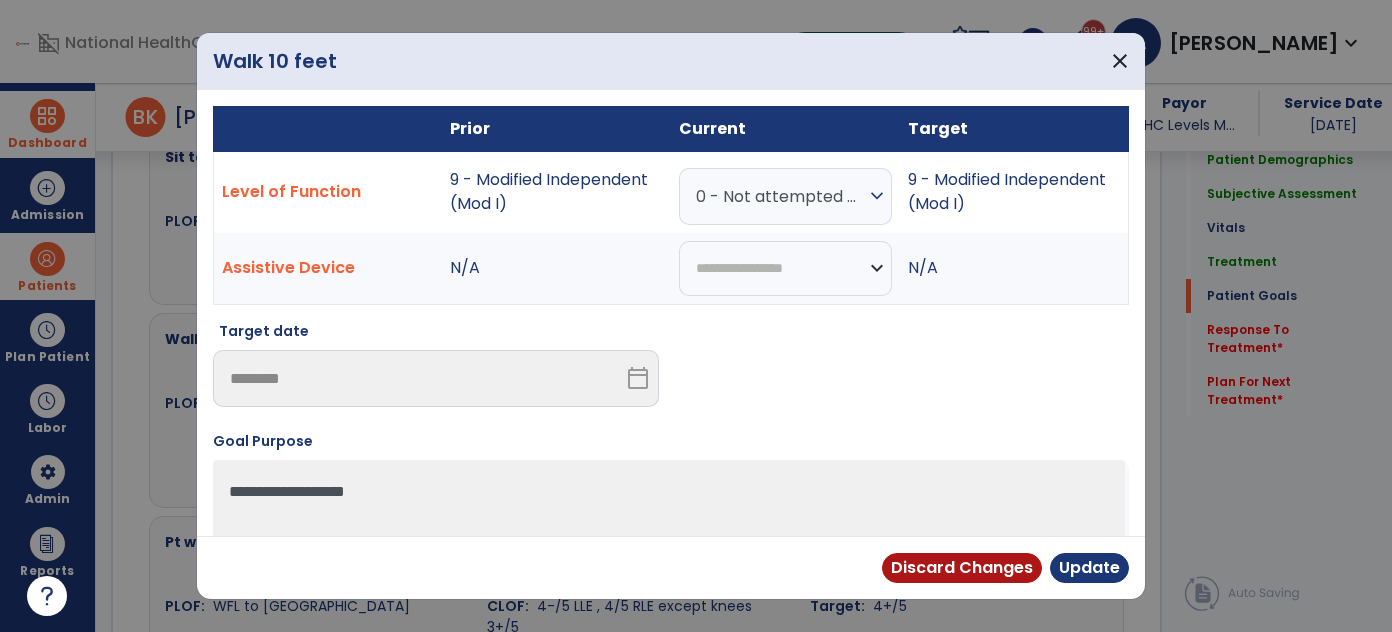 click on "expand_more" at bounding box center [877, 196] 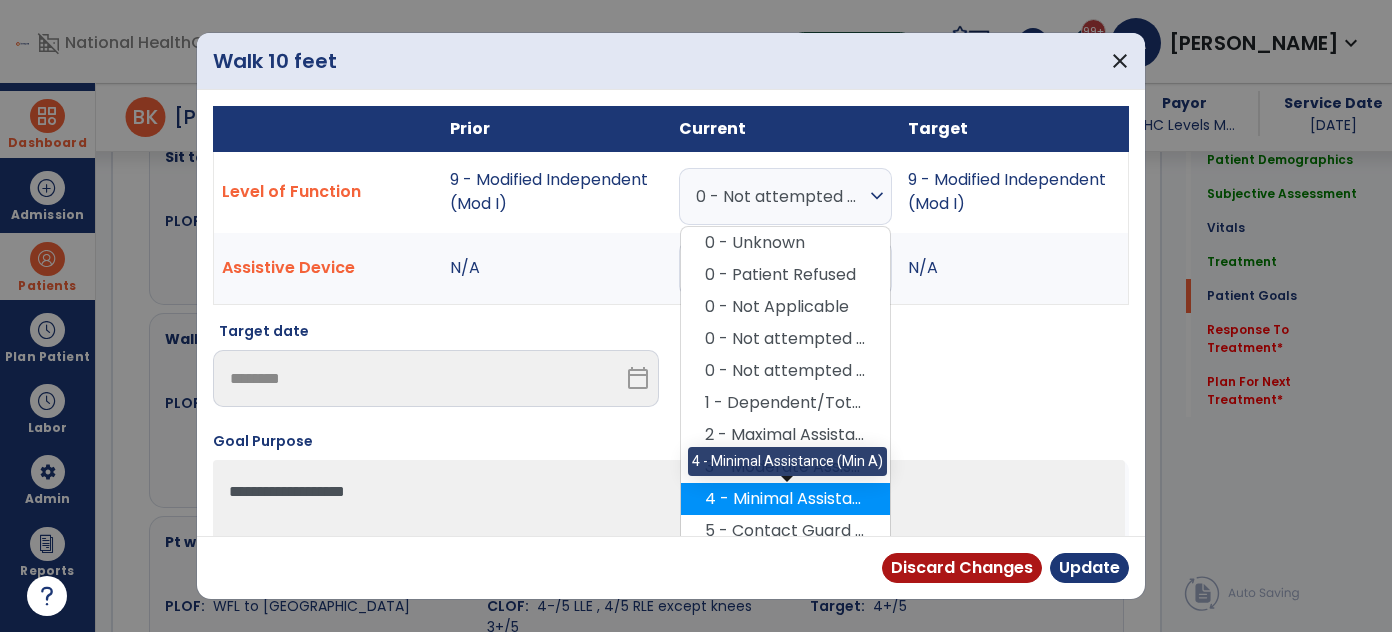 click on "4 - Minimal Assistance (Min A)" at bounding box center (785, 499) 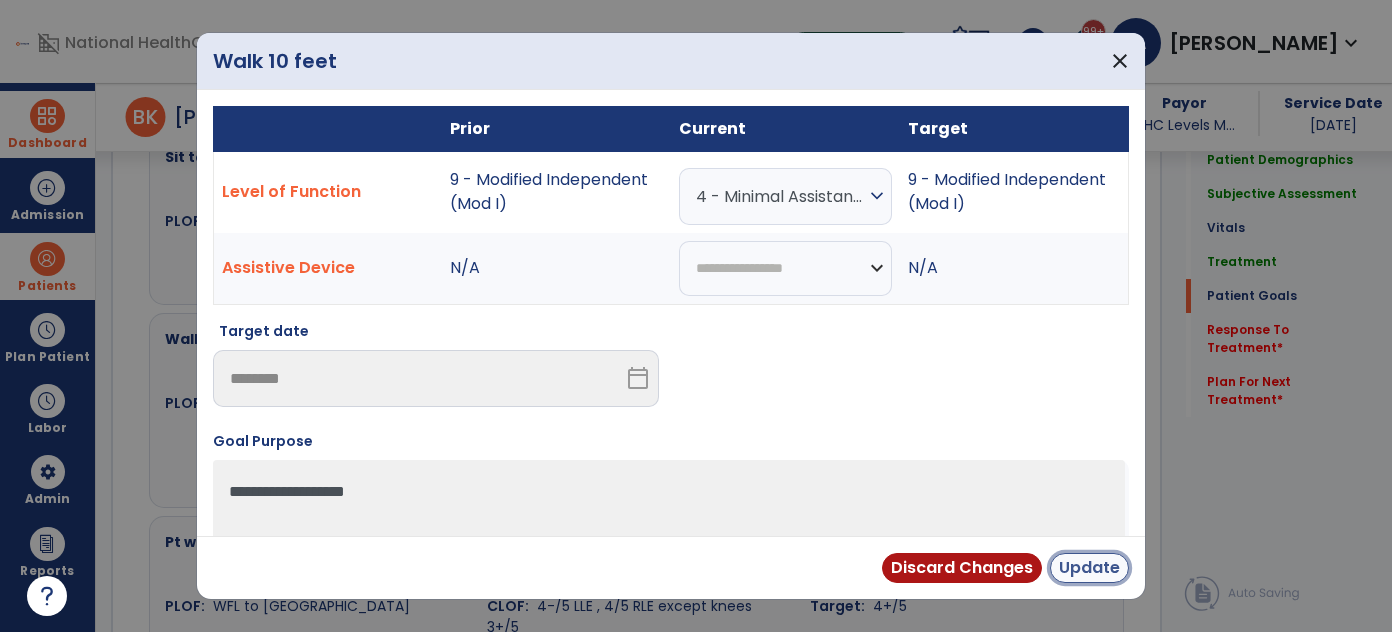 click on "Update" at bounding box center (1089, 568) 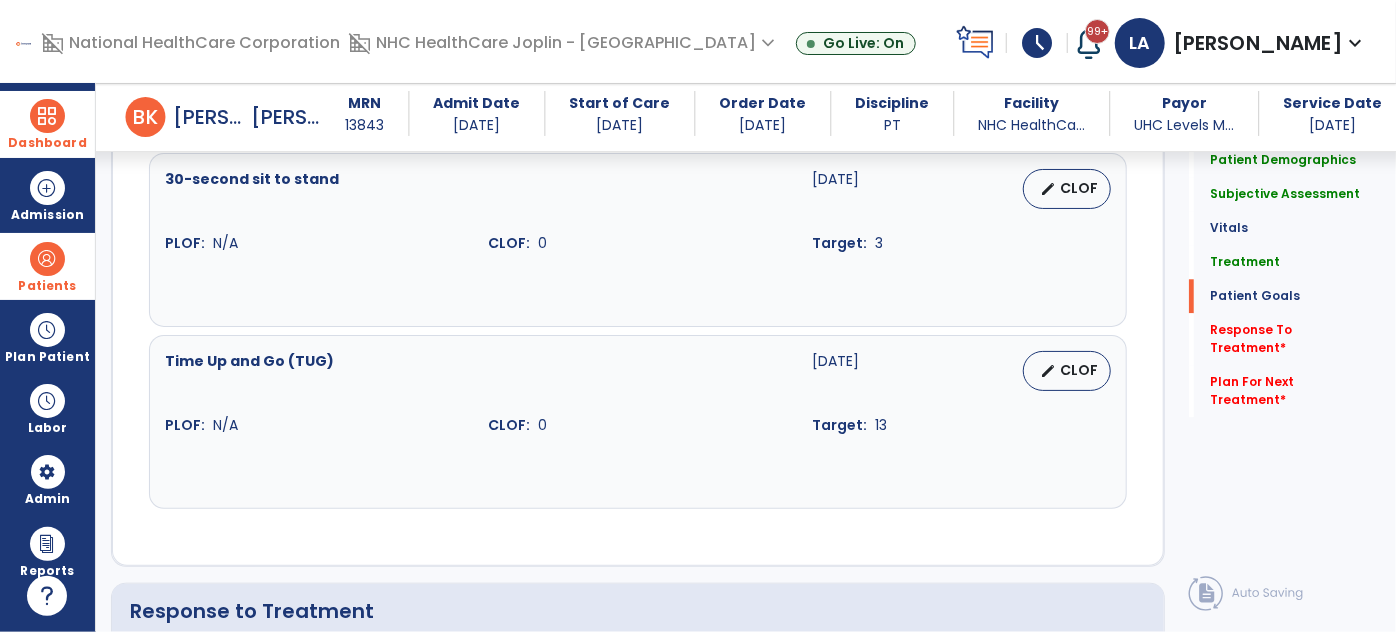scroll, scrollTop: 2818, scrollLeft: 0, axis: vertical 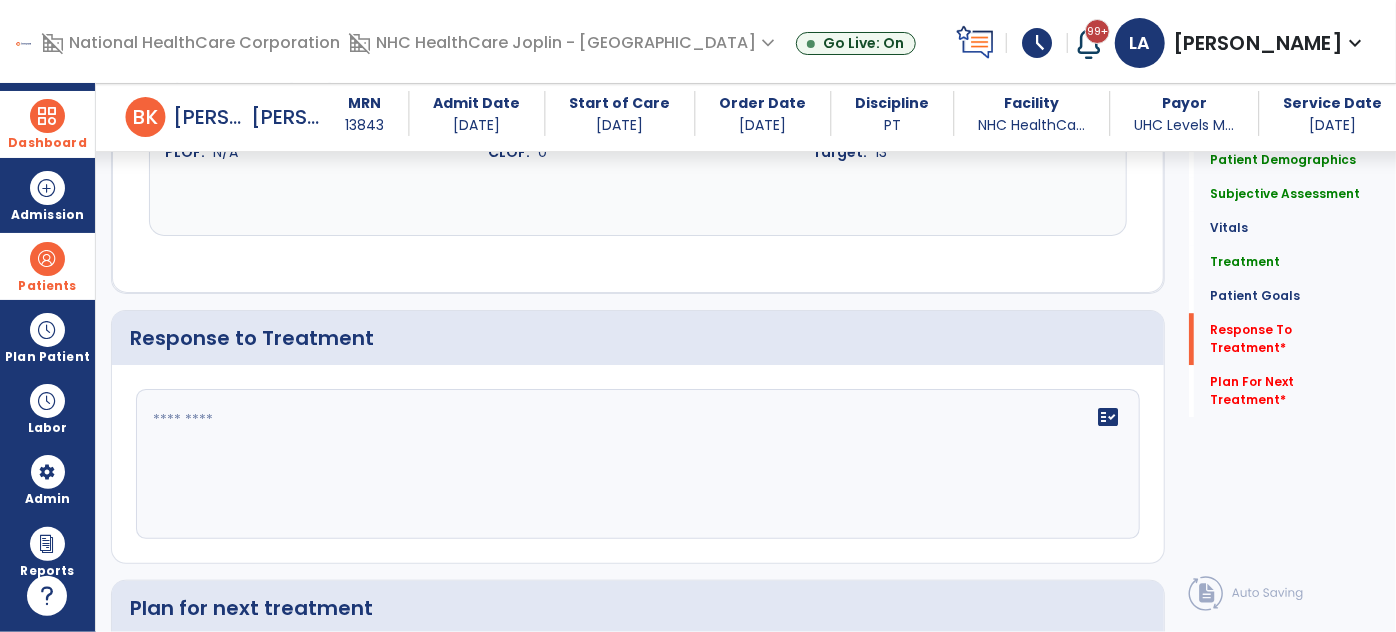 click 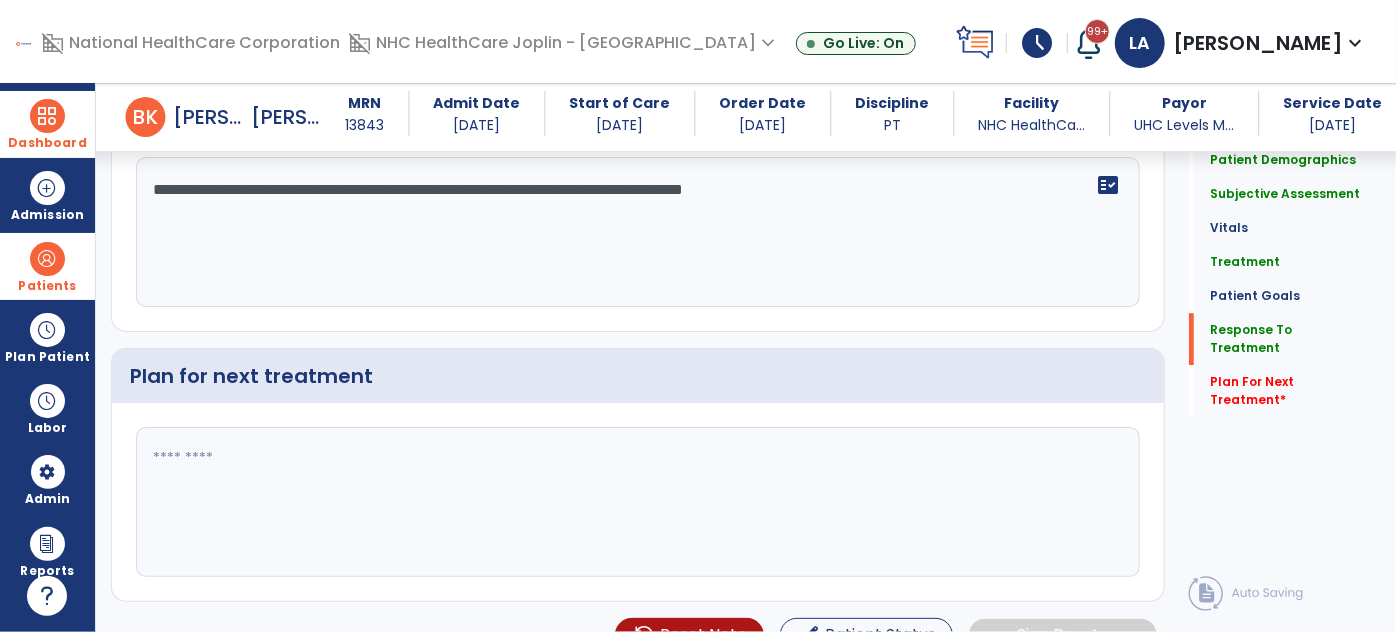scroll, scrollTop: 3054, scrollLeft: 0, axis: vertical 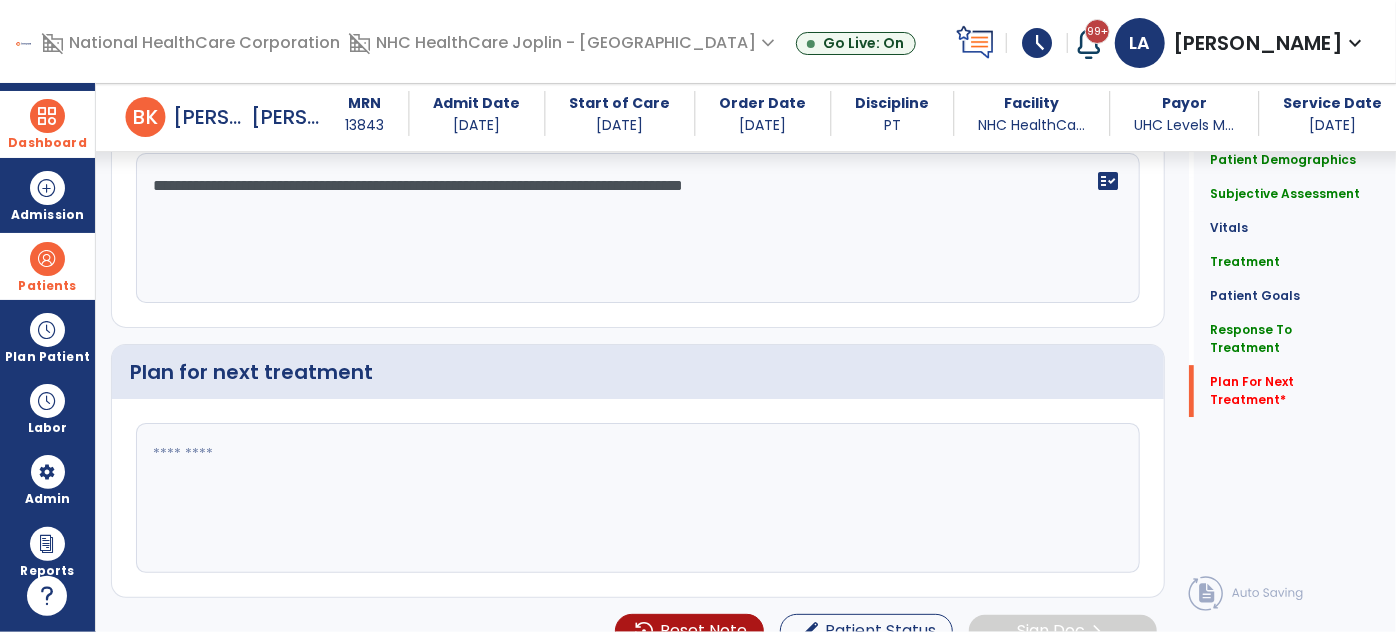 type on "**********" 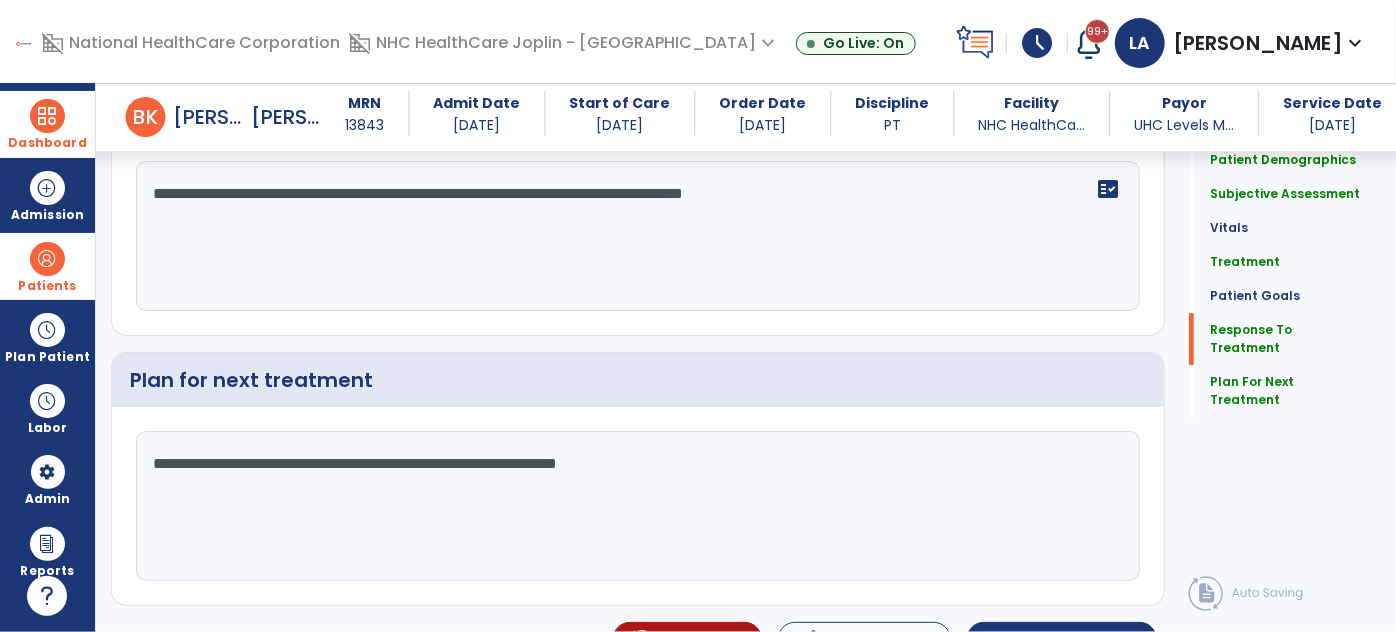 scroll, scrollTop: 3054, scrollLeft: 0, axis: vertical 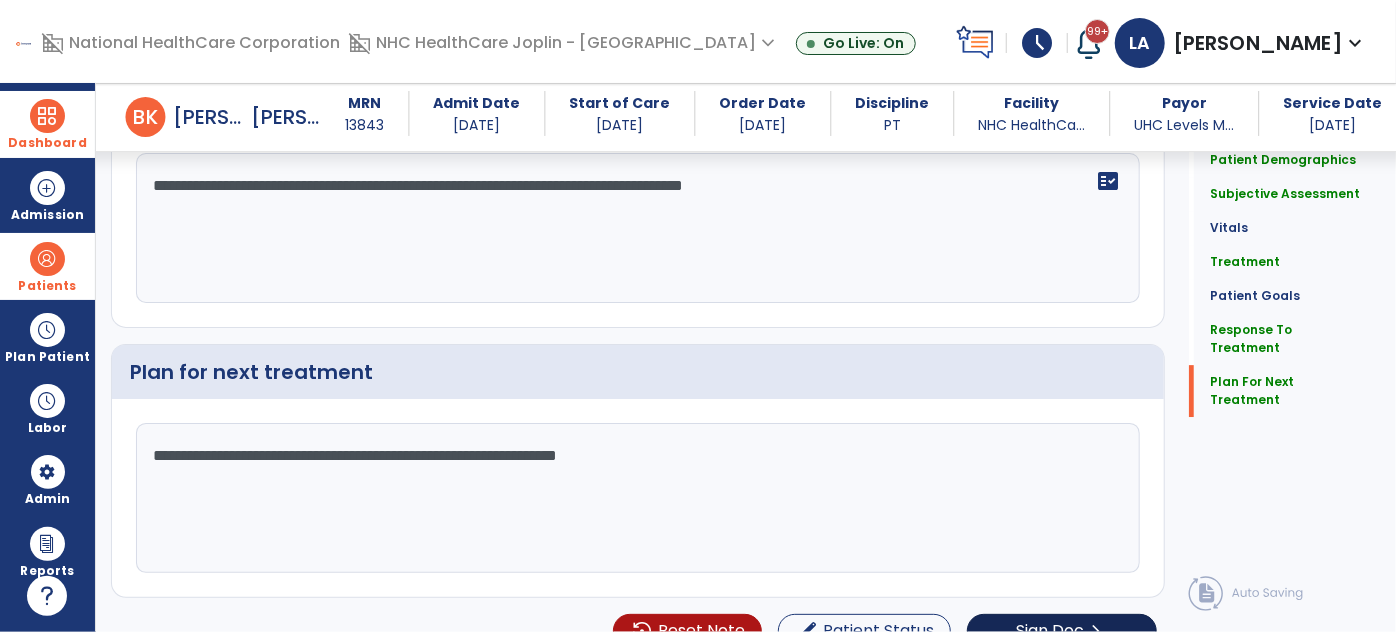type on "**********" 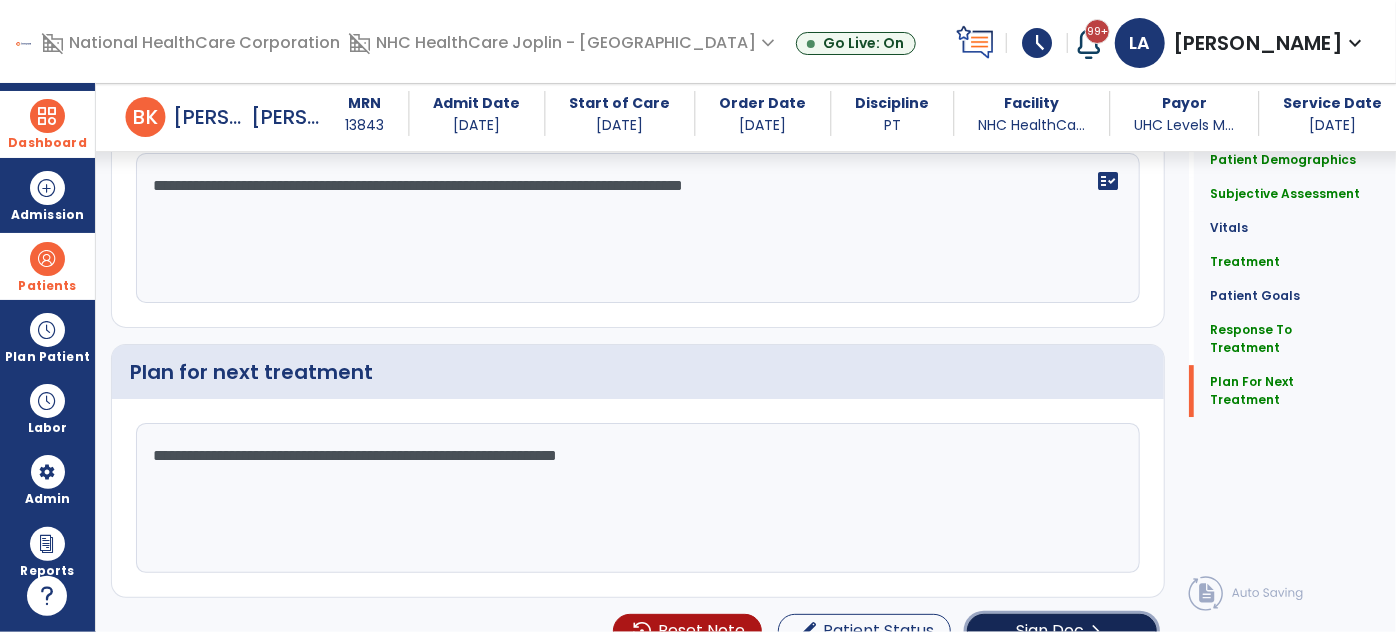 click on "Sign Doc" 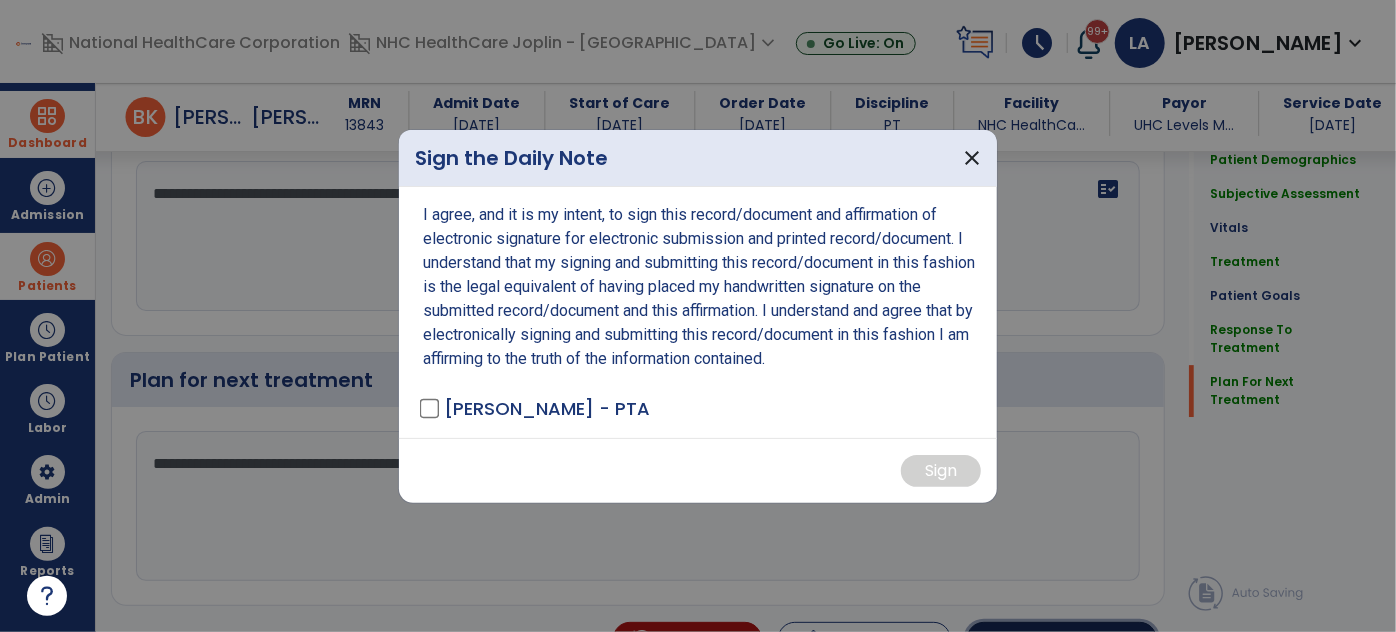 scroll, scrollTop: 3054, scrollLeft: 0, axis: vertical 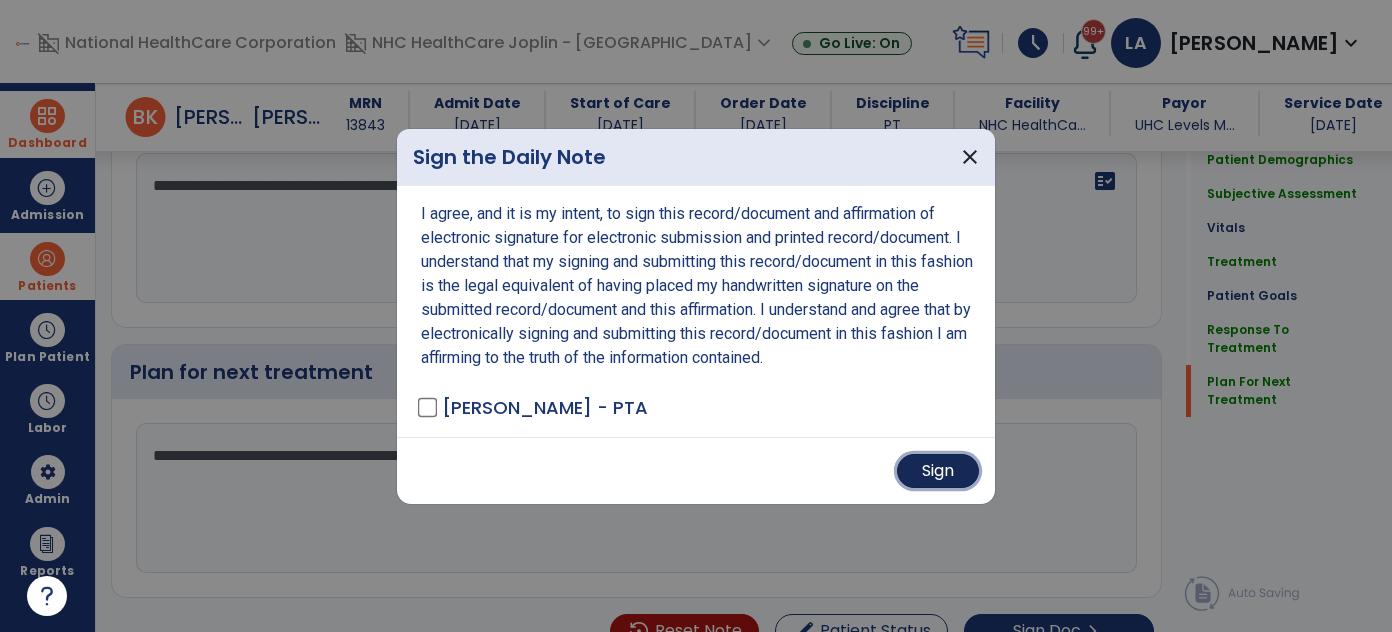 click on "Sign" at bounding box center (938, 471) 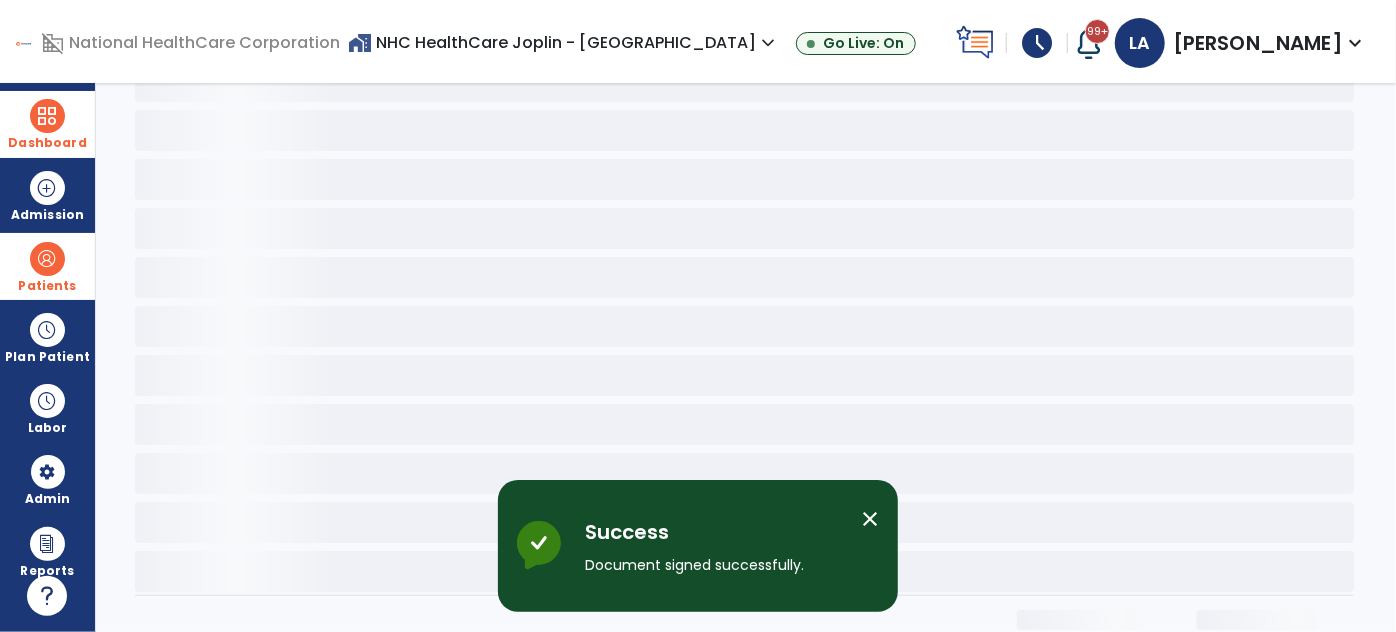 scroll, scrollTop: 0, scrollLeft: 0, axis: both 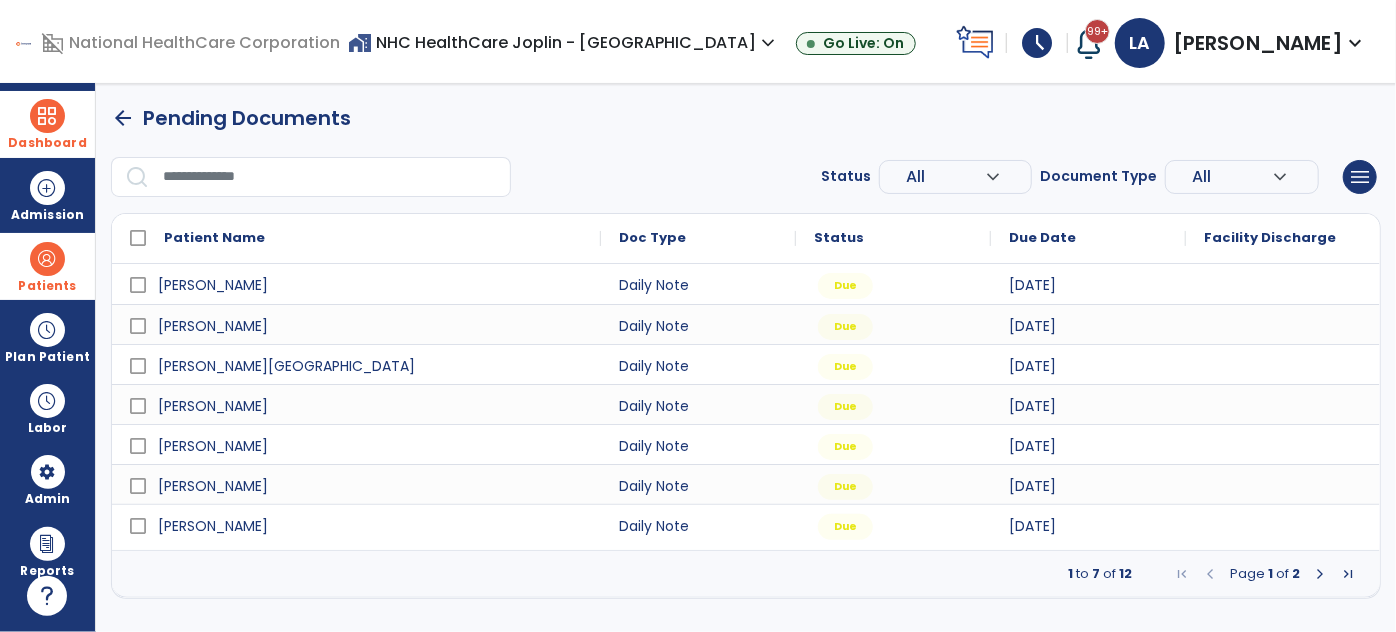 click at bounding box center [1320, 574] 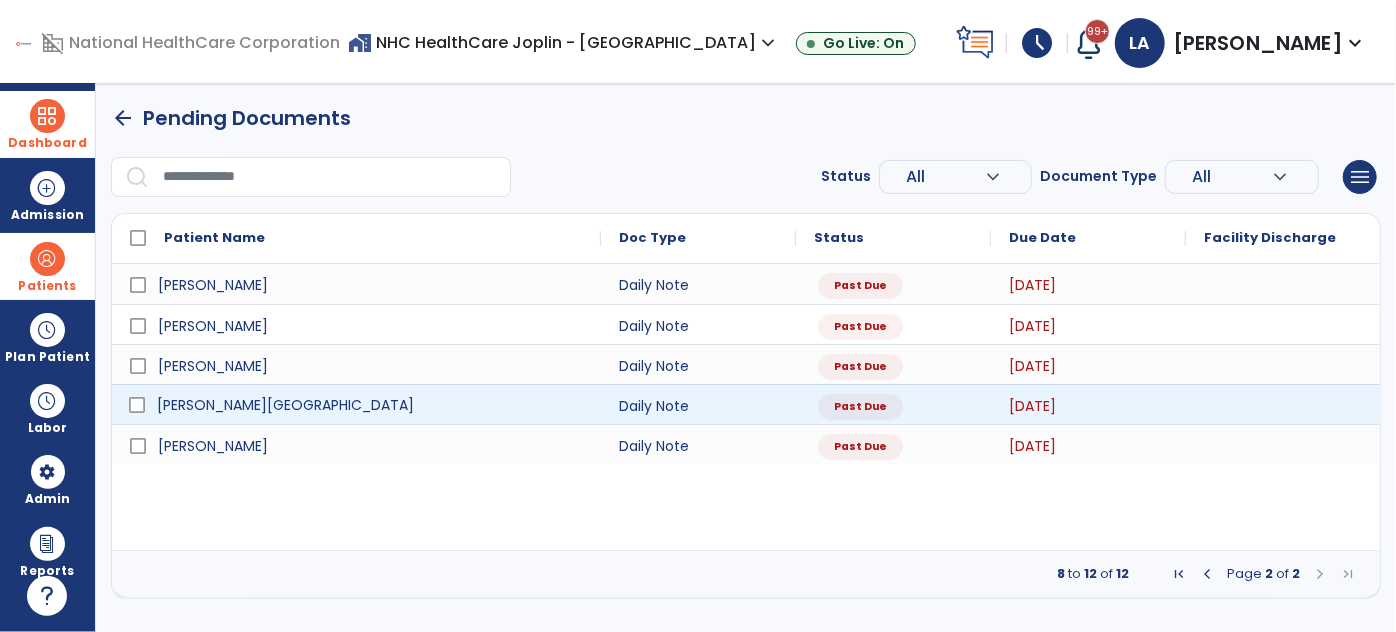 click on "[PERSON_NAME][GEOGRAPHIC_DATA]" at bounding box center [370, 405] 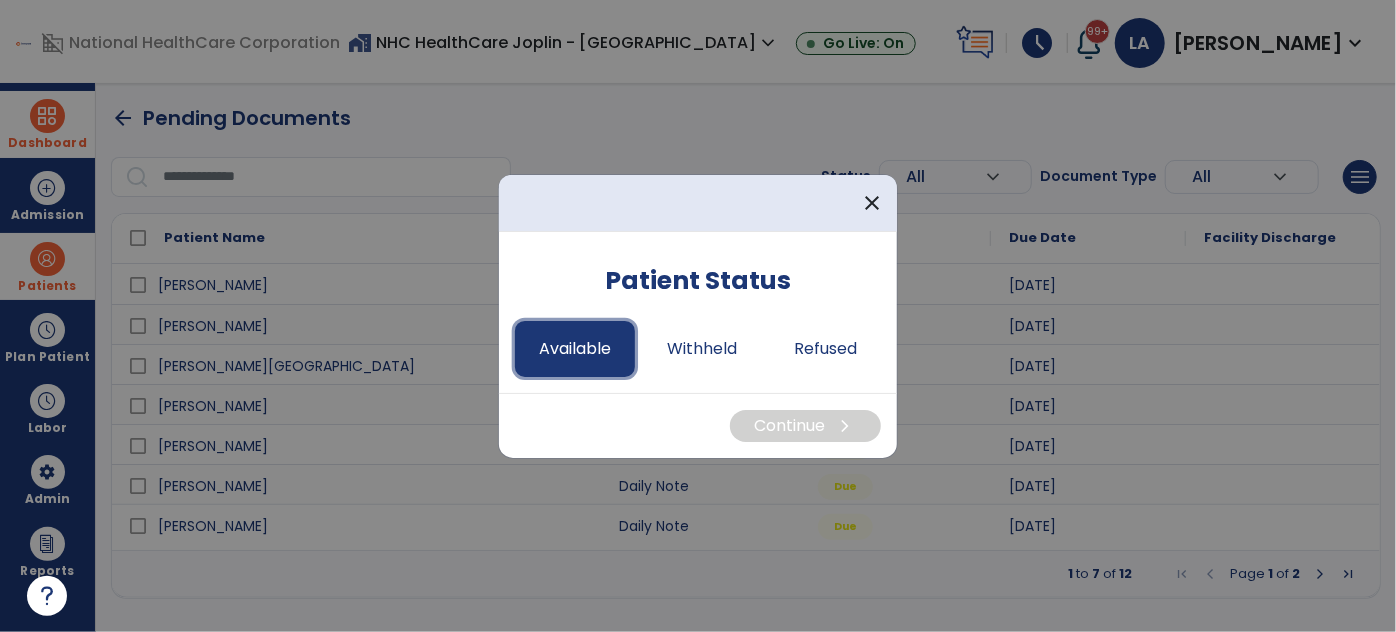 click on "Available" at bounding box center (575, 349) 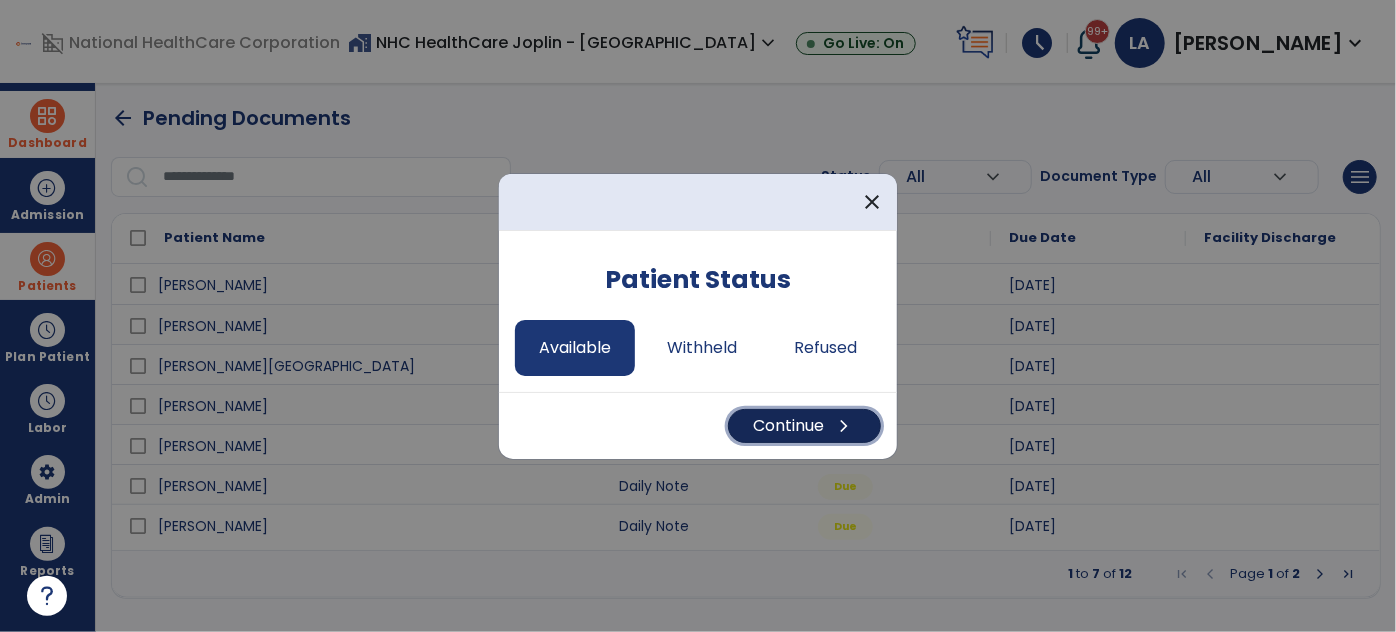 click on "Continue   chevron_right" at bounding box center (804, 426) 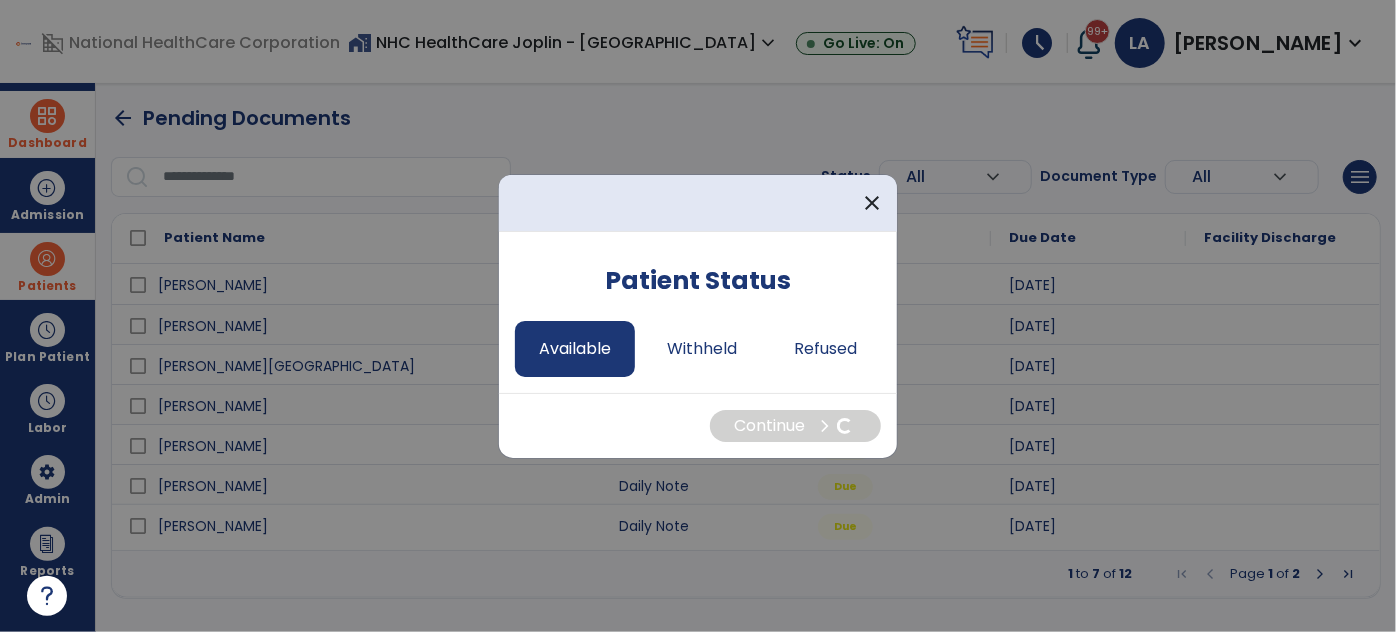 select on "*" 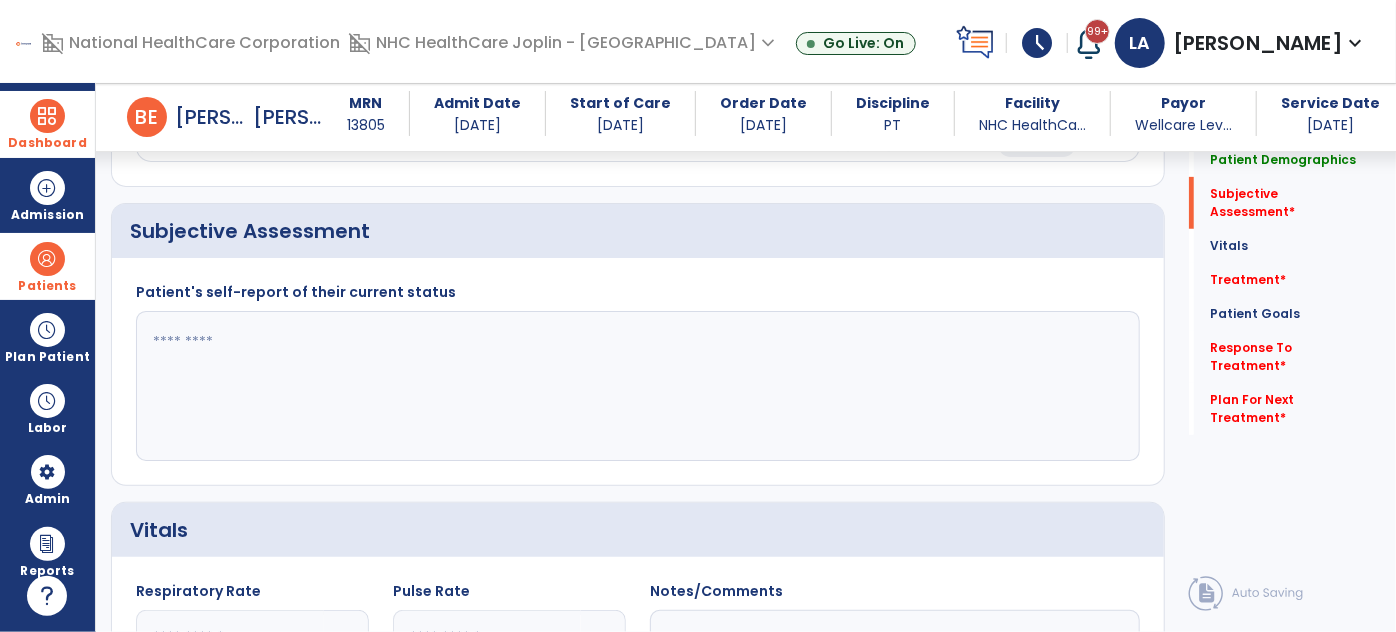 scroll, scrollTop: 454, scrollLeft: 0, axis: vertical 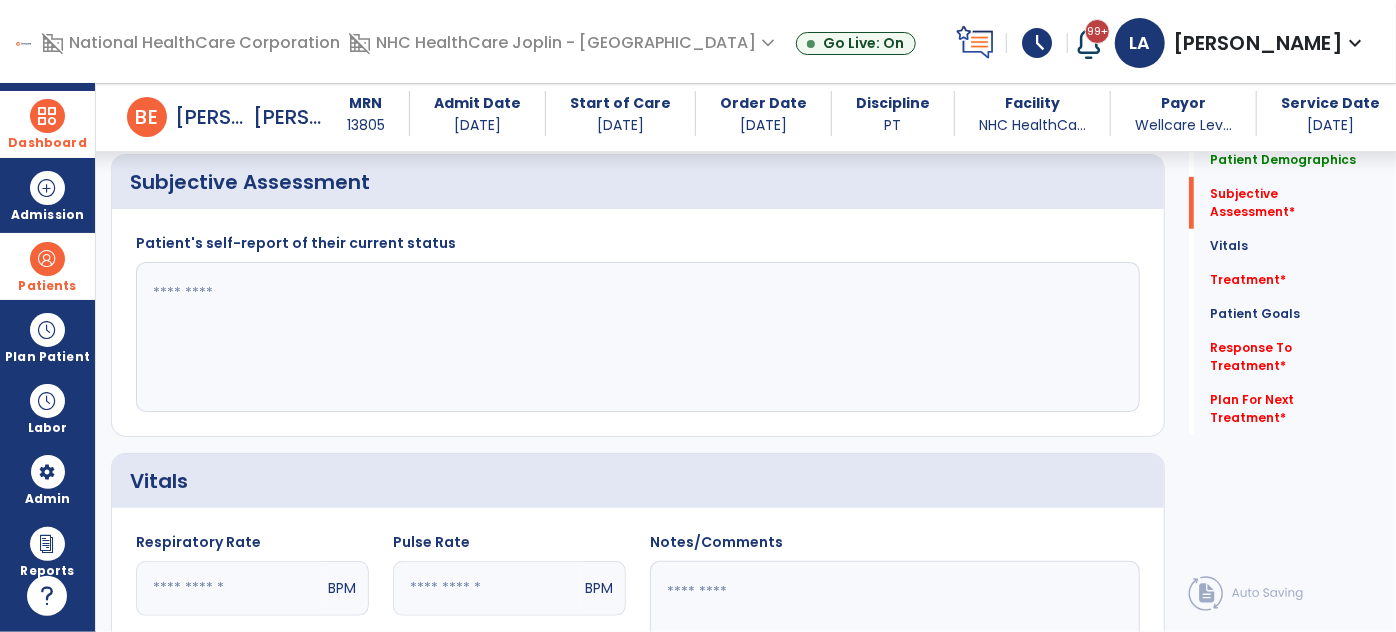 click 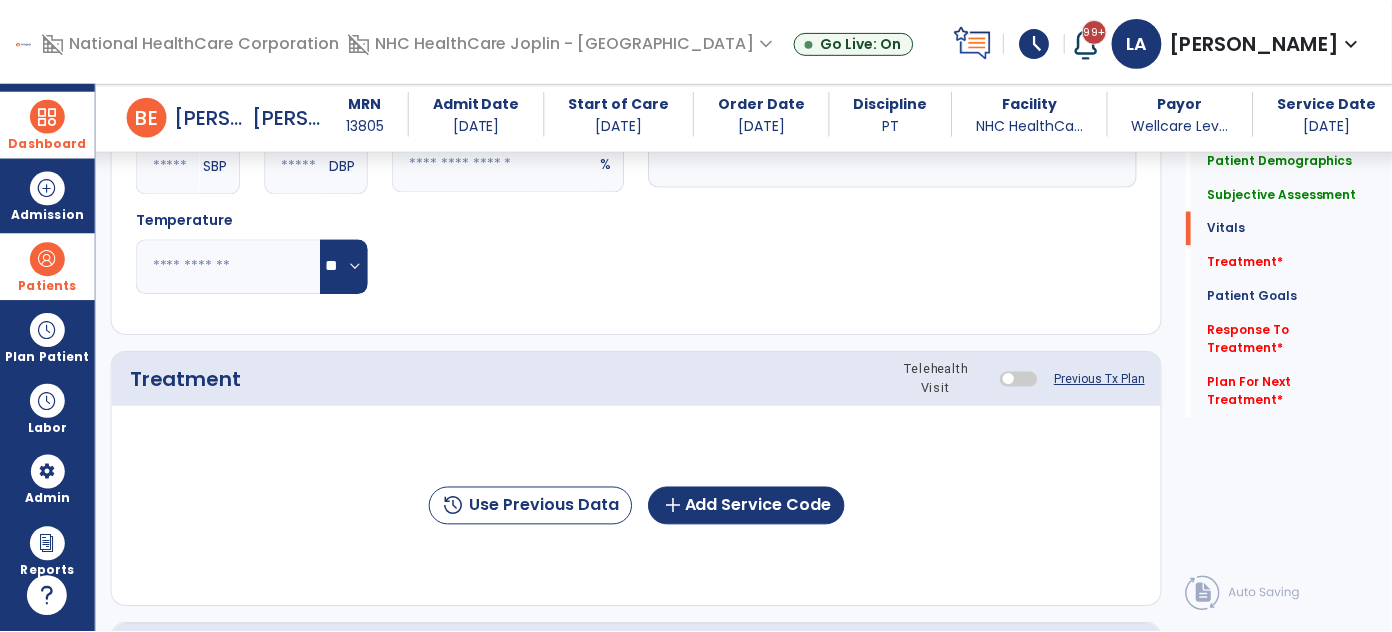 scroll, scrollTop: 1090, scrollLeft: 0, axis: vertical 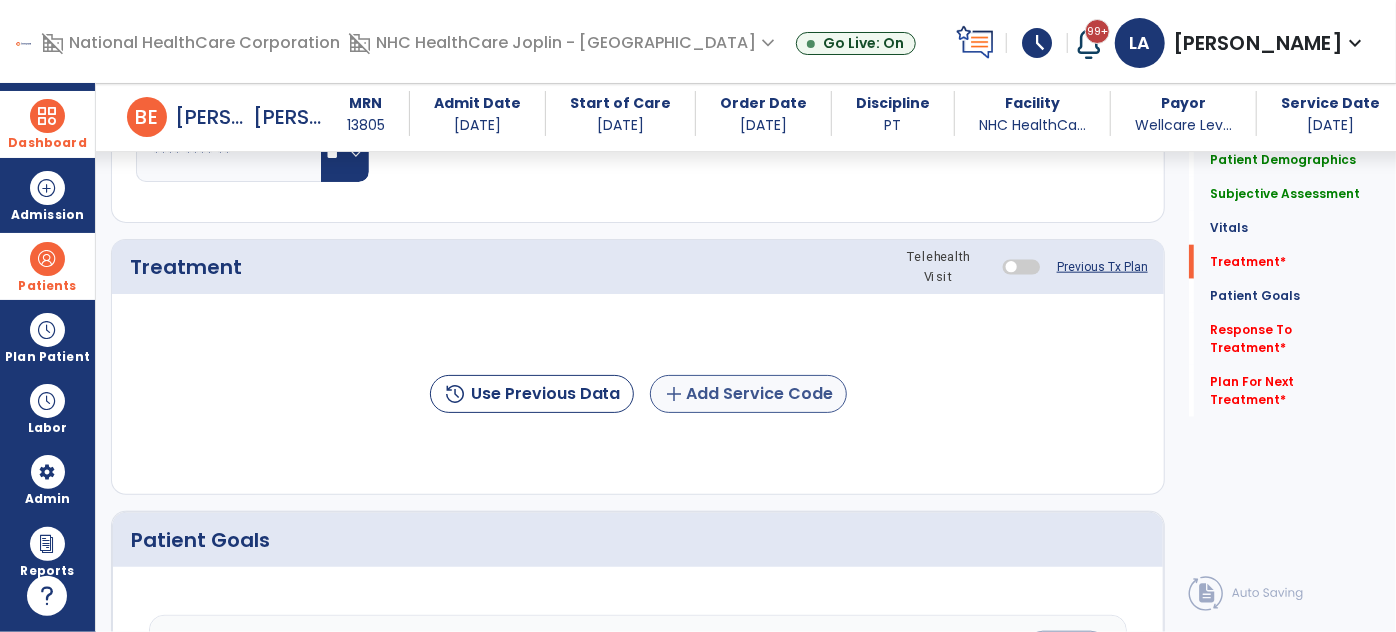 type on "**********" 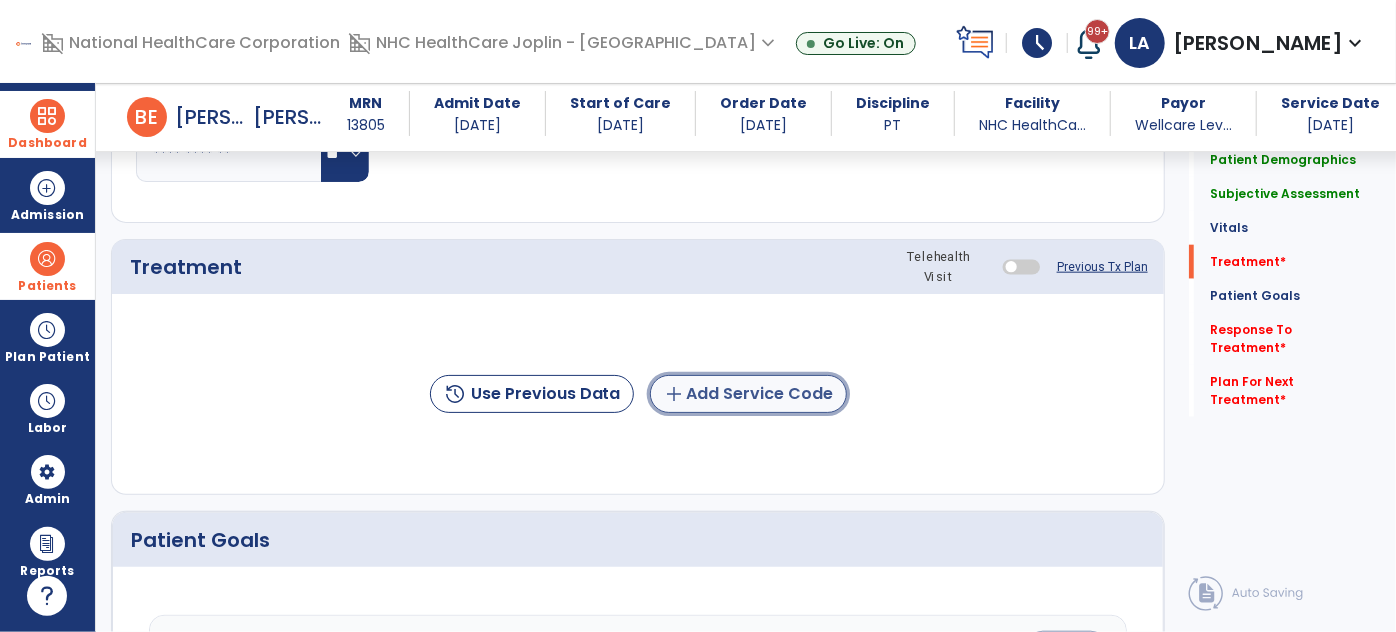 click on "add  Add Service Code" 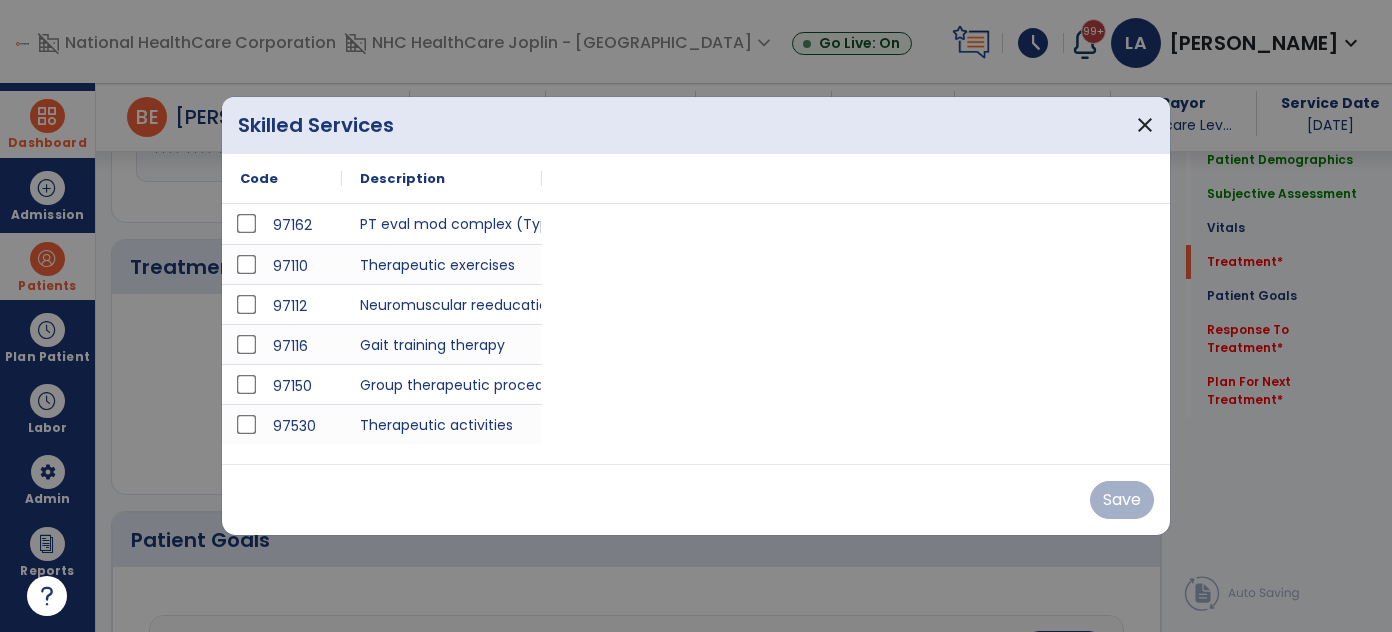 scroll, scrollTop: 1090, scrollLeft: 0, axis: vertical 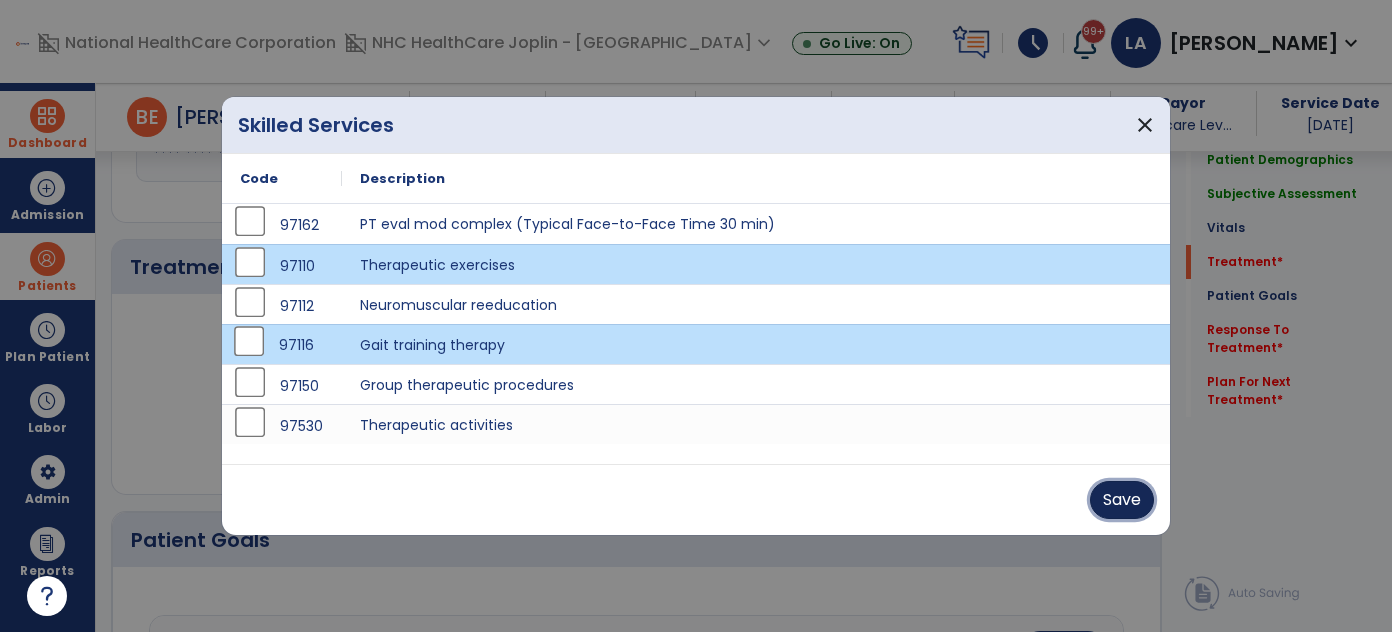 click on "Save" at bounding box center [1122, 500] 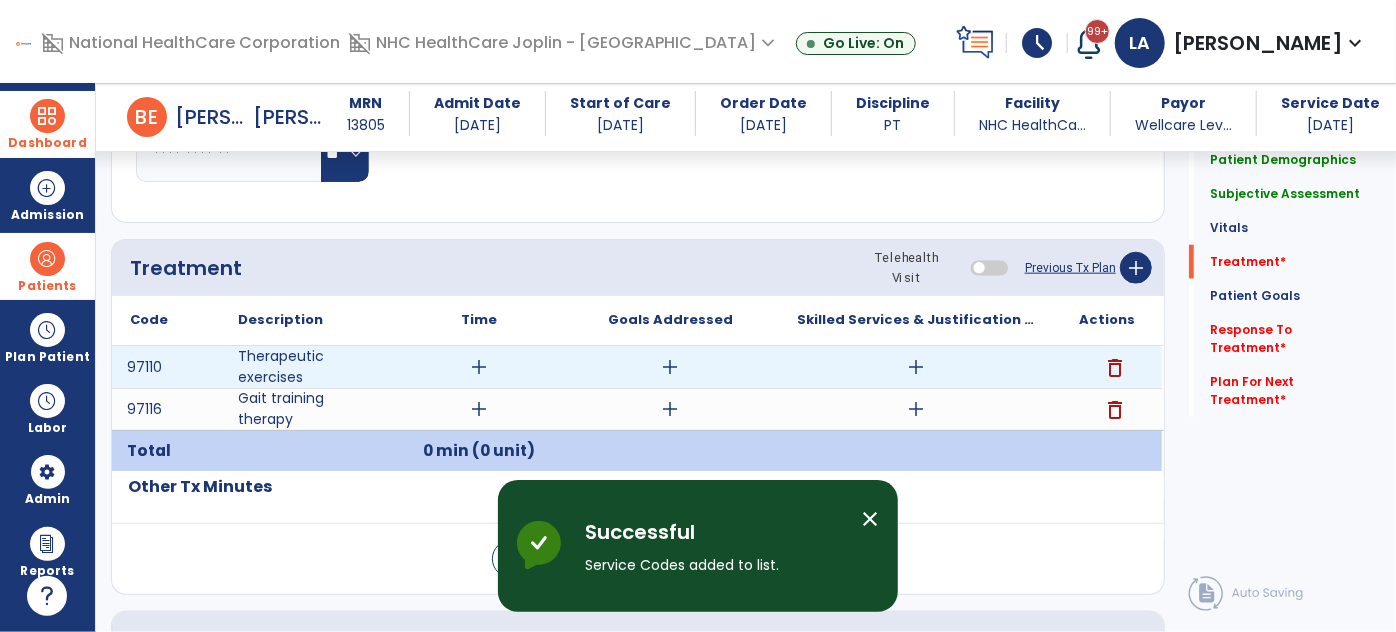 click on "add" at bounding box center [480, 367] 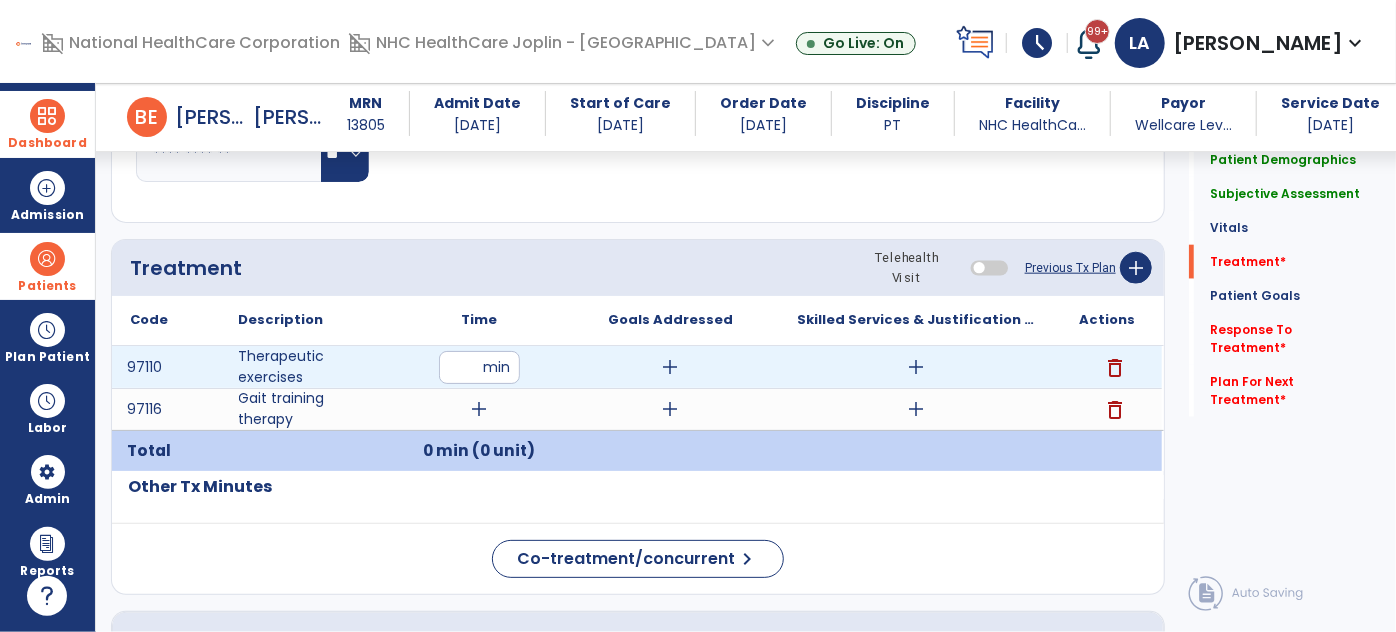 type on "**" 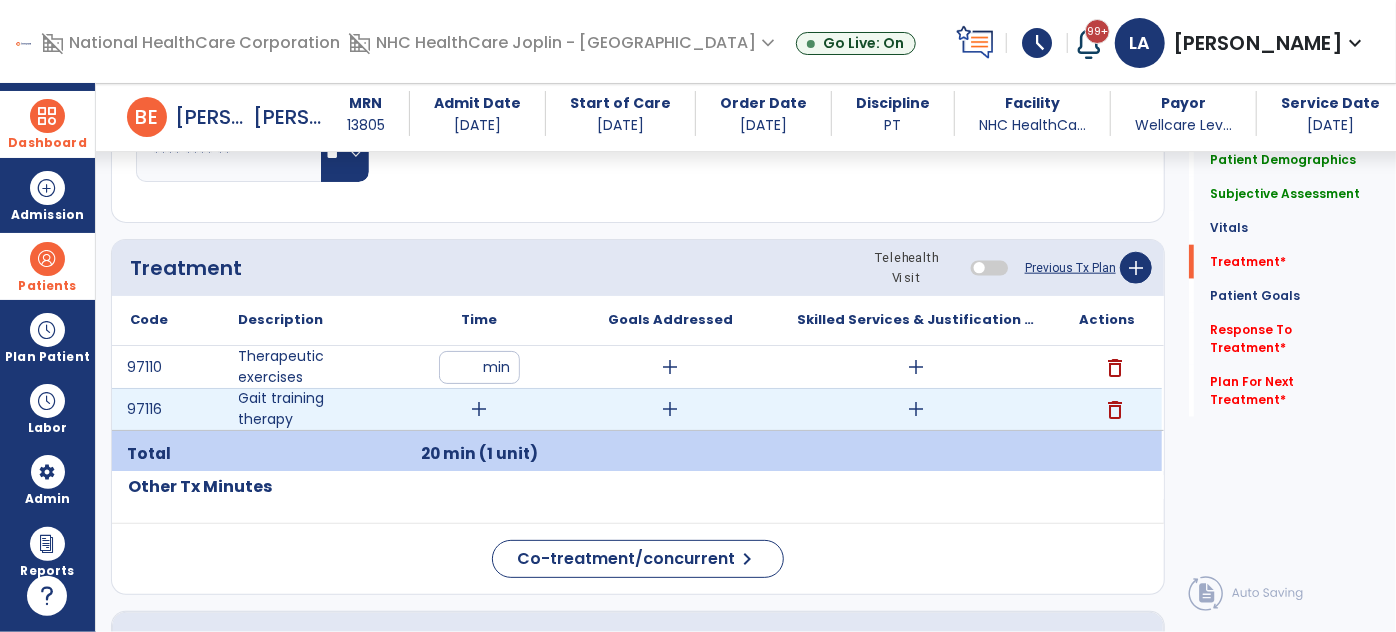 click on "add" at bounding box center [480, 409] 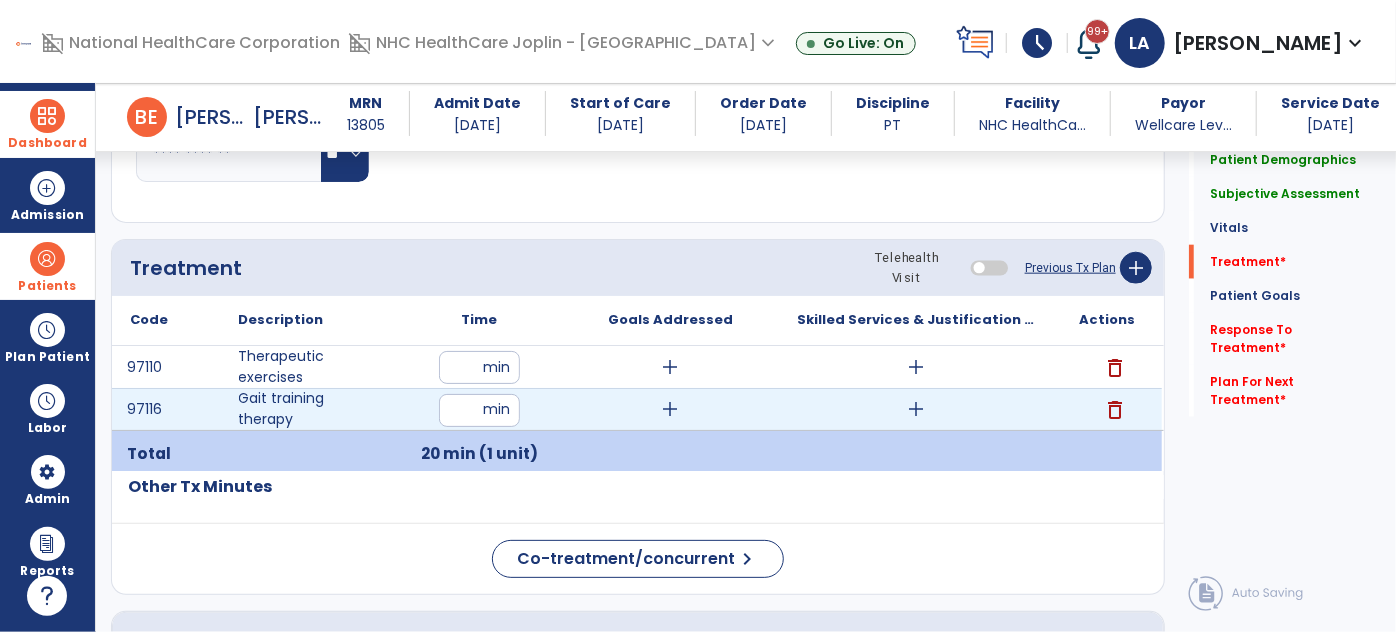 type on "**" 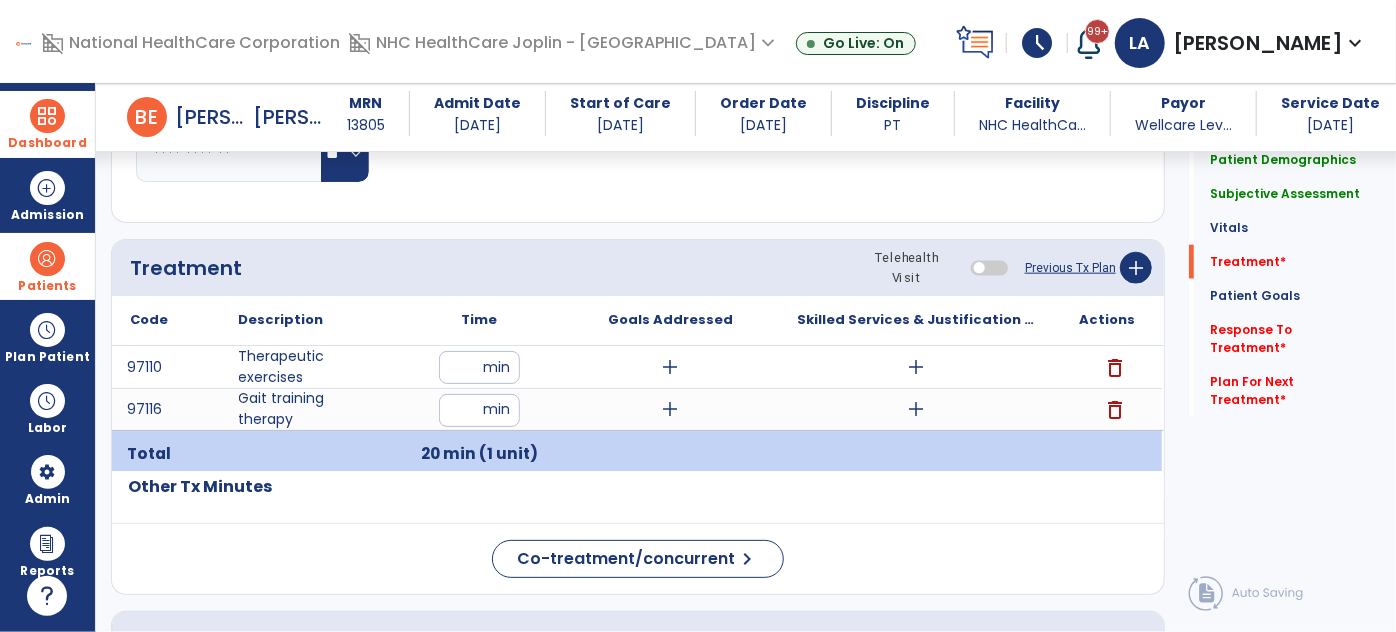 click on "Other Tx Minutes" 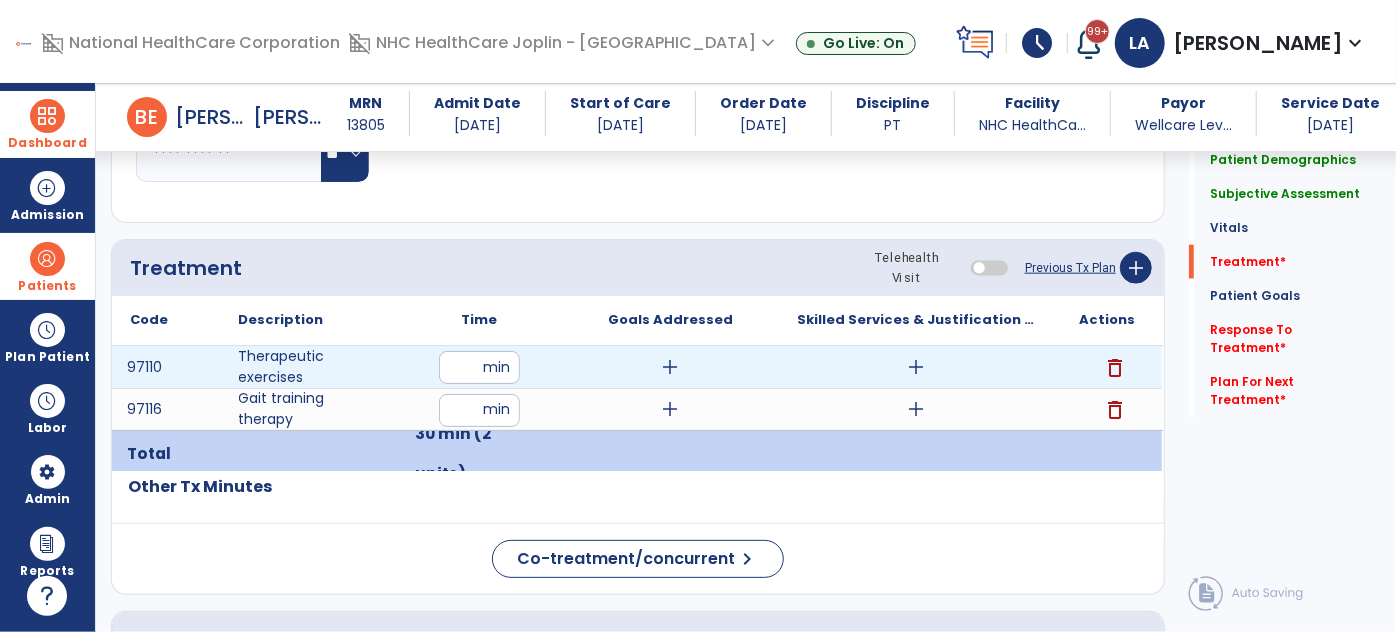 click on "add" at bounding box center [671, 367] 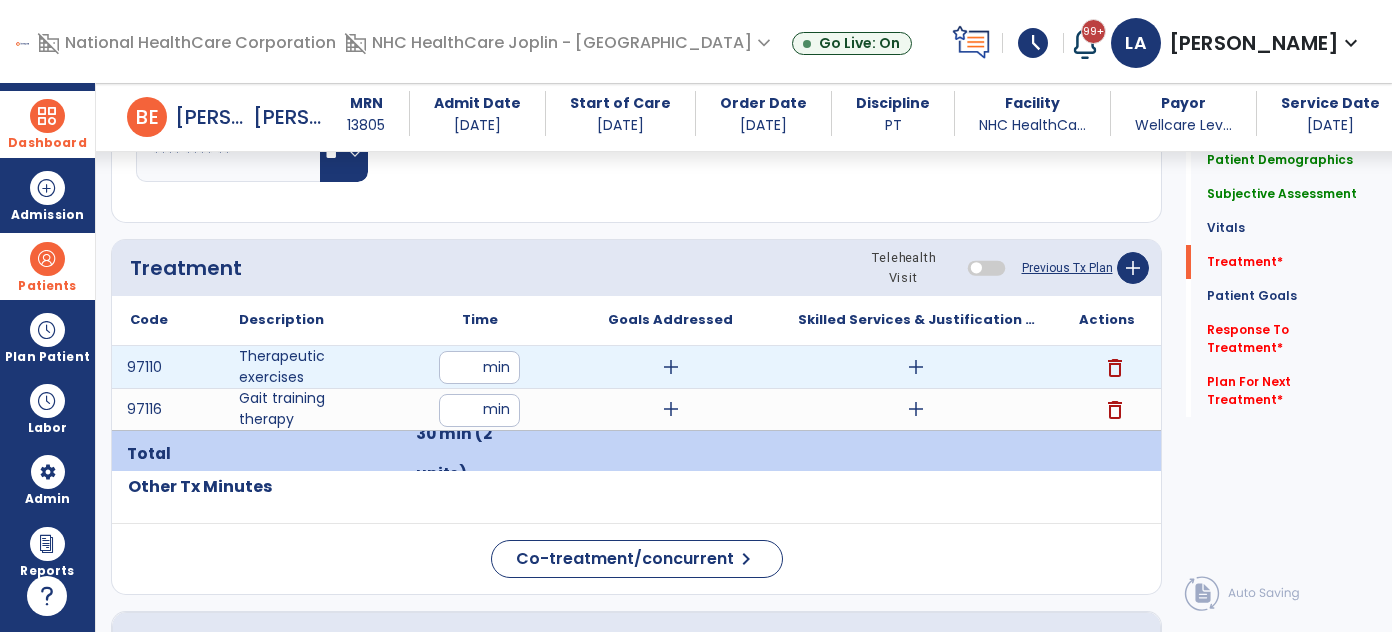scroll, scrollTop: 1090, scrollLeft: 0, axis: vertical 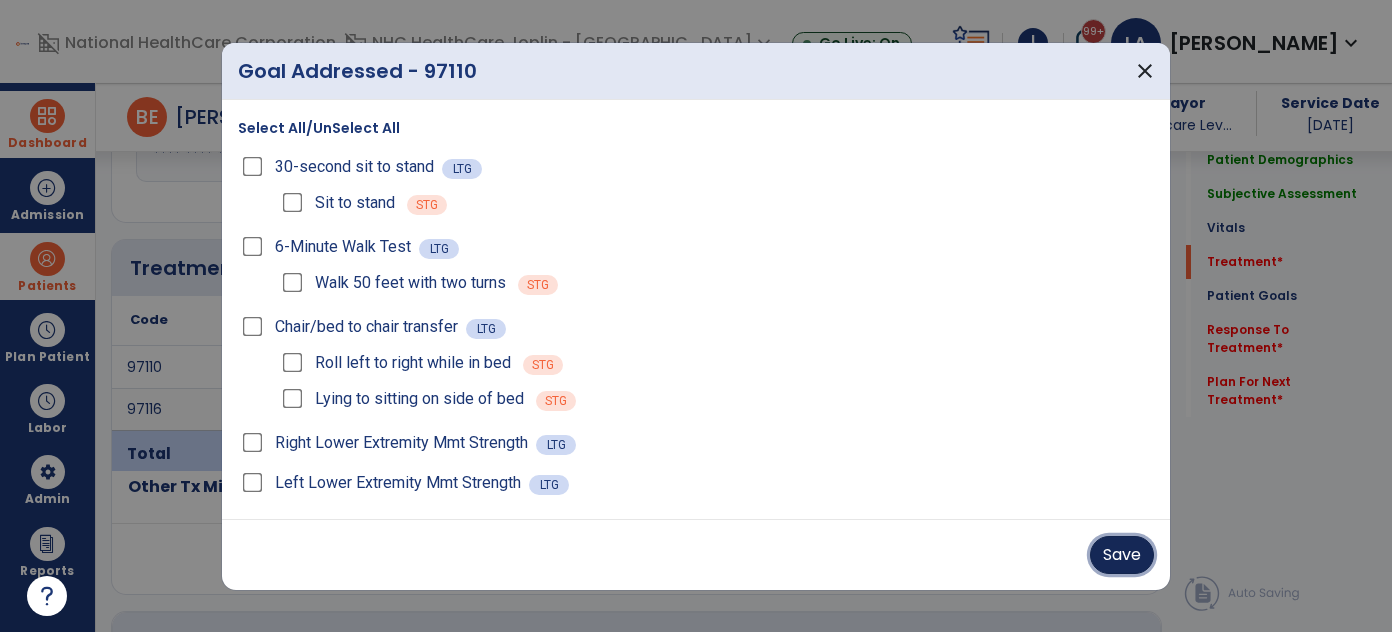 click on "Save" at bounding box center (1122, 555) 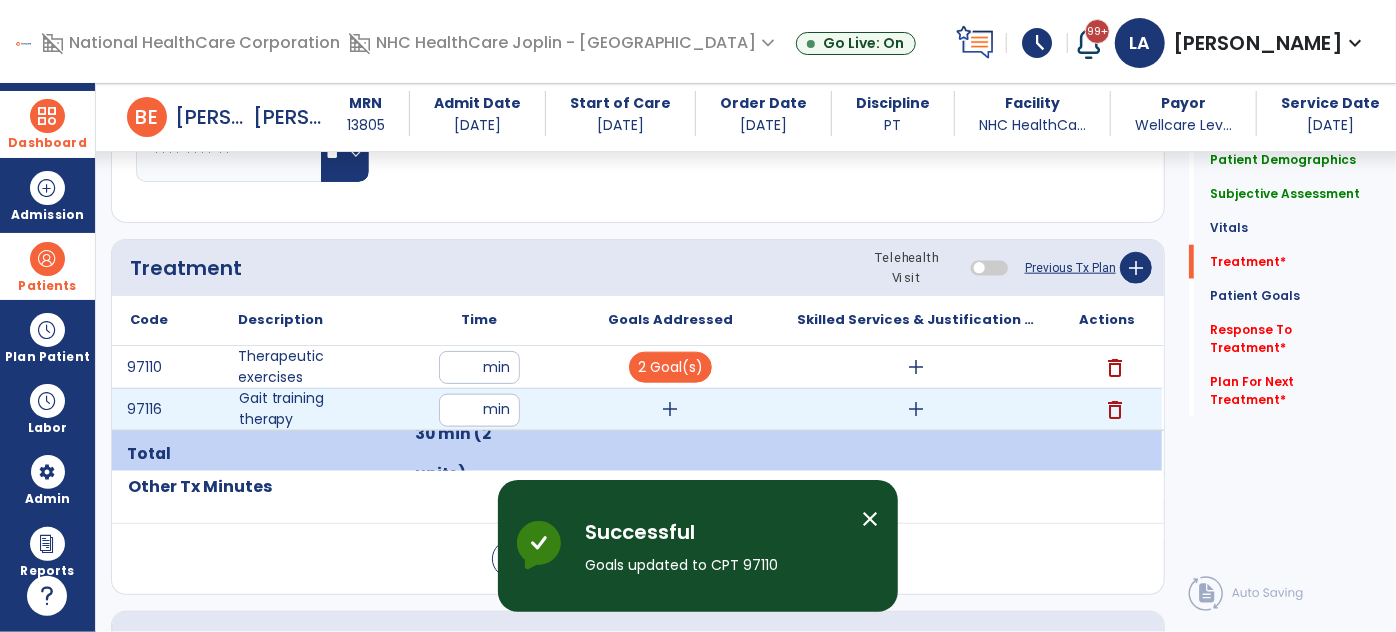 click on "add" at bounding box center (671, 409) 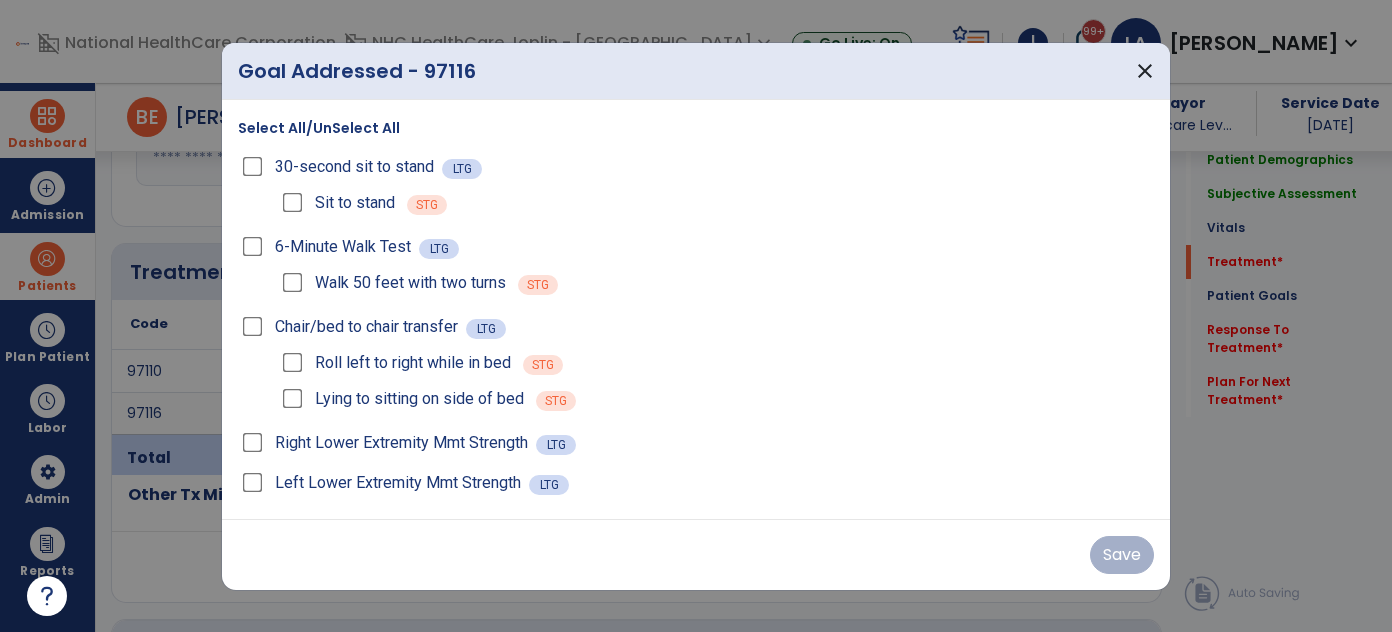 scroll, scrollTop: 1090, scrollLeft: 0, axis: vertical 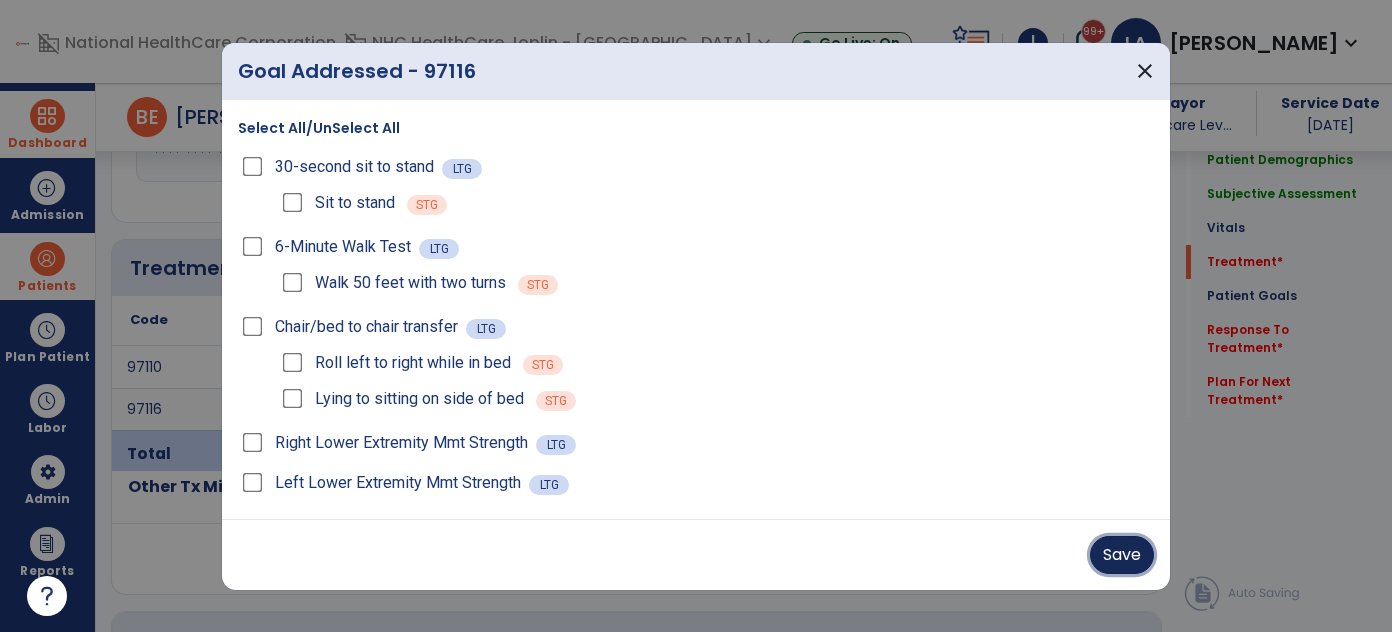 click on "Save" at bounding box center (1122, 555) 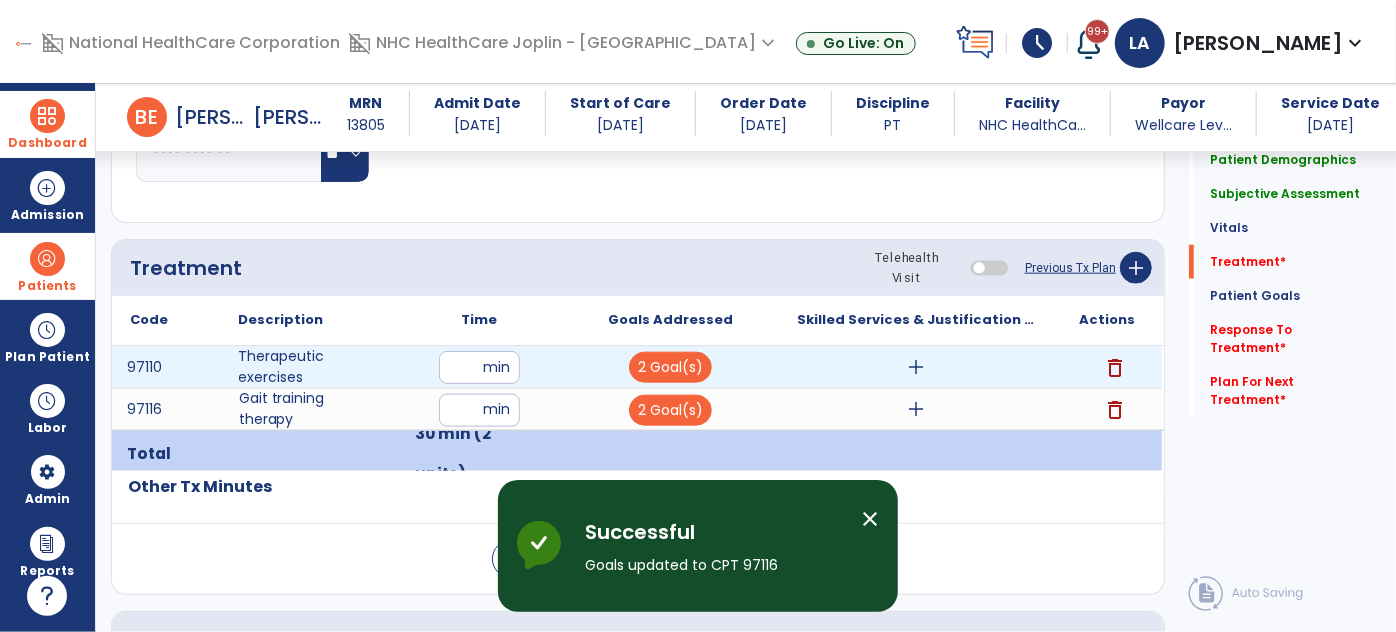 click on "add" at bounding box center (916, 367) 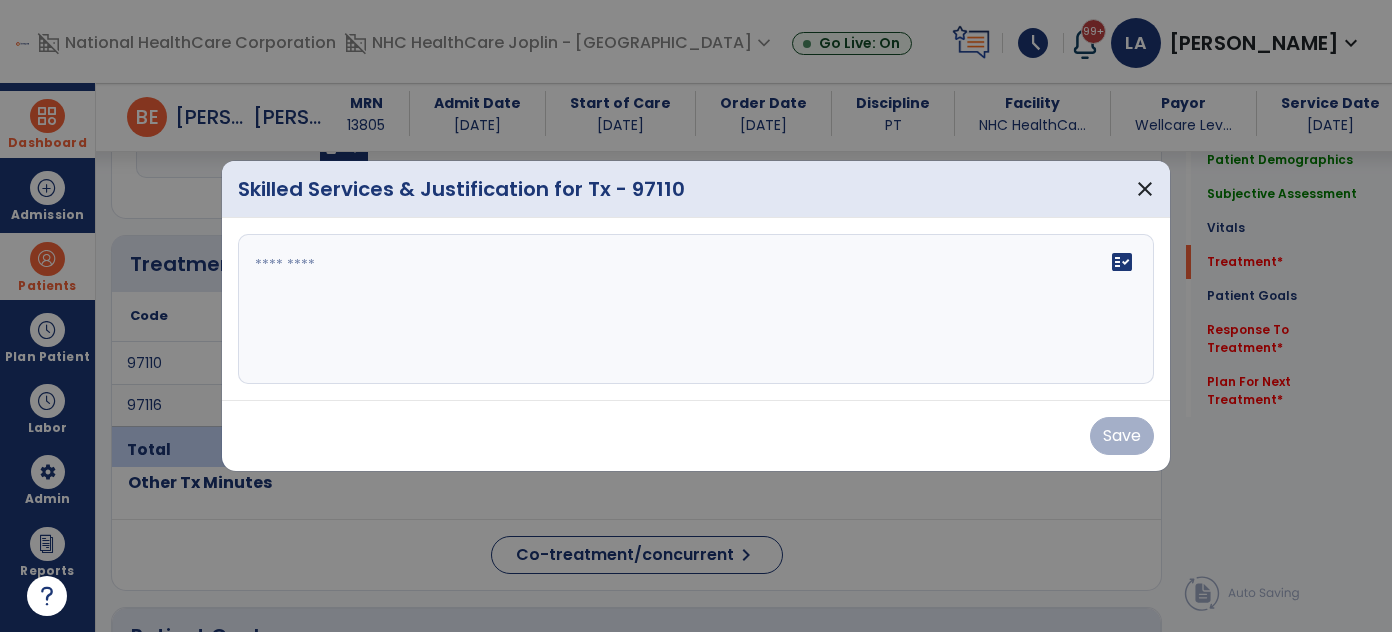 scroll, scrollTop: 1090, scrollLeft: 0, axis: vertical 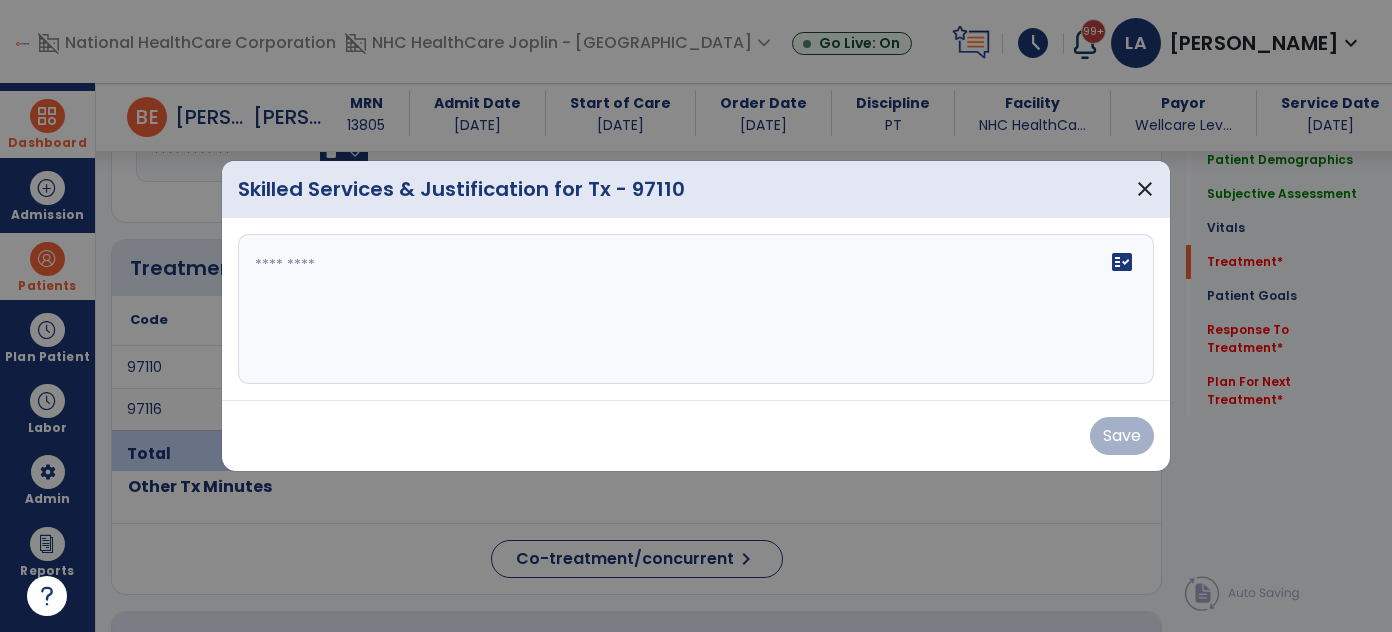 drag, startPoint x: 250, startPoint y: 239, endPoint x: 258, endPoint y: 256, distance: 18.788294 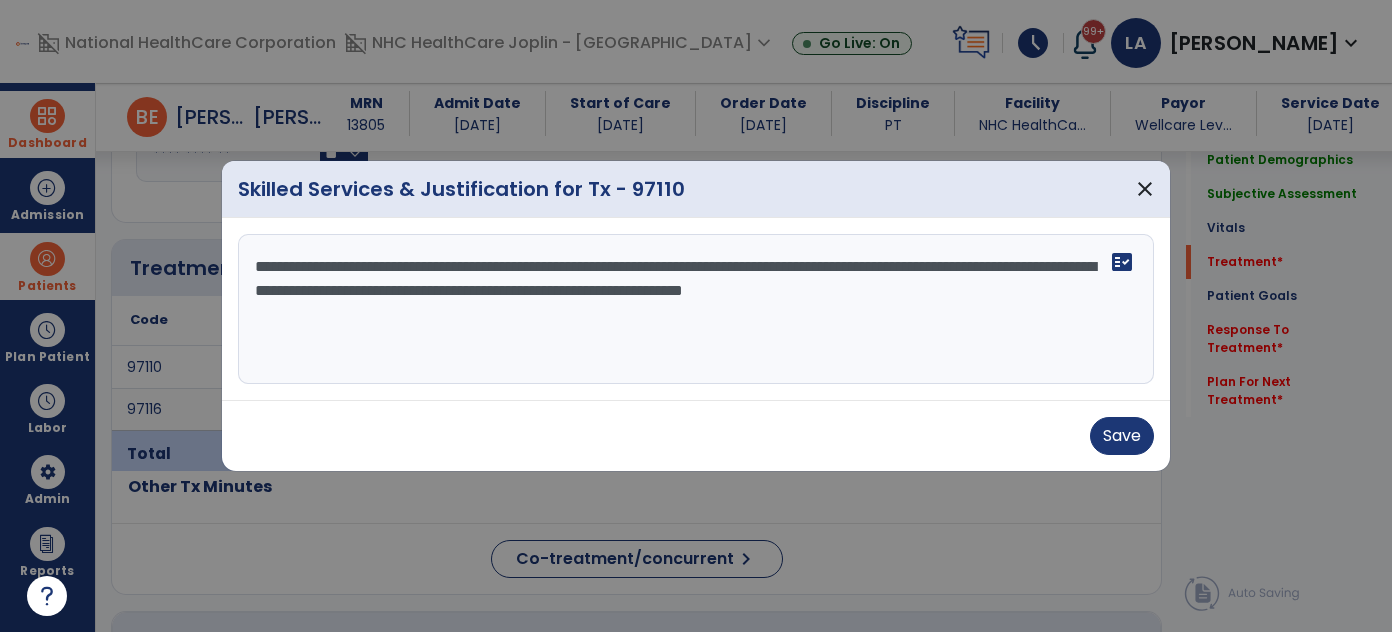 click on "**********" at bounding box center (696, 309) 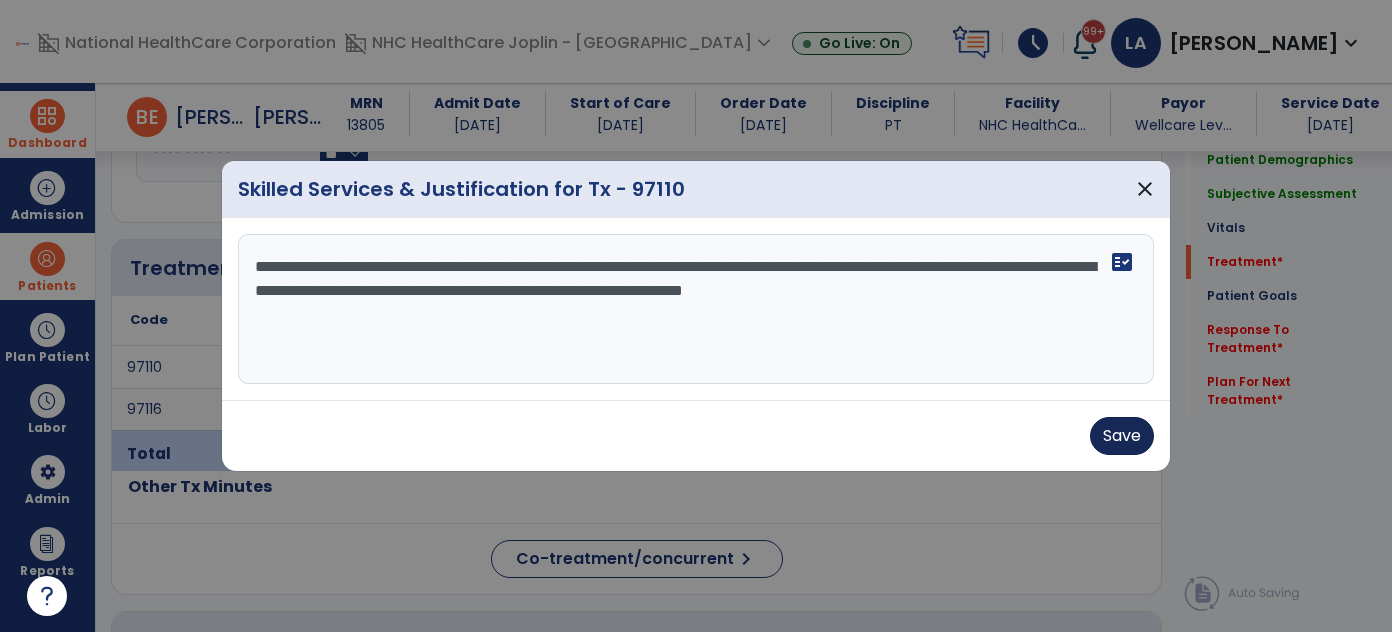 type on "**********" 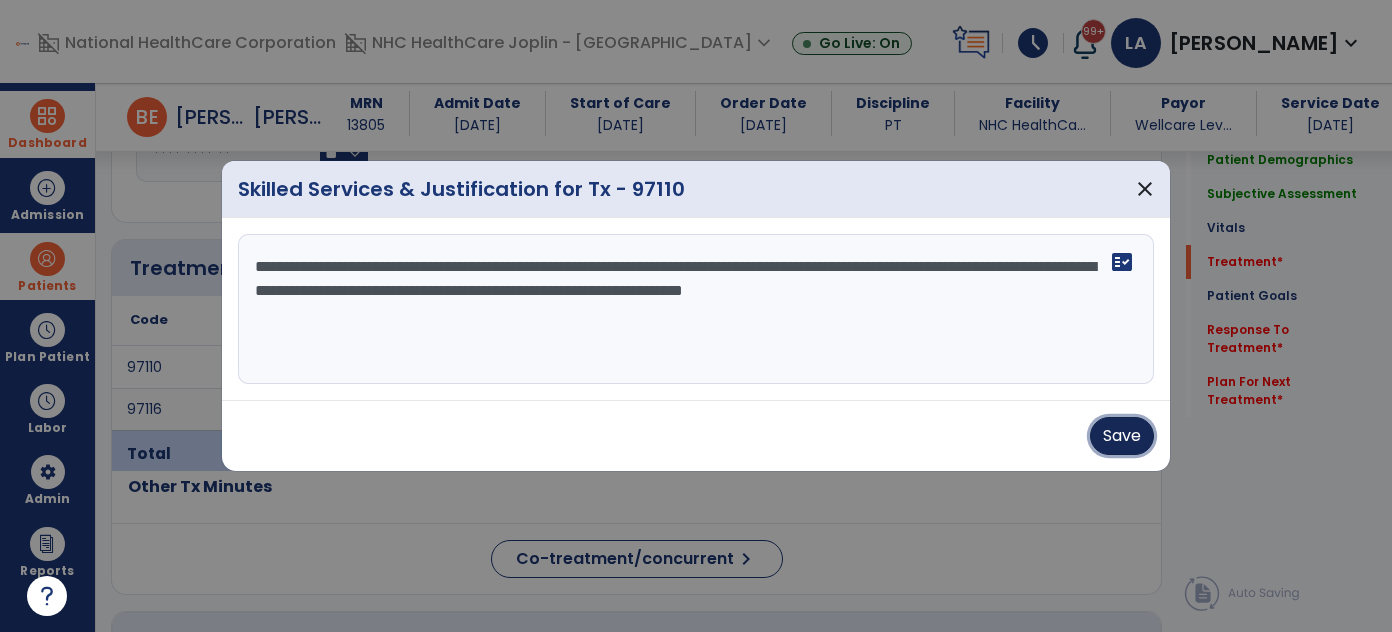 click on "Save" at bounding box center (1122, 436) 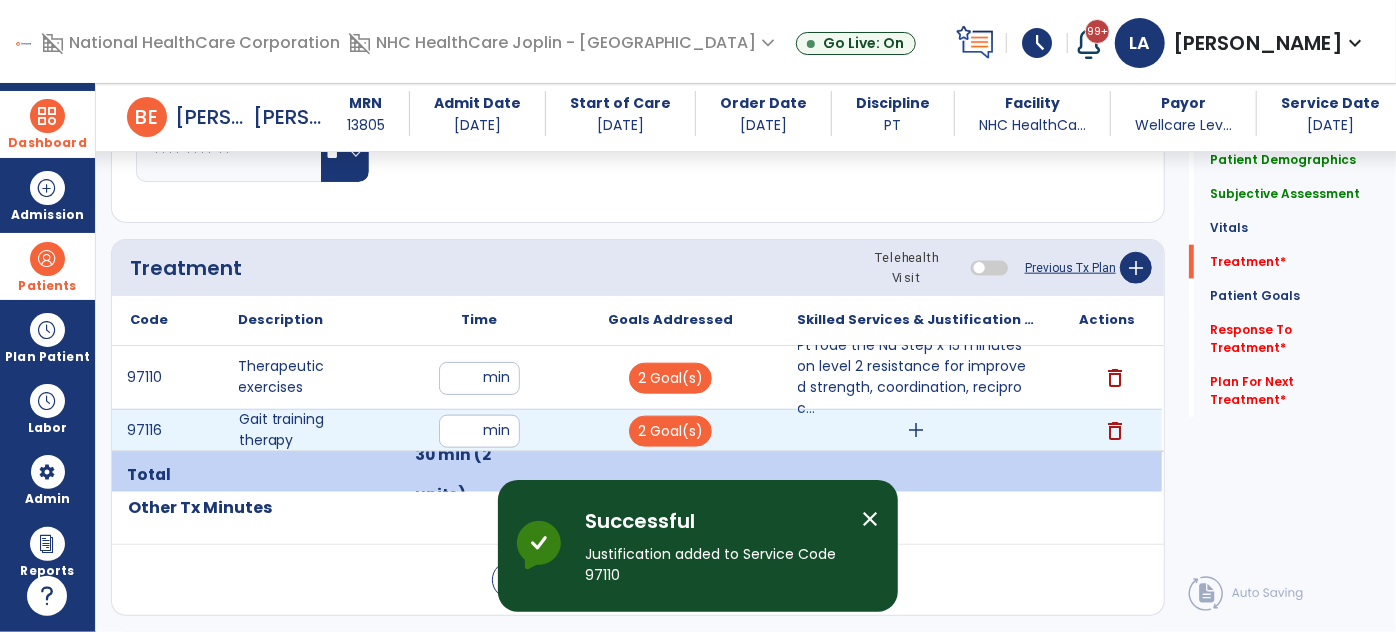 click on "add" at bounding box center (916, 430) 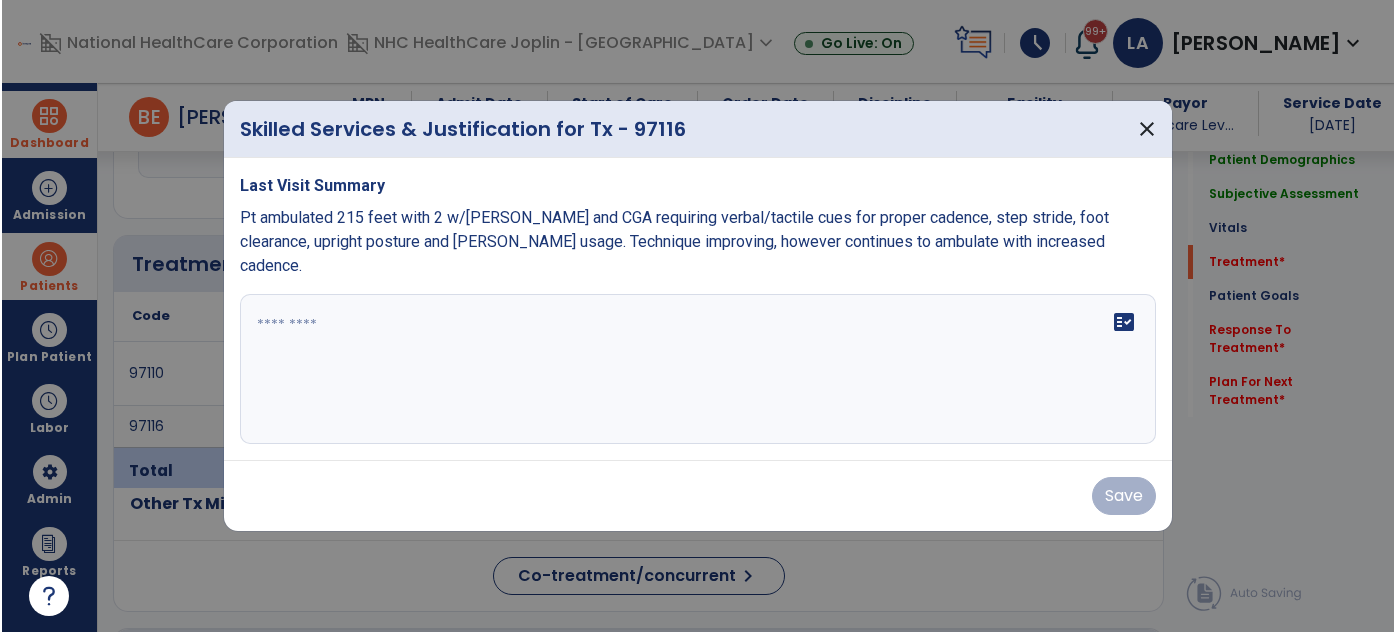 scroll, scrollTop: 1090, scrollLeft: 0, axis: vertical 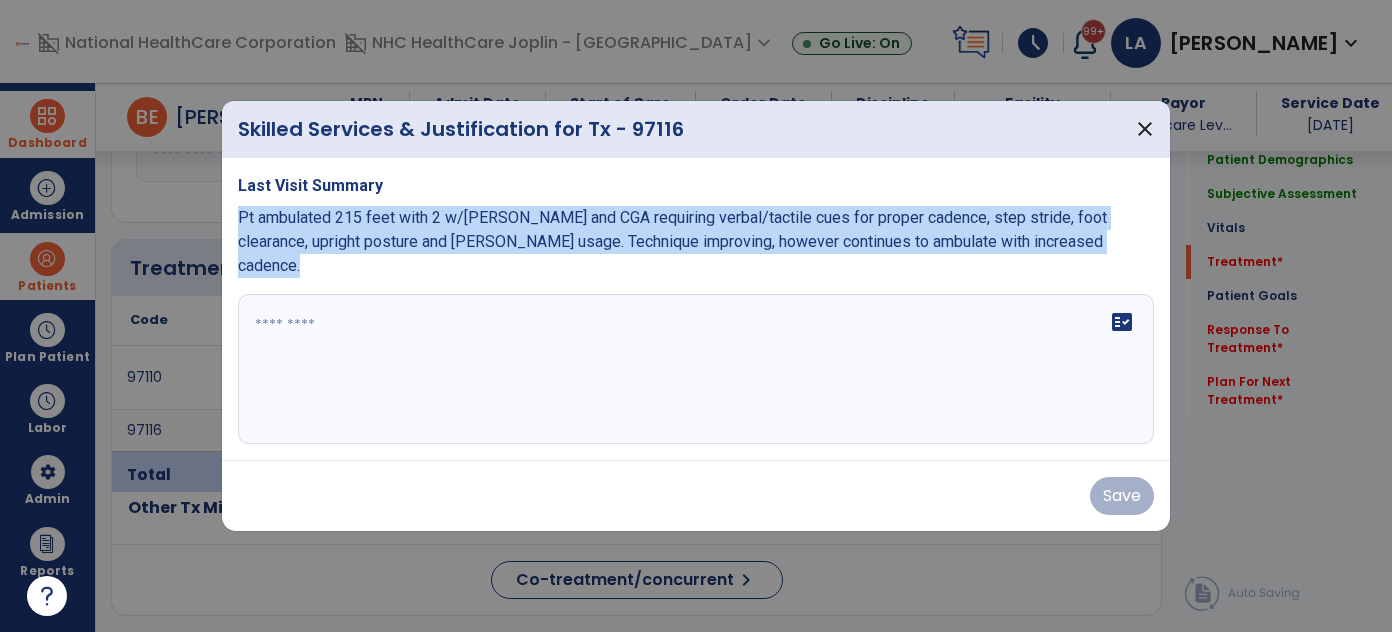 drag, startPoint x: 239, startPoint y: 230, endPoint x: 747, endPoint y: 278, distance: 510.26266 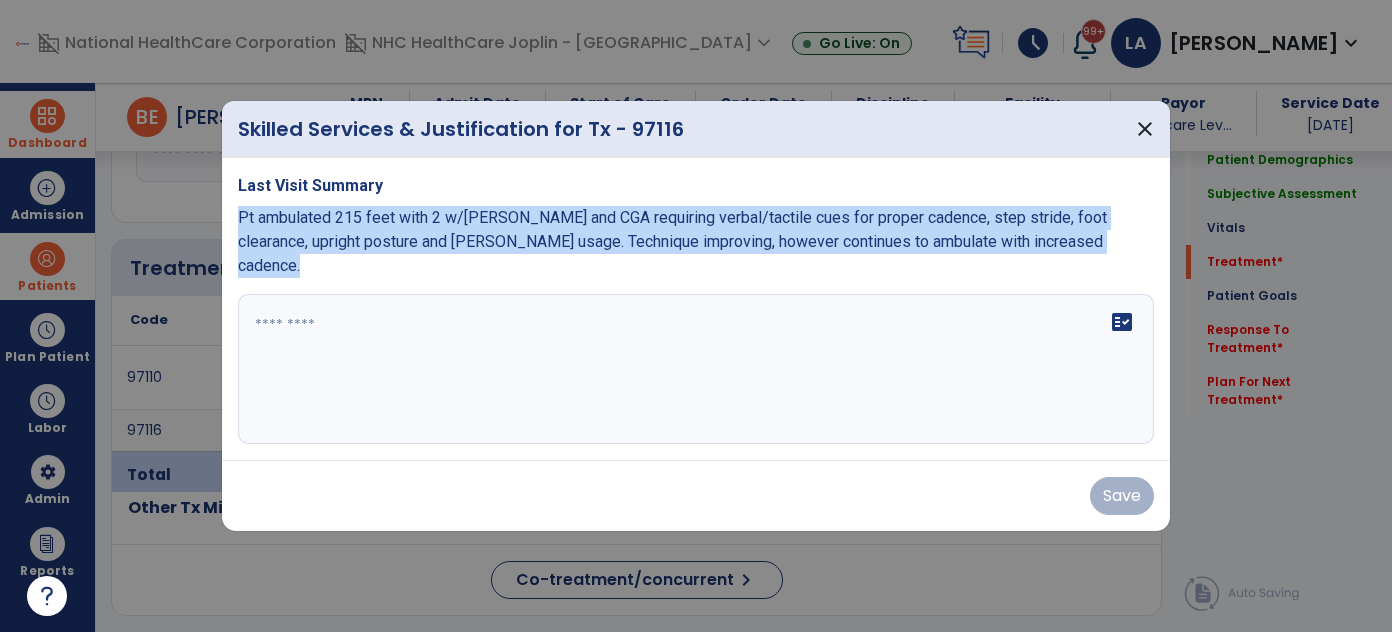 click on "Last Visit Summary Pt ambulated 215 feet with 2 w/[PERSON_NAME] and CGA requiring verbal/tactile cues for proper cadence, step stride, foot clearance, upright posture and [PERSON_NAME] usage. Technique improving, however continues to ambulate with increased cadence.    fact_check" at bounding box center (696, 309) 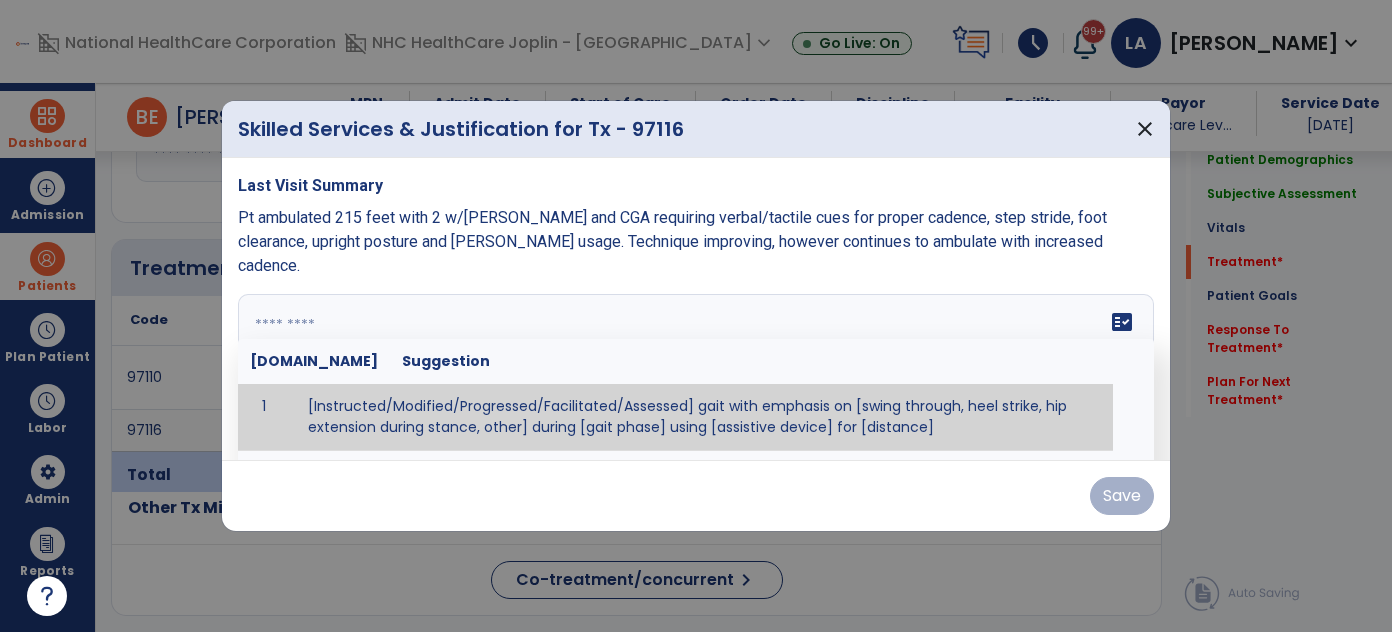 click at bounding box center (694, 369) 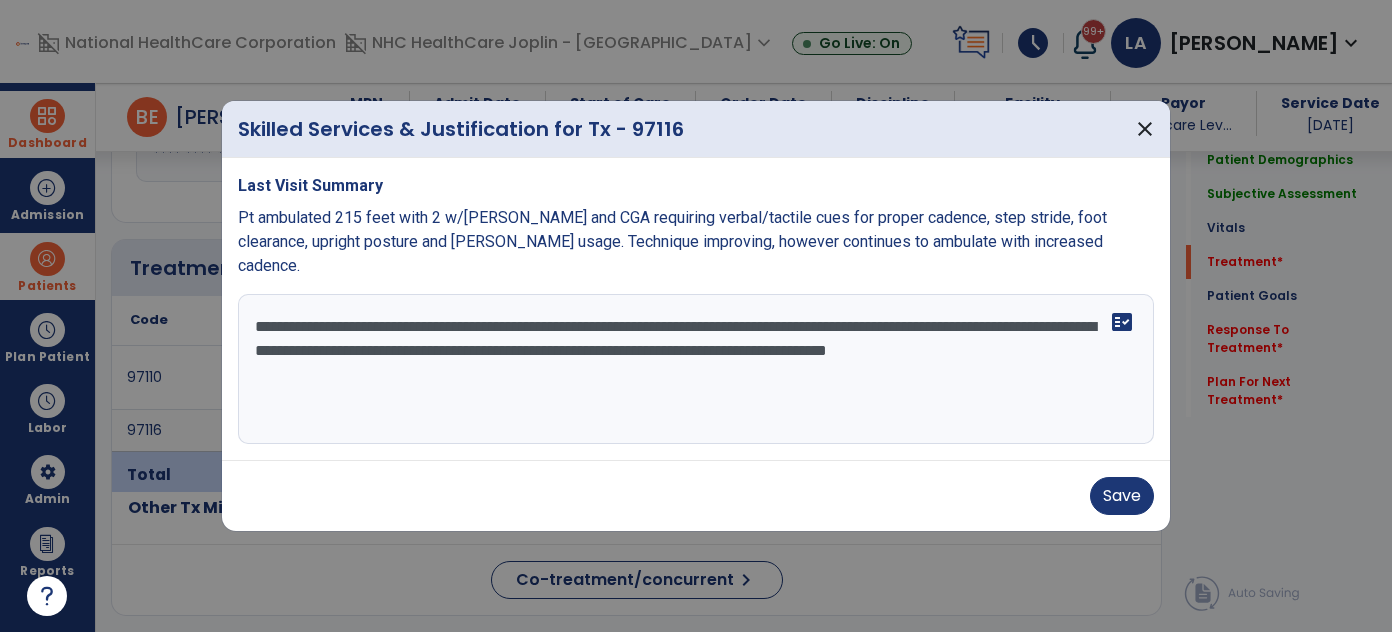 click on "**********" at bounding box center [696, 369] 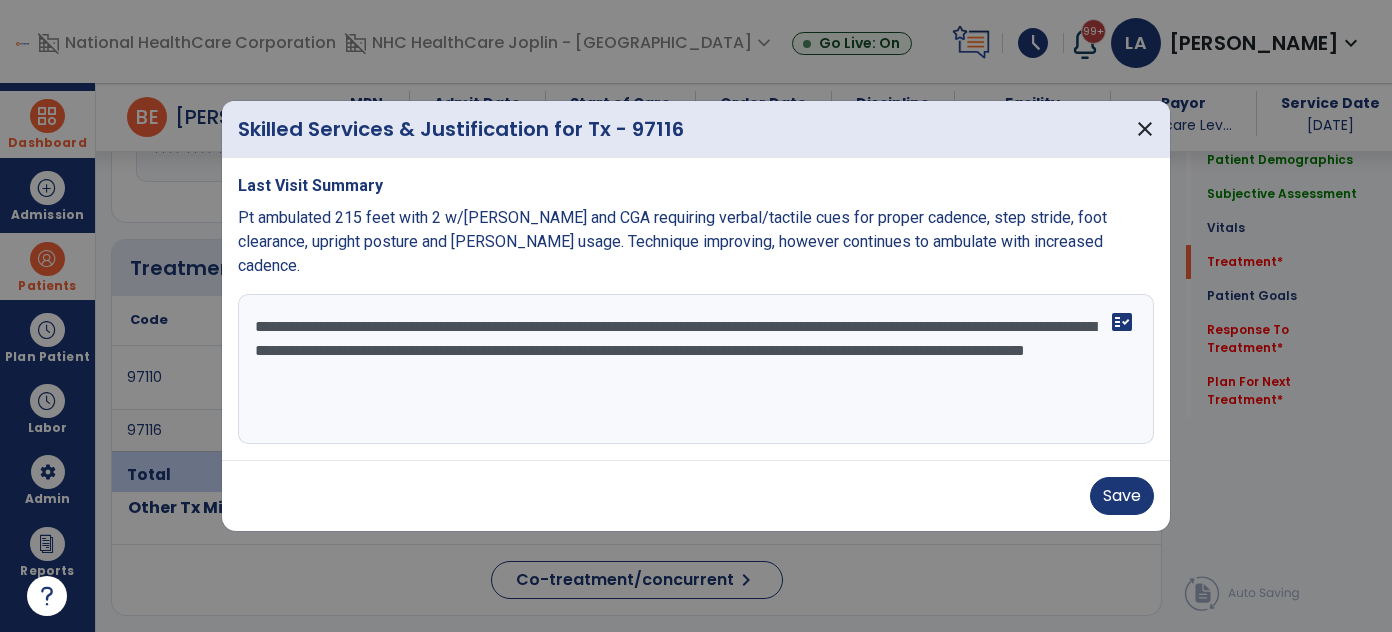 click on "**********" at bounding box center (696, 369) 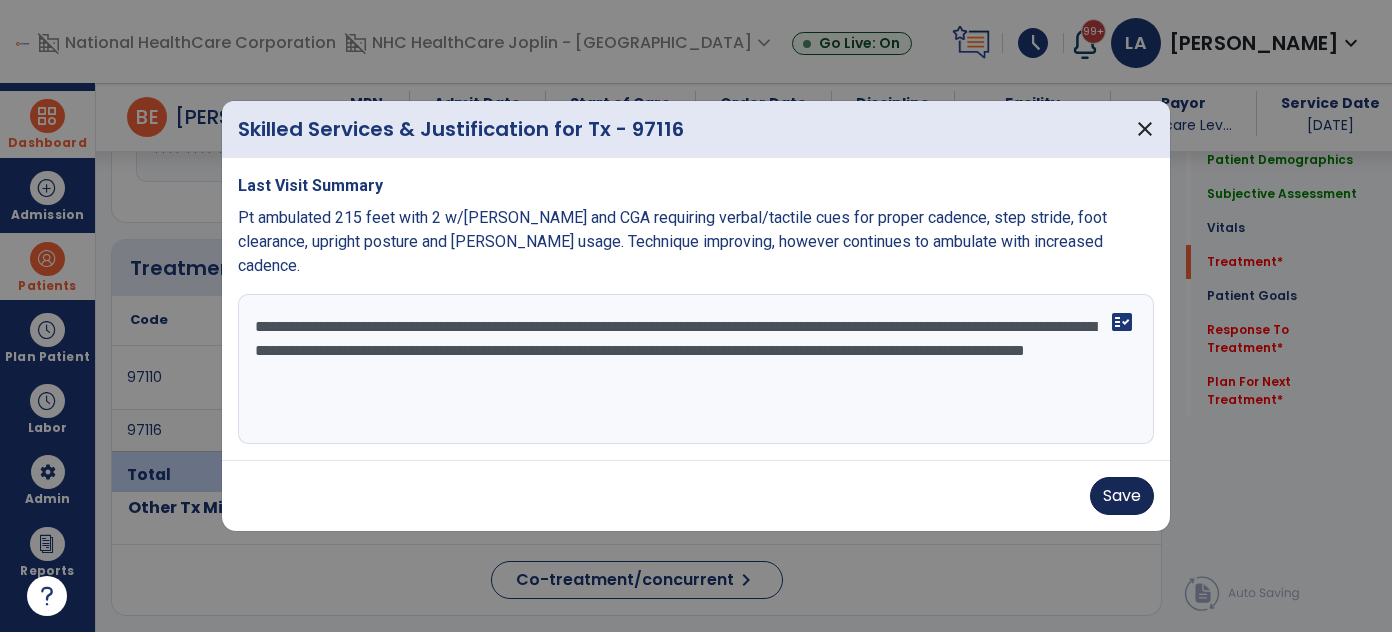 type on "**********" 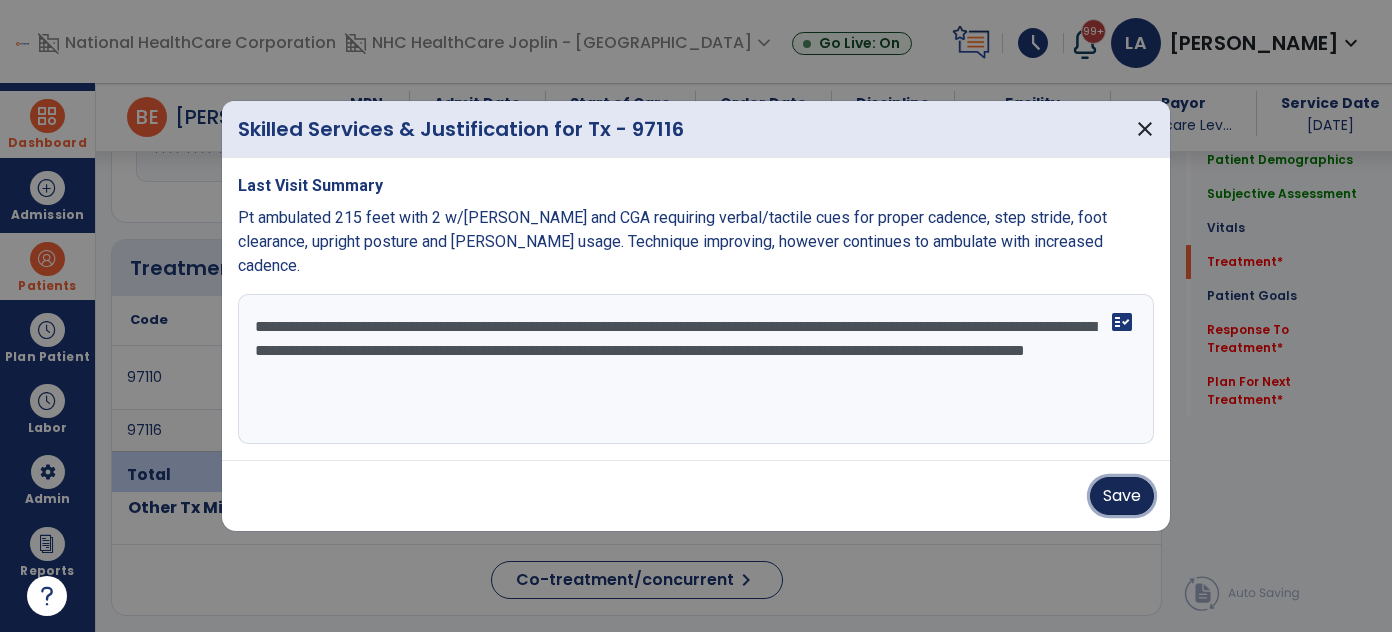 click on "Save" at bounding box center [1122, 496] 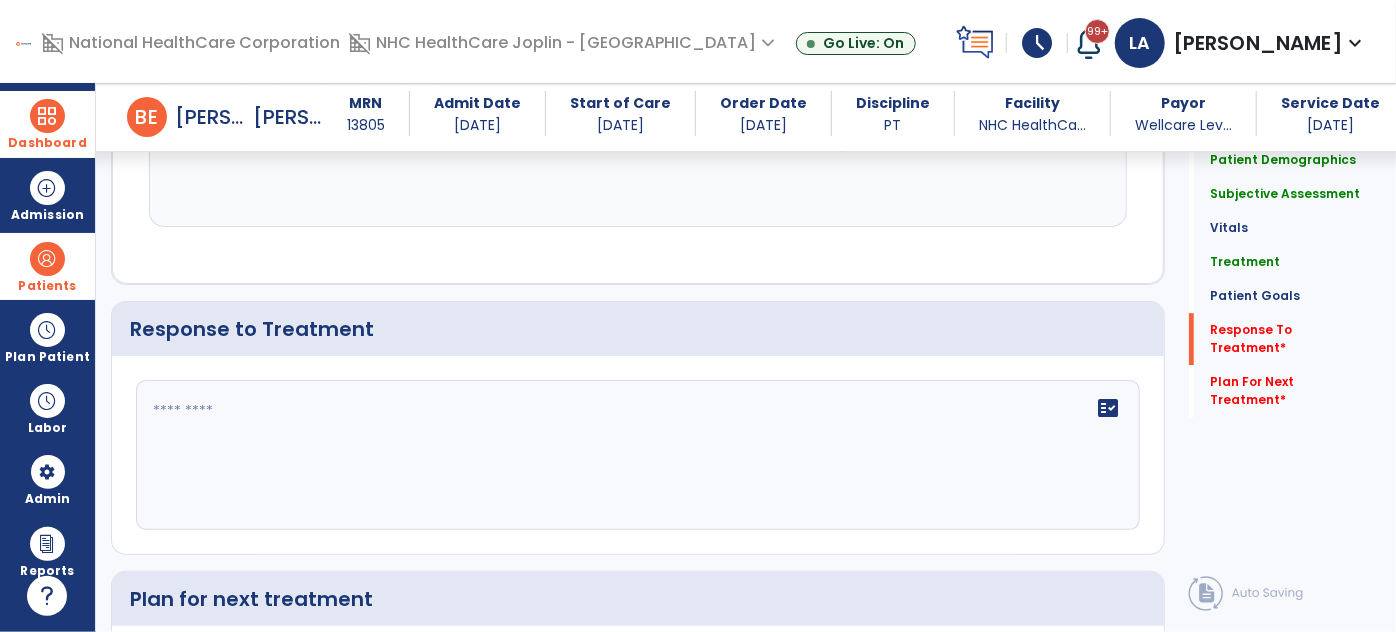 scroll, scrollTop: 3090, scrollLeft: 0, axis: vertical 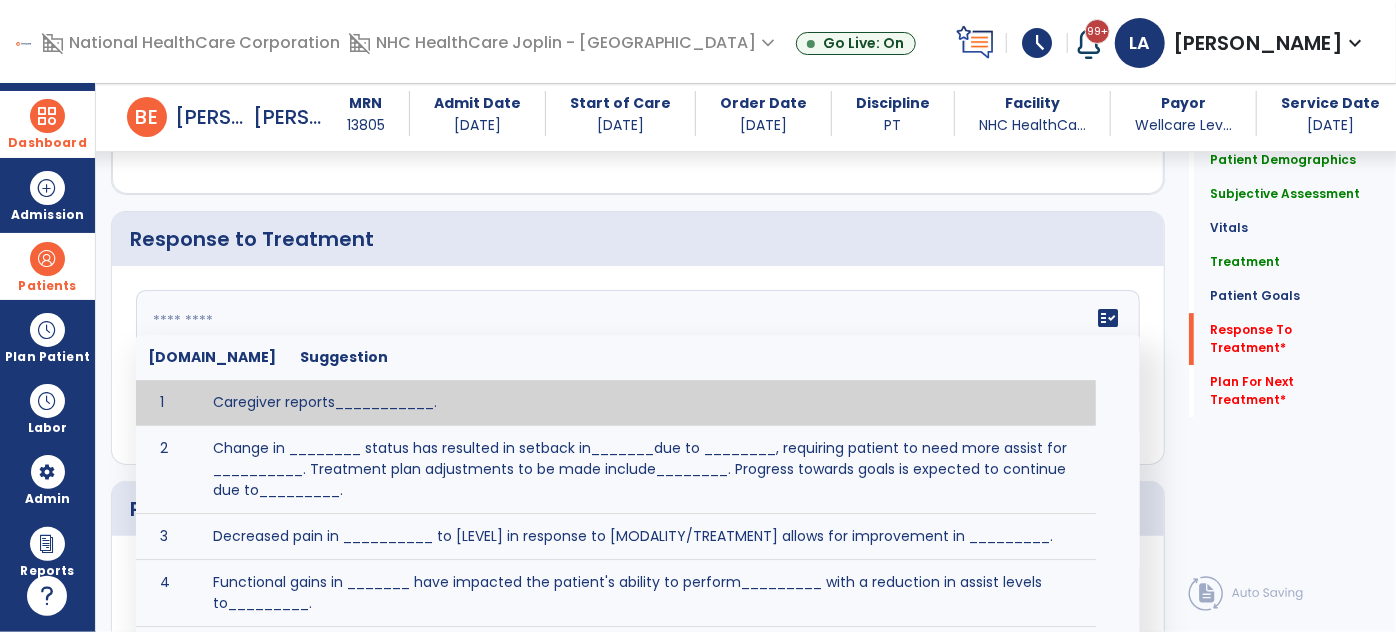 click on "fact_check  [DOMAIN_NAME] Suggestion 1 Caregiver reports___________. 2 Change in ________ status has resulted in setback in_______due to ________, requiring patient to need more assist for __________.   Treatment plan adjustments to be made include________.  Progress towards goals is expected to continue due to_________. 3 Decreased pain in __________ to [LEVEL] in response to [MODALITY/TREATMENT] allows for improvement in _________. 4 Functional gains in _______ have impacted the patient's ability to perform_________ with a reduction in assist levels to_________. 5 Functional progress this week has been significant due to__________. 6 Gains in ________ have improved the patient's ability to perform ______with decreased levels of assist to___________. 7 Improvement in ________allows patient to tolerate higher levels of challenges in_________. 8 Pain in [AREA] has decreased to [LEVEL] in response to [TREATMENT/MODALITY], allowing fore ease in completing__________. 9 10 11 12 13 14 15 16 17 18 19 20 21" 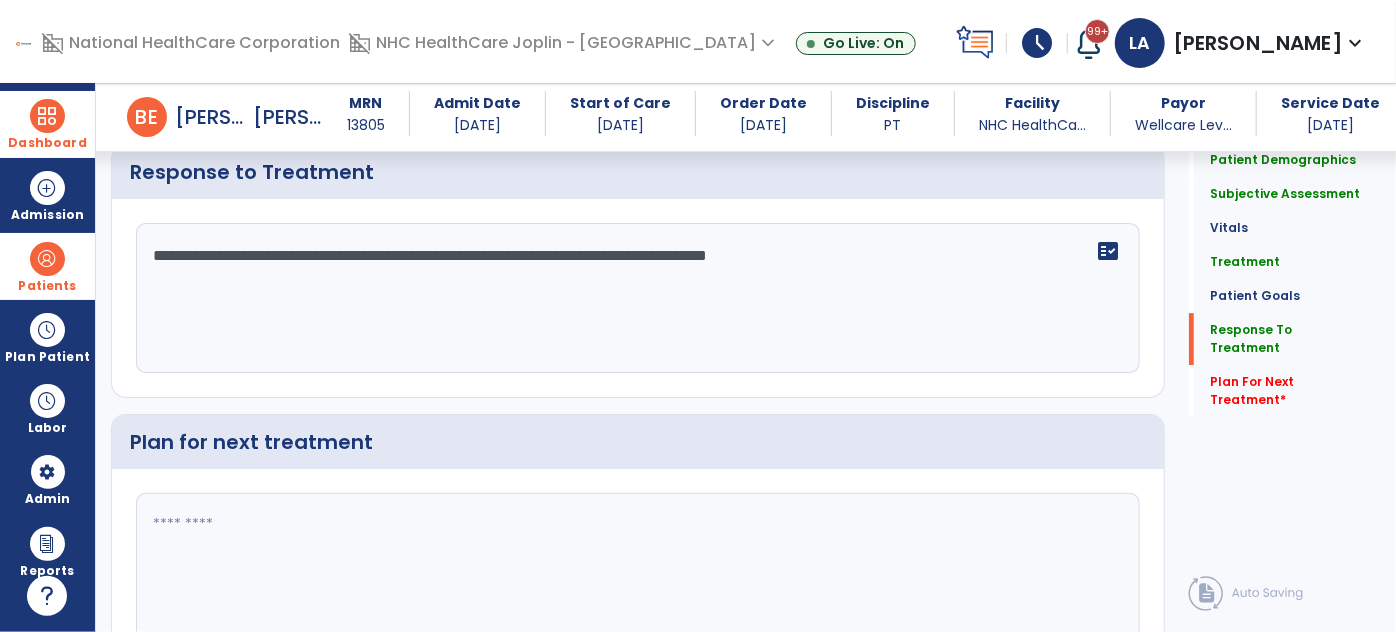 scroll, scrollTop: 3090, scrollLeft: 0, axis: vertical 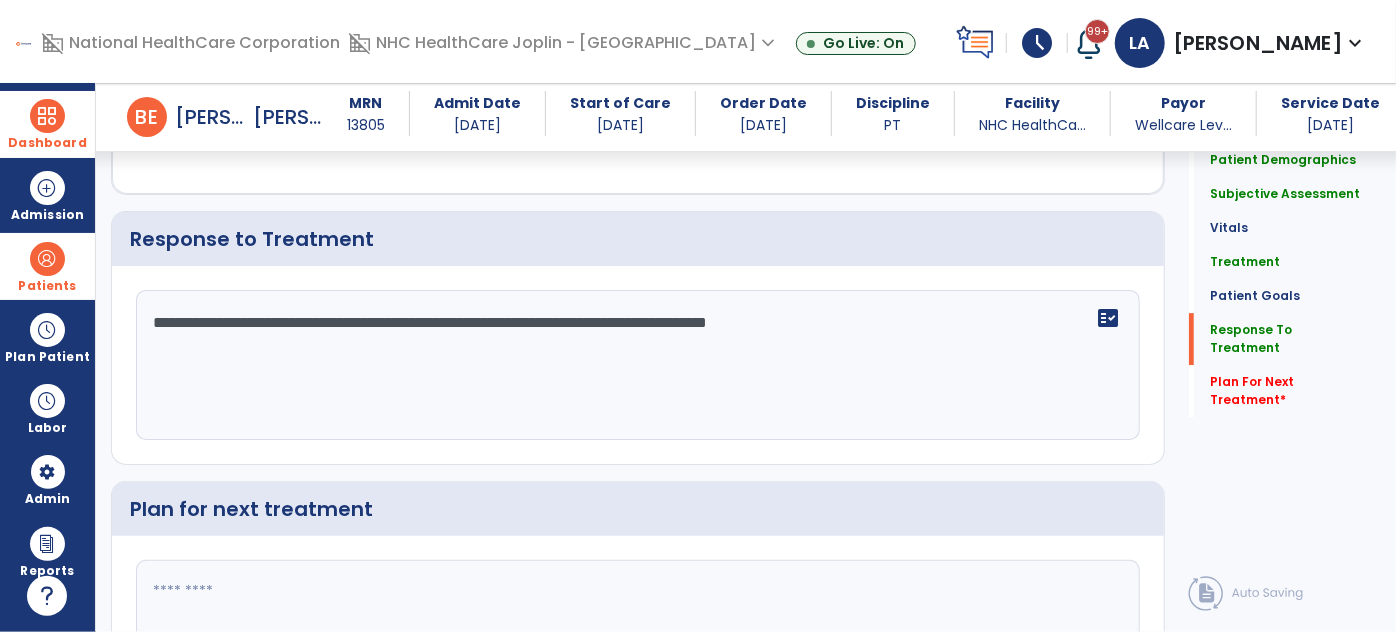 click on "**********" 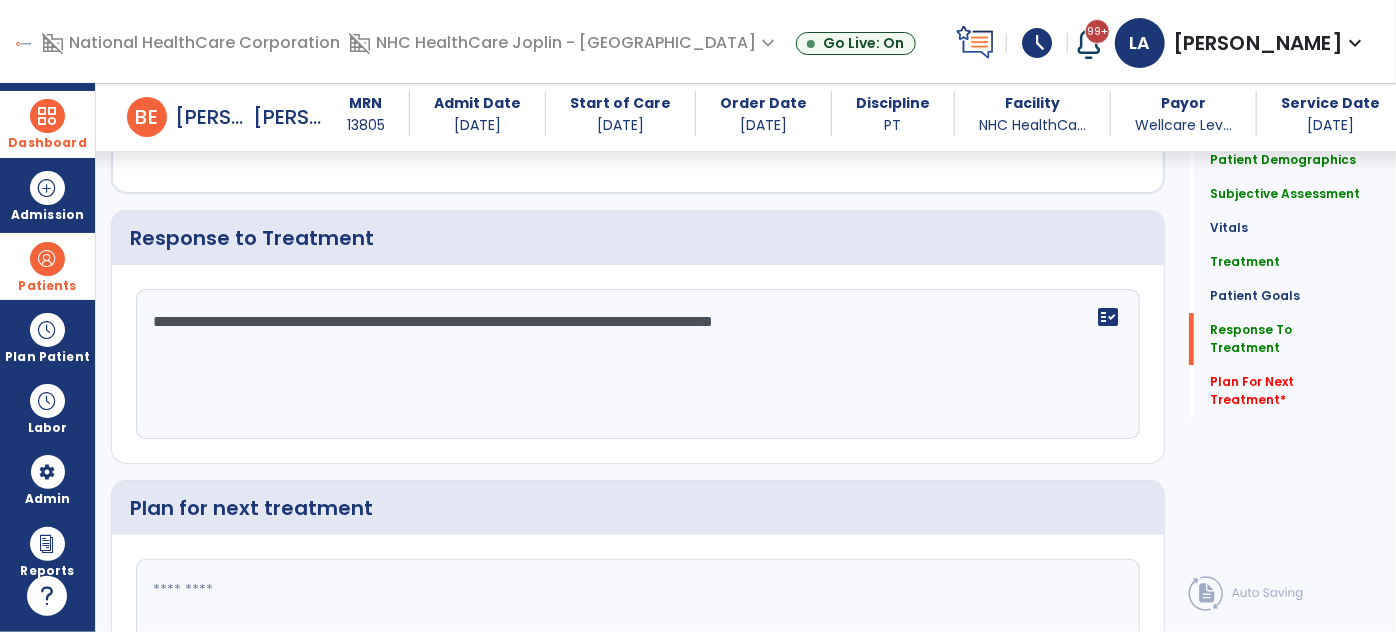 scroll, scrollTop: 3090, scrollLeft: 0, axis: vertical 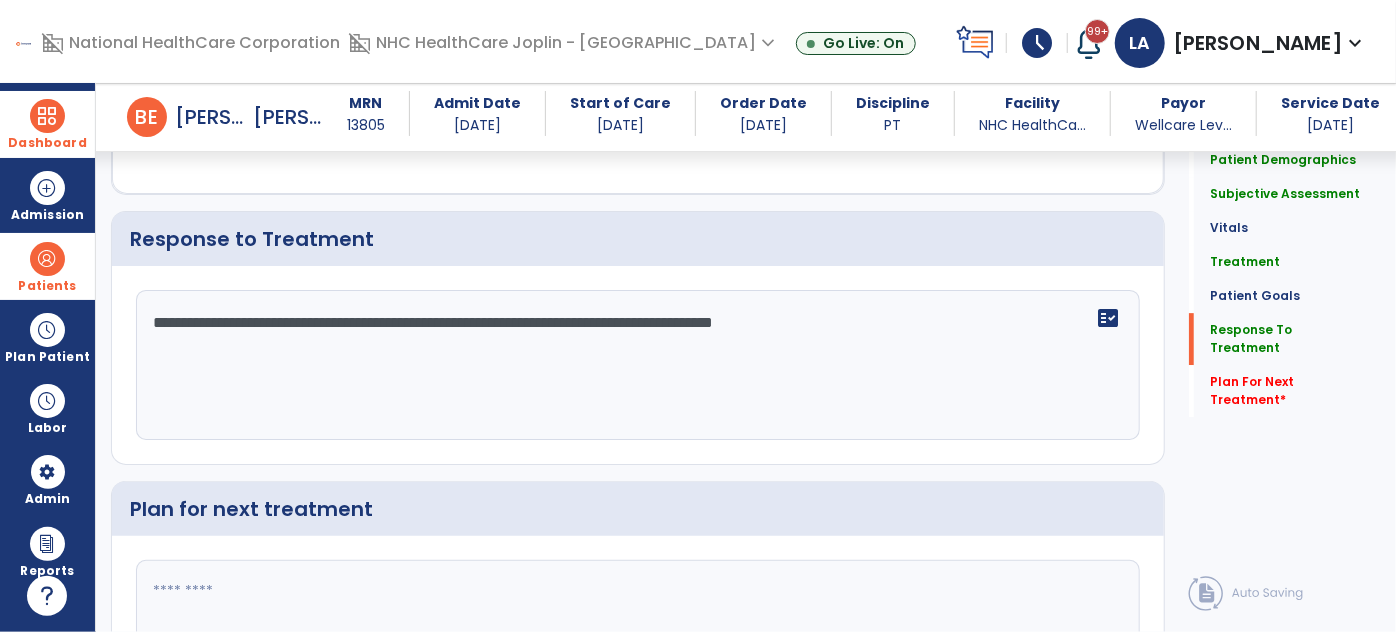 click on "**********" 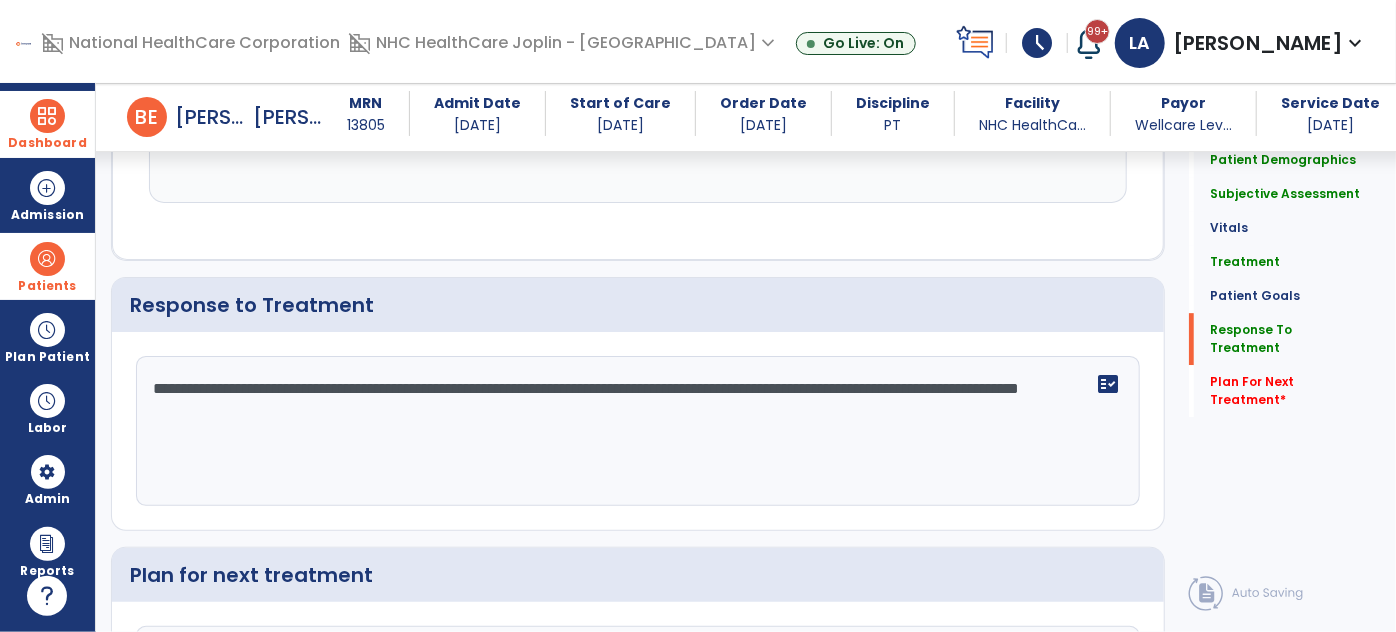 scroll, scrollTop: 3090, scrollLeft: 0, axis: vertical 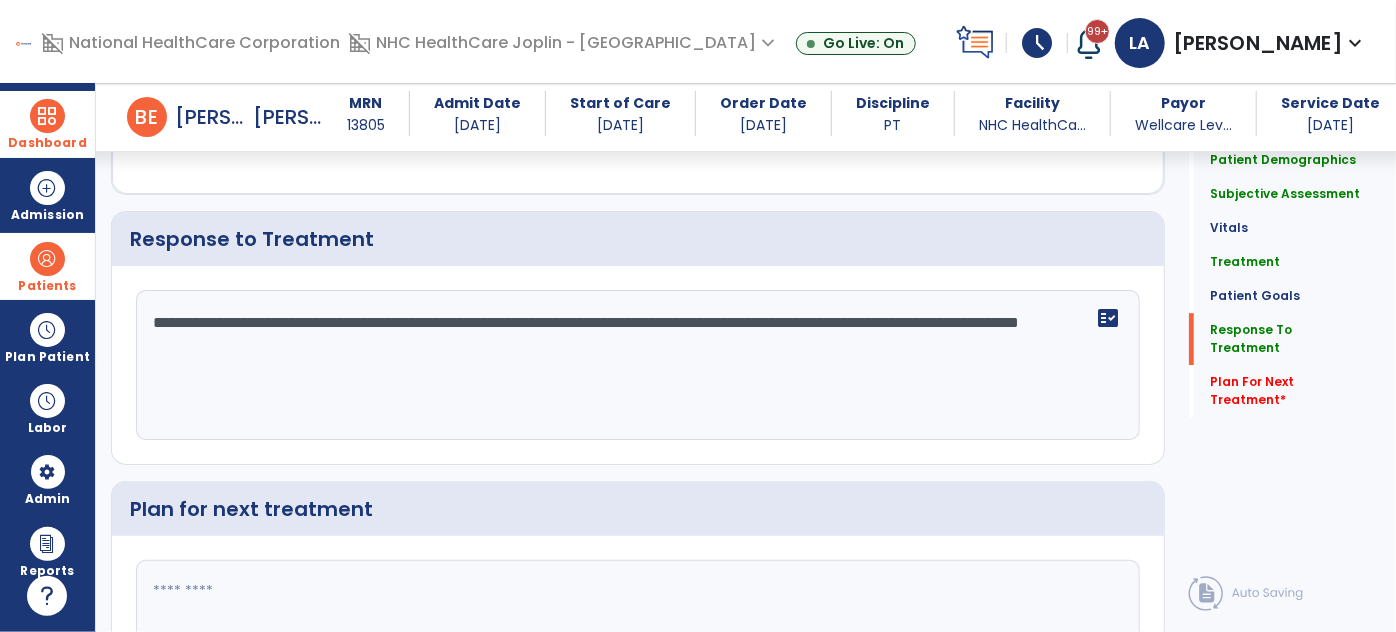 click on "**********" 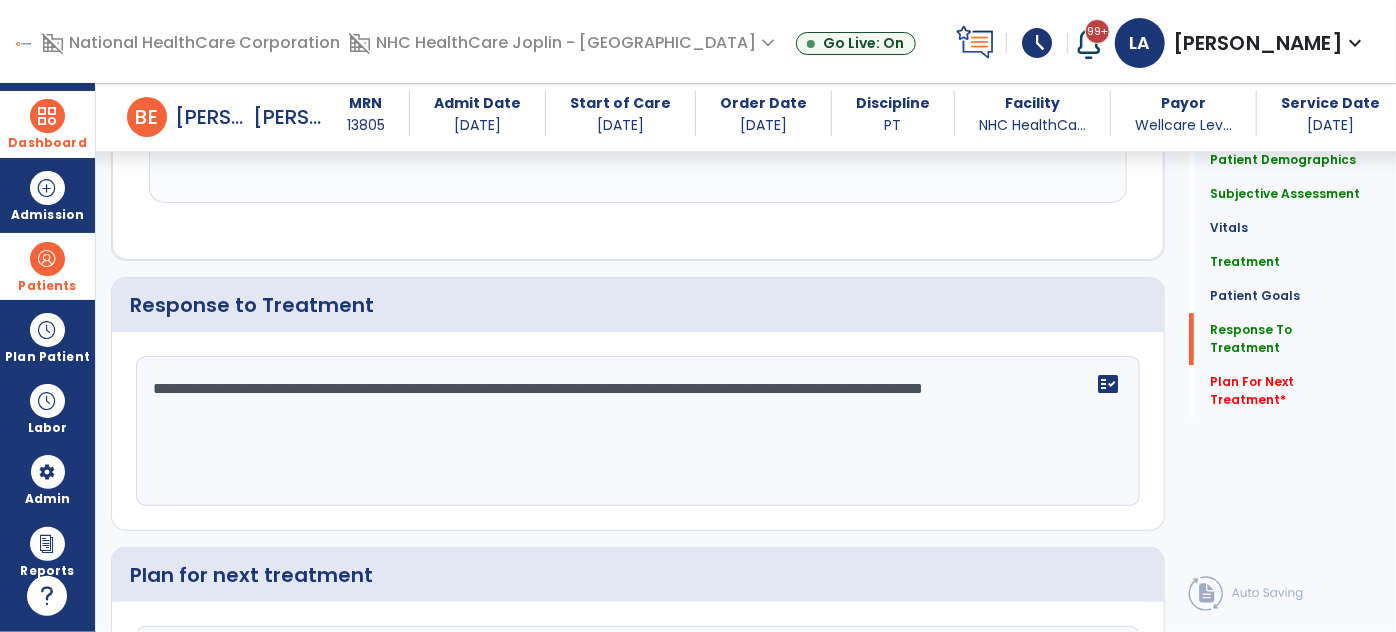 scroll, scrollTop: 3090, scrollLeft: 0, axis: vertical 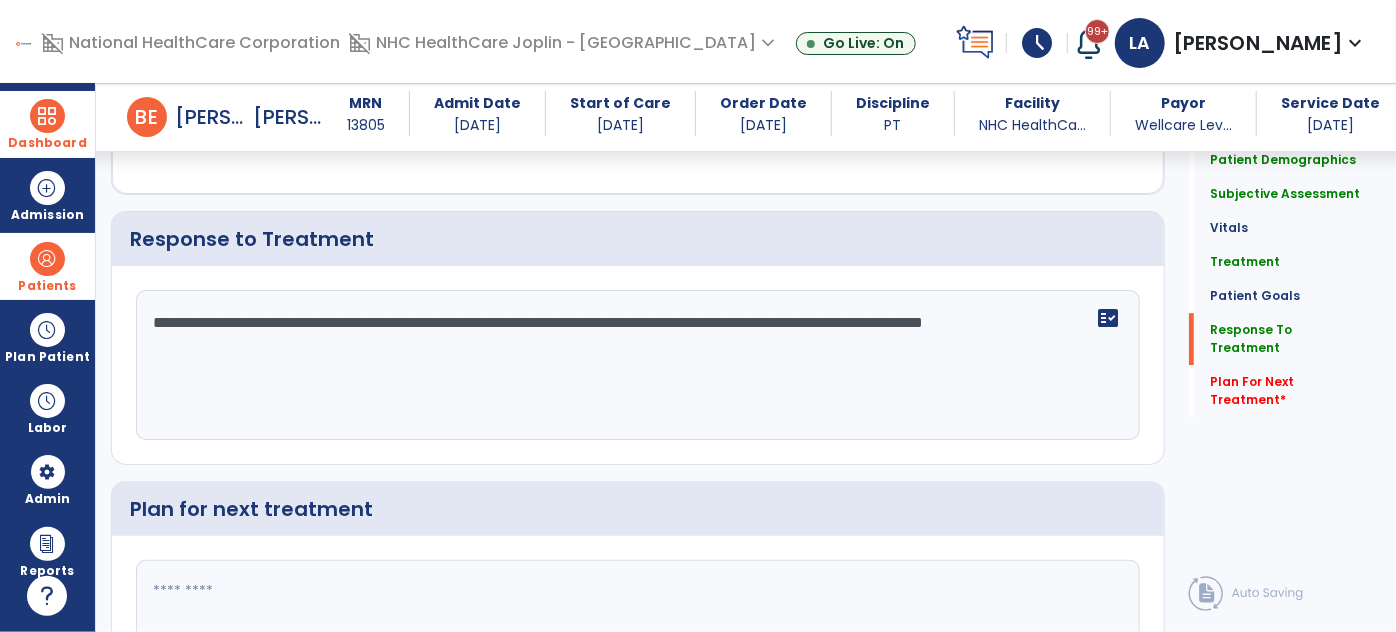 click on "**********" 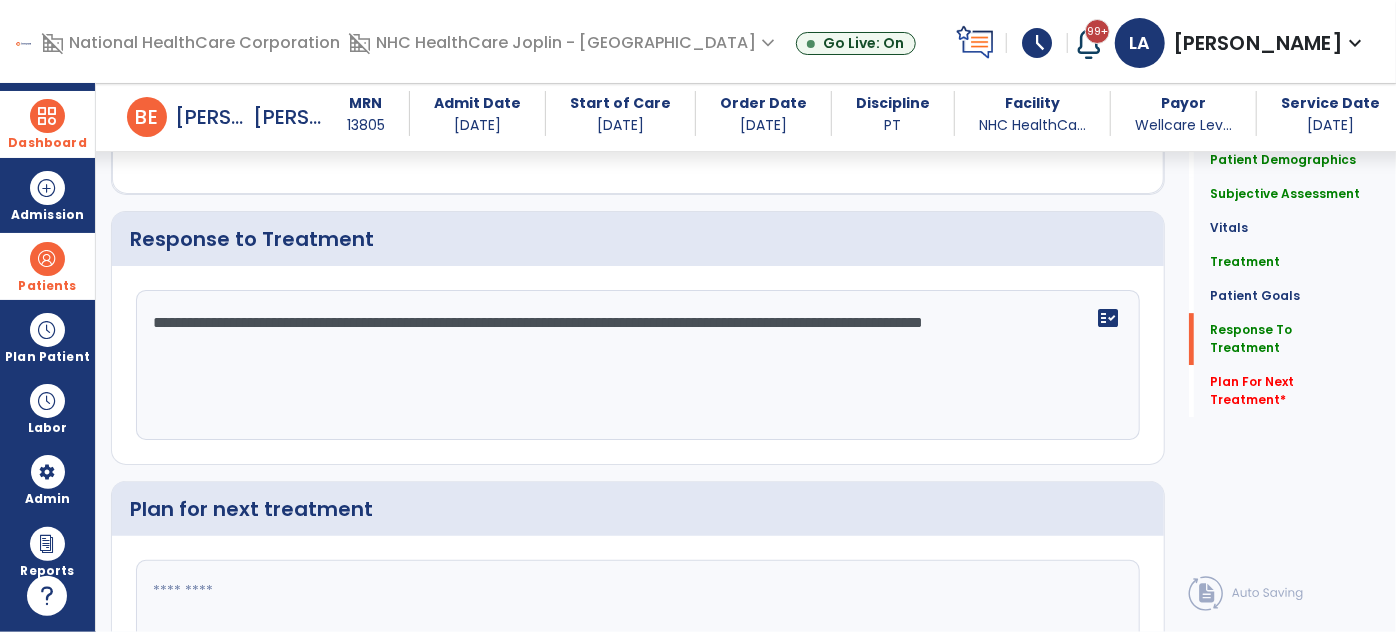 click 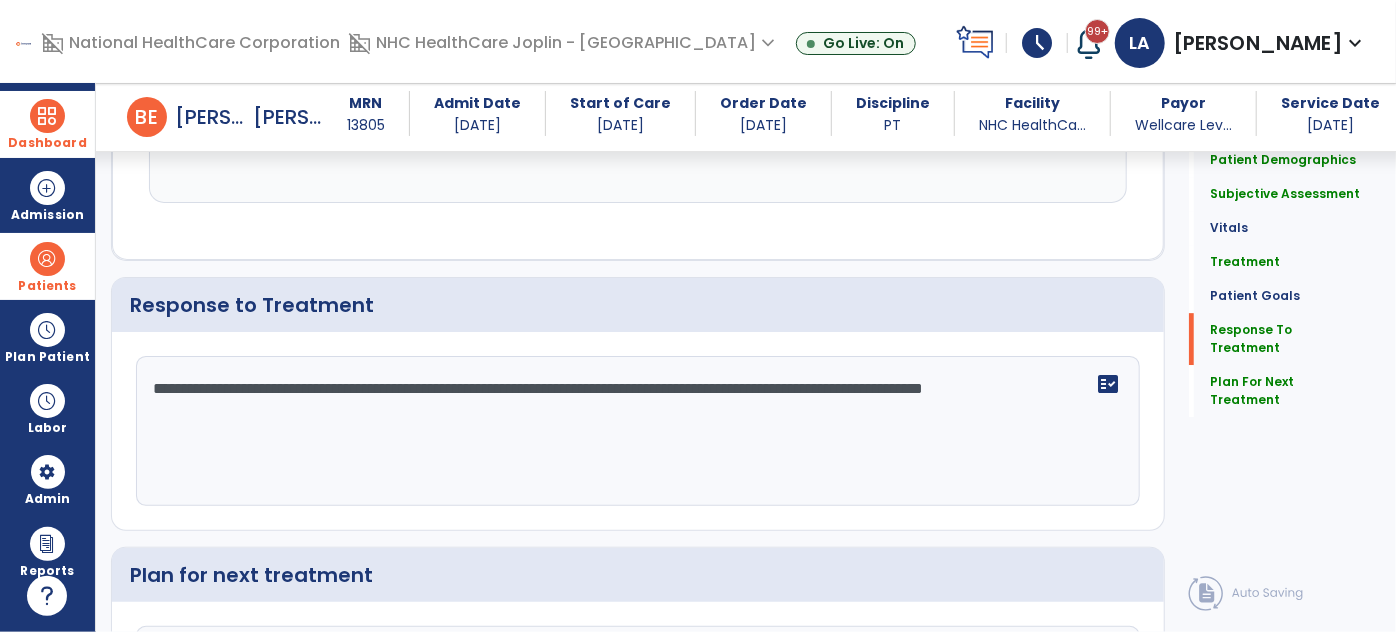 scroll, scrollTop: 3090, scrollLeft: 0, axis: vertical 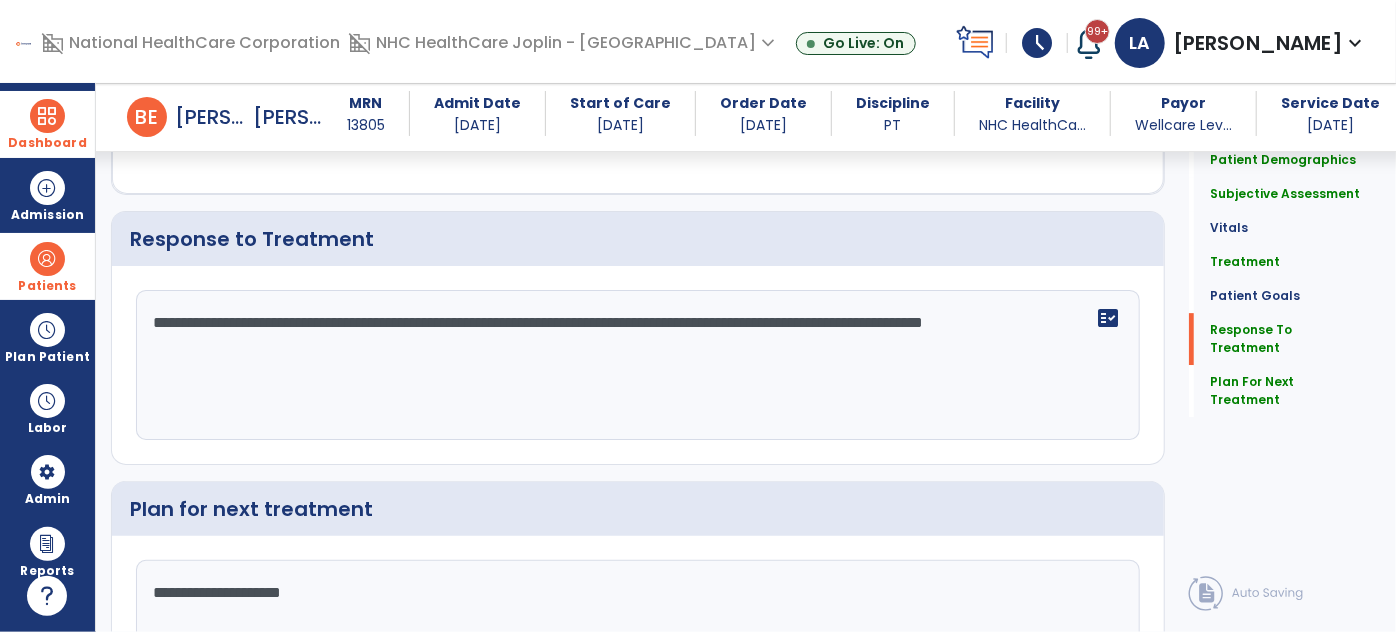 click on "**********" 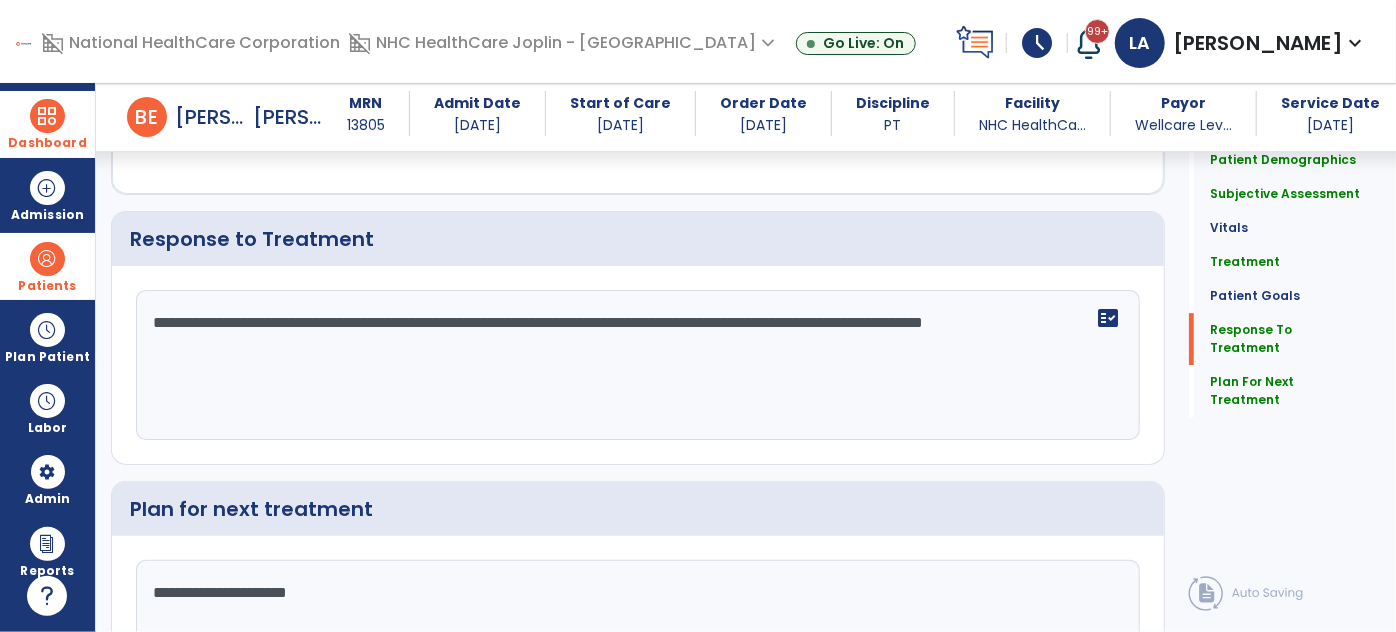 click on "**********" 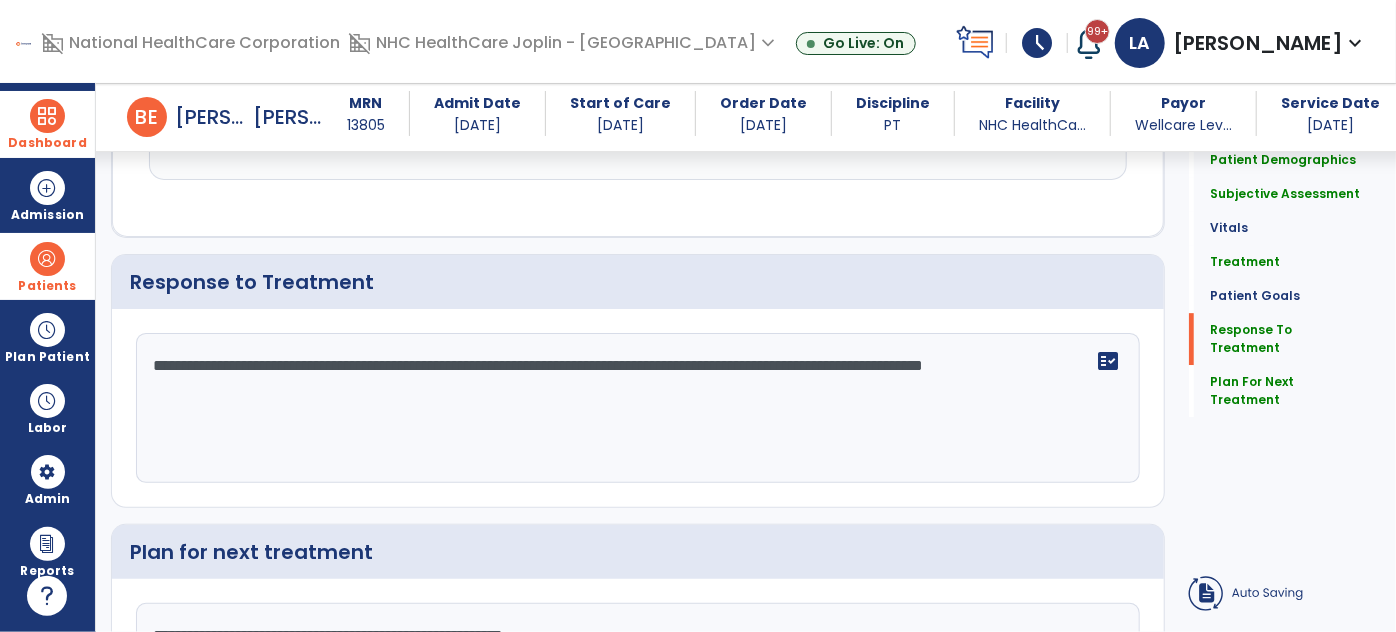 click on "**********" 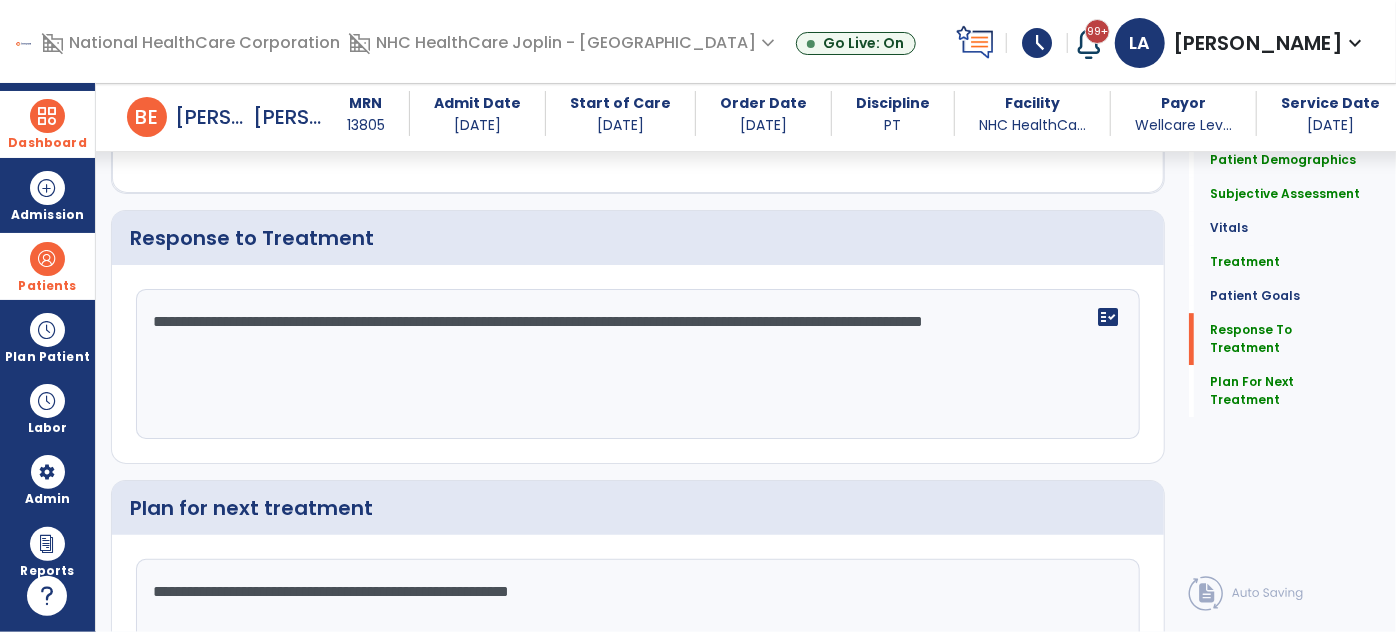scroll, scrollTop: 3090, scrollLeft: 0, axis: vertical 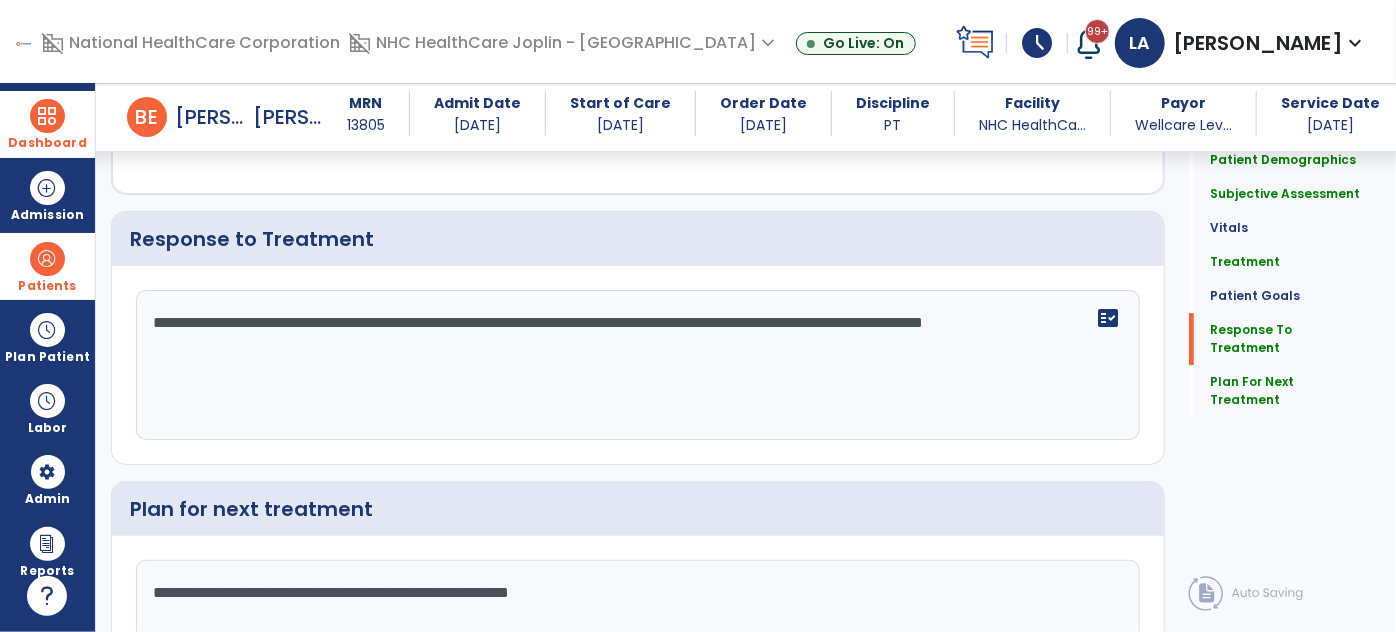 click on "**********" 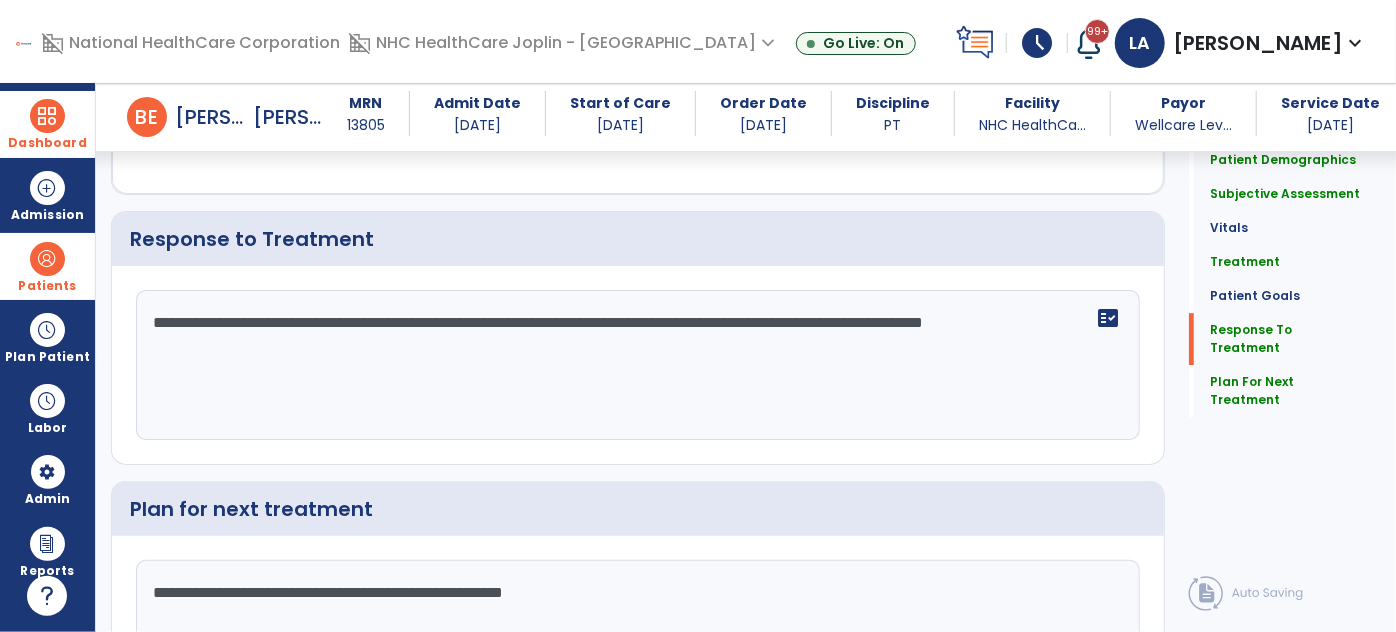 click on "**********" 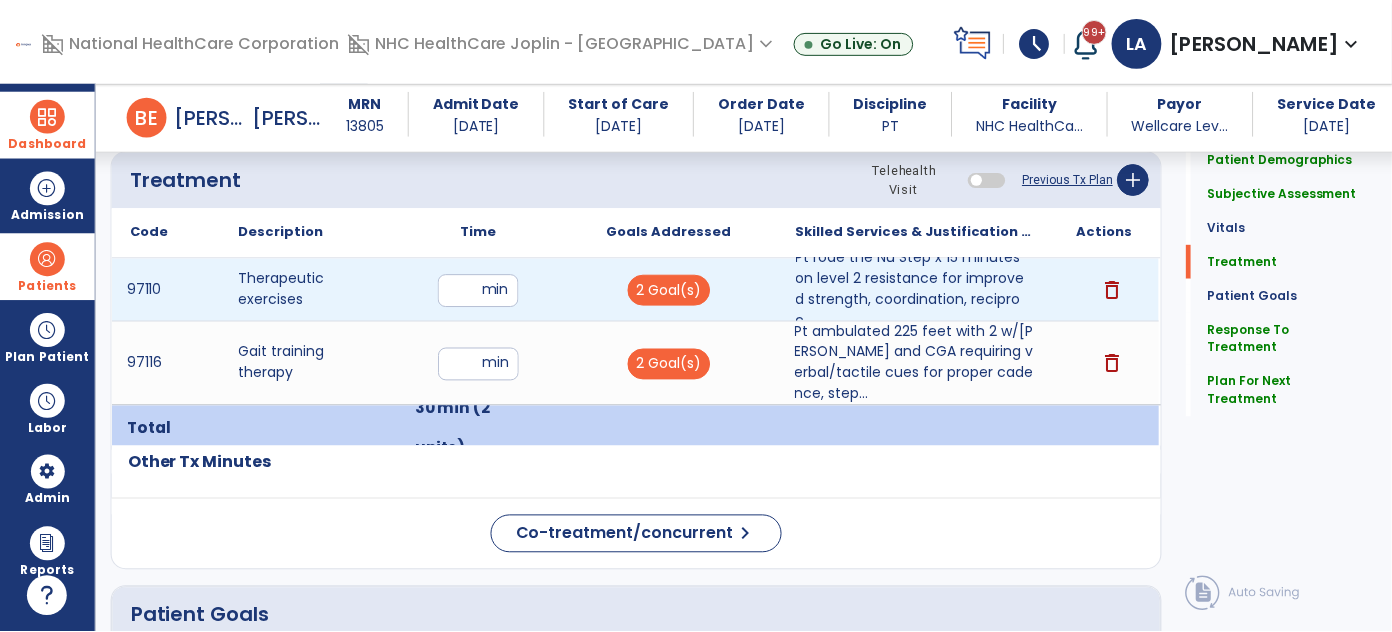 scroll, scrollTop: 1182, scrollLeft: 0, axis: vertical 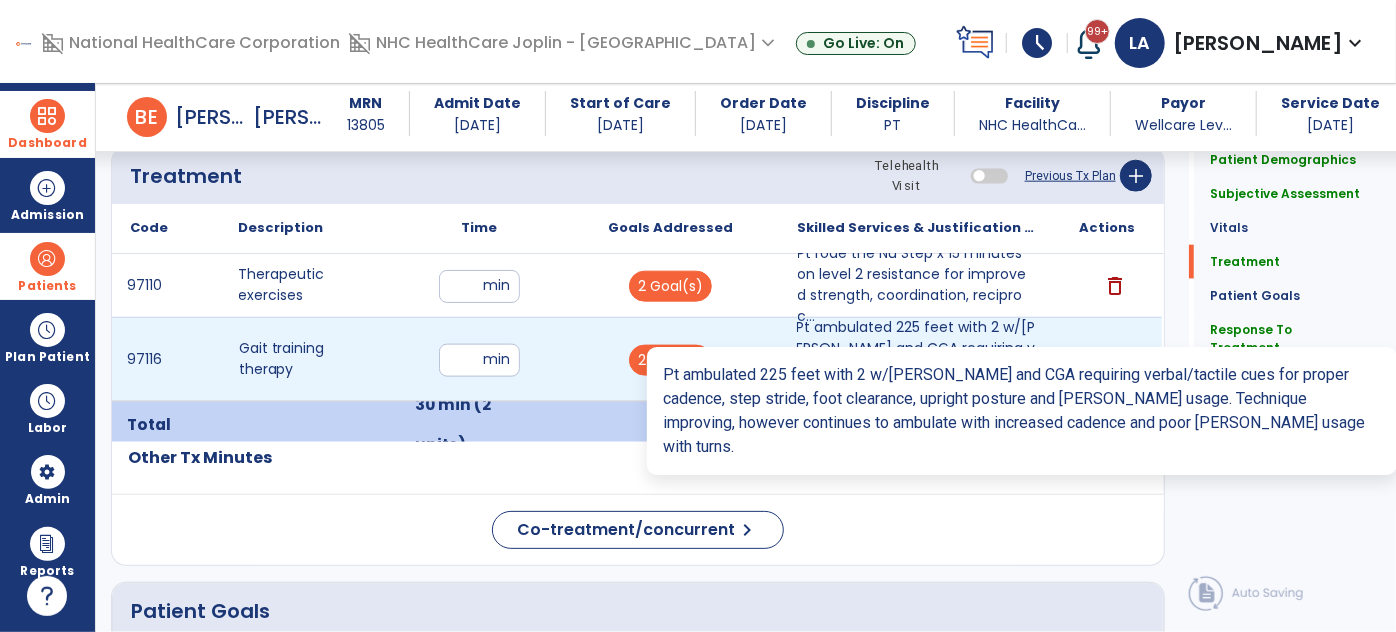 type on "**********" 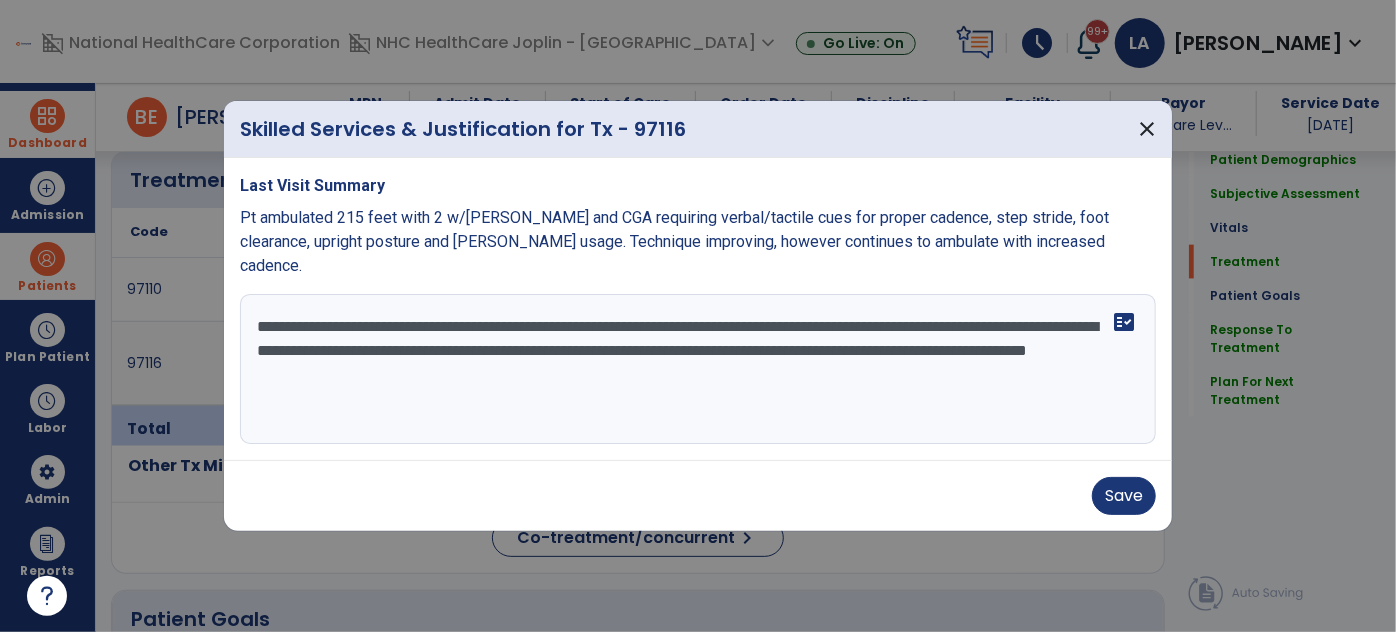 scroll, scrollTop: 1182, scrollLeft: 0, axis: vertical 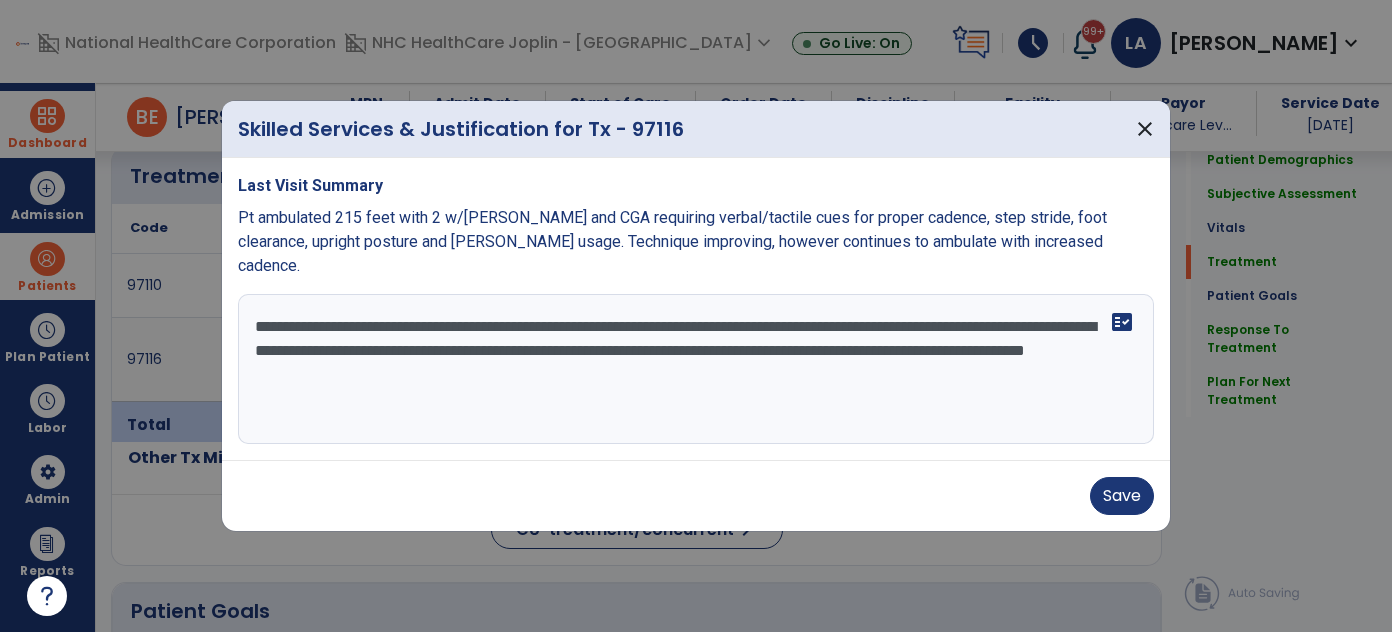 click on "**********" at bounding box center (696, 369) 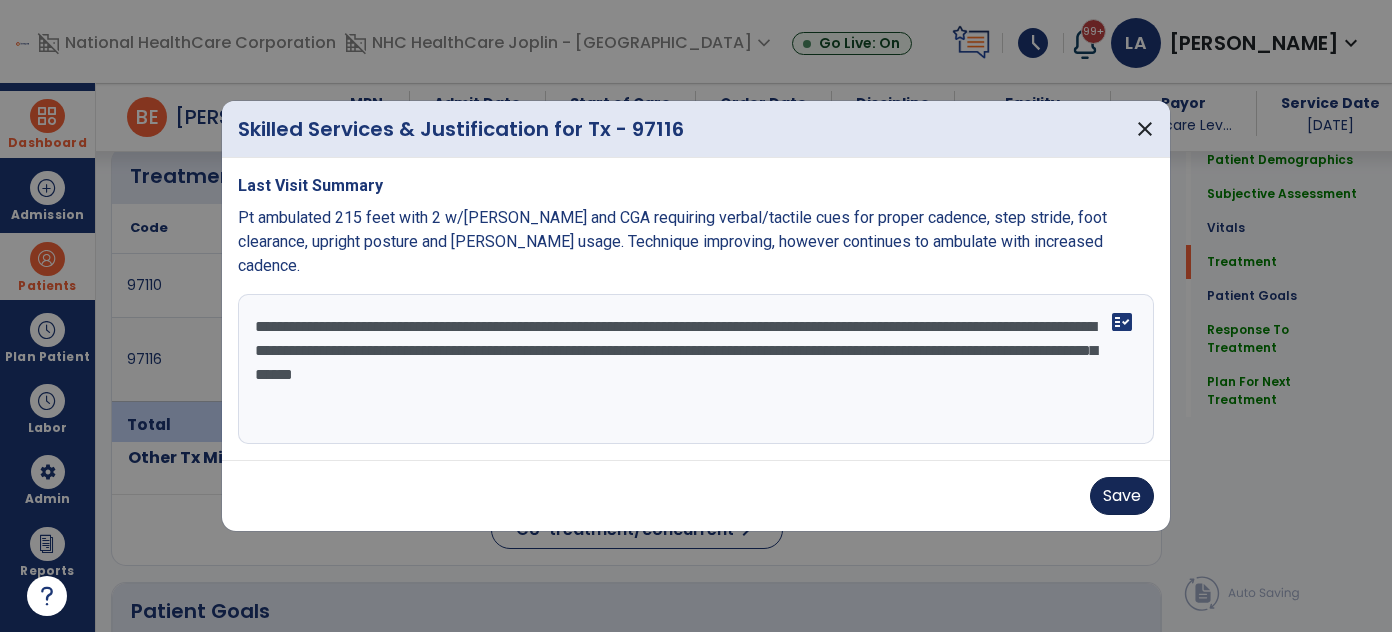 type on "**********" 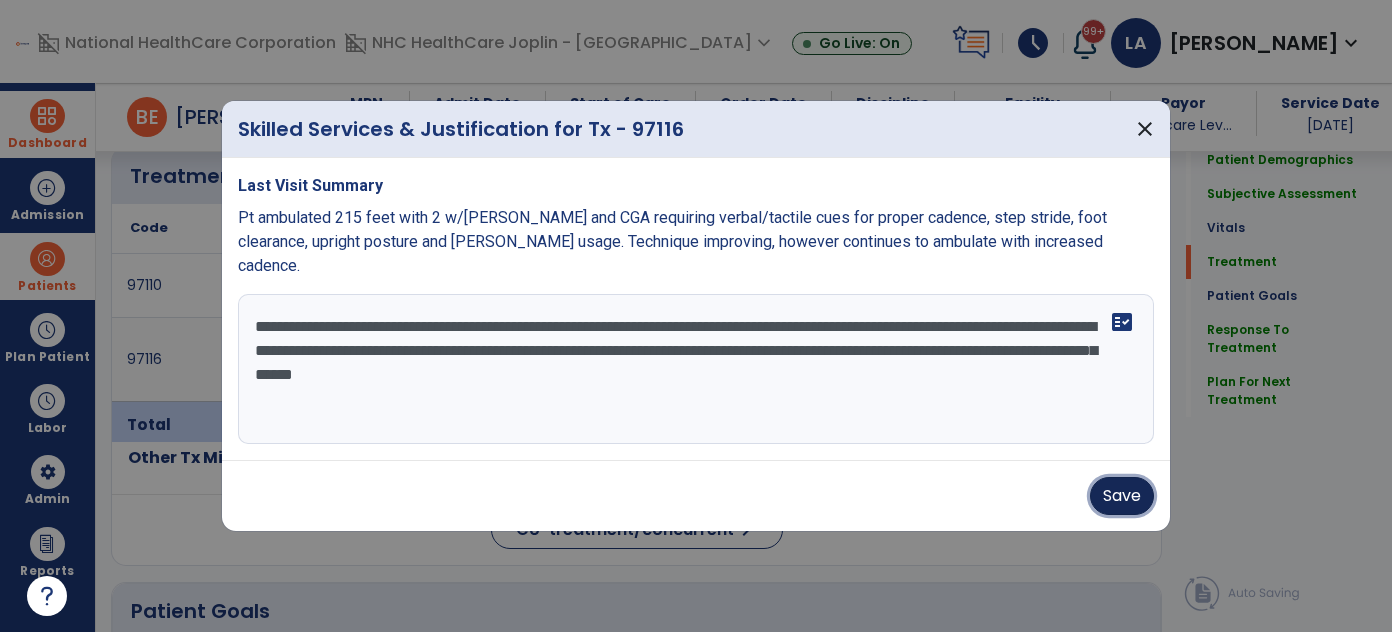click on "Save" at bounding box center [1122, 496] 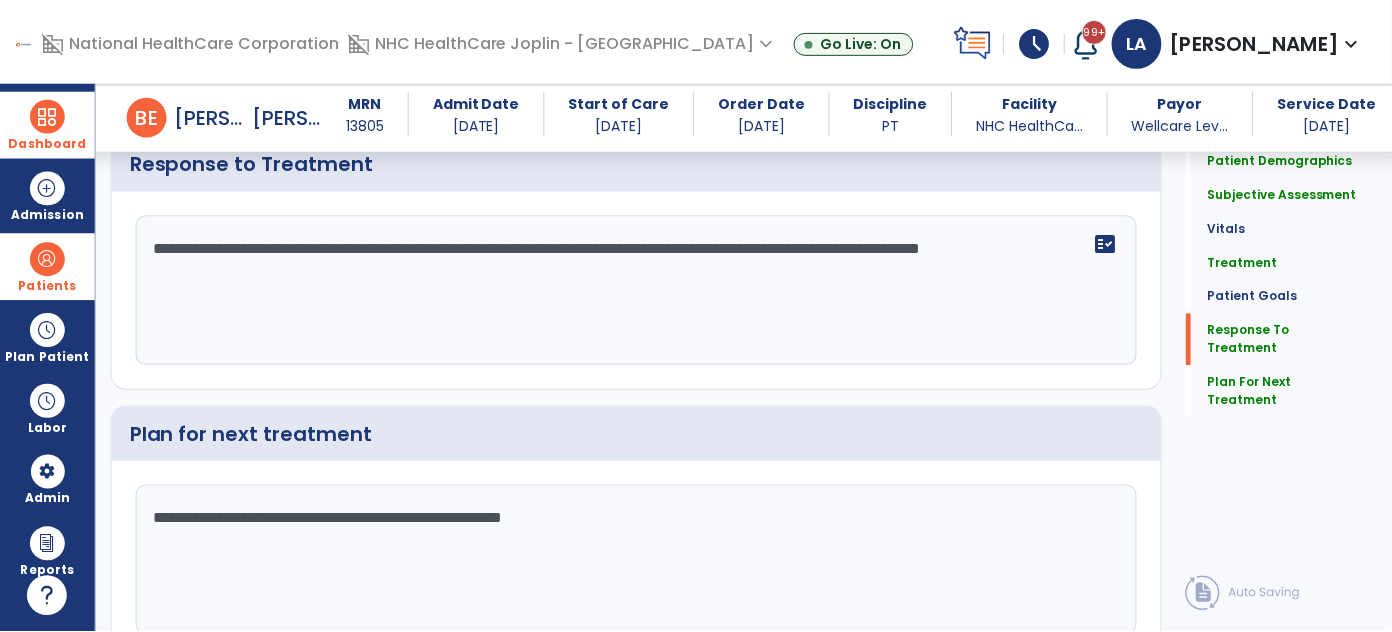scroll, scrollTop: 3228, scrollLeft: 0, axis: vertical 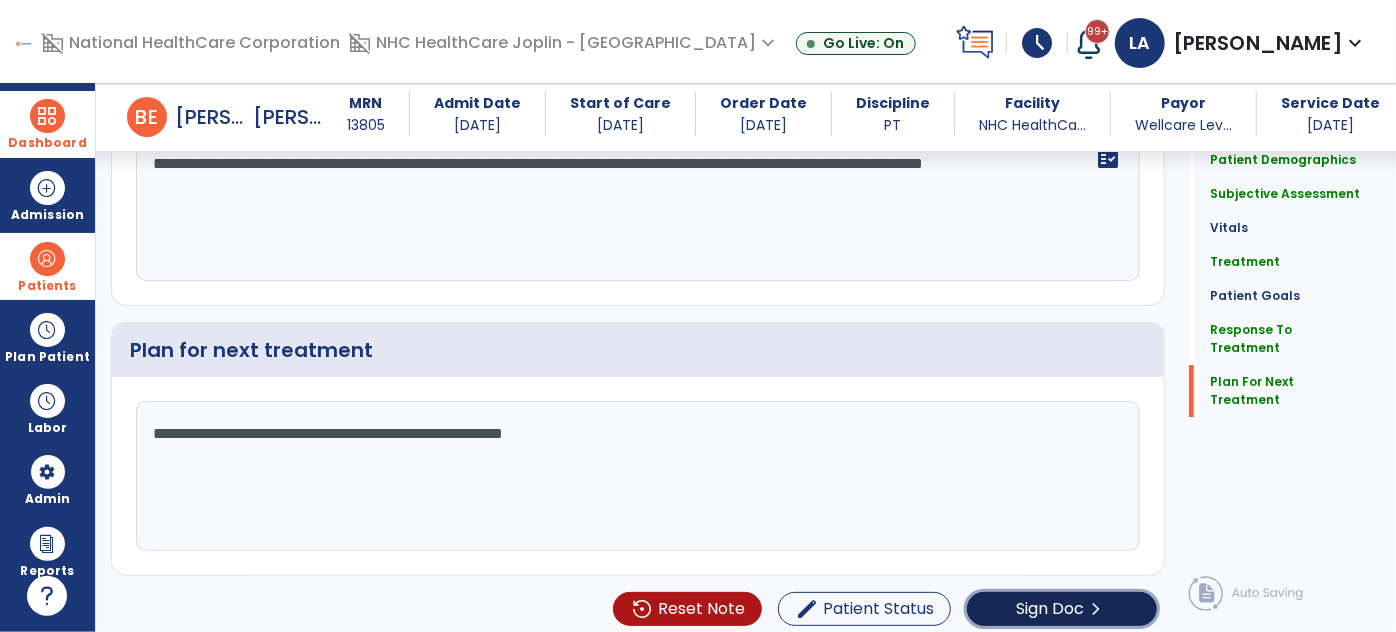 click on "Sign Doc" 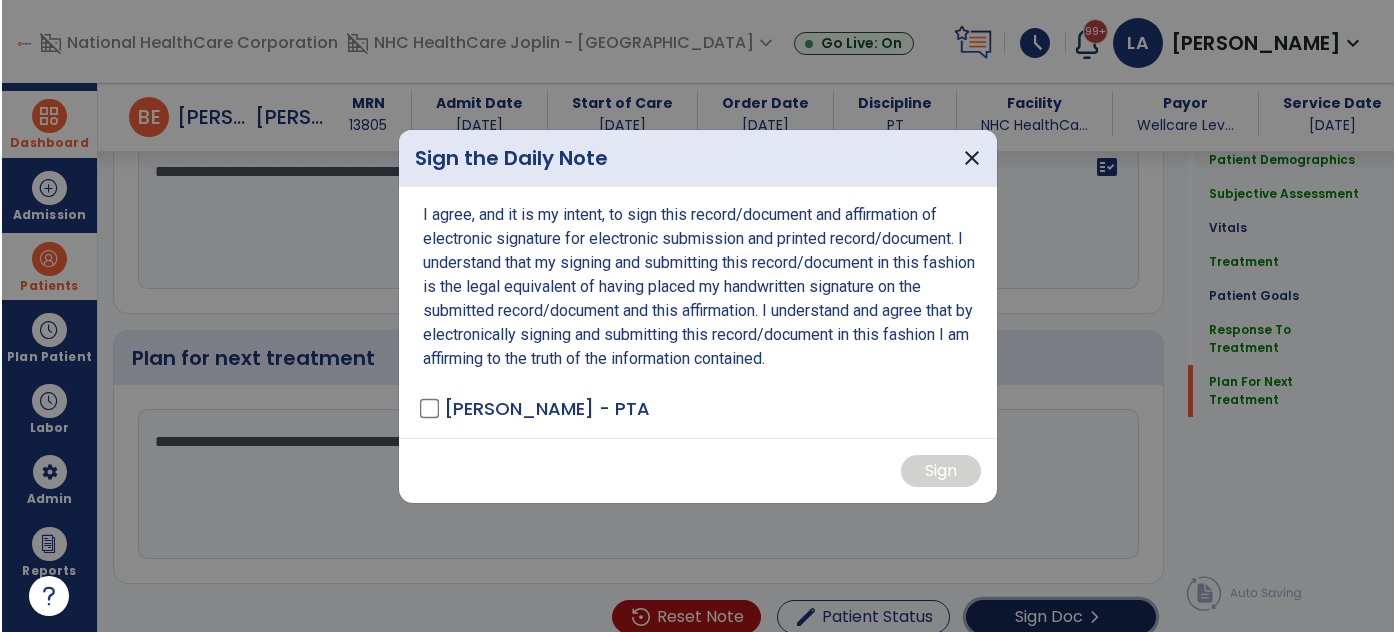scroll, scrollTop: 3228, scrollLeft: 0, axis: vertical 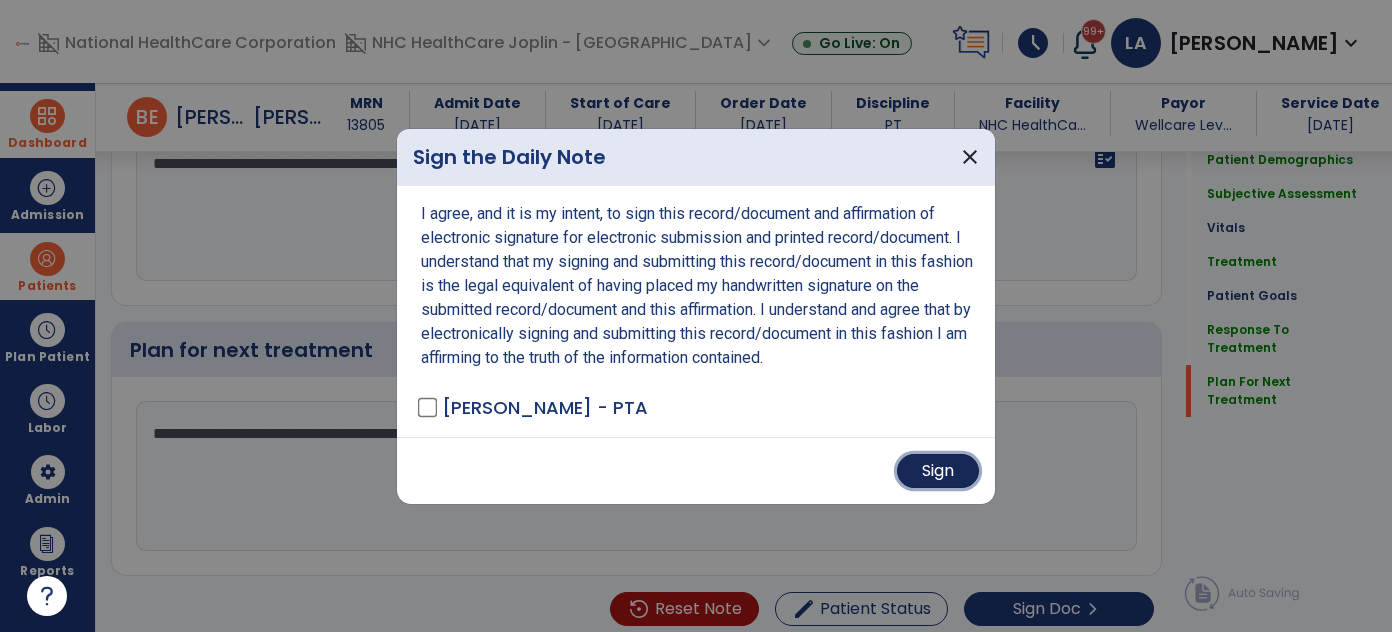 click on "Sign" at bounding box center [938, 471] 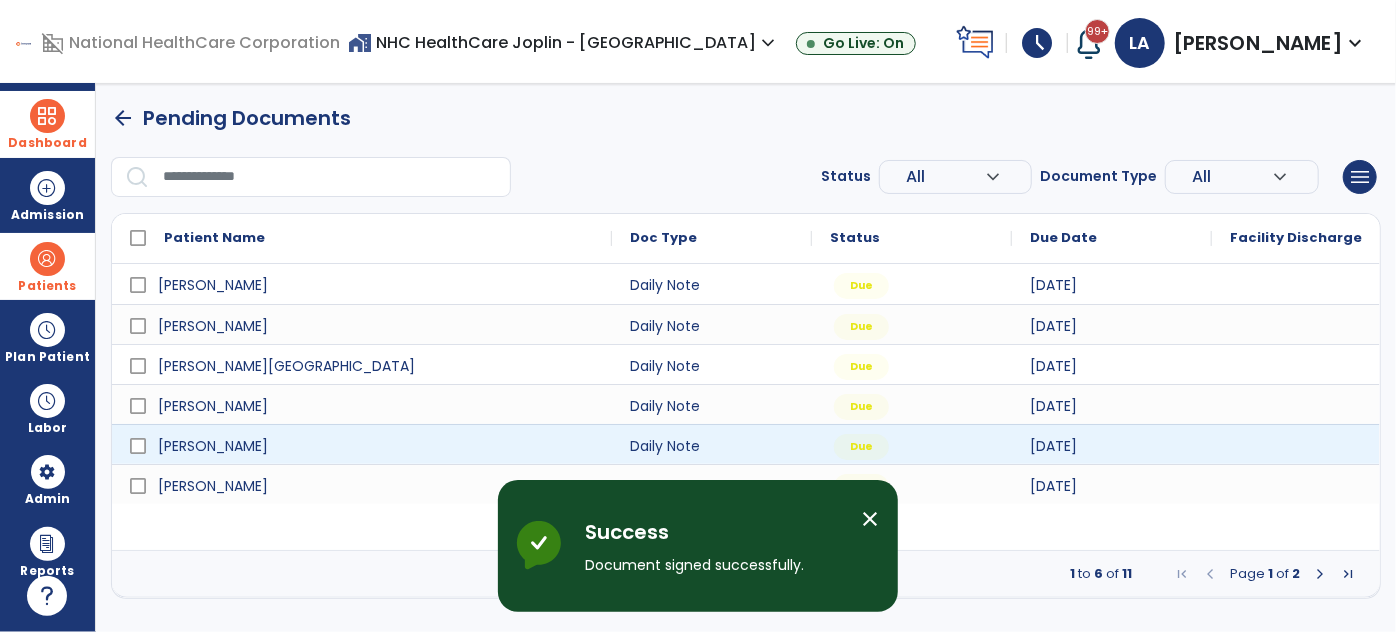 scroll, scrollTop: 0, scrollLeft: 0, axis: both 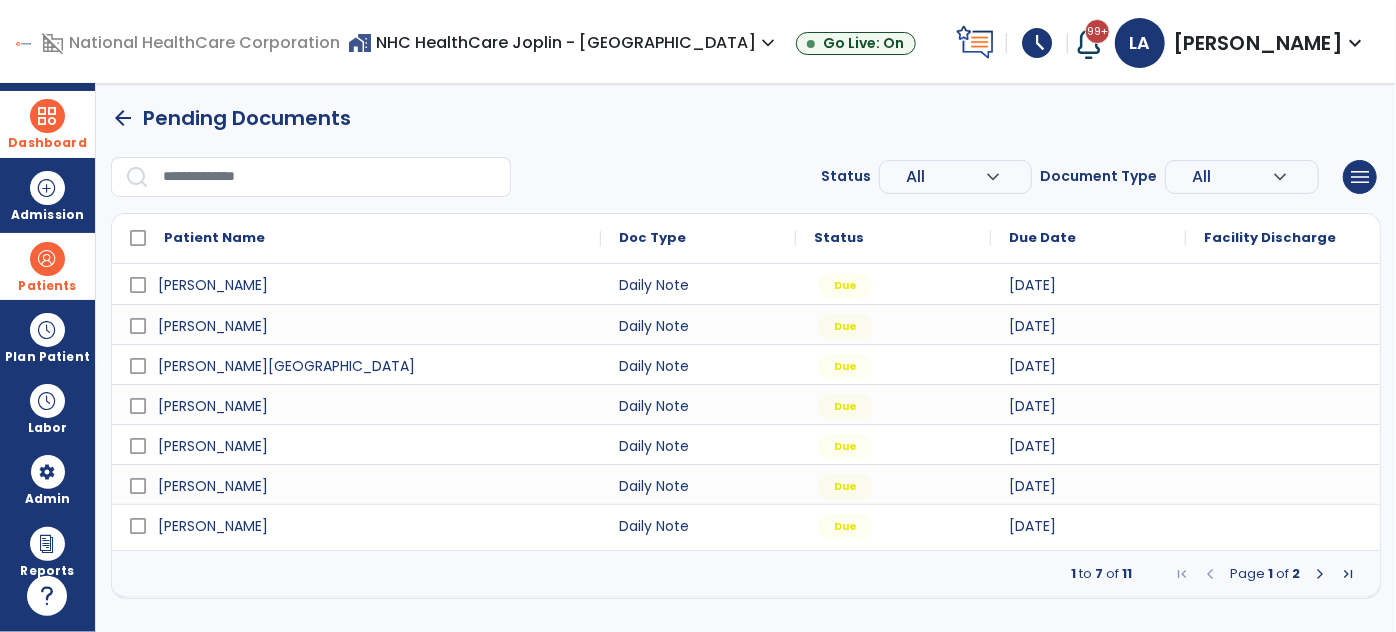 click at bounding box center [1320, 574] 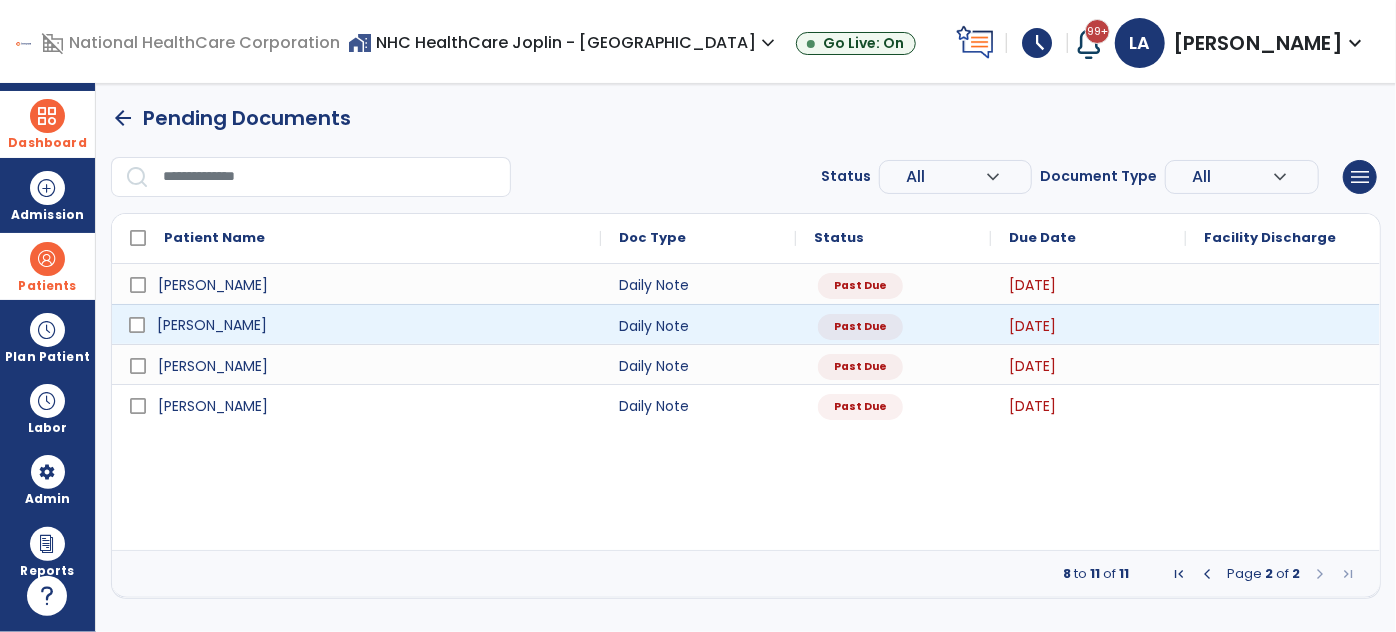 click on "[PERSON_NAME]" at bounding box center [370, 325] 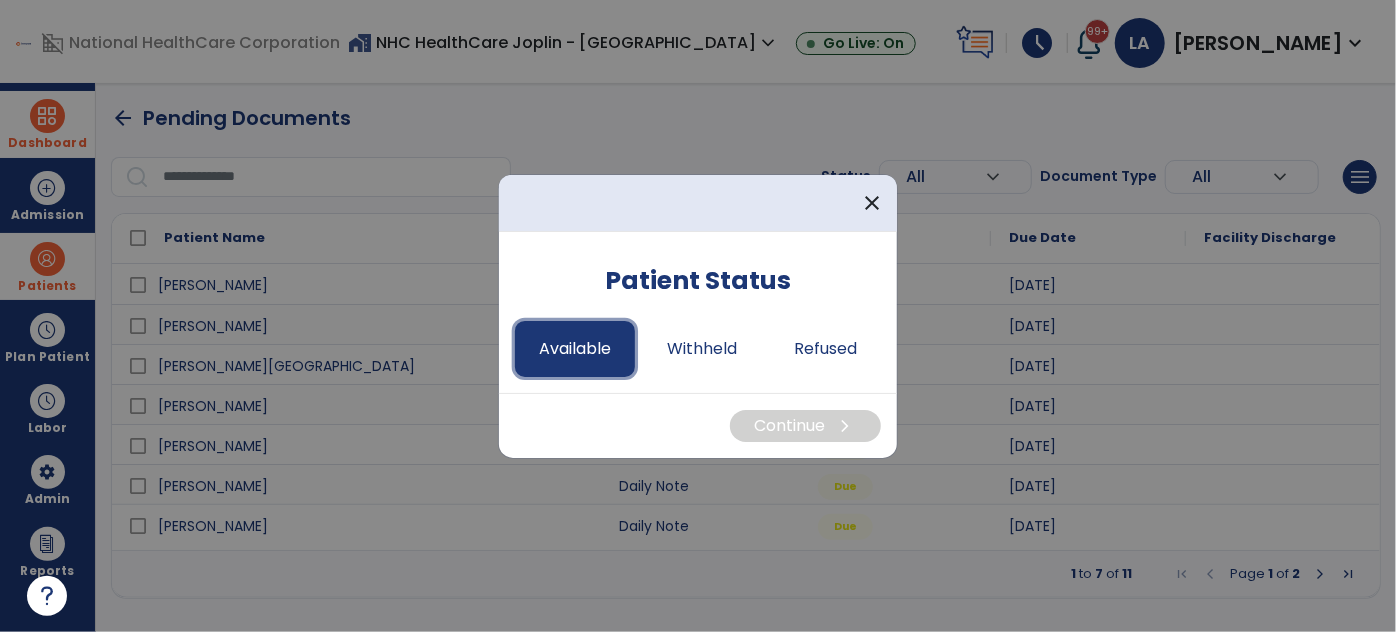 click on "Available" at bounding box center [575, 349] 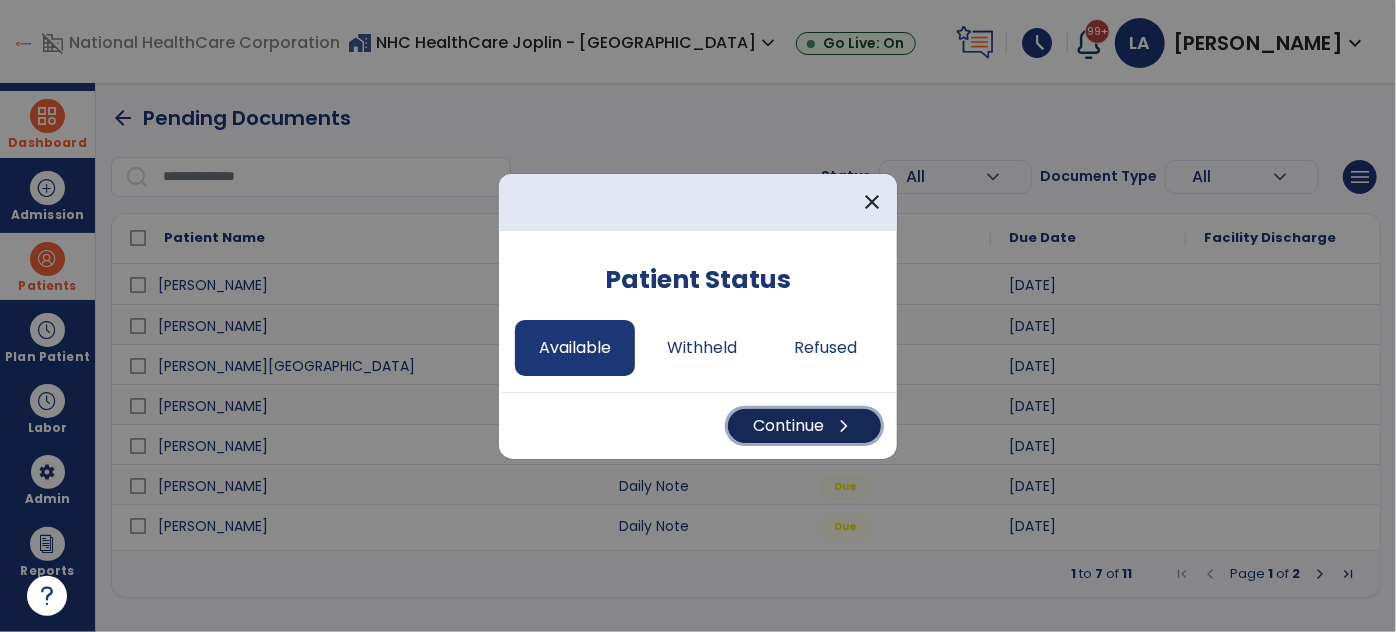 click on "Continue   chevron_right" at bounding box center [804, 426] 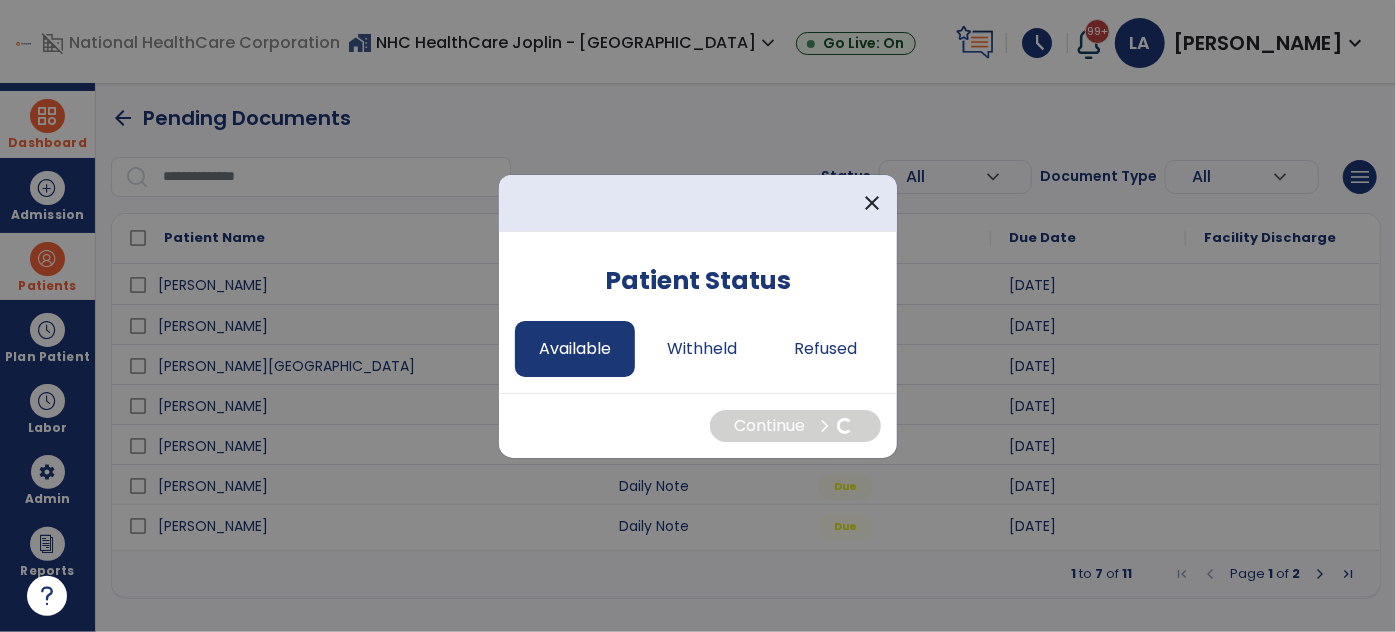 select on "*" 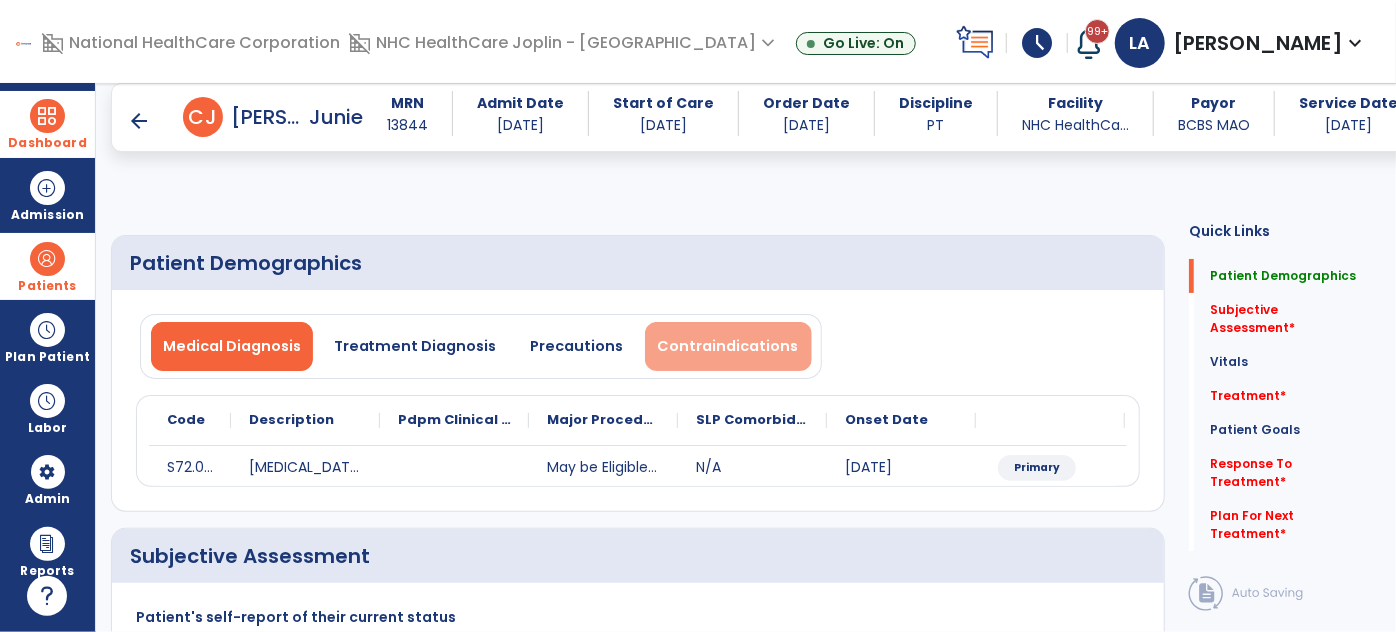 scroll, scrollTop: 363, scrollLeft: 0, axis: vertical 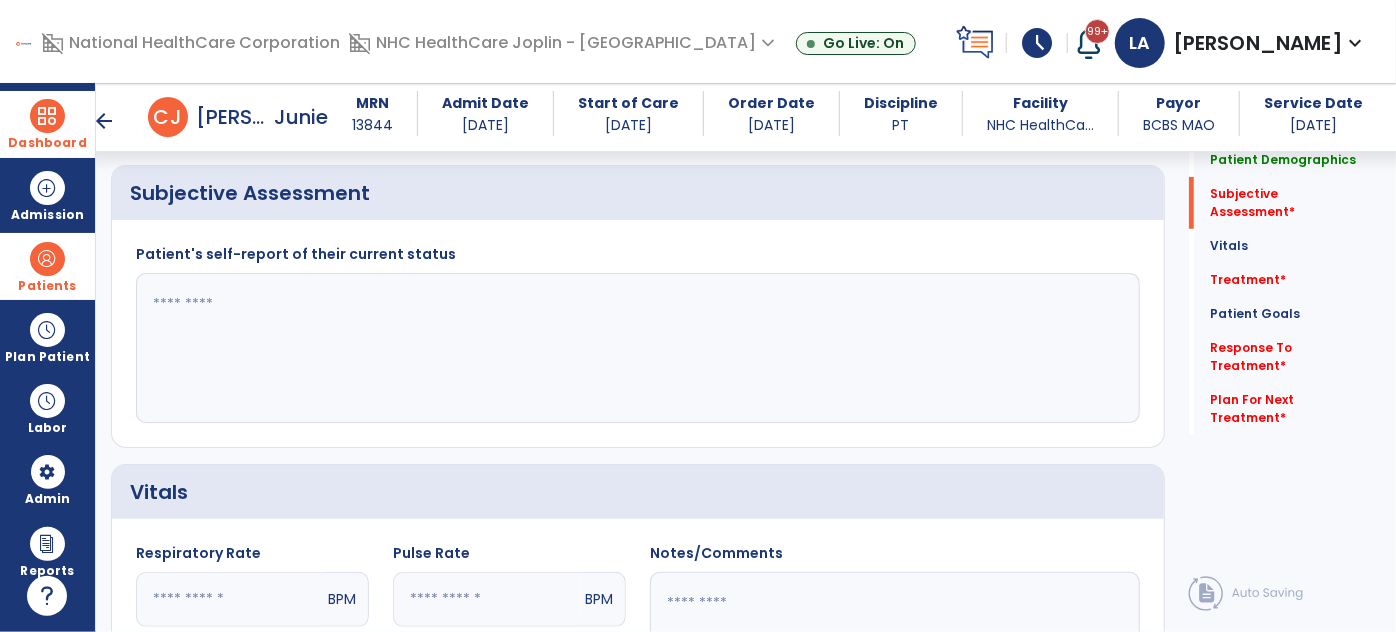 click 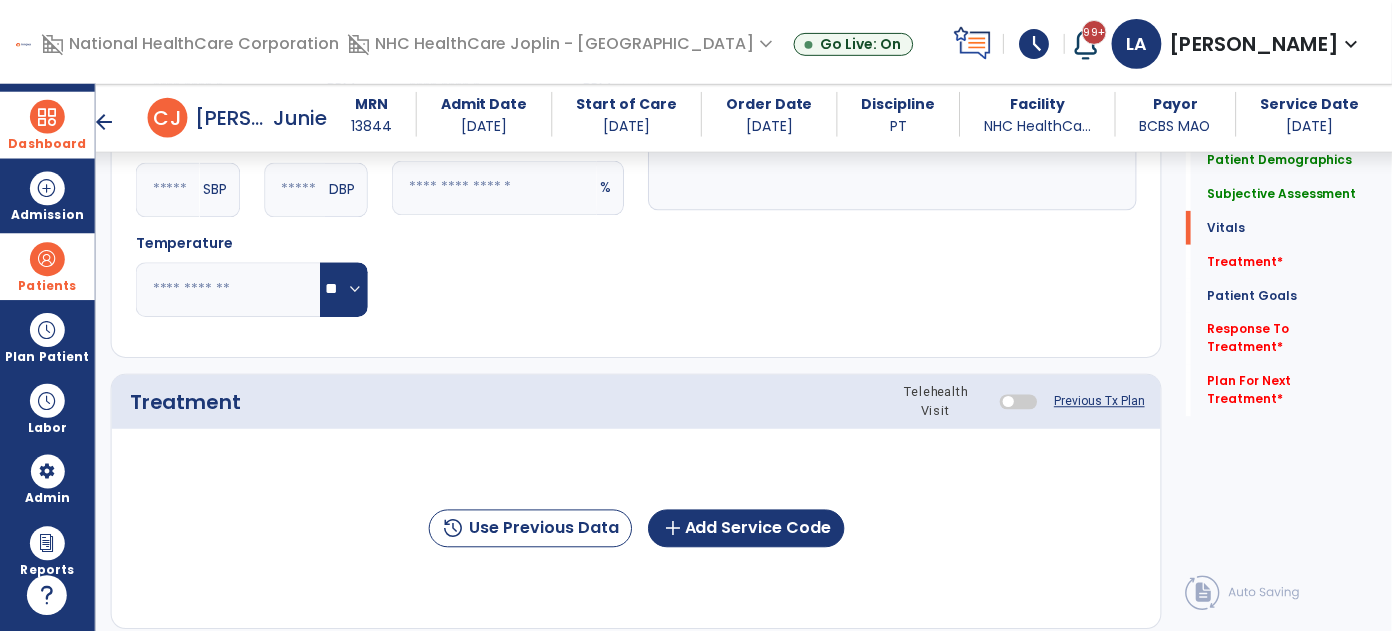 scroll, scrollTop: 909, scrollLeft: 0, axis: vertical 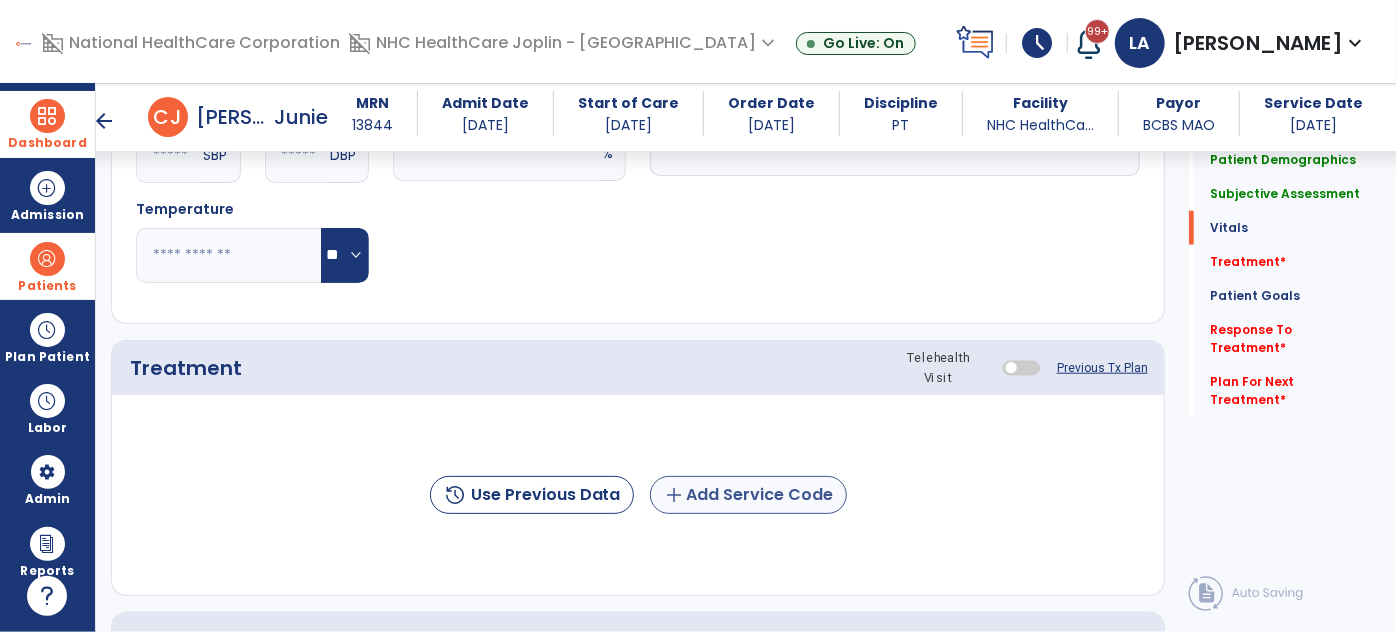 type on "**********" 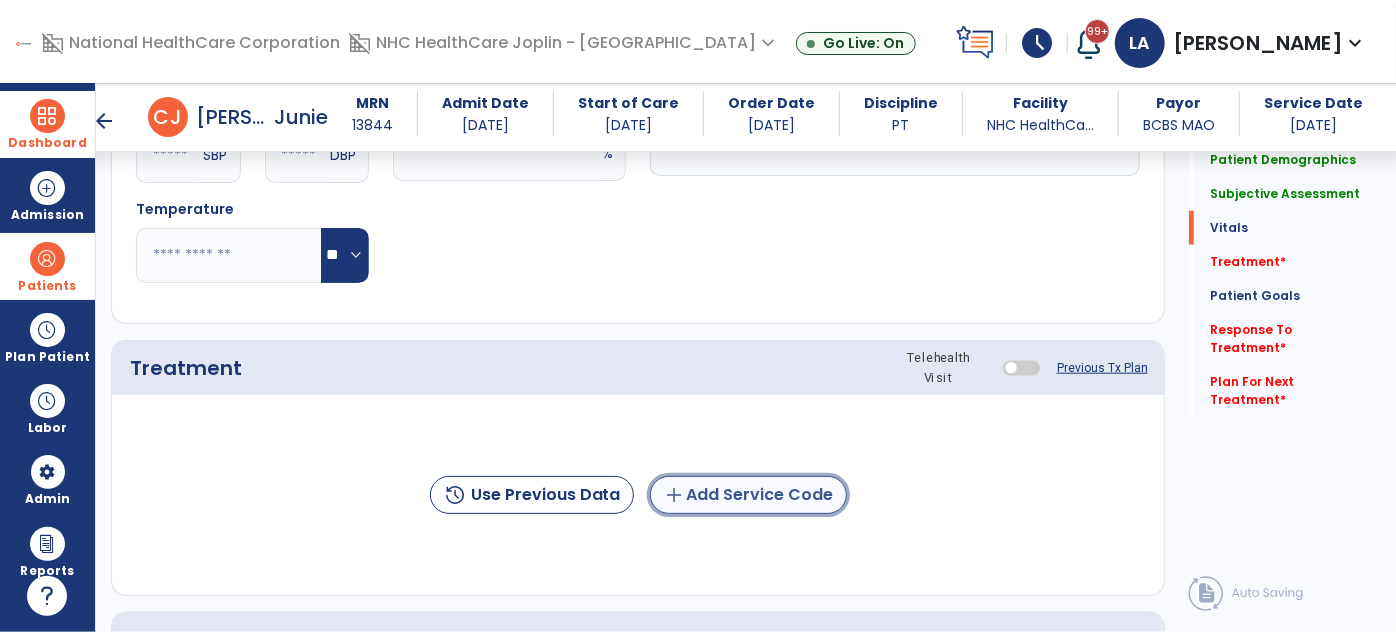 click on "add" 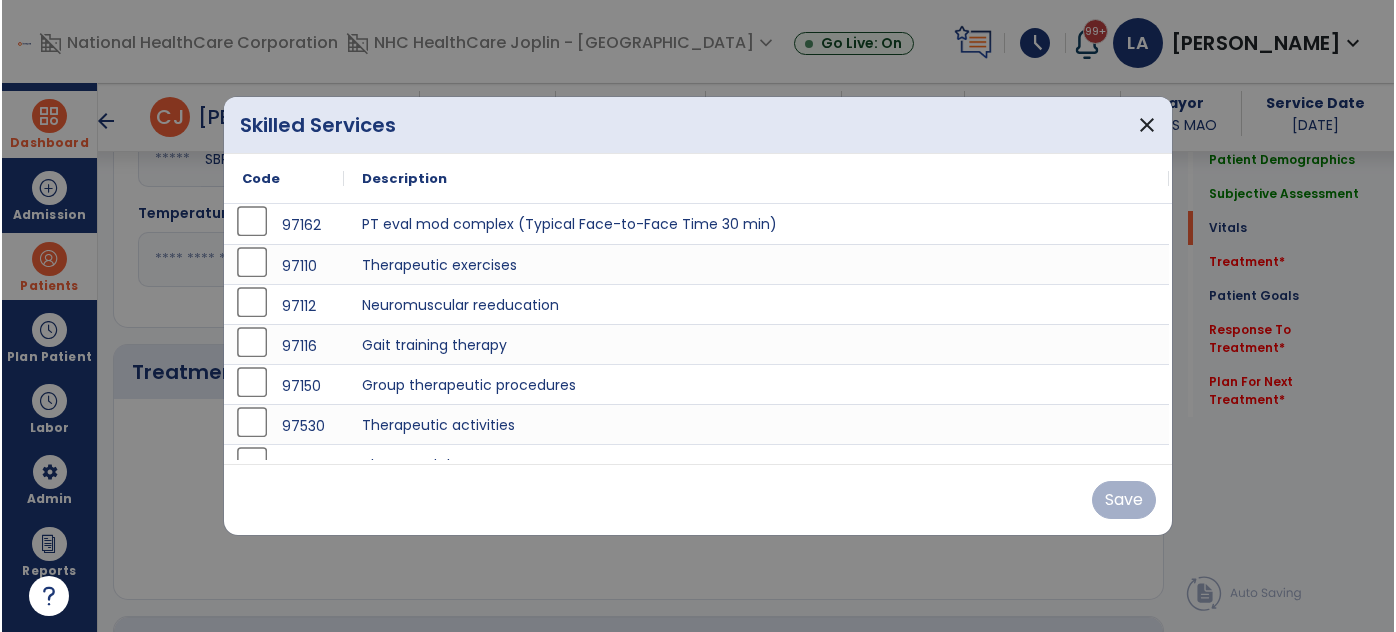 scroll, scrollTop: 909, scrollLeft: 0, axis: vertical 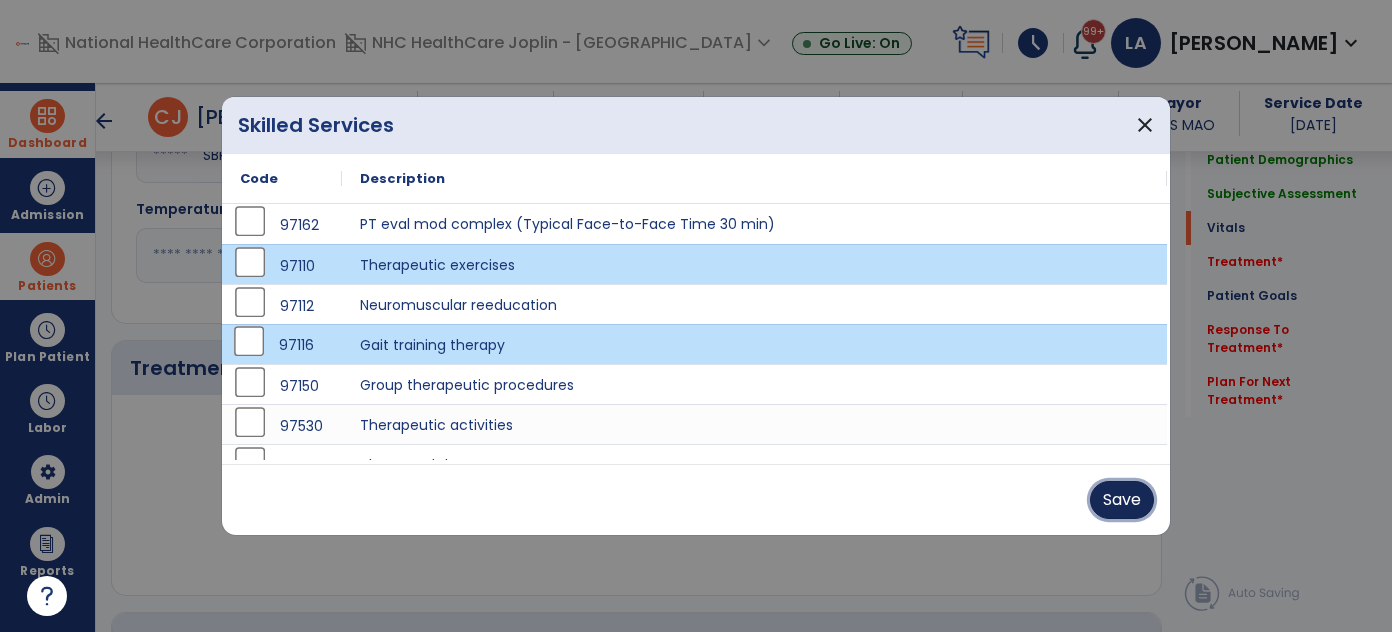 click on "Save" at bounding box center [1122, 500] 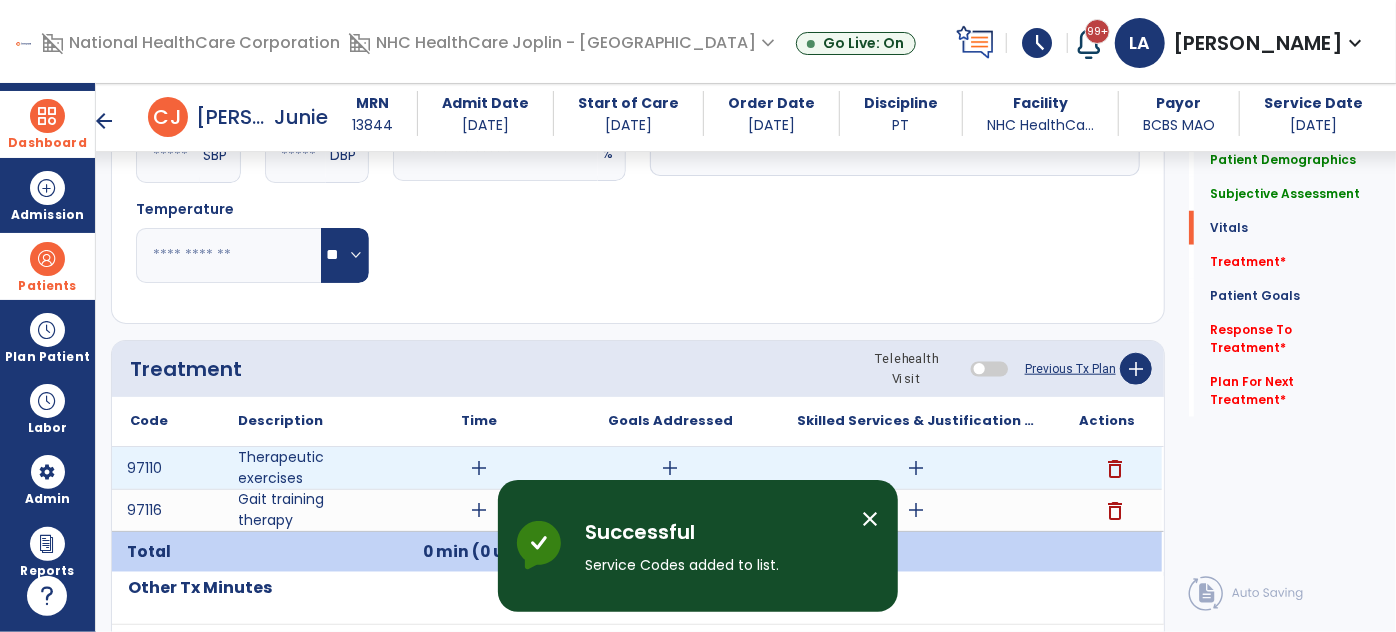 click on "add" at bounding box center [480, 468] 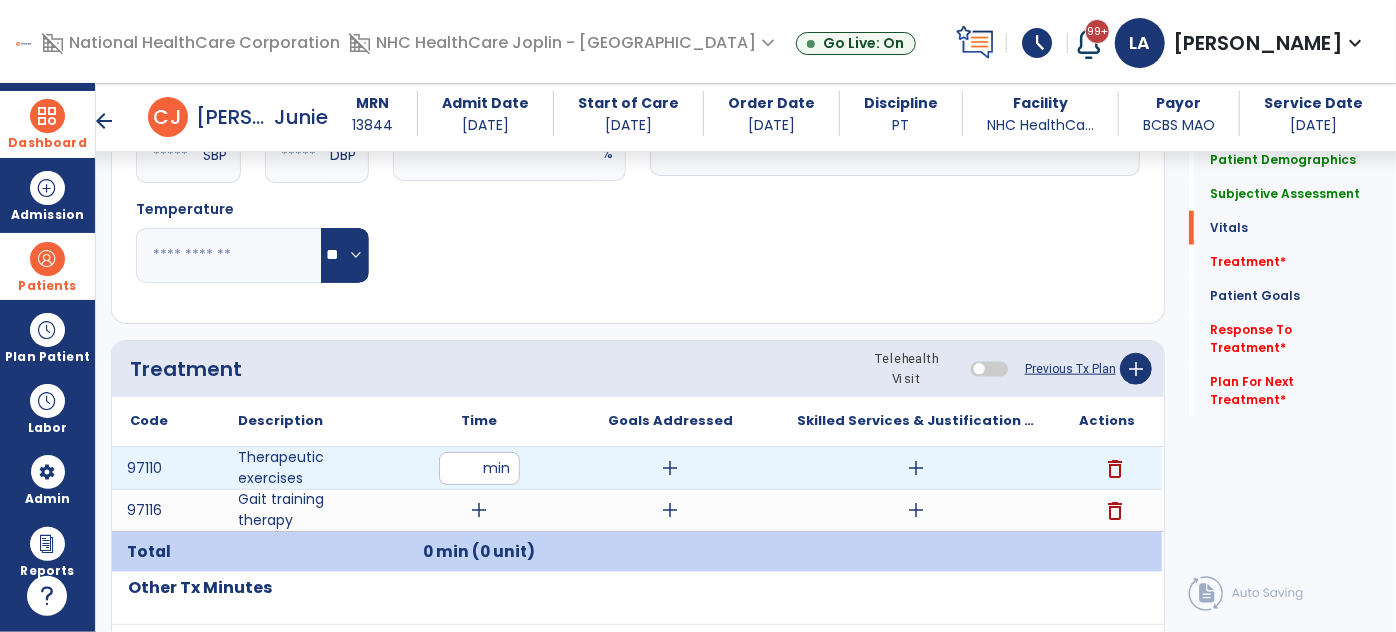 type on "**" 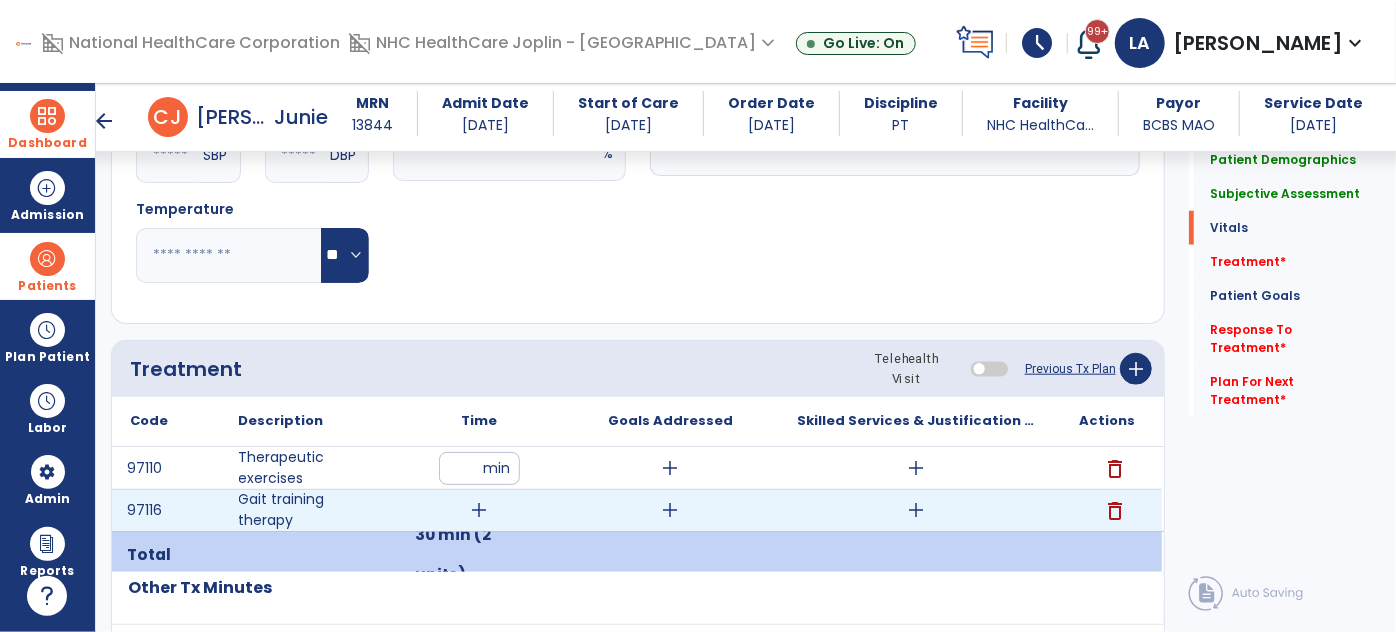 click on "add" at bounding box center [480, 510] 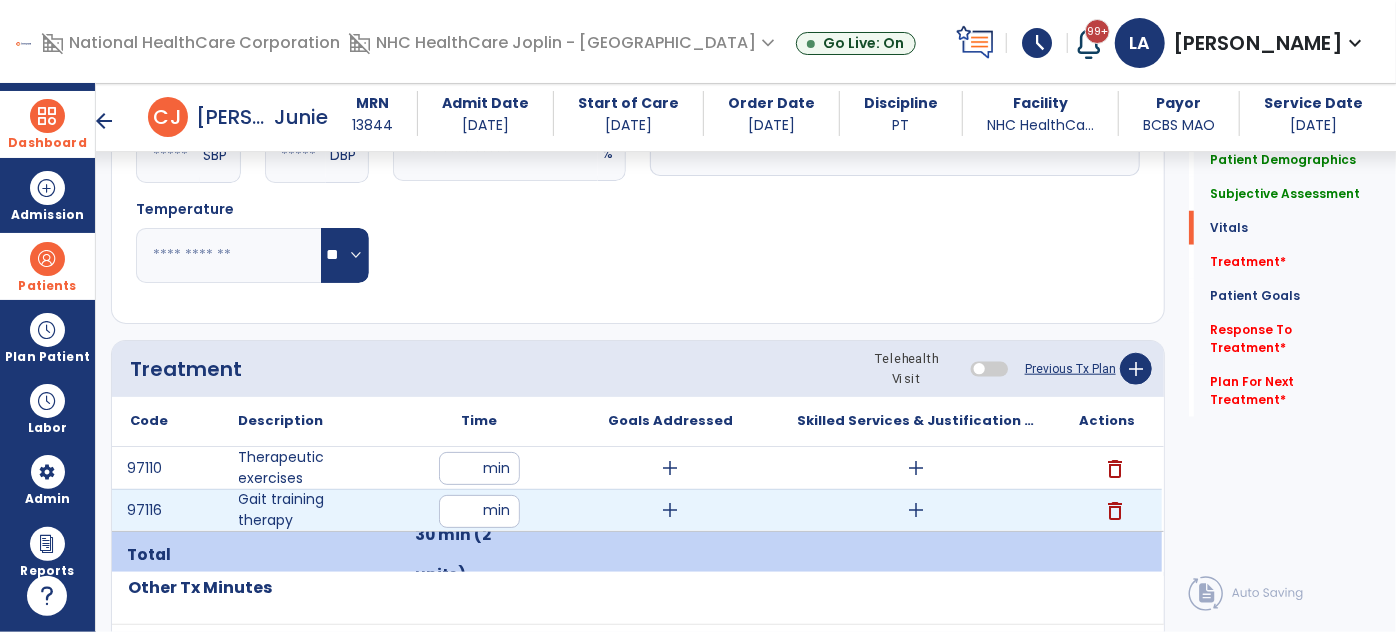 type on "**" 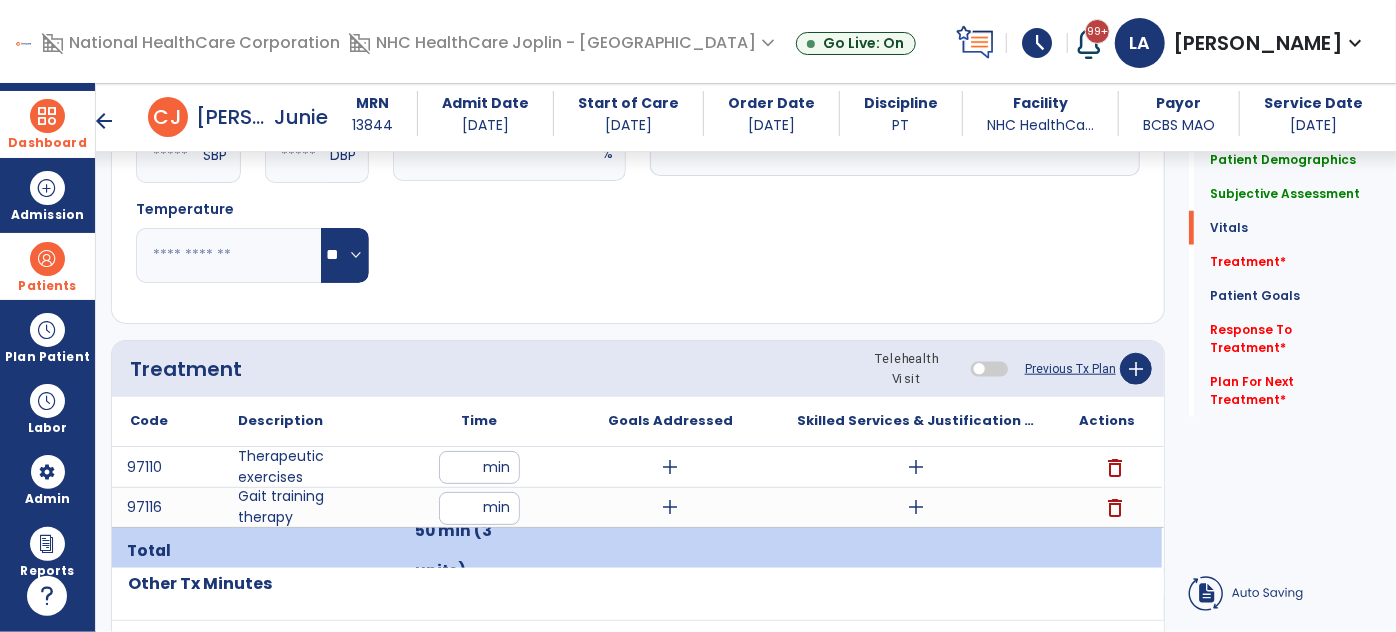 click on "Other Tx Minutes" 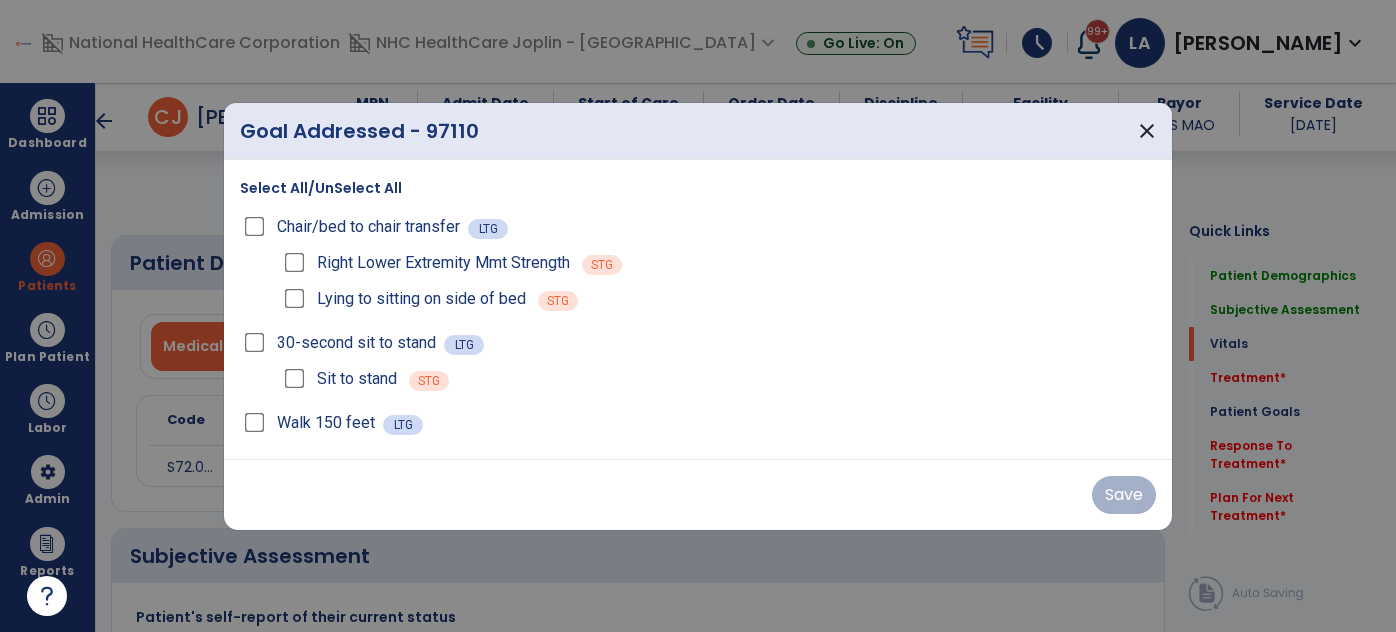 select on "*" 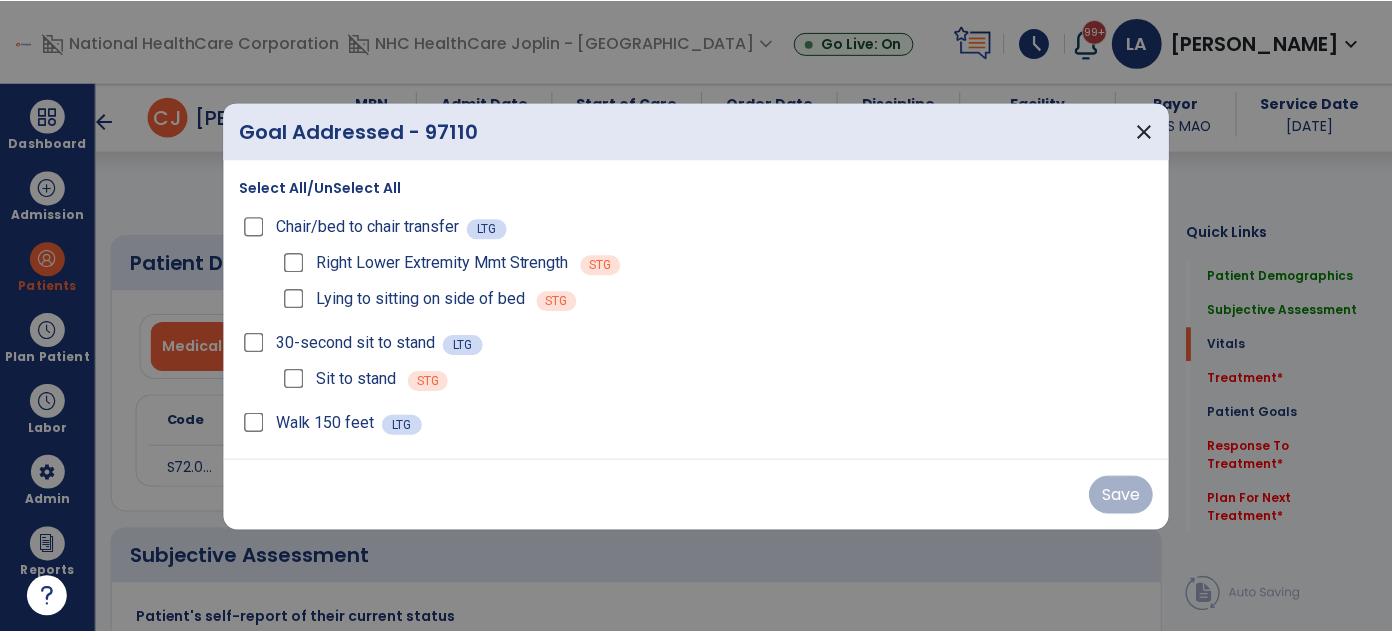 scroll, scrollTop: 0, scrollLeft: 0, axis: both 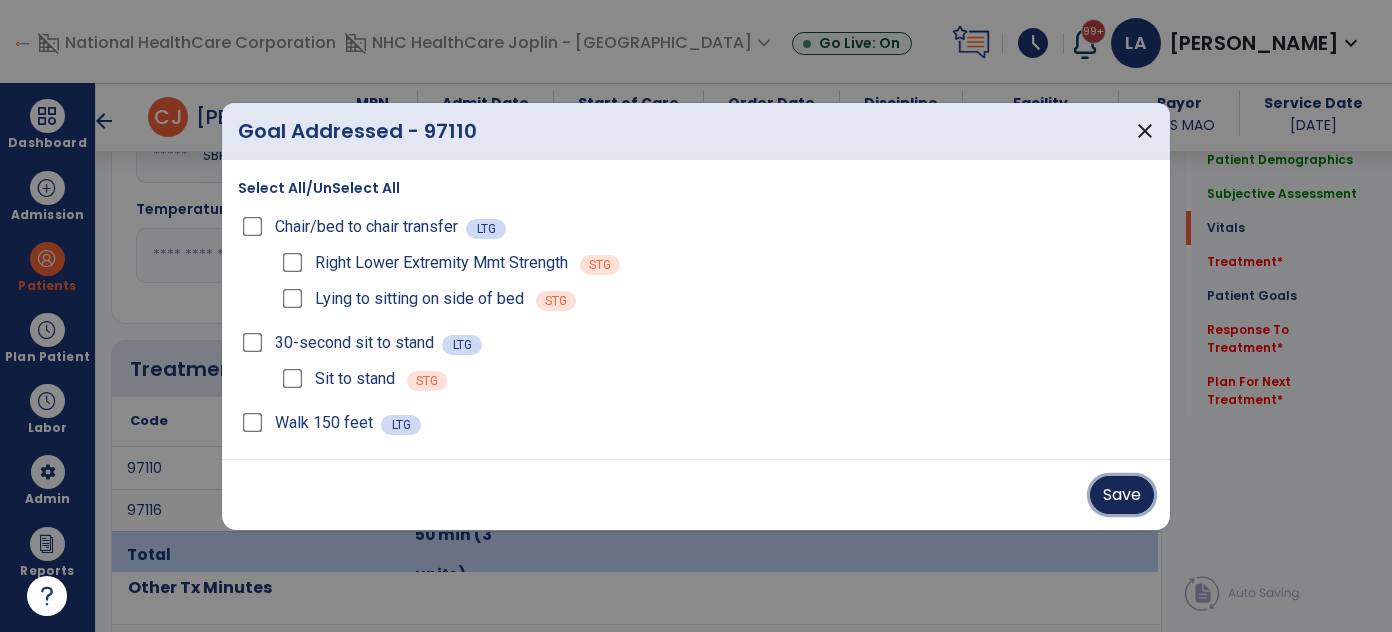 click on "Save" at bounding box center (1122, 495) 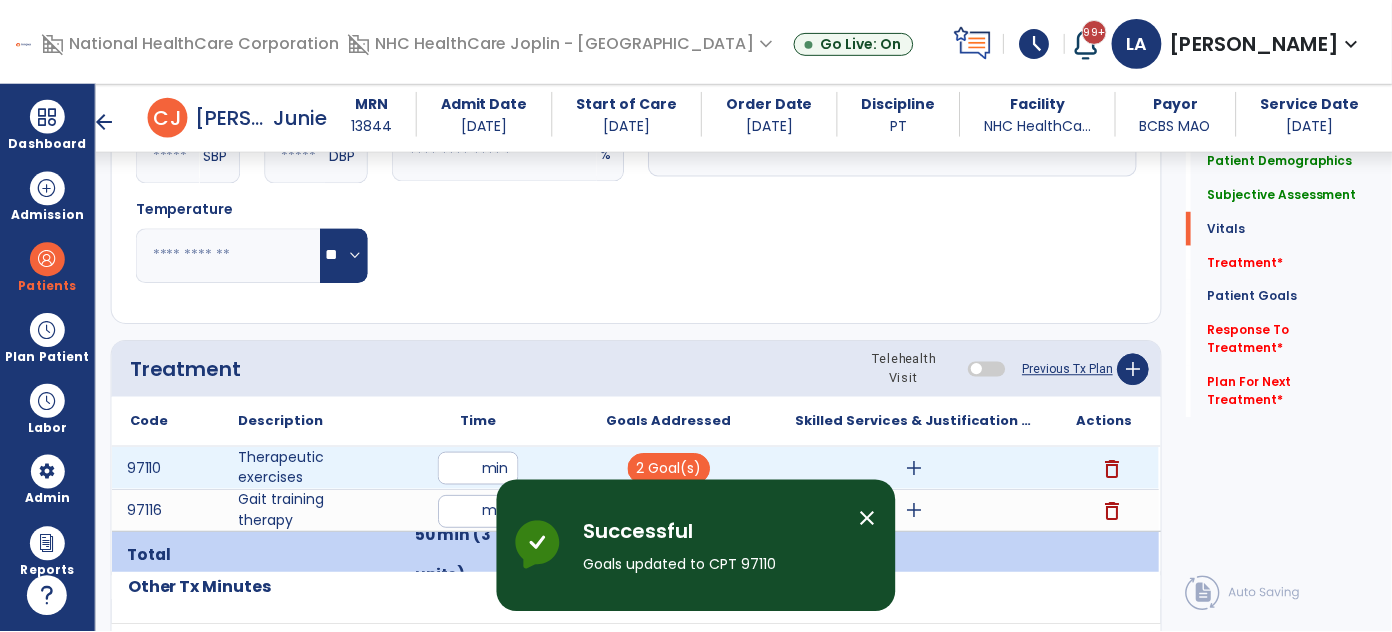 scroll, scrollTop: 1000, scrollLeft: 0, axis: vertical 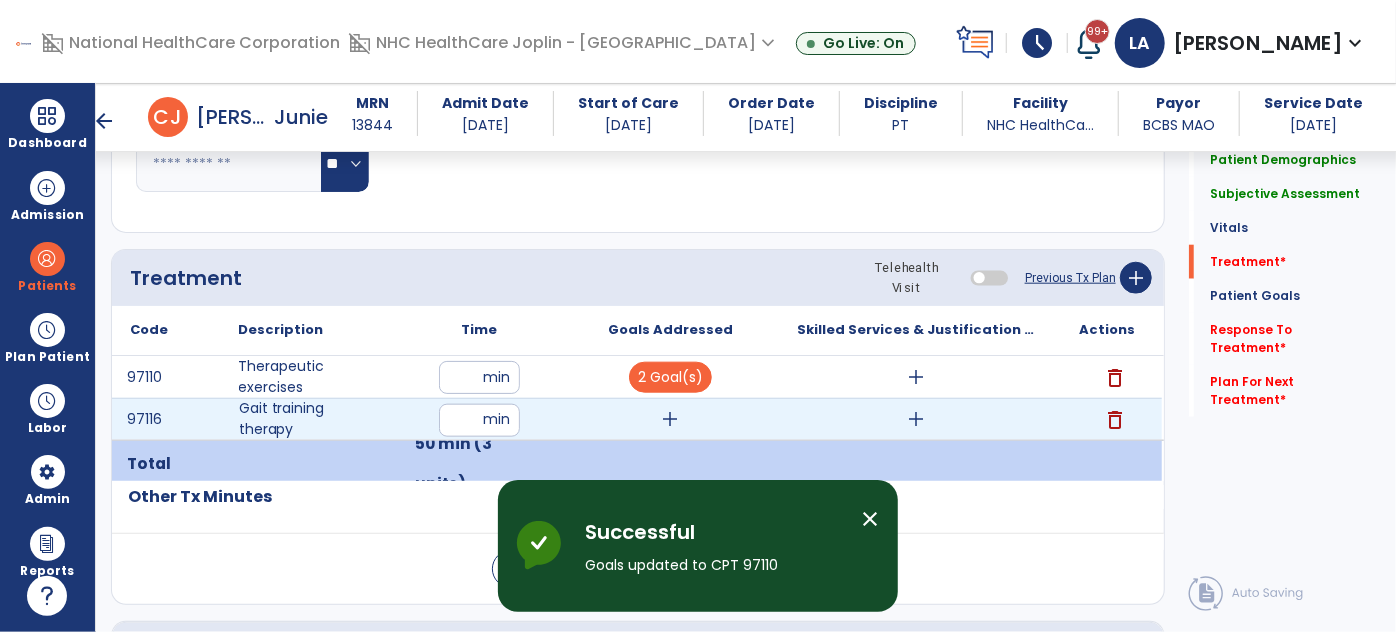 click on "add" at bounding box center (671, 419) 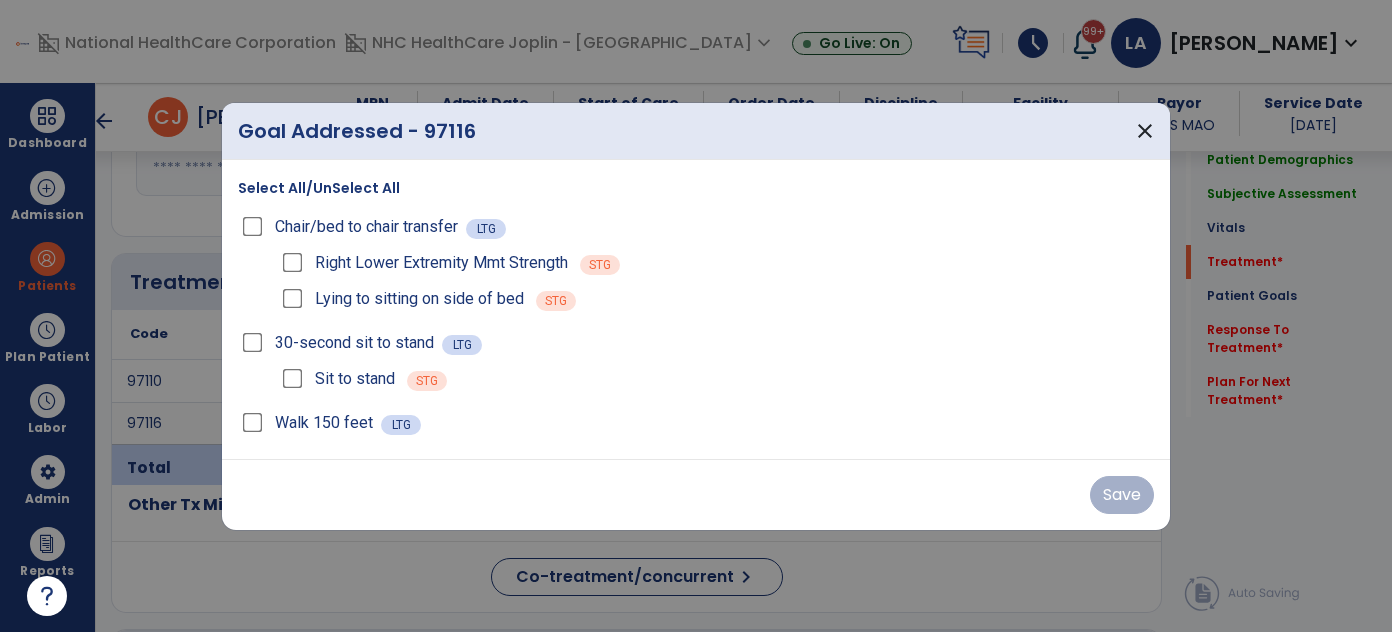 scroll, scrollTop: 1000, scrollLeft: 0, axis: vertical 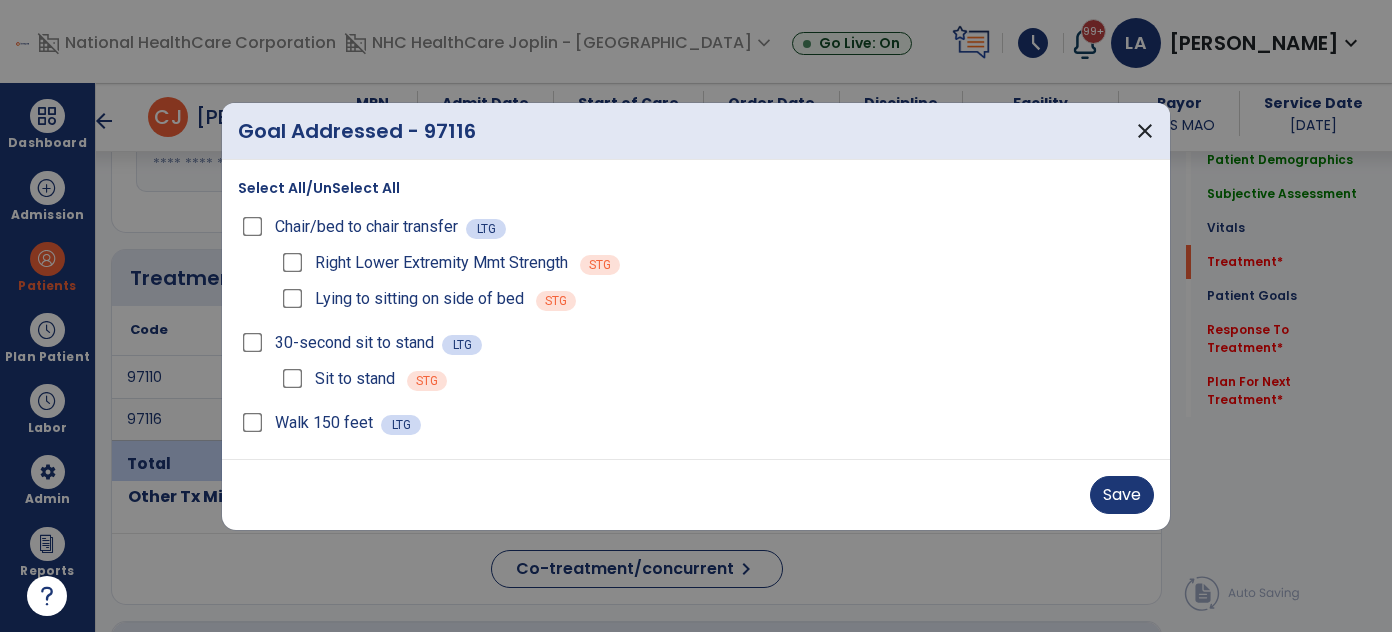 click on "Save" at bounding box center (696, 495) 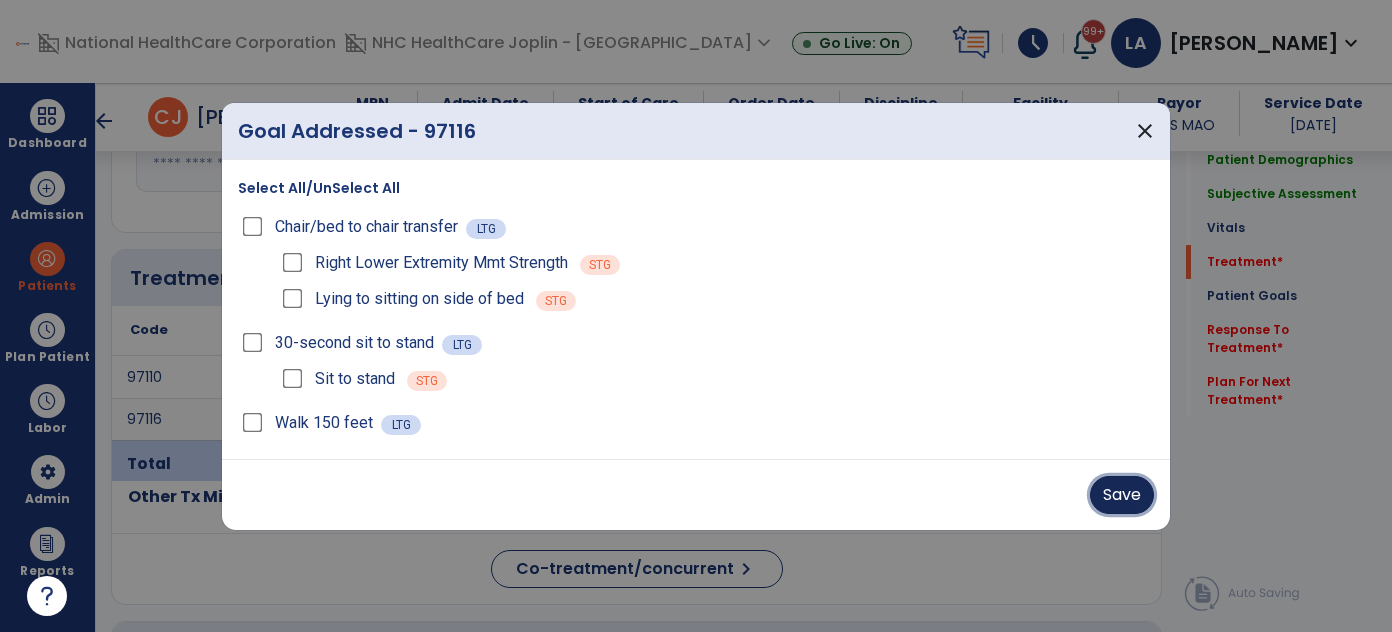 click on "Save" at bounding box center (1122, 495) 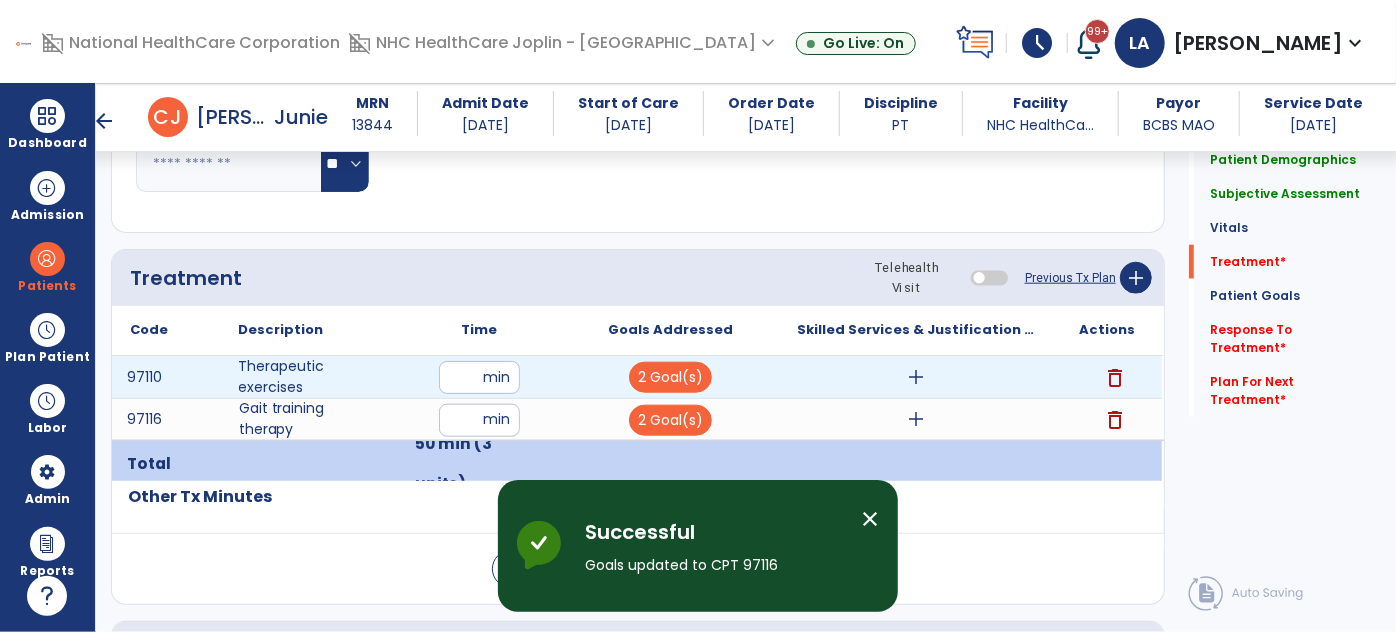 click on "add" at bounding box center [916, 377] 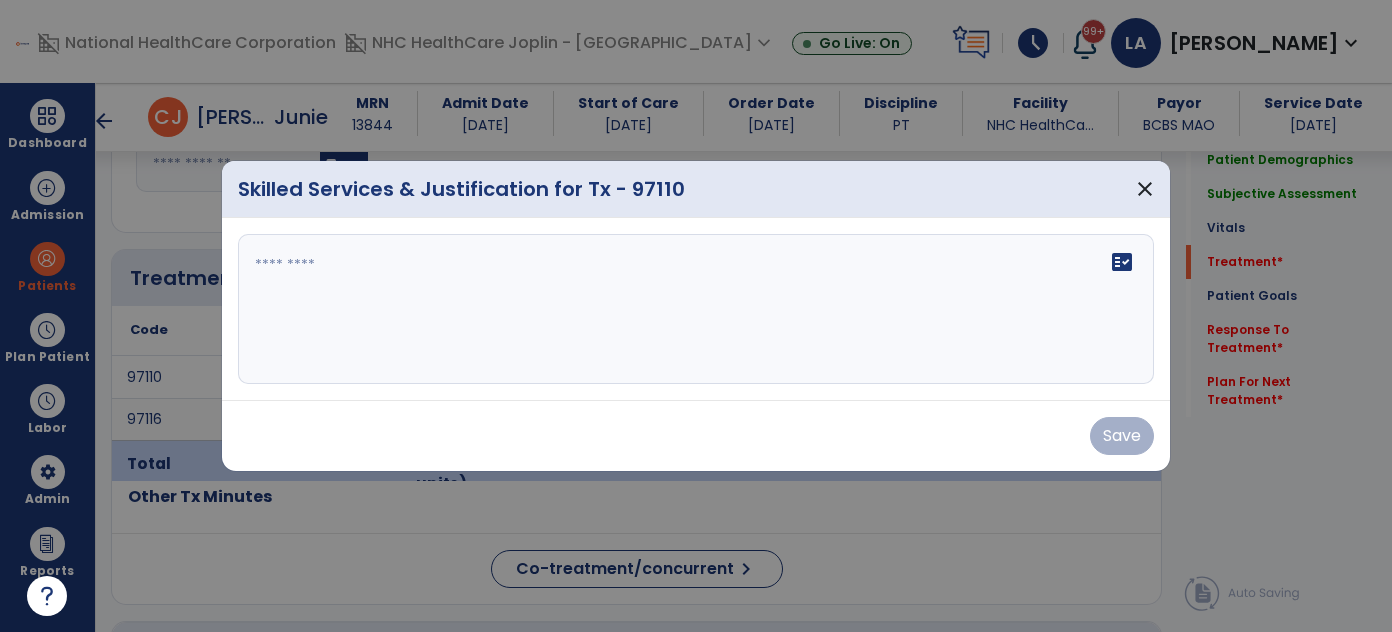 scroll, scrollTop: 1000, scrollLeft: 0, axis: vertical 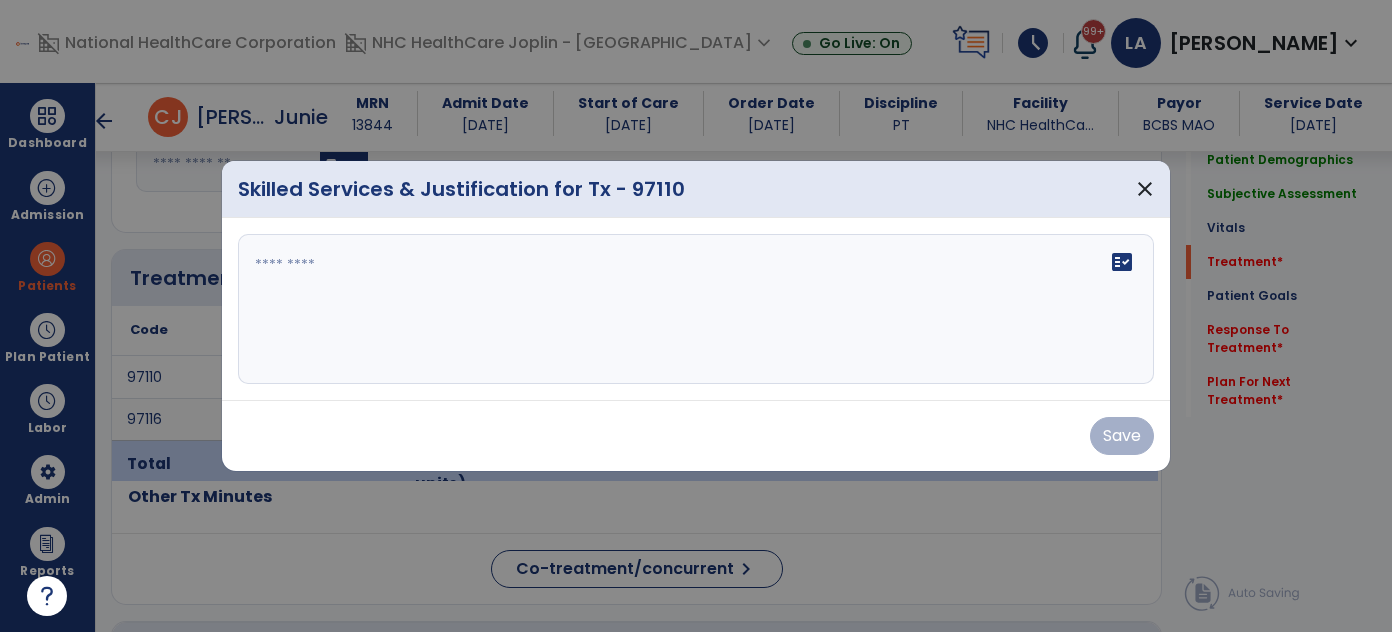 click at bounding box center [696, 309] 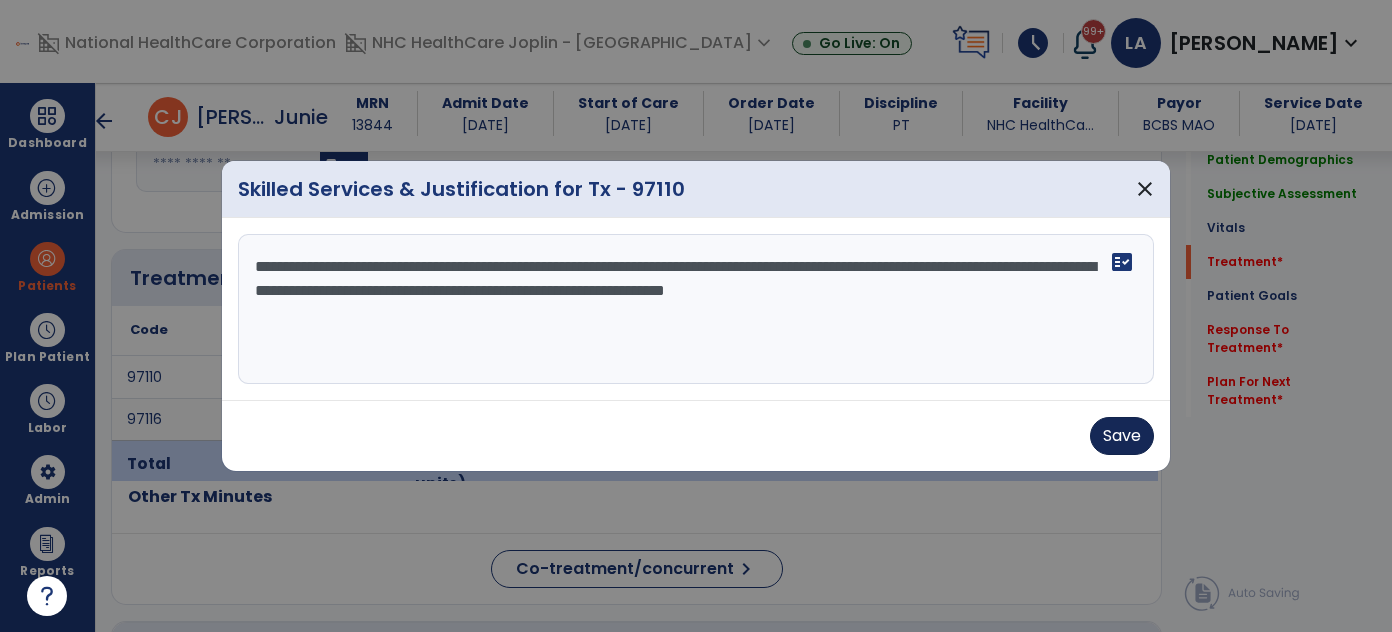 type on "**********" 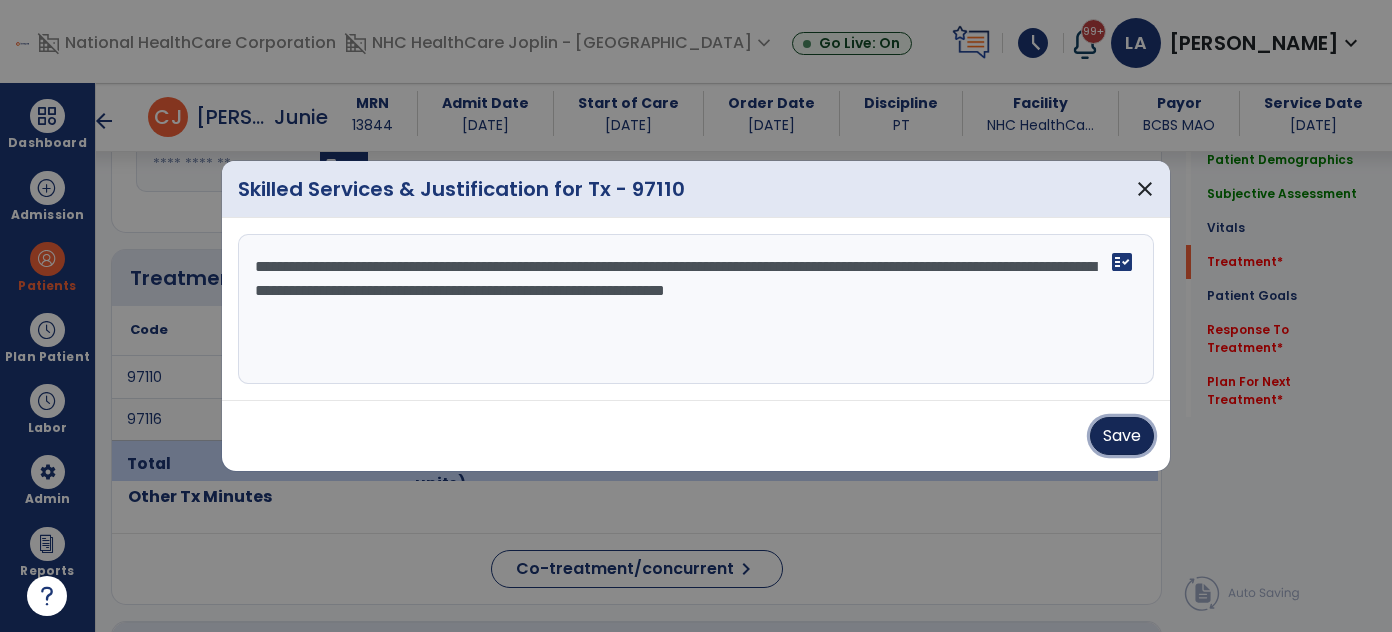 click on "Save" at bounding box center (1122, 436) 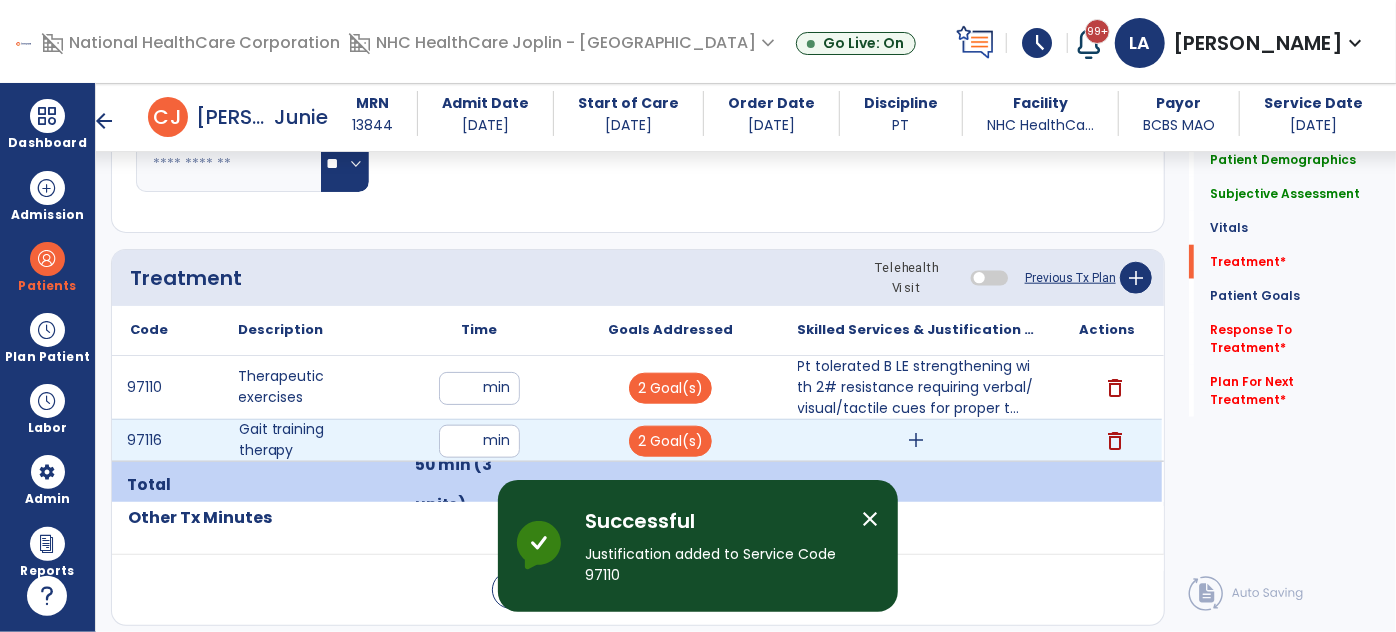 click on "add" at bounding box center [916, 440] 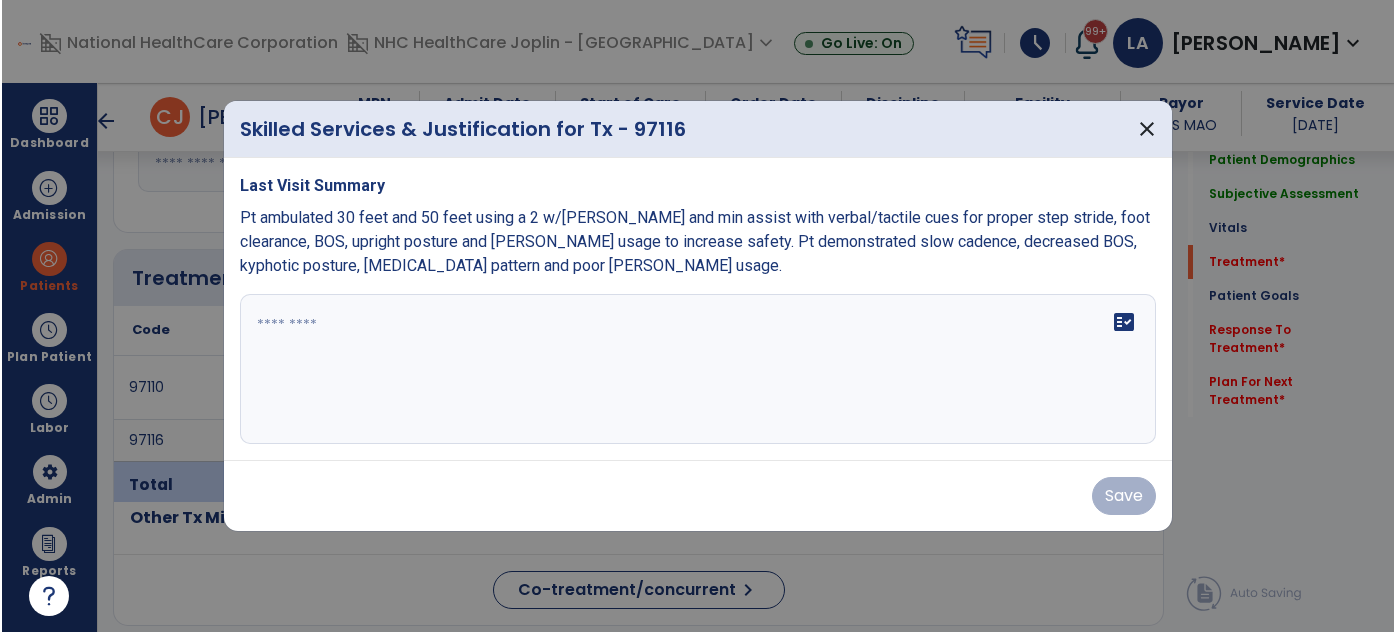scroll, scrollTop: 1000, scrollLeft: 0, axis: vertical 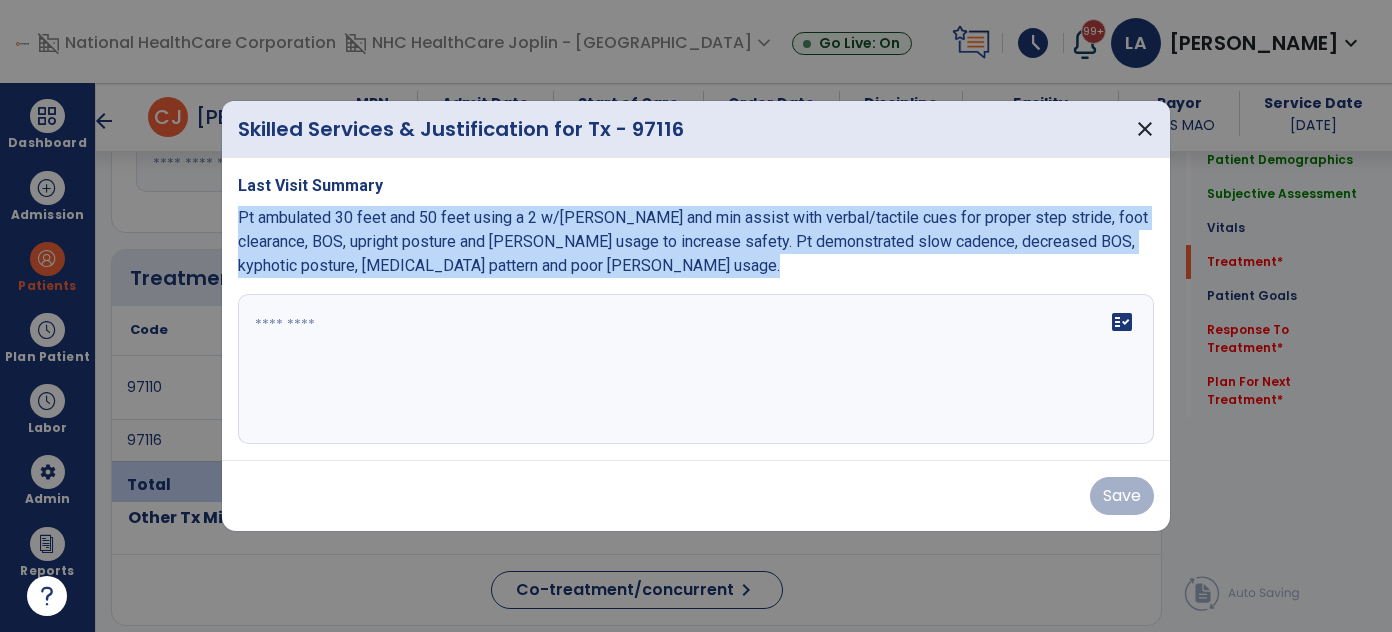drag, startPoint x: 240, startPoint y: 216, endPoint x: 613, endPoint y: 280, distance: 378.45078 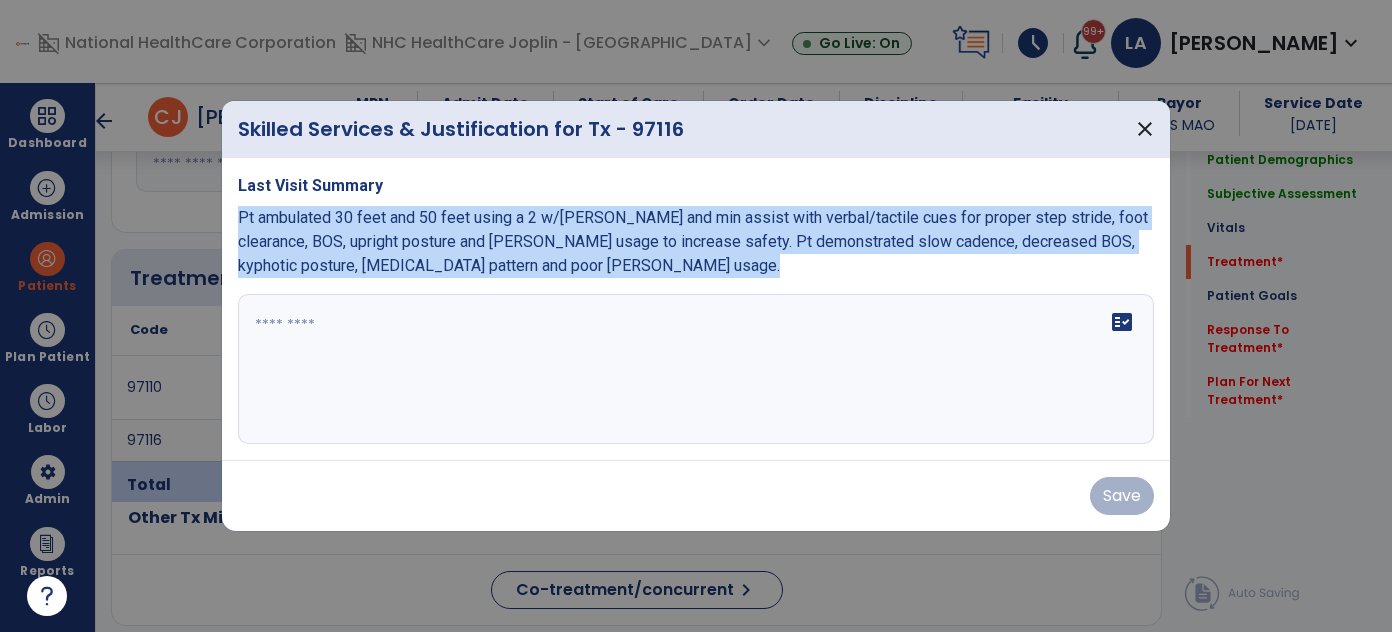 copy on "Pt ambulated 30 feet and 50 feet using a 2 w/walker and min assist with verbal/tactile cues for proper step stride, foot clearance, BOS, upright posture and walker usage to increase safety. Pt demonstrated slow cadence, decreased BOS, kyphotic posture, antalgic gait pattern and poor walker usage." 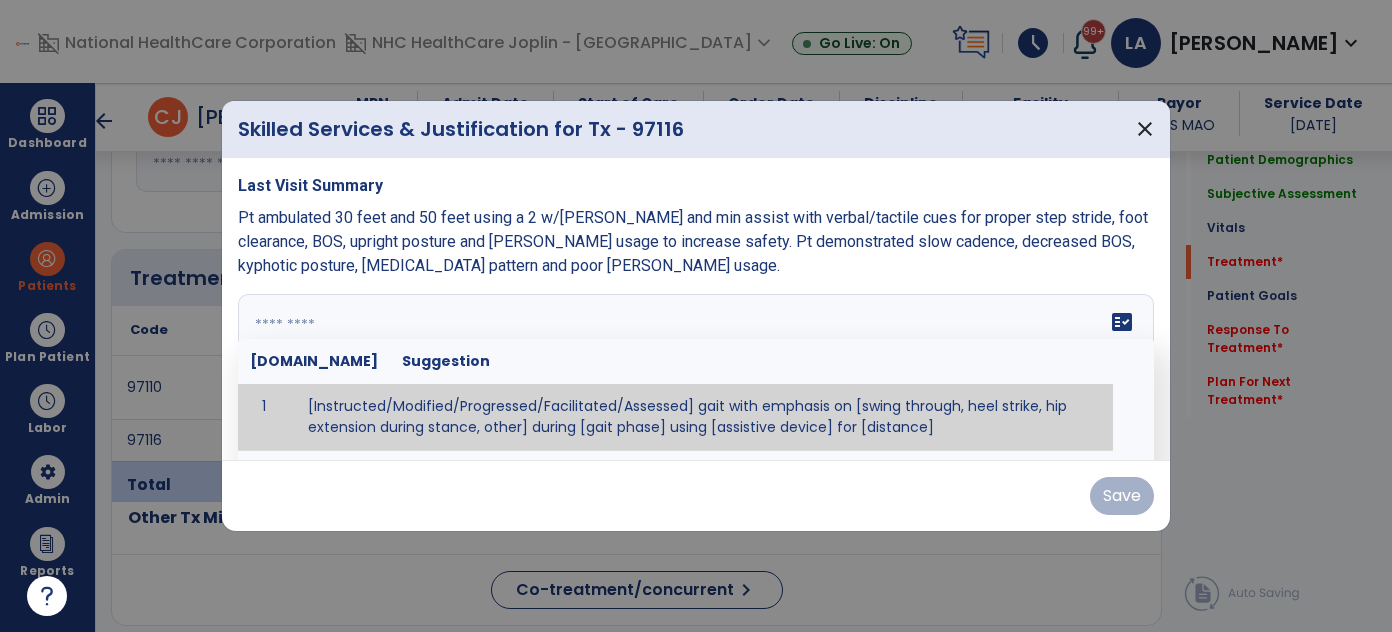 click at bounding box center [694, 369] 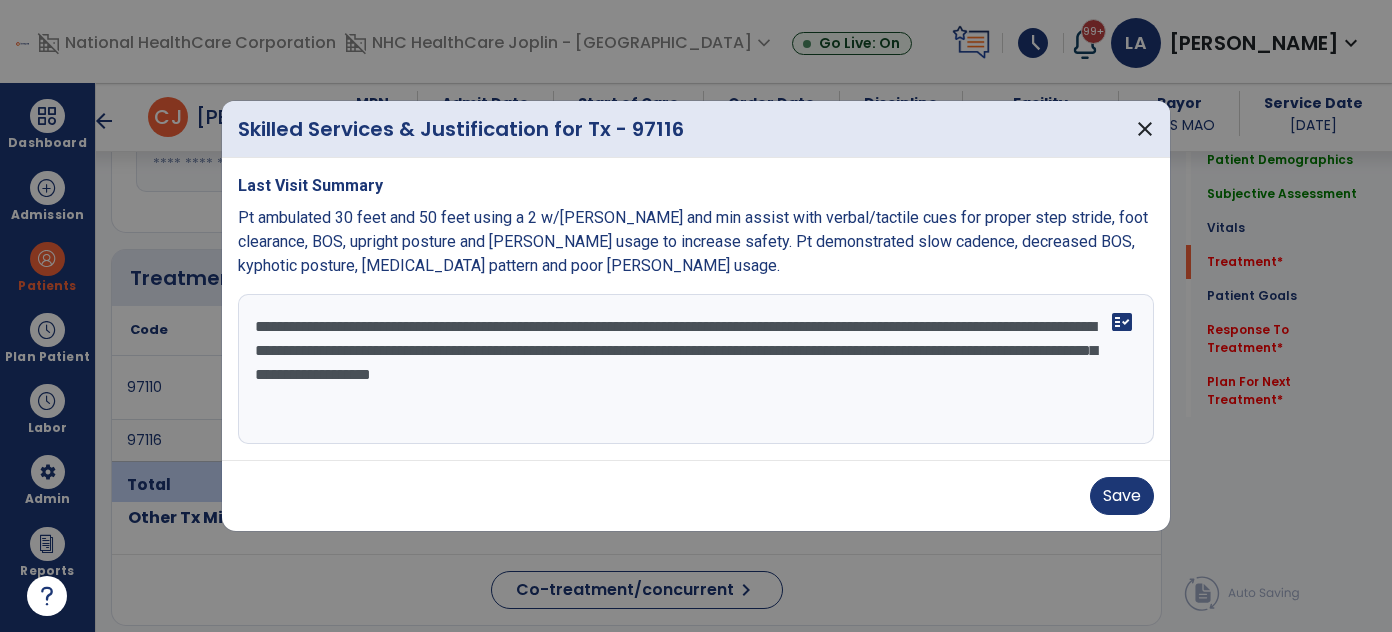 click on "**********" at bounding box center (696, 369) 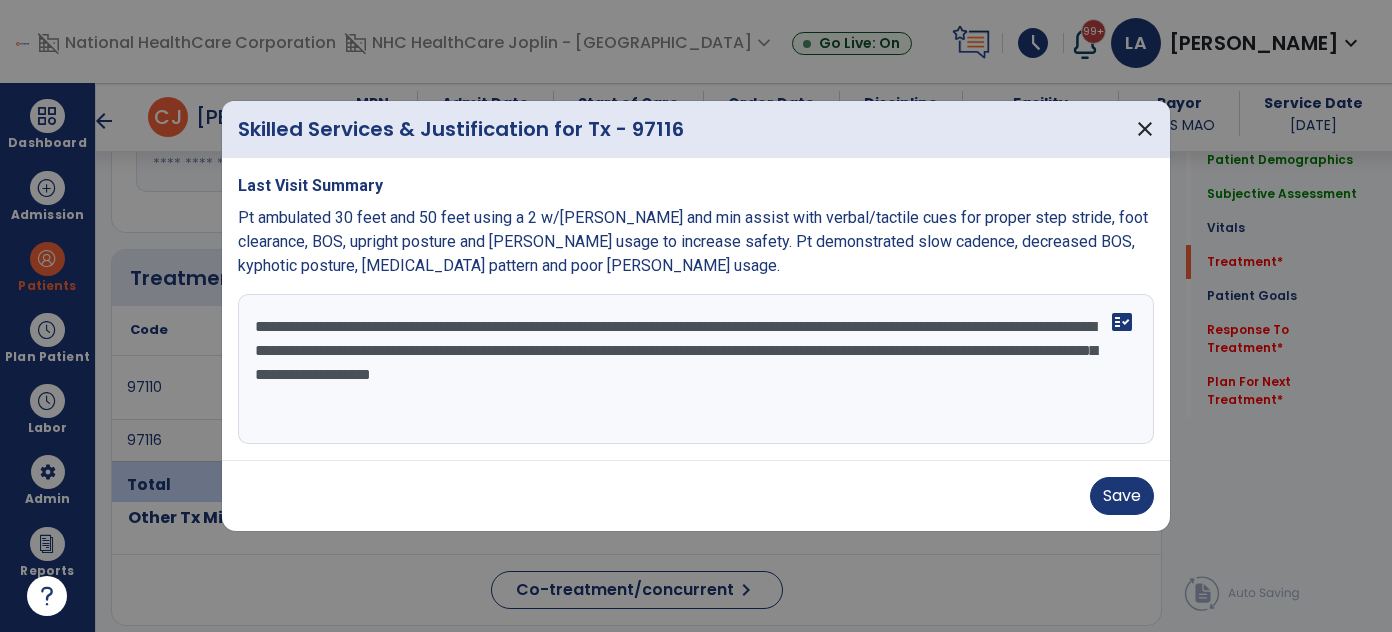 click on "**********" at bounding box center (696, 369) 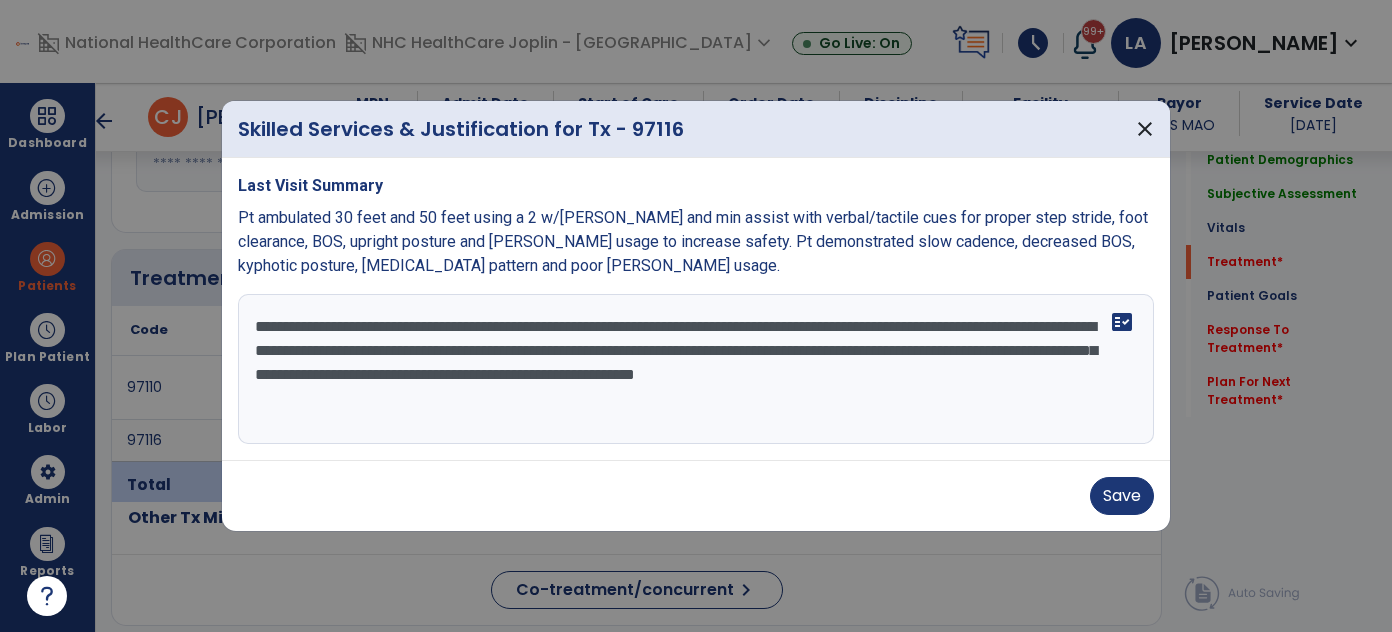 click on "**********" at bounding box center (696, 369) 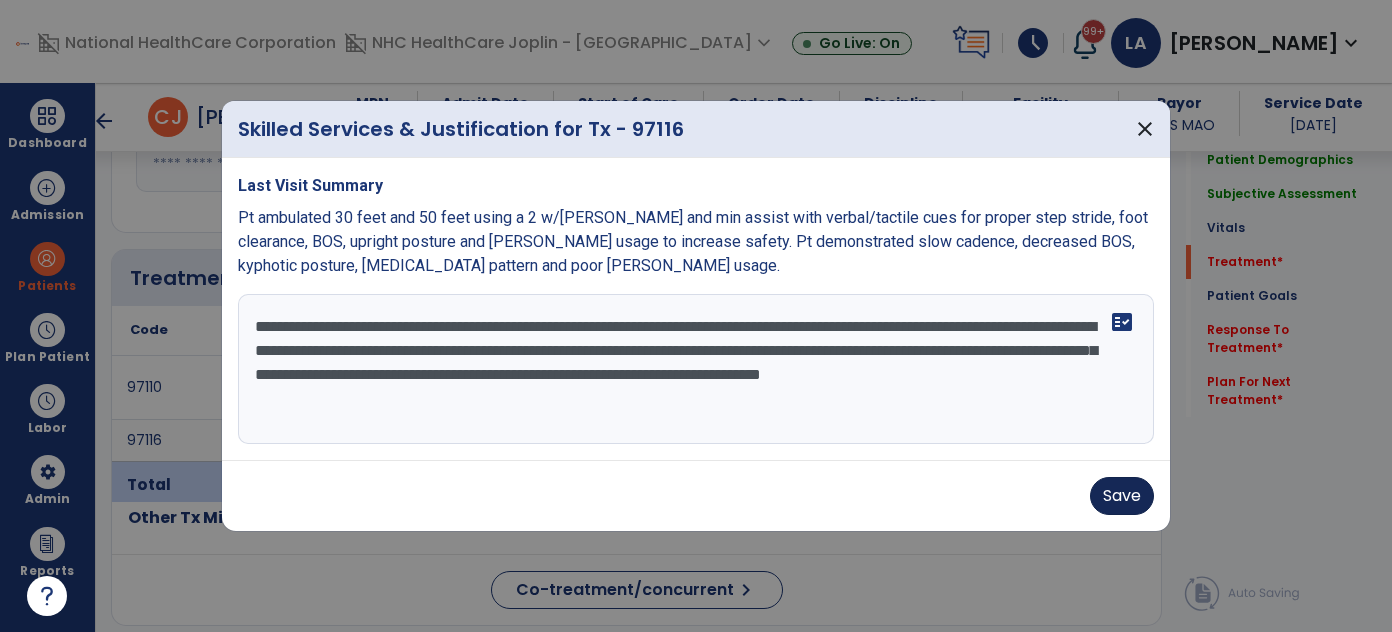 type on "**********" 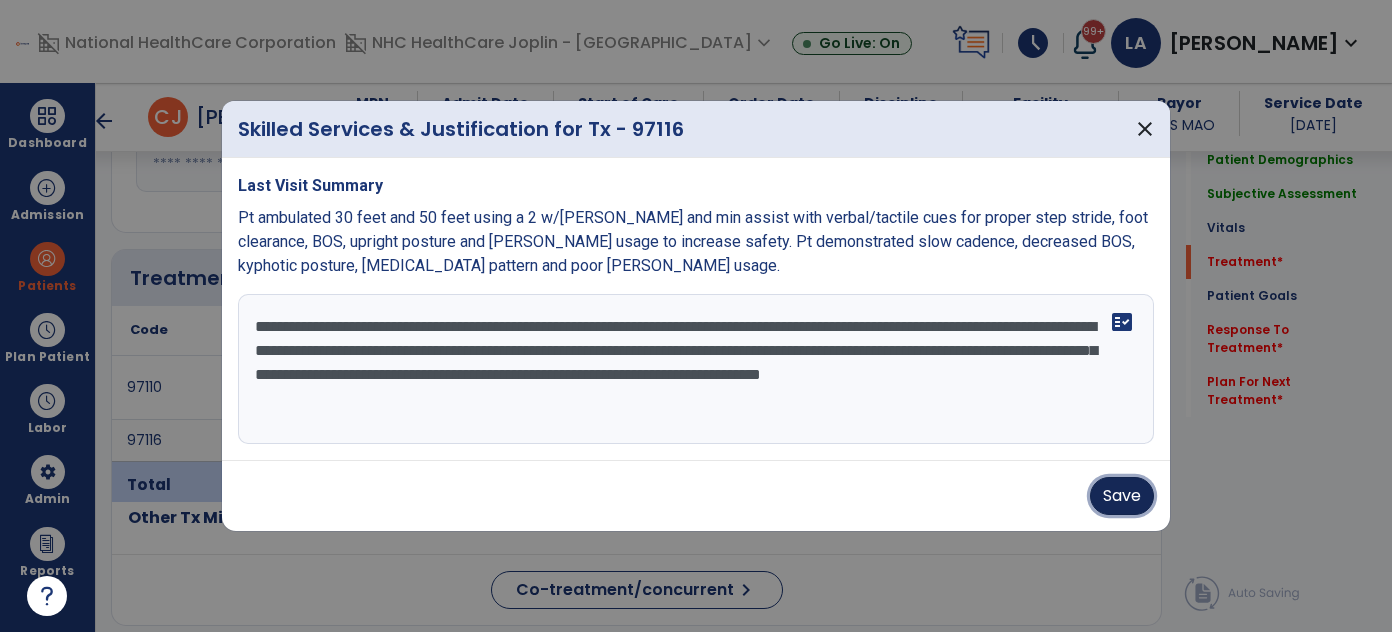 click on "Save" at bounding box center [1122, 496] 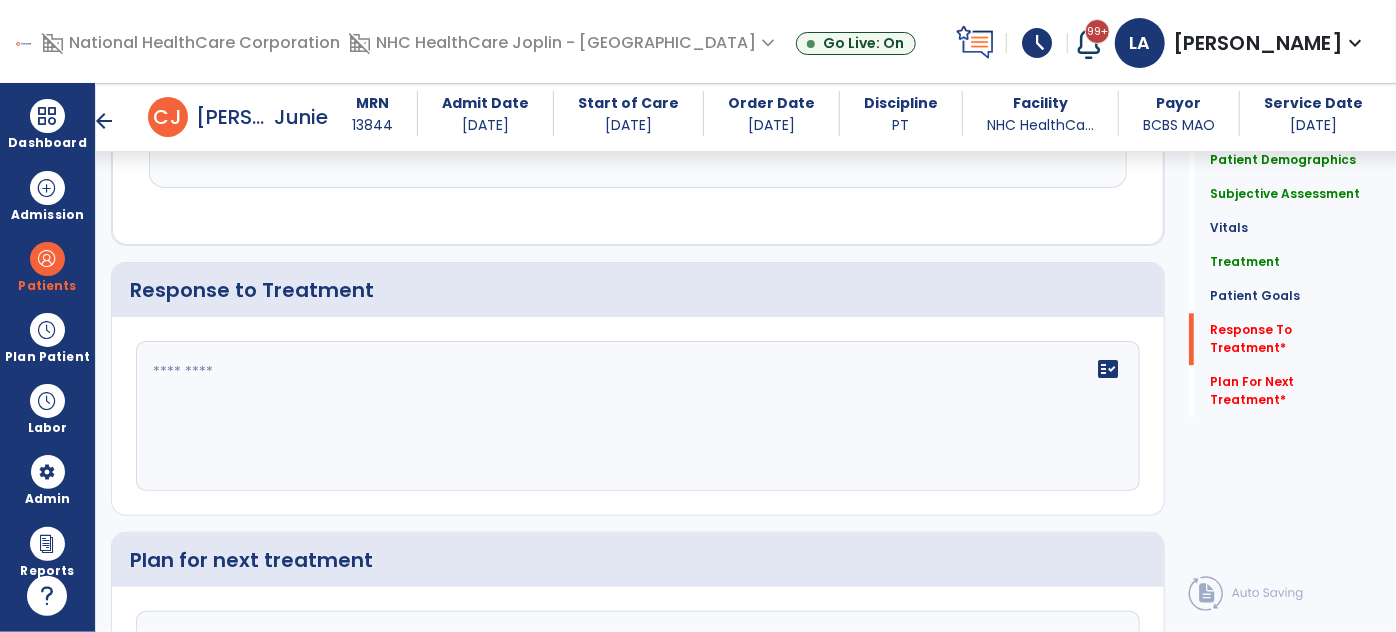 scroll, scrollTop: 2454, scrollLeft: 0, axis: vertical 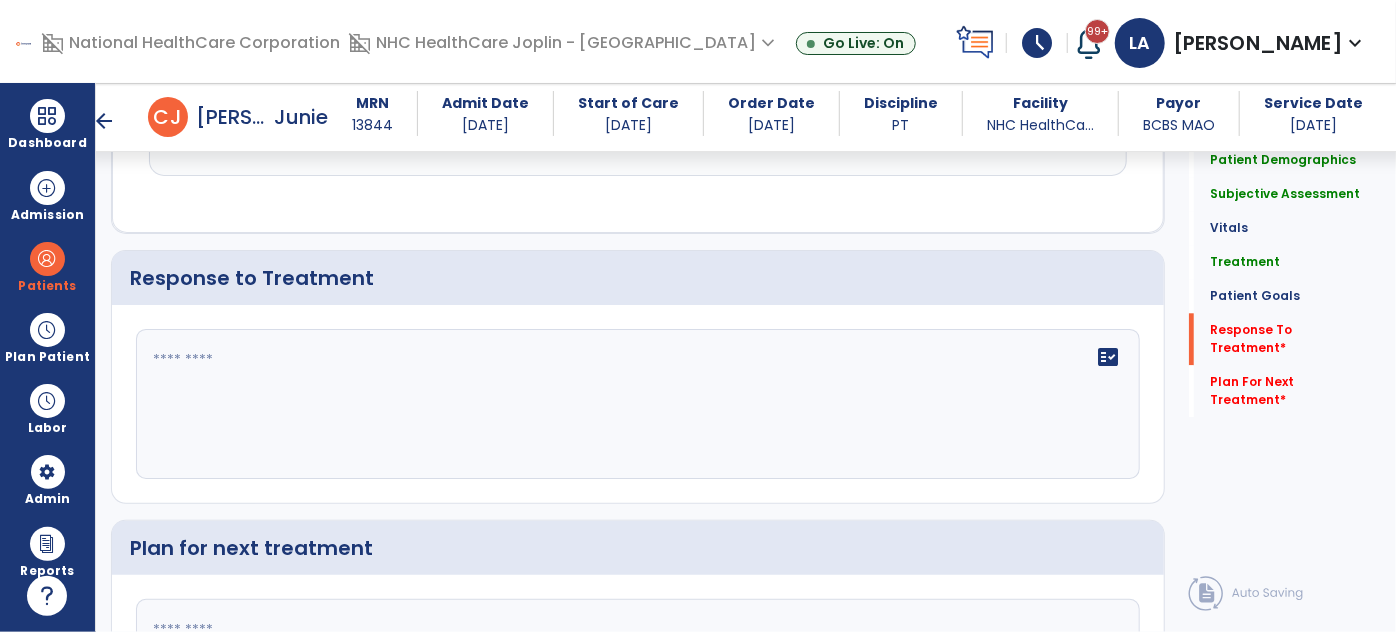 click on "fact_check" 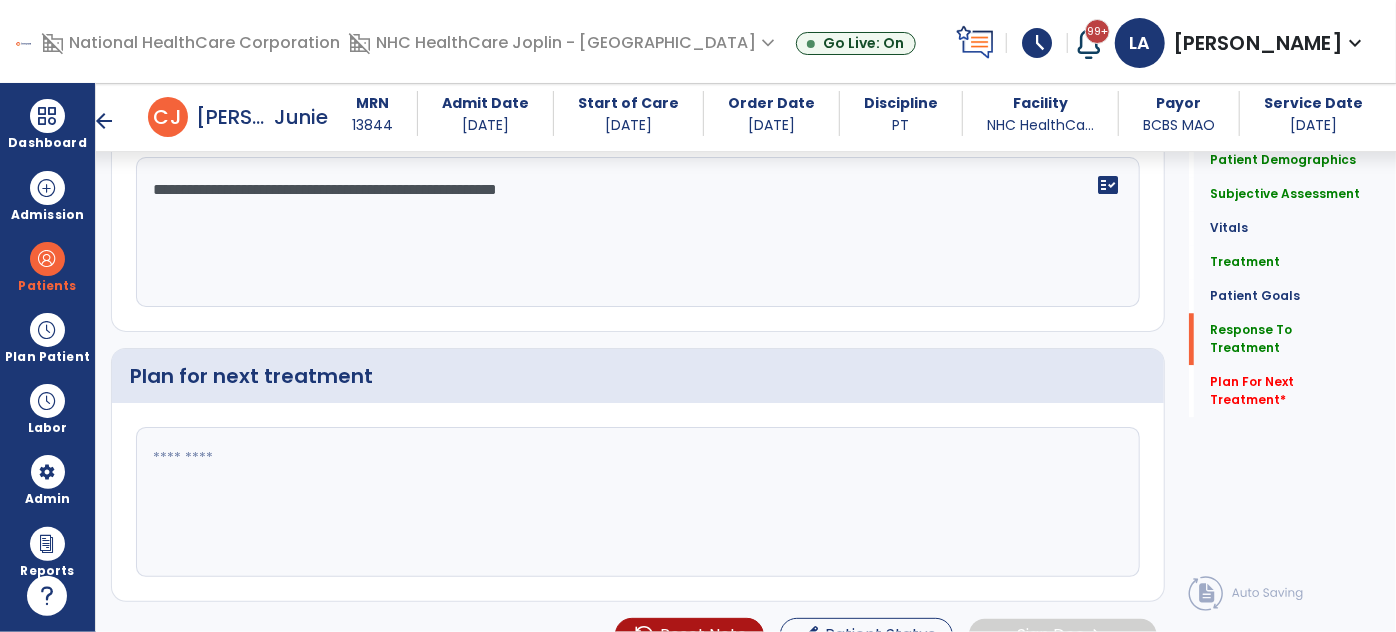 scroll, scrollTop: 2635, scrollLeft: 0, axis: vertical 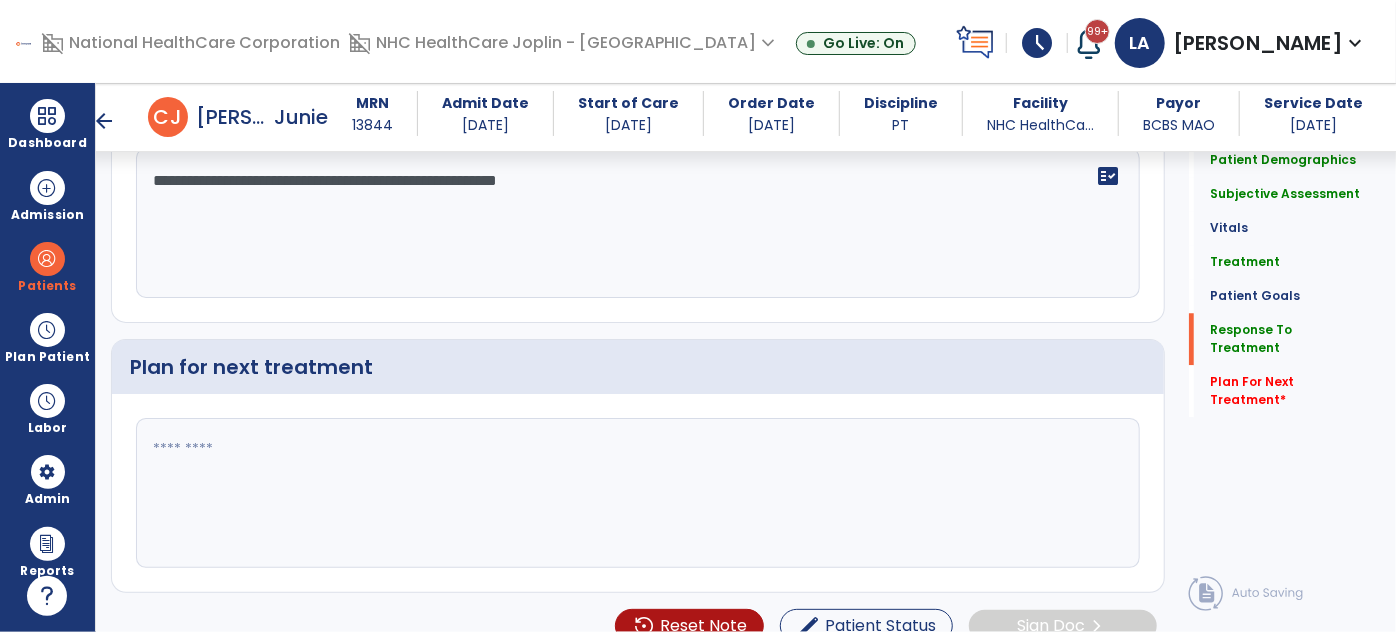 type on "**********" 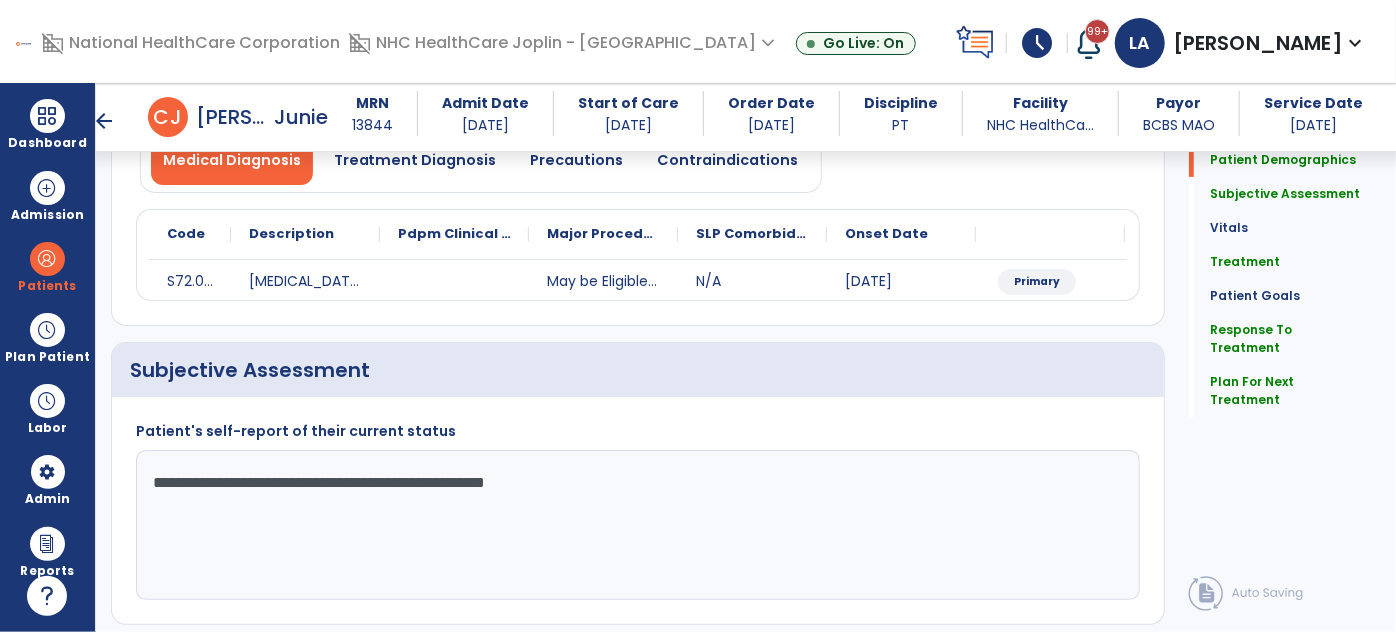 scroll, scrollTop: 181, scrollLeft: 0, axis: vertical 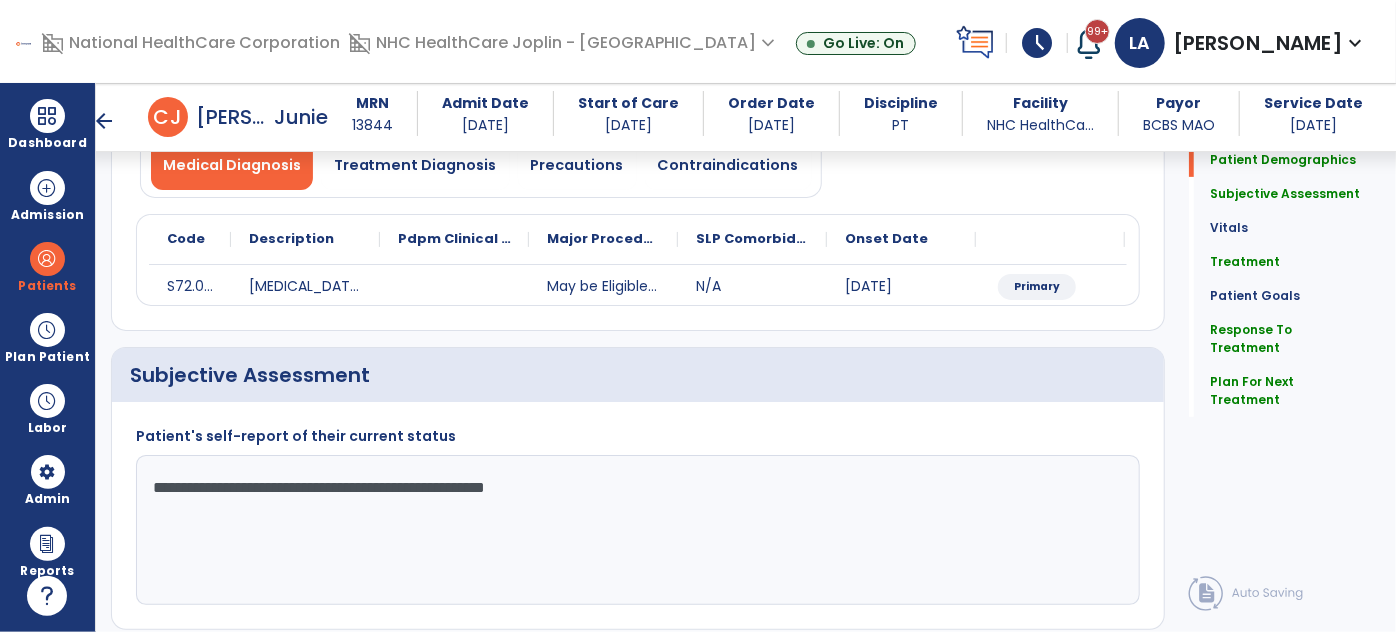 type on "**********" 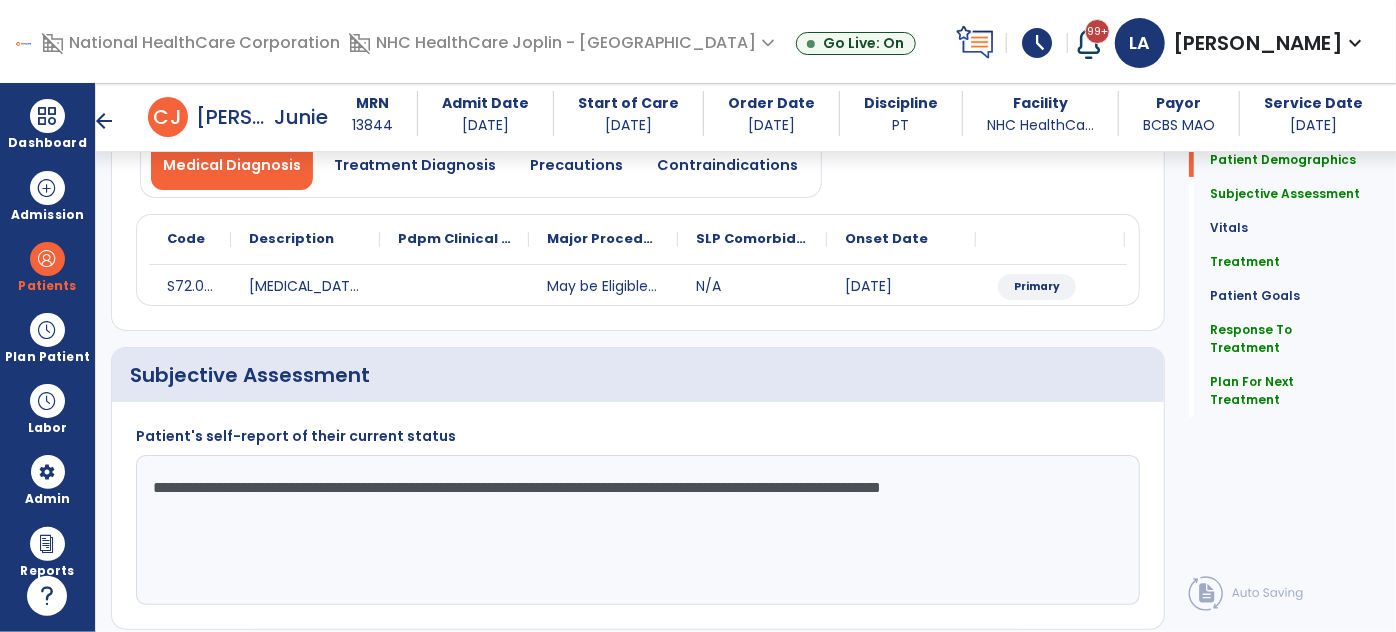 click on "**********" 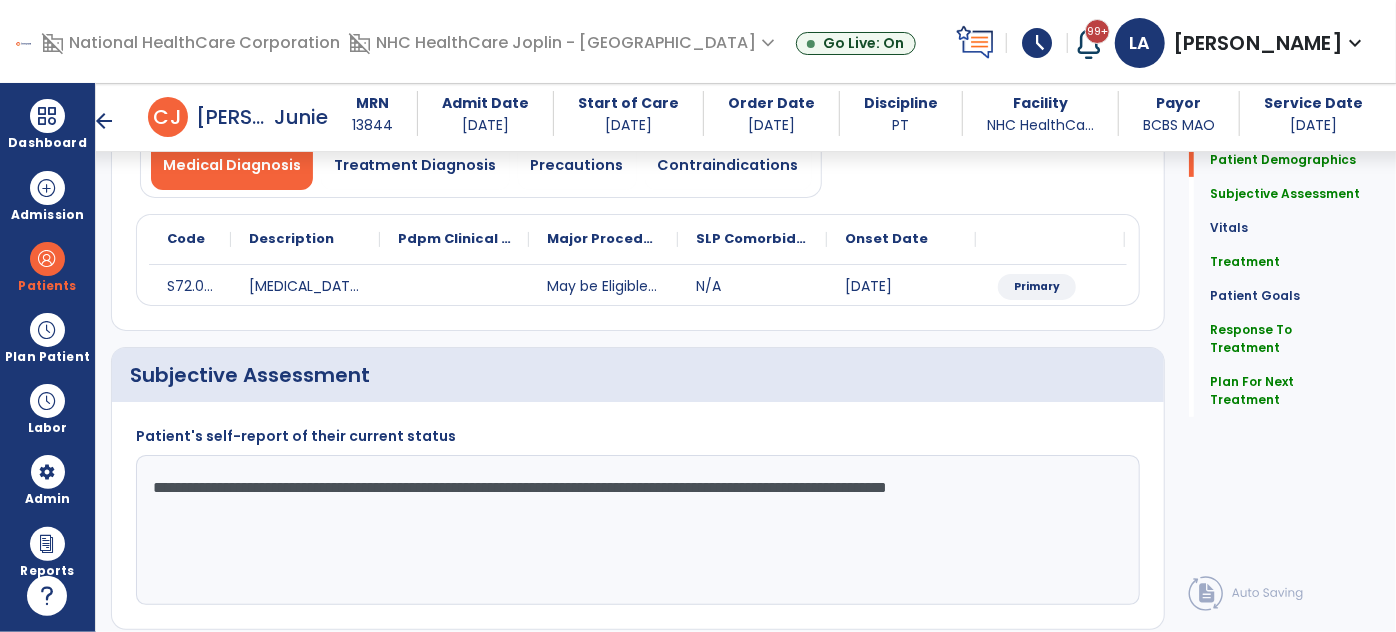 click on "**********" 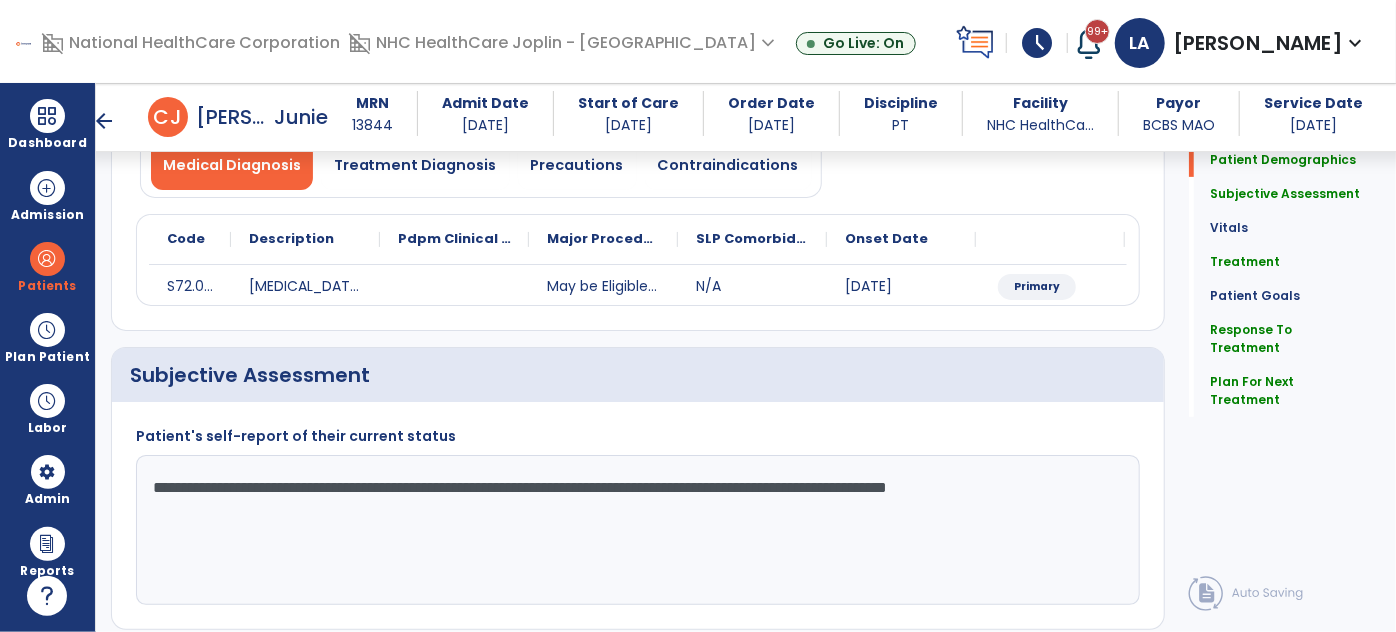 click on "**********" 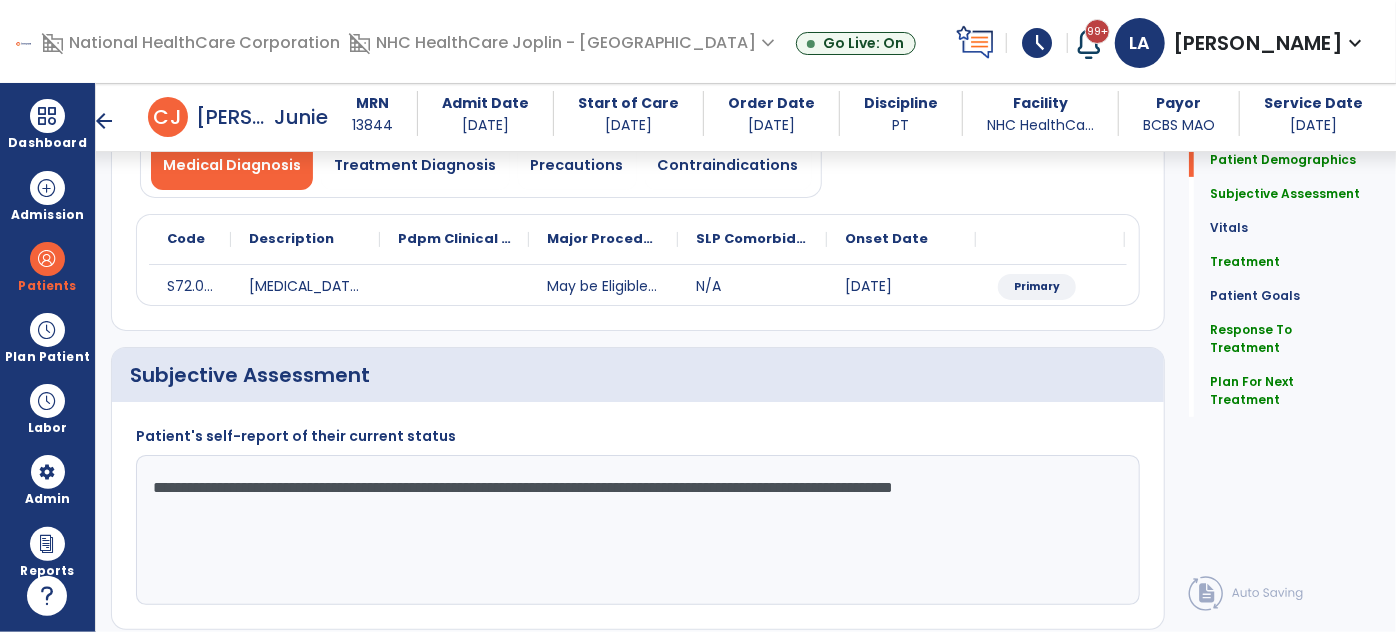 click on "**********" 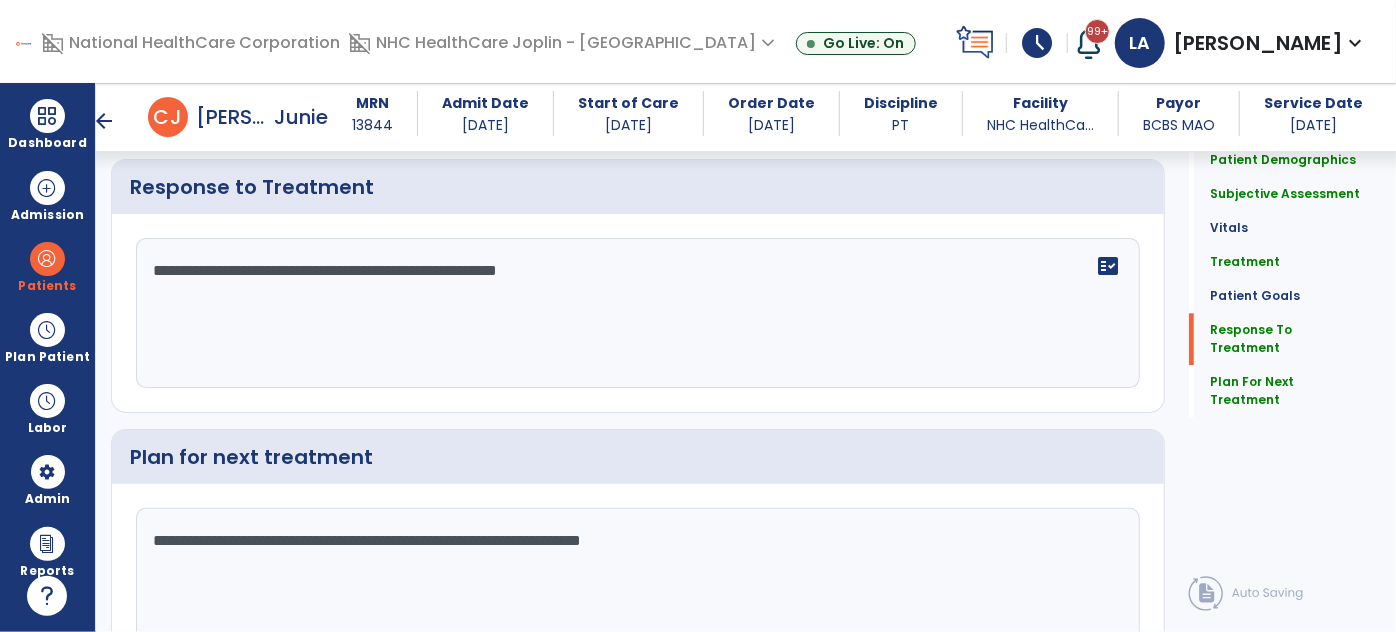scroll, scrollTop: 2636, scrollLeft: 0, axis: vertical 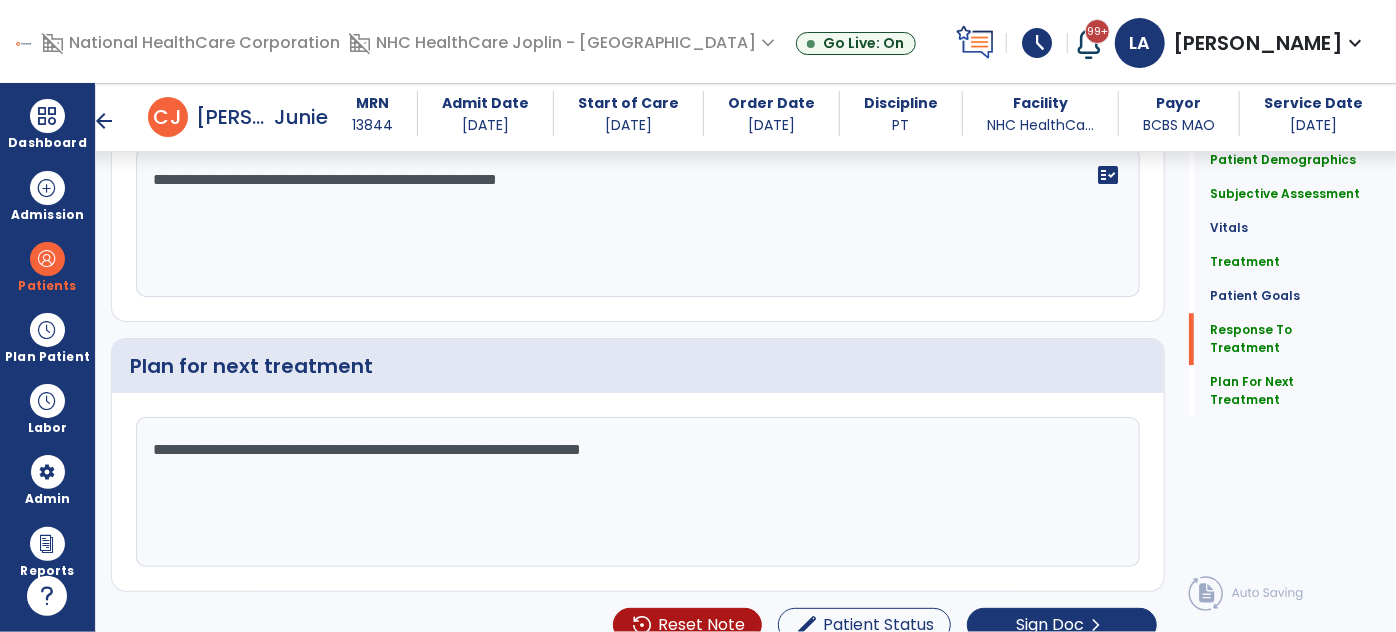 type on "**********" 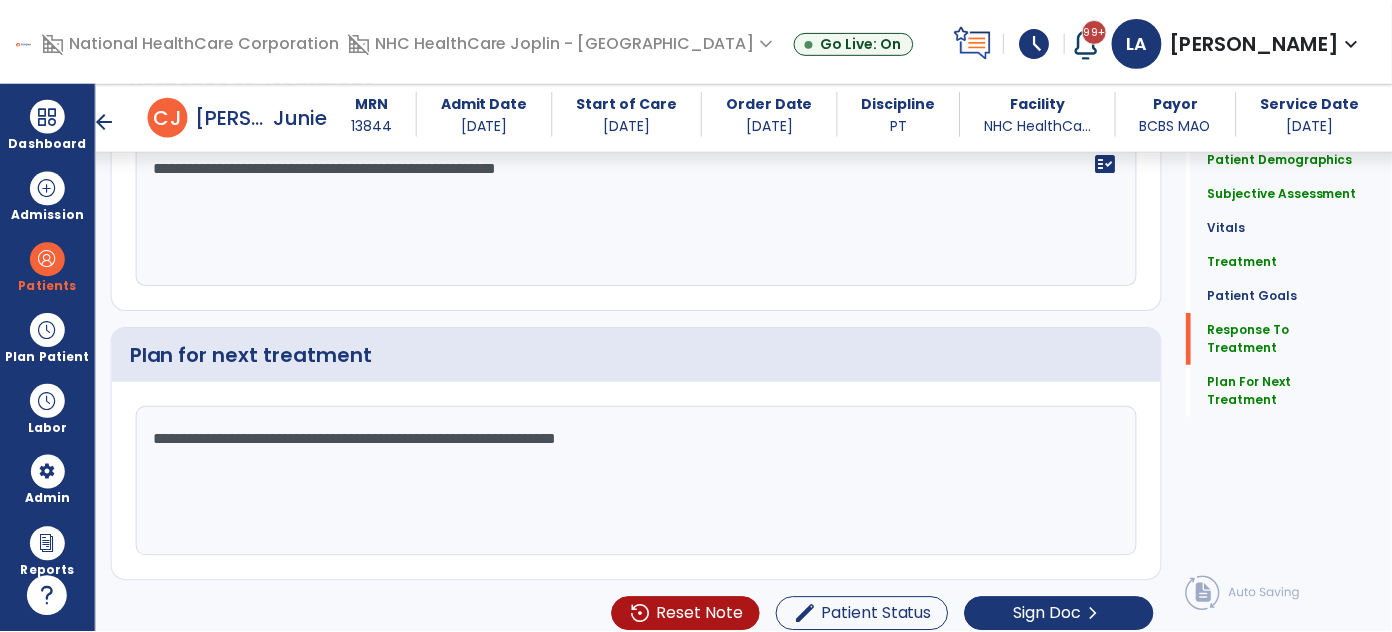 scroll, scrollTop: 2653, scrollLeft: 0, axis: vertical 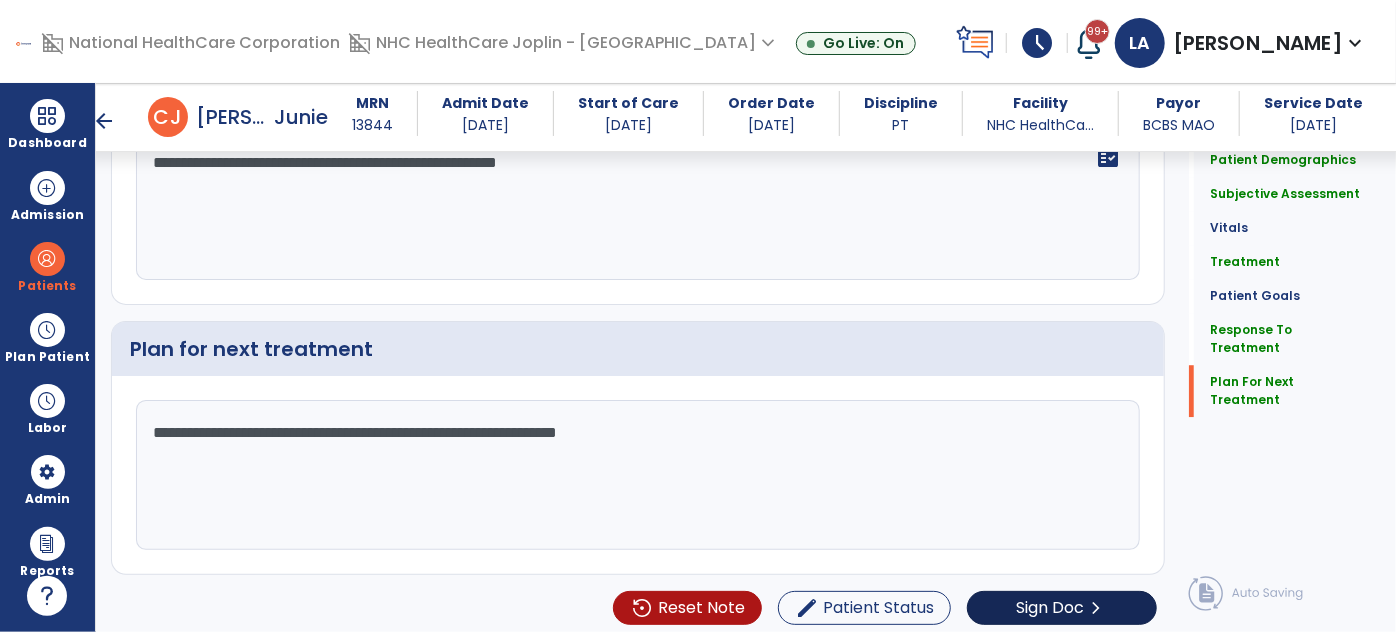 type on "**********" 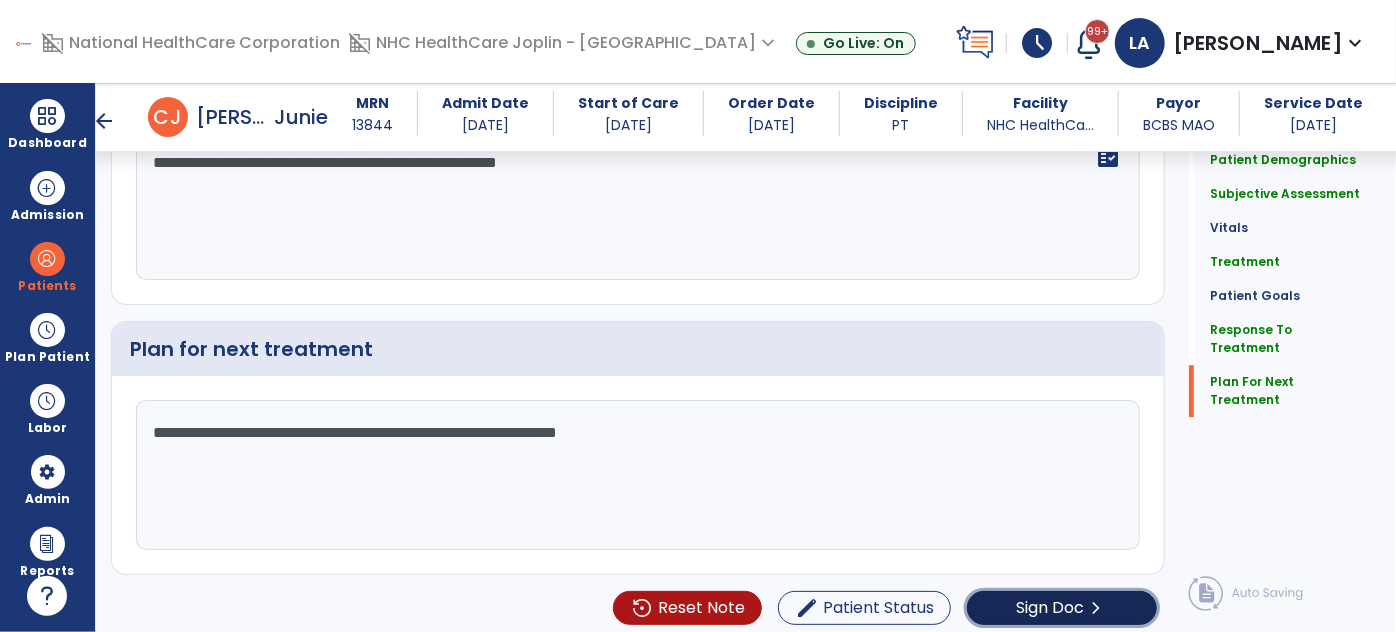 click on "Sign Doc" 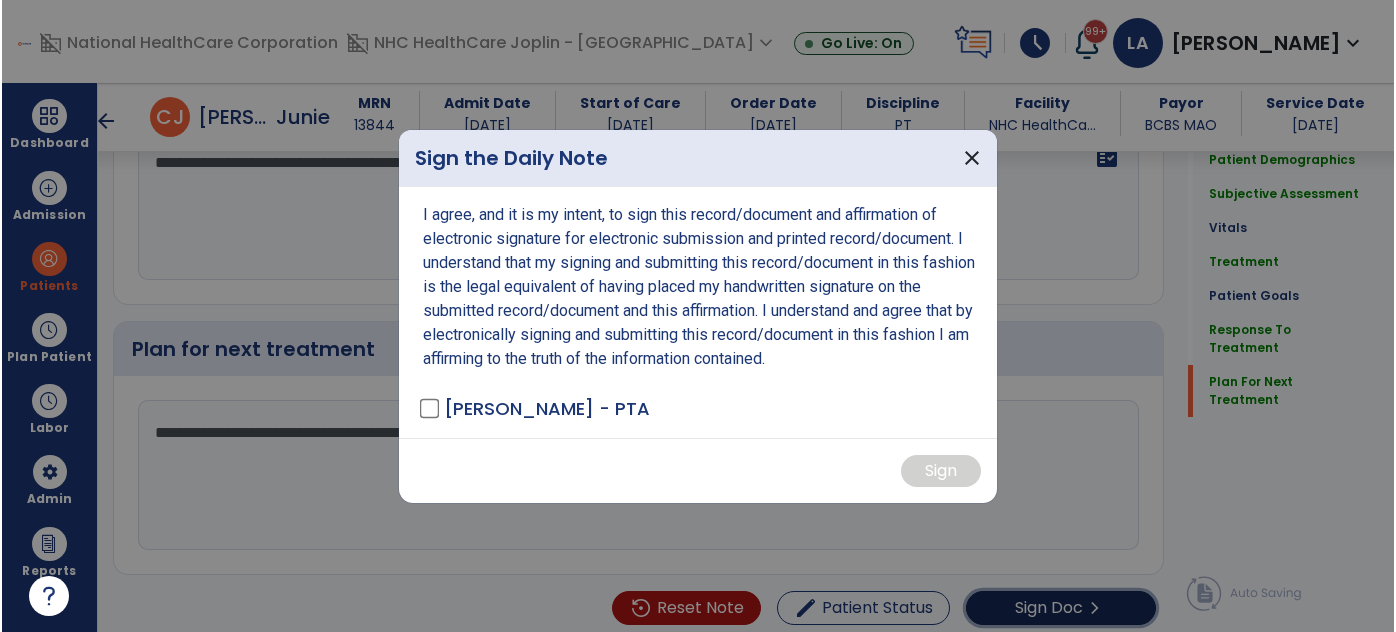 scroll, scrollTop: 2653, scrollLeft: 0, axis: vertical 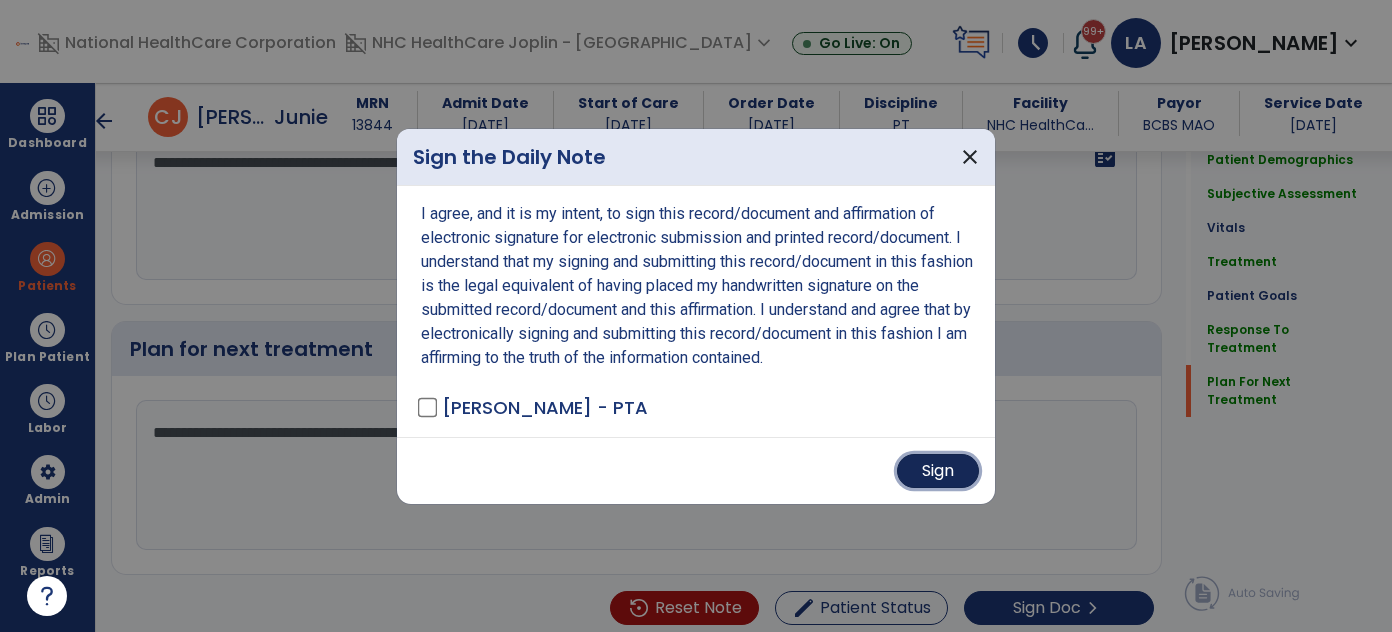 click on "Sign" at bounding box center (938, 471) 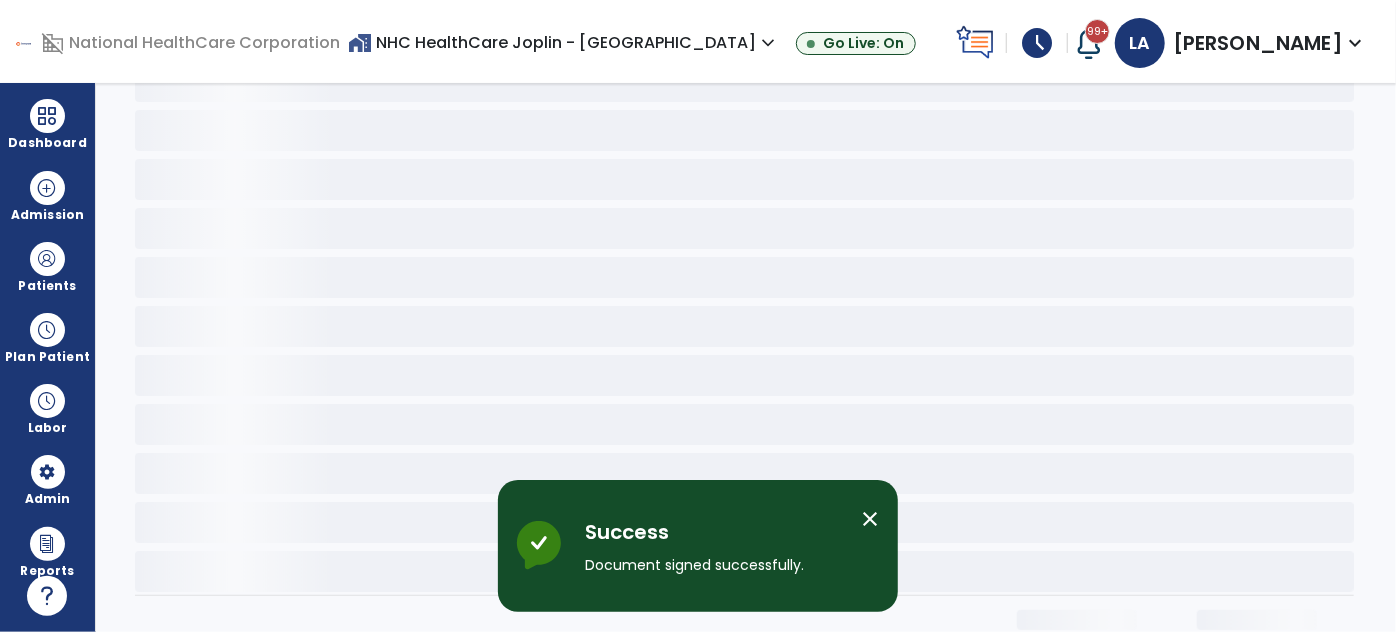scroll, scrollTop: 0, scrollLeft: 0, axis: both 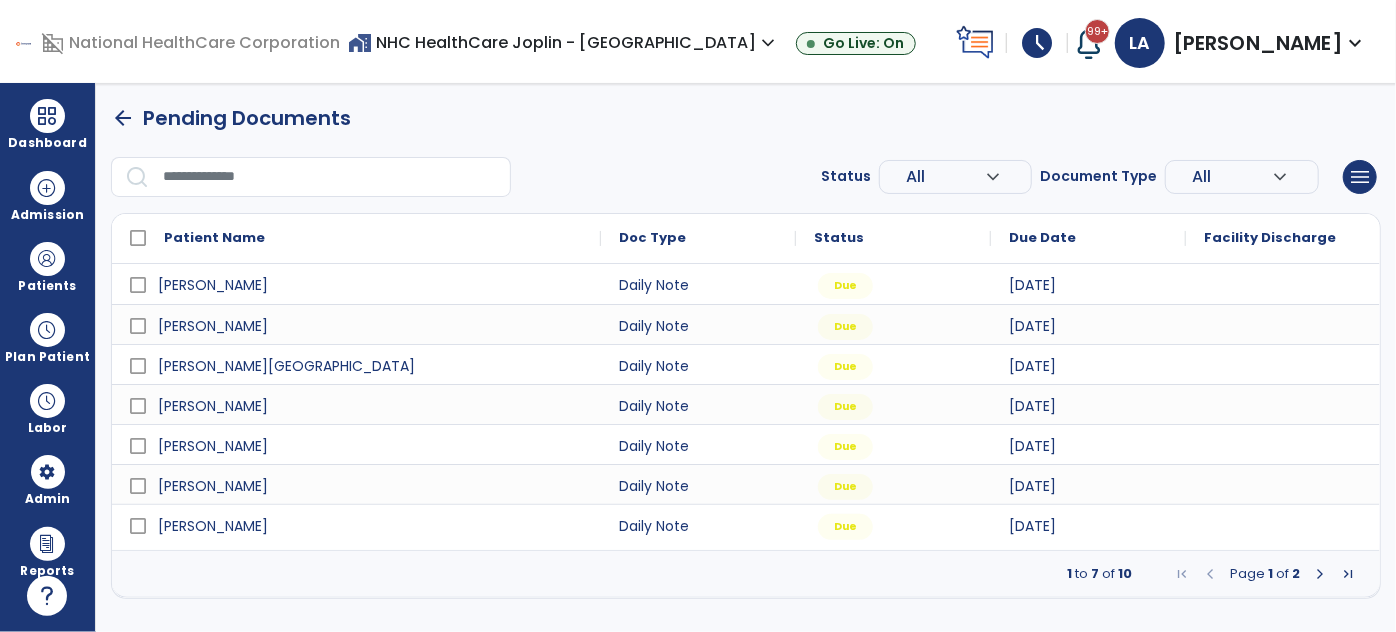 click at bounding box center [1320, 574] 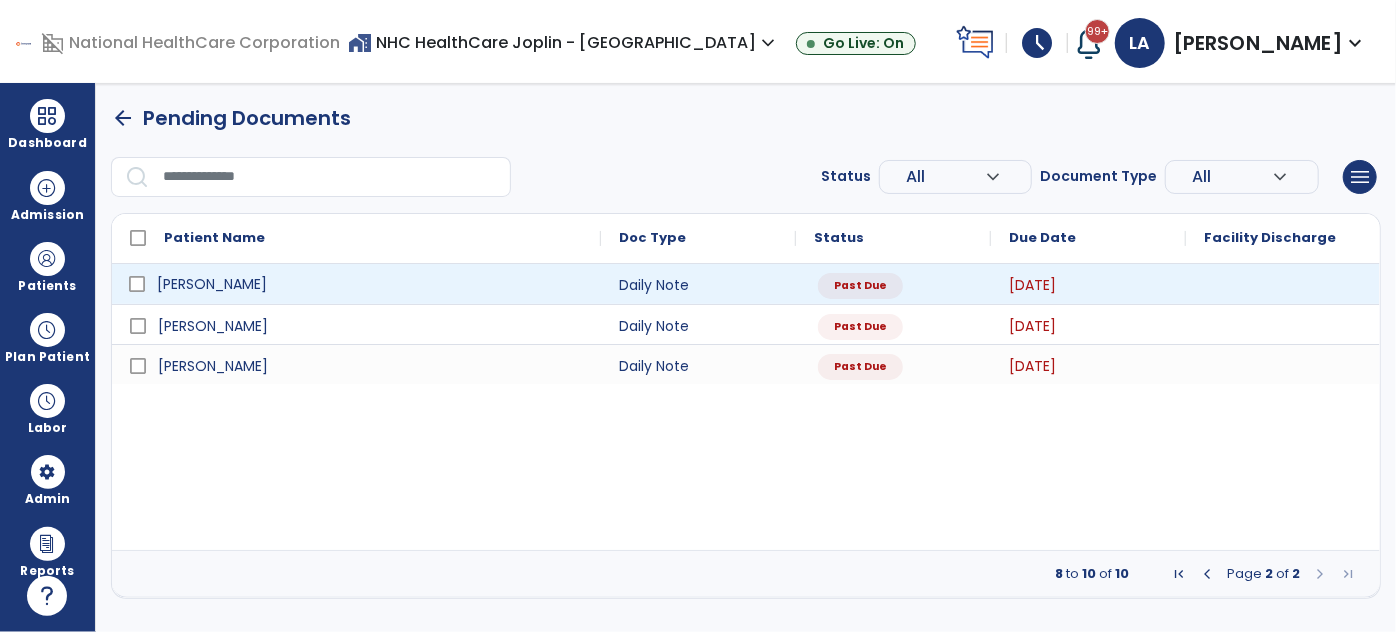 click on "[PERSON_NAME]" at bounding box center (370, 284) 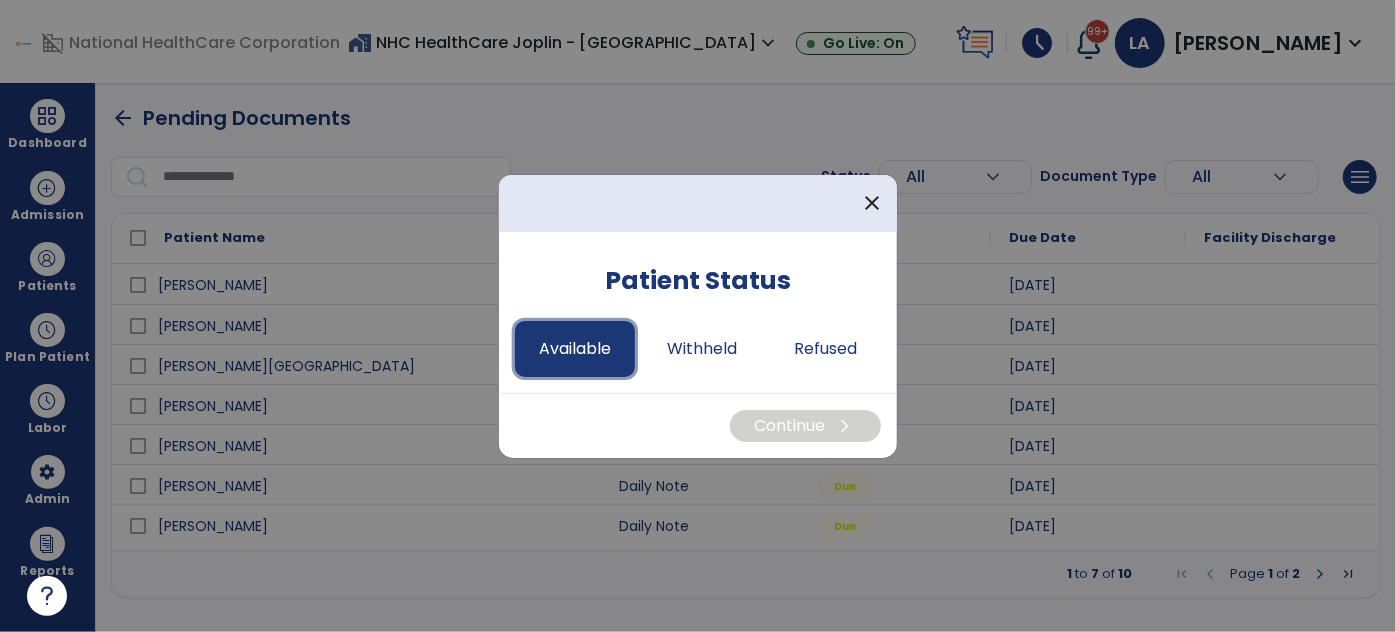 click on "Available" at bounding box center (575, 349) 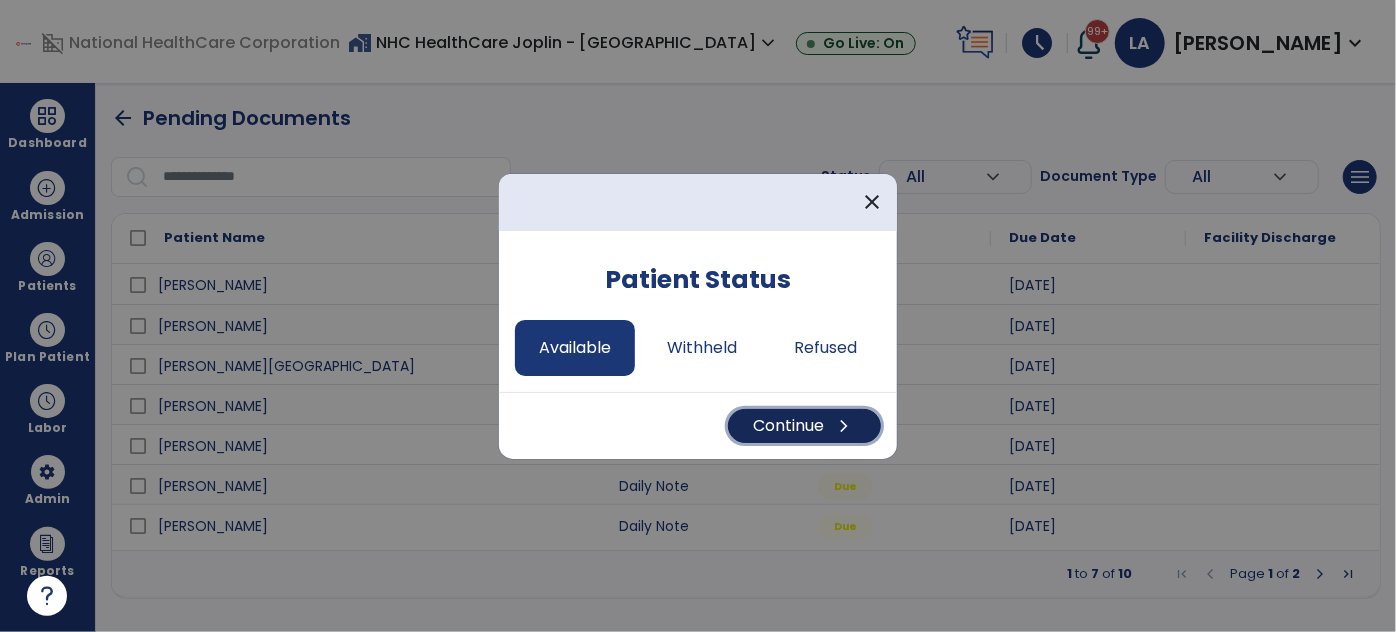 click on "Continue   chevron_right" at bounding box center [804, 426] 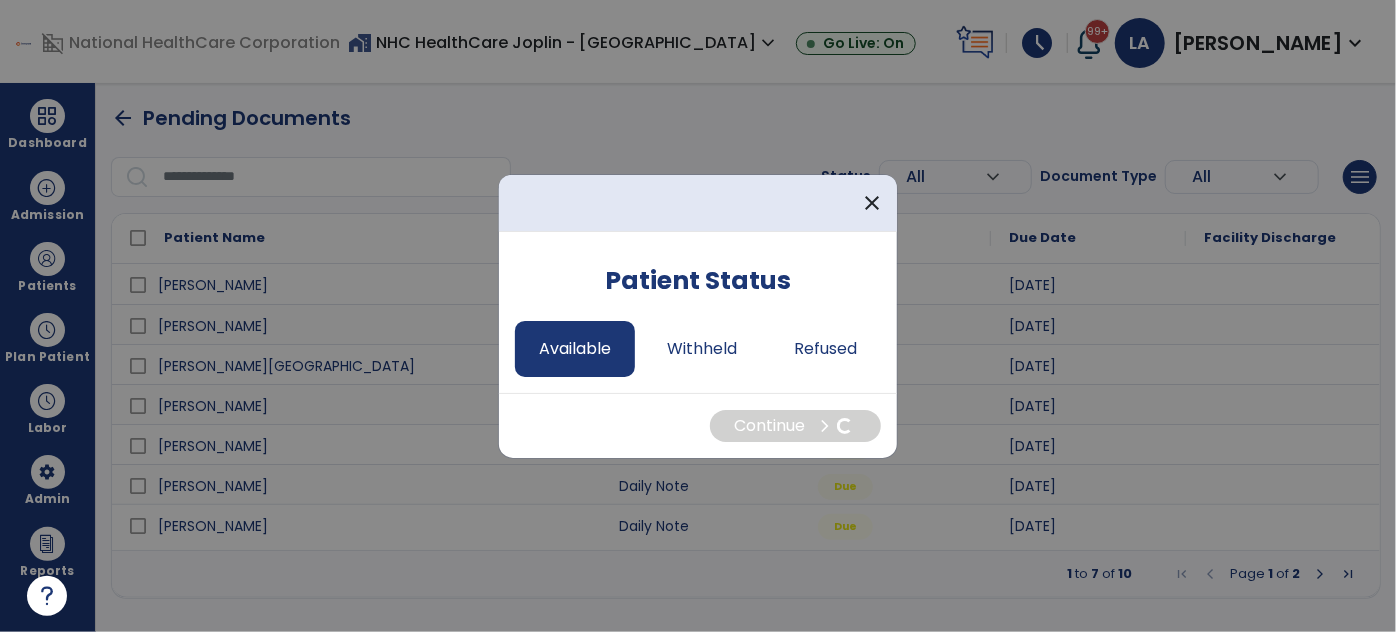 select on "*" 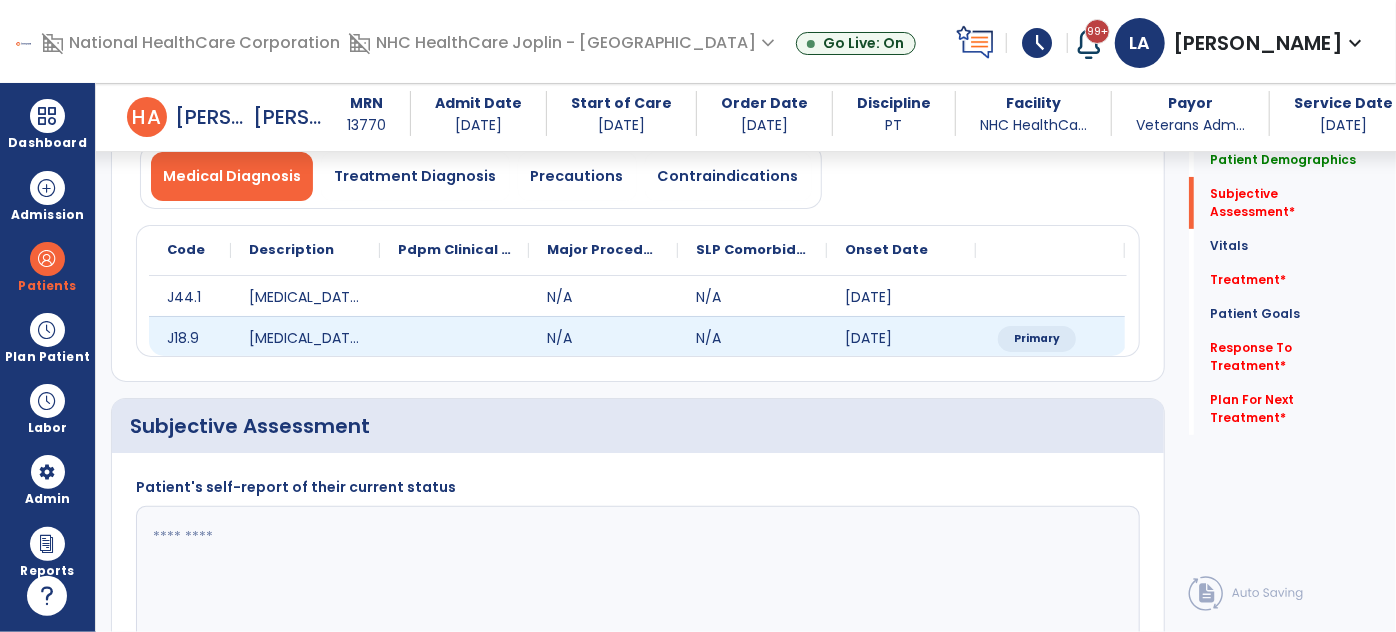 scroll, scrollTop: 272, scrollLeft: 0, axis: vertical 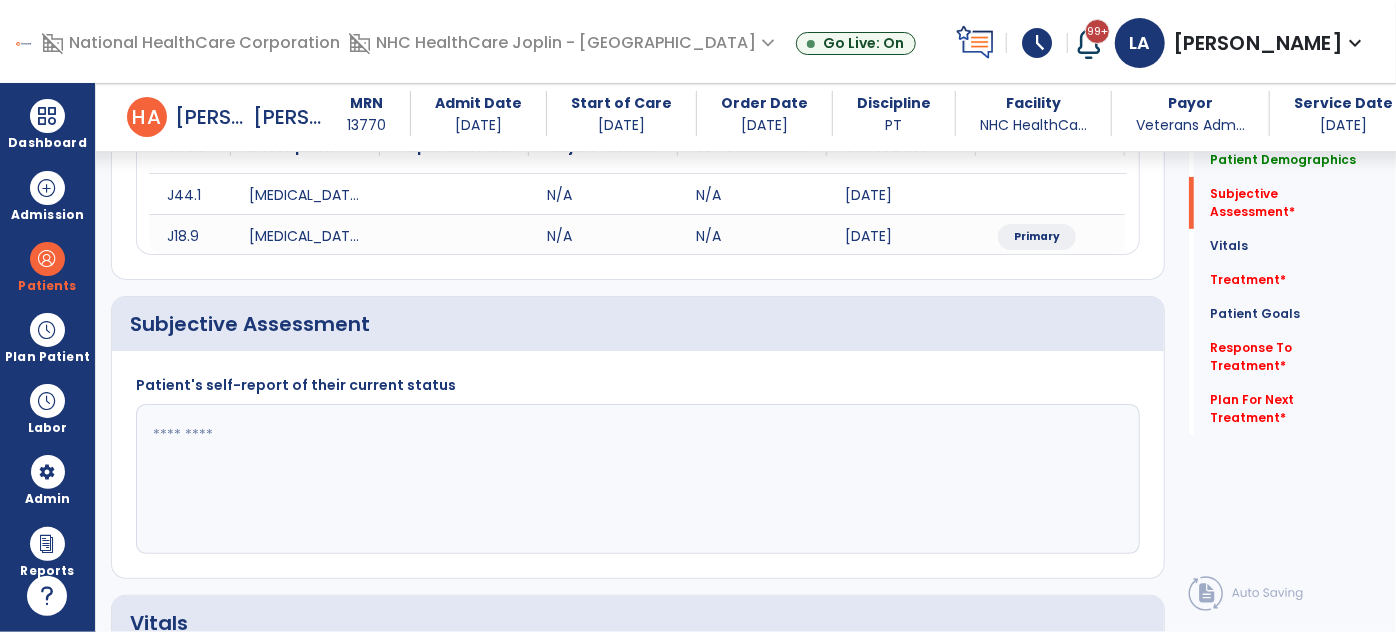 click 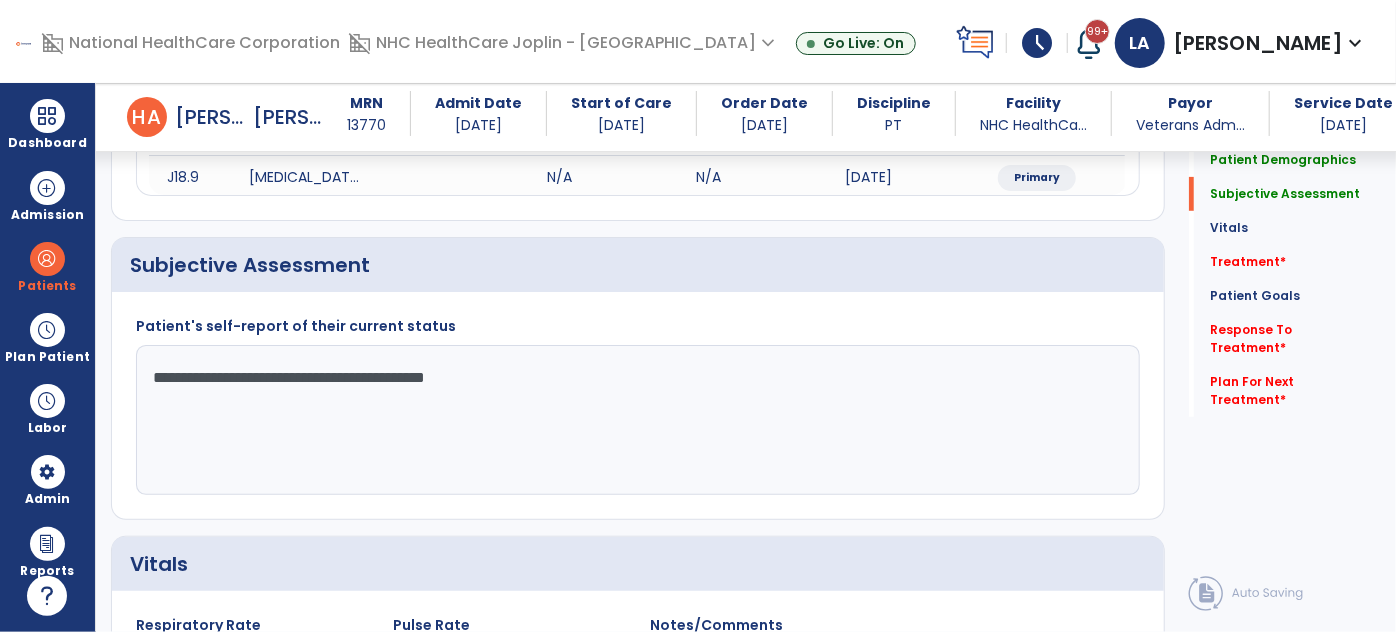 scroll, scrollTop: 363, scrollLeft: 0, axis: vertical 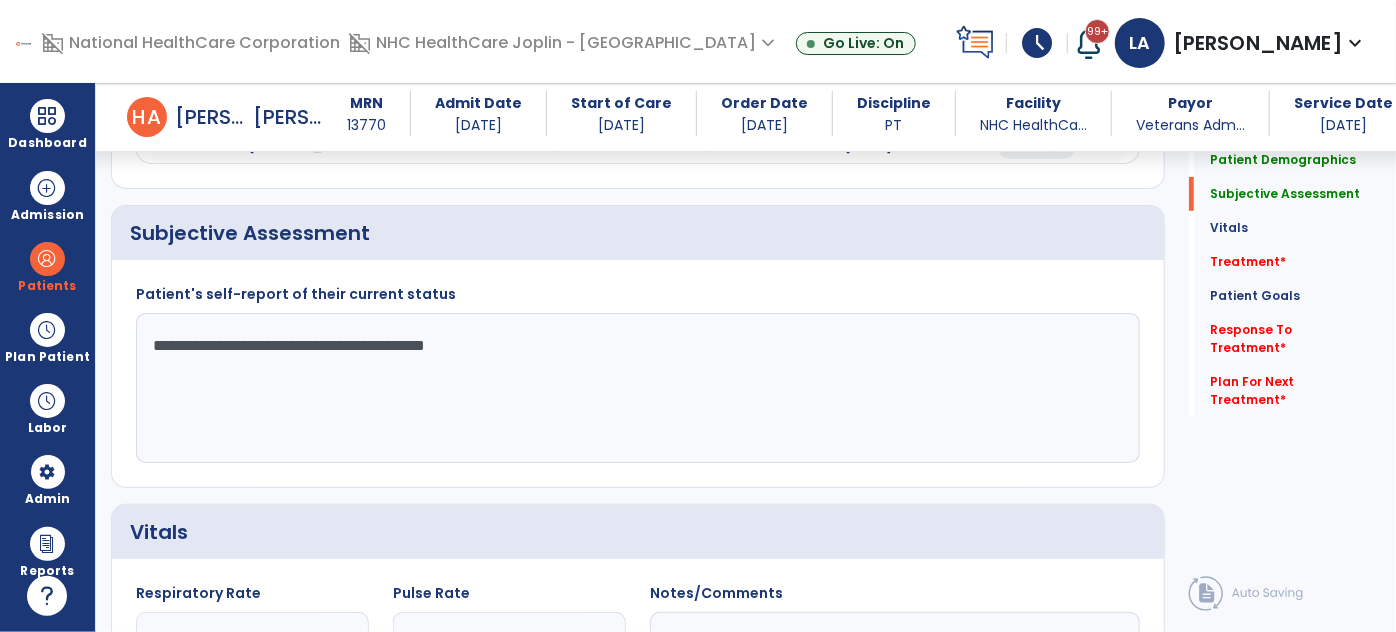 type on "**********" 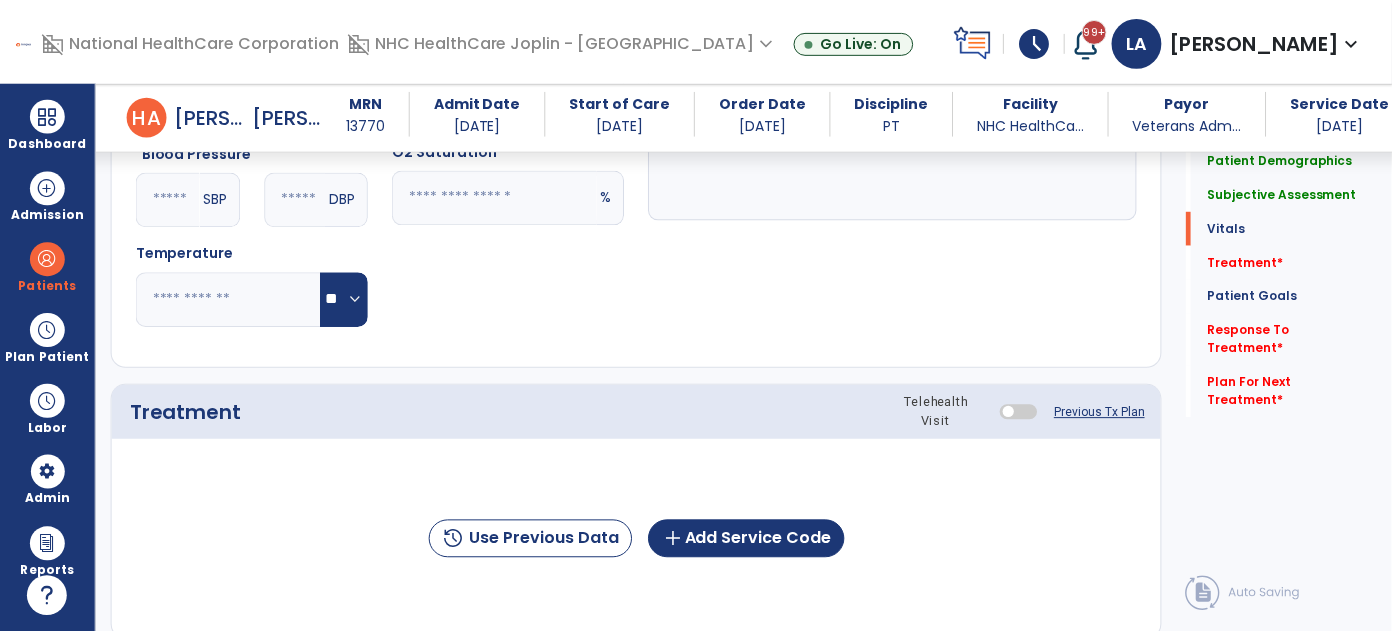 scroll, scrollTop: 1000, scrollLeft: 0, axis: vertical 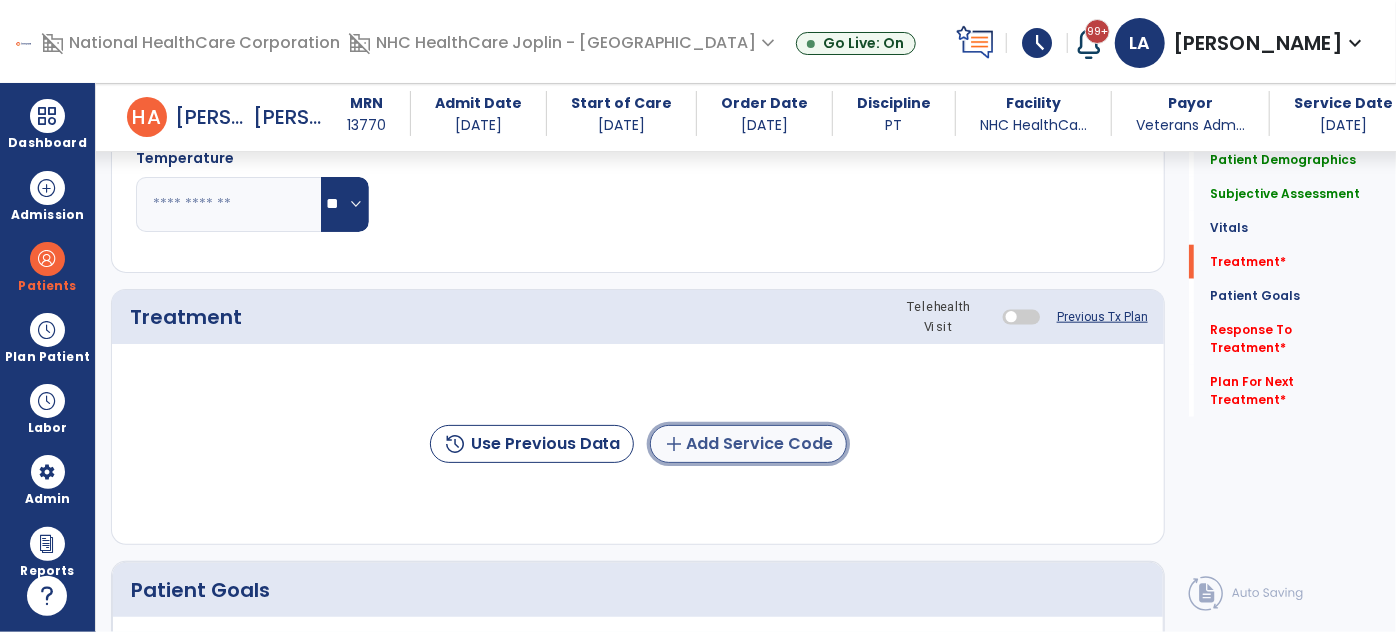 click on "add  Add Service Code" 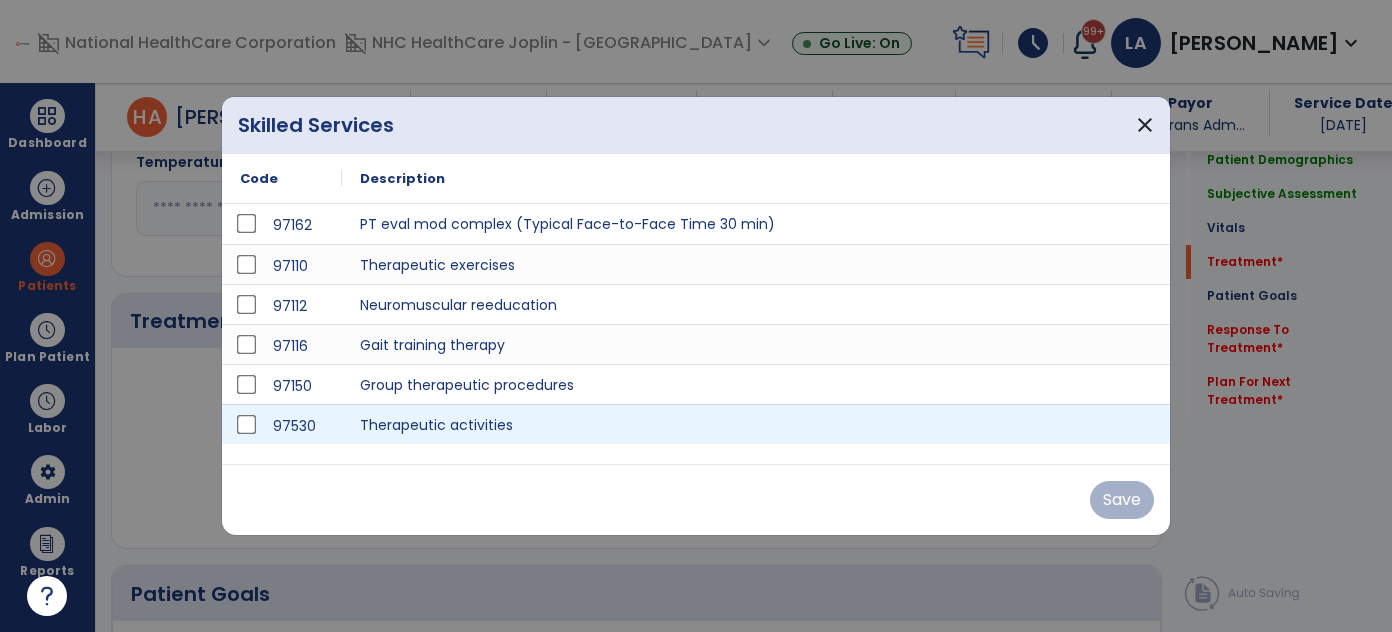 scroll, scrollTop: 1000, scrollLeft: 0, axis: vertical 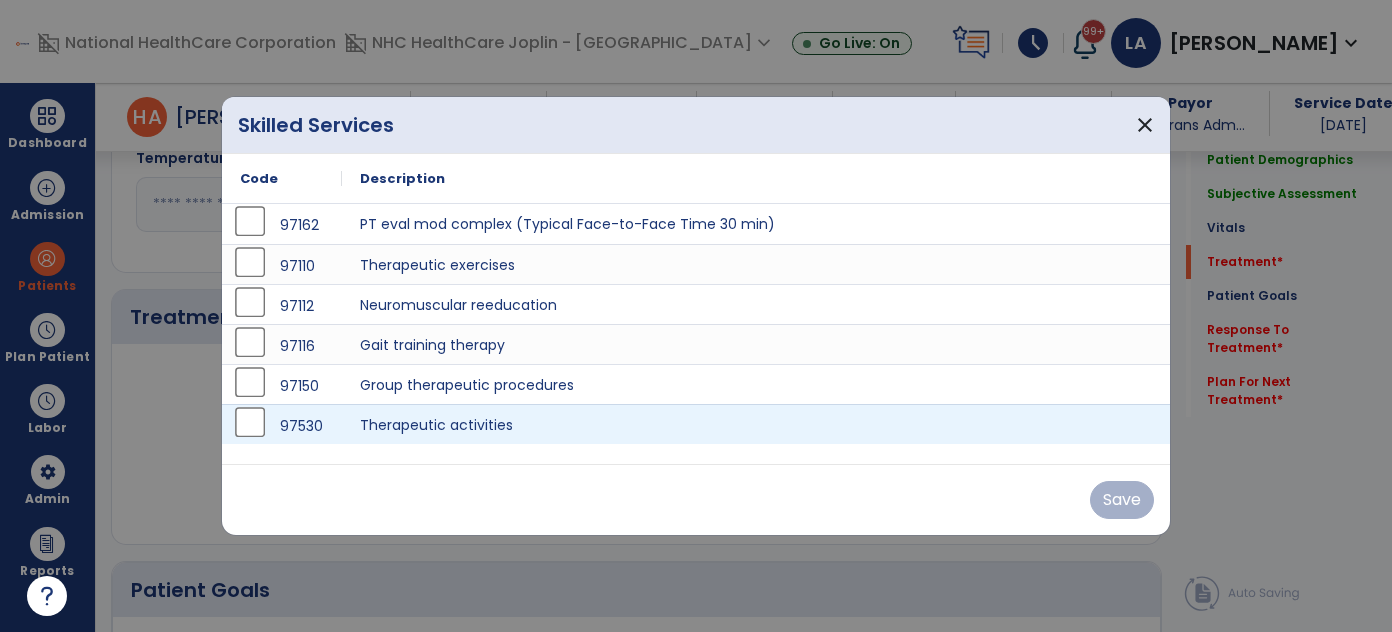 click on "97530" at bounding box center [282, 426] 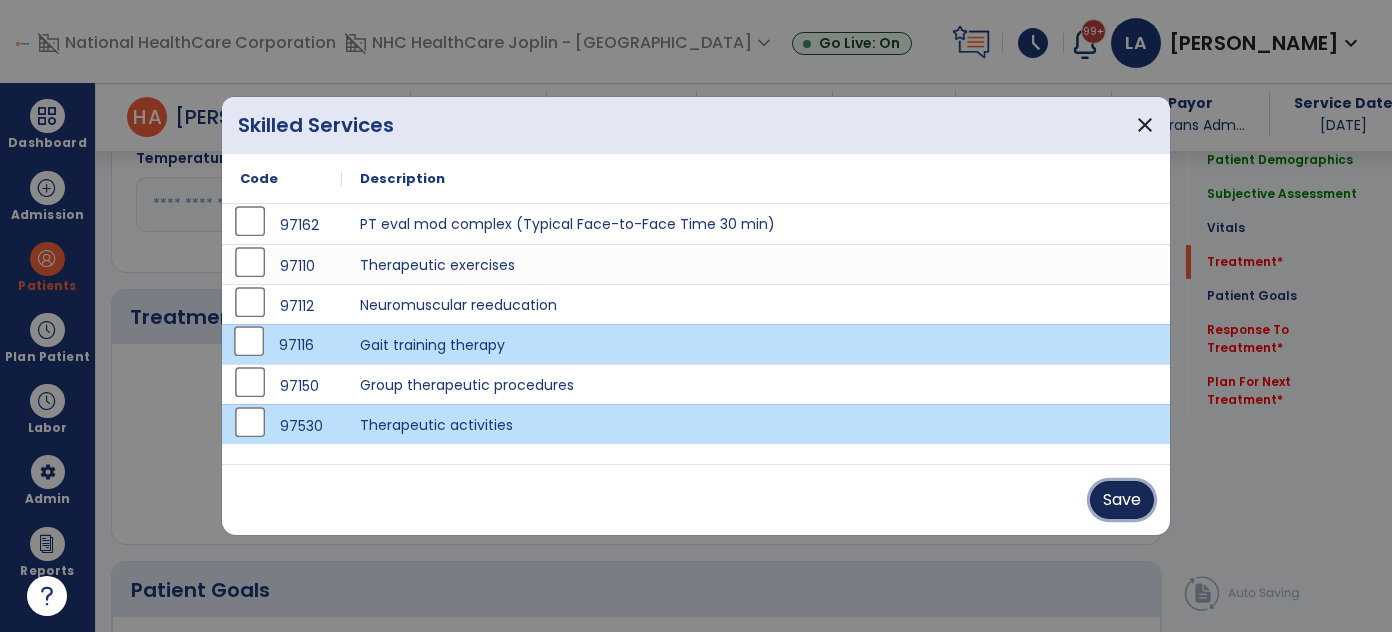 click on "Save" at bounding box center (1122, 500) 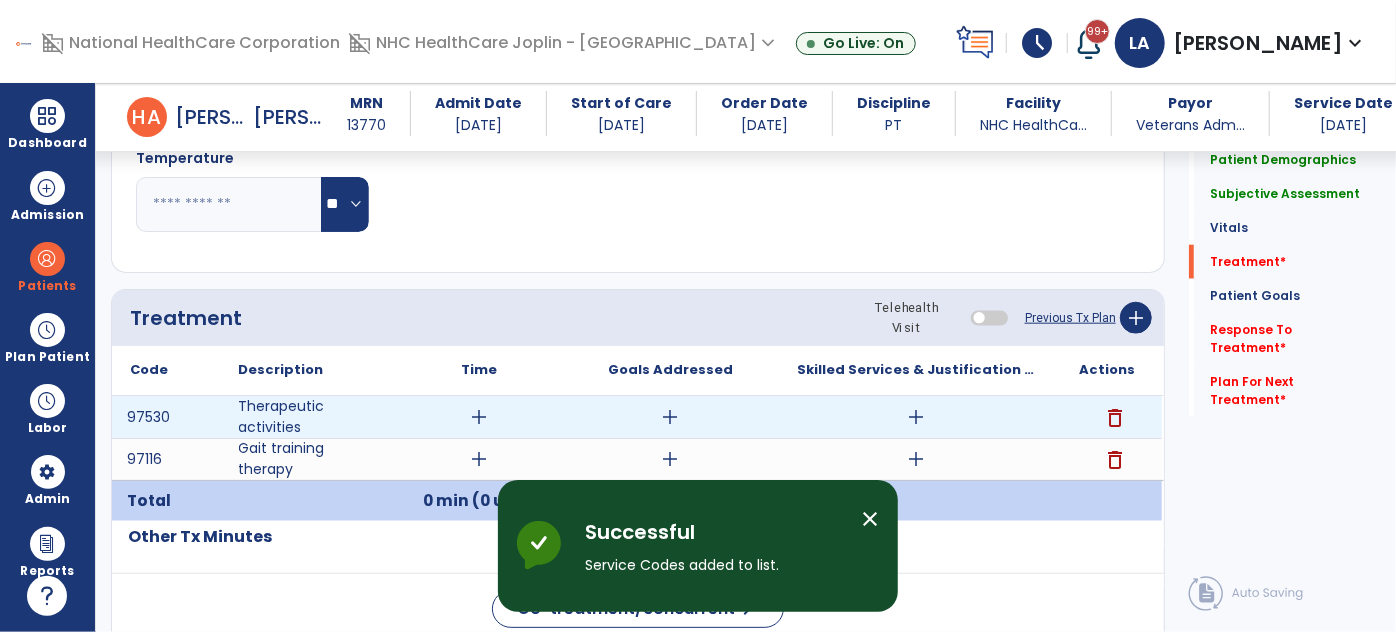 click on "add" at bounding box center (480, 417) 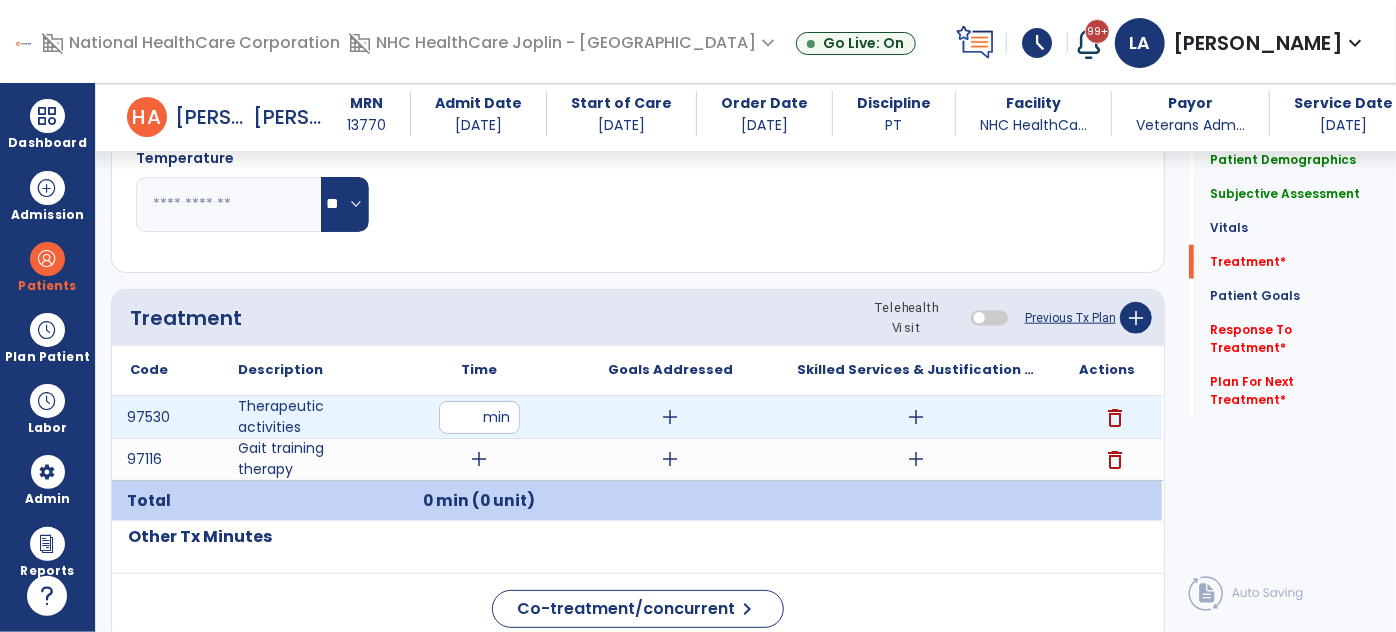 type on "**" 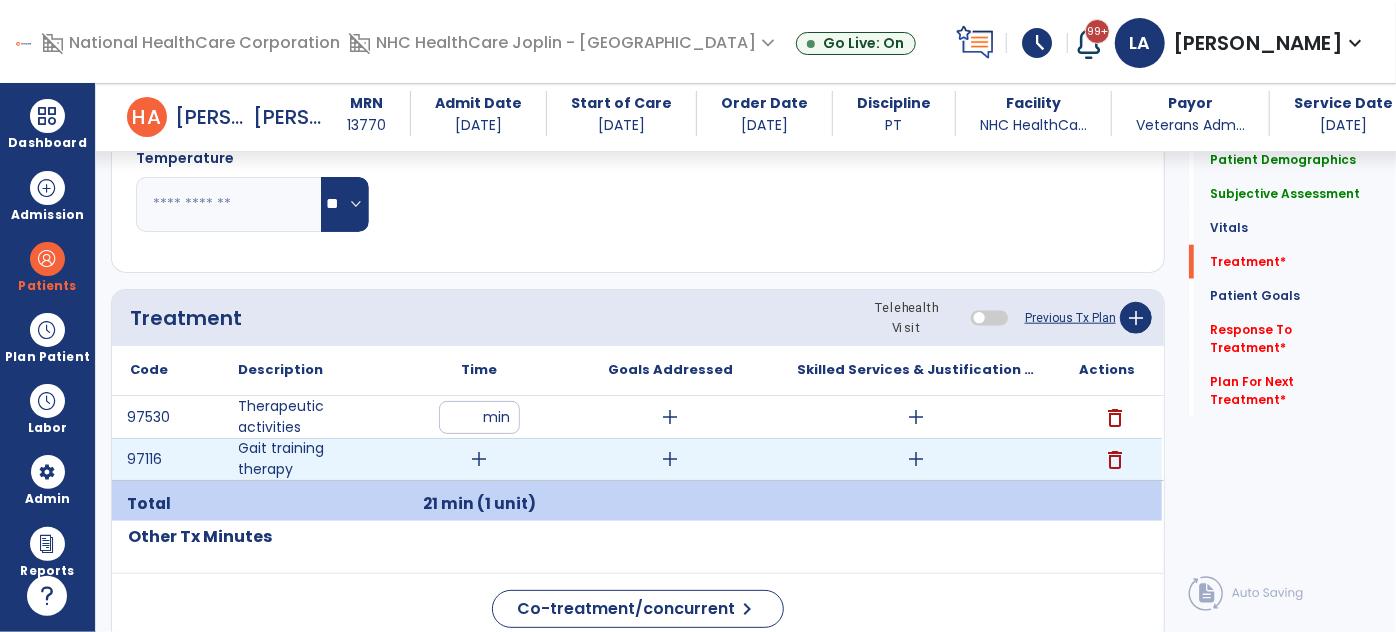 click on "add" at bounding box center [480, 459] 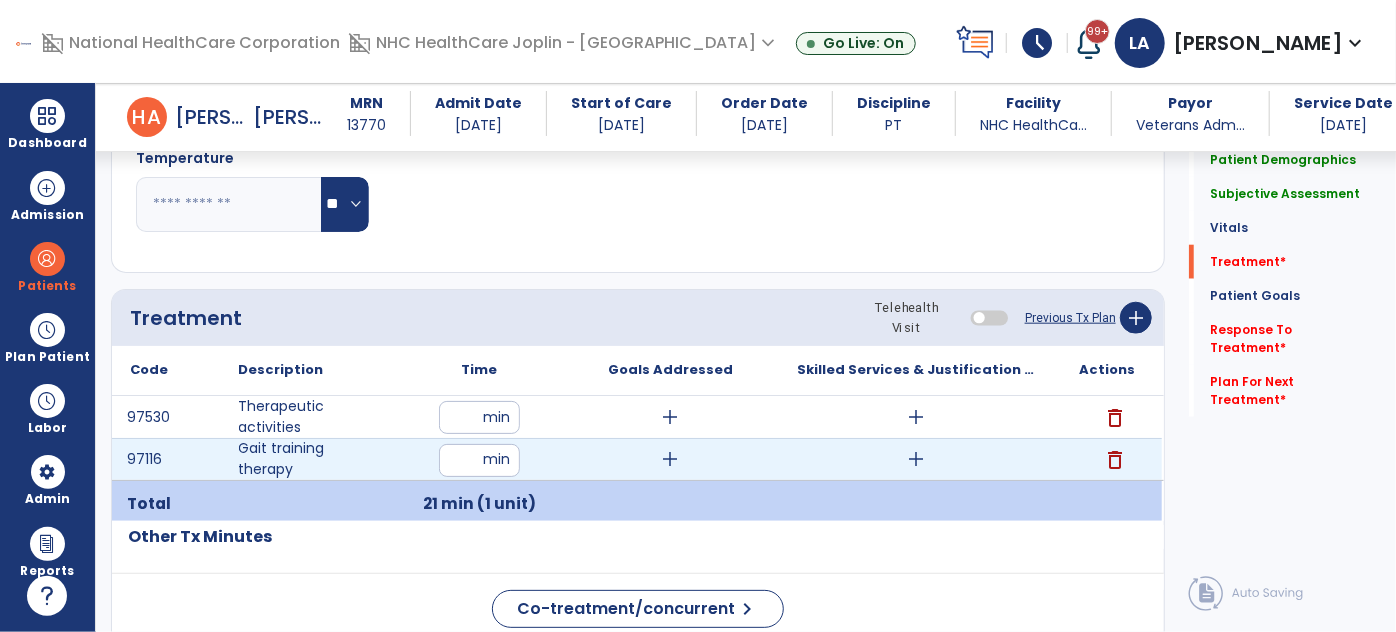 type on "**" 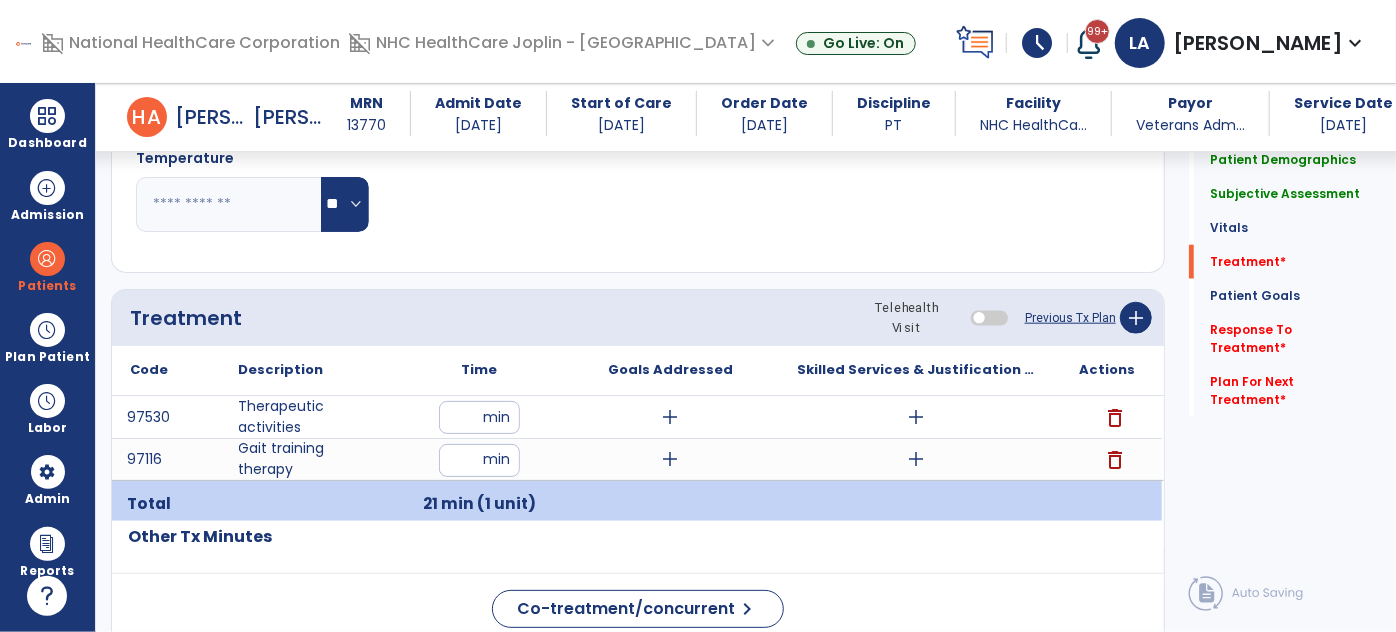 click on "Code
Description
Time" 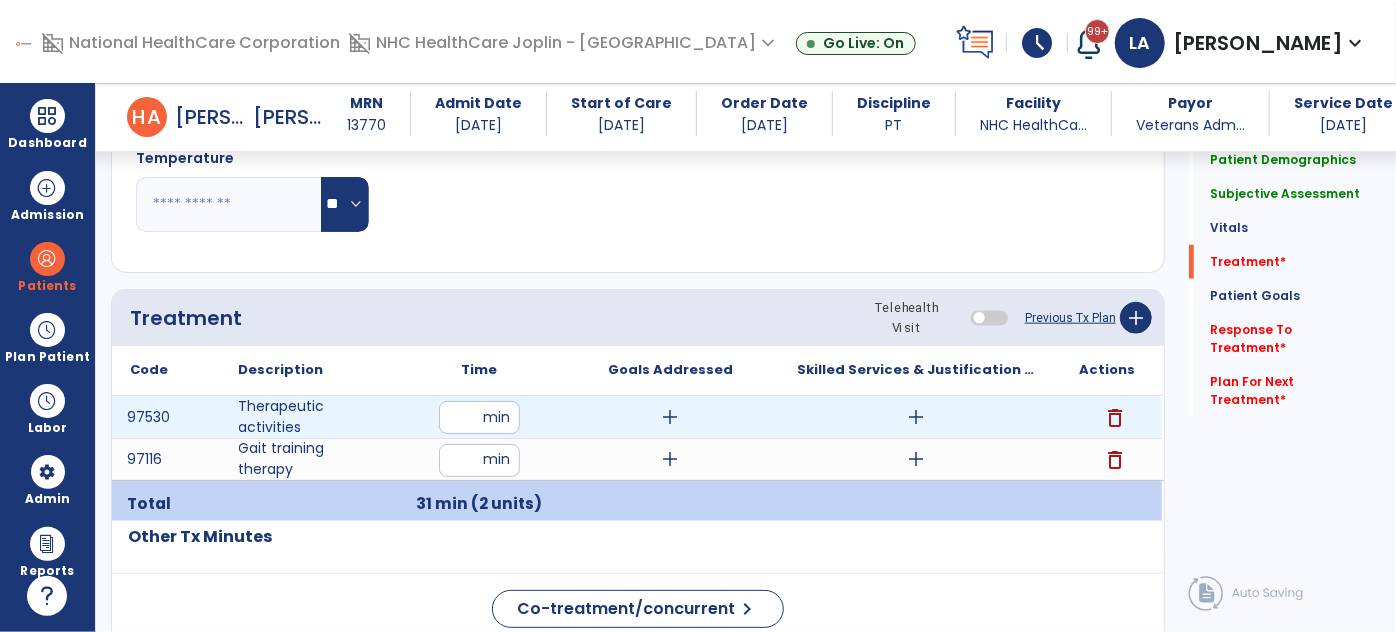 click on "add" at bounding box center (671, 417) 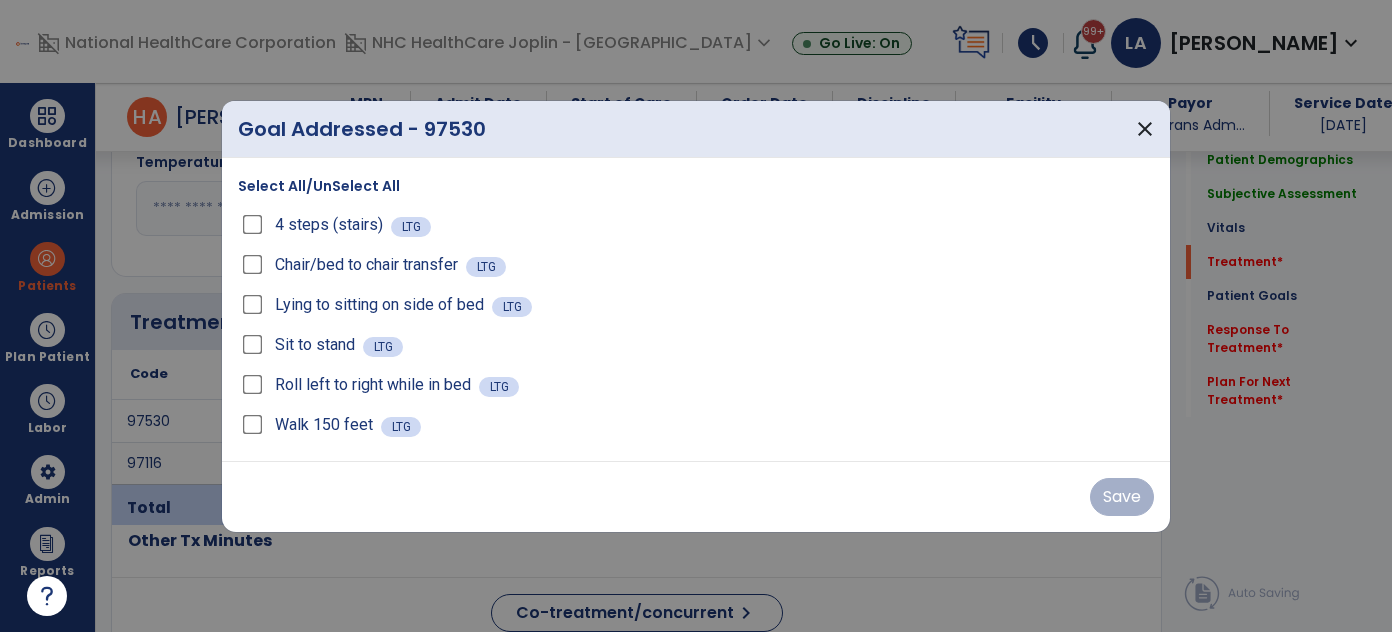 scroll, scrollTop: 1000, scrollLeft: 0, axis: vertical 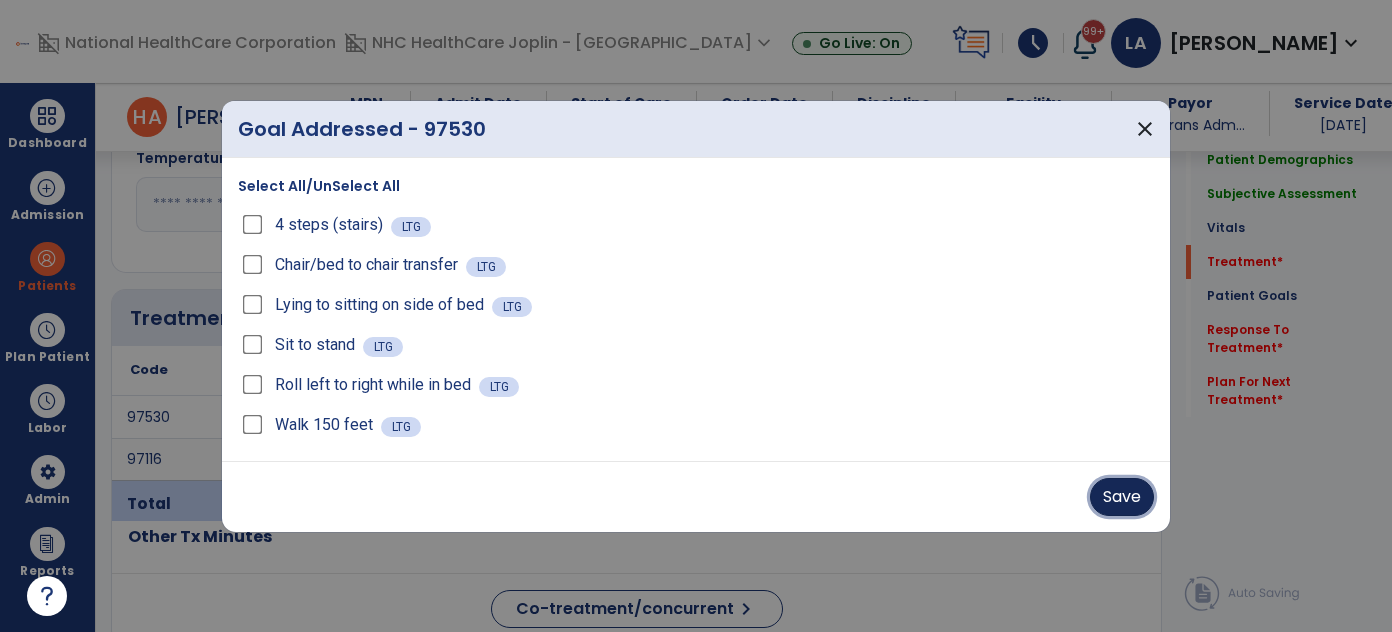 click on "Save" at bounding box center [1122, 497] 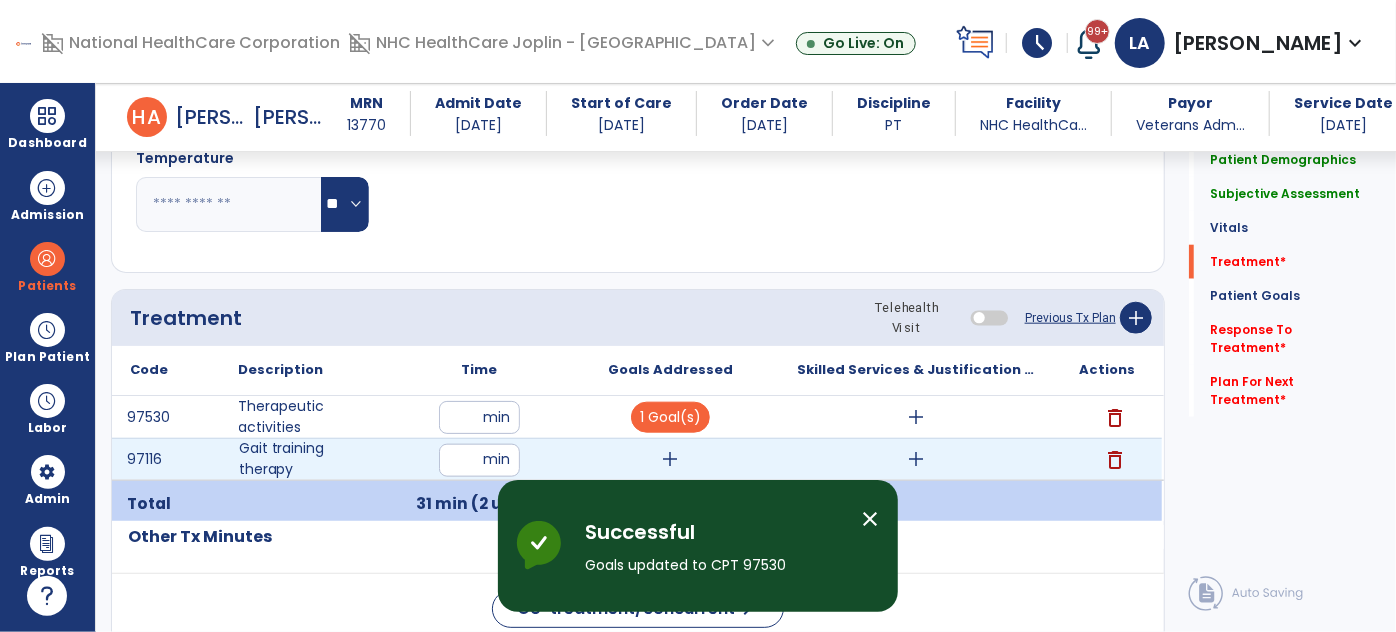 click on "add" at bounding box center [671, 459] 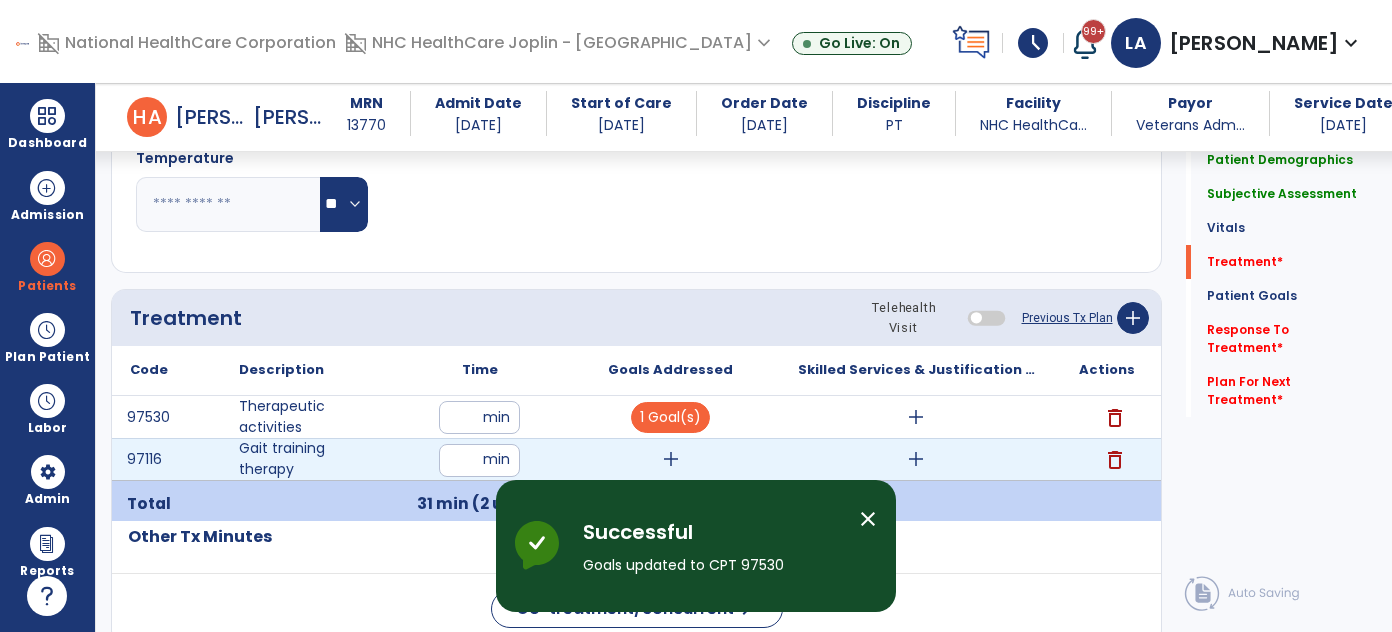 scroll, scrollTop: 1000, scrollLeft: 0, axis: vertical 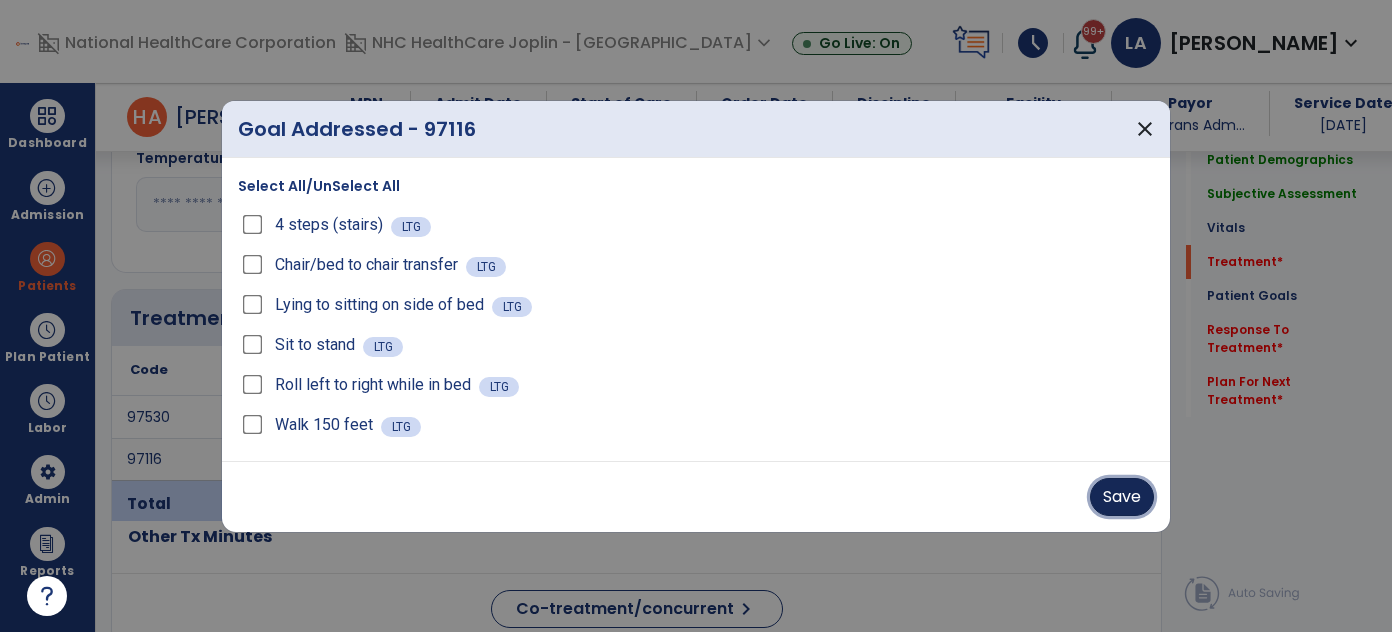 click on "Save" at bounding box center (1122, 497) 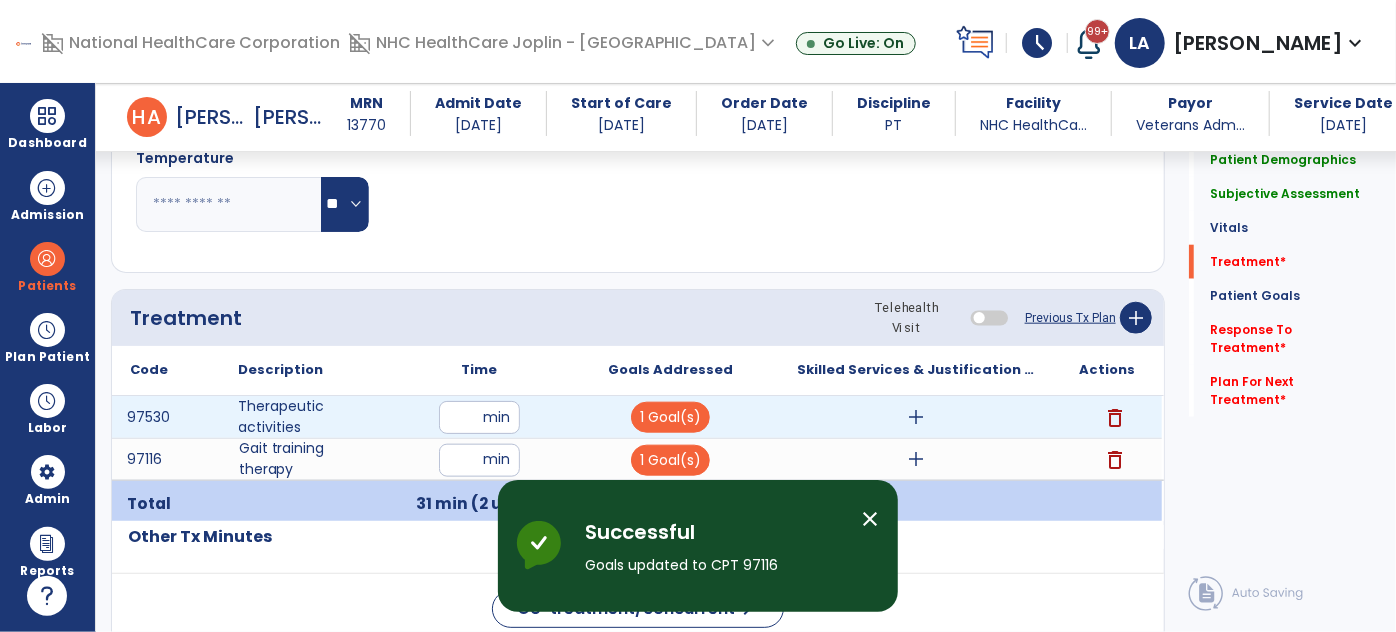 click on "add" at bounding box center [916, 417] 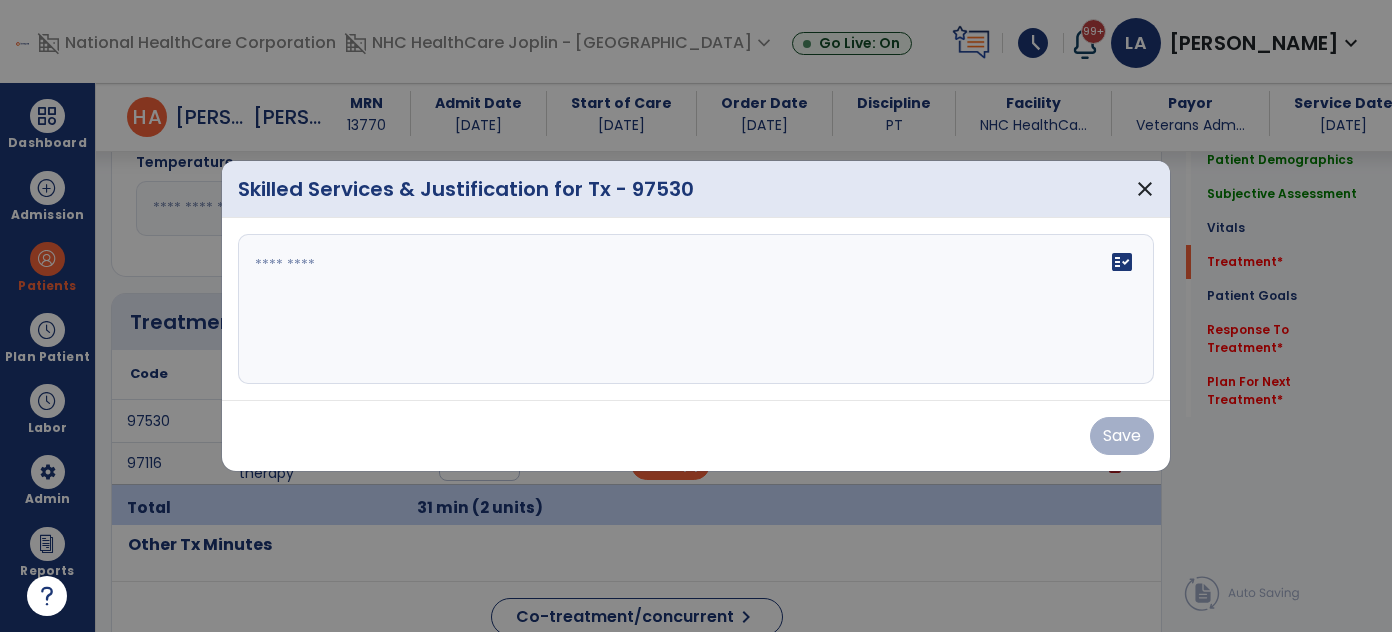 scroll, scrollTop: 1000, scrollLeft: 0, axis: vertical 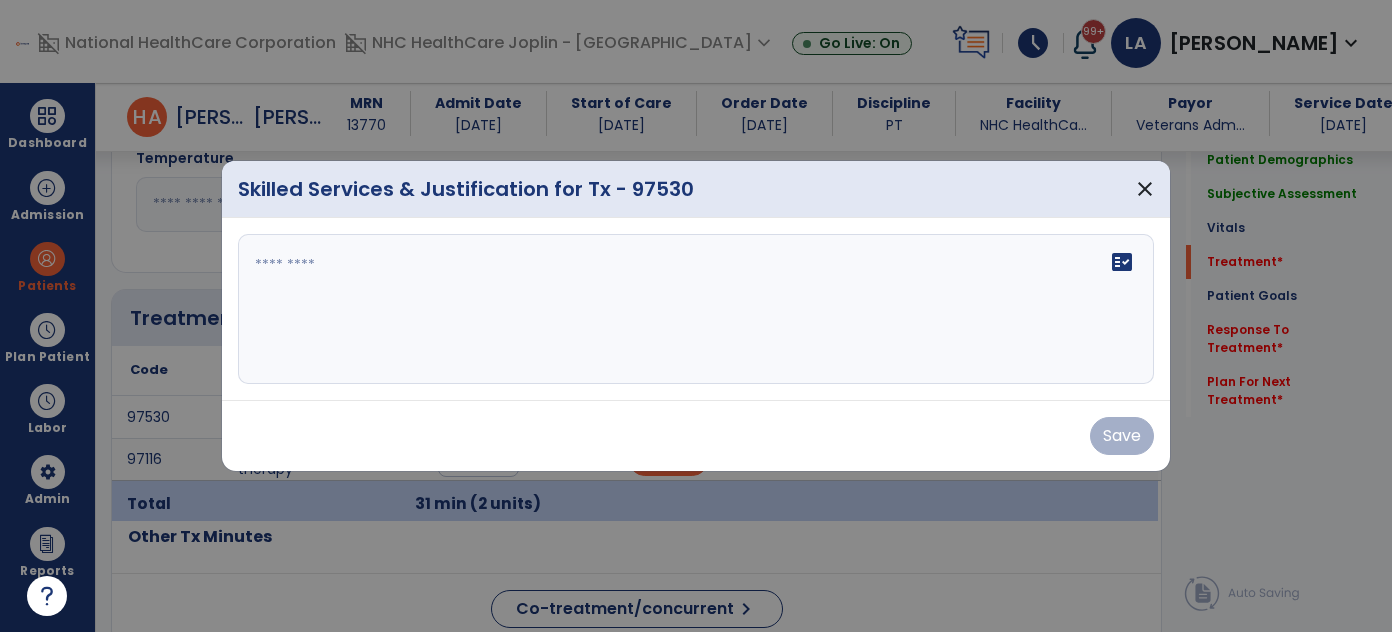 click at bounding box center (696, 309) 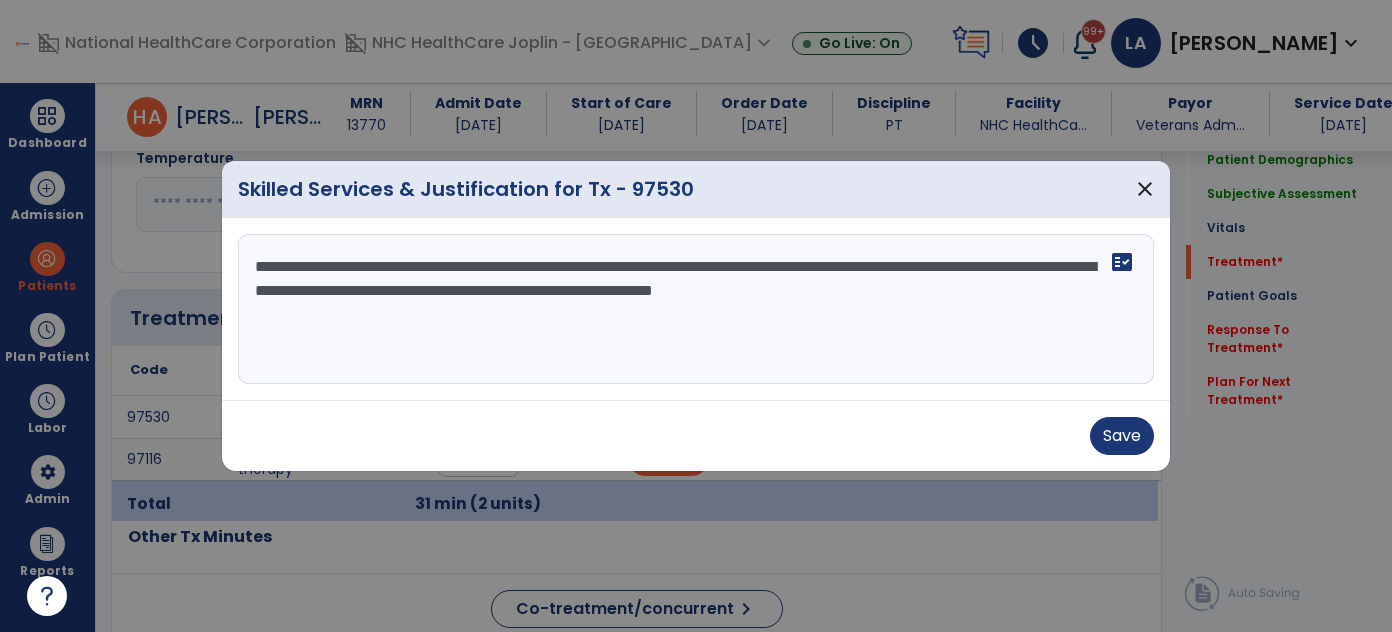 click on "**********" at bounding box center [696, 309] 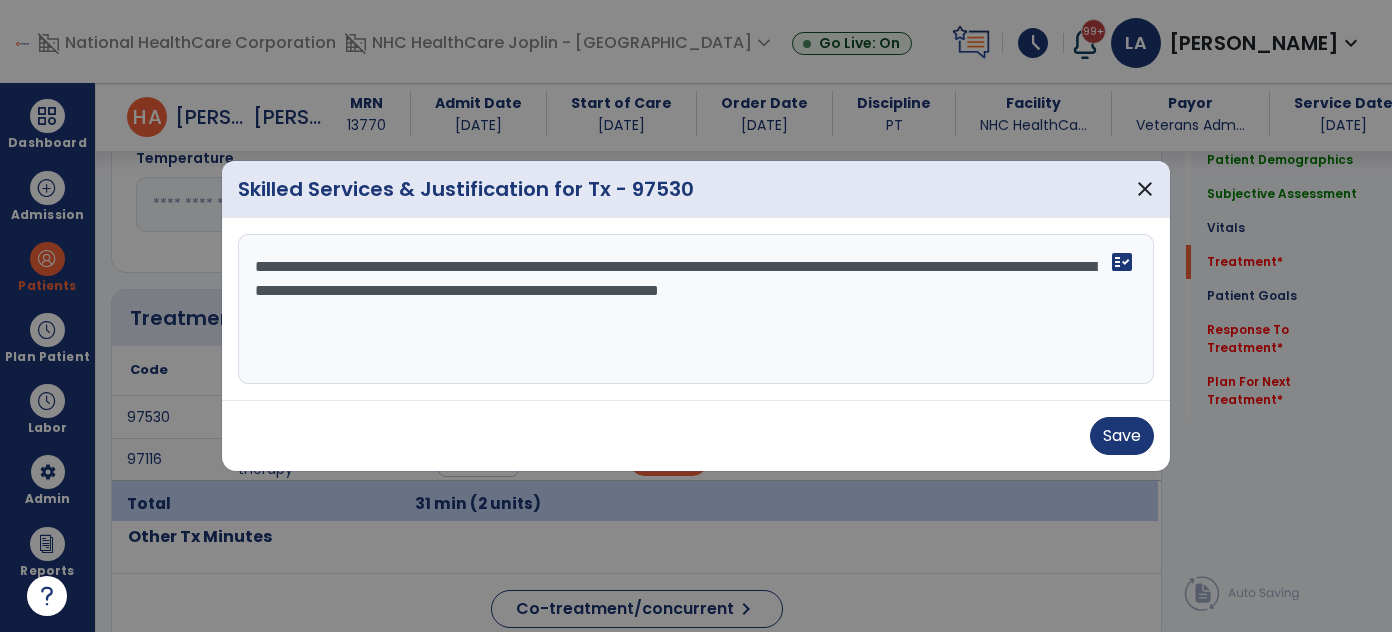 click on "**********" at bounding box center (696, 309) 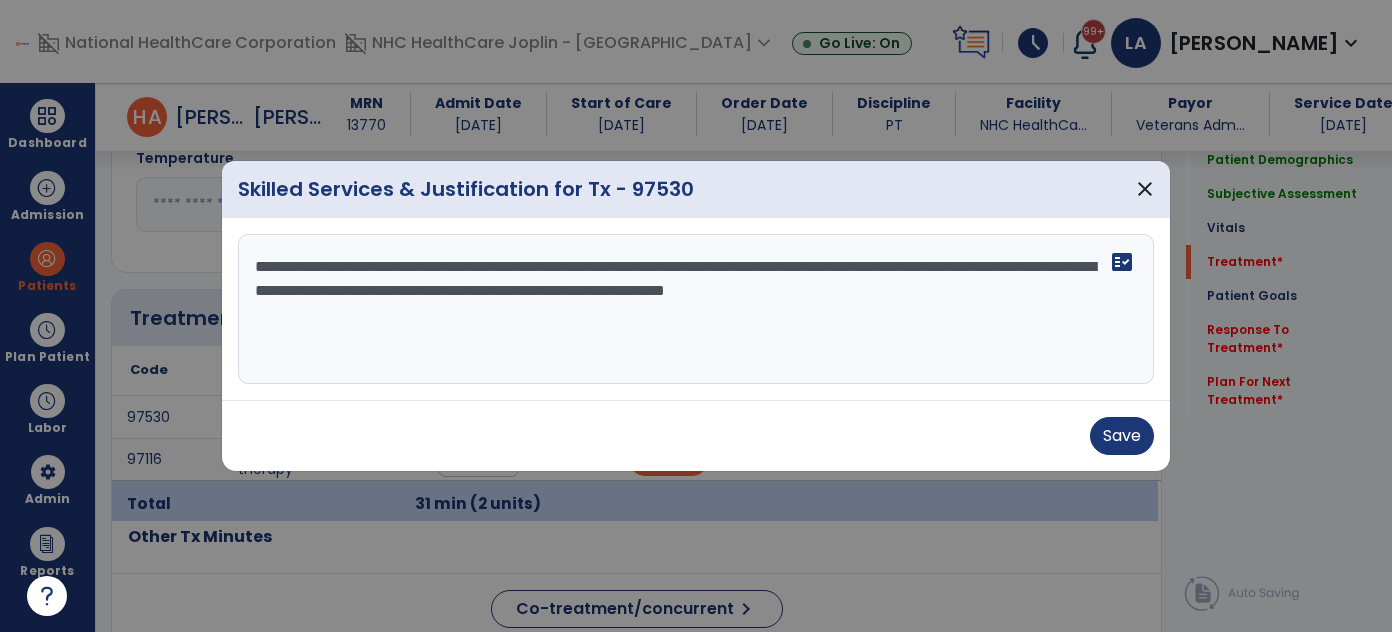 click on "**********" at bounding box center (696, 309) 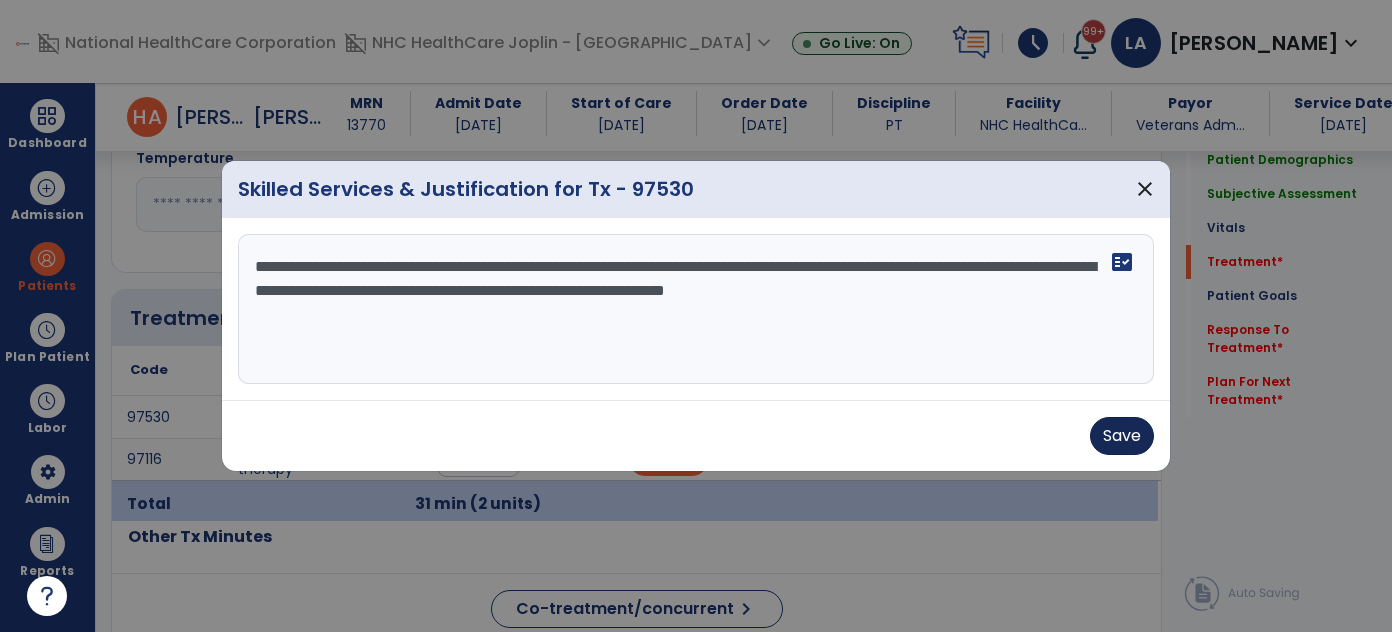 type on "**********" 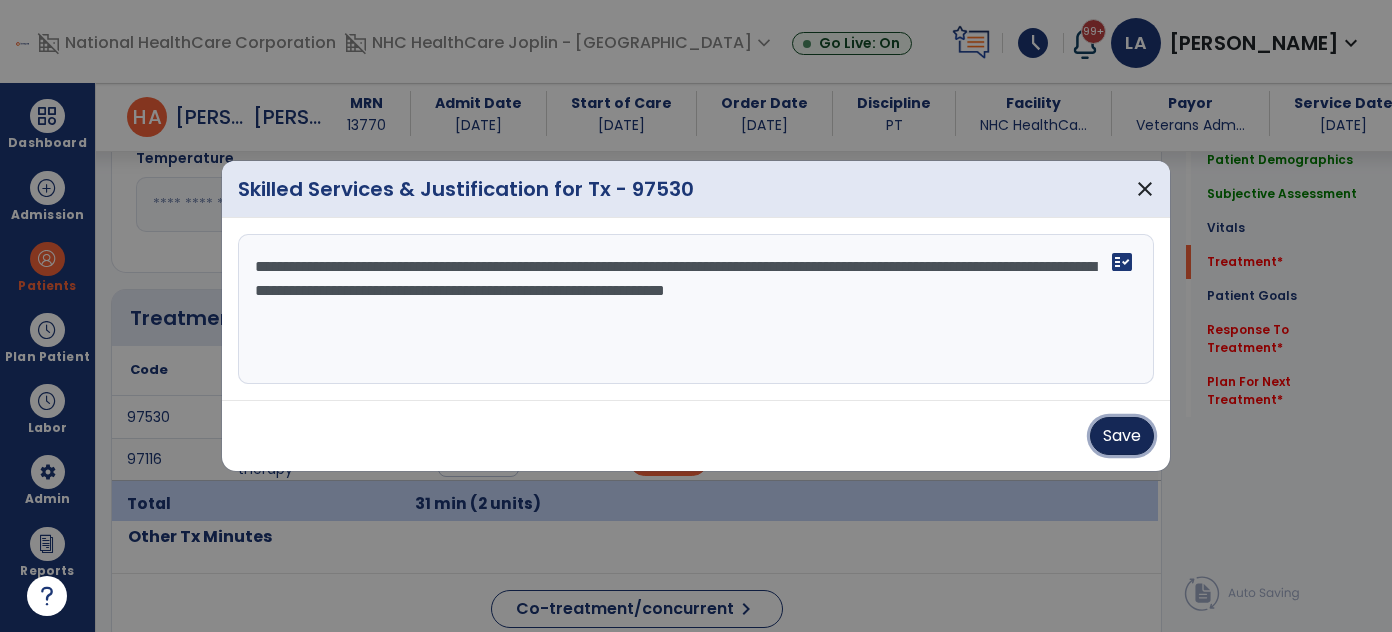 click on "Save" at bounding box center [1122, 436] 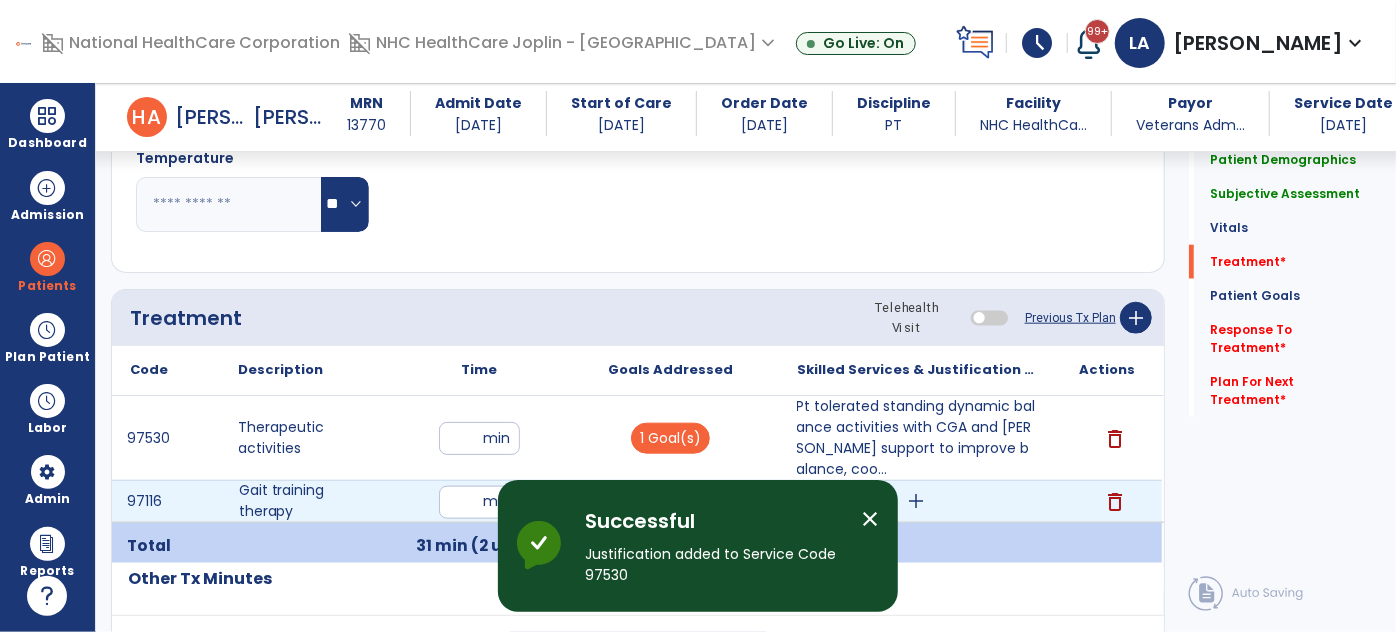 click on "add" at bounding box center [916, 501] 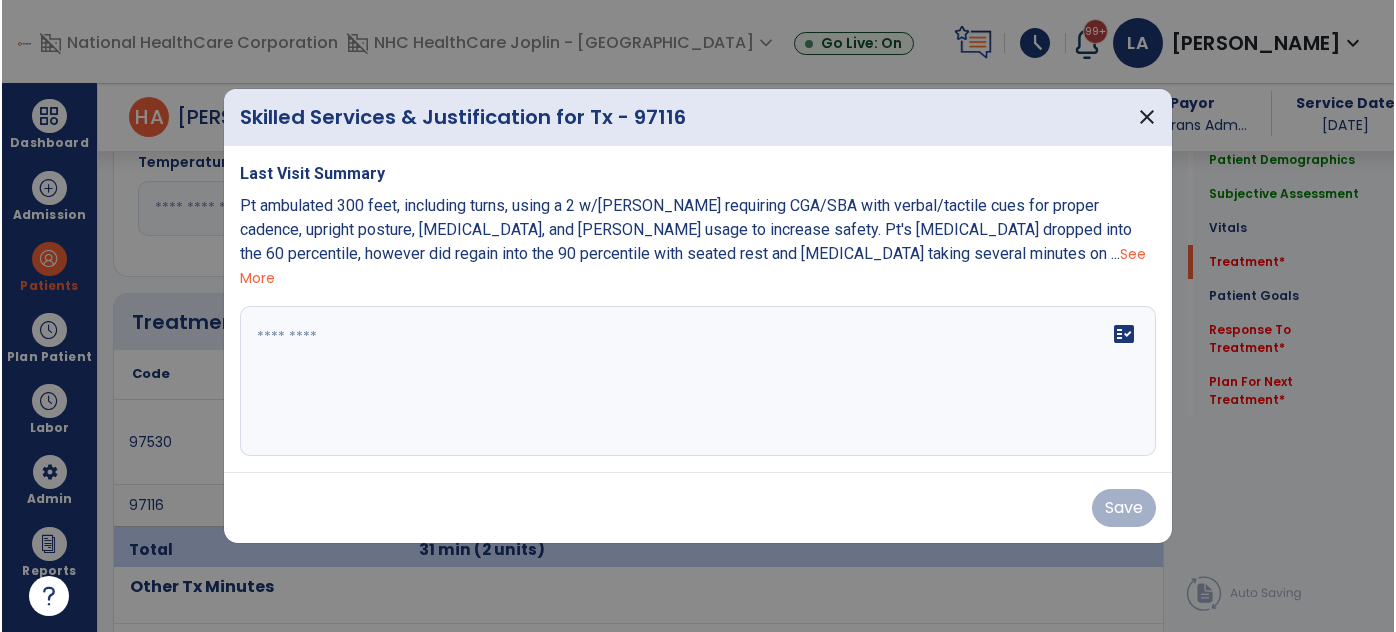 scroll, scrollTop: 1000, scrollLeft: 0, axis: vertical 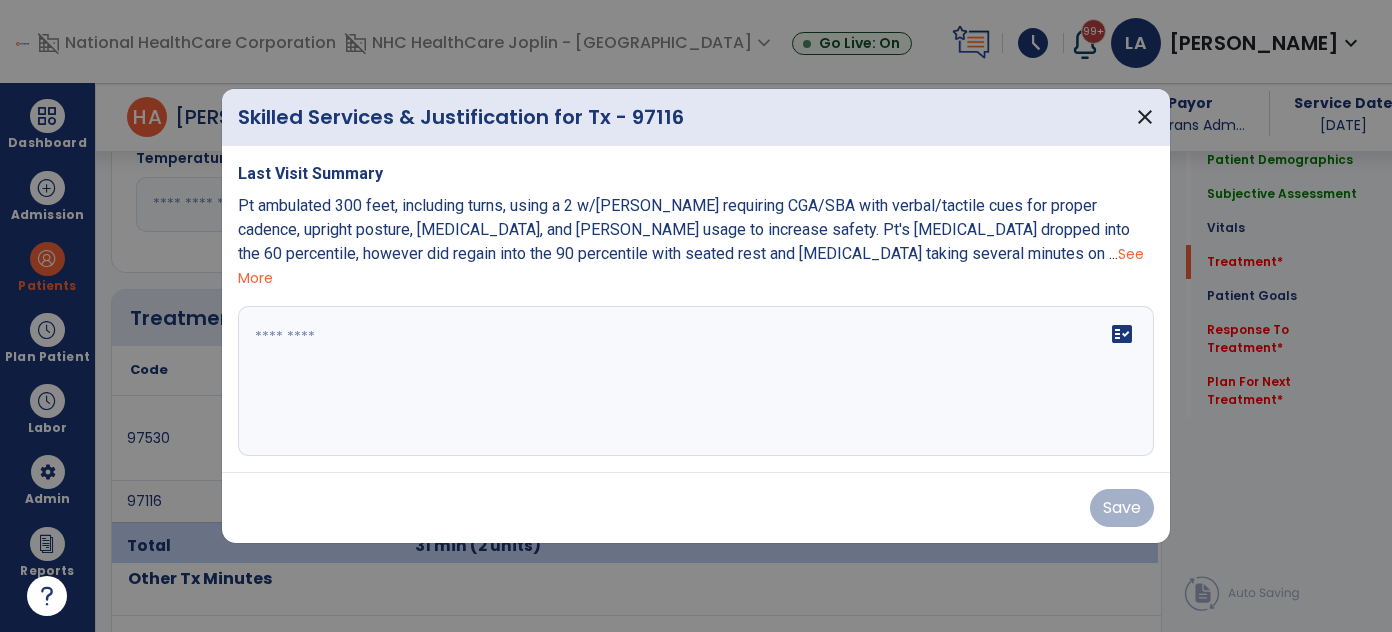 click on "See More" at bounding box center (691, 266) 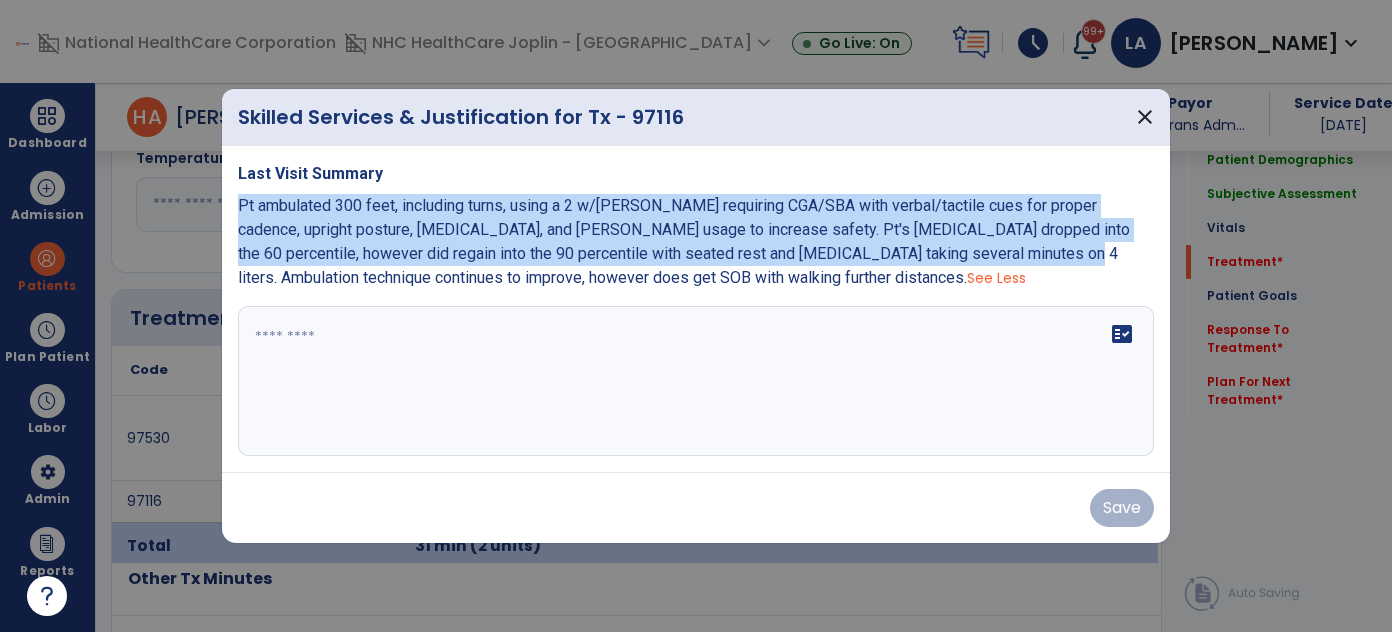 drag, startPoint x: 238, startPoint y: 203, endPoint x: 939, endPoint y: 256, distance: 703.00073 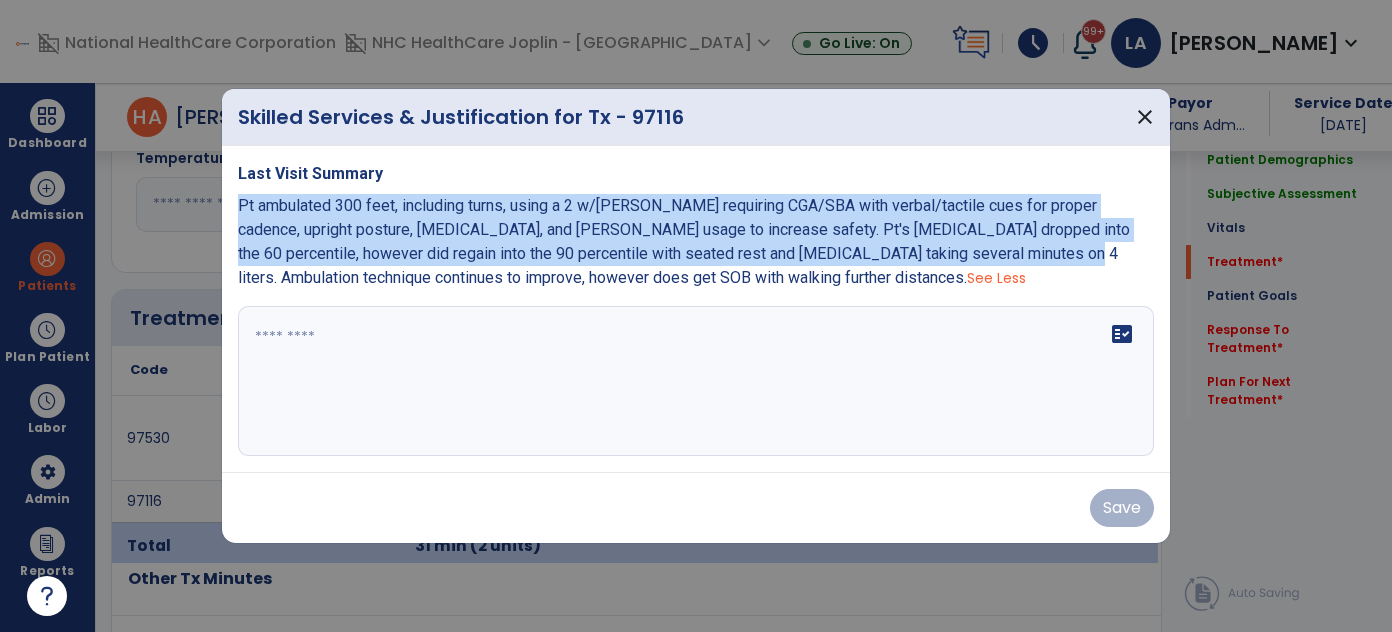 click on "Pt ambulated 300 feet, including turns, using a 2 w/[PERSON_NAME] requiring CGA/SBA with verbal/tactile cues for proper cadence, upright posture, [MEDICAL_DATA], and [PERSON_NAME] usage to increase safety. Pt's [MEDICAL_DATA] dropped into the 60 percentile, however did regain into the 90 percentile with seated rest and [MEDICAL_DATA] taking several minutes on 4 liters. Ambulation technique continues to improve, however does get SOB with walking further distances." at bounding box center [684, 241] 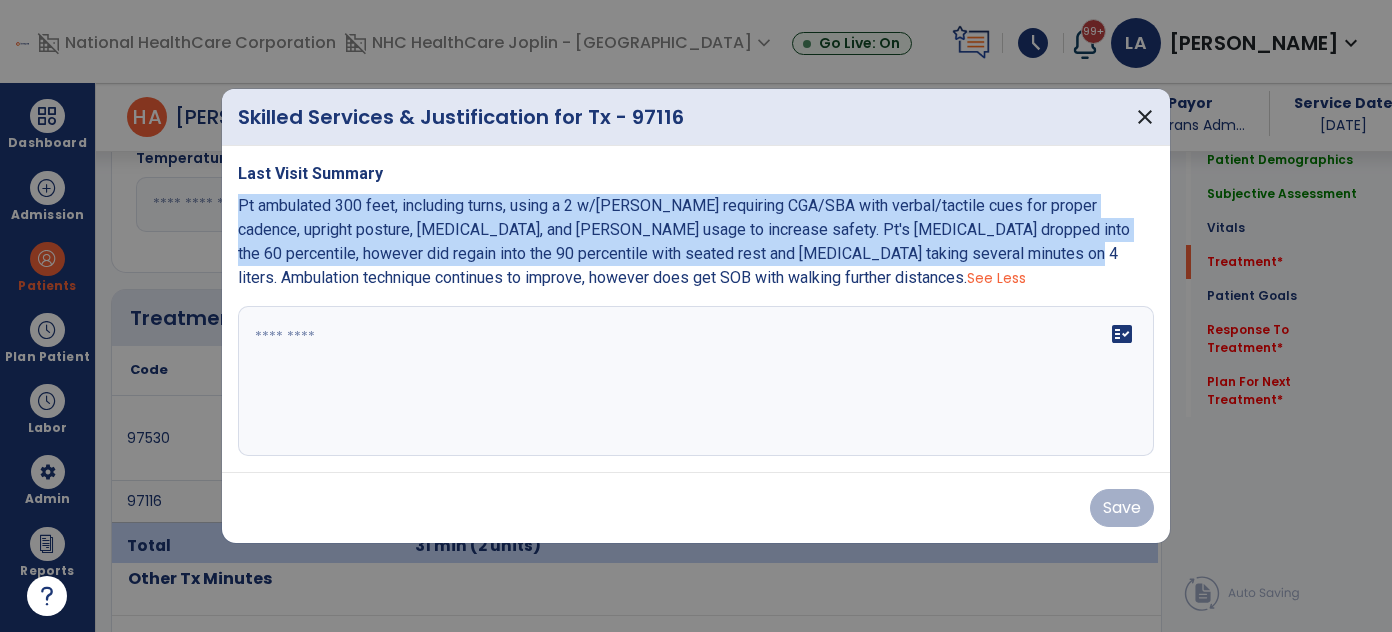 copy on "Pt ambulated 300 feet, including turns, using a 2 w/walker requiring CGA/SBA with verbal/tactile cues for proper cadence, upright posture, deep breathing, and walker usage to increase safety. Pt's oxygen saturation dropped into the 60 percentile, however did regain into the 90 percentile with seated rest and deep breathing taking several minutes on 4 liters." 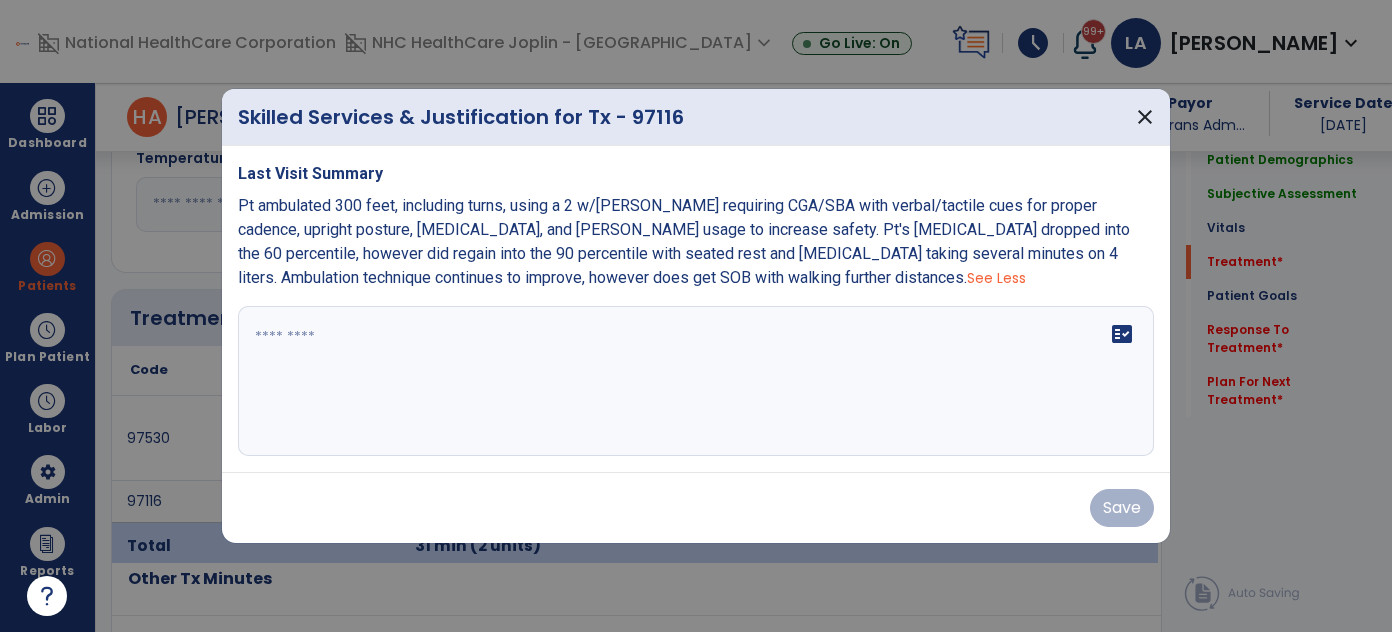 click at bounding box center (696, 381) 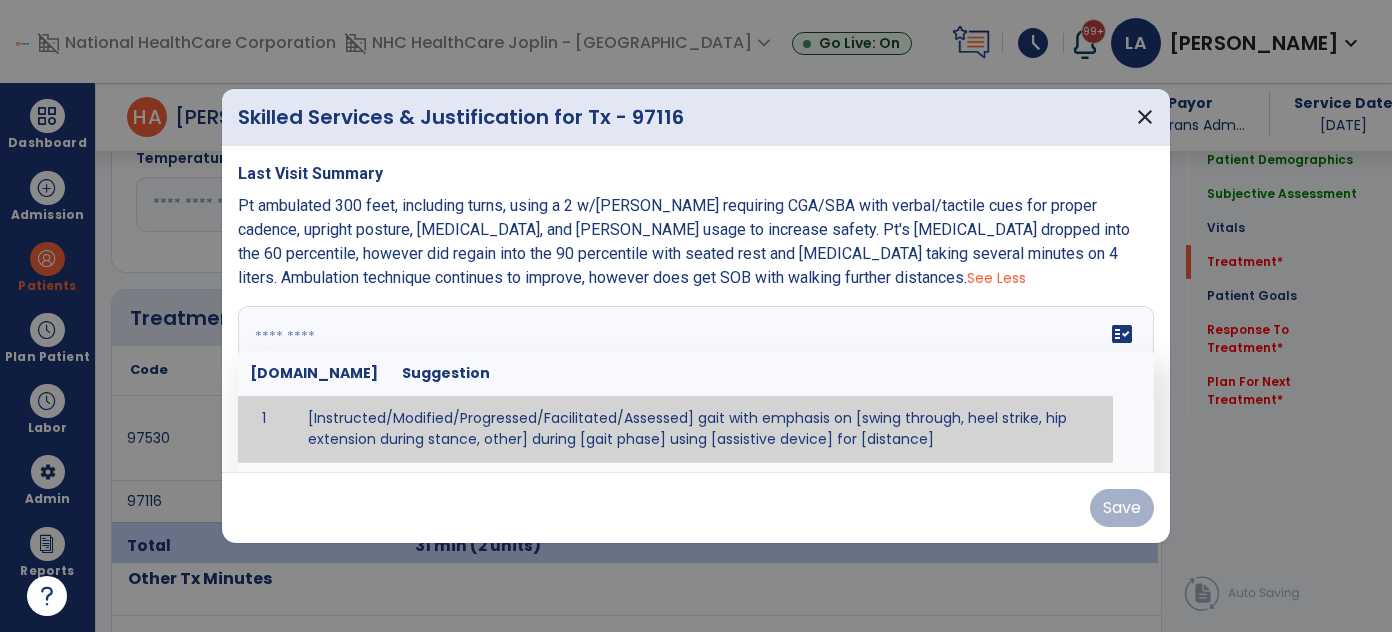 paste on "**********" 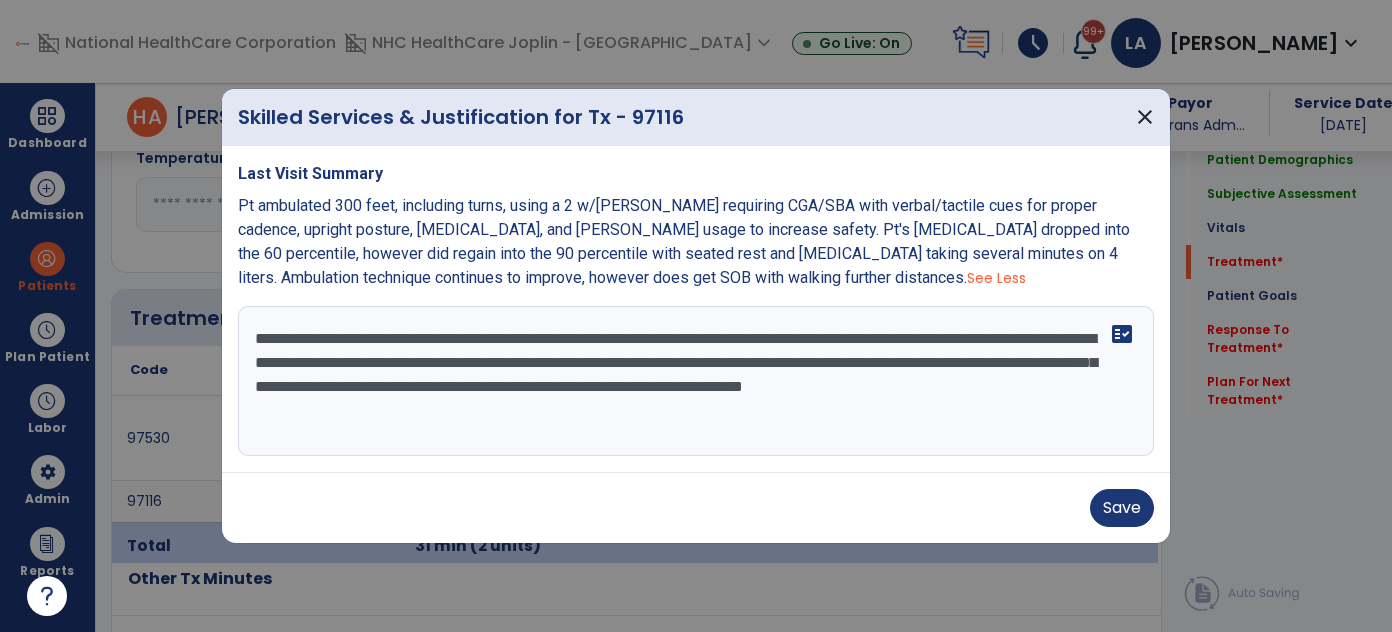click on "**********" at bounding box center [696, 381] 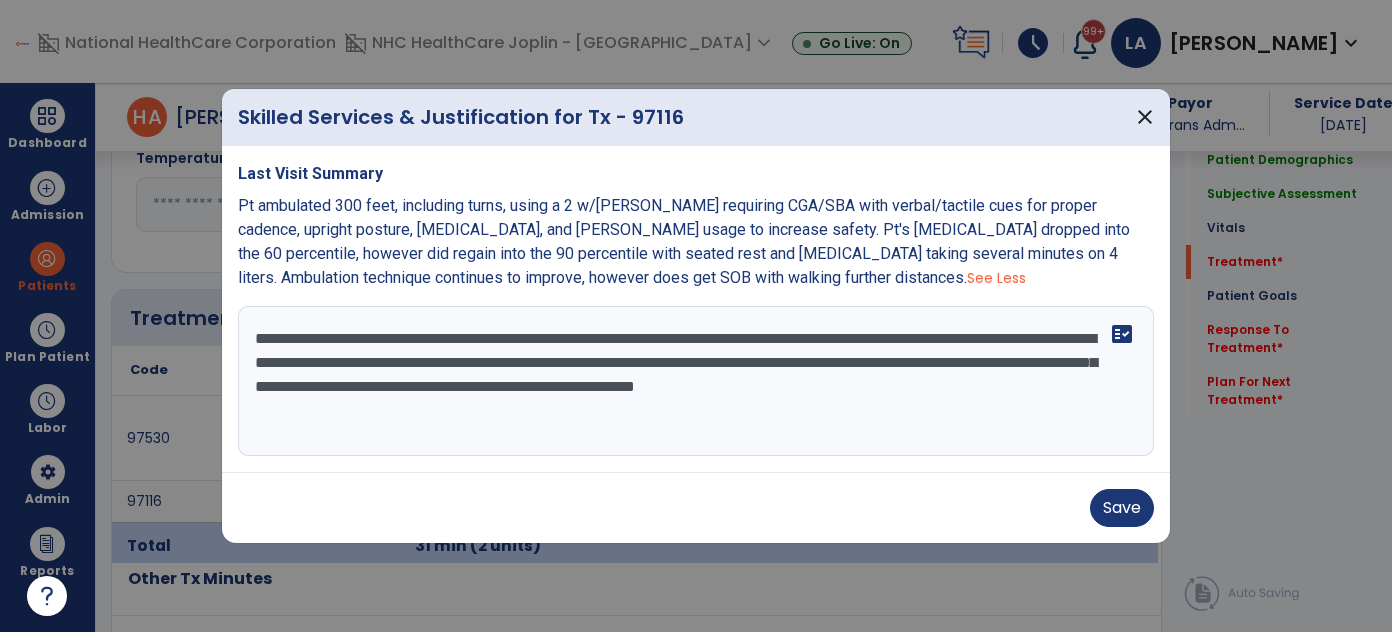 click on "**********" at bounding box center (696, 381) 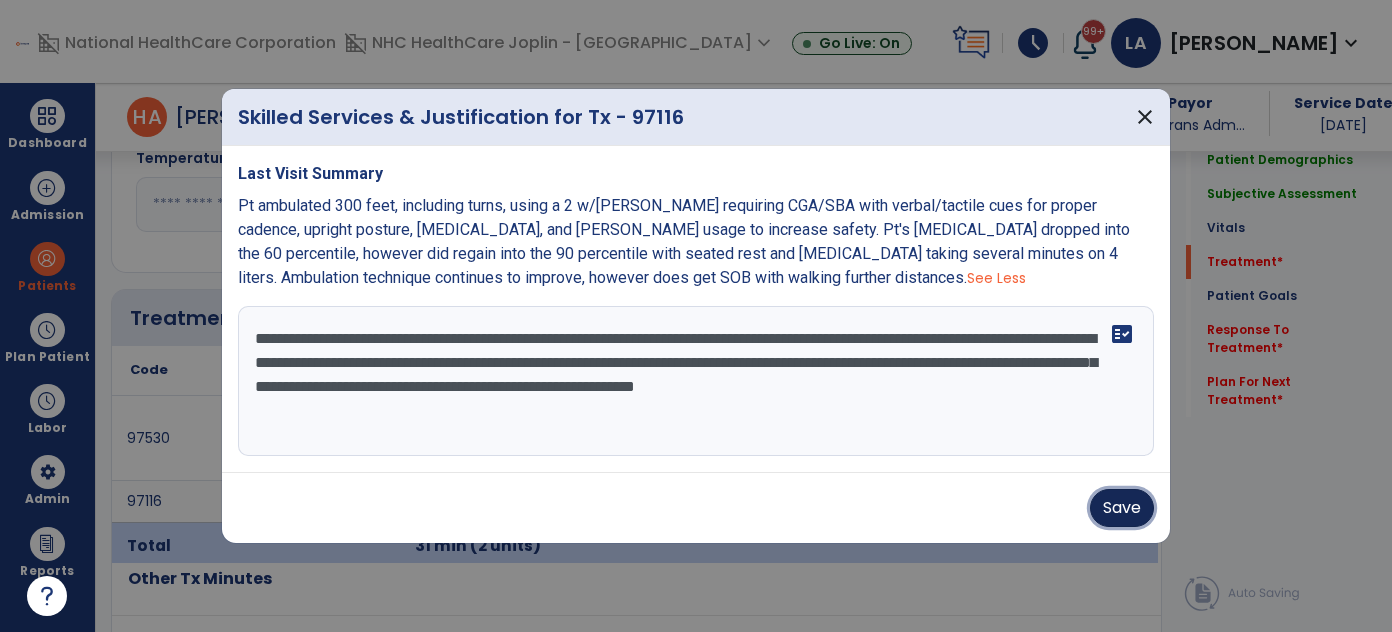 click on "Save" at bounding box center (1122, 508) 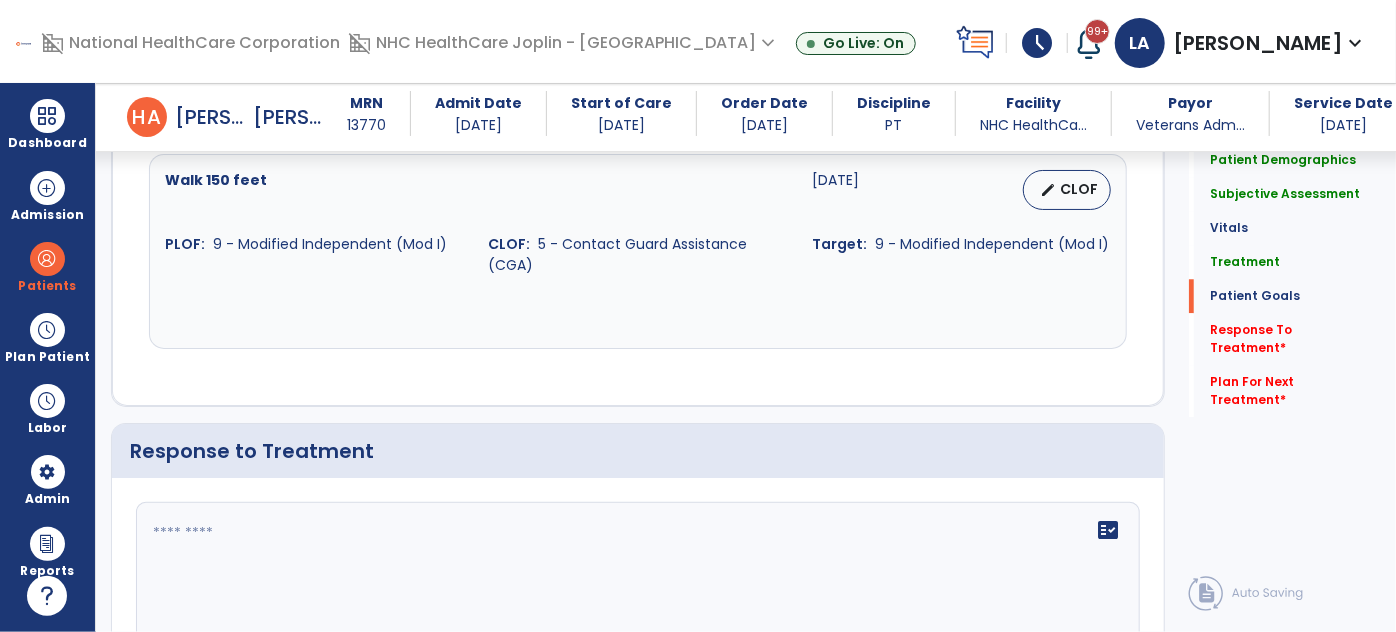 scroll, scrollTop: 2636, scrollLeft: 0, axis: vertical 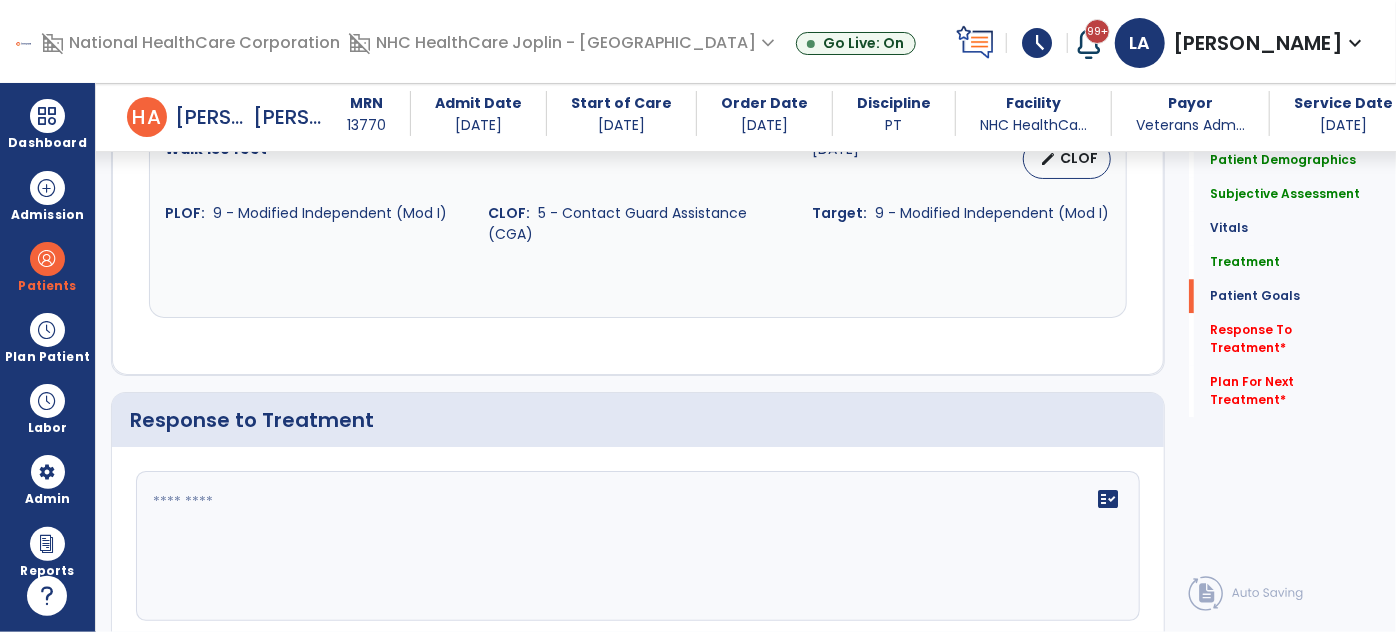 click on "fact_check" 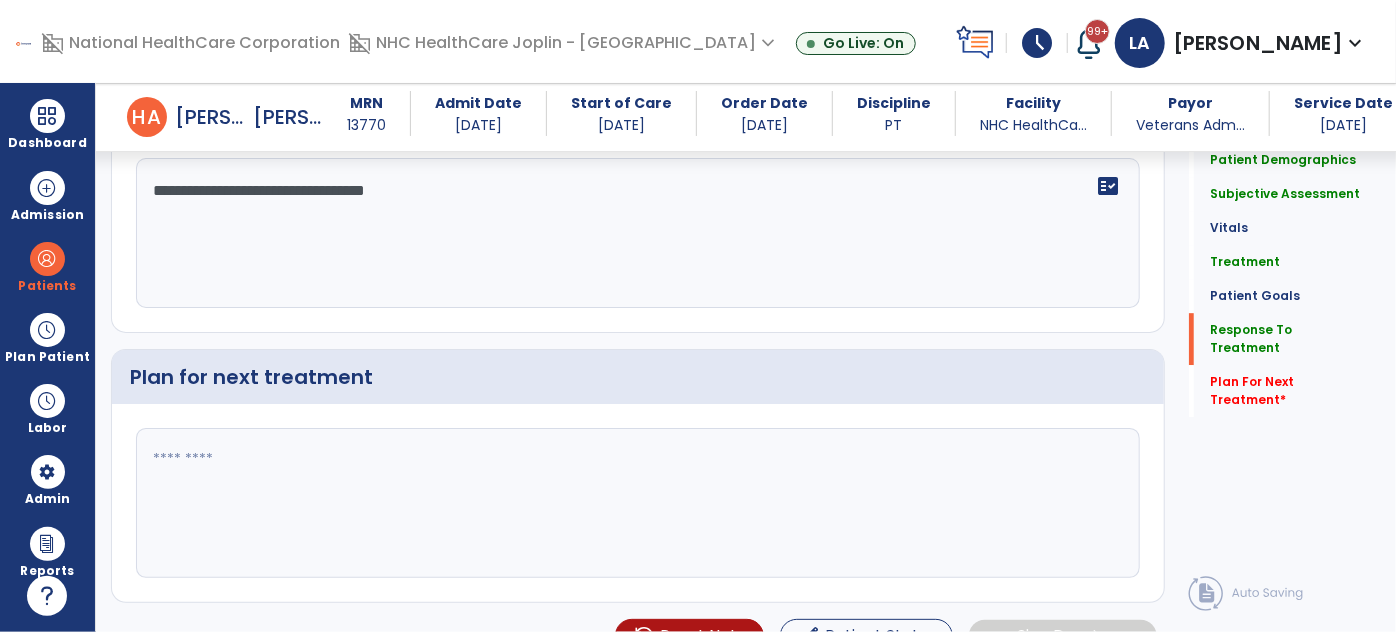 scroll, scrollTop: 2976, scrollLeft: 0, axis: vertical 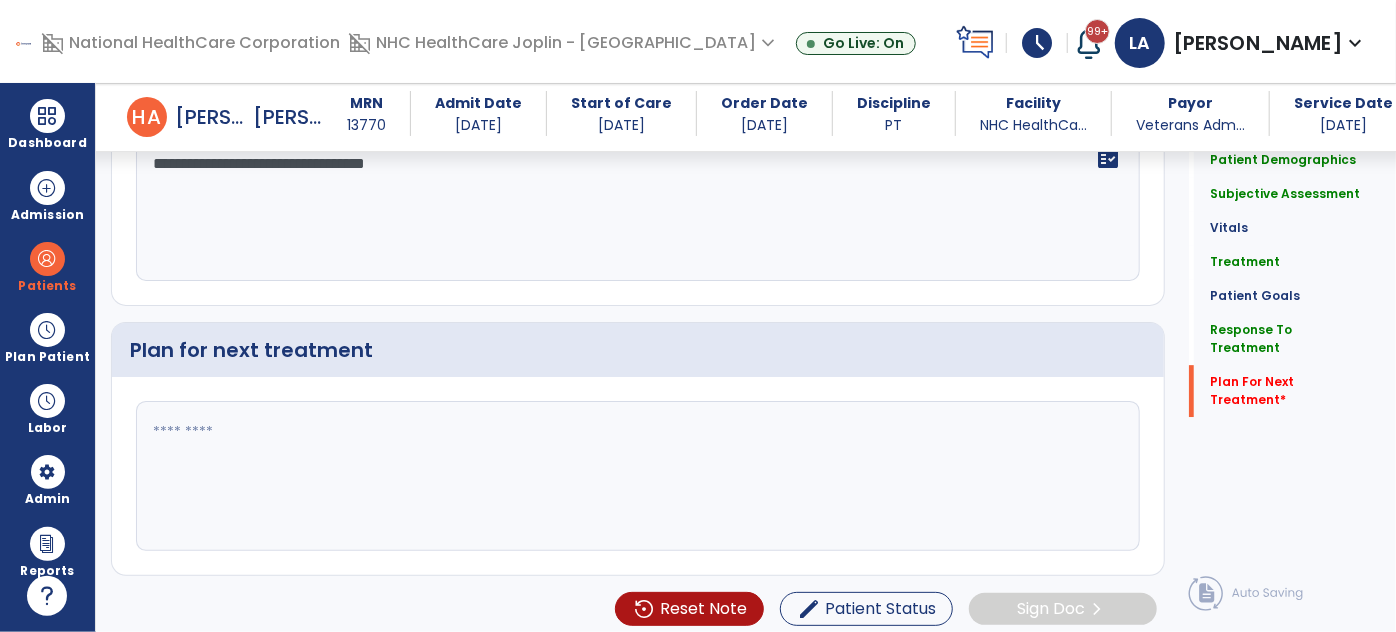 type on "**********" 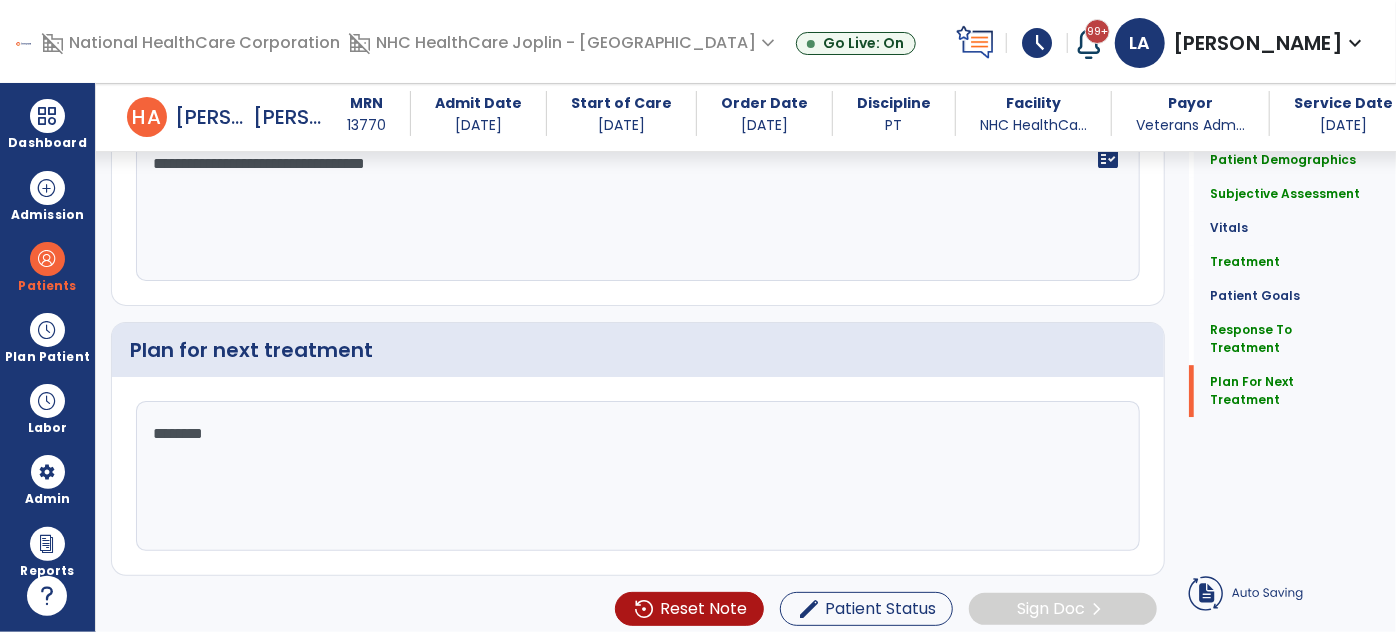click on "*******" 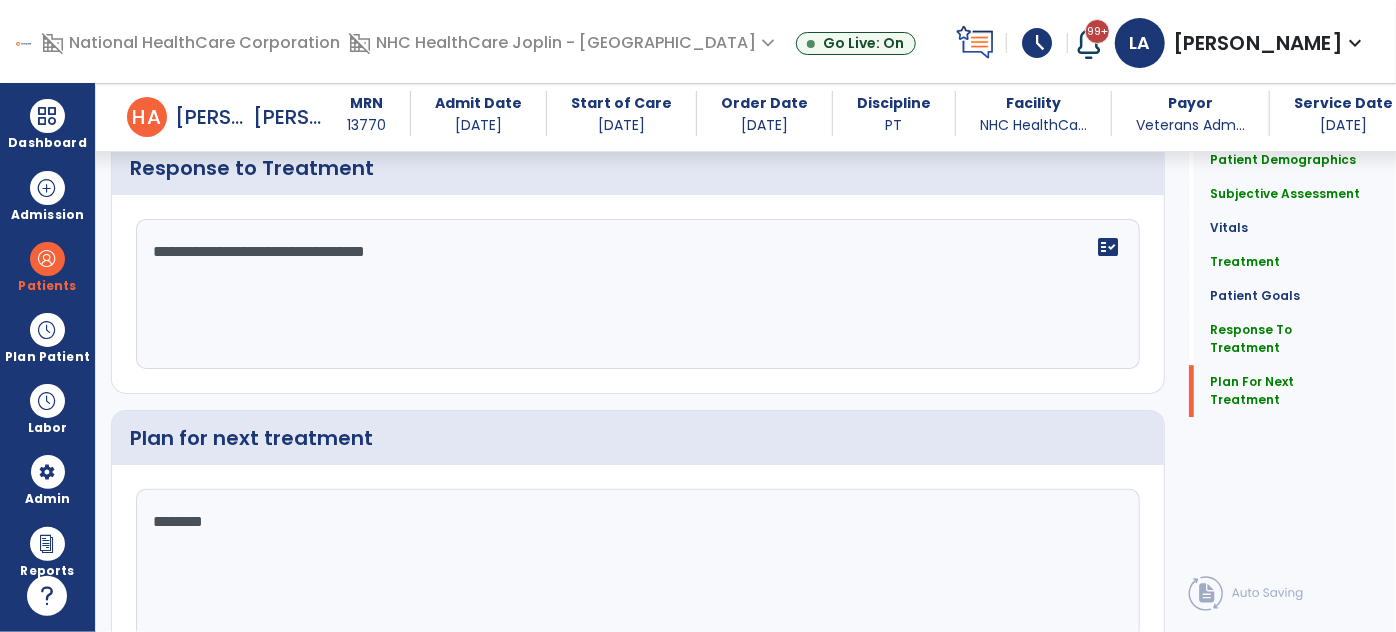 scroll, scrollTop: 2976, scrollLeft: 0, axis: vertical 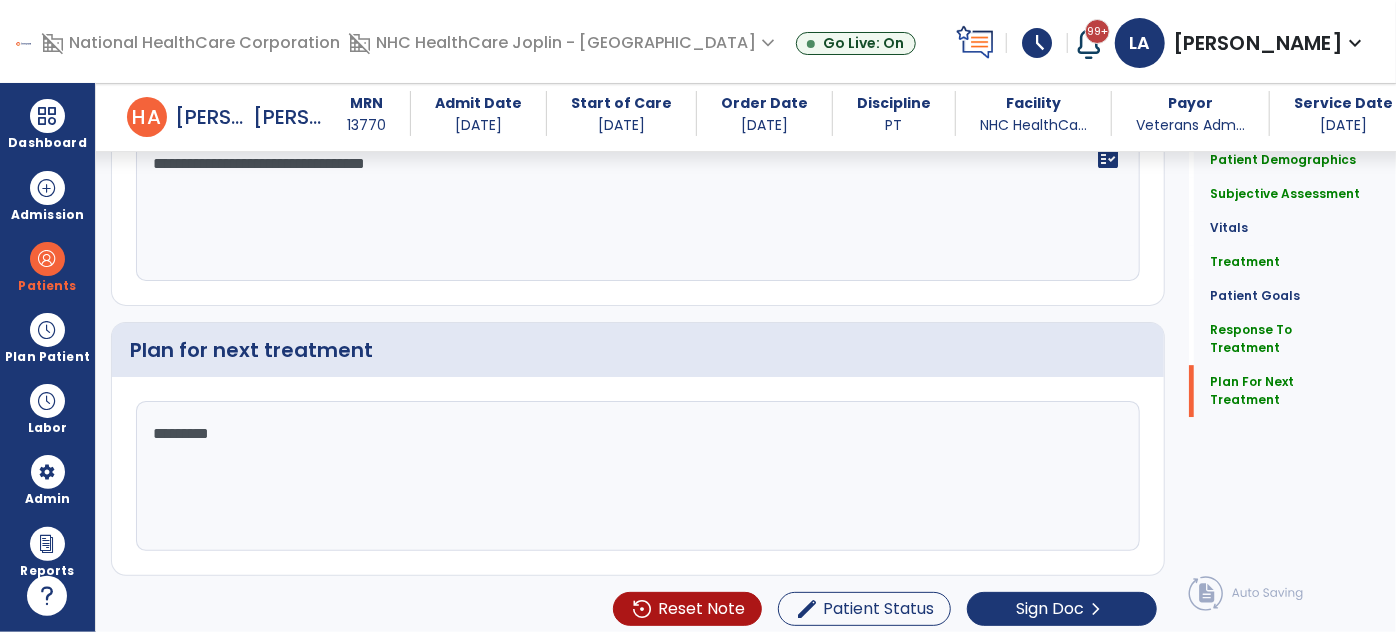 click on "********" 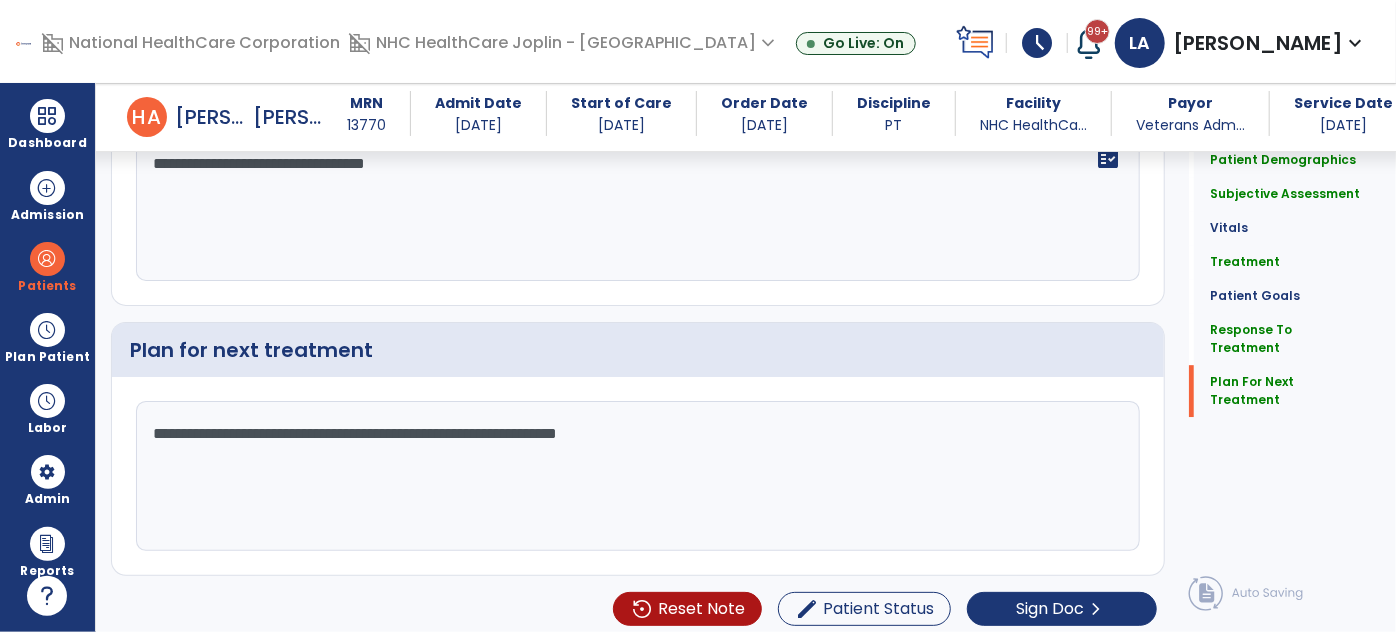 scroll, scrollTop: 2976, scrollLeft: 0, axis: vertical 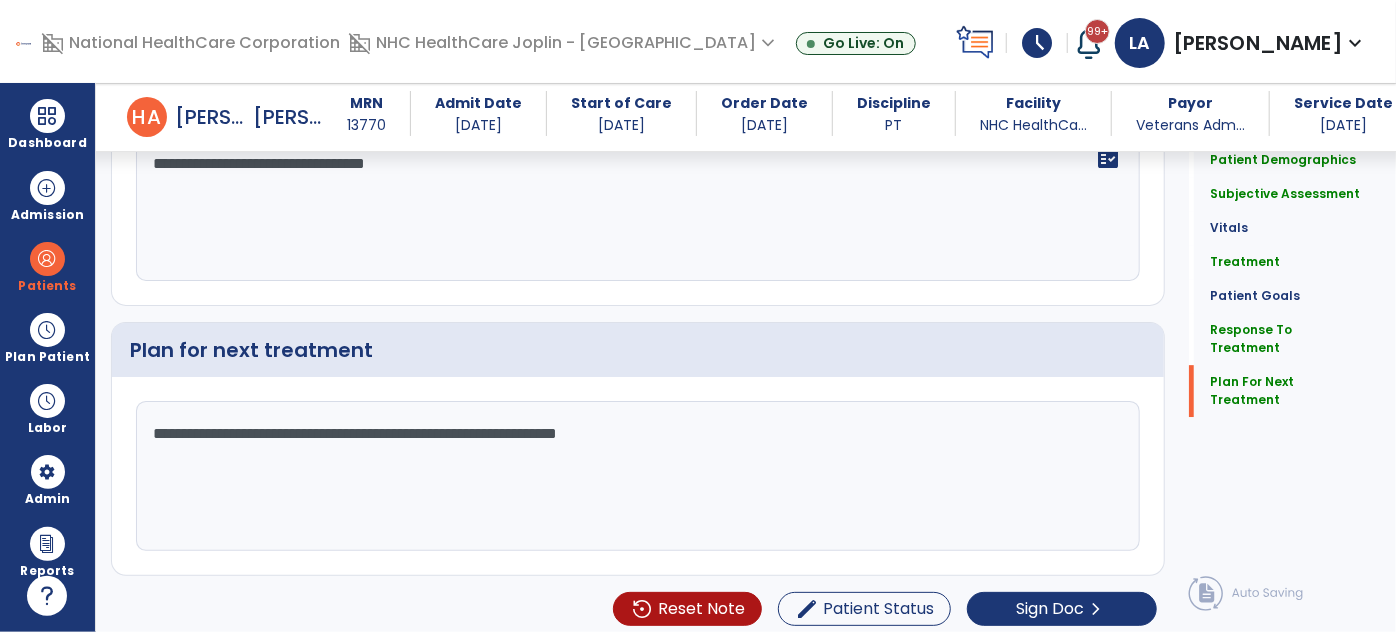 click on "**********" 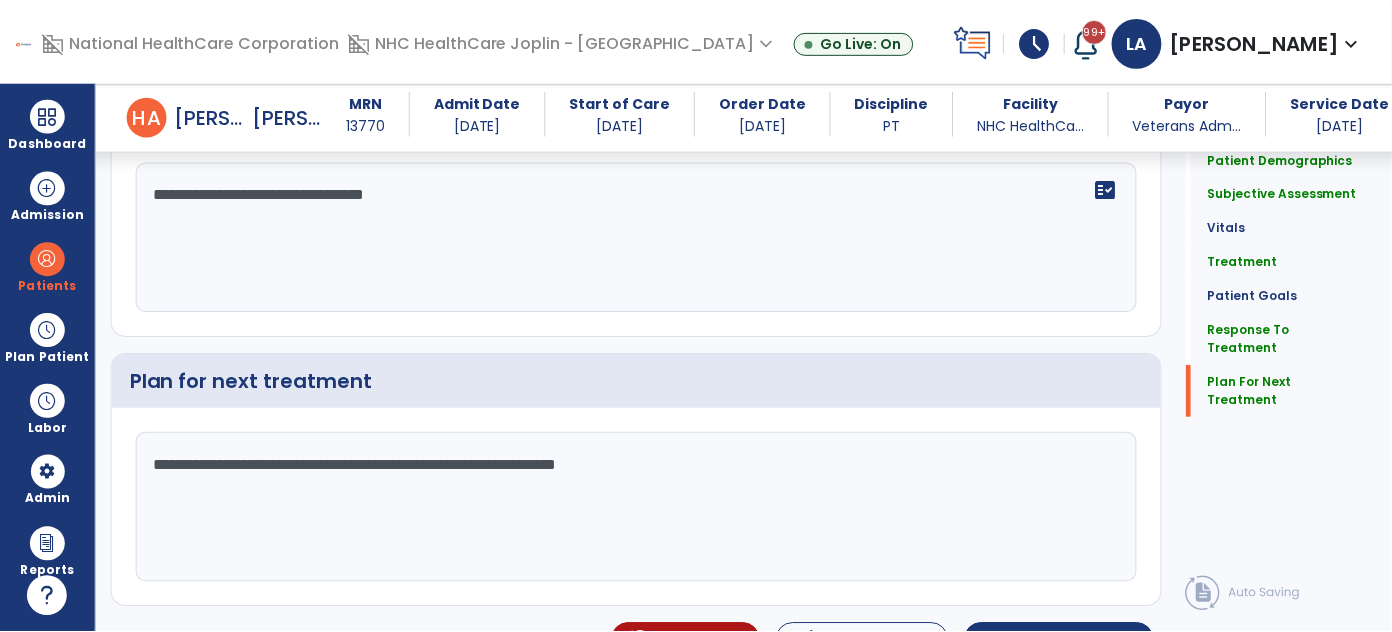 scroll, scrollTop: 2976, scrollLeft: 0, axis: vertical 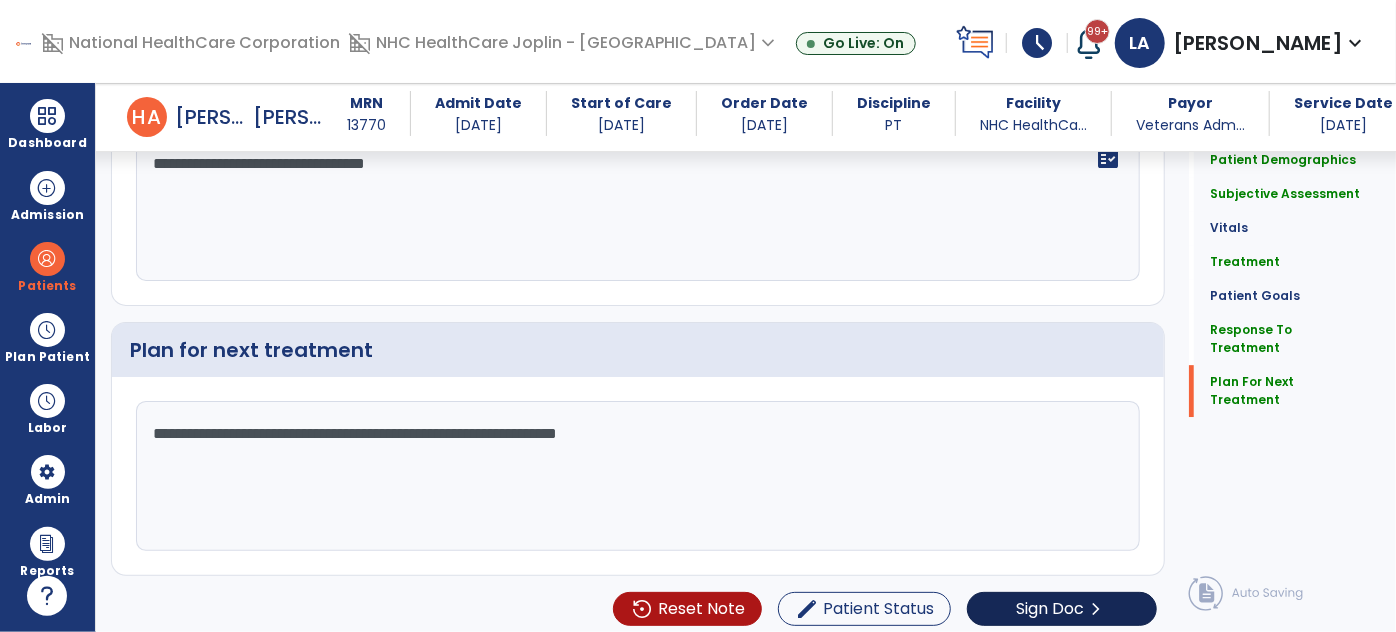 type on "**********" 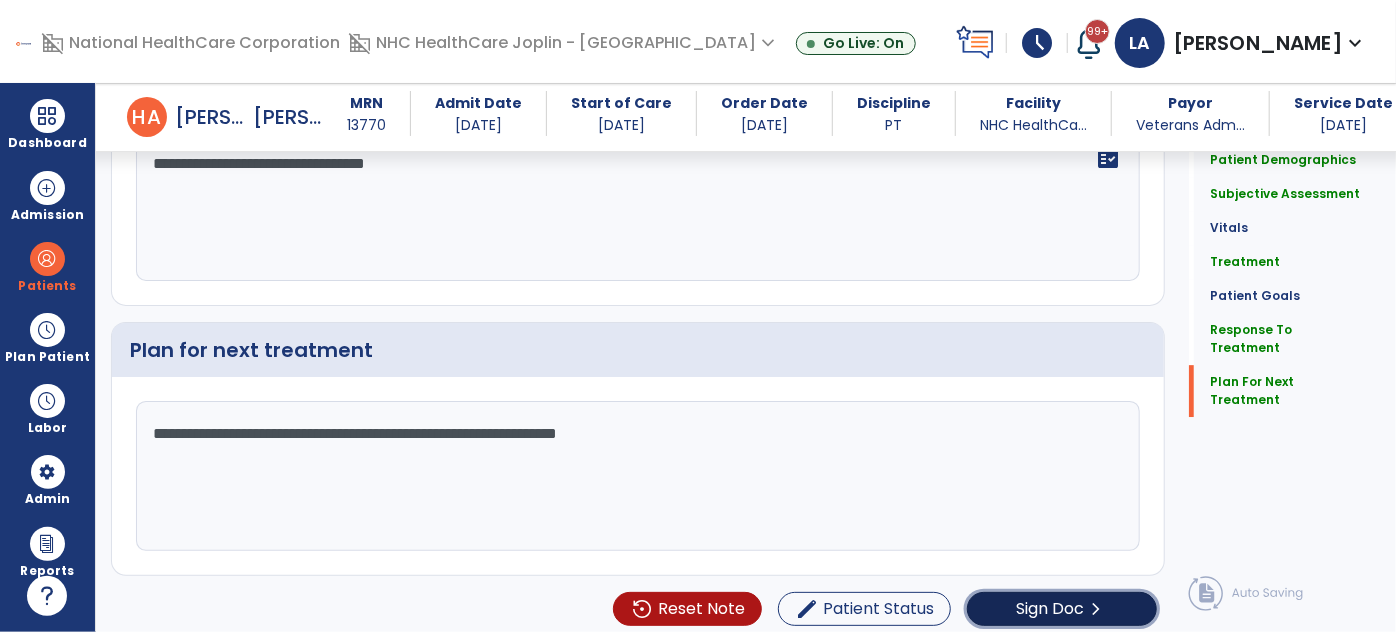 click on "Sign Doc" 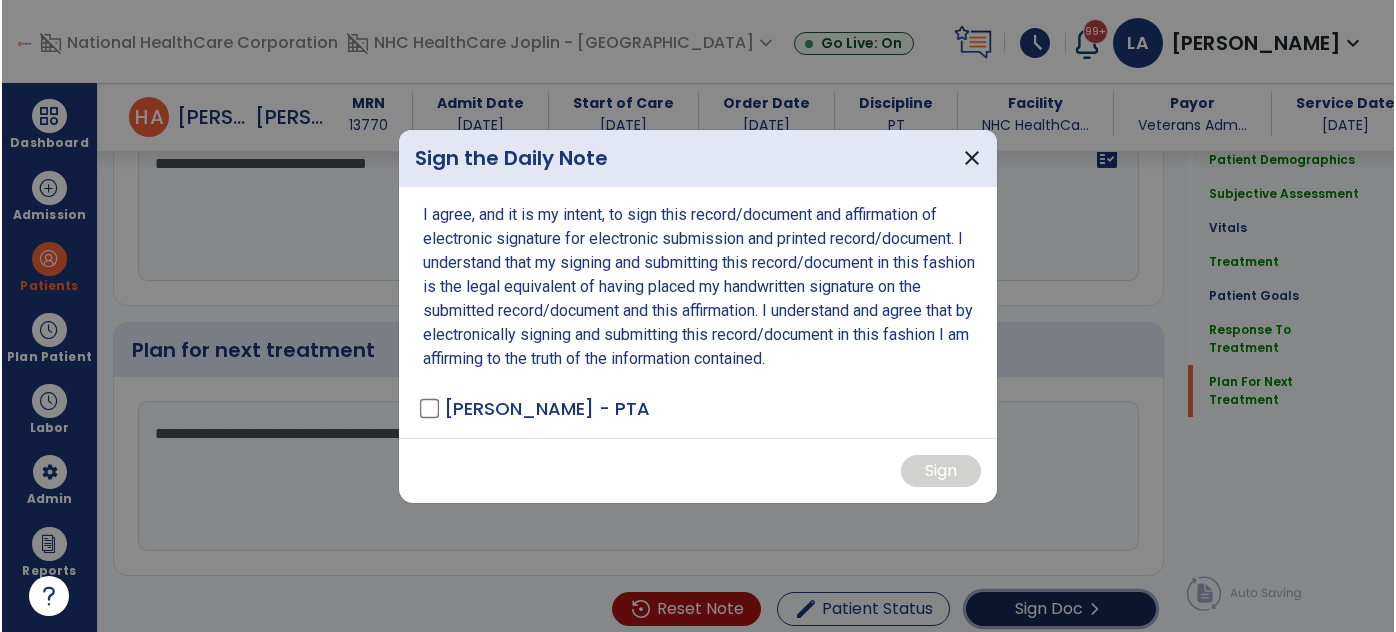 scroll, scrollTop: 2976, scrollLeft: 0, axis: vertical 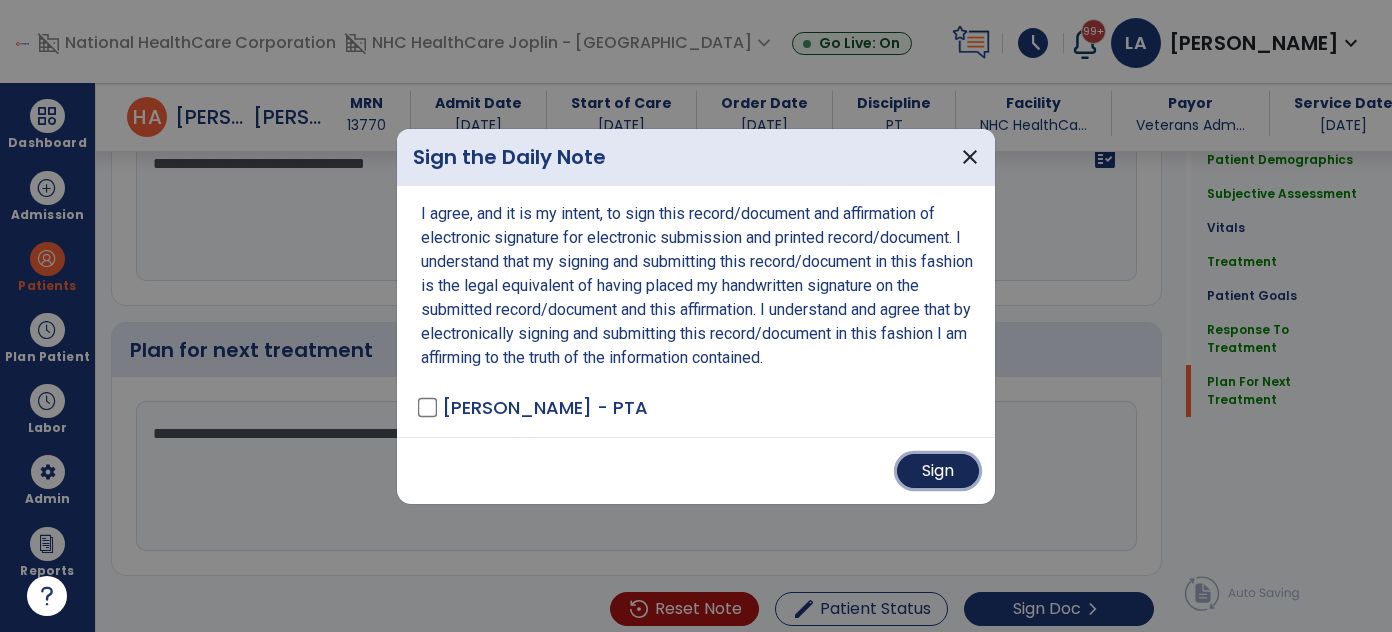 click on "Sign" at bounding box center [938, 471] 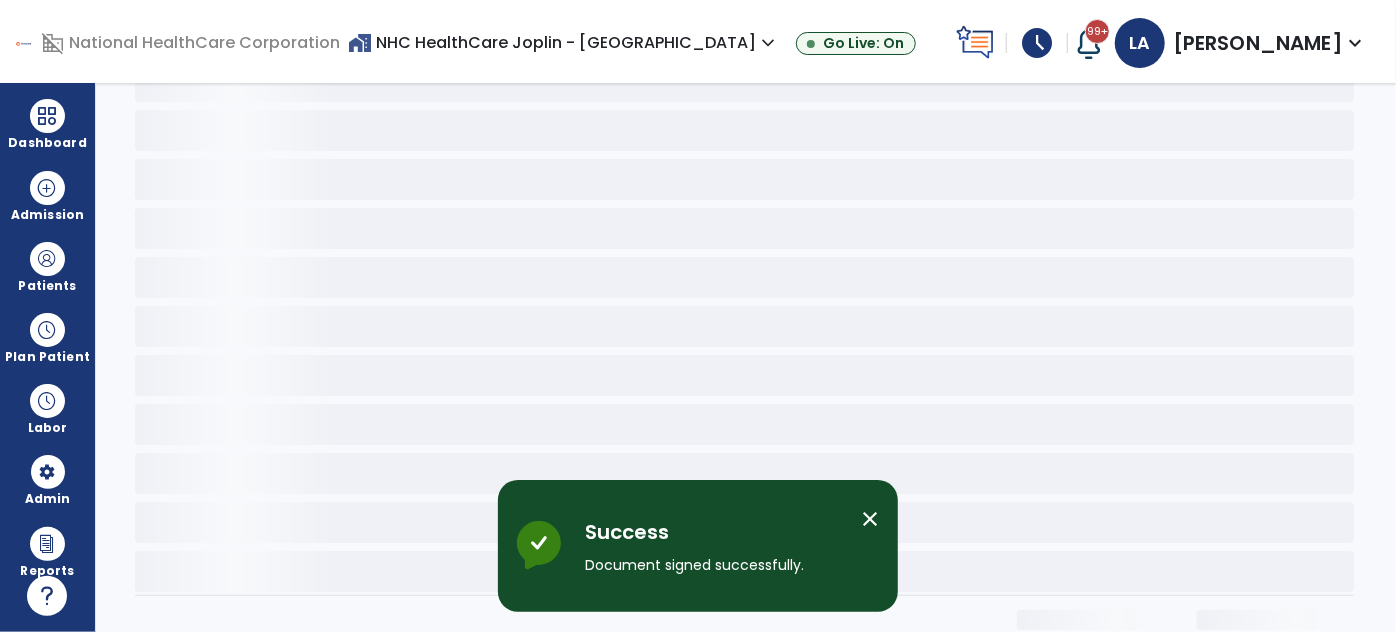 scroll, scrollTop: 0, scrollLeft: 0, axis: both 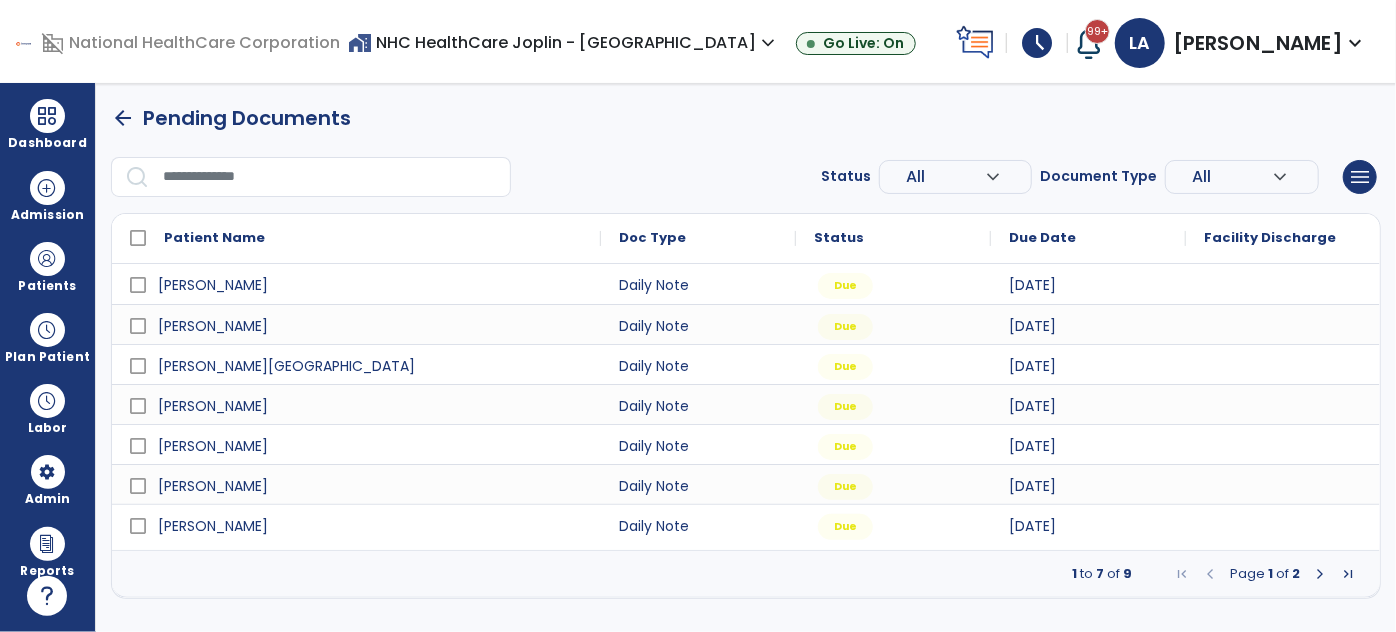 click at bounding box center [1320, 574] 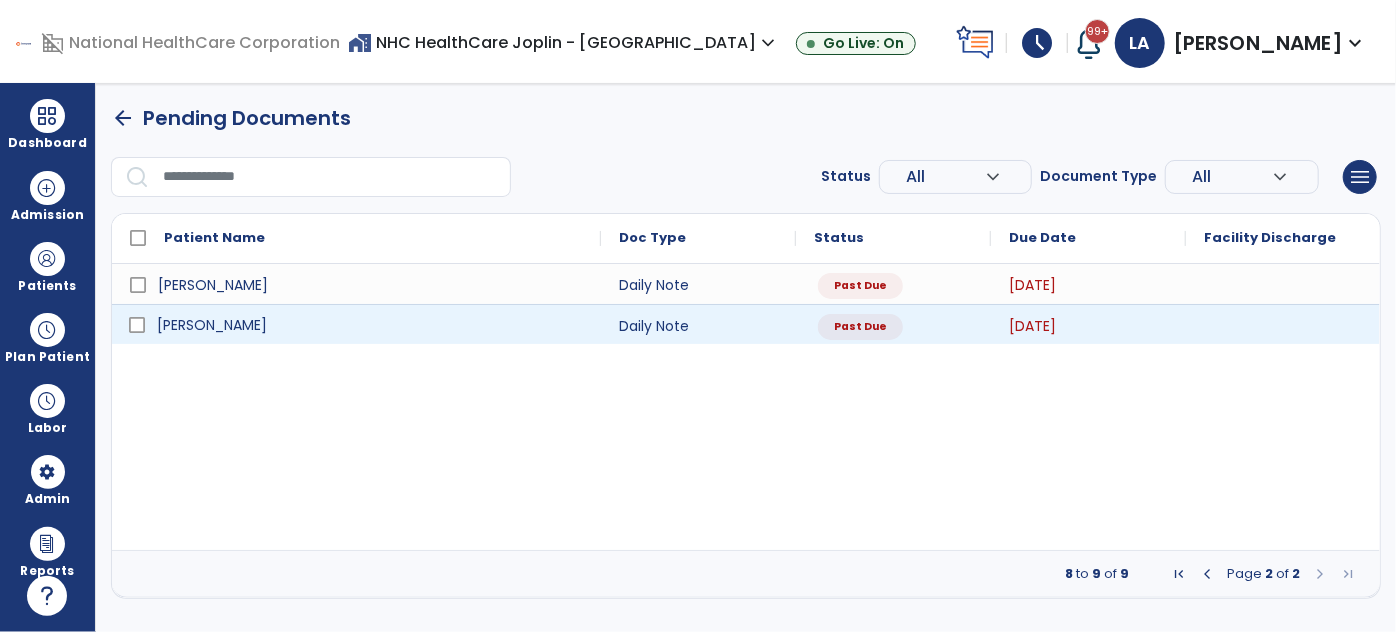 click on "[PERSON_NAME]" at bounding box center (370, 325) 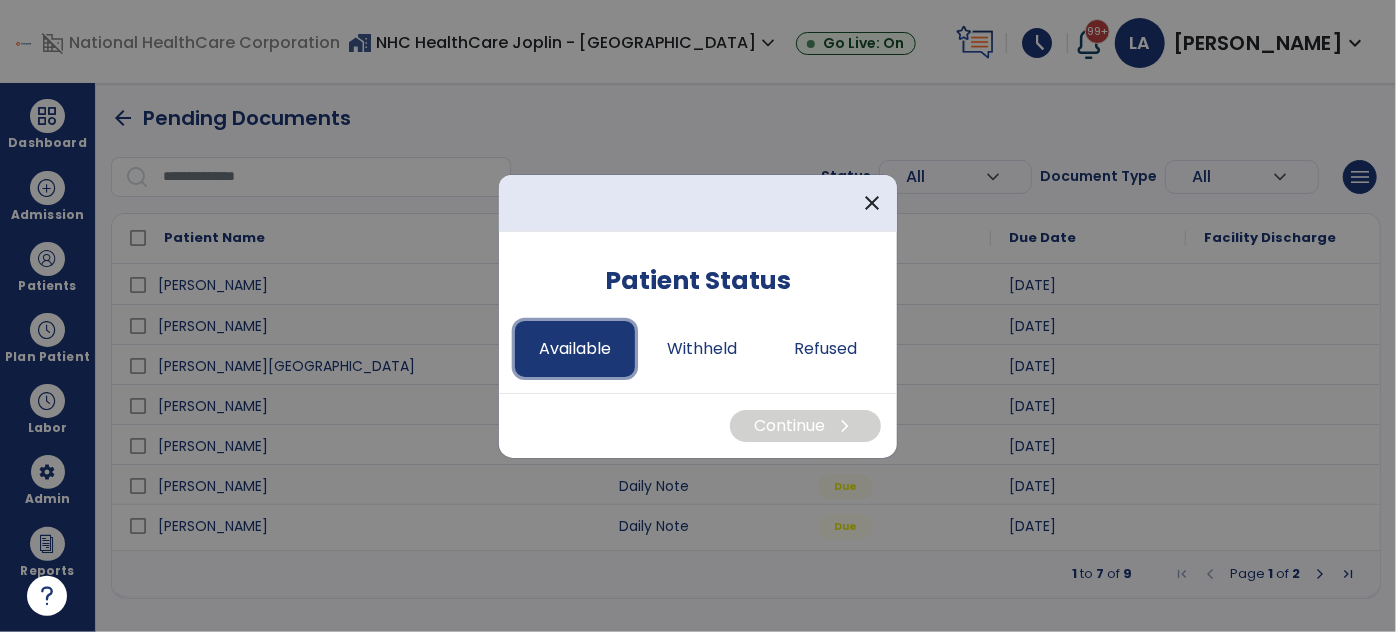 click on "Available" at bounding box center (575, 349) 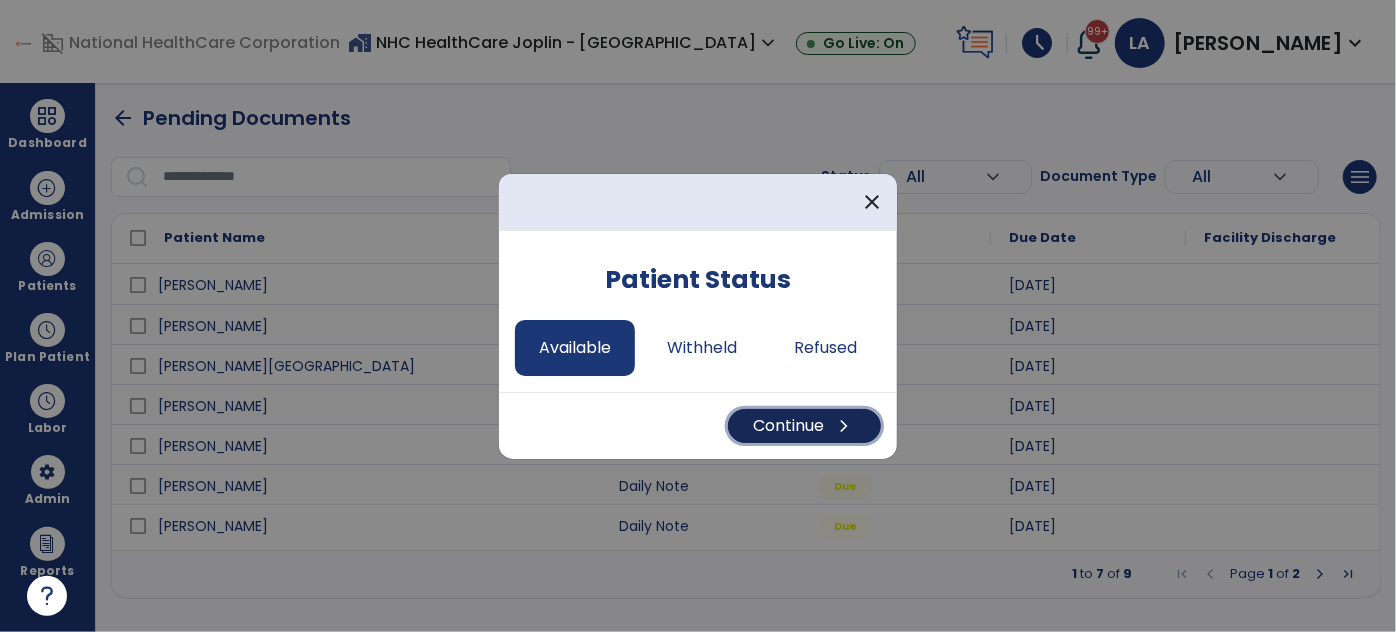 click on "Continue   chevron_right" at bounding box center (804, 426) 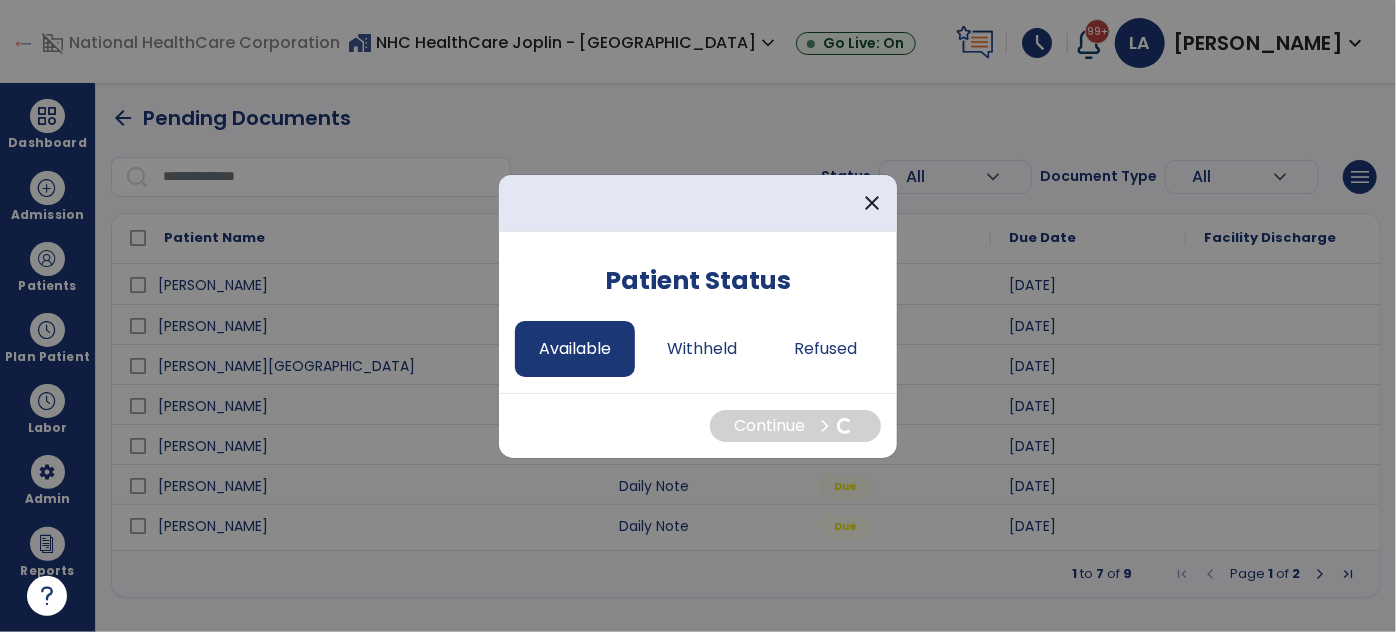 select on "*" 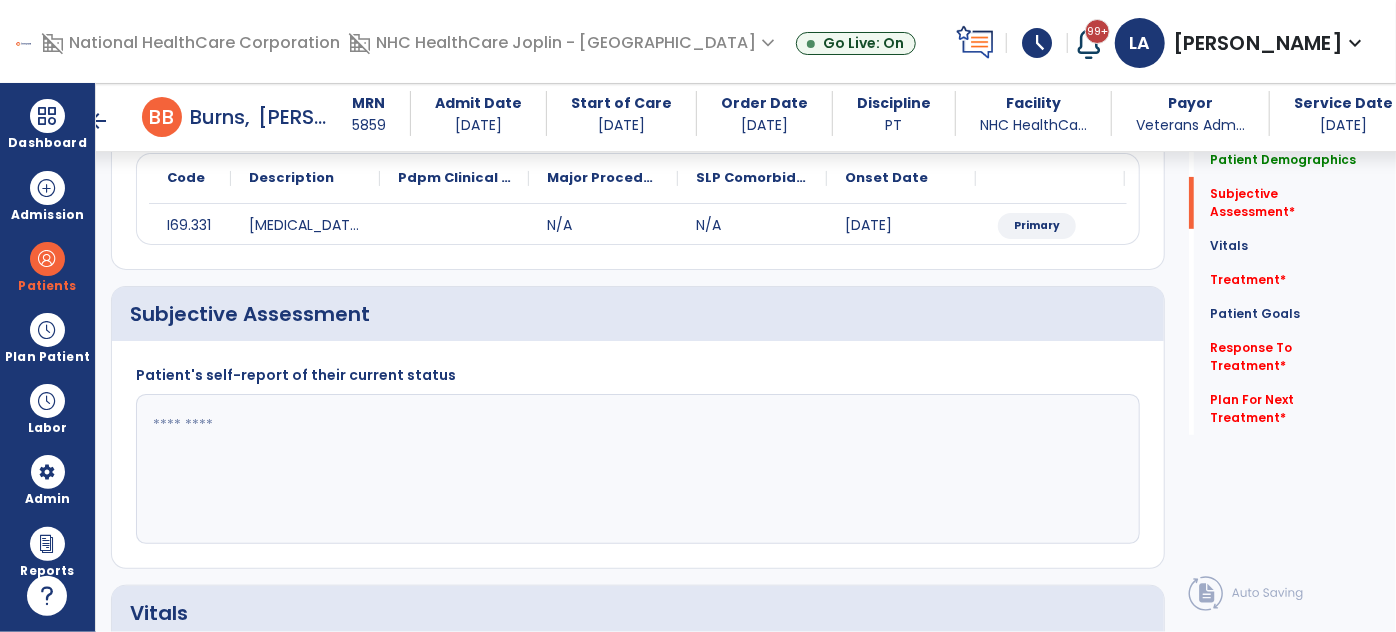 scroll, scrollTop: 272, scrollLeft: 0, axis: vertical 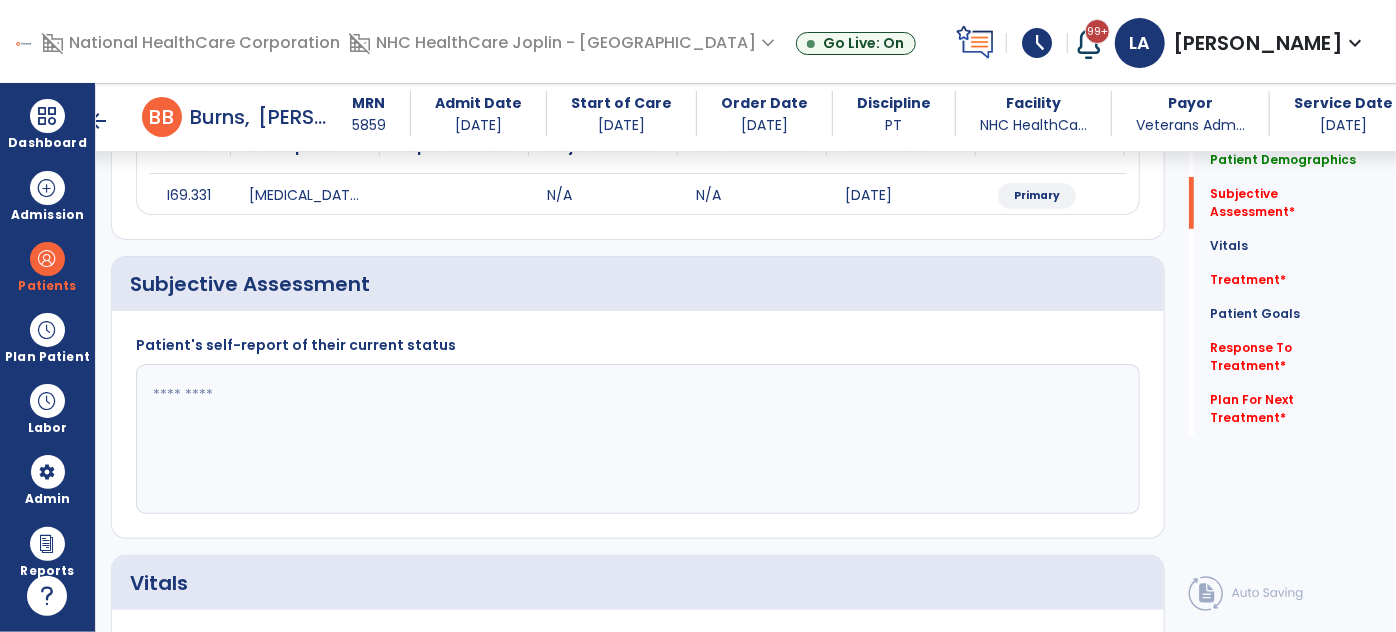 click 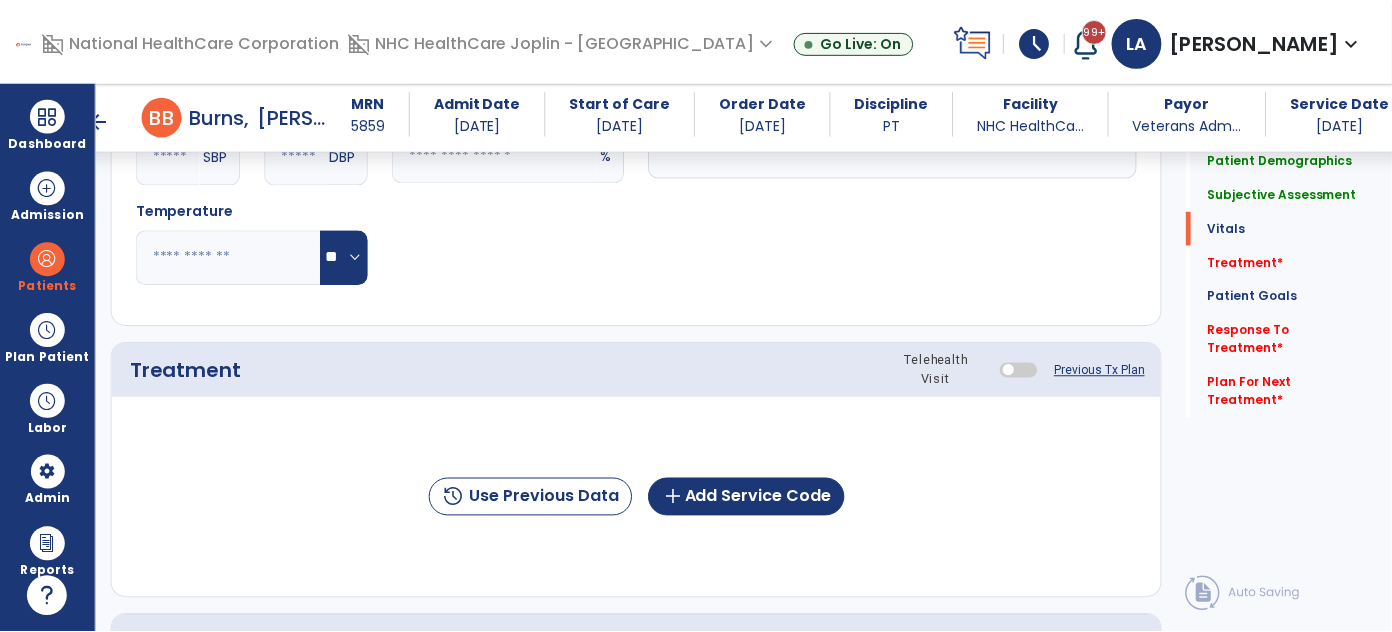 scroll, scrollTop: 909, scrollLeft: 0, axis: vertical 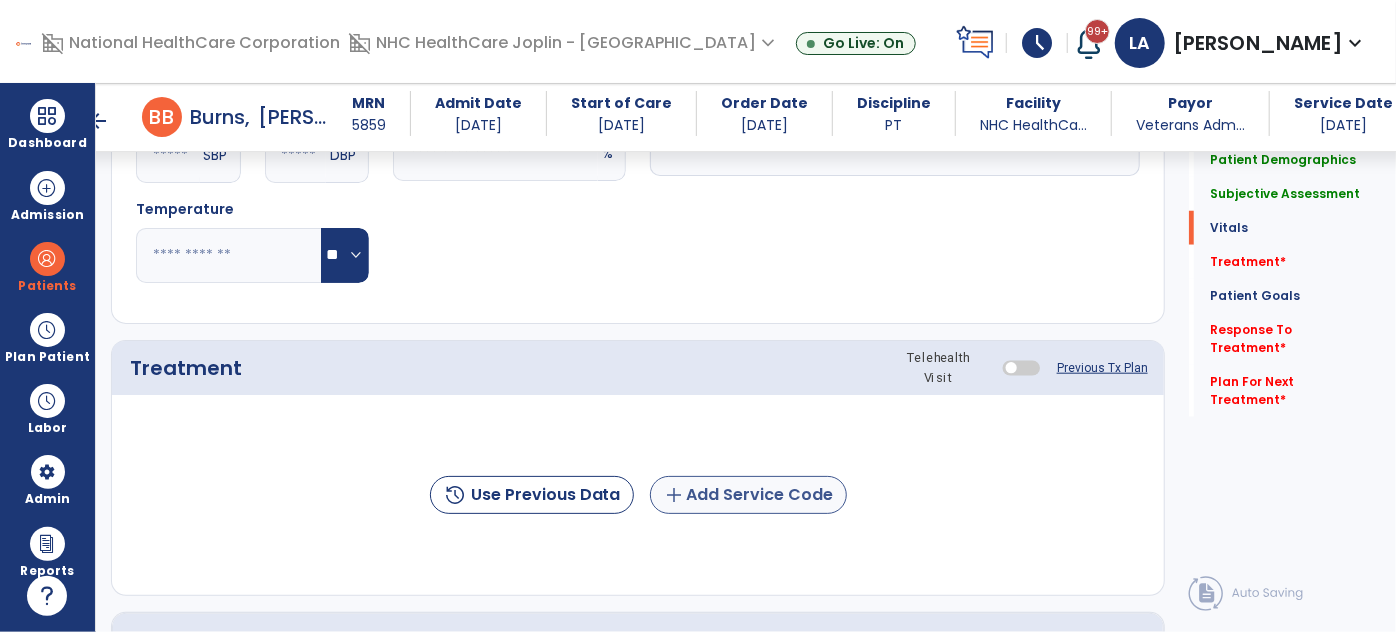 type on "**********" 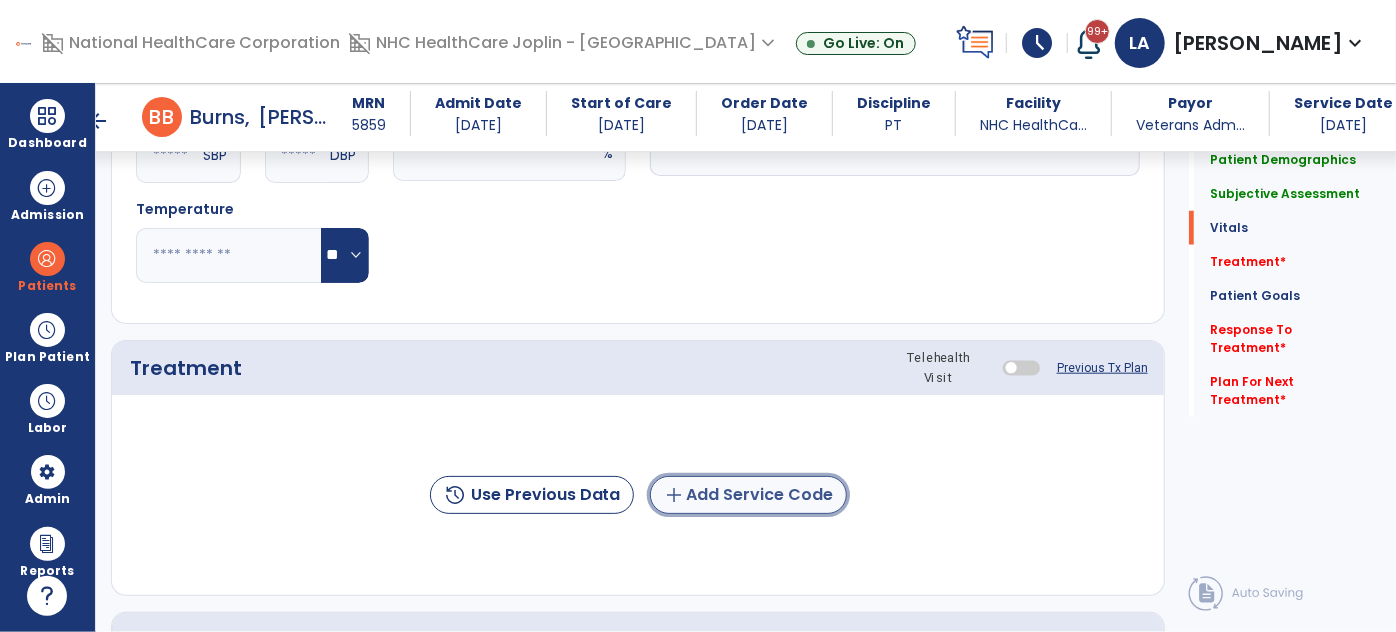 click on "add  Add Service Code" 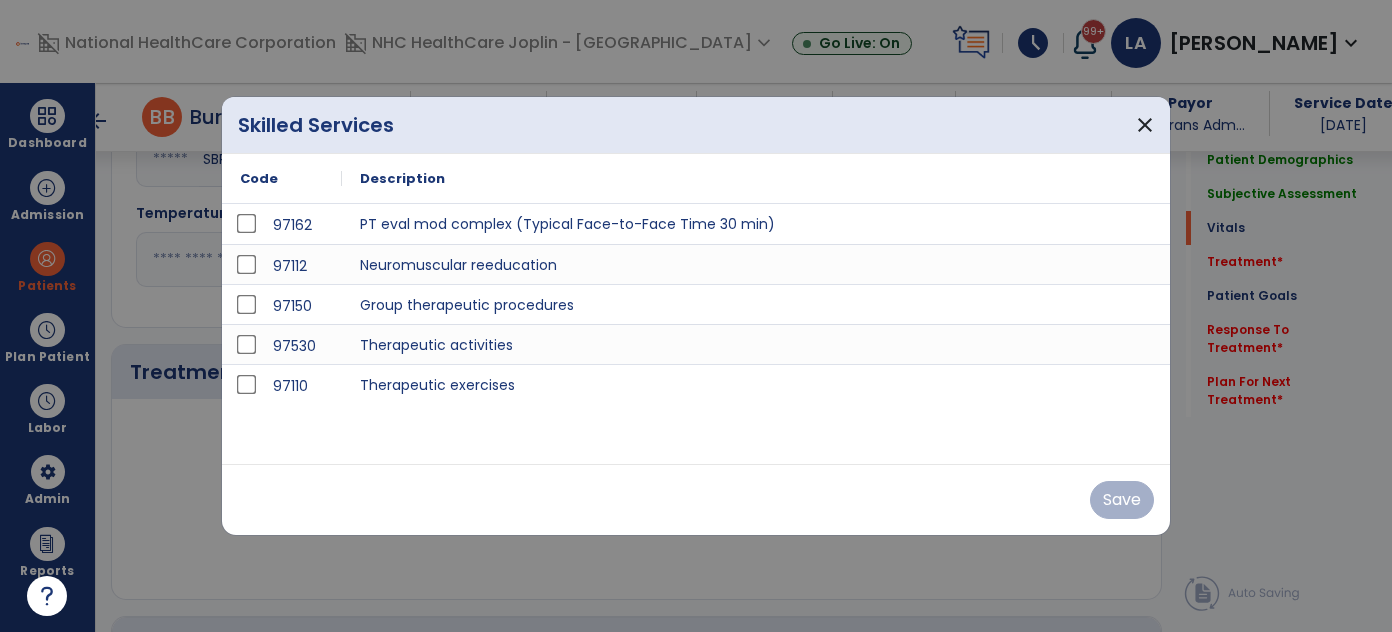 scroll, scrollTop: 909, scrollLeft: 0, axis: vertical 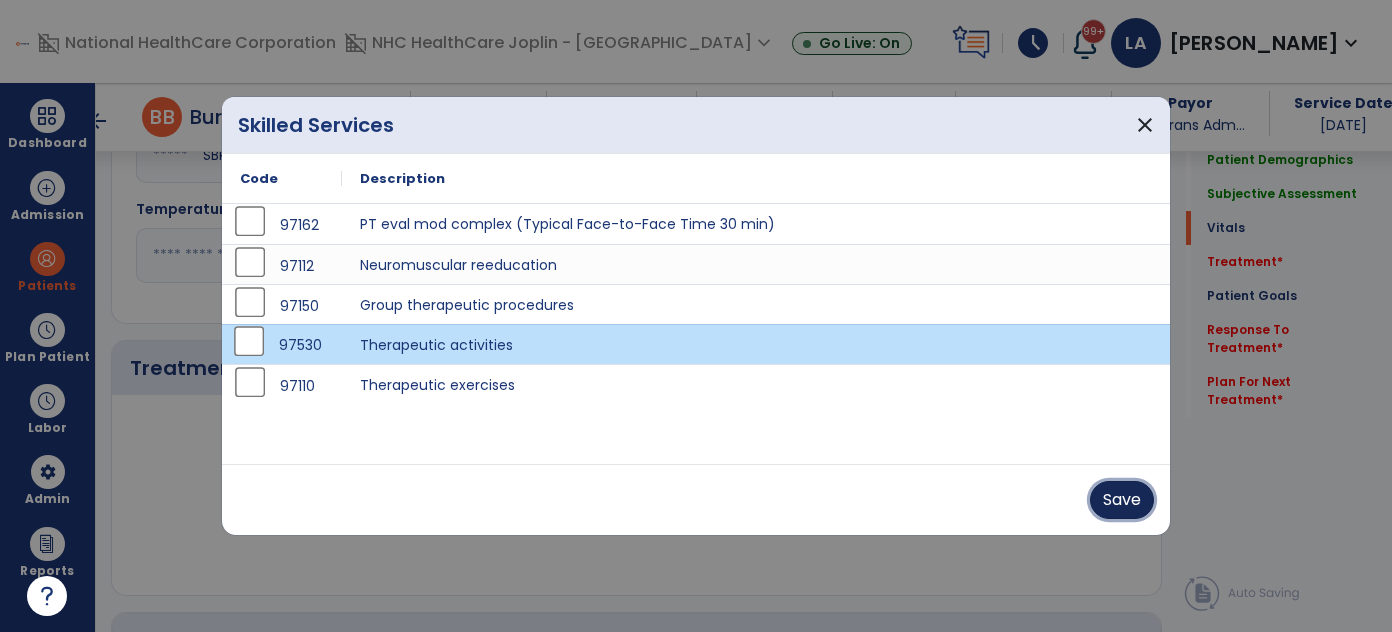 click on "Save" at bounding box center [1122, 500] 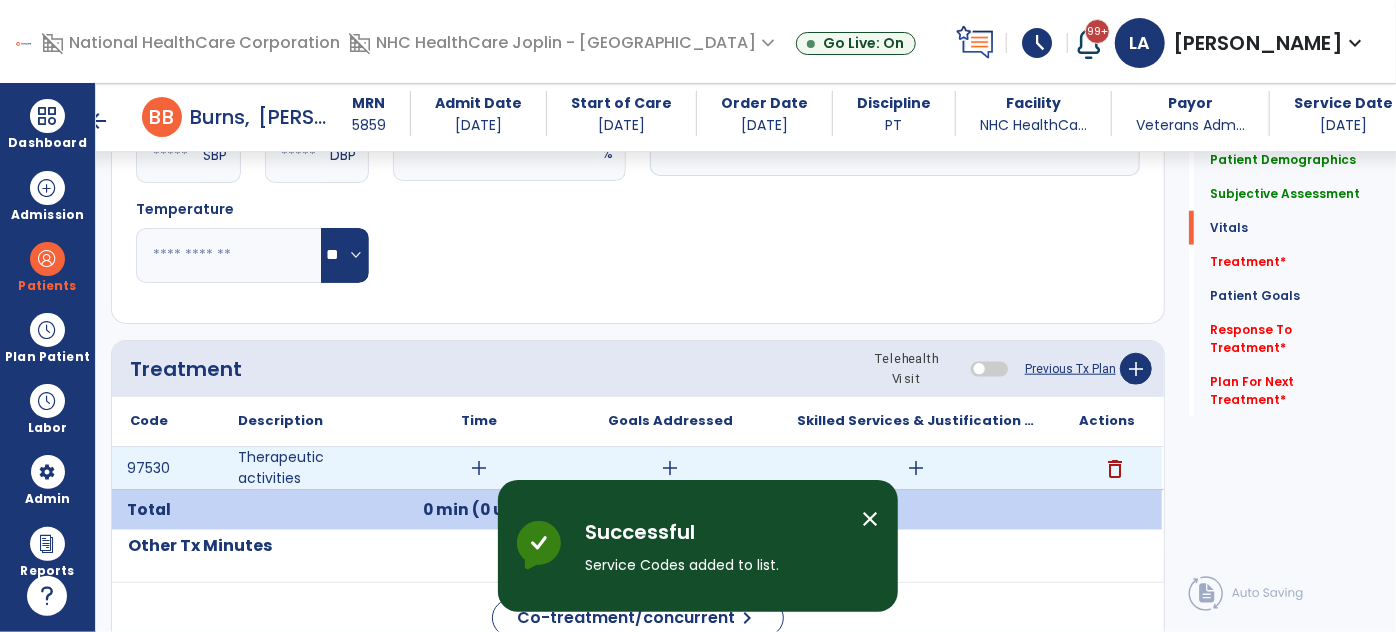 click on "add" at bounding box center (480, 468) 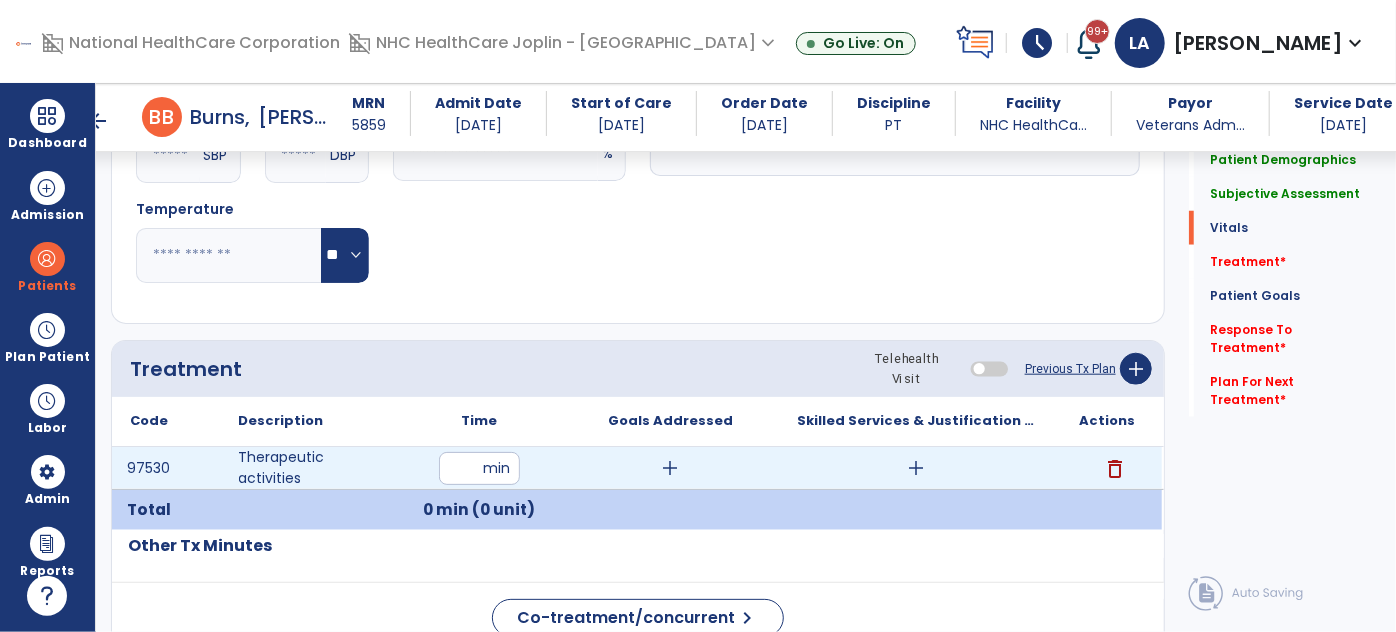 type on "**" 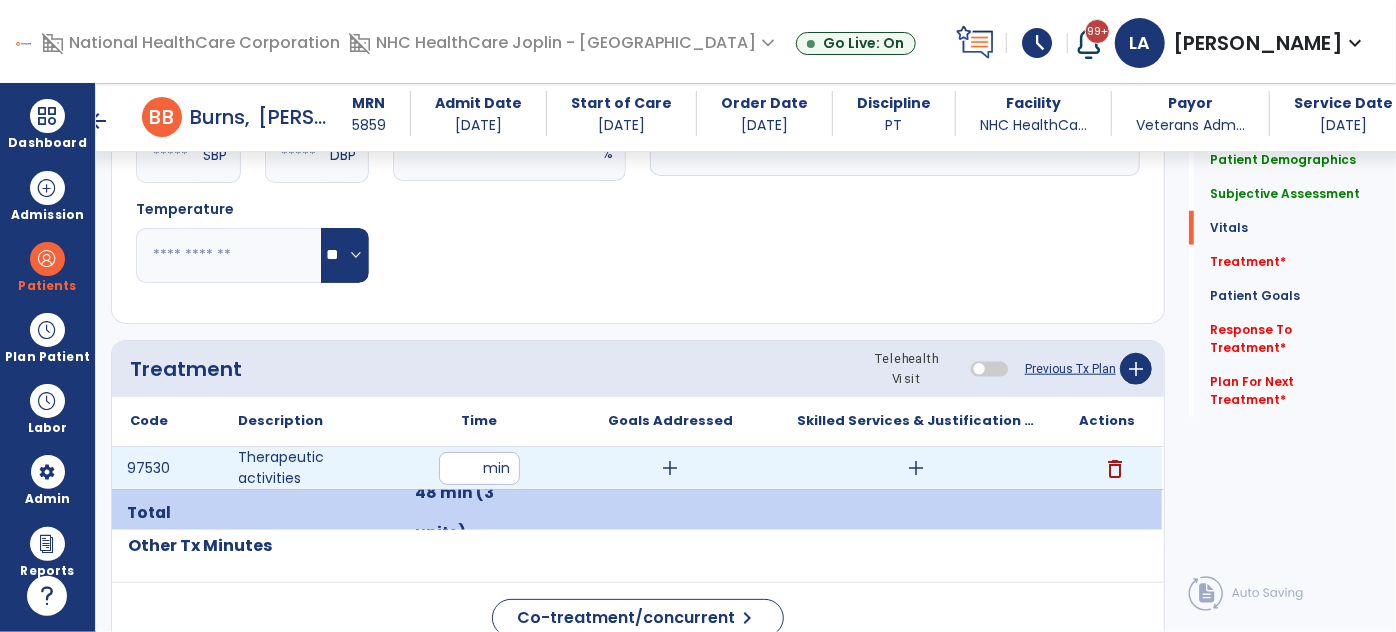 click on "add" at bounding box center (671, 468) 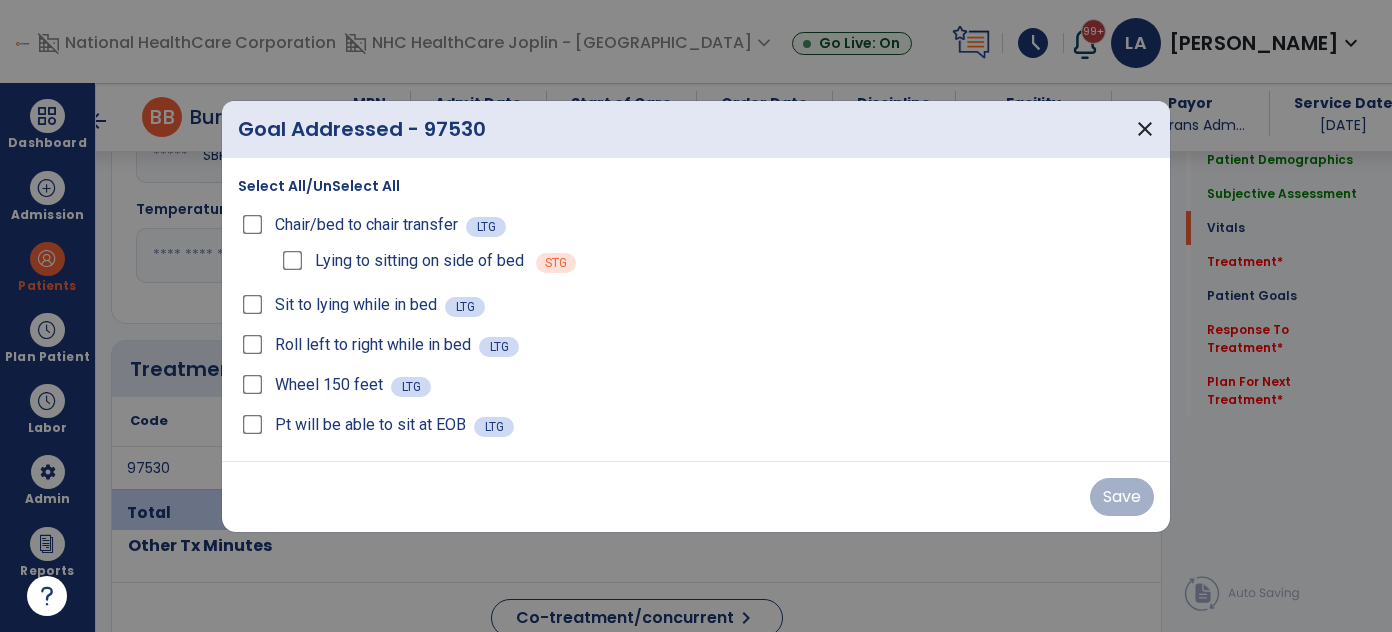 scroll, scrollTop: 909, scrollLeft: 0, axis: vertical 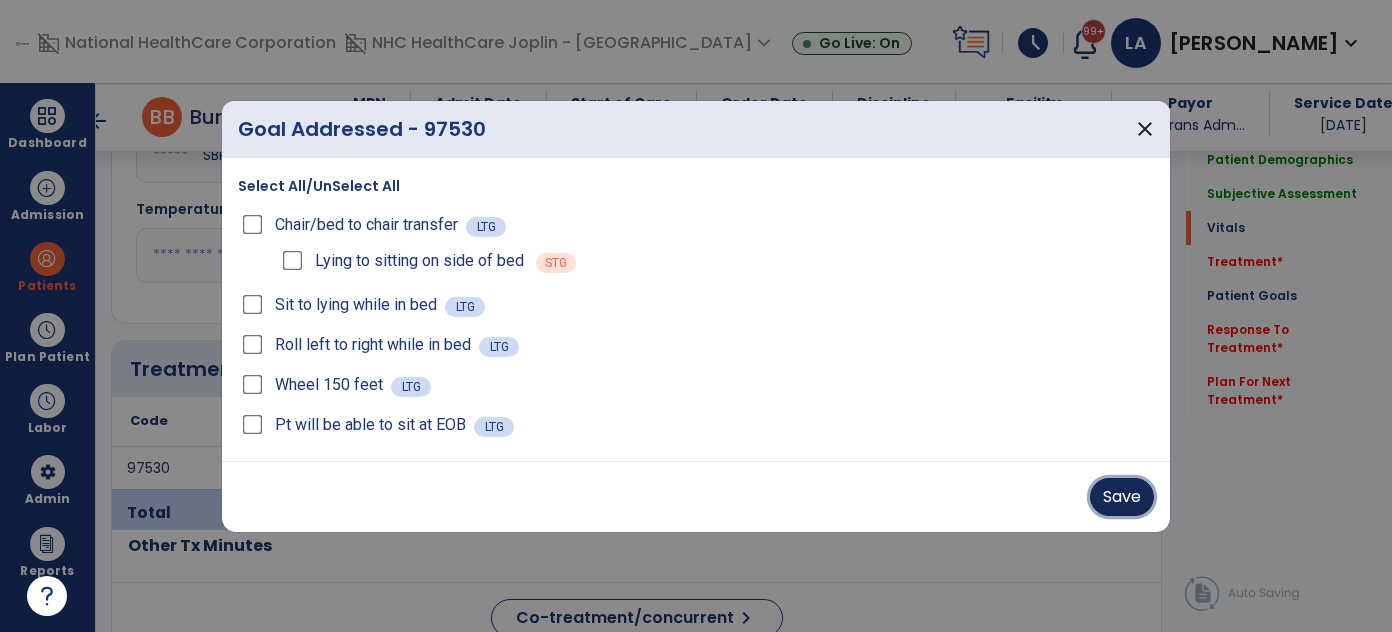 click on "Save" at bounding box center [1122, 497] 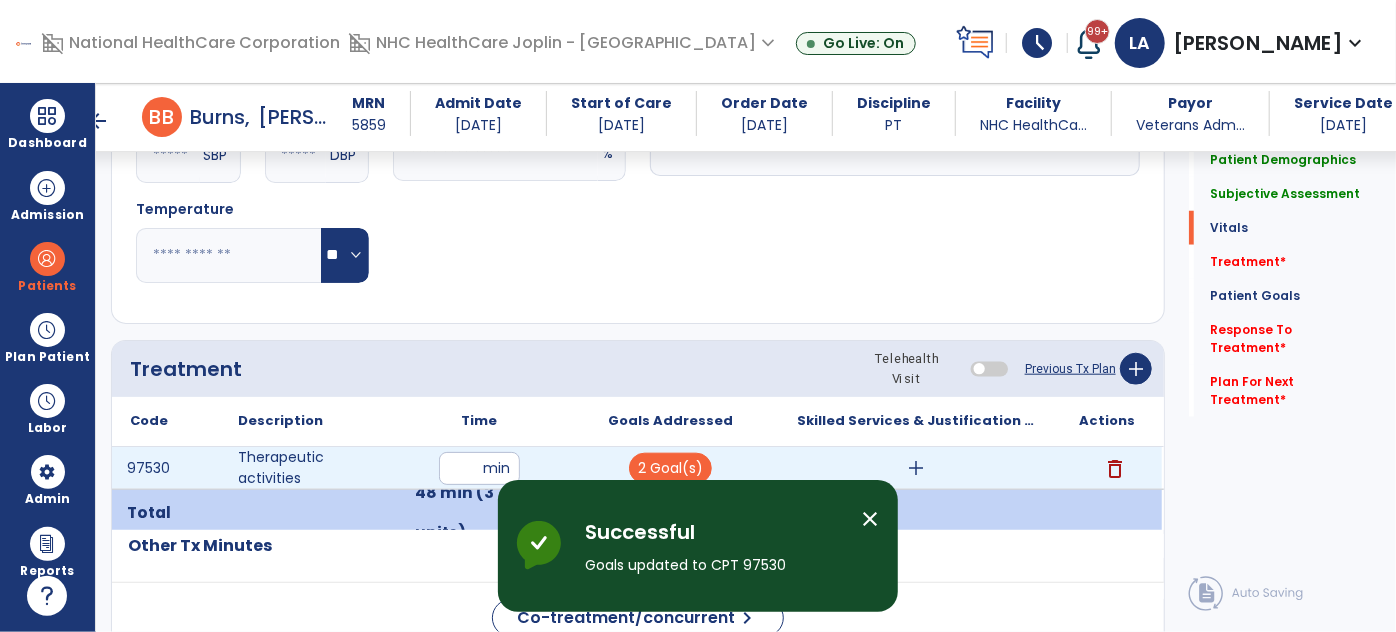 click on "add" at bounding box center [916, 468] 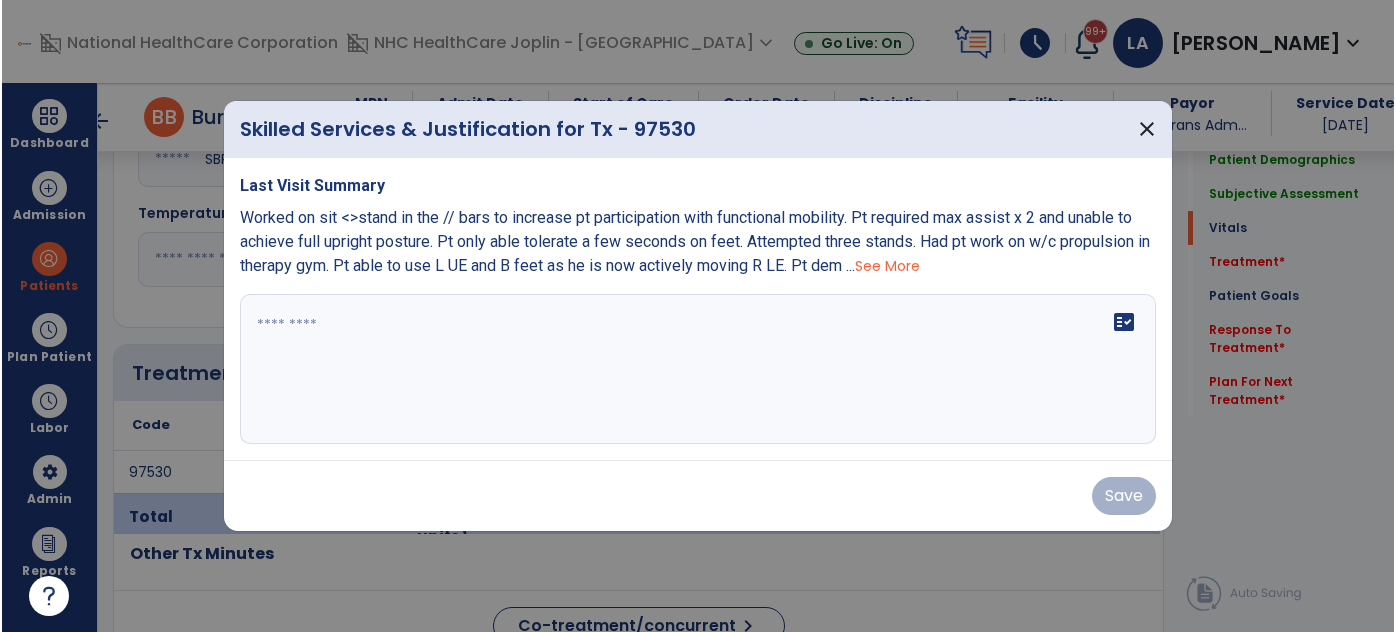 scroll, scrollTop: 909, scrollLeft: 0, axis: vertical 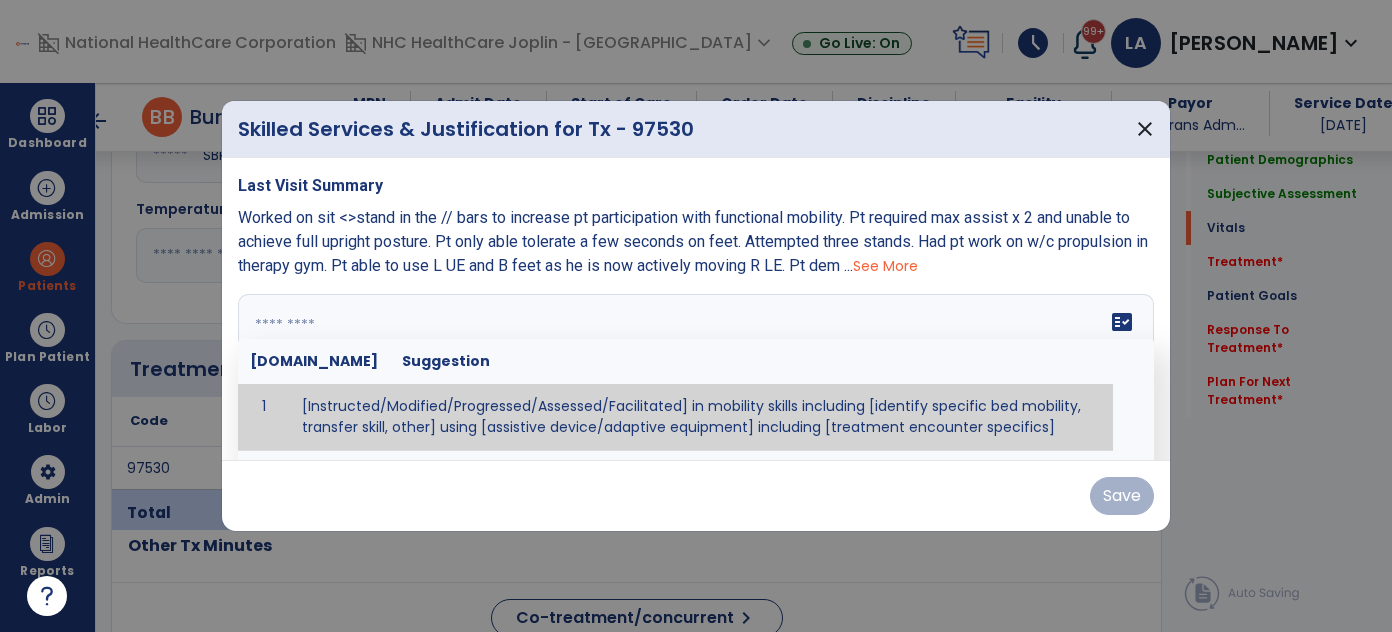 click at bounding box center [696, 369] 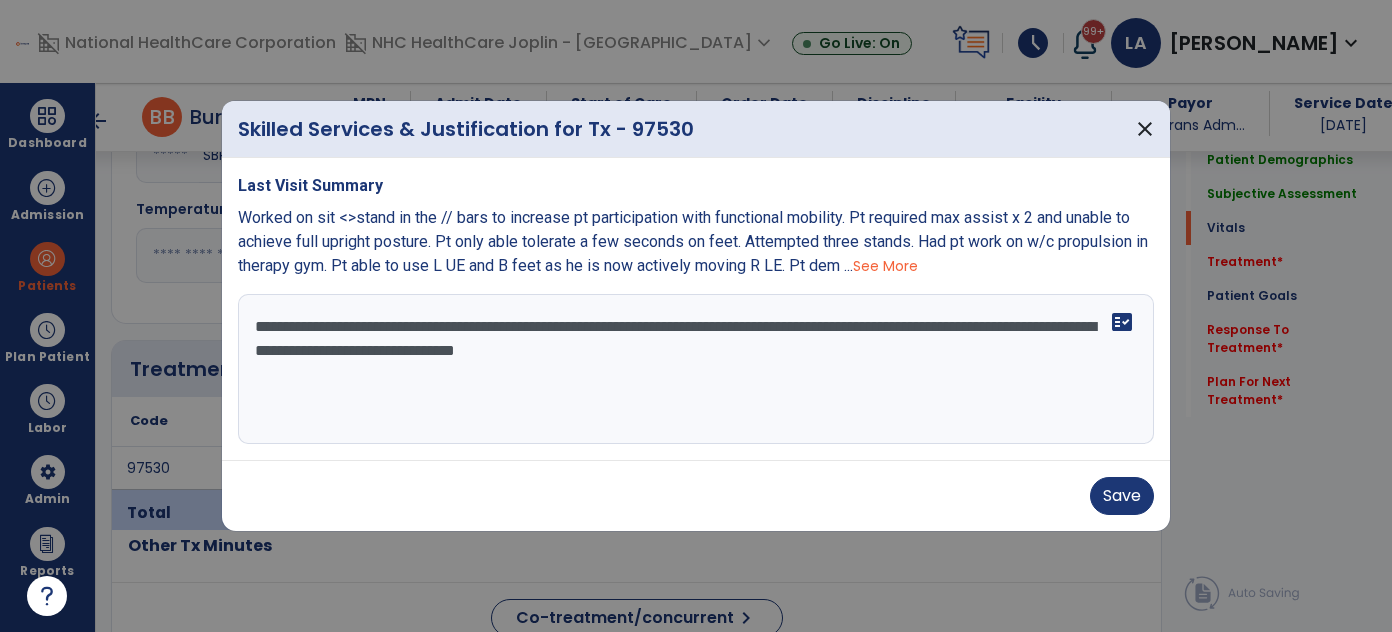 click on "**********" at bounding box center [696, 369] 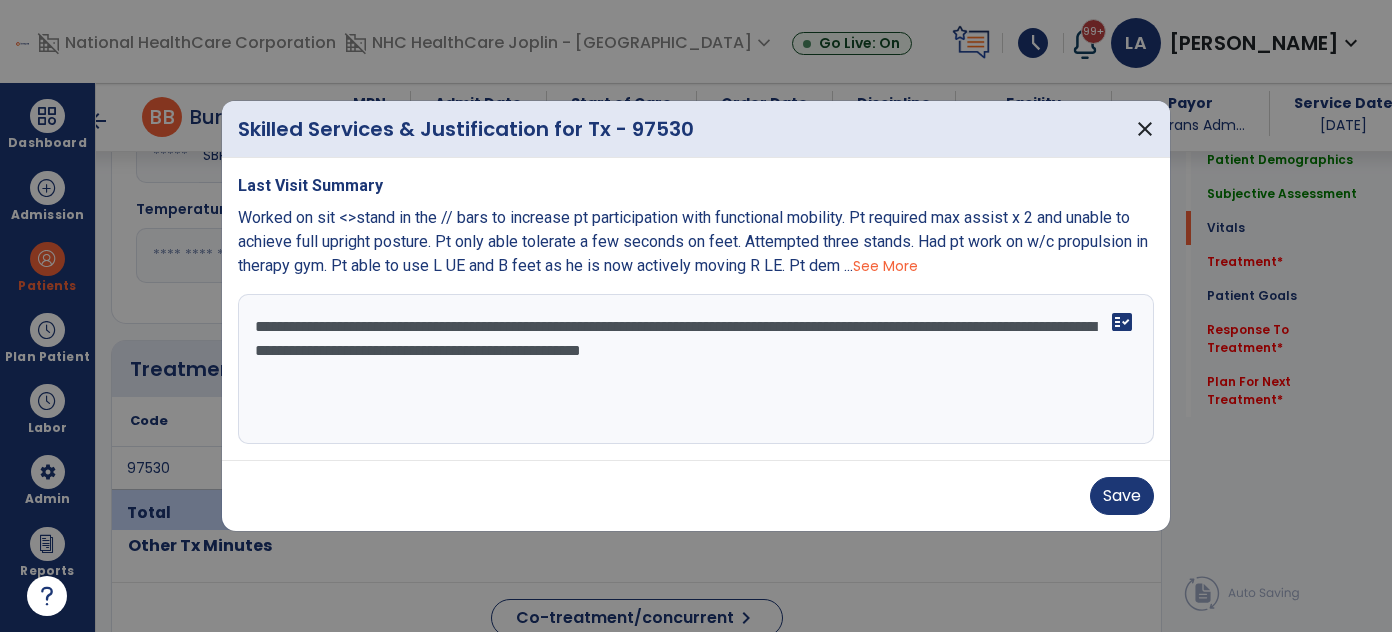 click on "**********" at bounding box center (696, 369) 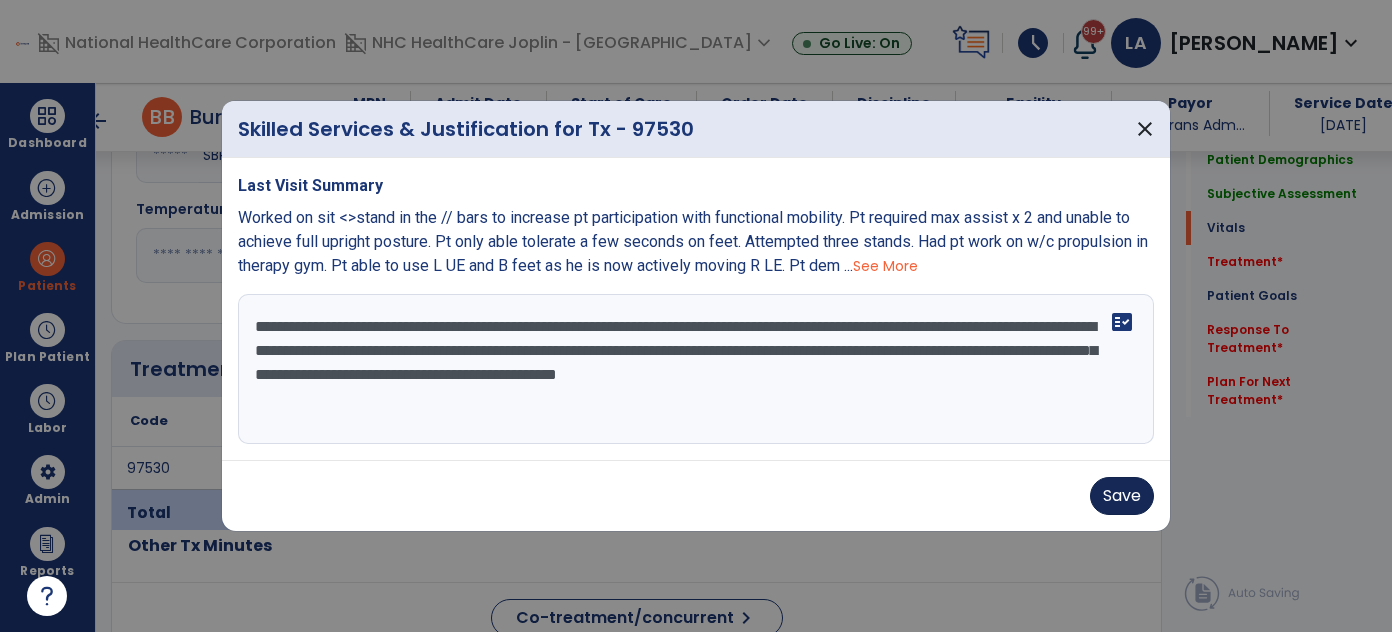 type on "**********" 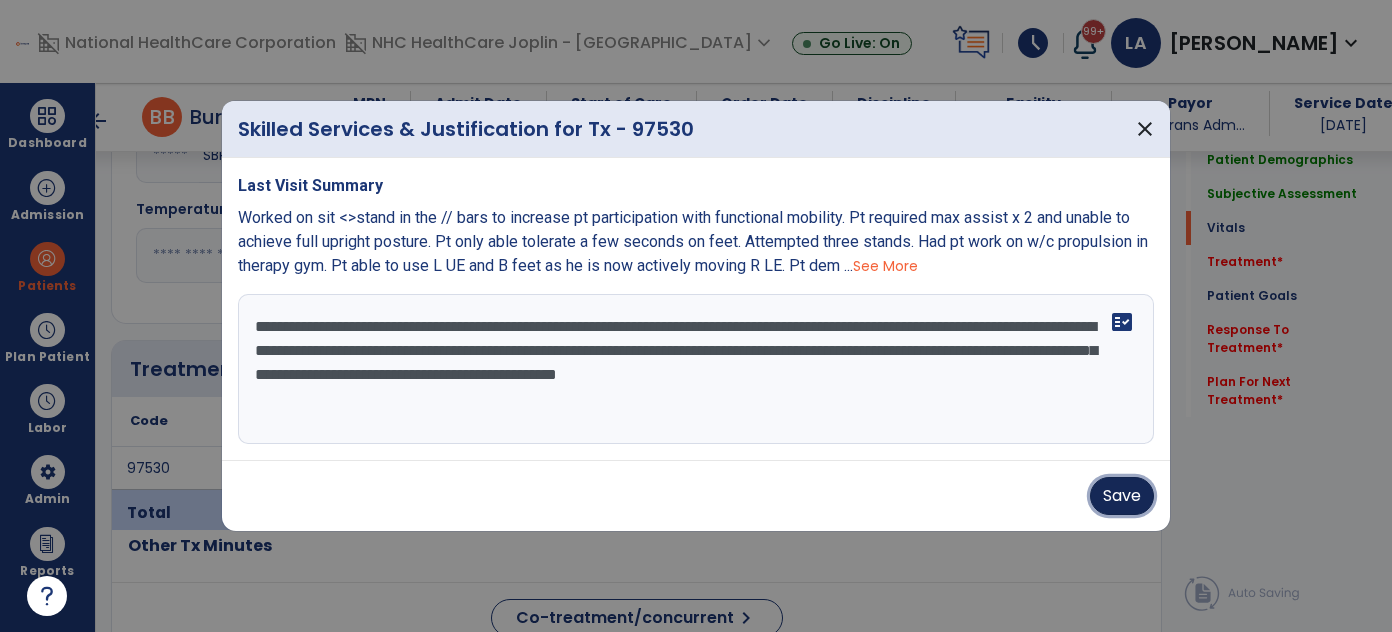 click on "Save" at bounding box center [1122, 496] 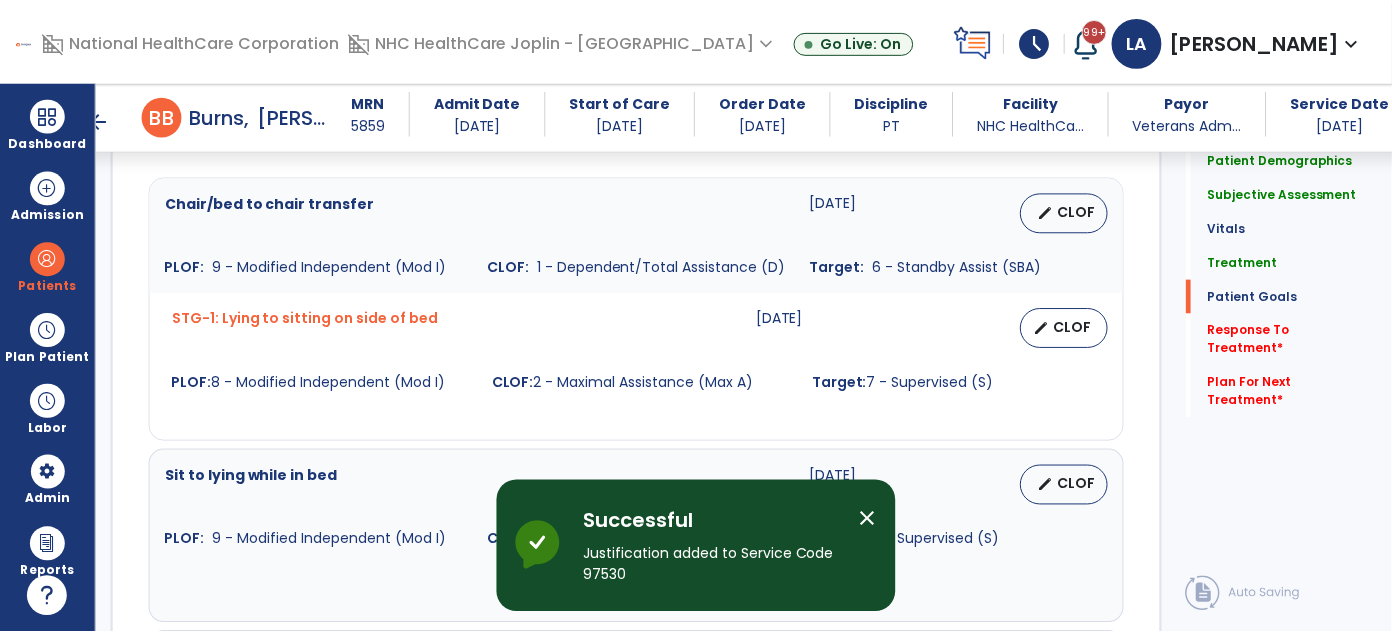 scroll, scrollTop: 1545, scrollLeft: 0, axis: vertical 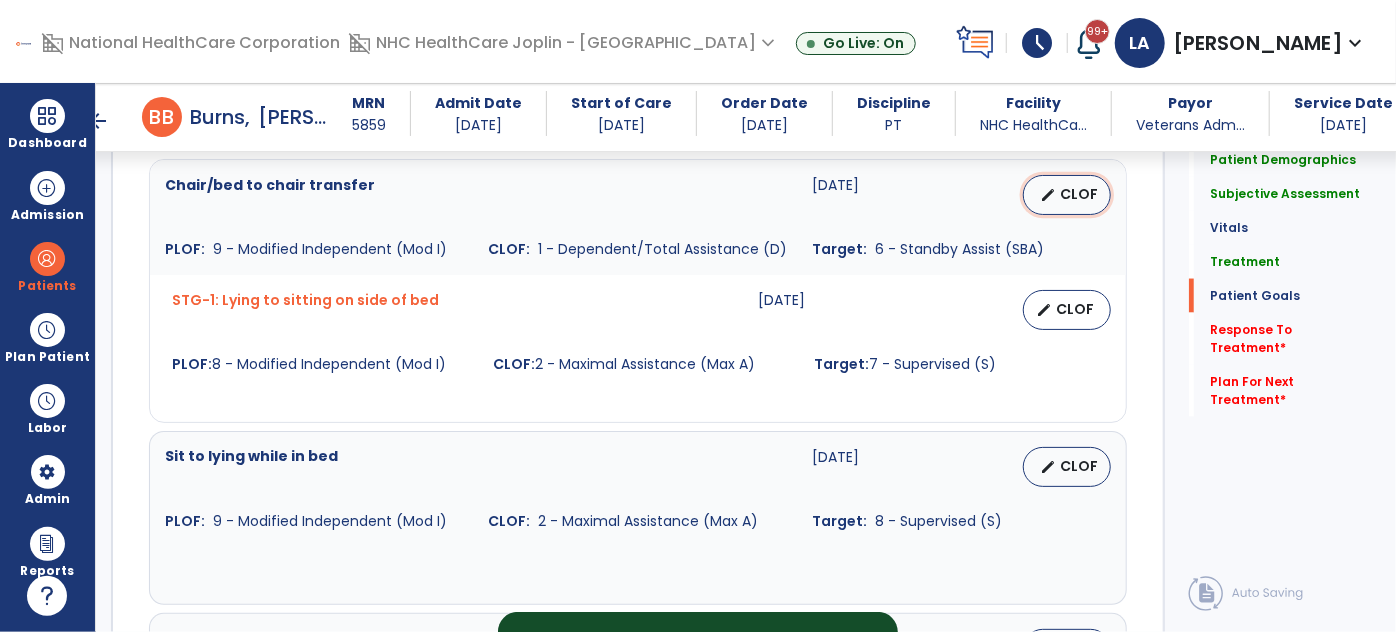 click on "CLOF" at bounding box center [1079, 194] 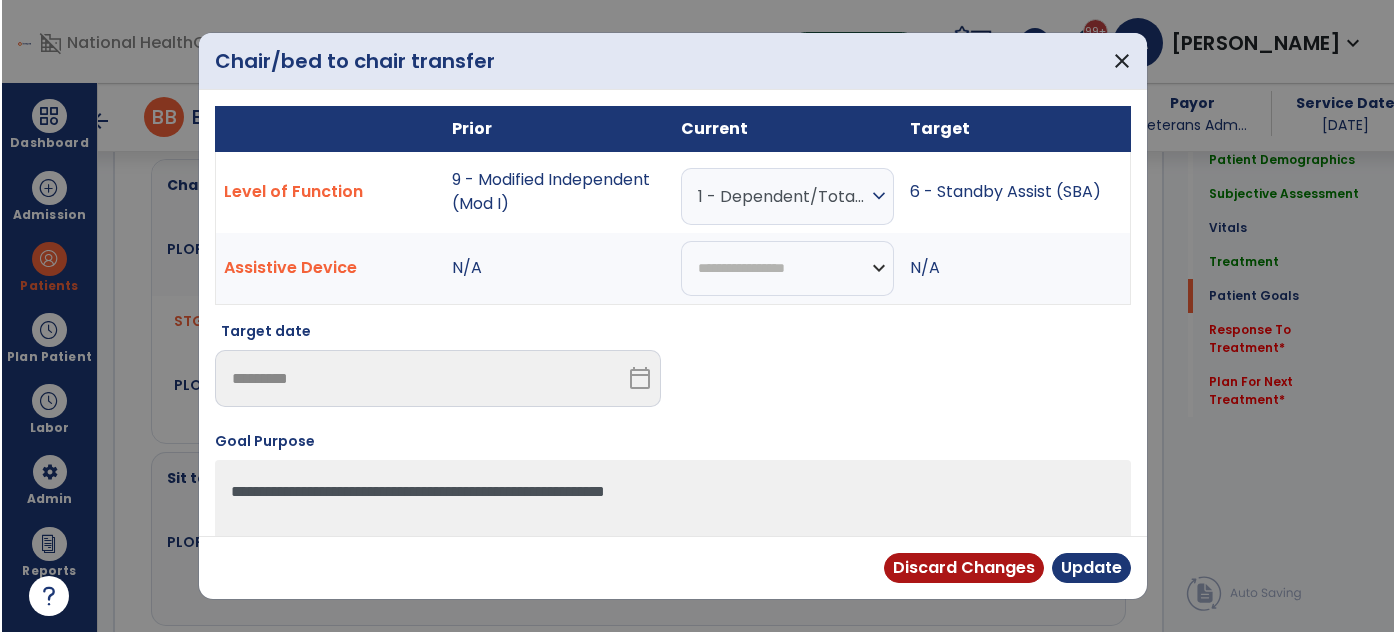 scroll, scrollTop: 1545, scrollLeft: 0, axis: vertical 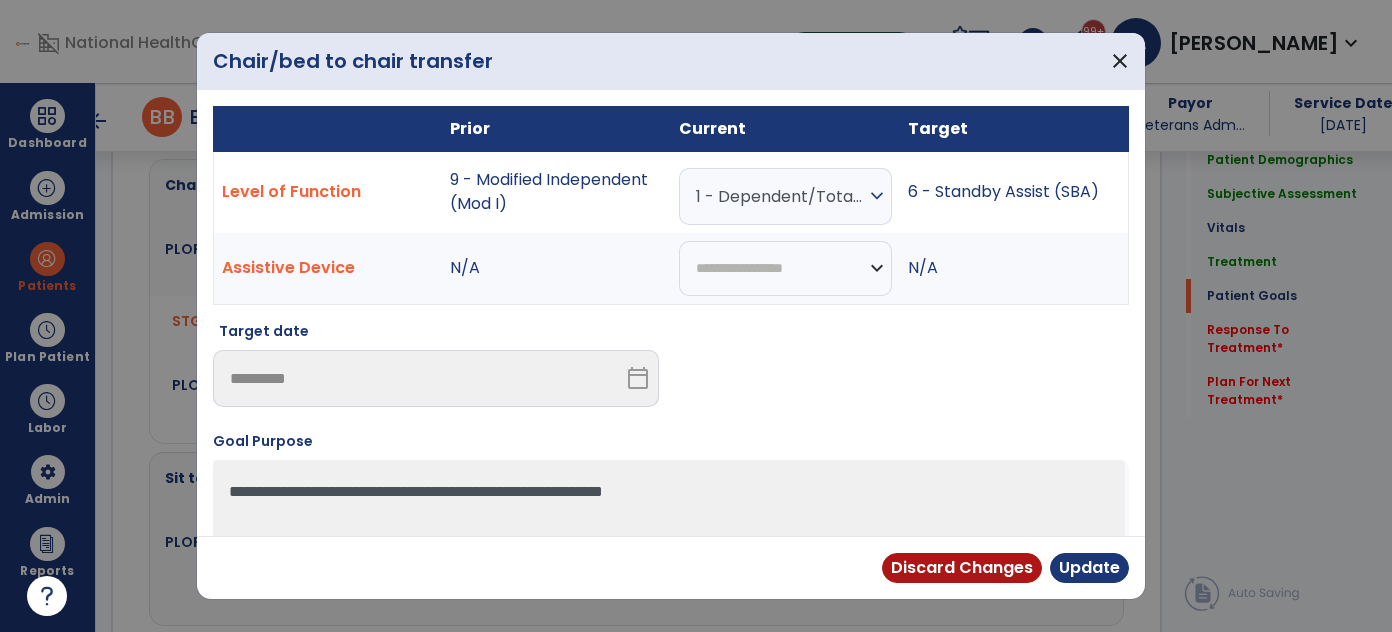 click on "expand_more" at bounding box center [877, 196] 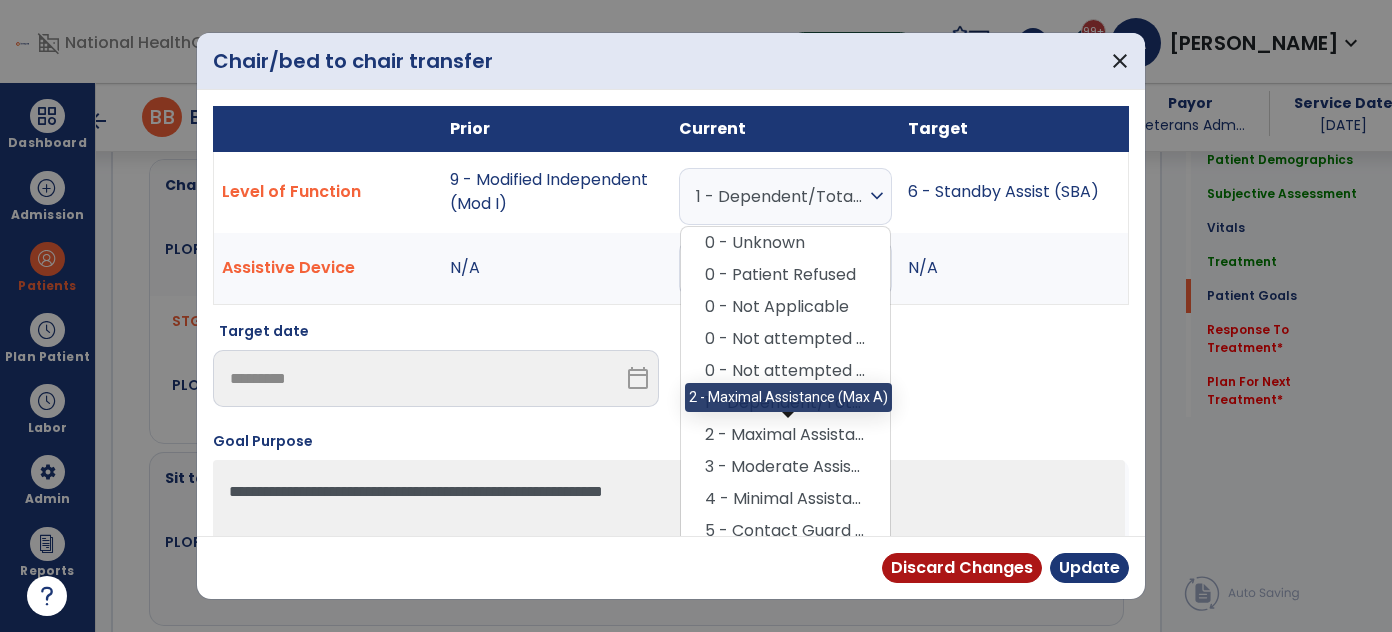 click on "2 - Maximal Assistance (Max A)" at bounding box center (785, 435) 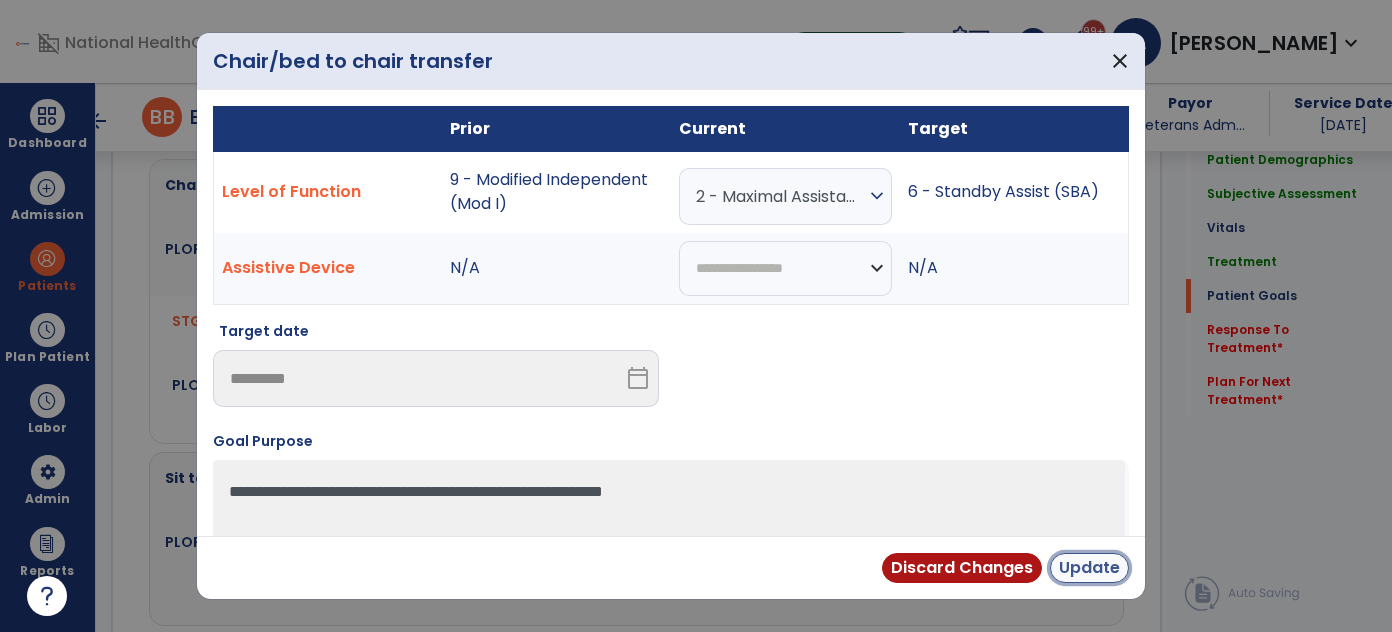 click on "Update" at bounding box center [1089, 568] 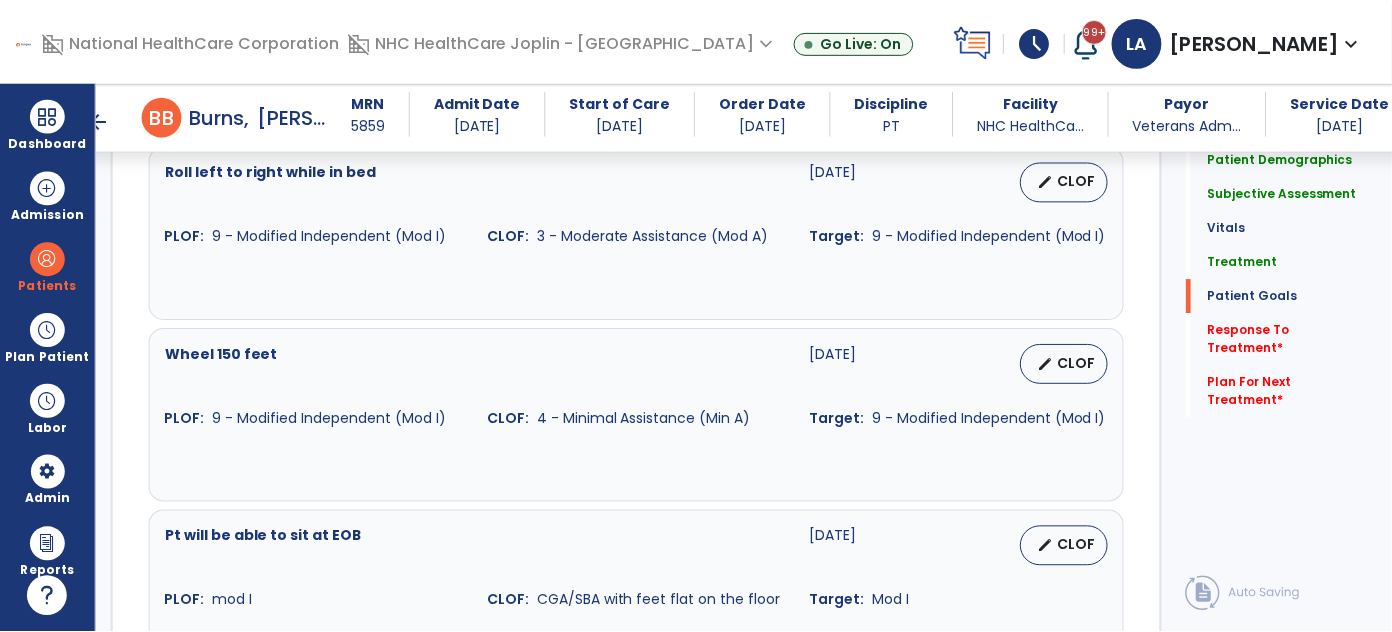 scroll, scrollTop: 2090, scrollLeft: 0, axis: vertical 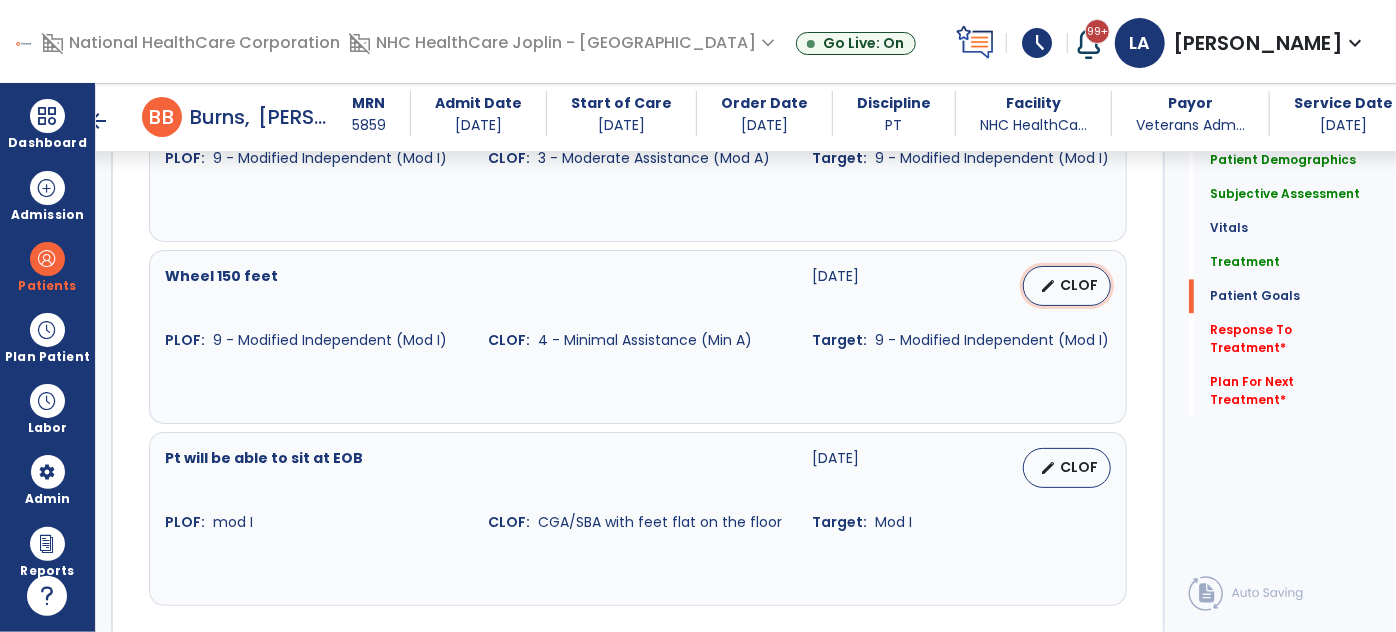 click on "edit   CLOF" at bounding box center [1067, 286] 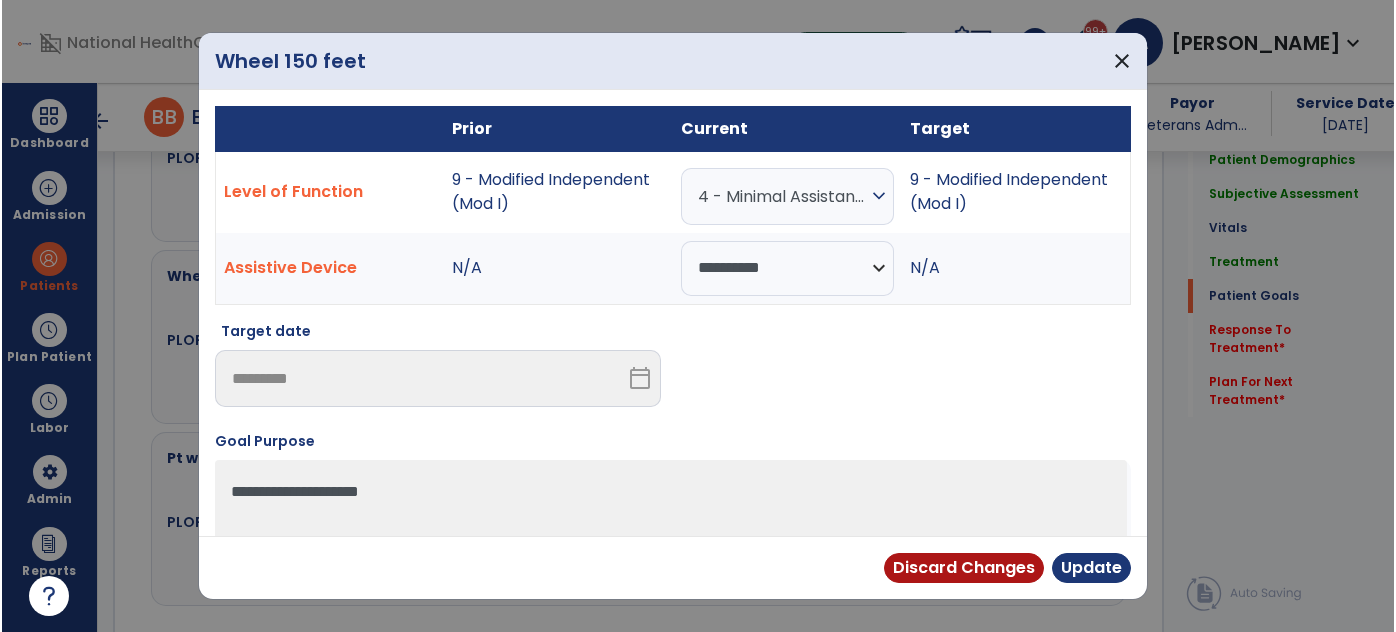 scroll, scrollTop: 2090, scrollLeft: 0, axis: vertical 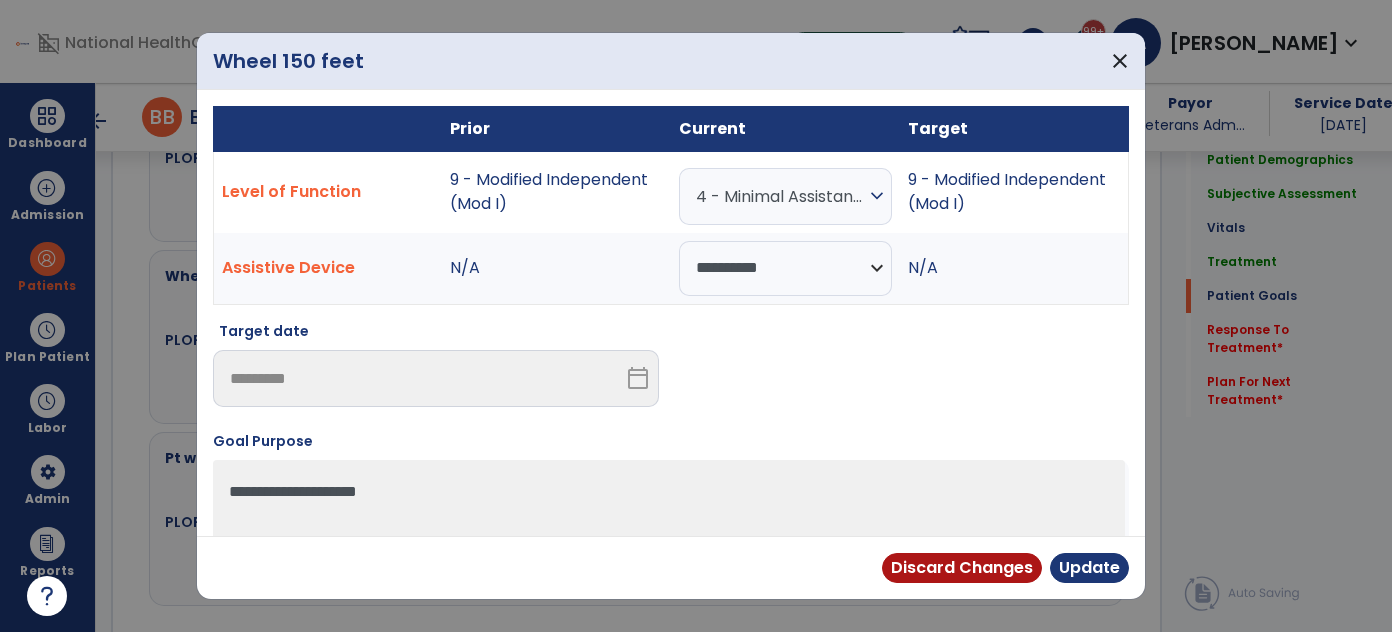 click on "expand_more" at bounding box center (877, 196) 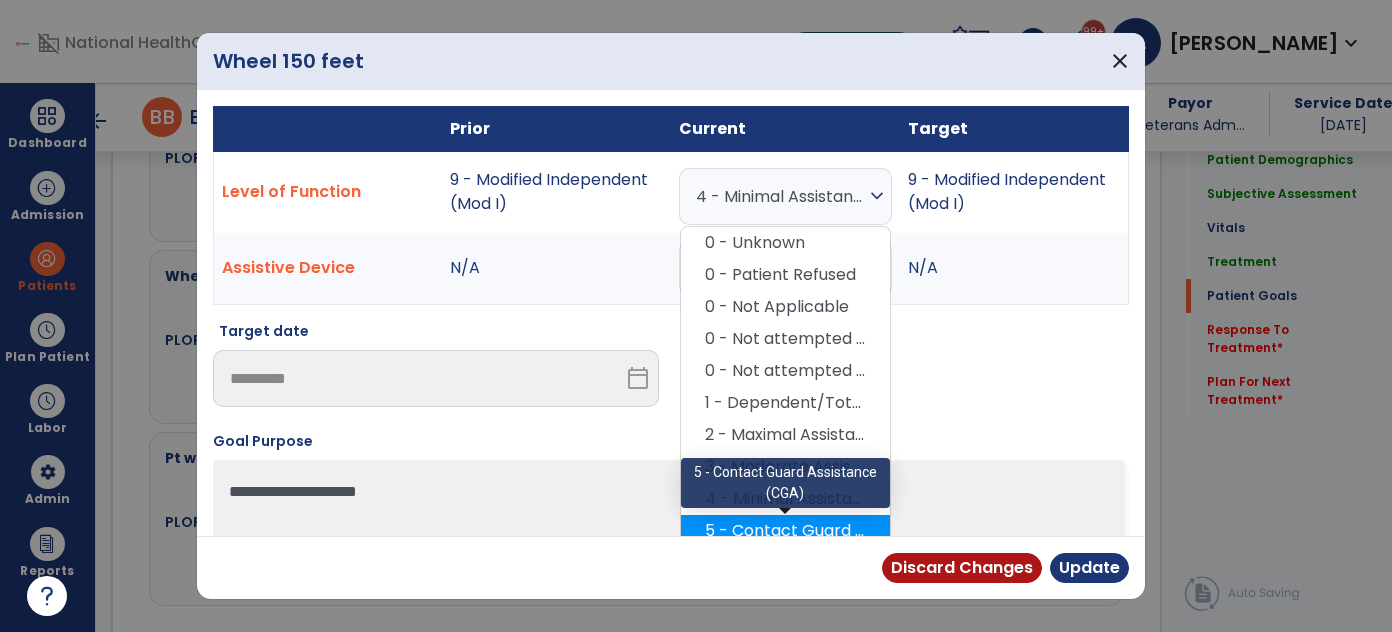 click on "5 - Contact Guard Assistance (CGA)" at bounding box center (785, 531) 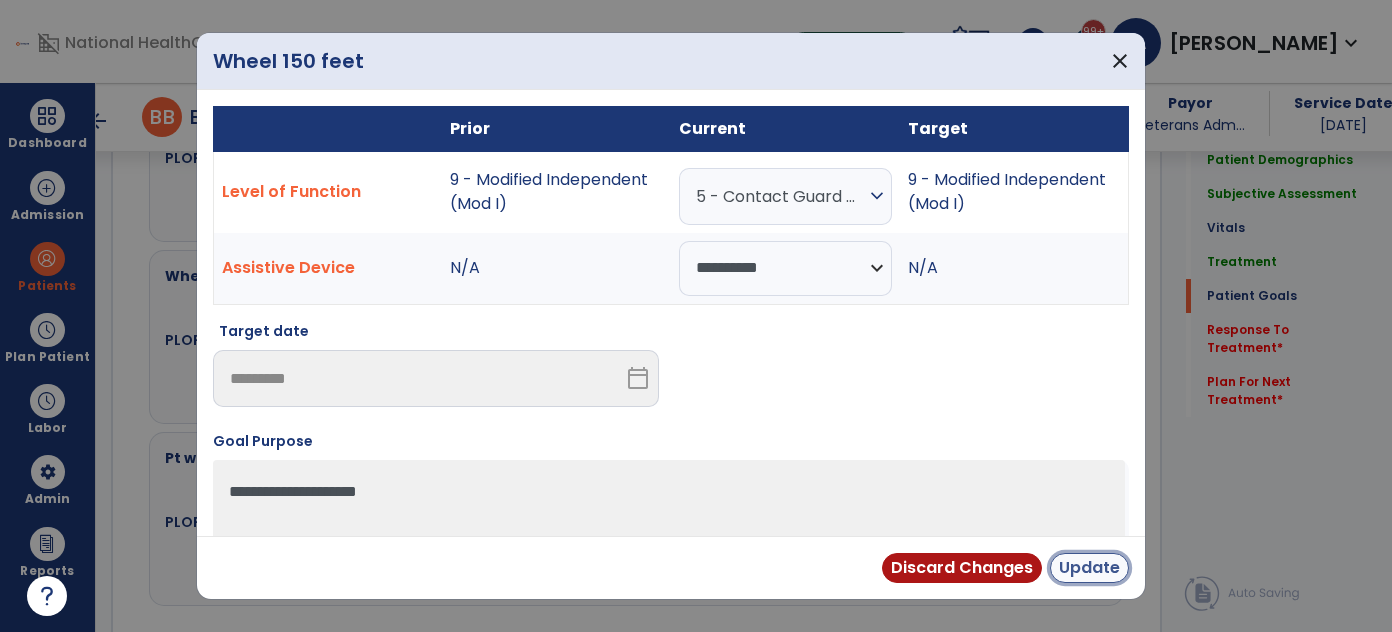 click on "Update" at bounding box center (1089, 568) 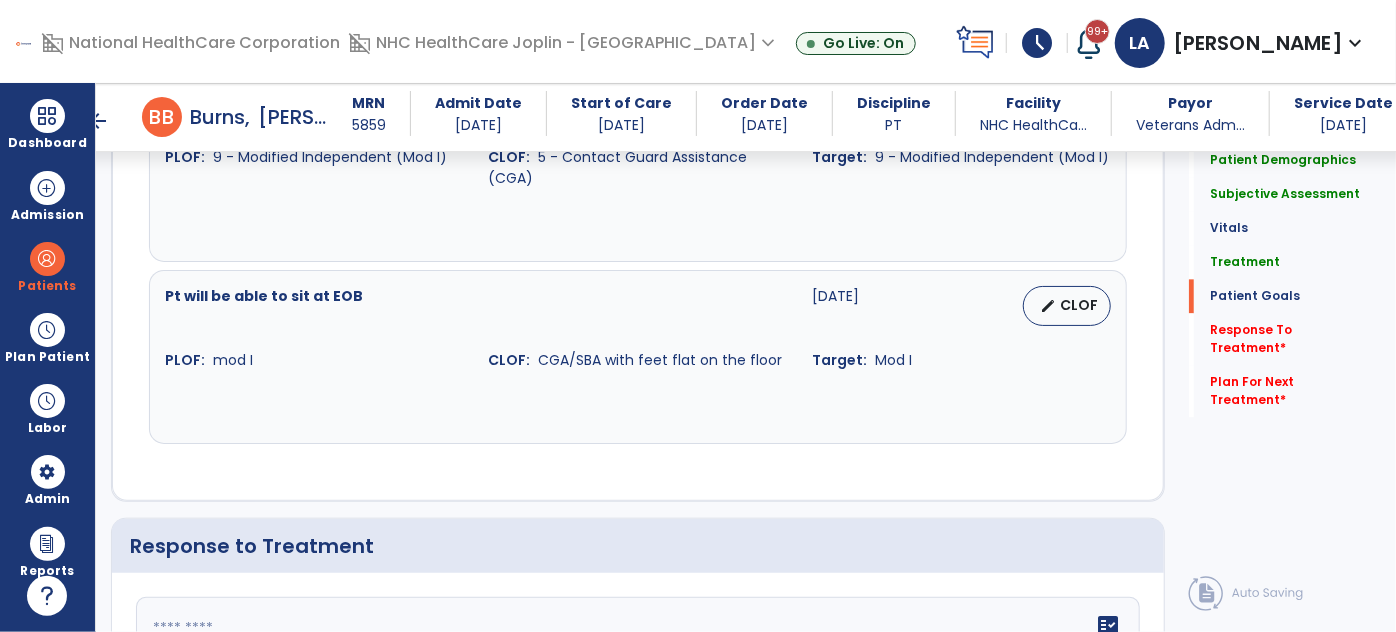 scroll, scrollTop: 2455, scrollLeft: 0, axis: vertical 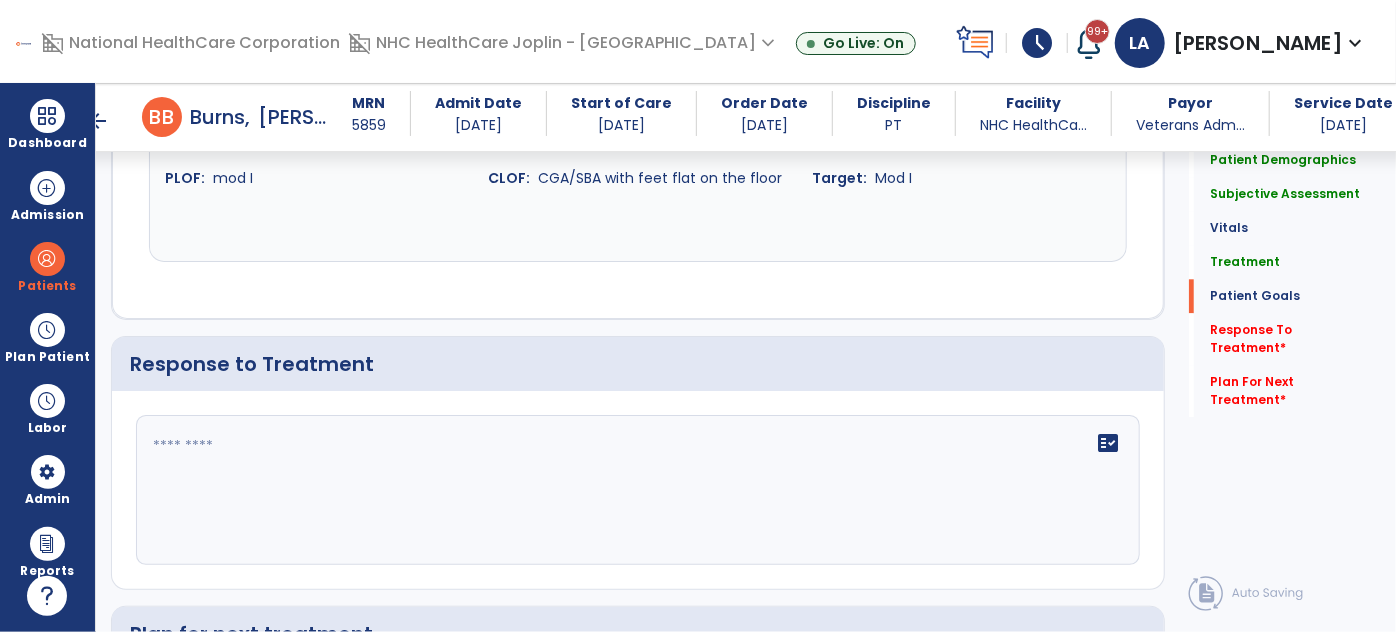 click 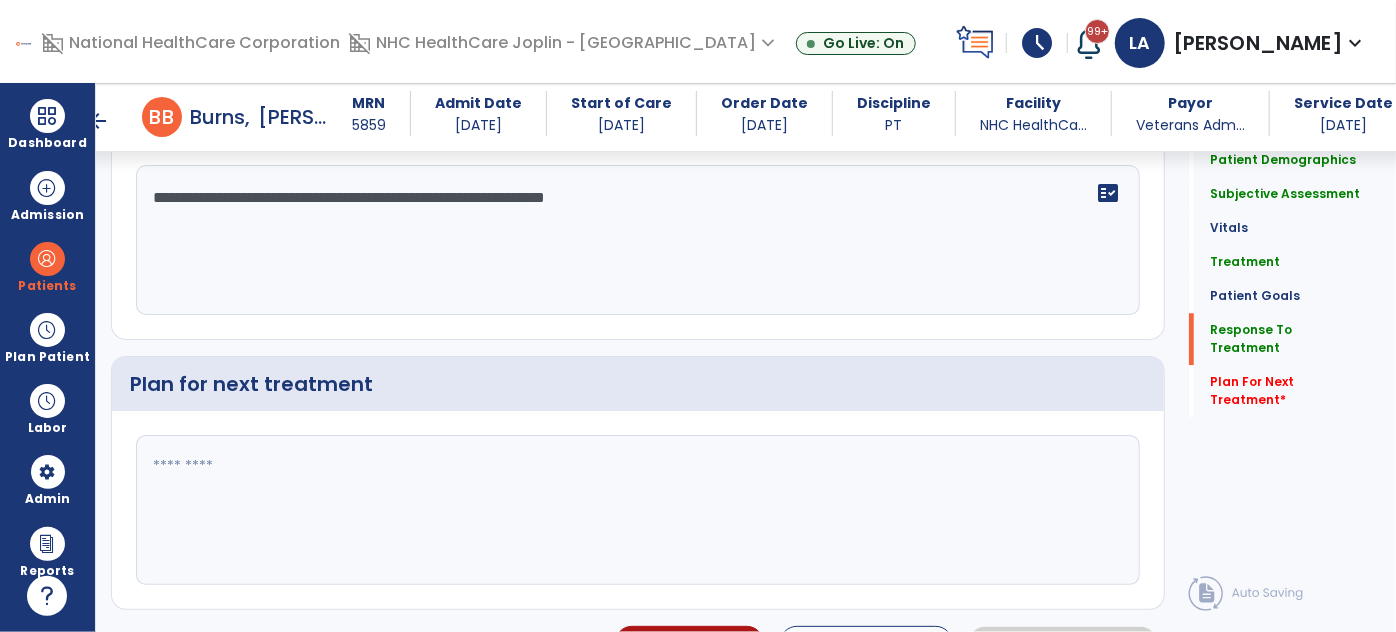 scroll, scrollTop: 2728, scrollLeft: 0, axis: vertical 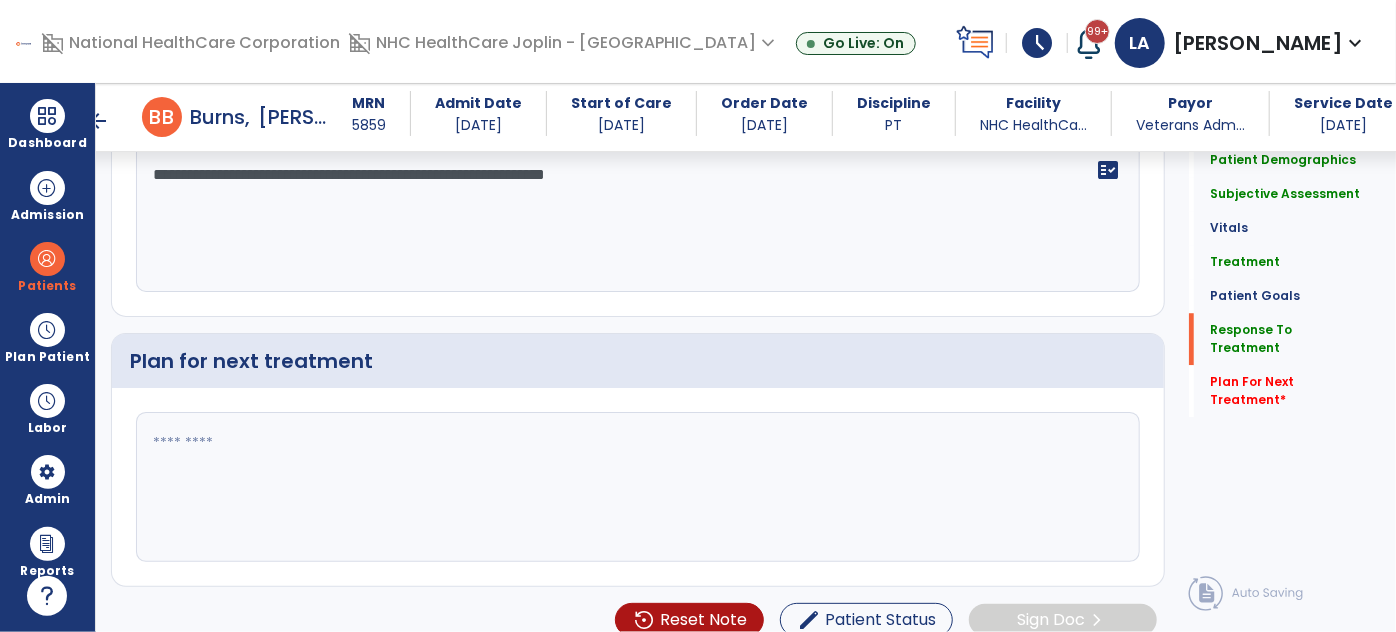type on "**********" 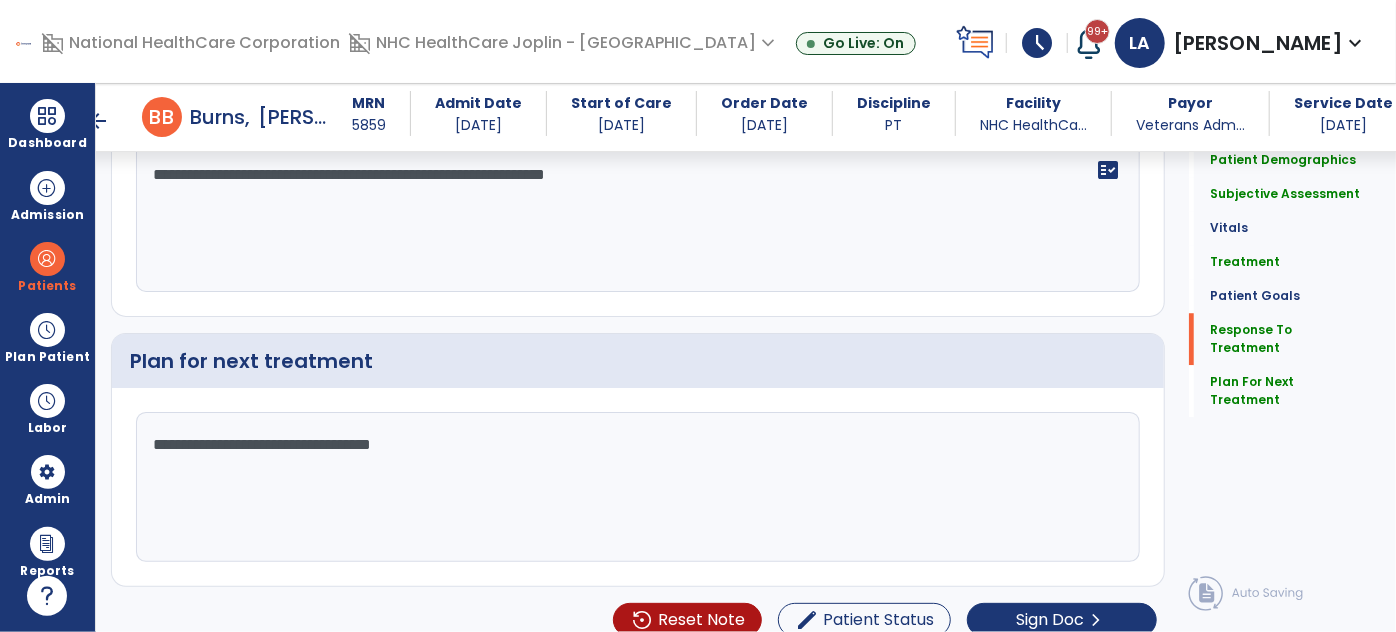 scroll, scrollTop: 2728, scrollLeft: 0, axis: vertical 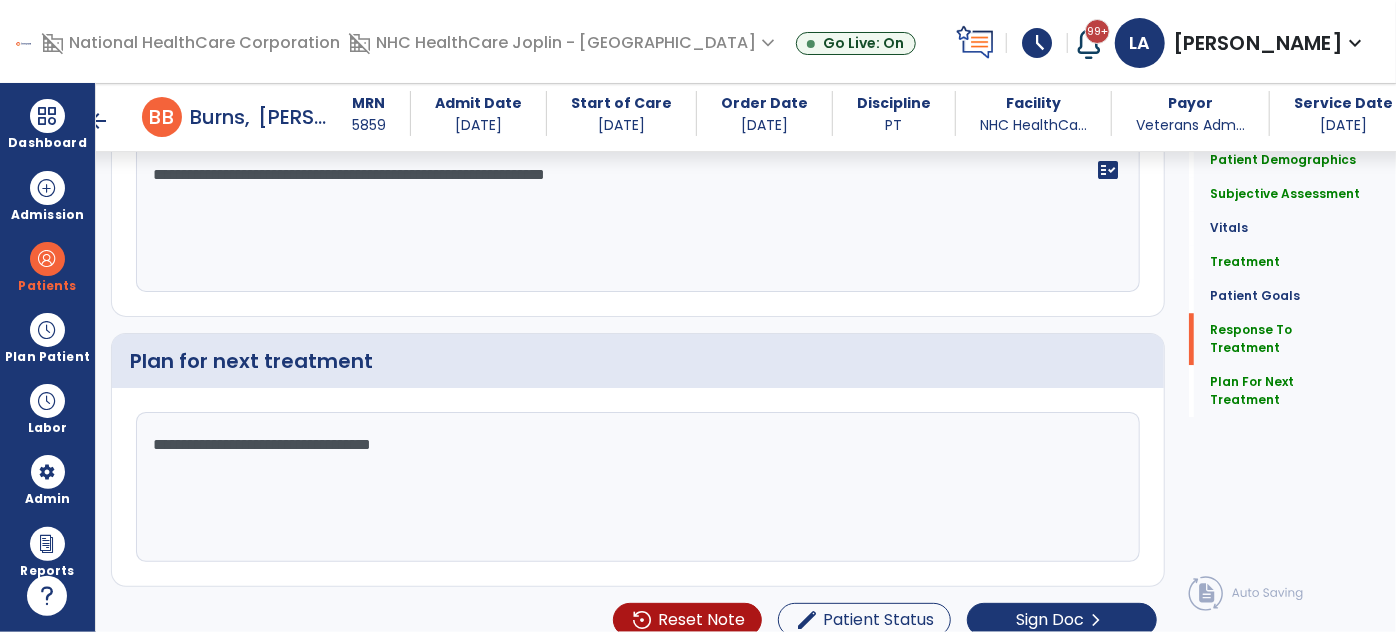 click on "**********" 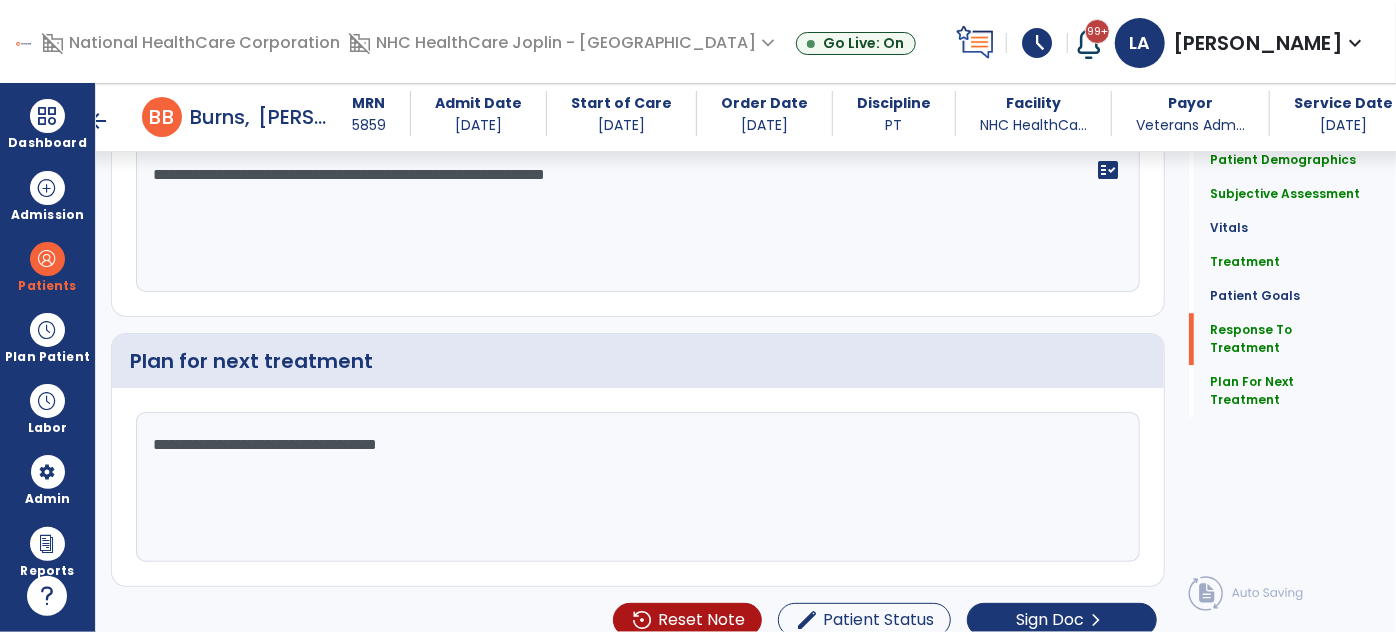 click on "**********" 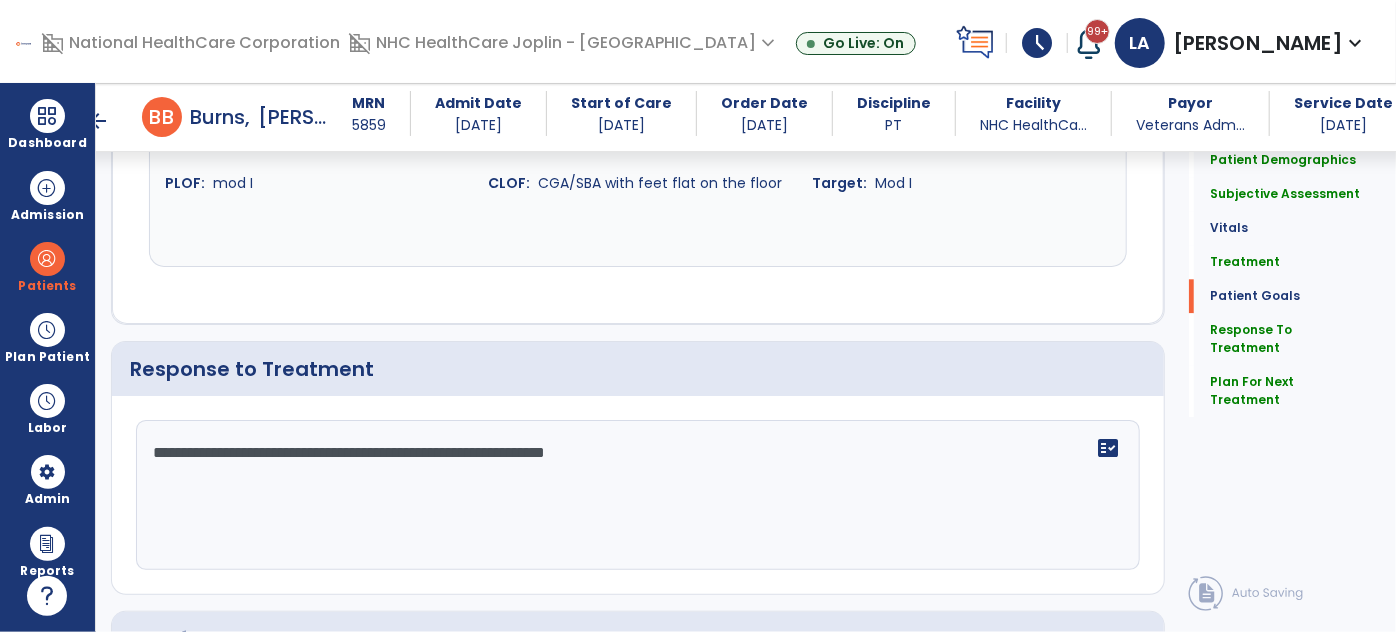 scroll, scrollTop: 2454, scrollLeft: 0, axis: vertical 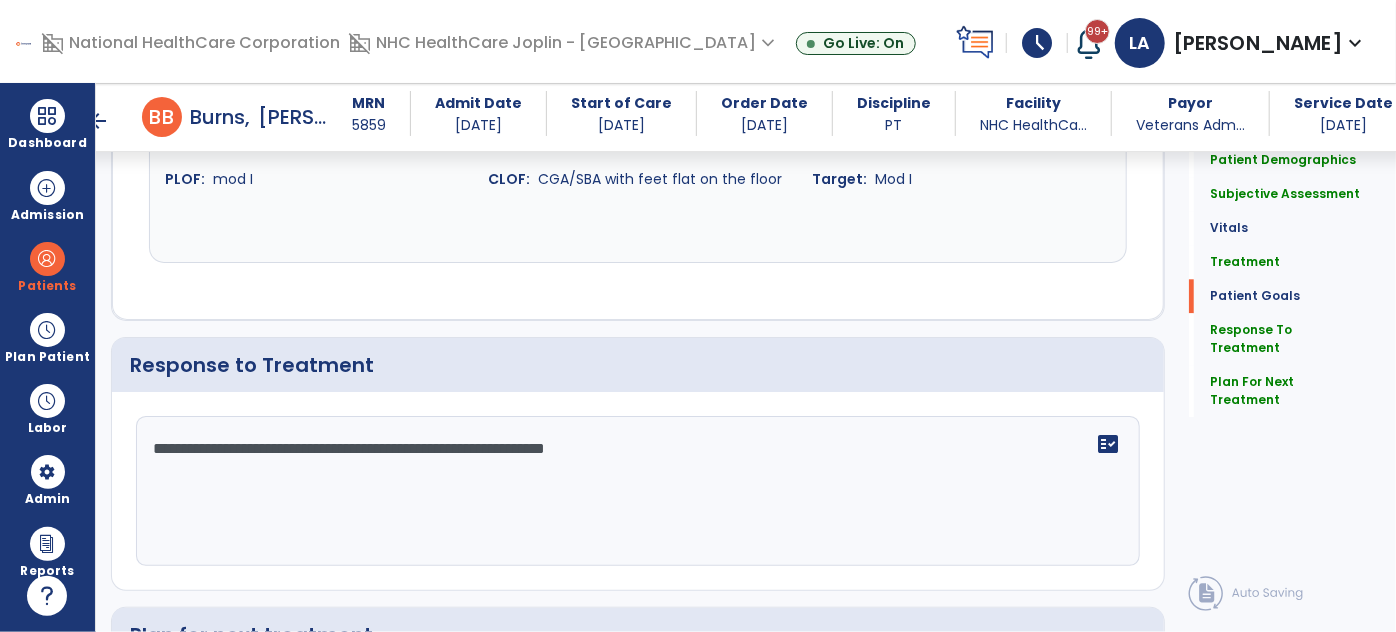 type on "**********" 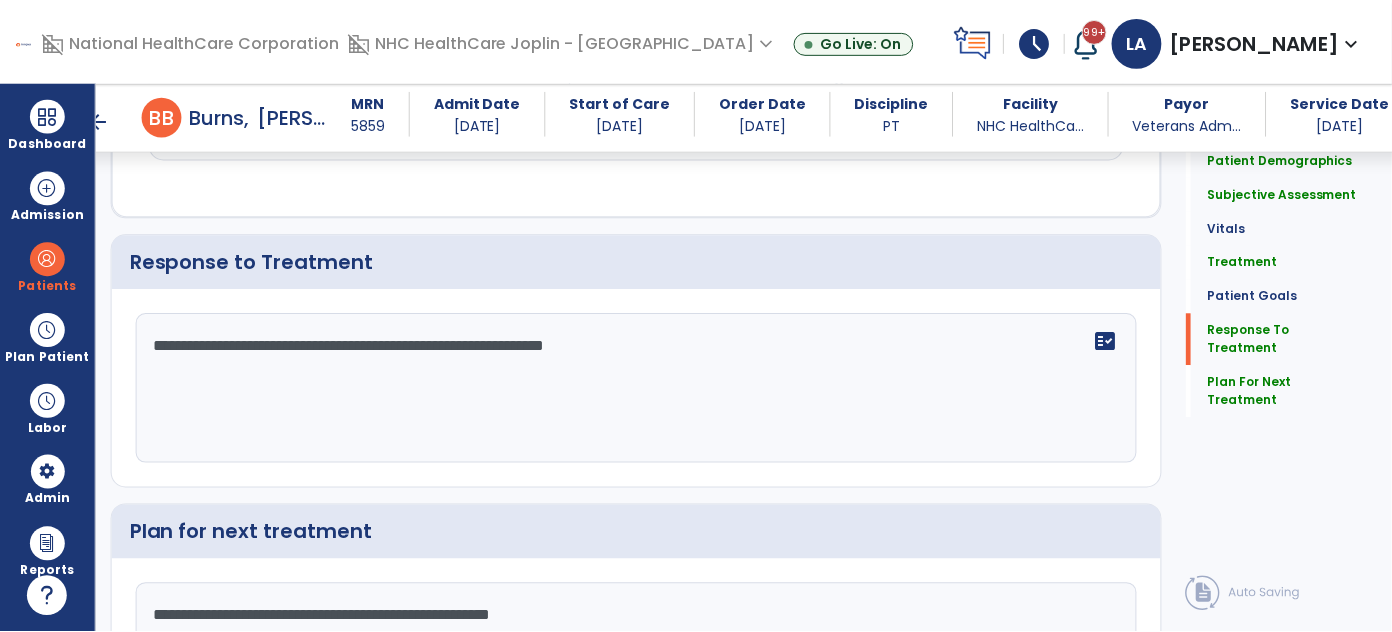 scroll, scrollTop: 2739, scrollLeft: 0, axis: vertical 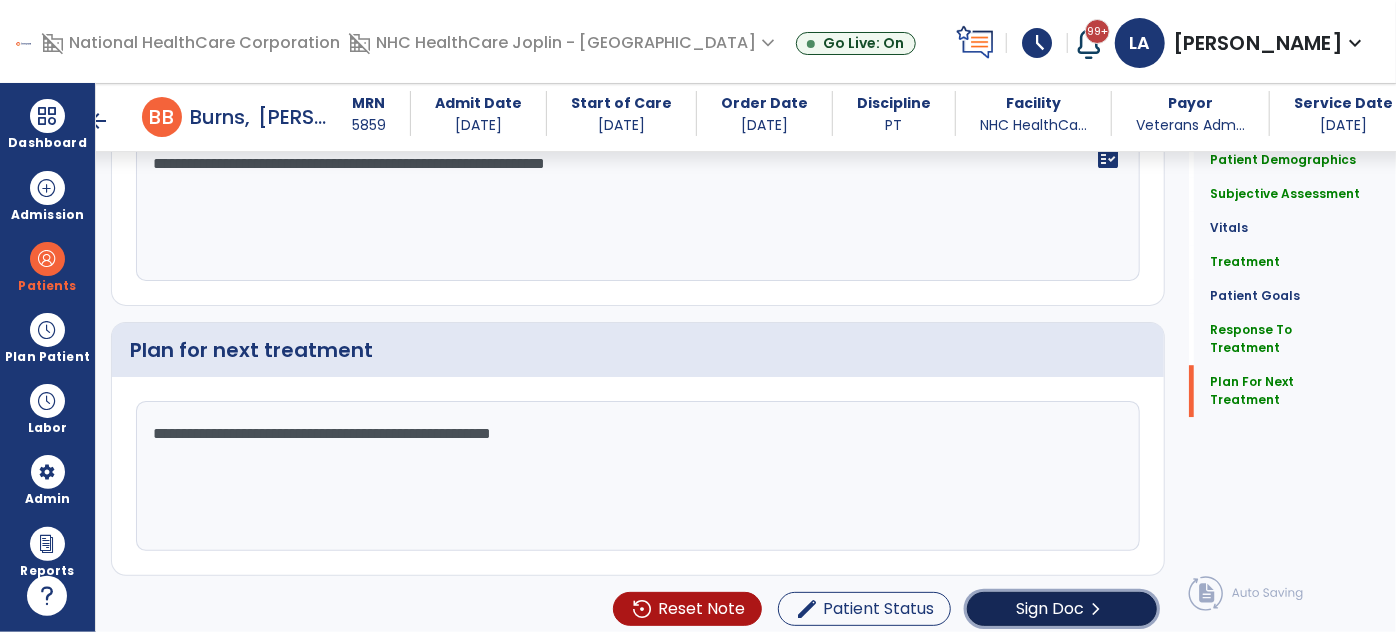 click on "Sign Doc" 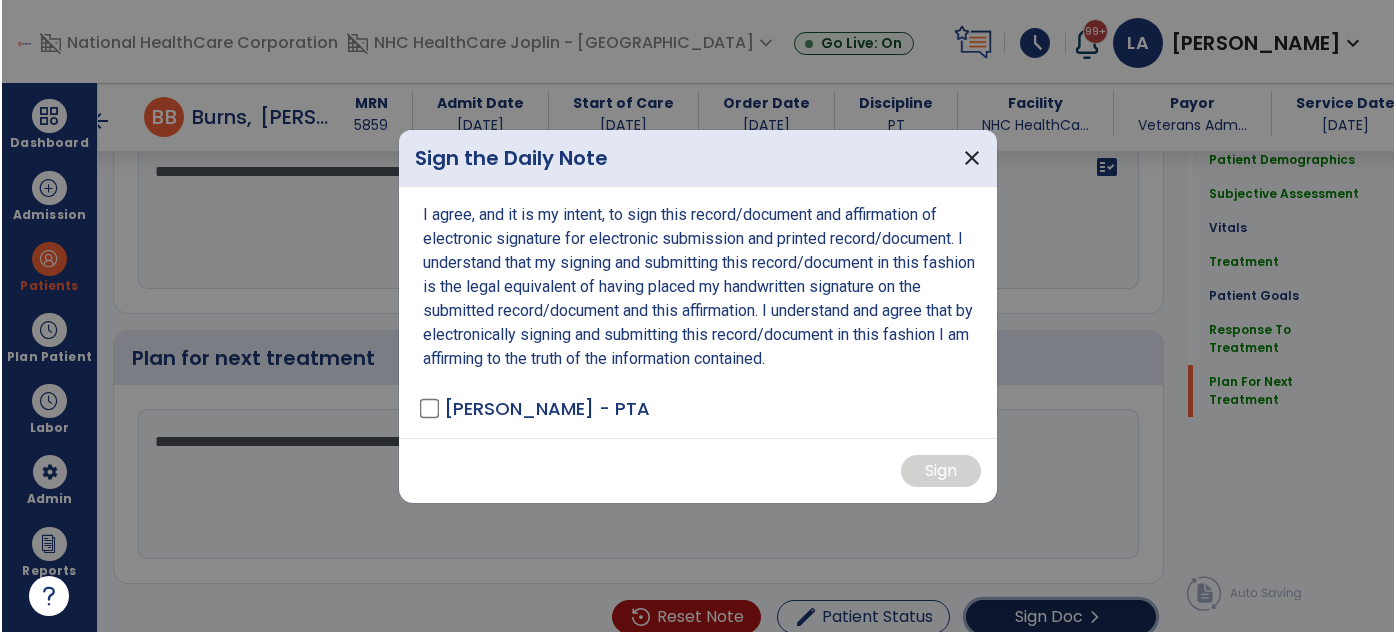 scroll, scrollTop: 2739, scrollLeft: 0, axis: vertical 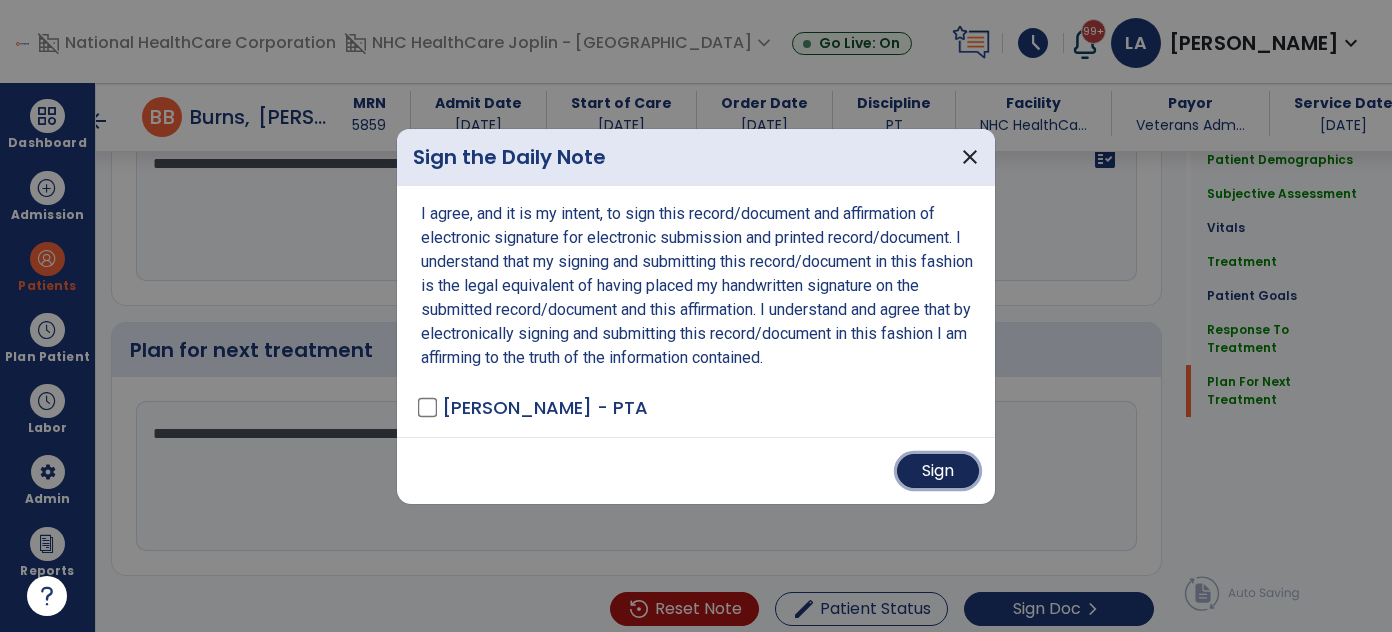click on "Sign" at bounding box center (938, 471) 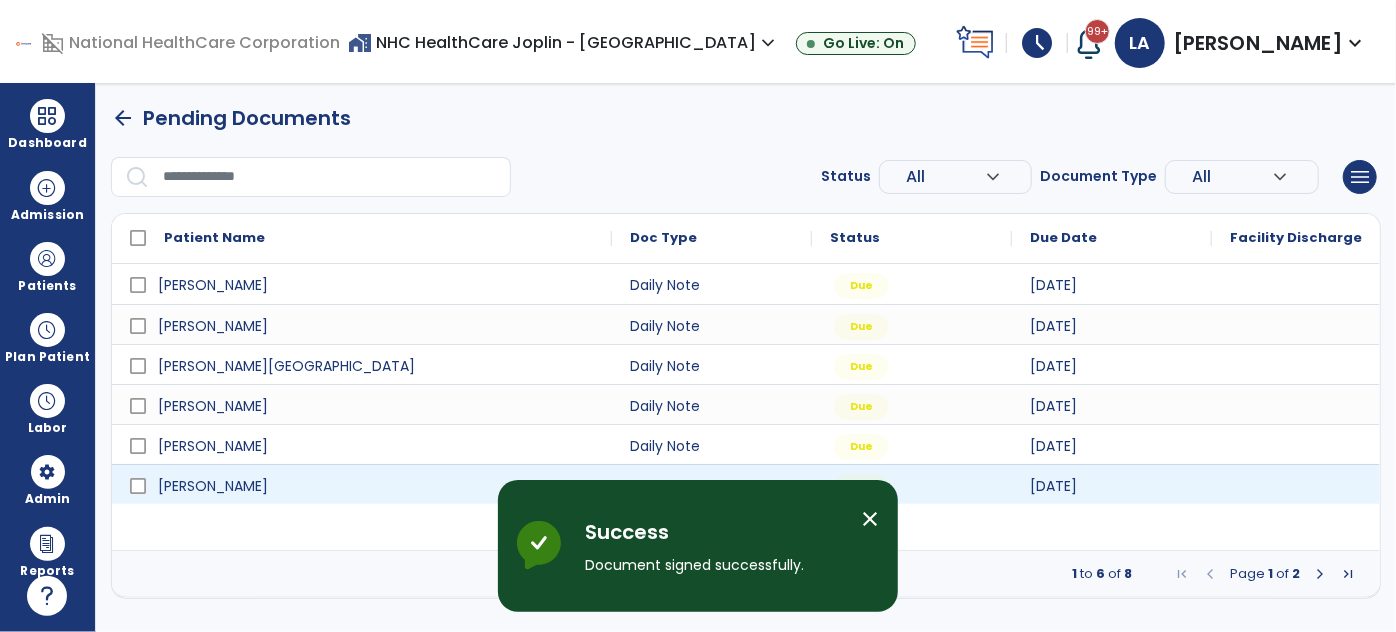 scroll, scrollTop: 0, scrollLeft: 0, axis: both 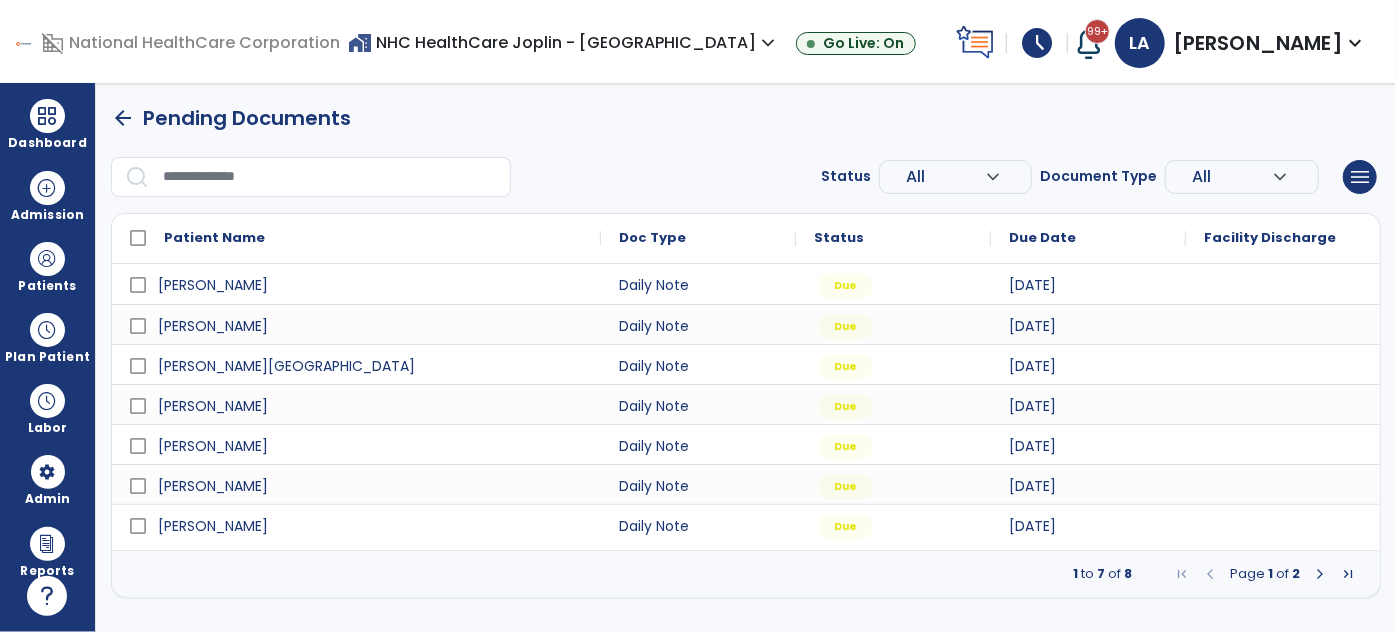 click at bounding box center [1320, 574] 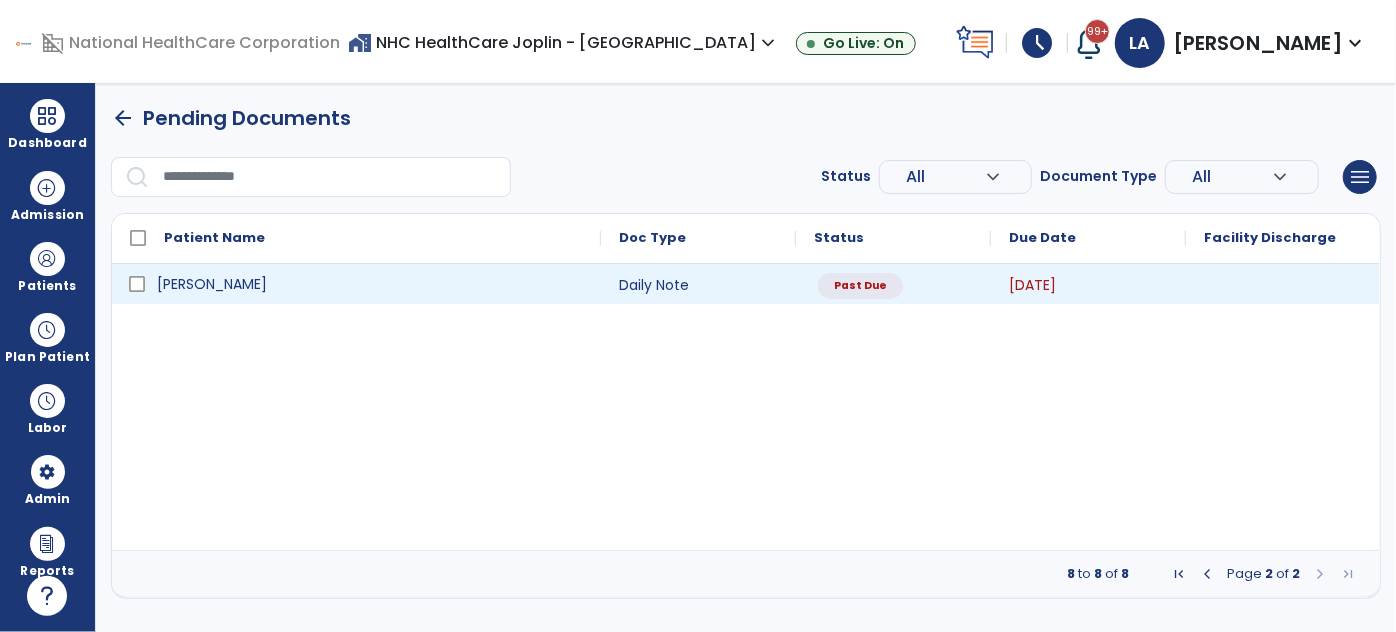 click on "[PERSON_NAME]" at bounding box center [370, 284] 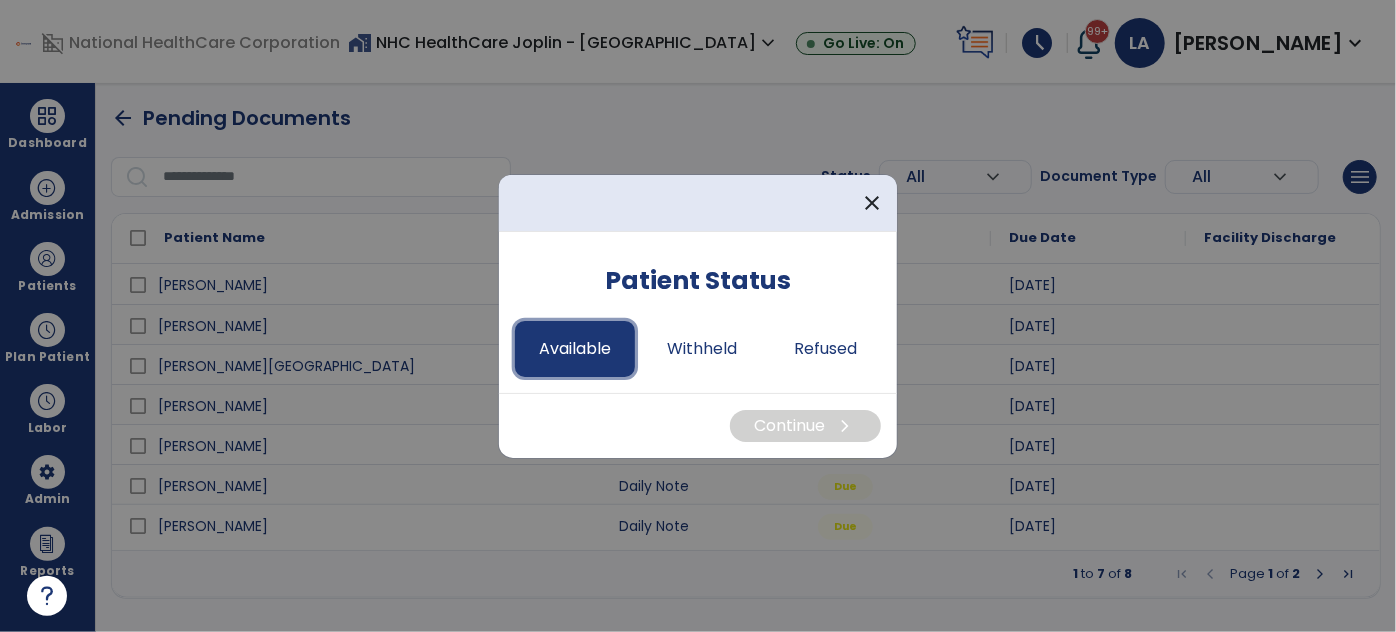 click on "Available" at bounding box center [575, 349] 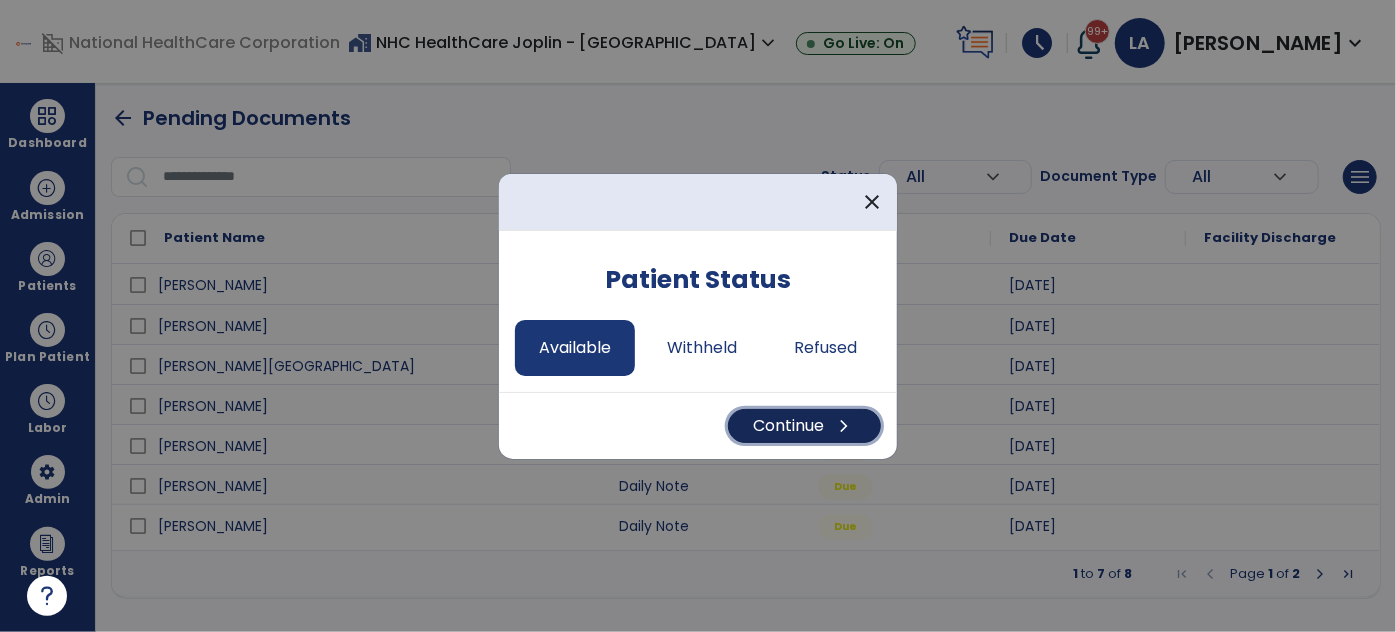 click on "Continue   chevron_right" at bounding box center [804, 426] 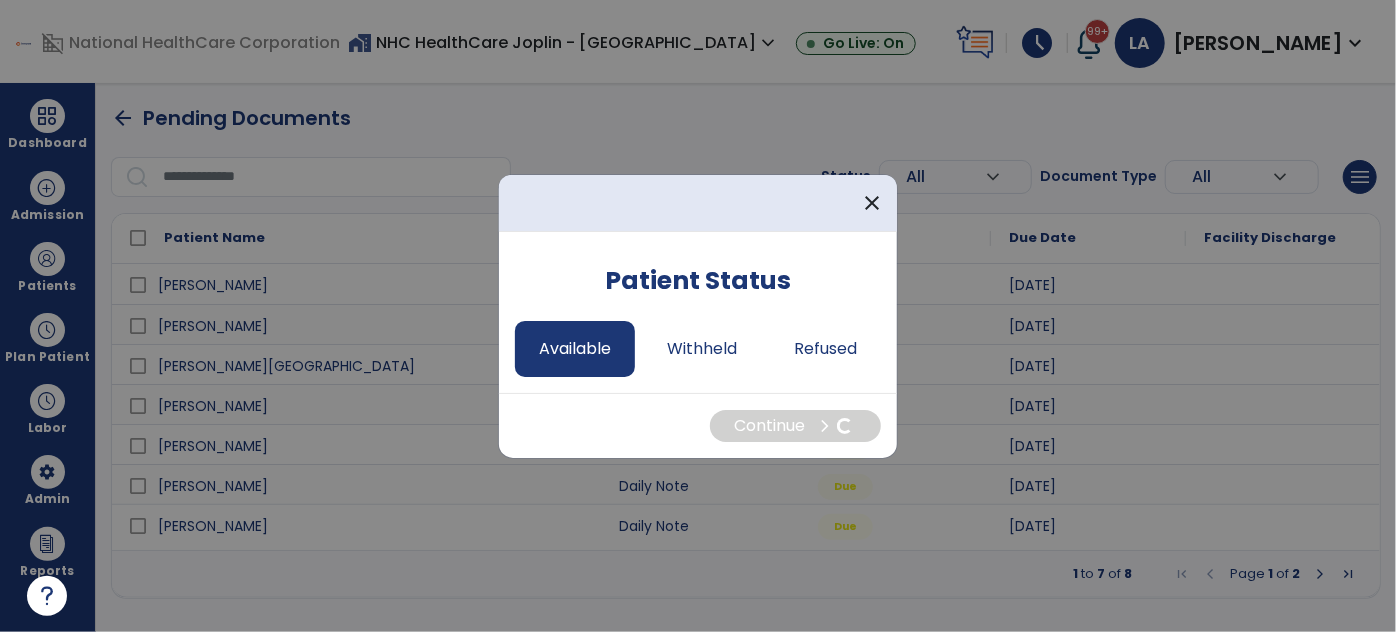 select on "*" 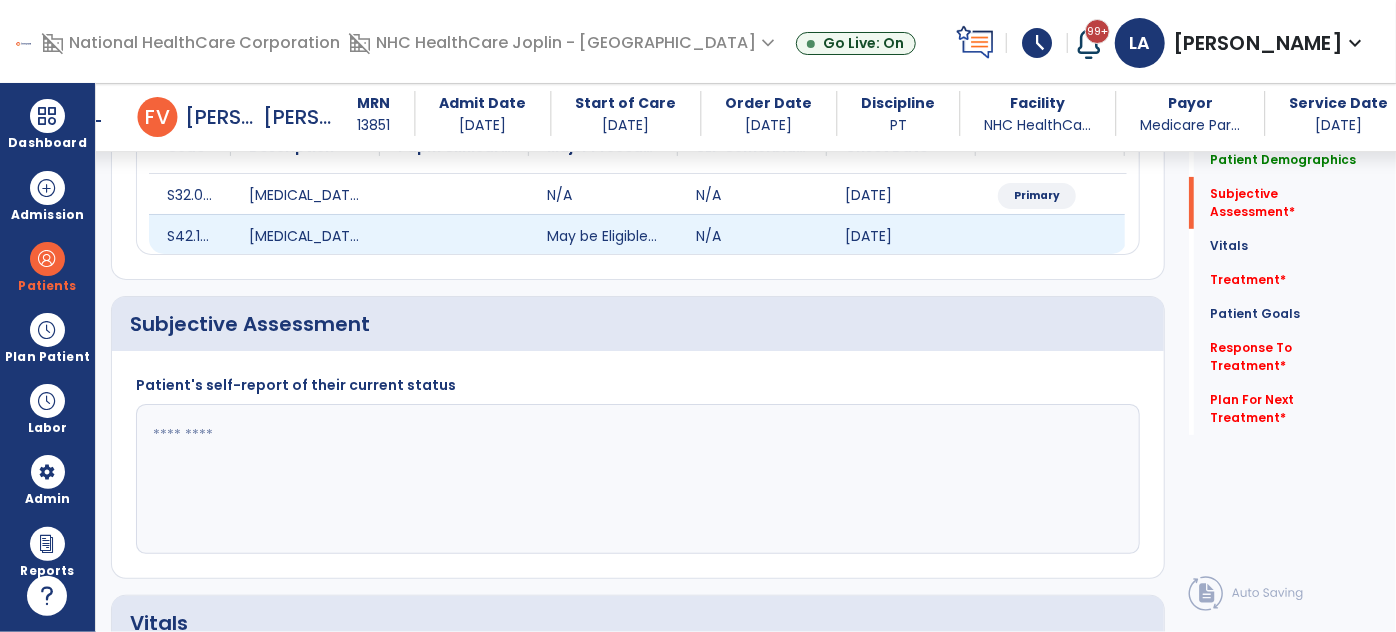 scroll, scrollTop: 454, scrollLeft: 0, axis: vertical 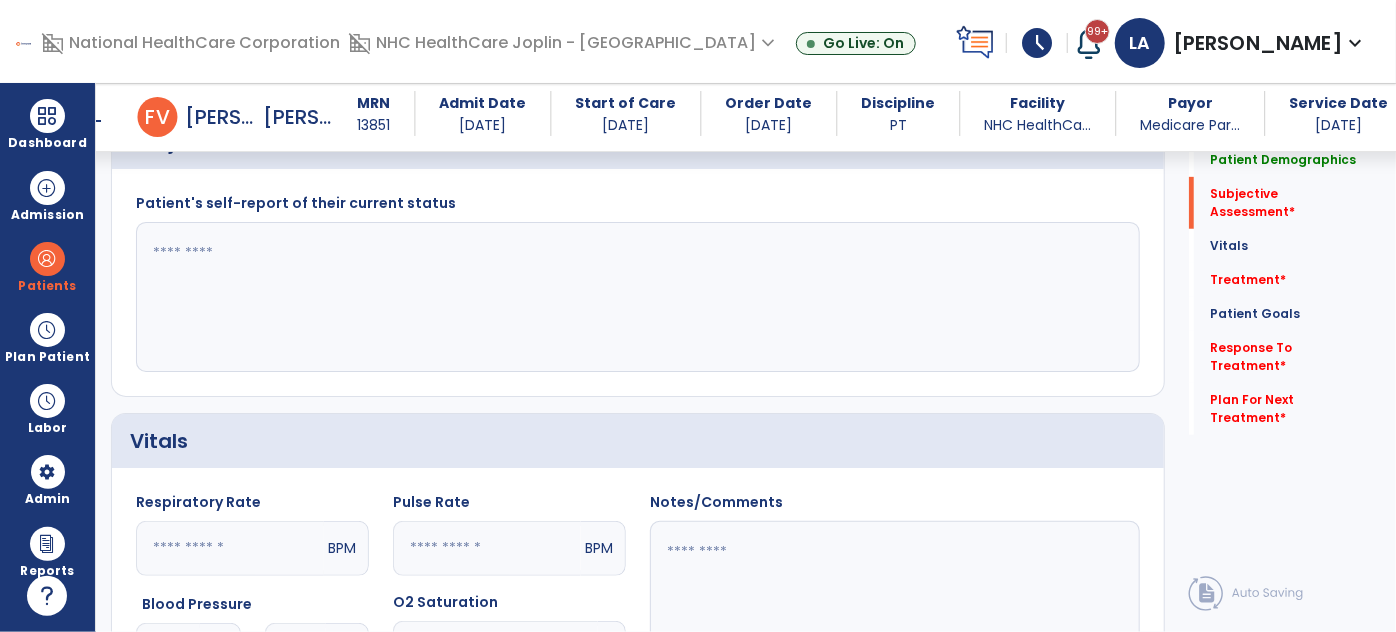 click 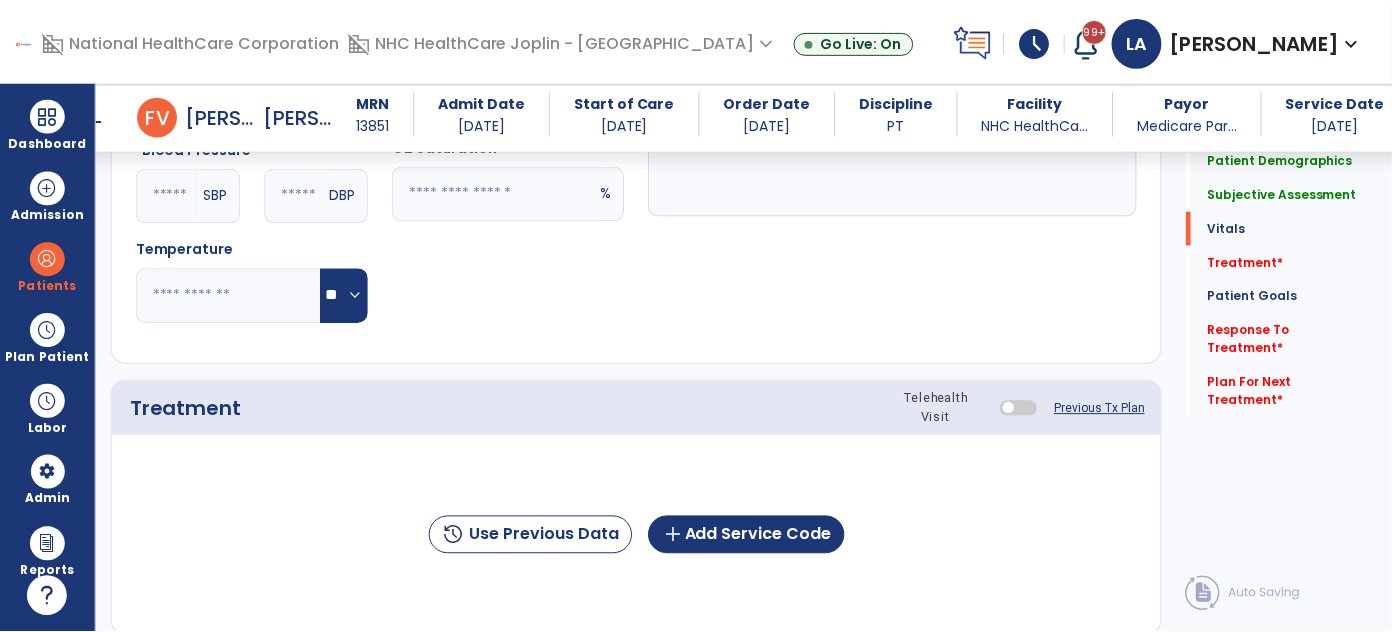 scroll, scrollTop: 1000, scrollLeft: 0, axis: vertical 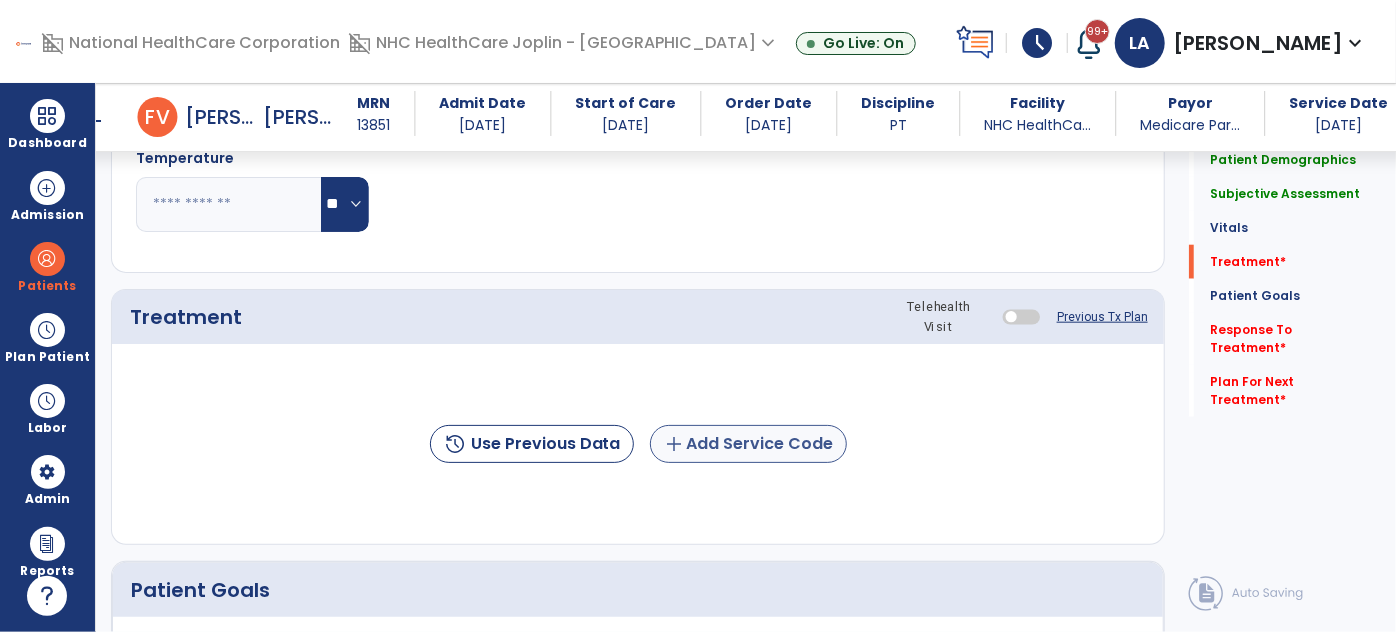 type on "**********" 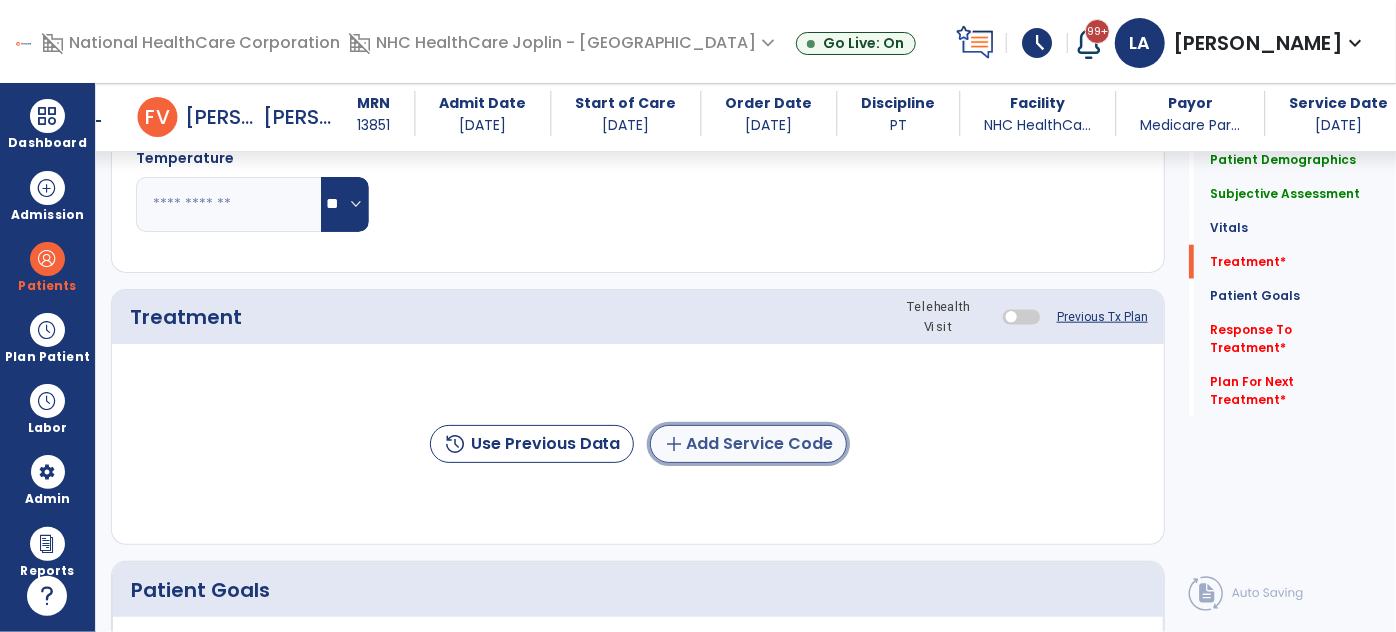 click on "add  Add Service Code" 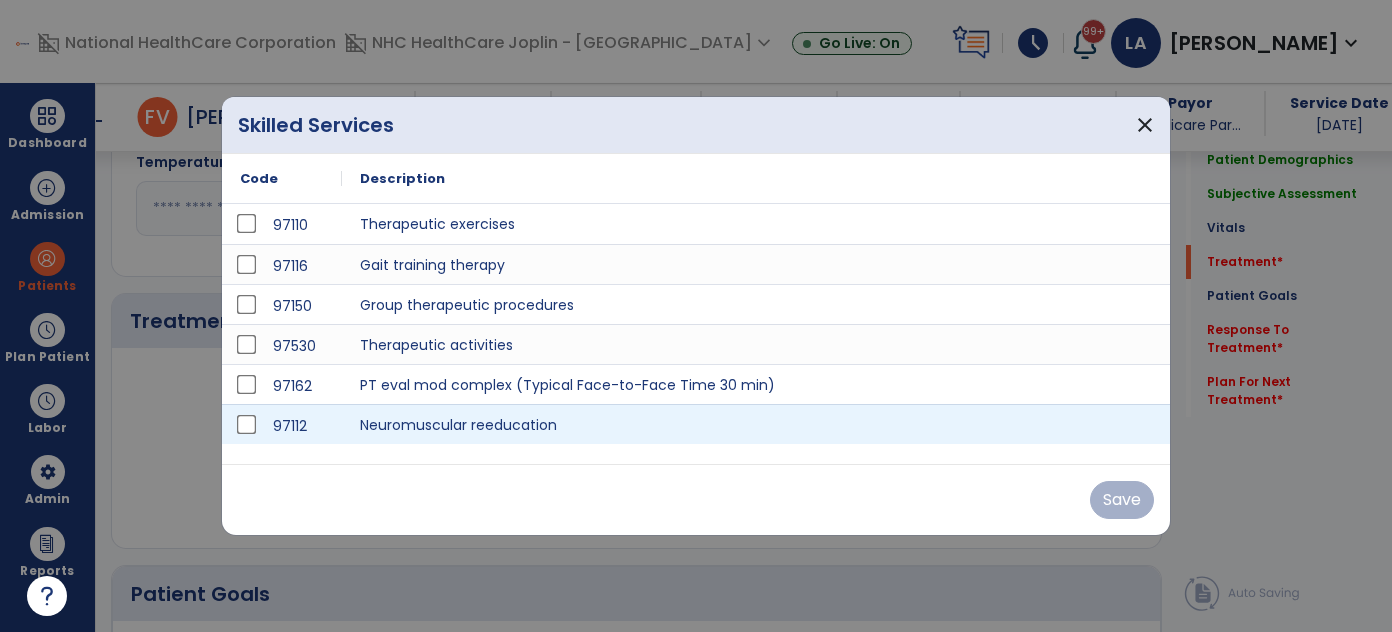 scroll, scrollTop: 1000, scrollLeft: 0, axis: vertical 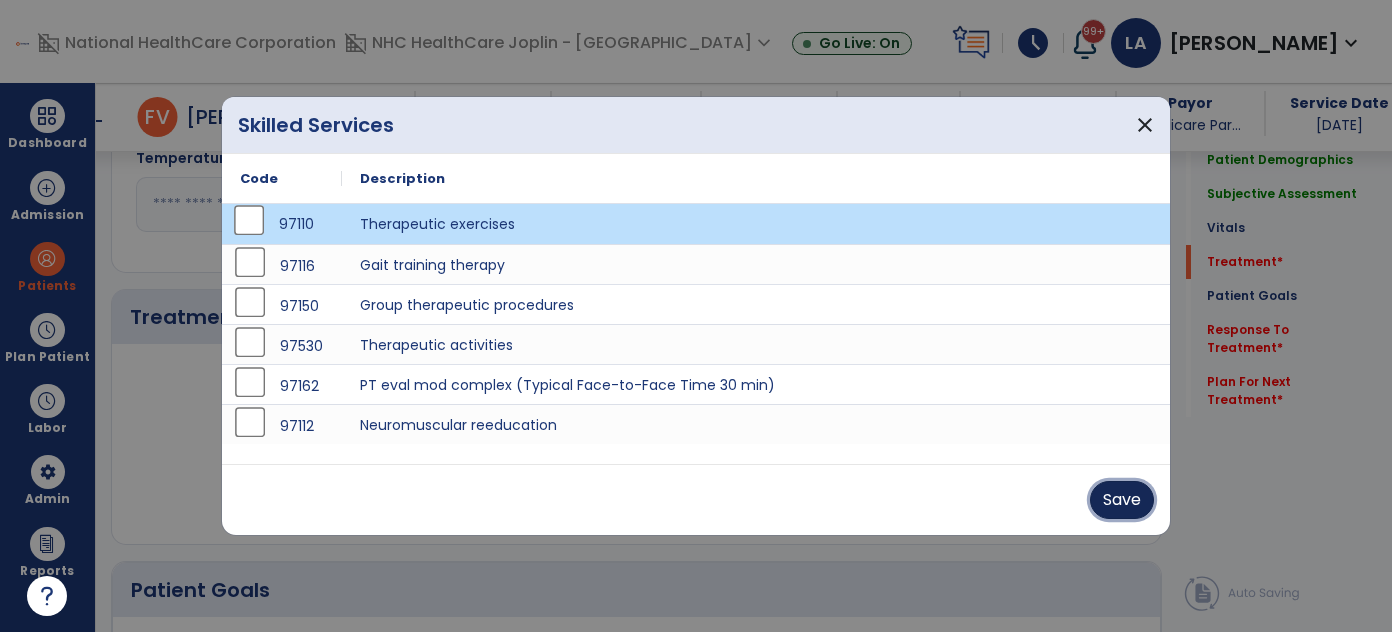 click on "Save" at bounding box center [1122, 500] 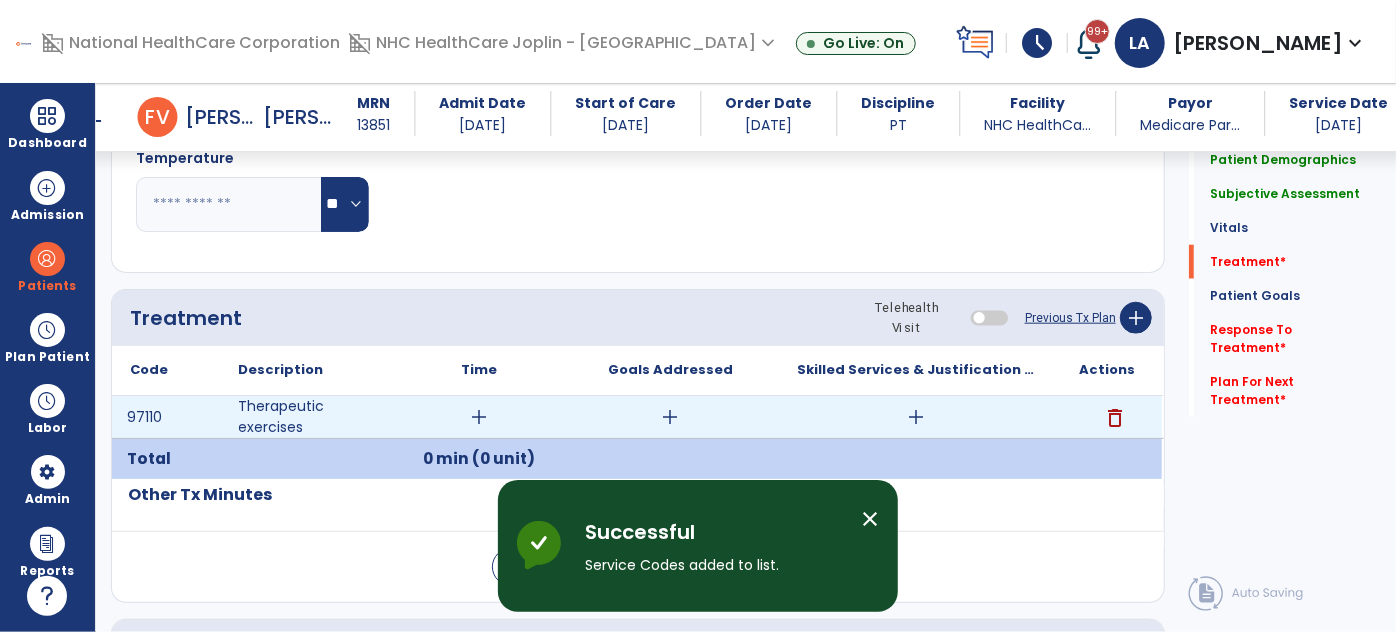 click on "add" at bounding box center [480, 417] 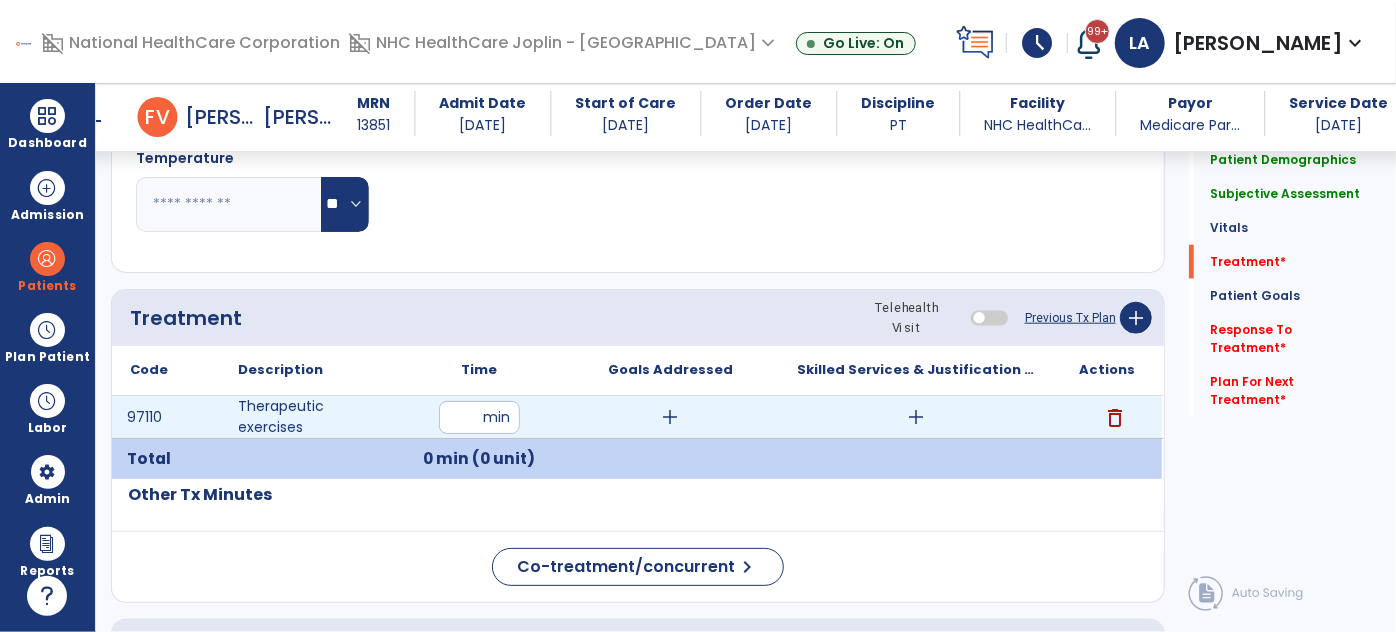type on "**" 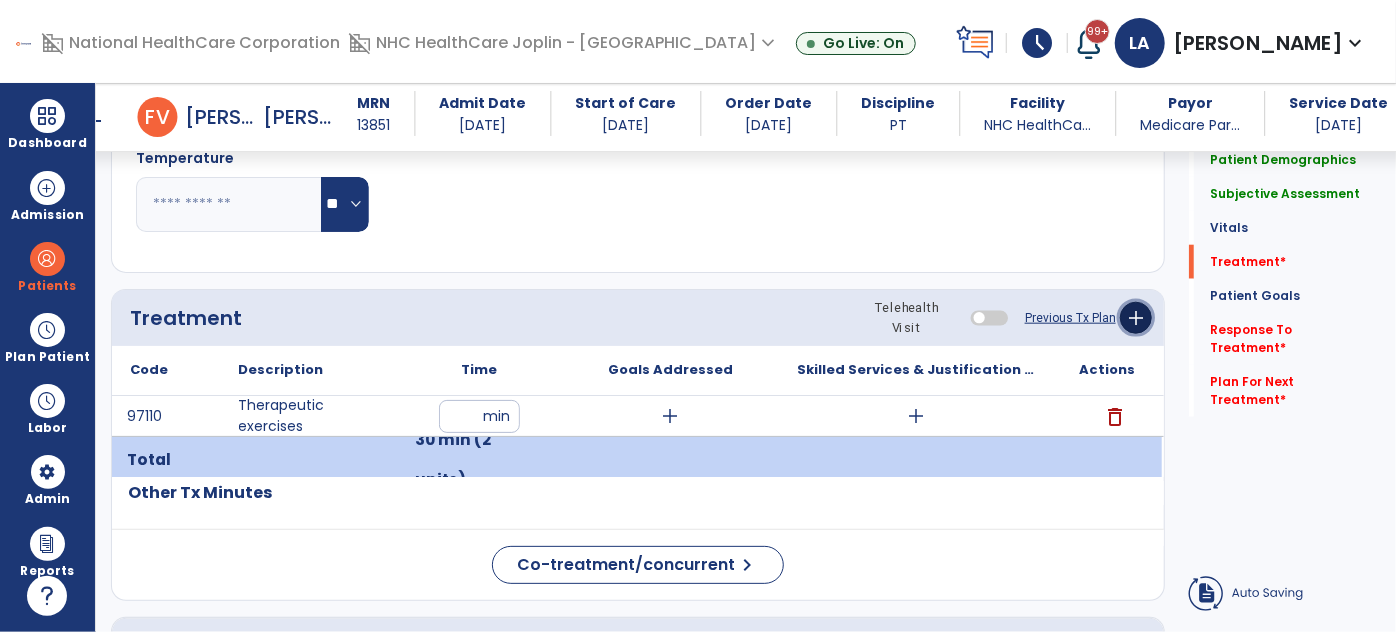 click on "add" 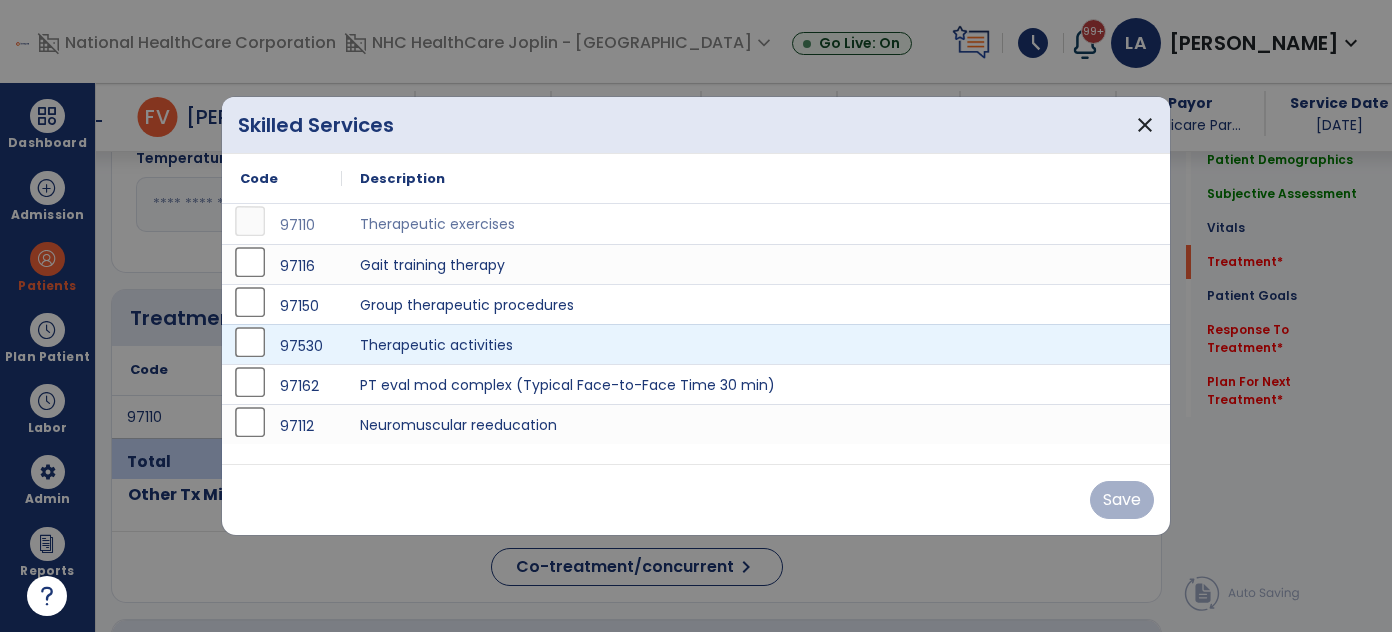 scroll, scrollTop: 1000, scrollLeft: 0, axis: vertical 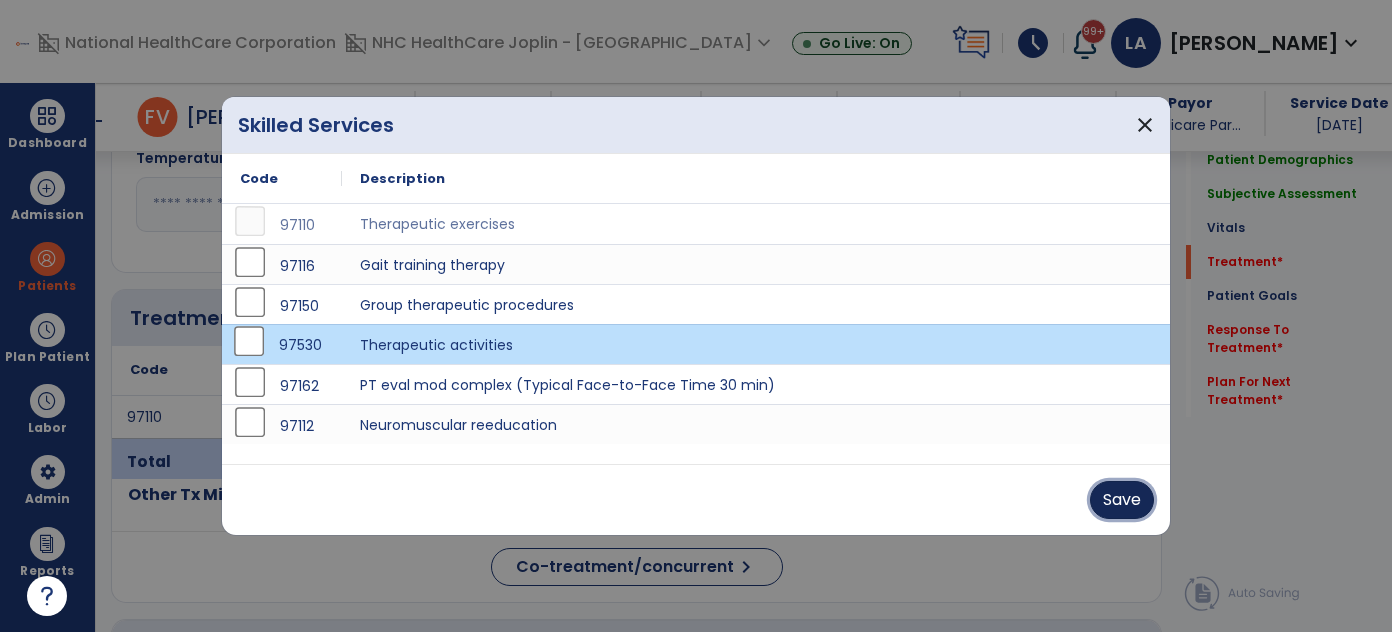 click on "Save" at bounding box center (1122, 500) 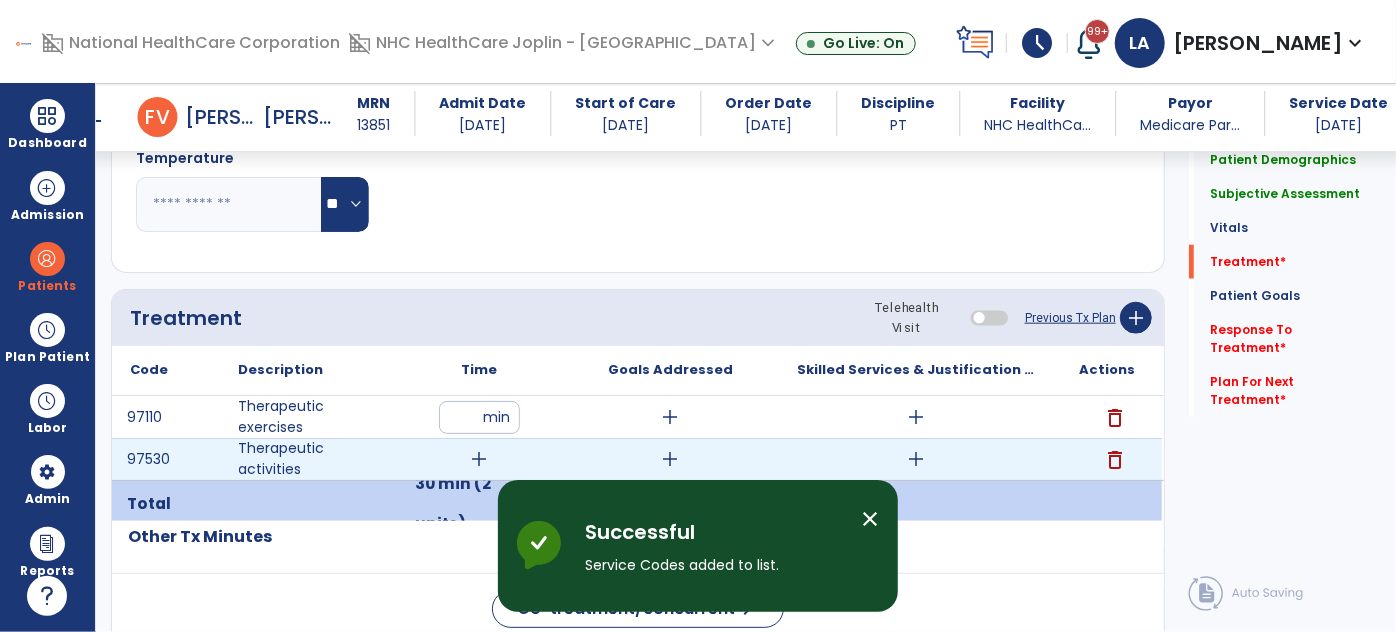 click on "add" at bounding box center [480, 459] 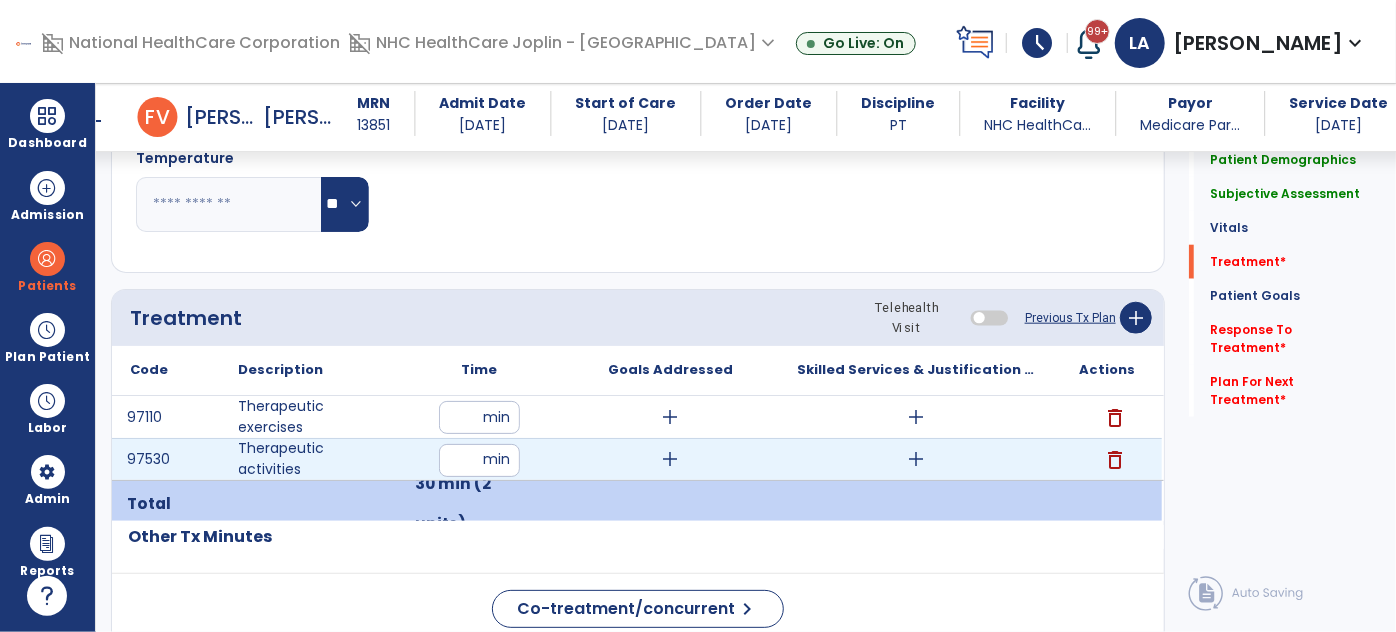 type on "**" 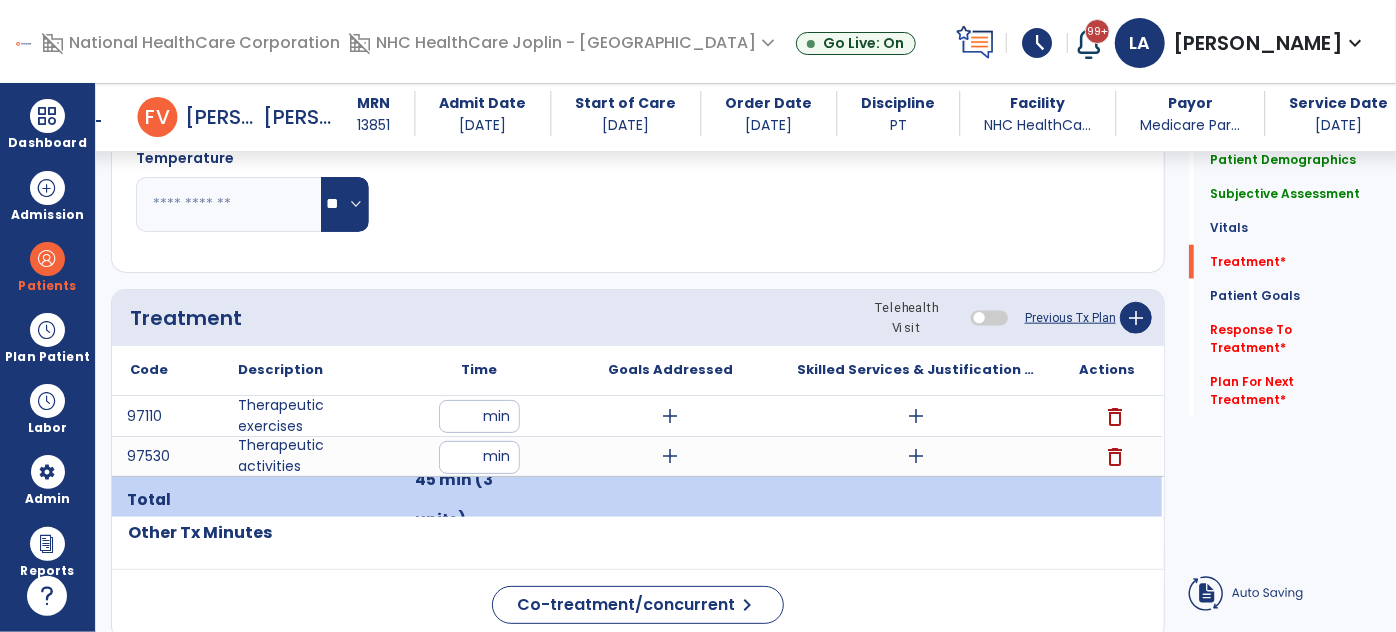 click on "Code
Description
Time" 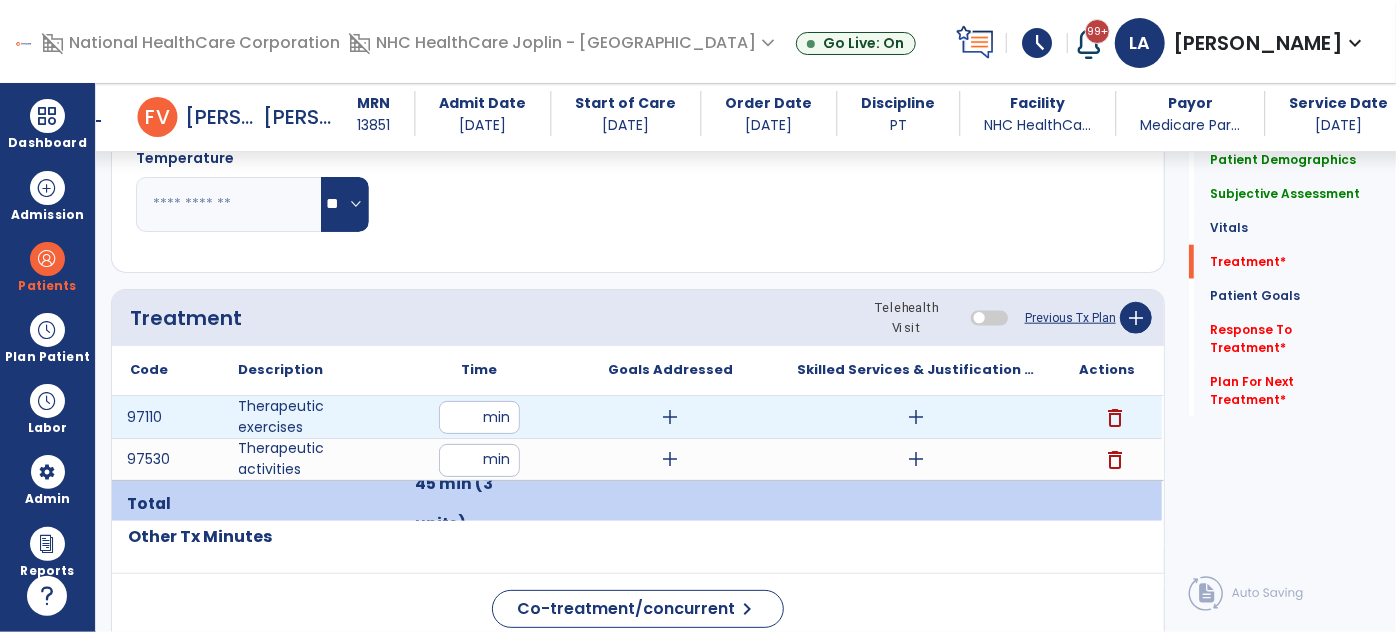 click on "add" at bounding box center [671, 417] 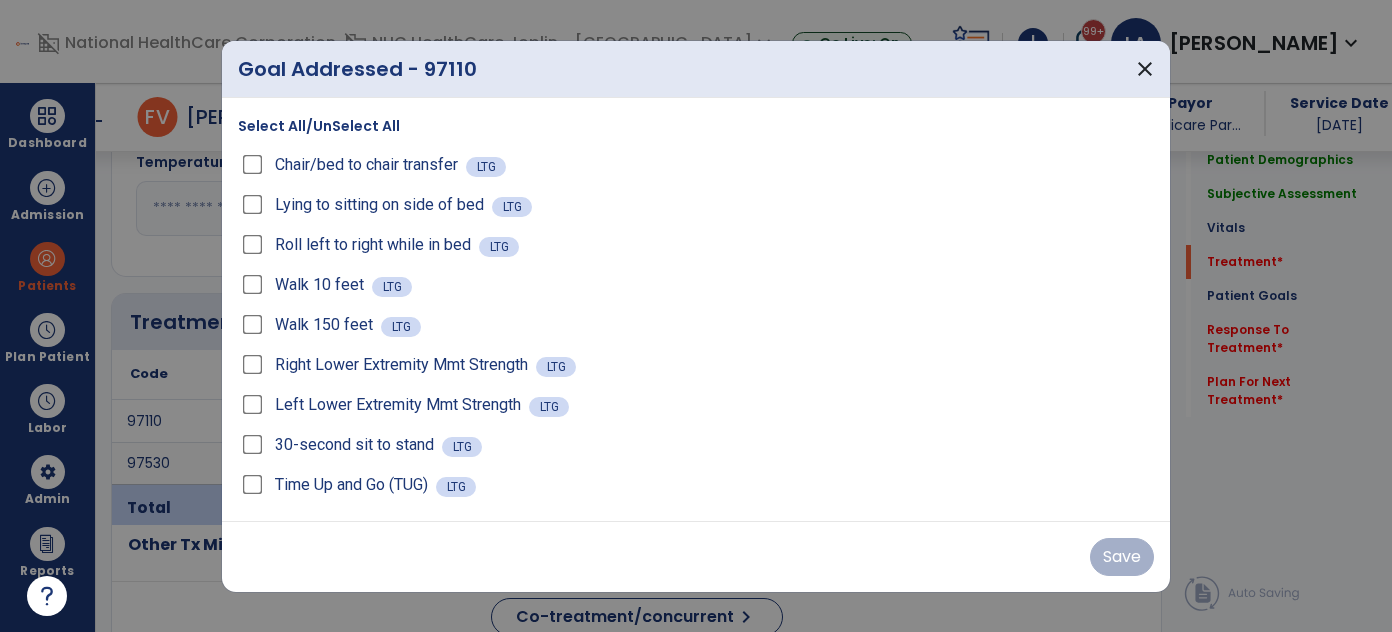 scroll, scrollTop: 1000, scrollLeft: 0, axis: vertical 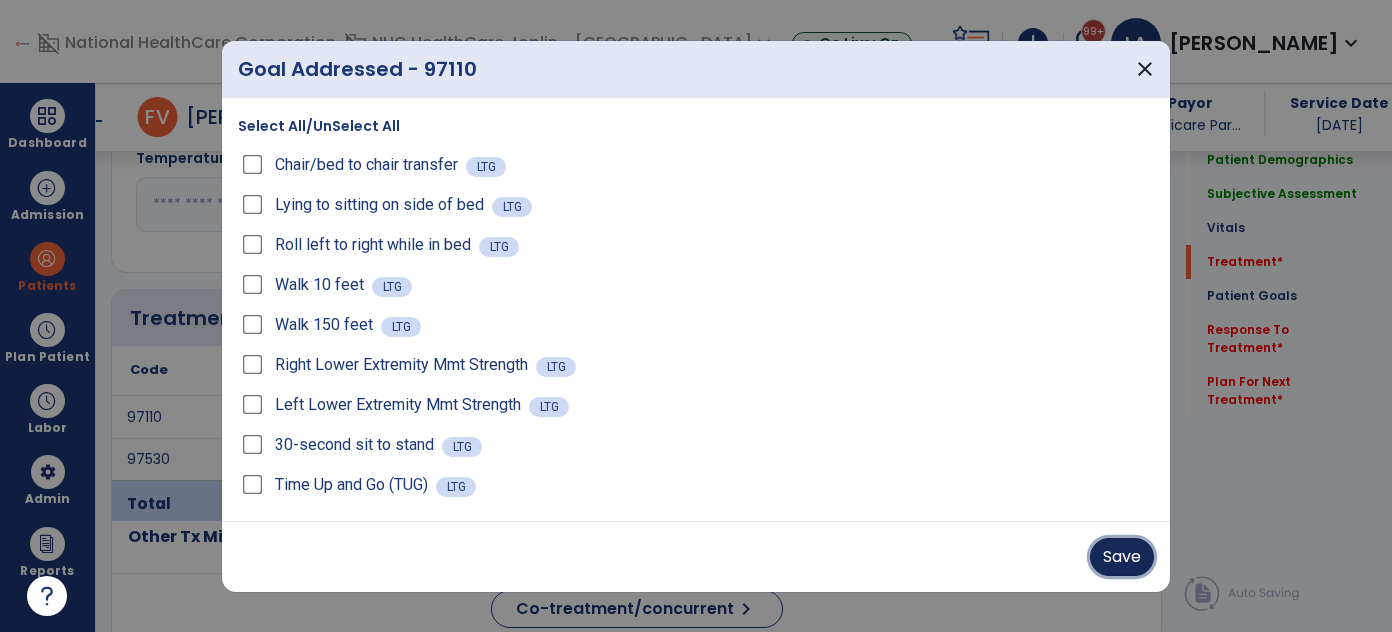 click on "Save" at bounding box center [1122, 557] 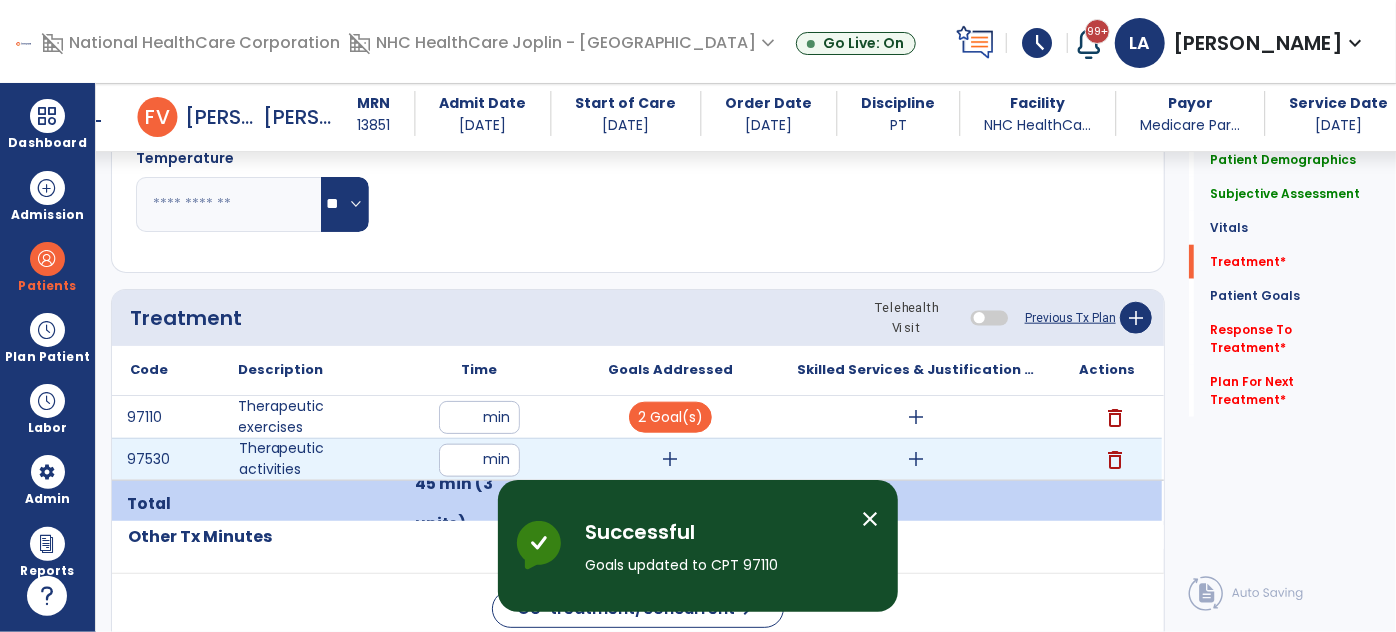 click on "add" at bounding box center (671, 459) 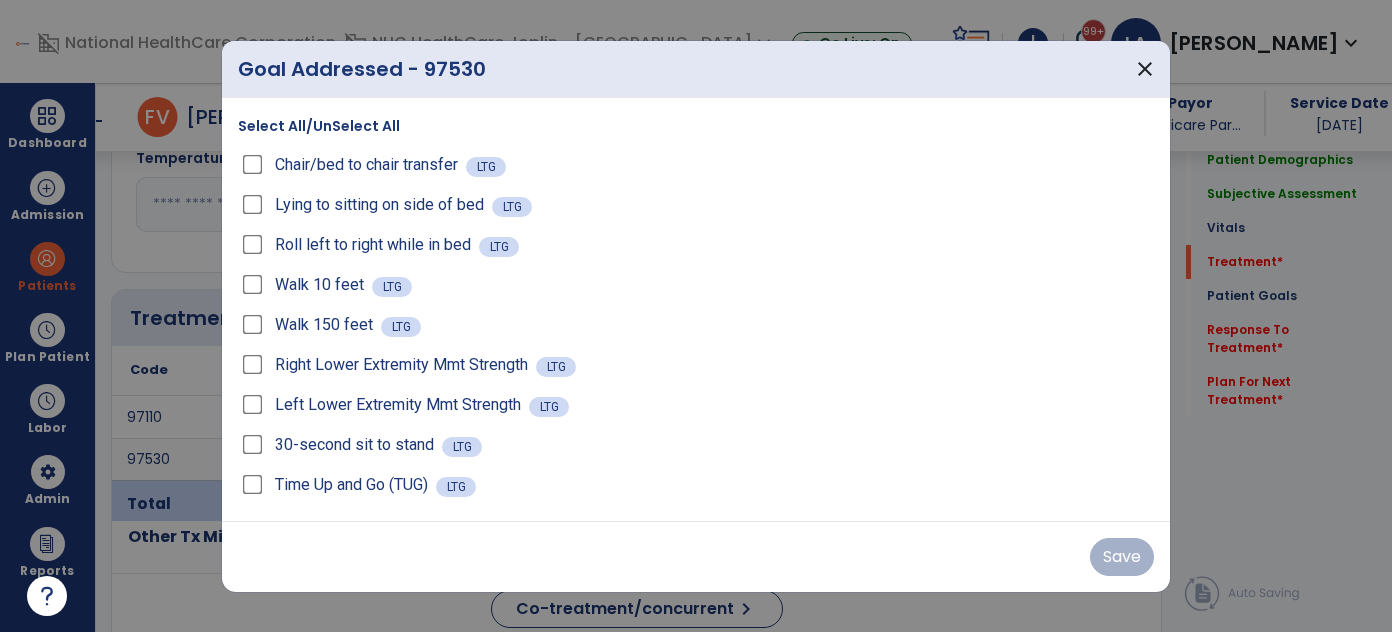 scroll, scrollTop: 1000, scrollLeft: 0, axis: vertical 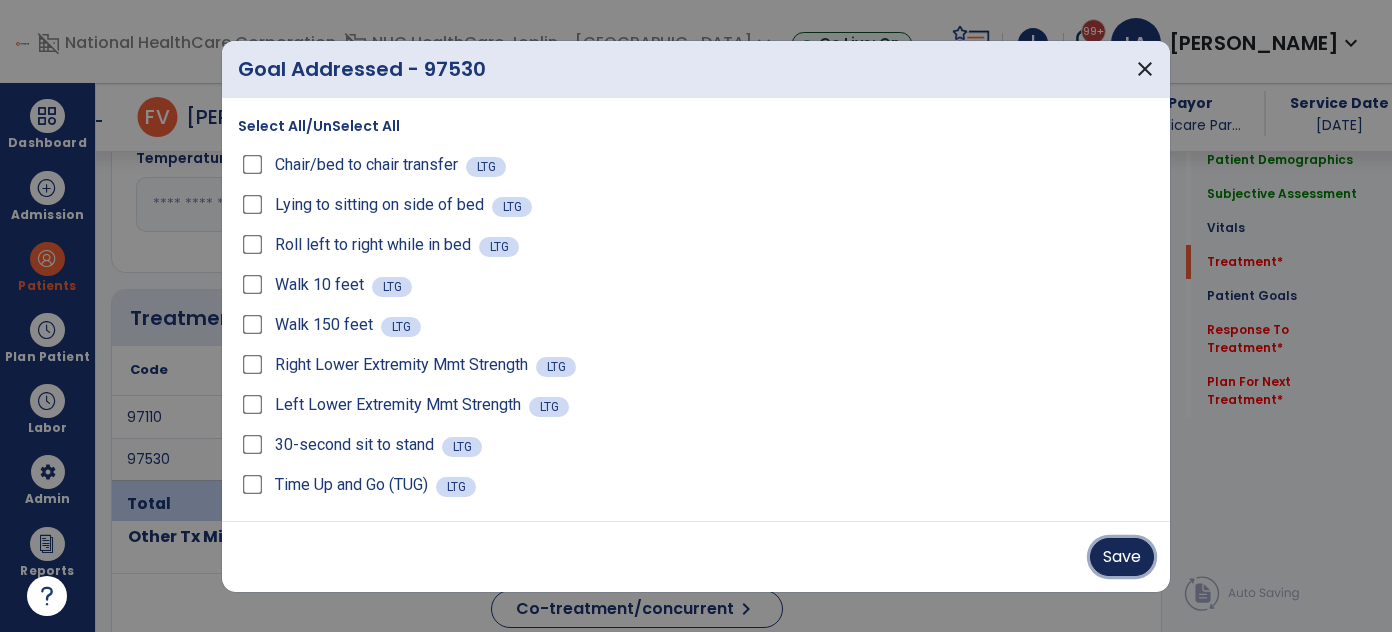 click on "Save" at bounding box center (1122, 557) 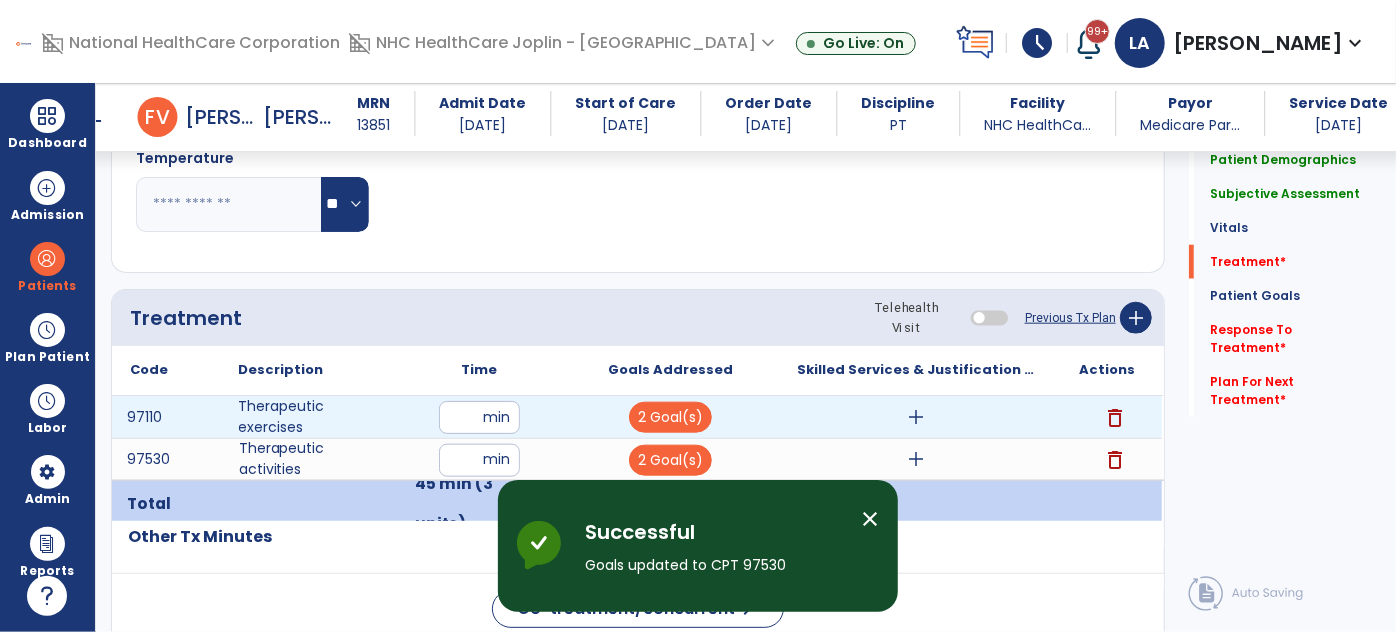click on "add" at bounding box center (916, 417) 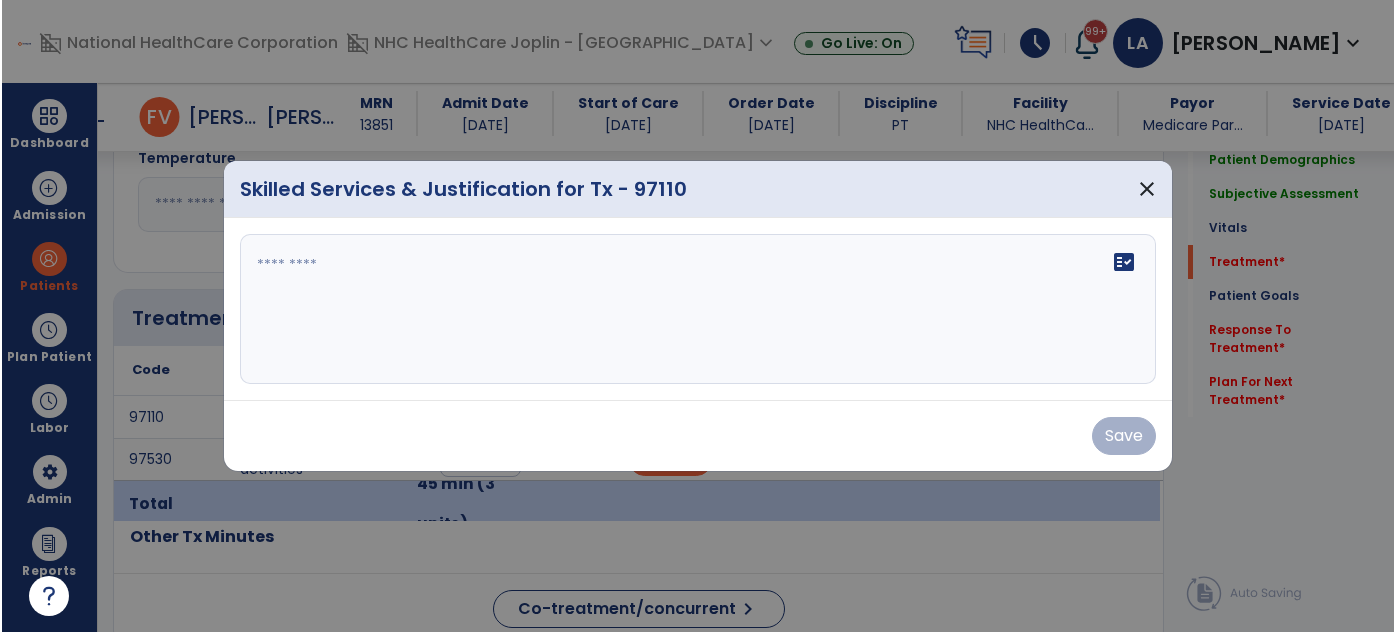 scroll, scrollTop: 1000, scrollLeft: 0, axis: vertical 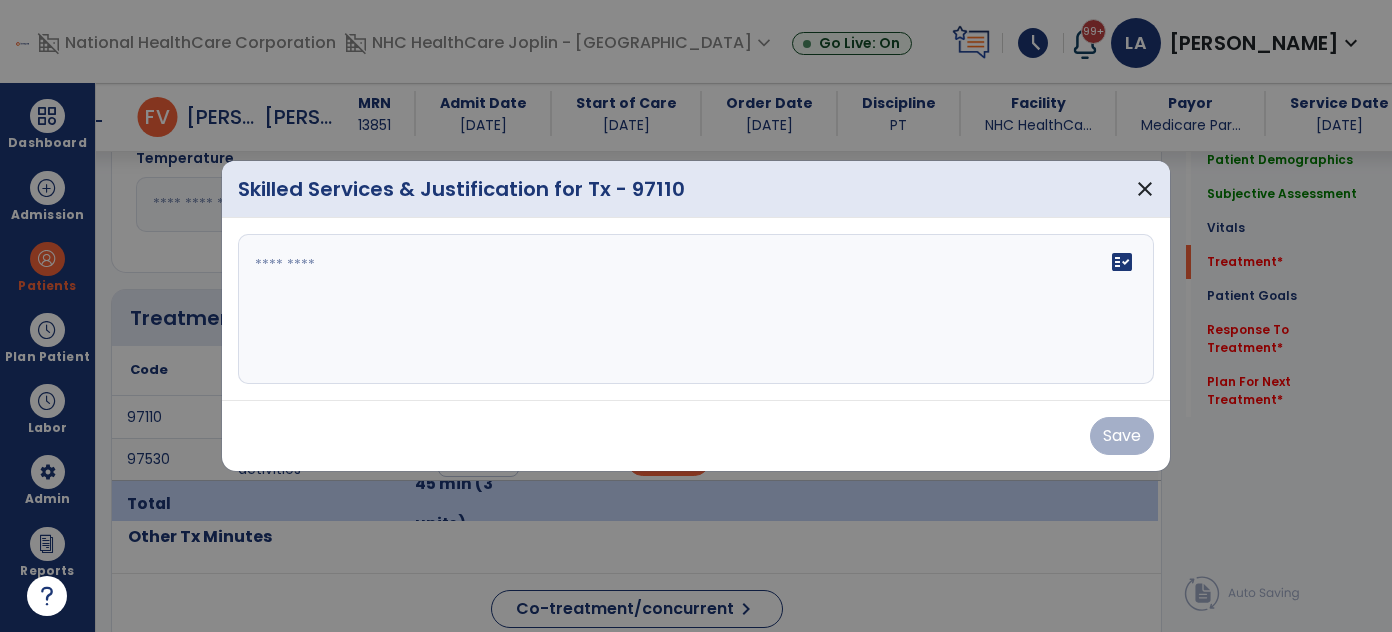 click at bounding box center (696, 309) 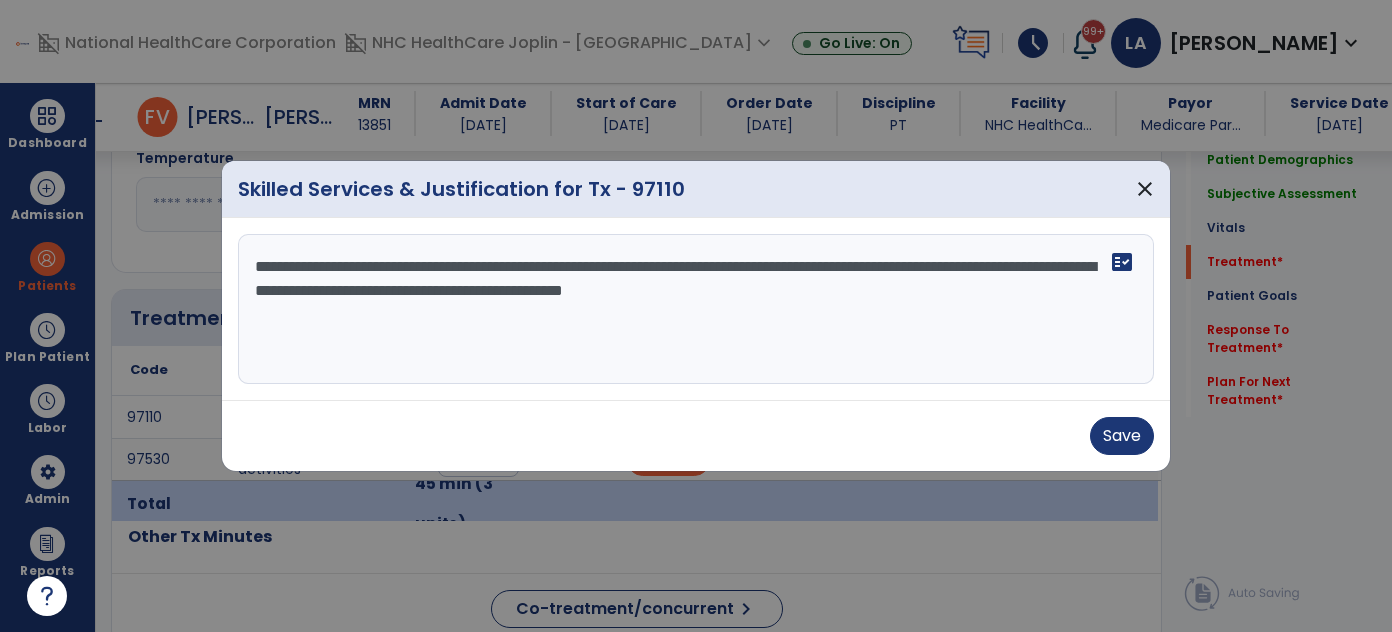 click on "**********" at bounding box center [696, 309] 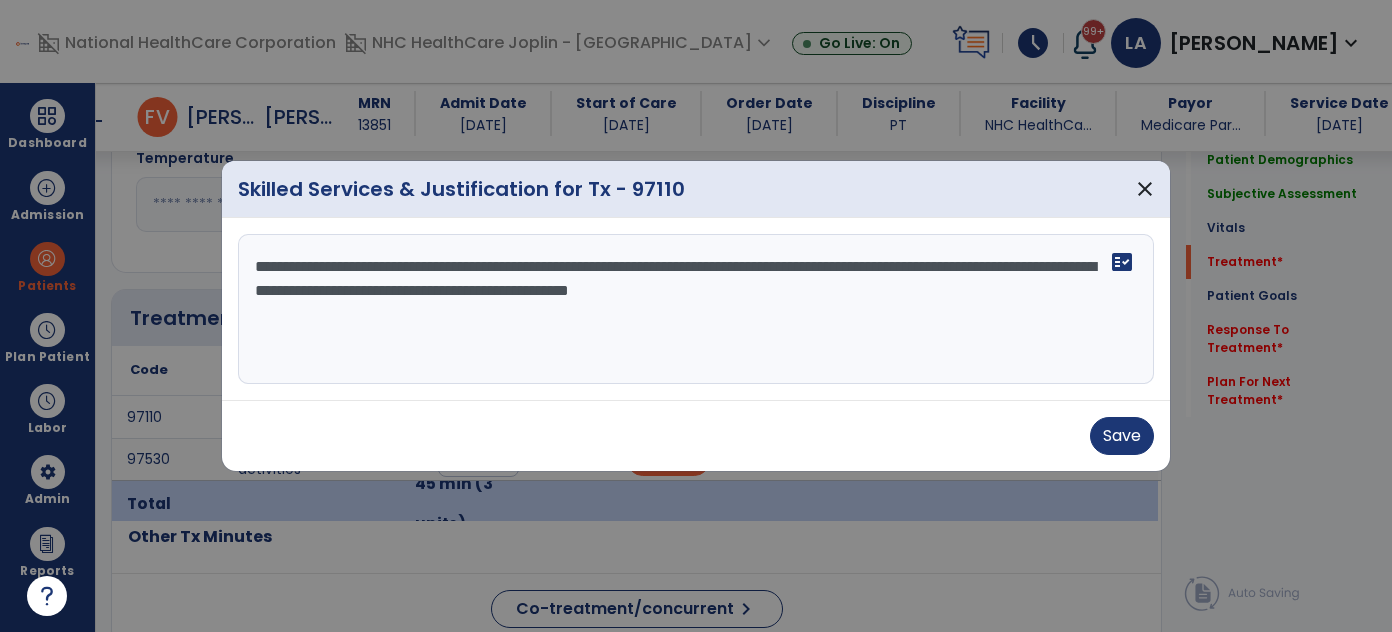 click on "**********" at bounding box center (696, 309) 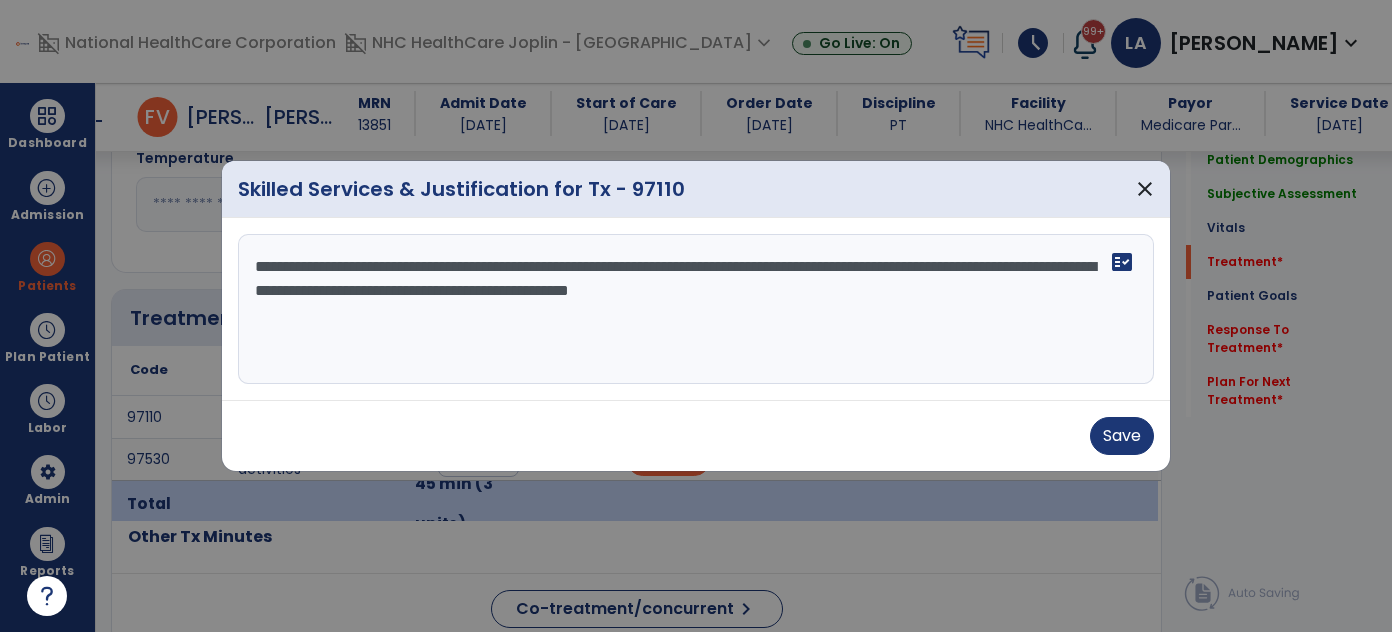 click on "**********" at bounding box center (696, 309) 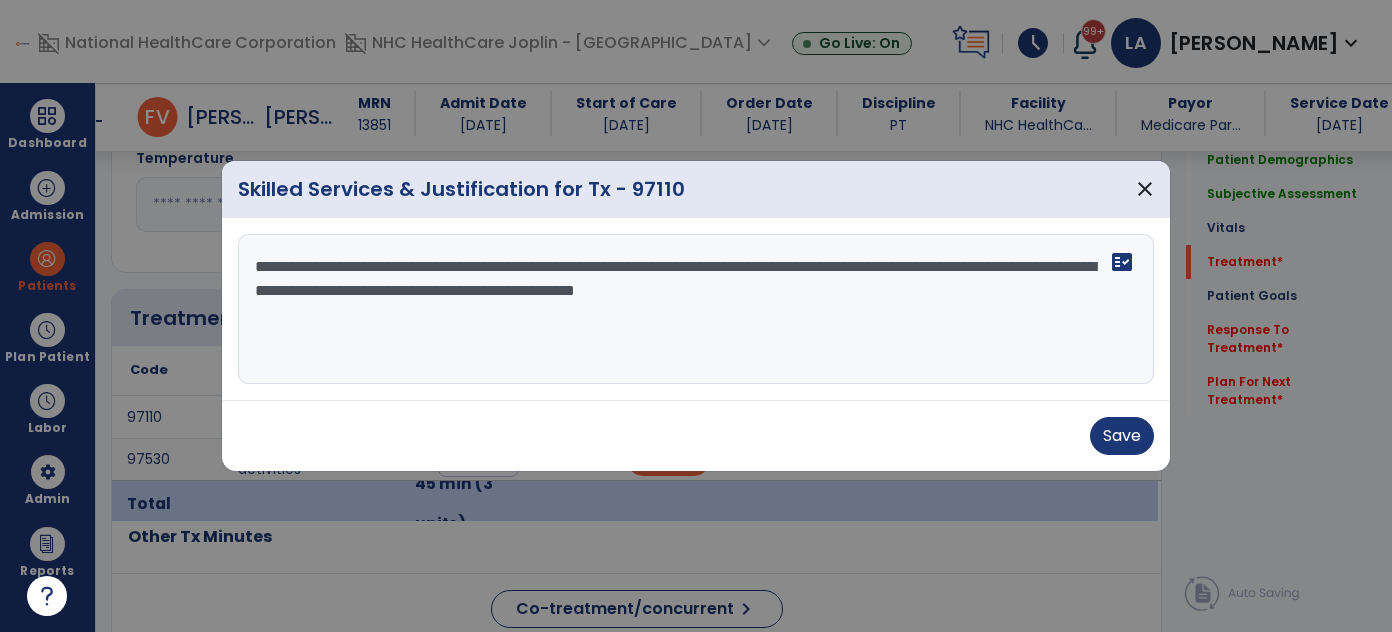 click on "**********" at bounding box center [696, 309] 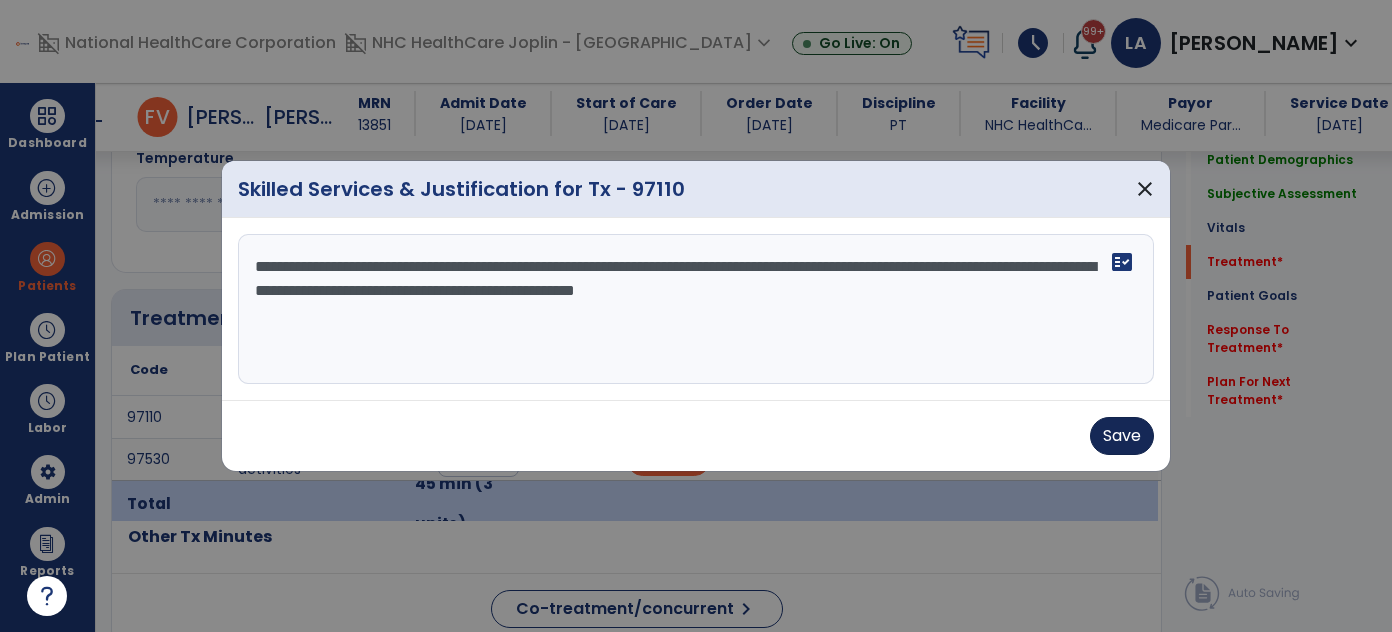 type on "**********" 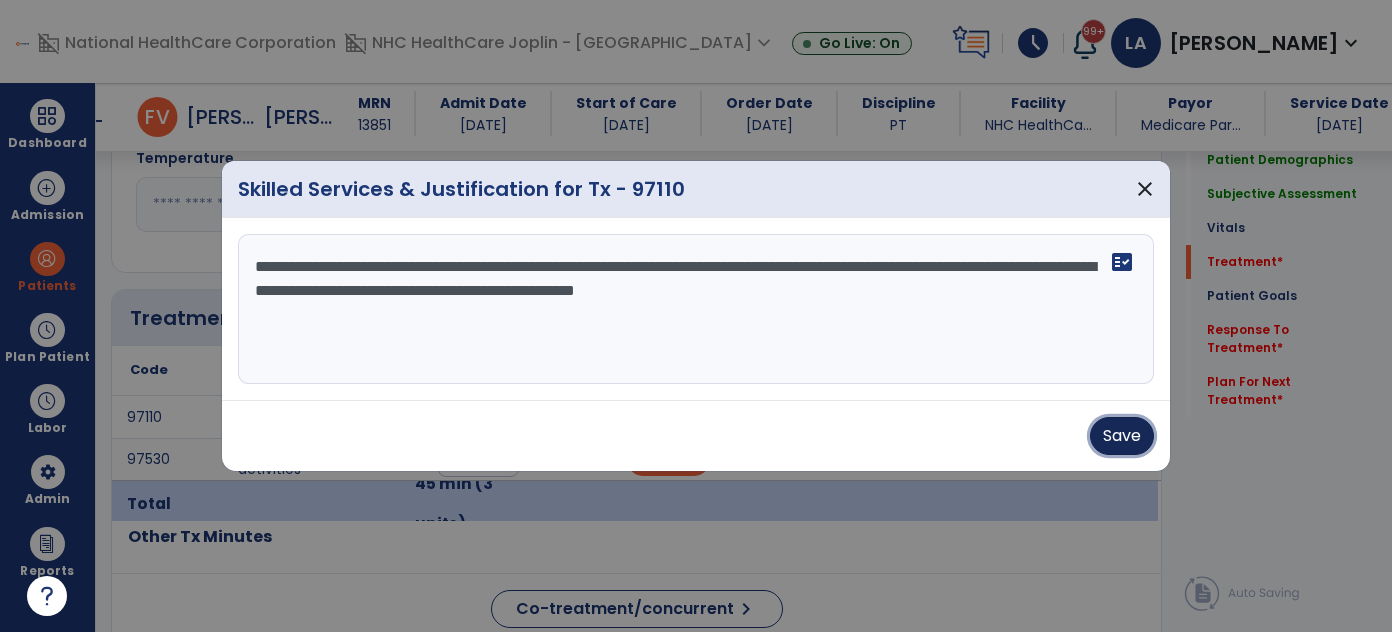 click on "Save" at bounding box center (1122, 436) 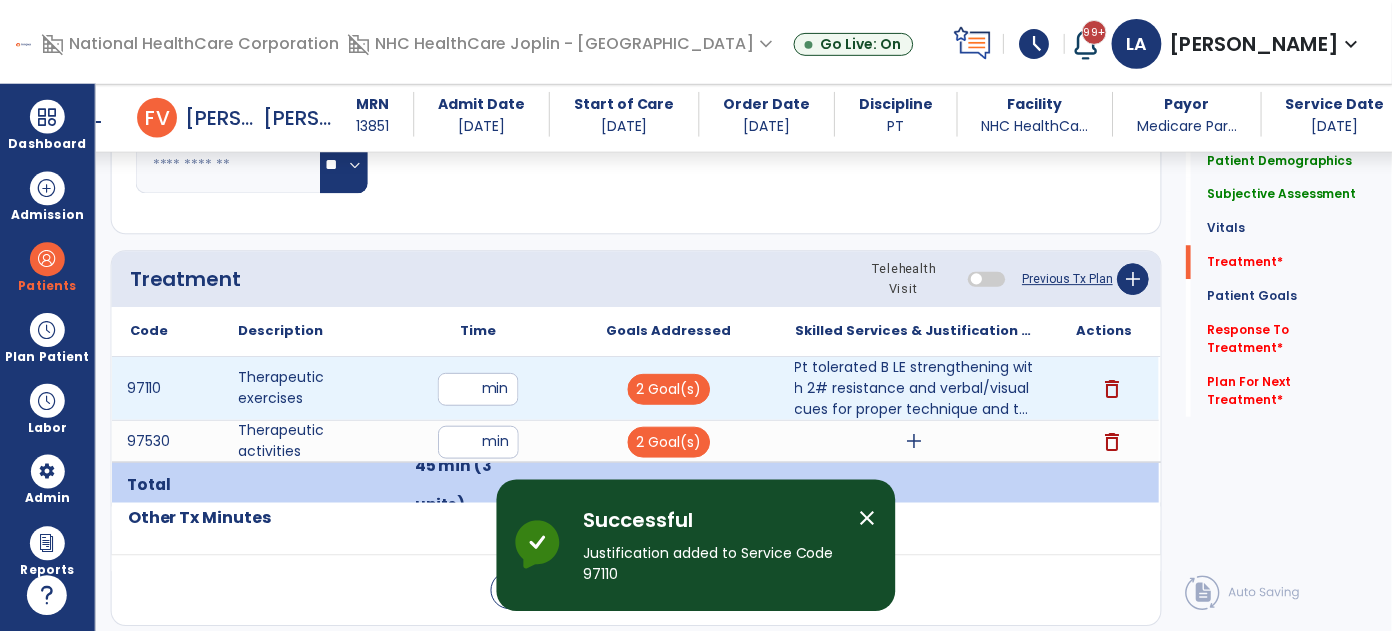 scroll, scrollTop: 1090, scrollLeft: 0, axis: vertical 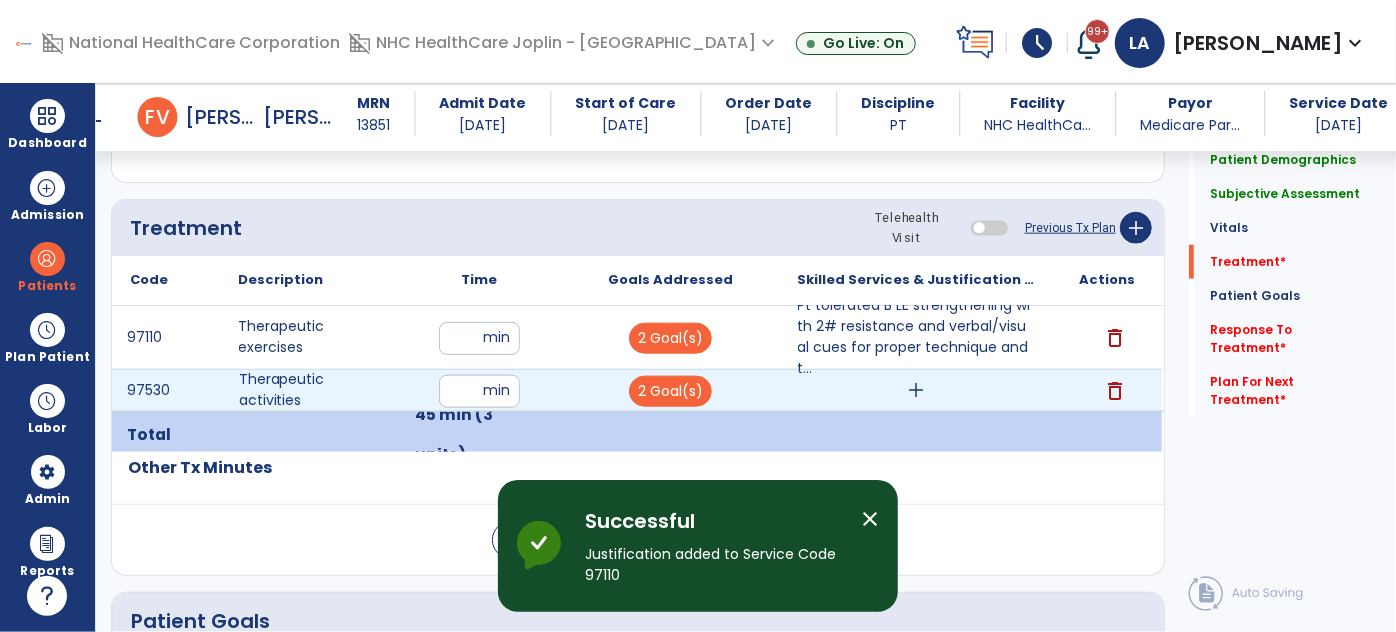 click on "add" at bounding box center (916, 390) 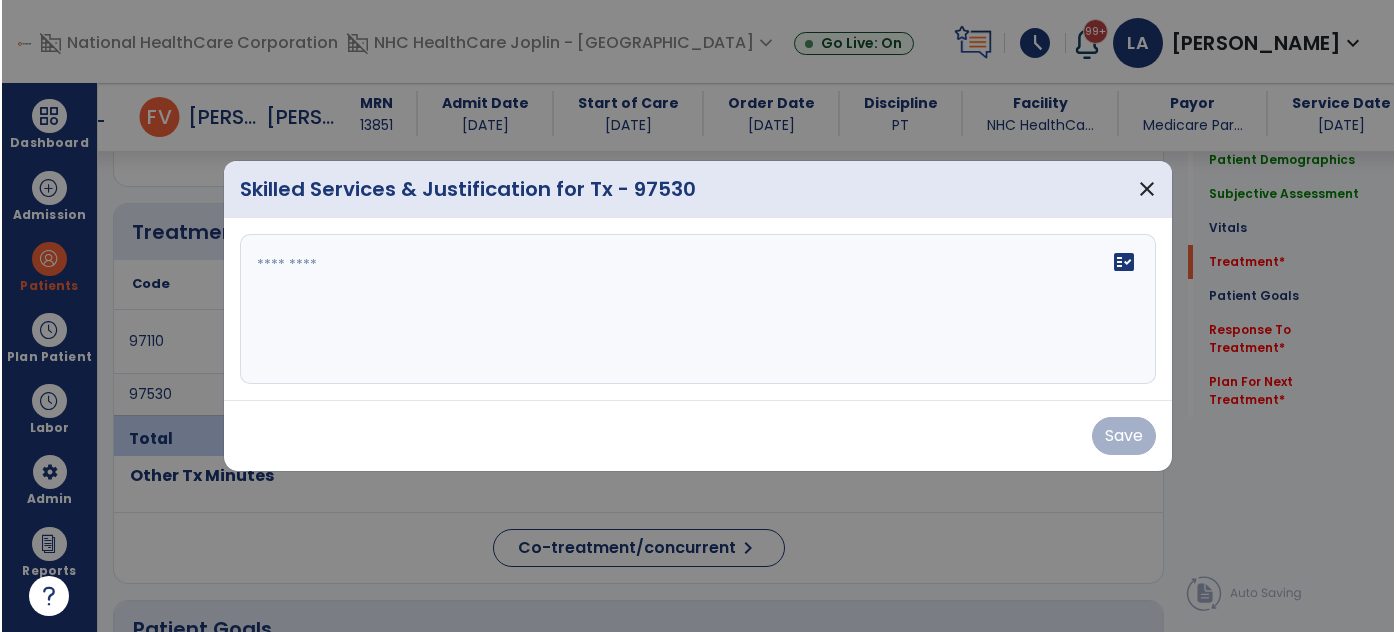 scroll, scrollTop: 1090, scrollLeft: 0, axis: vertical 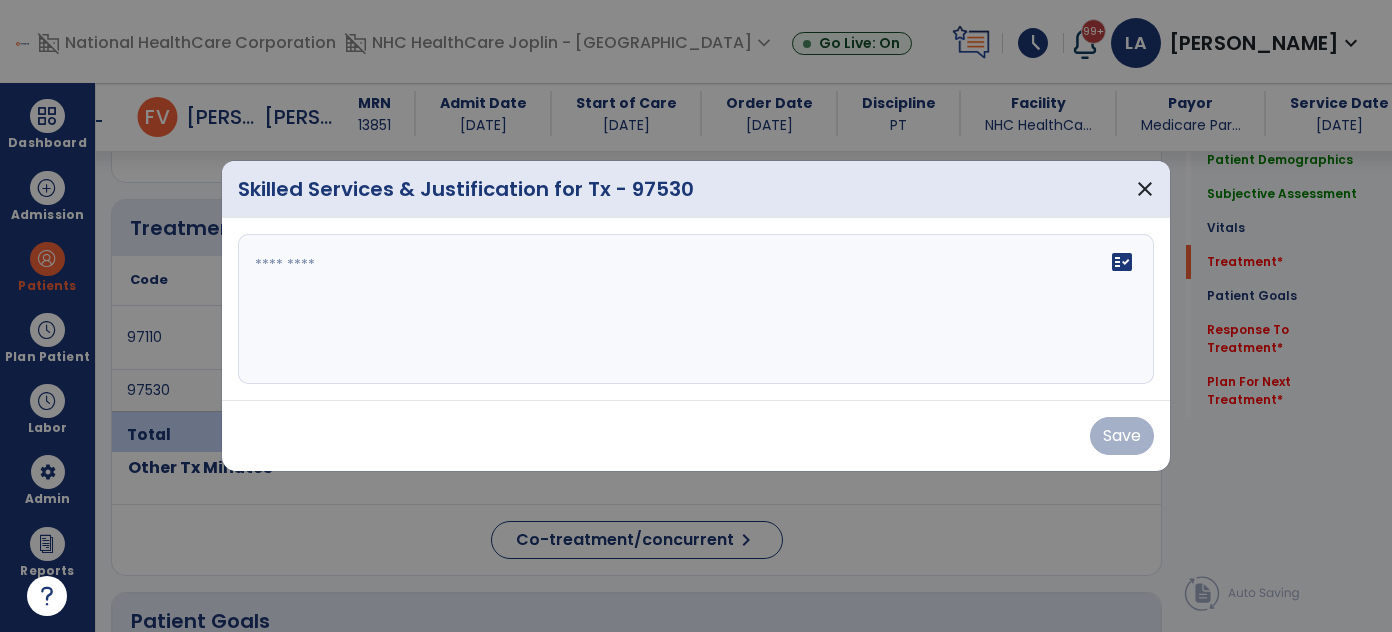 click at bounding box center (696, 309) 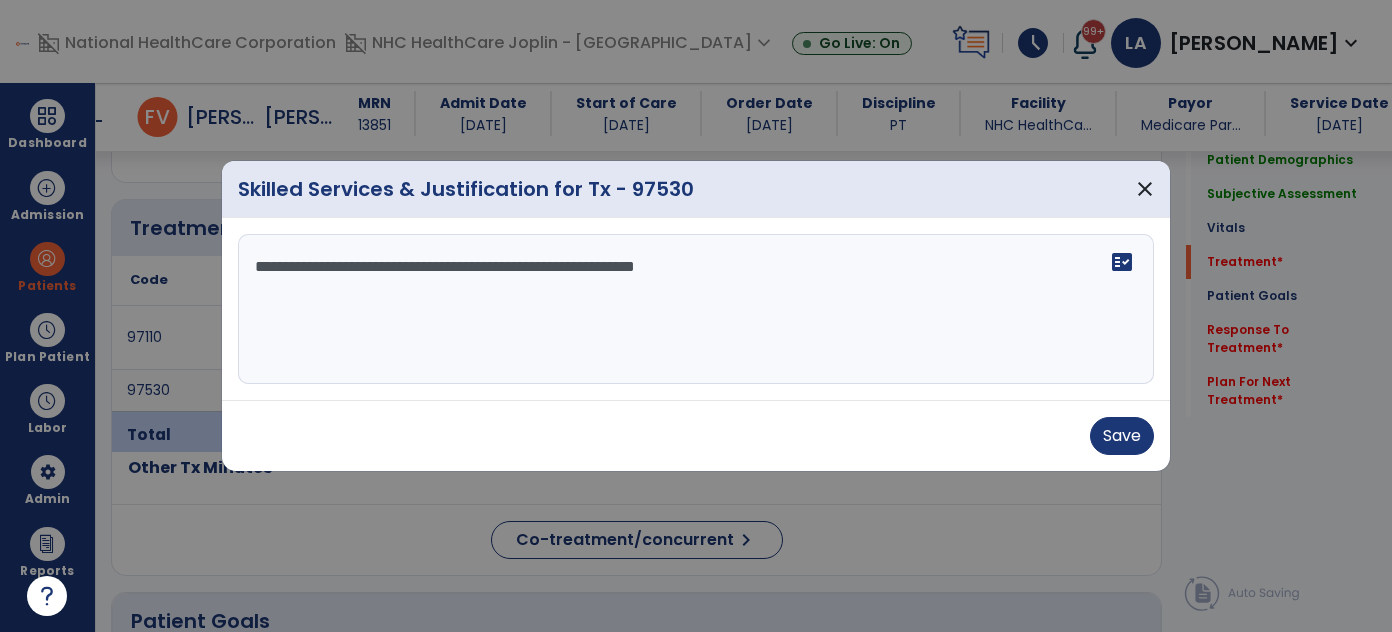 click on "**********" at bounding box center [696, 309] 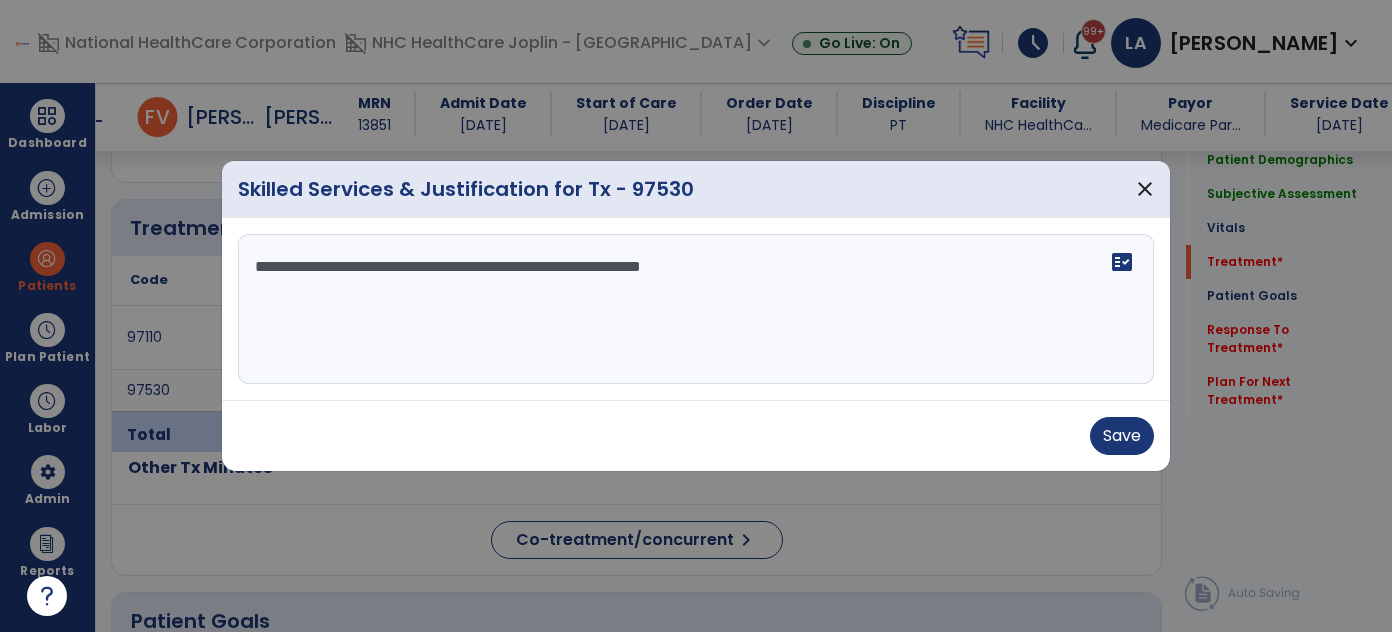 click on "**********" at bounding box center (696, 309) 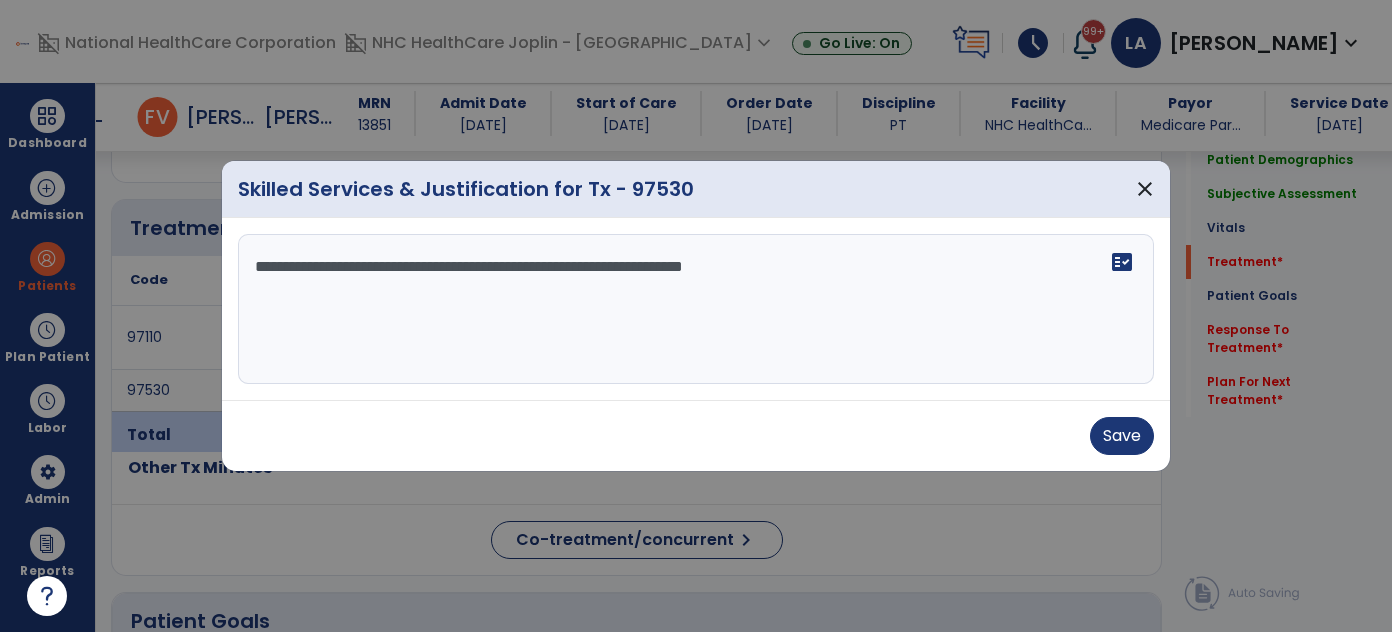 click on "**********" at bounding box center [696, 309] 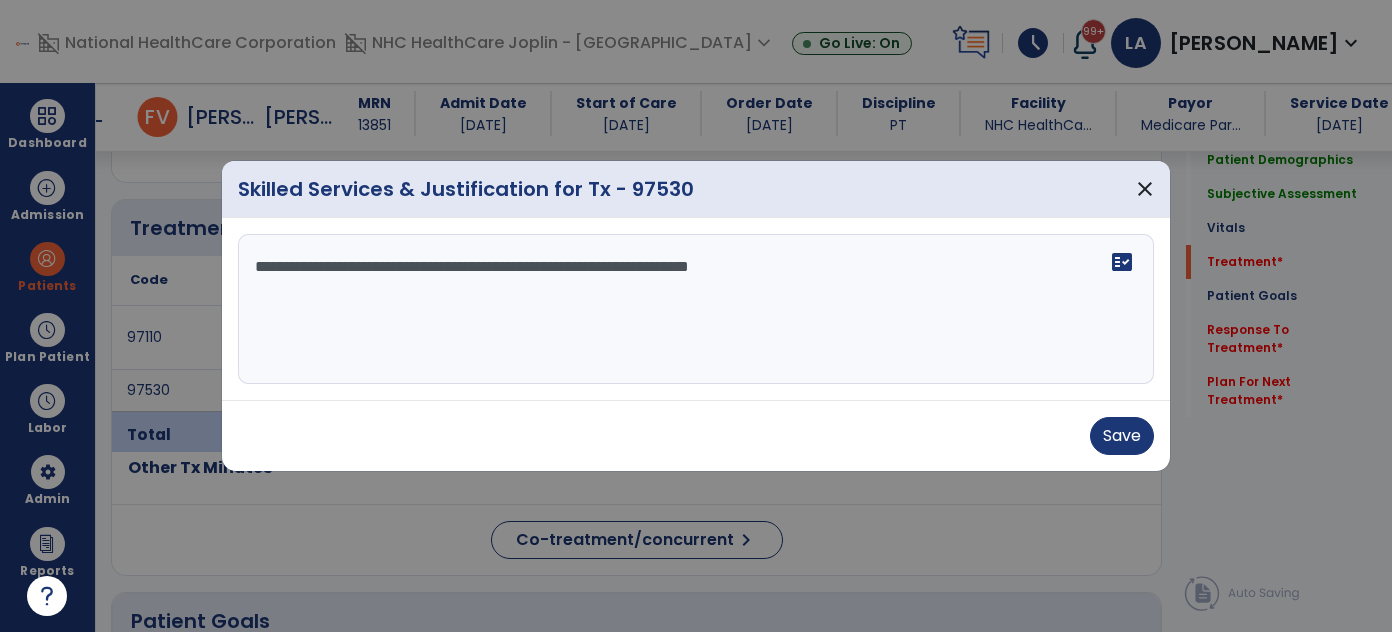 click on "**********" at bounding box center (696, 309) 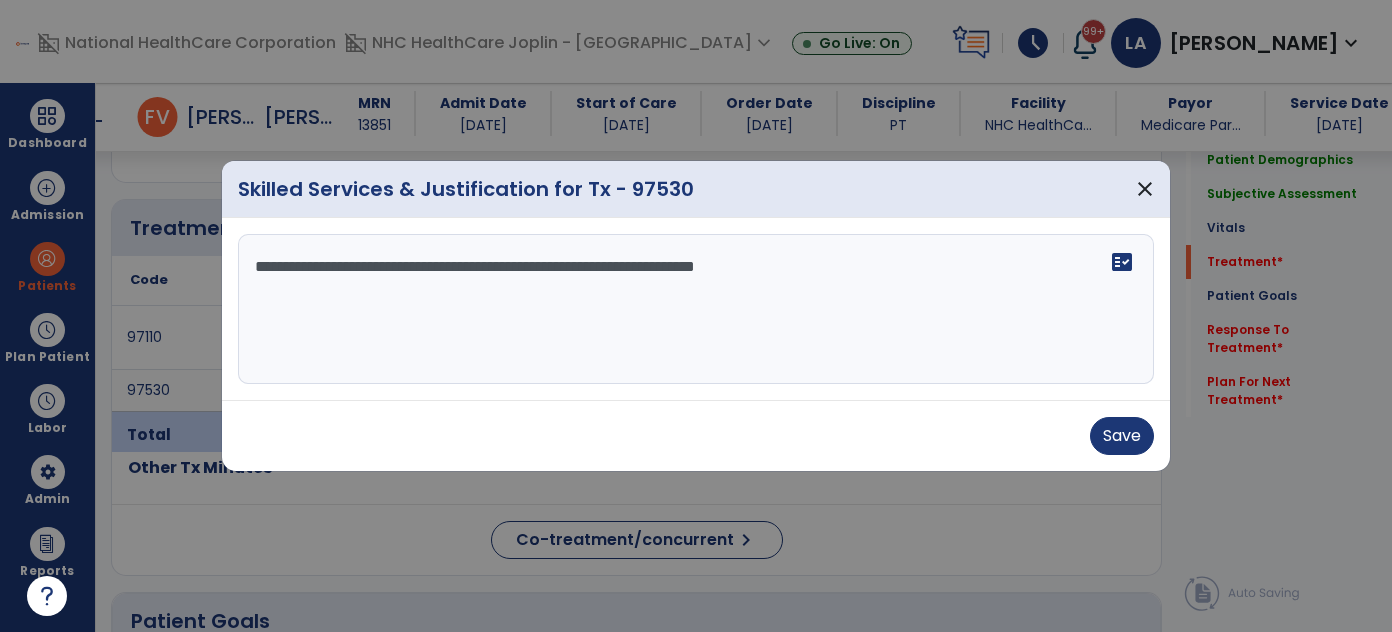 click on "**********" at bounding box center [696, 309] 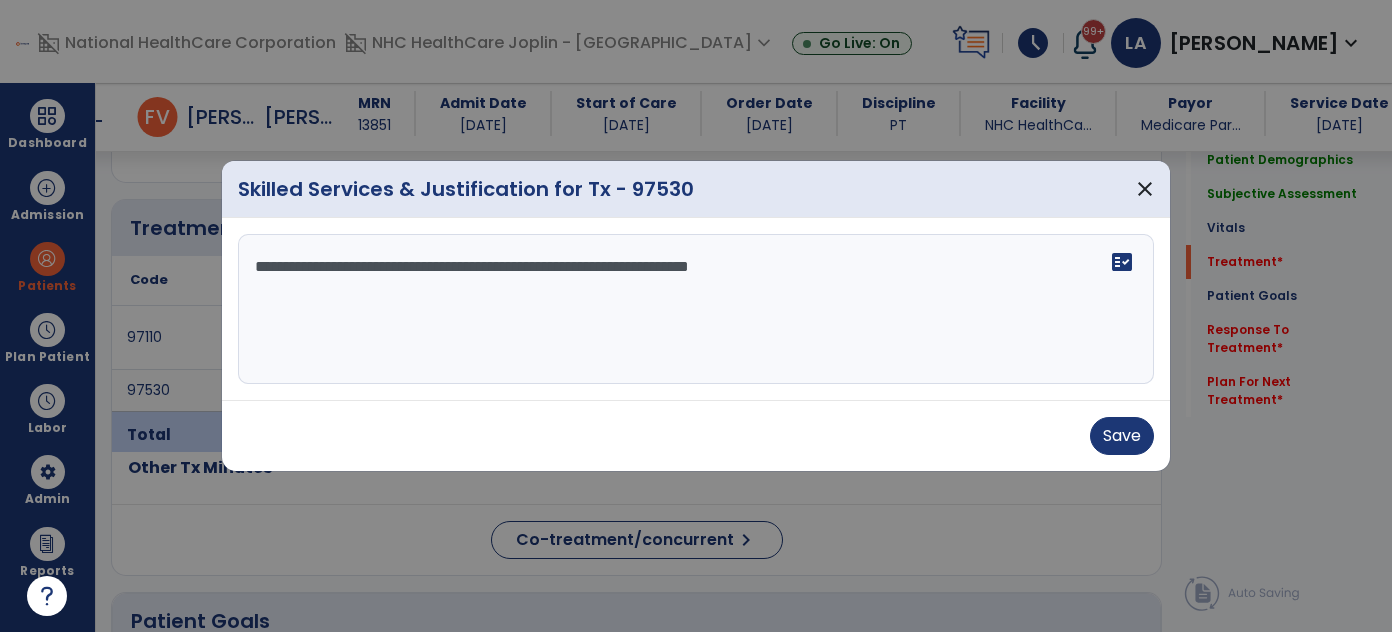 click on "**********" at bounding box center [696, 309] 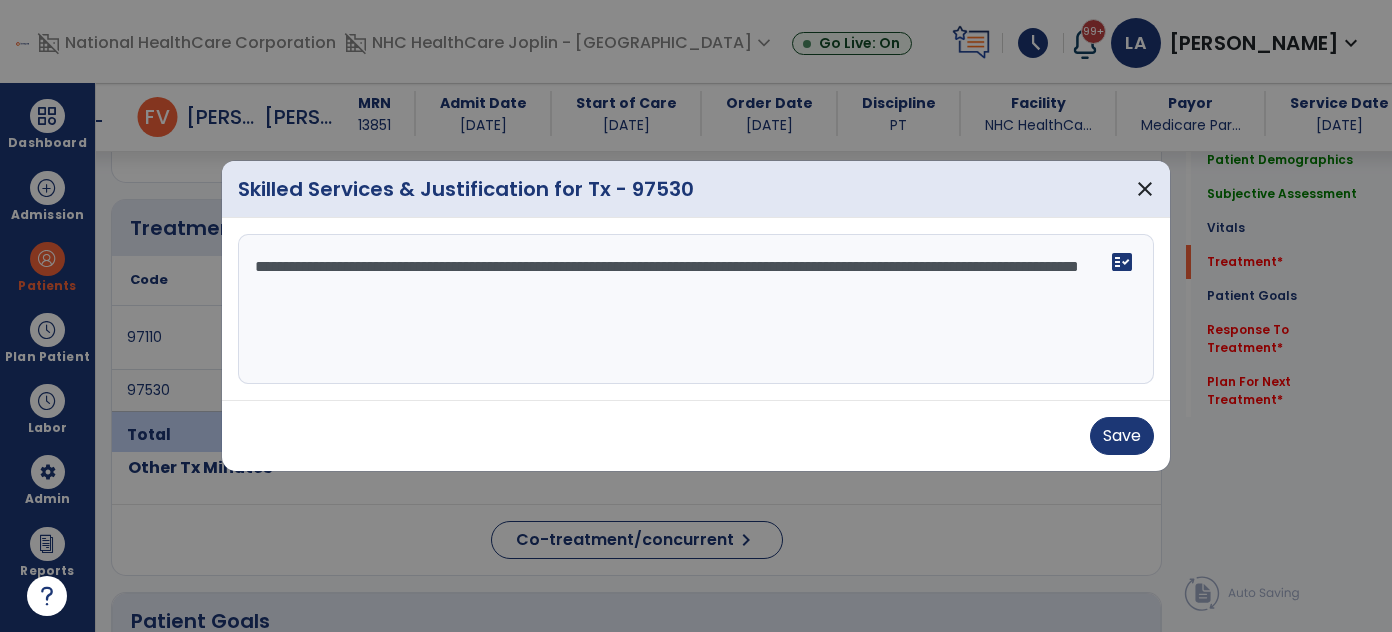 click on "**********" at bounding box center (696, 309) 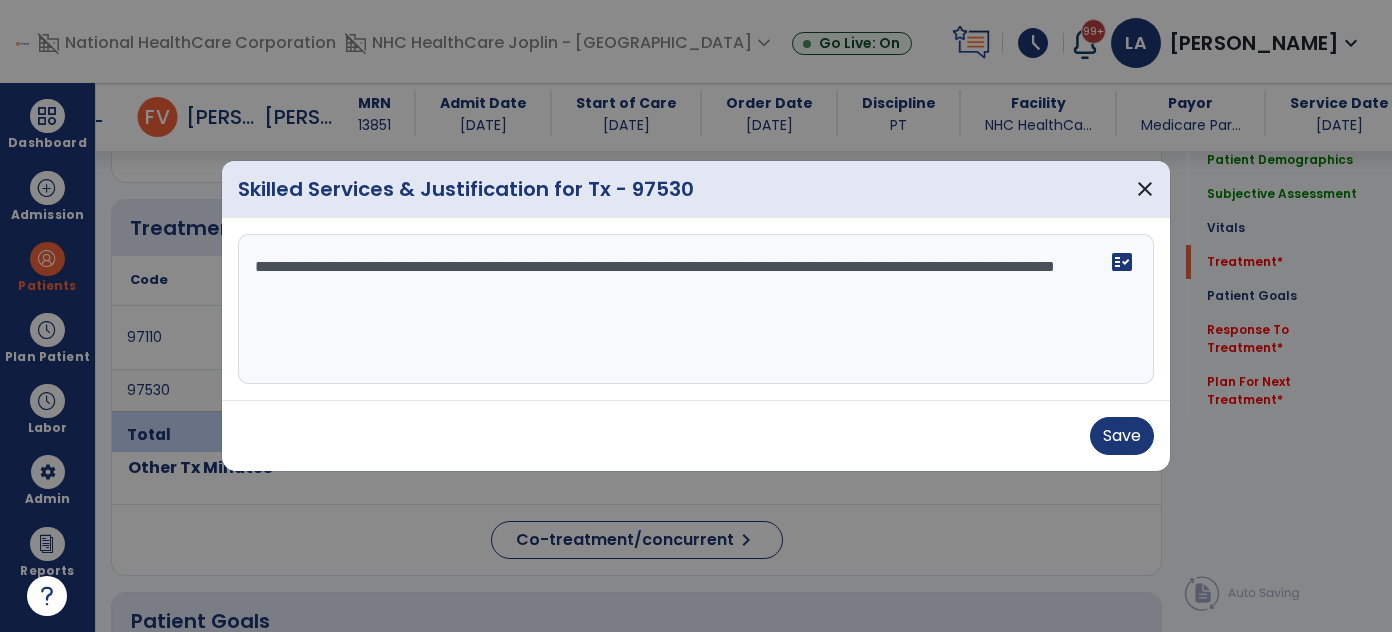 click on "**********" at bounding box center (696, 309) 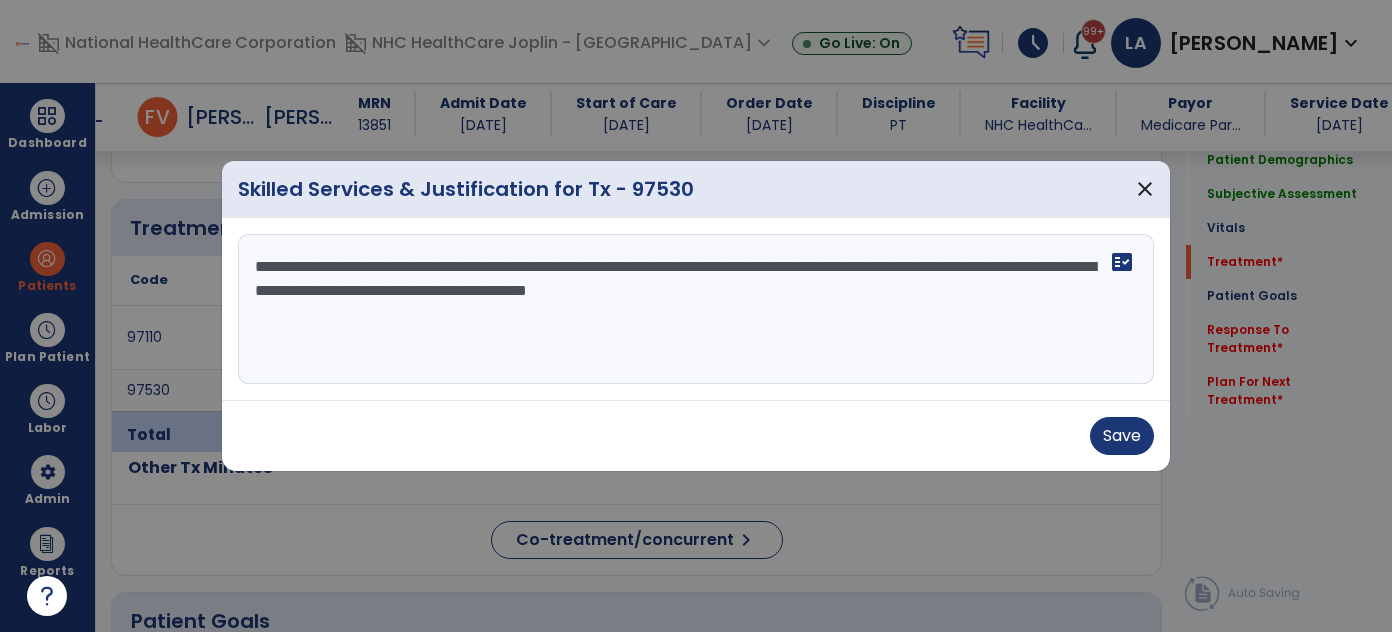 click on "**********" at bounding box center [696, 309] 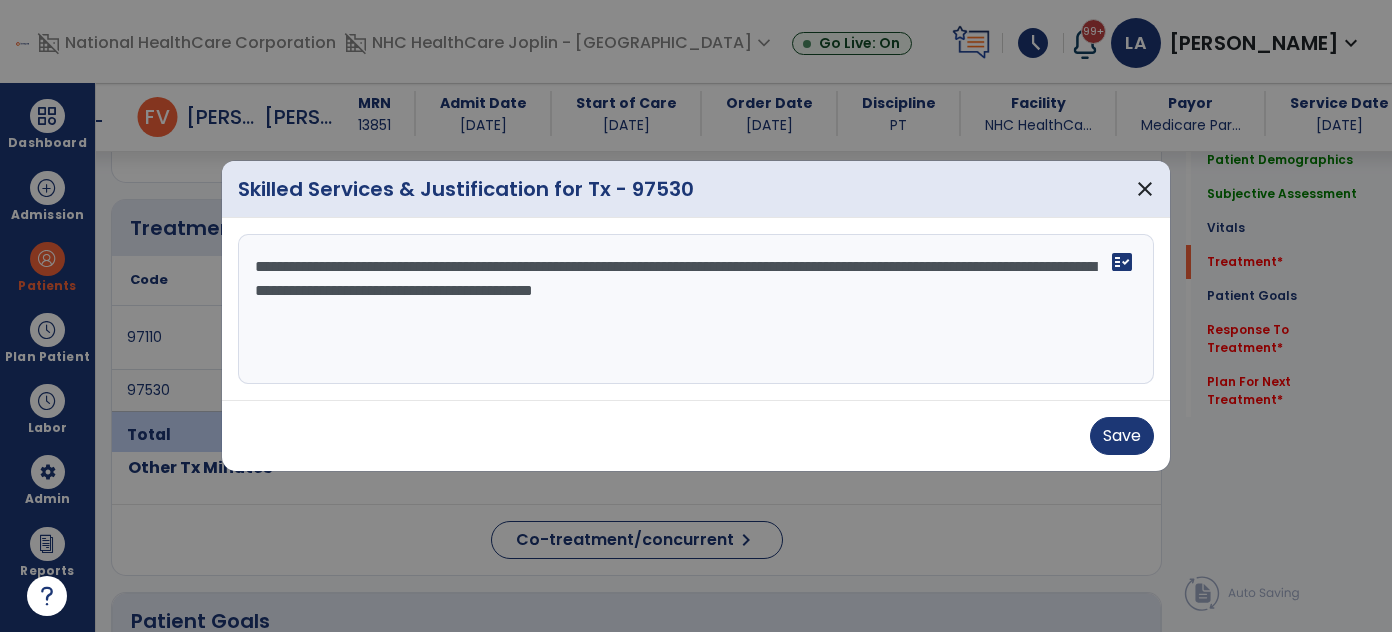 click on "**********" at bounding box center [696, 309] 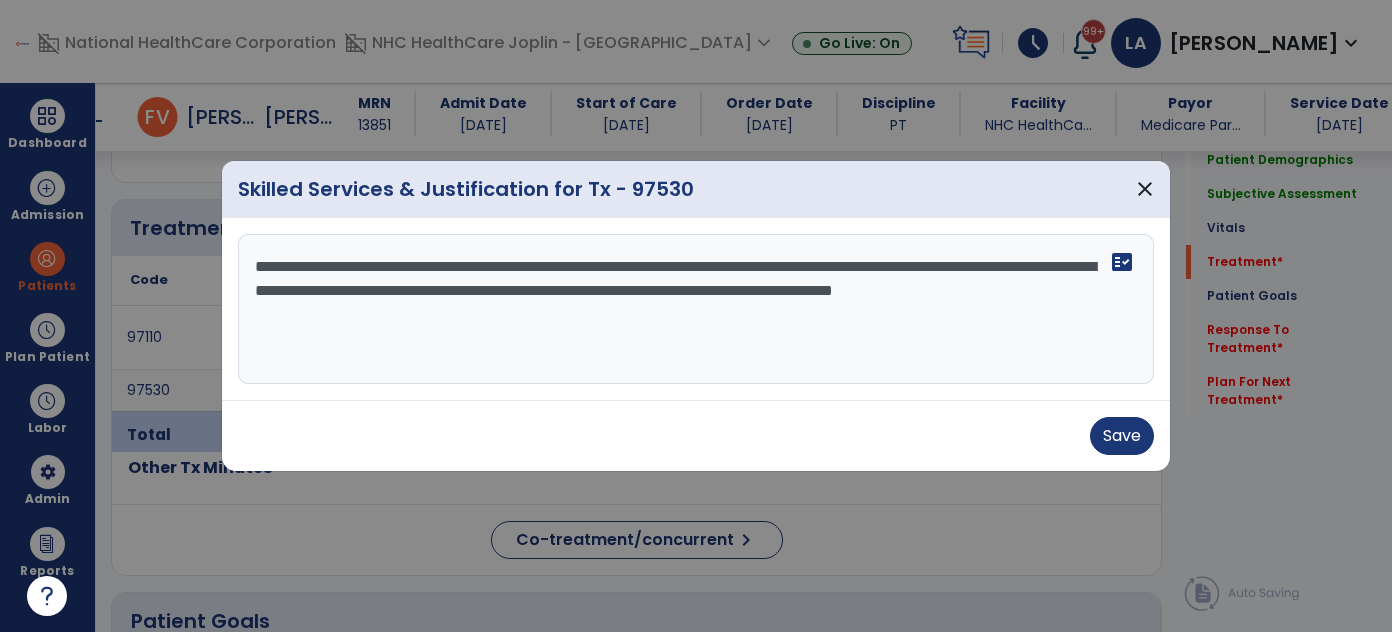 click on "**********" at bounding box center [696, 309] 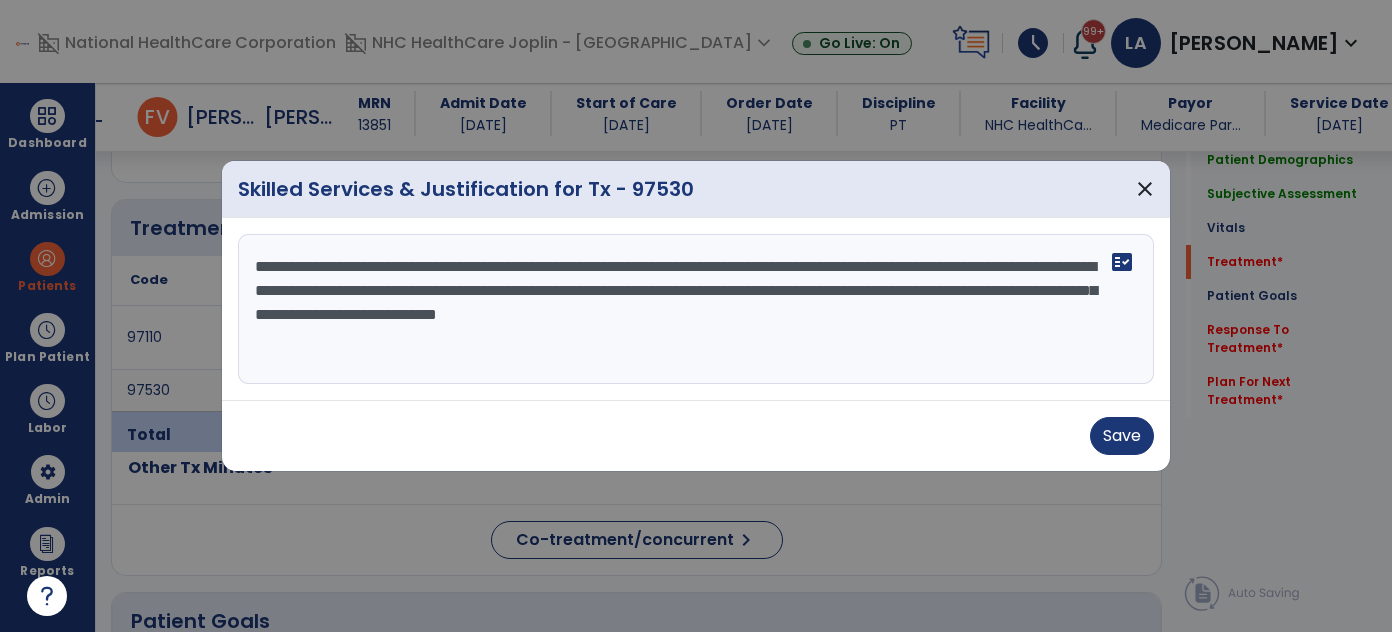 click on "**********" at bounding box center [696, 309] 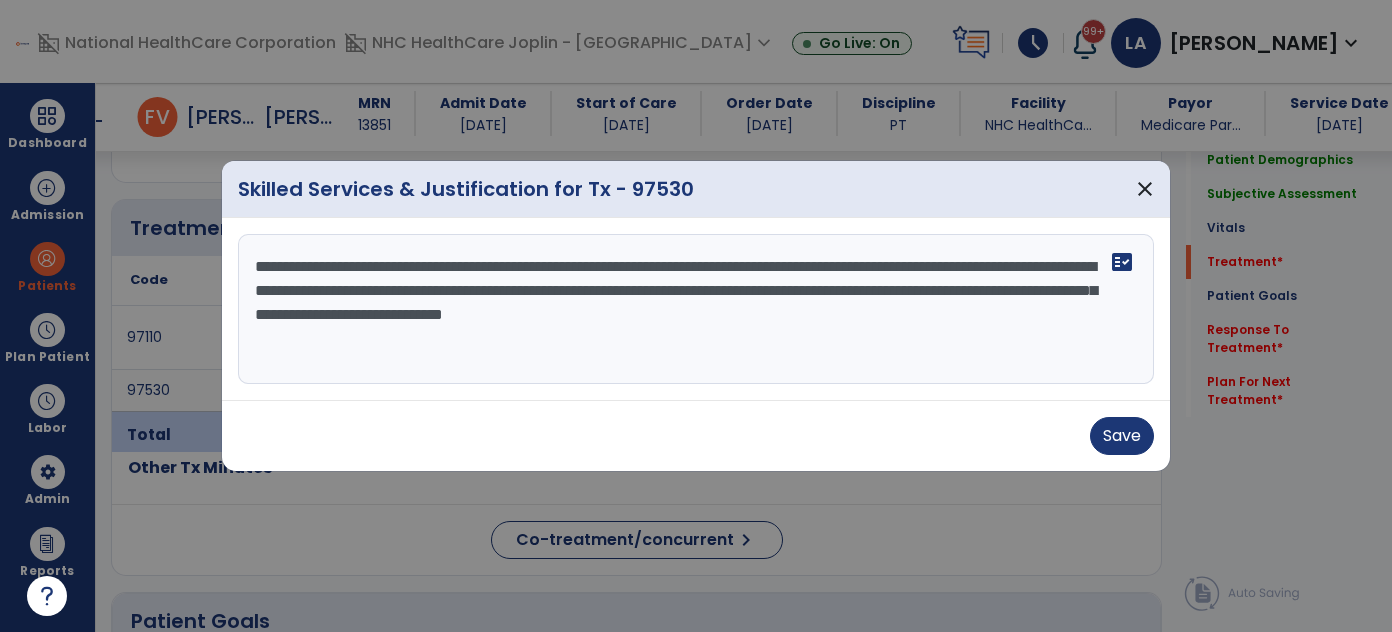 click on "**********" at bounding box center (696, 309) 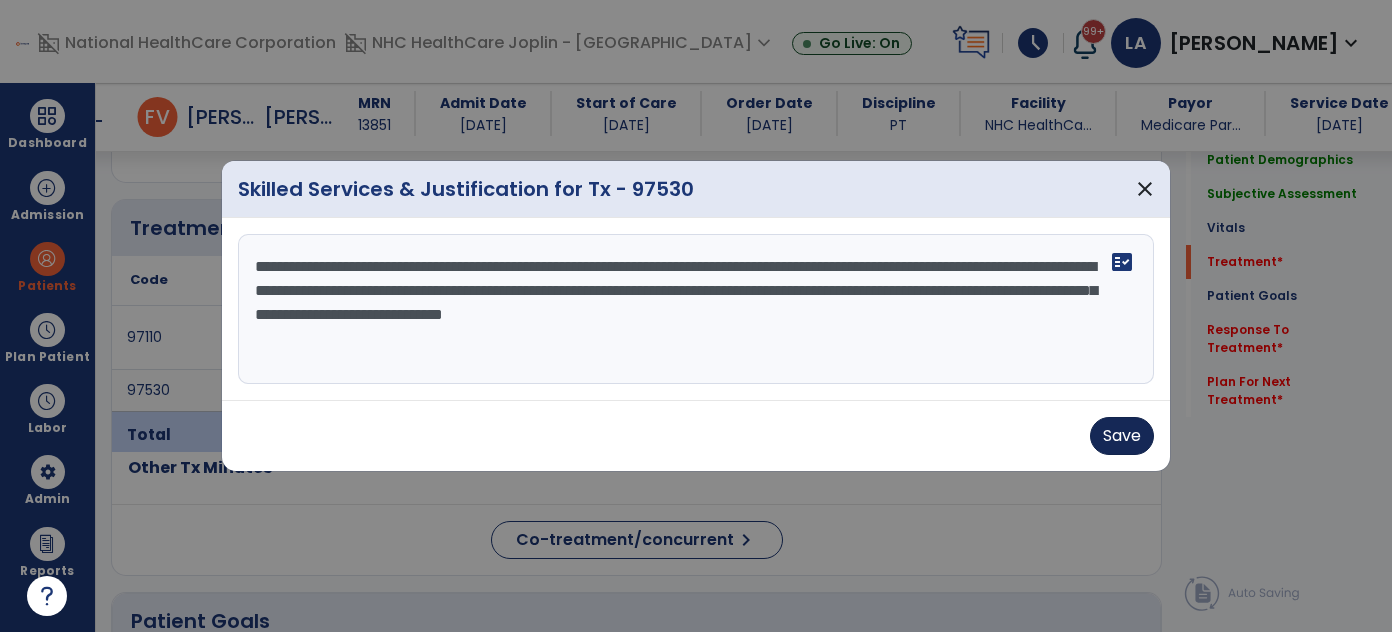 type on "**********" 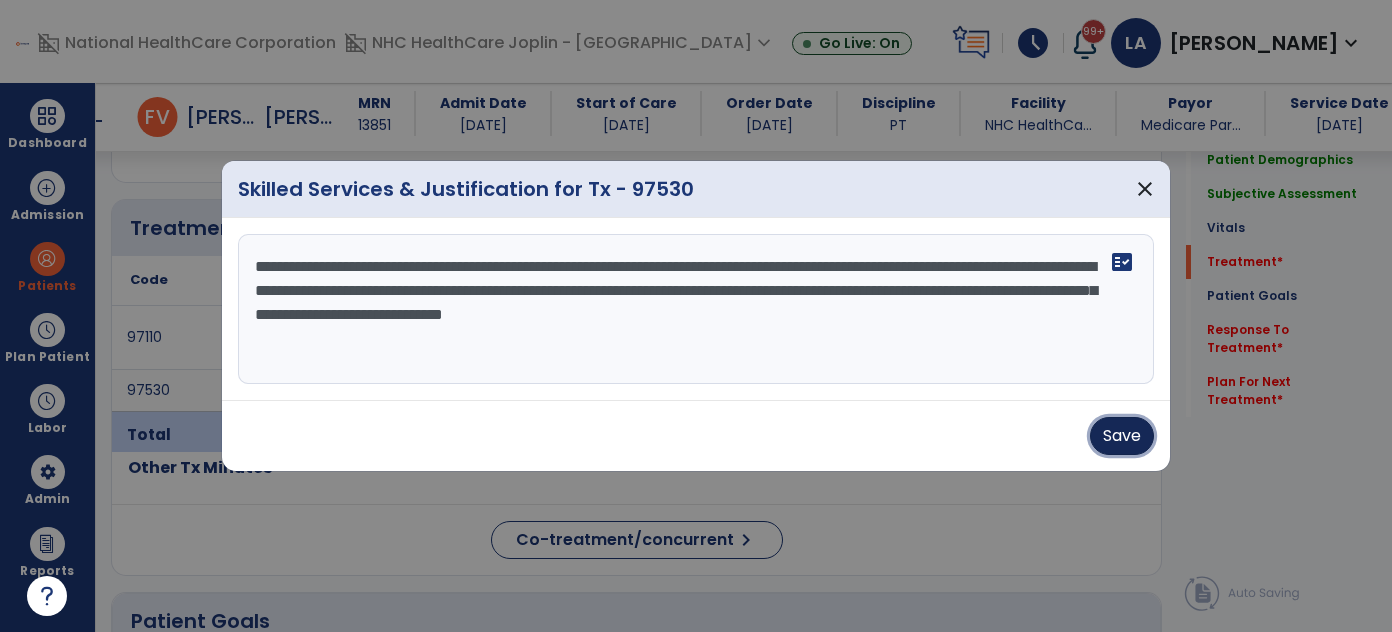click on "Save" at bounding box center [1122, 436] 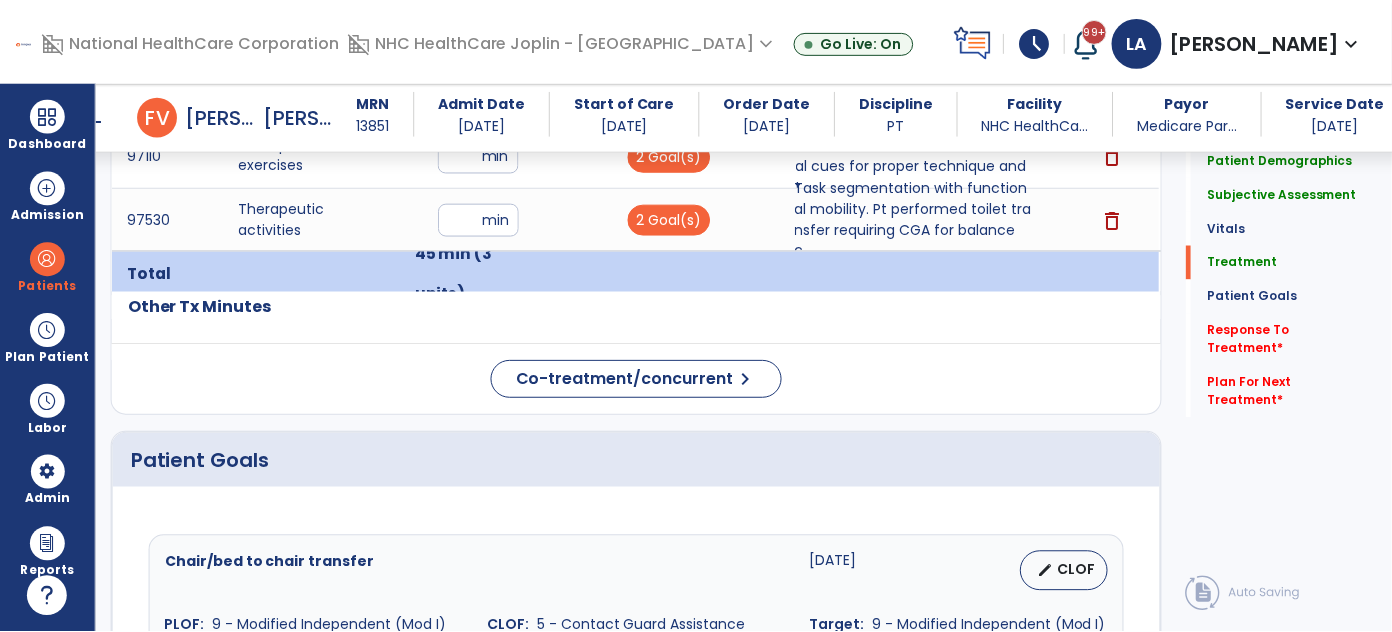 scroll, scrollTop: 1090, scrollLeft: 0, axis: vertical 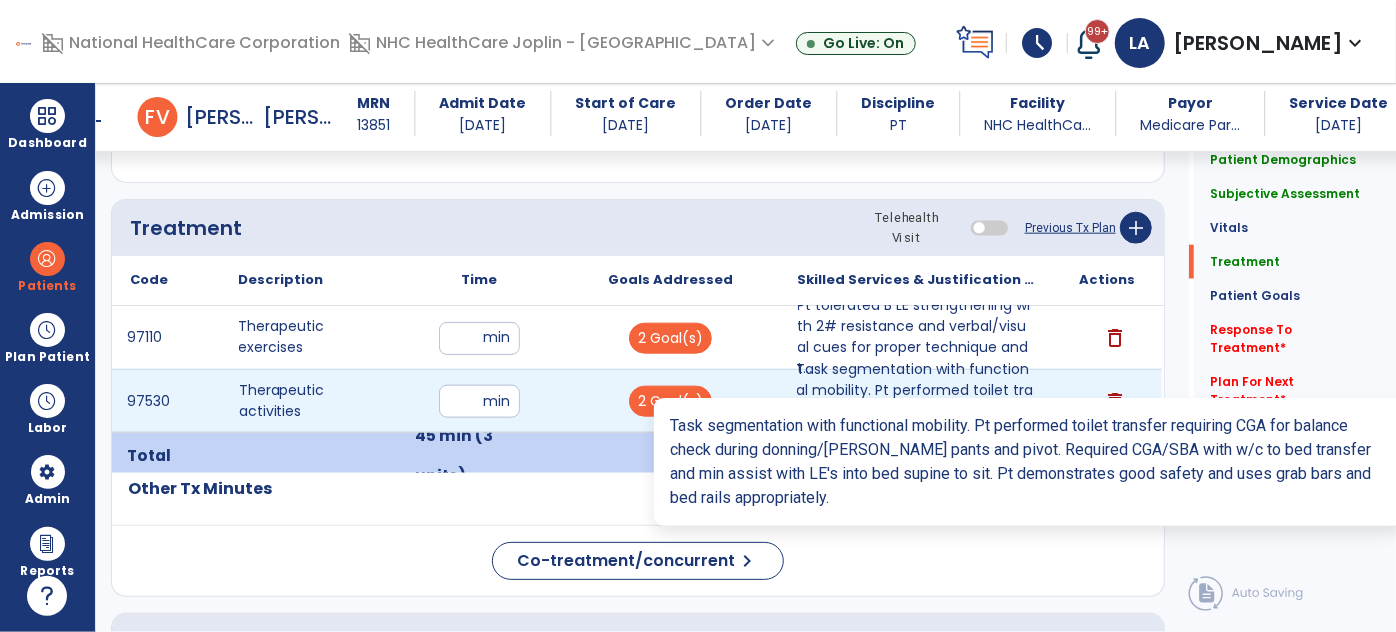 click on "Task segmentation with functional mobility. Pt performed toilet transfer requiring CGA for balance c..." at bounding box center [916, 401] 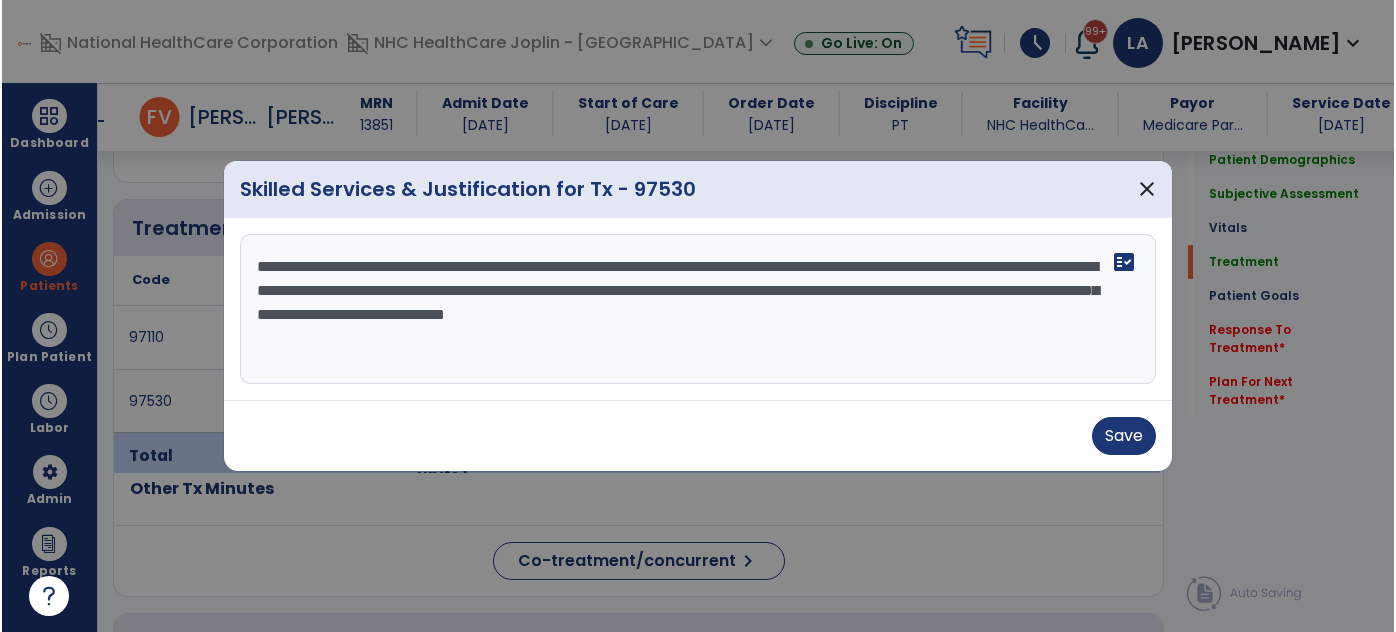 scroll, scrollTop: 1090, scrollLeft: 0, axis: vertical 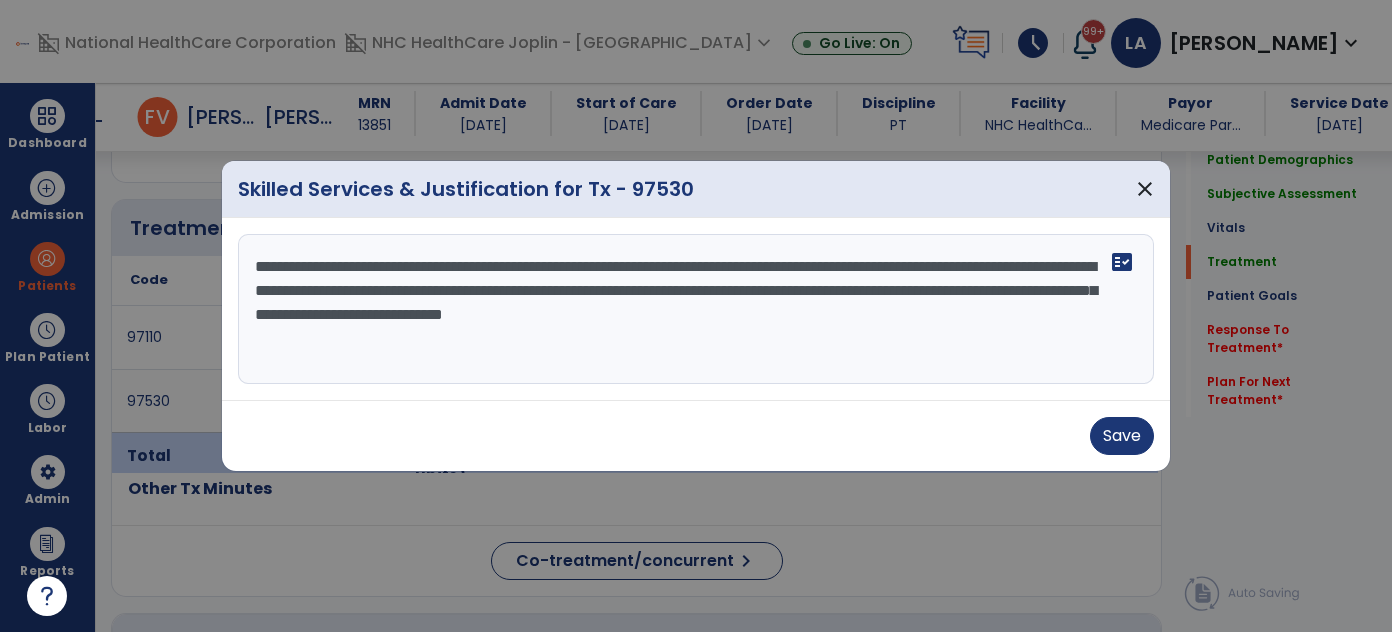 click on "**********" at bounding box center [696, 309] 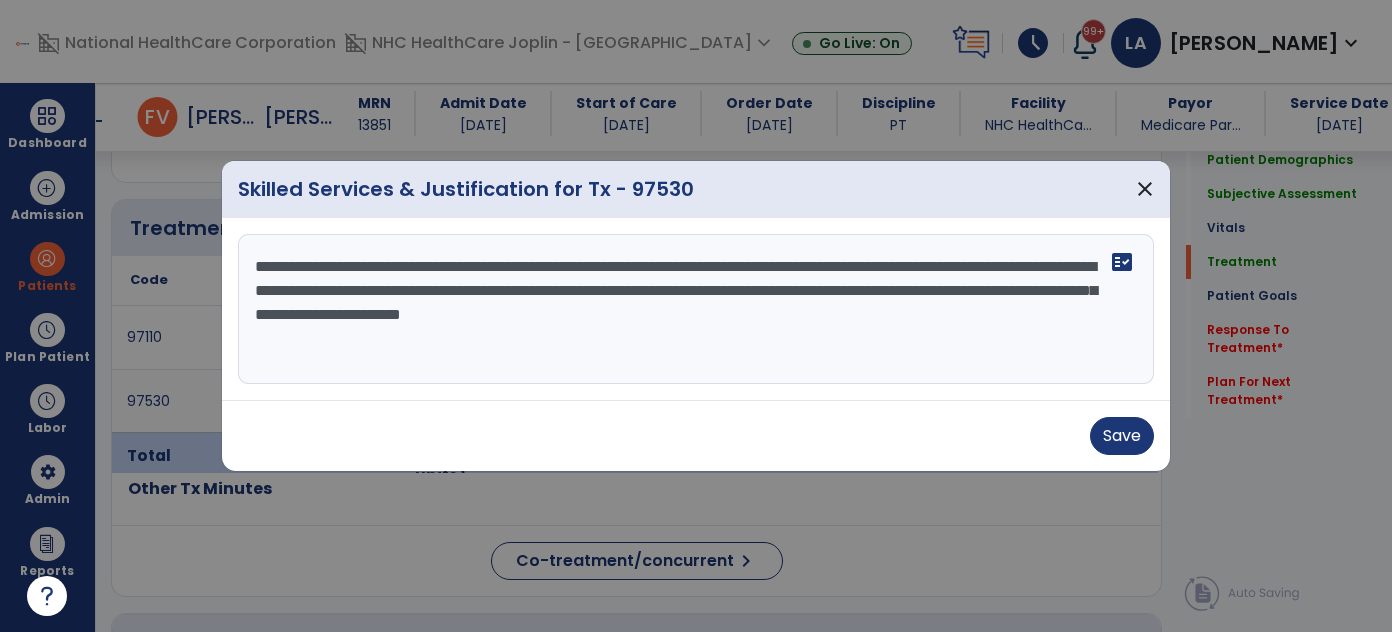 click on "**********" at bounding box center [696, 309] 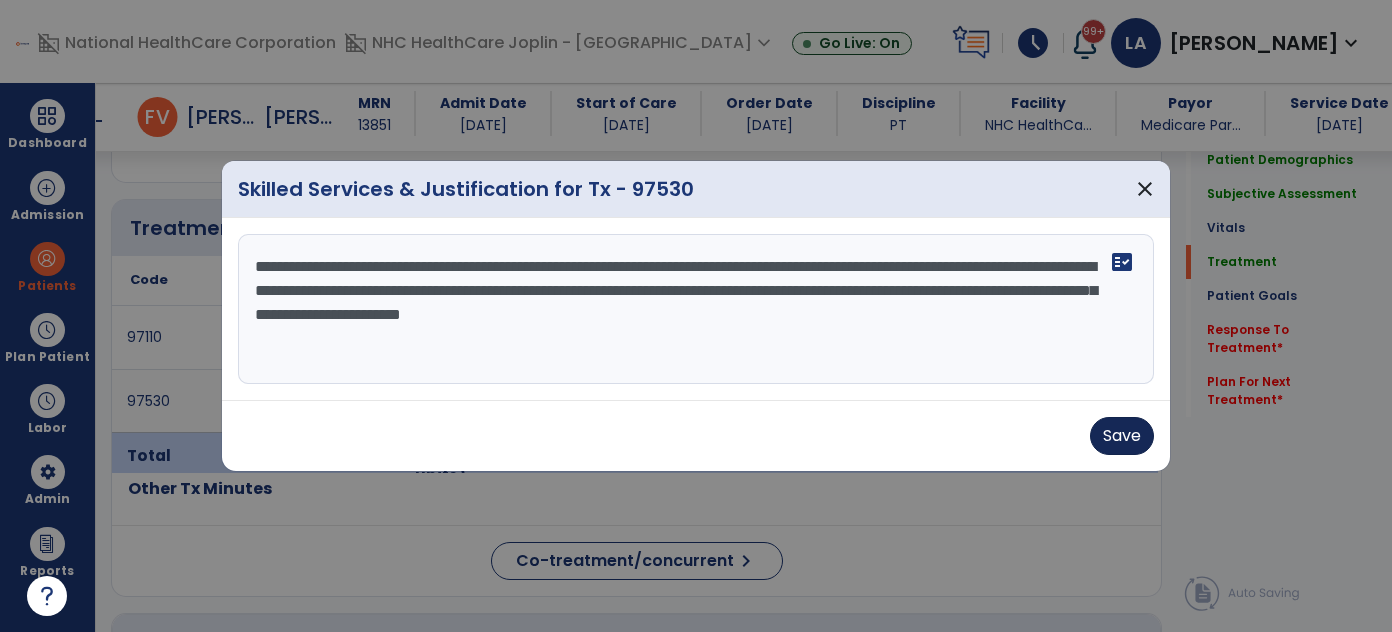 type on "**********" 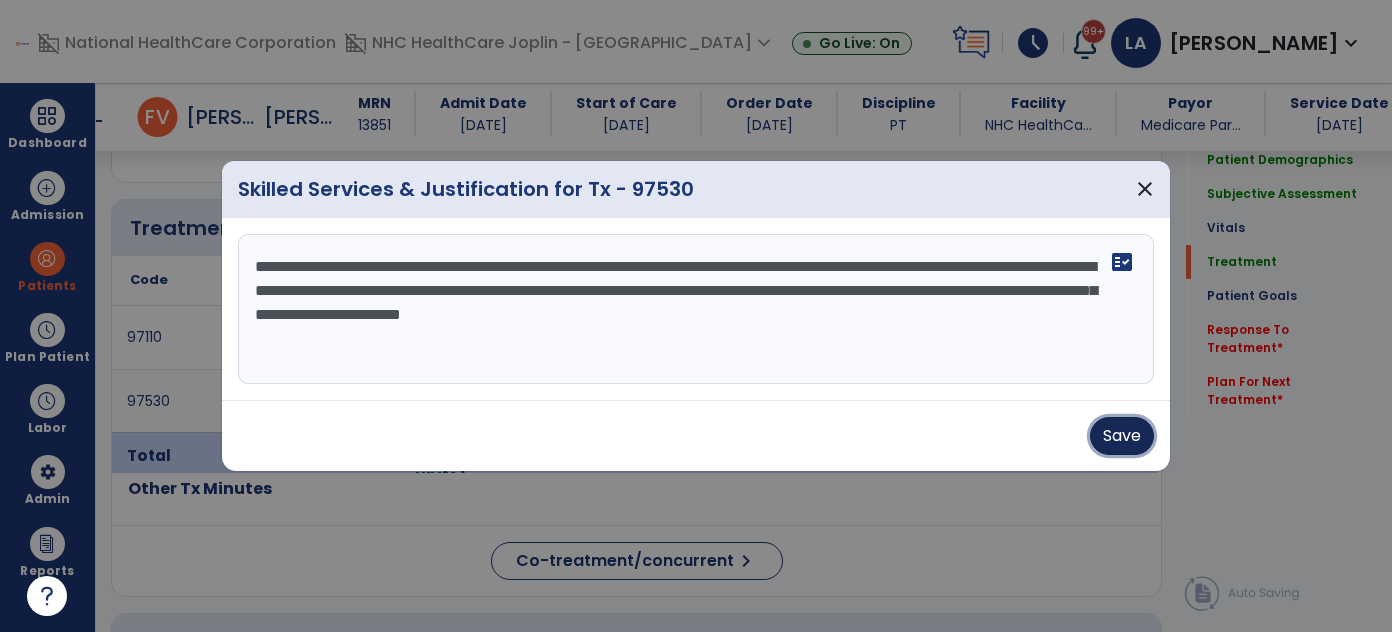 click on "Save" at bounding box center (1122, 436) 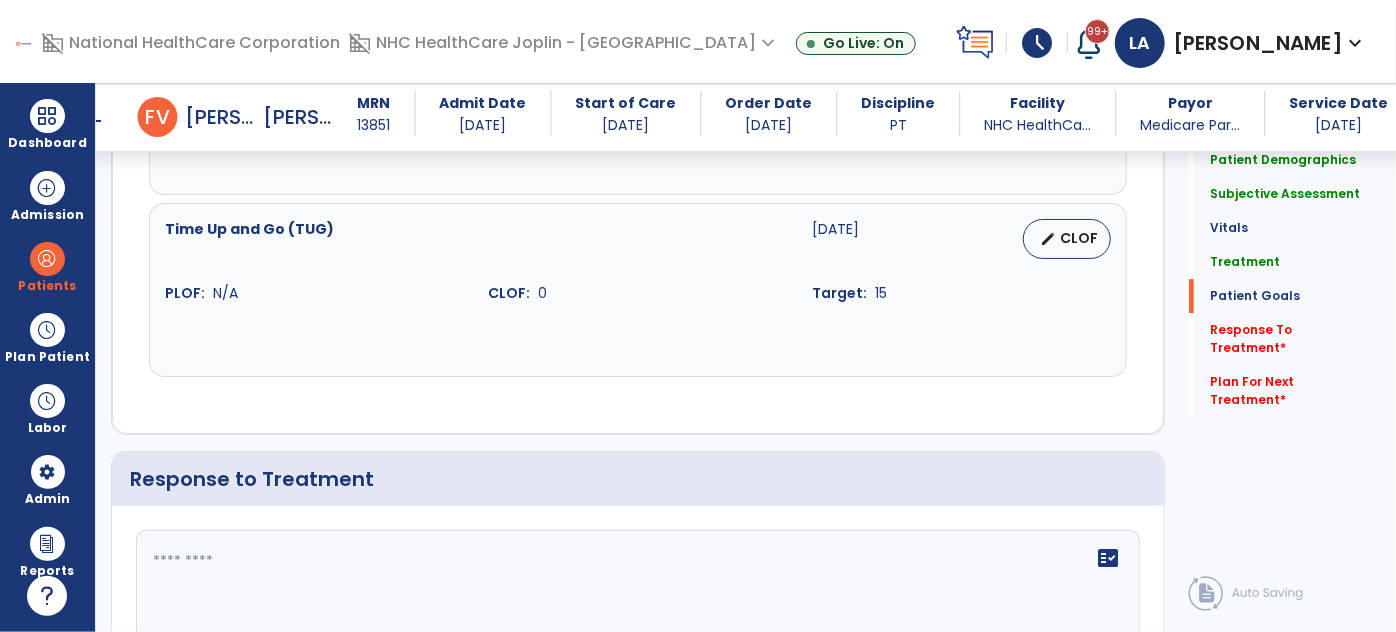scroll, scrollTop: 3272, scrollLeft: 0, axis: vertical 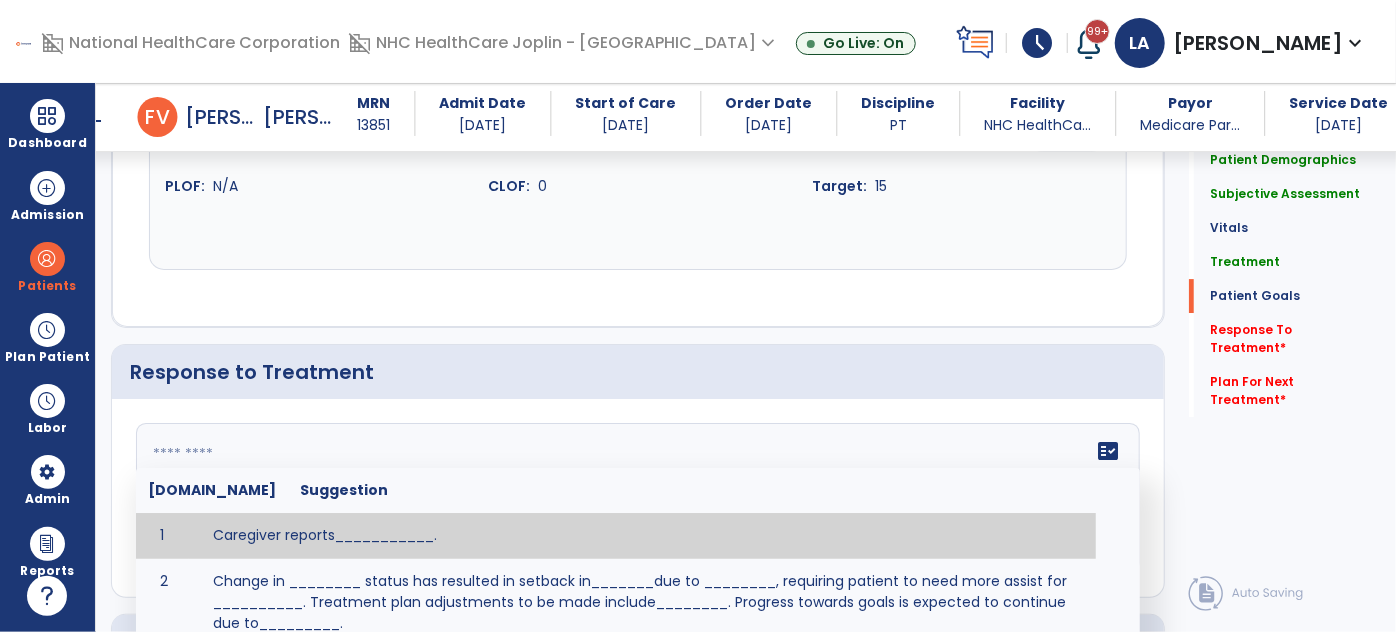 click on "fact_check  [DOMAIN_NAME] Suggestion 1 Caregiver reports___________. 2 Change in ________ status has resulted in setback in_______due to ________, requiring patient to need more assist for __________.   Treatment plan adjustments to be made include________.  Progress towards goals is expected to continue due to_________. 3 Decreased pain in __________ to [LEVEL] in response to [MODALITY/TREATMENT] allows for improvement in _________. 4 Functional gains in _______ have impacted the patient's ability to perform_________ with a reduction in assist levels to_________. 5 Functional progress this week has been significant due to__________. 6 Gains in ________ have improved the patient's ability to perform ______with decreased levels of assist to___________. 7 Improvement in ________allows patient to tolerate higher levels of challenges in_________. 8 Pain in [AREA] has decreased to [LEVEL] in response to [TREATMENT/MODALITY], allowing fore ease in completing__________. 9 10 11 12 13 14 15 16 17 18 19 20 21" 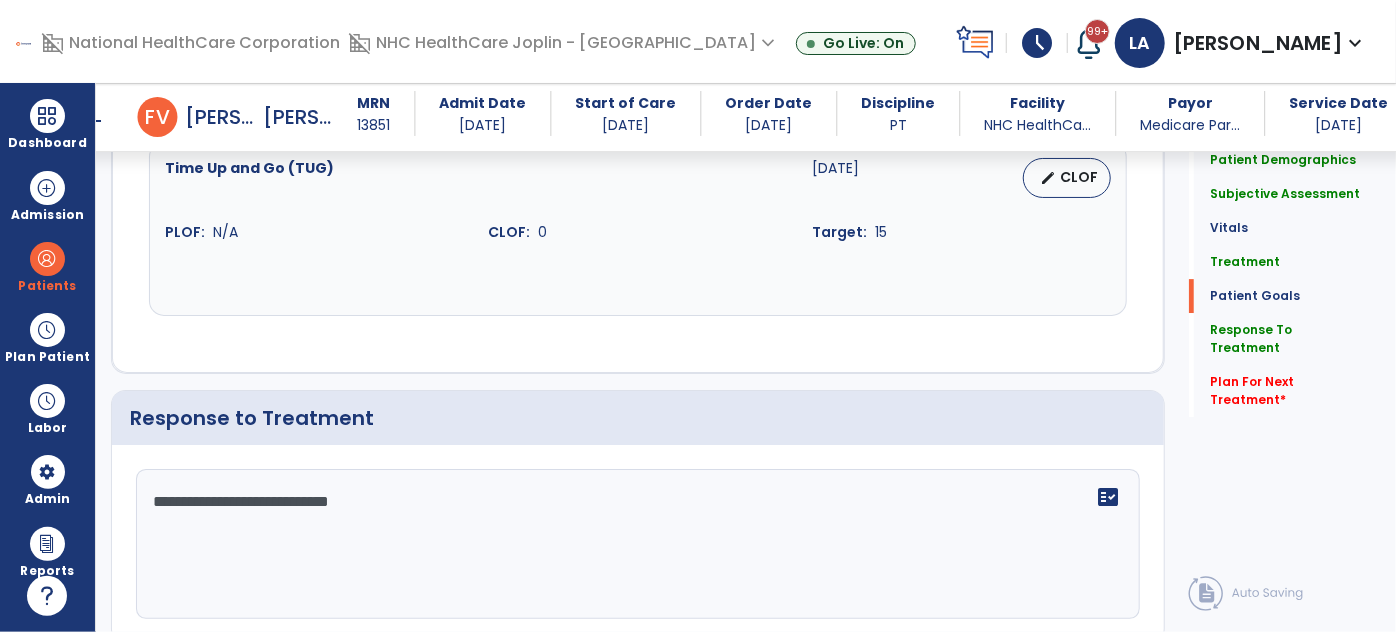 scroll, scrollTop: 3272, scrollLeft: 0, axis: vertical 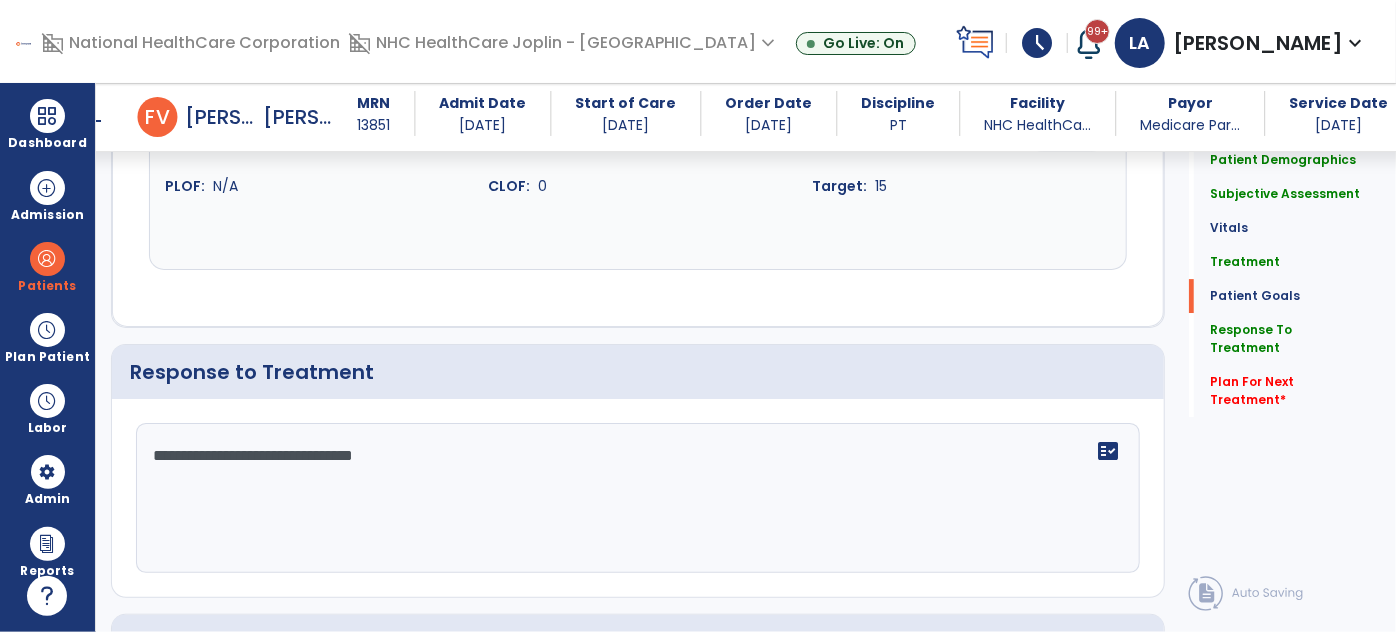 click on "**********" 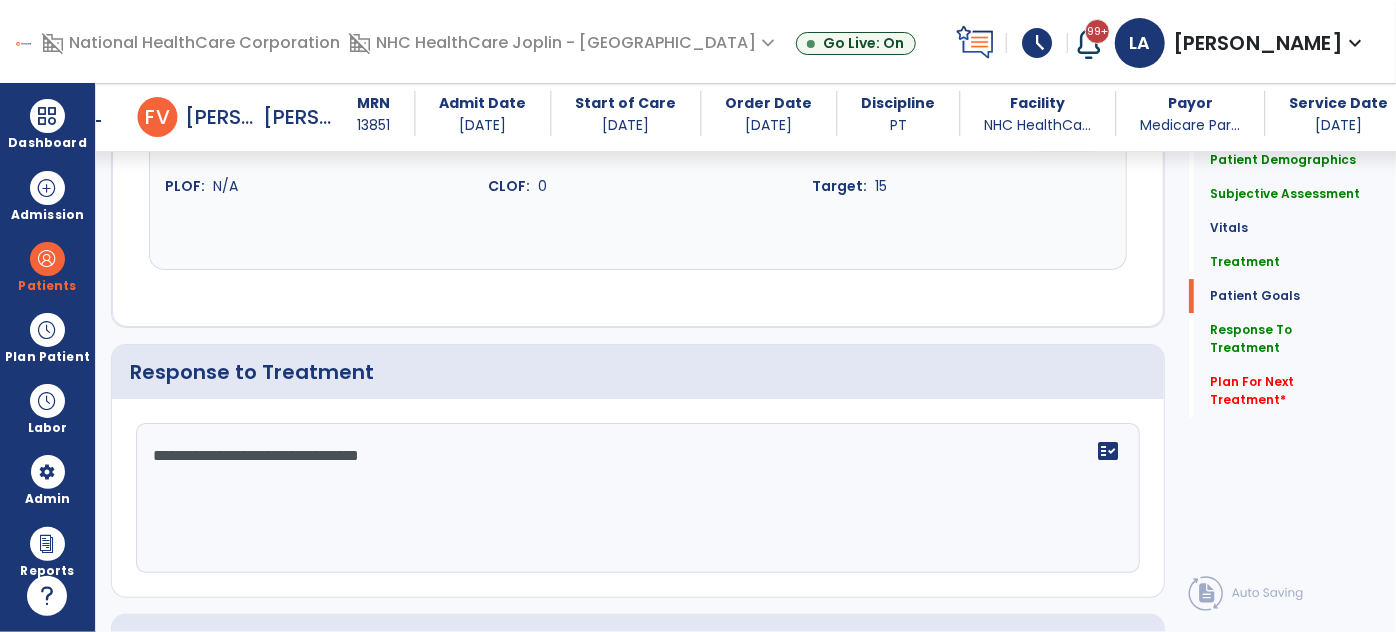 click on "**********" 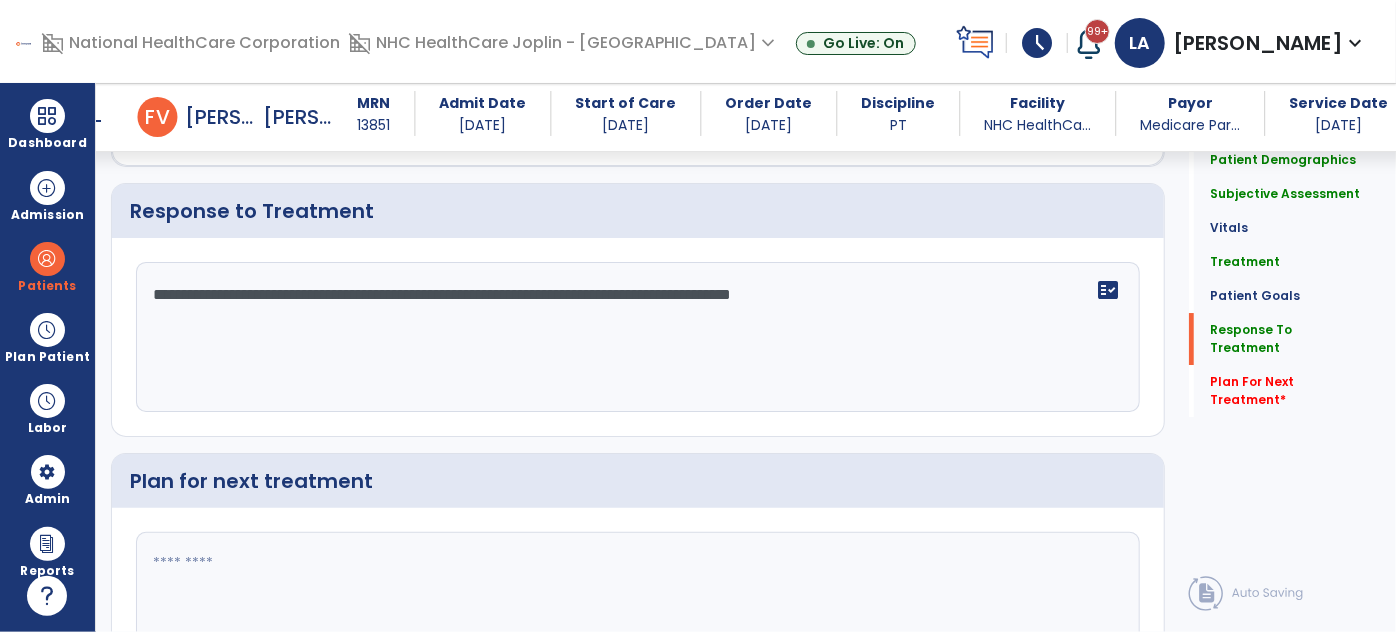 scroll, scrollTop: 3454, scrollLeft: 0, axis: vertical 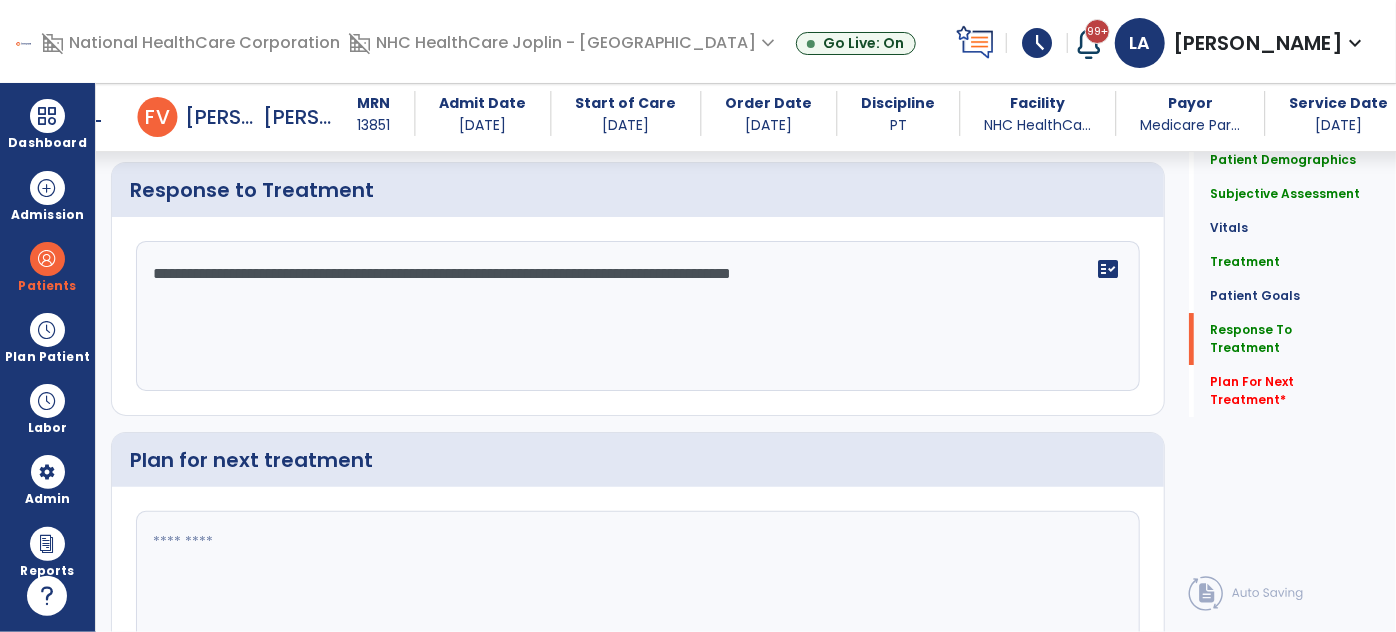 type on "**********" 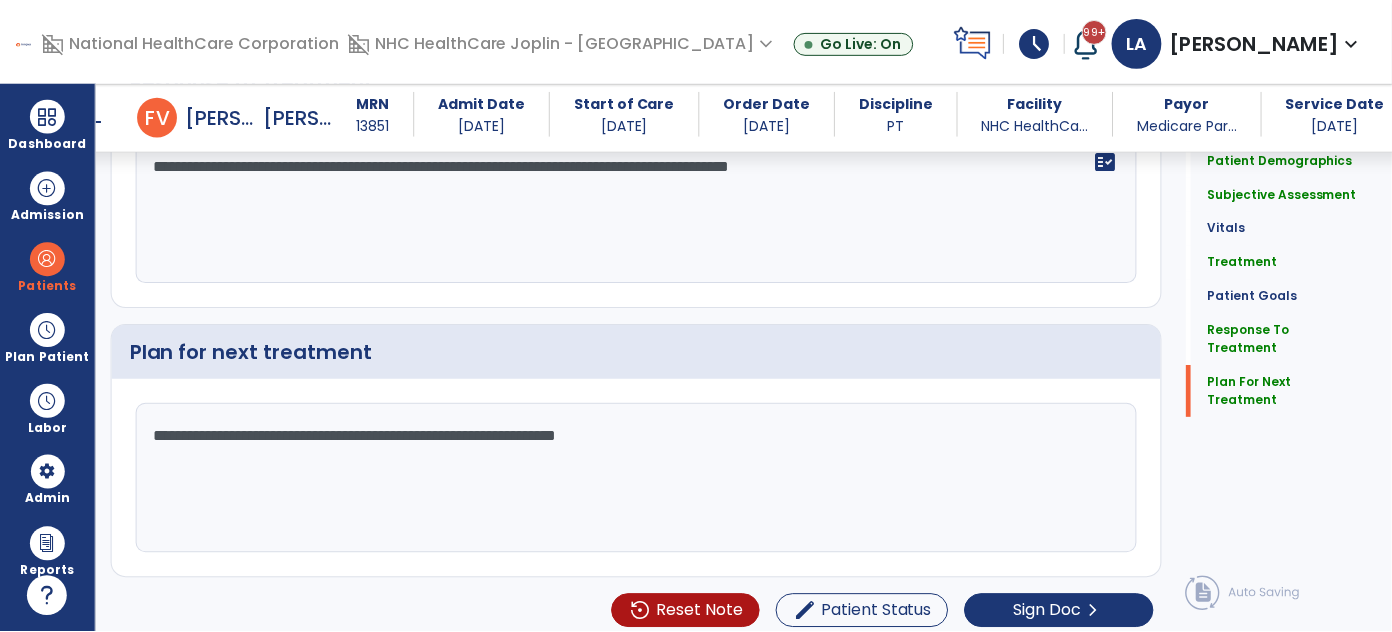 scroll, scrollTop: 3562, scrollLeft: 0, axis: vertical 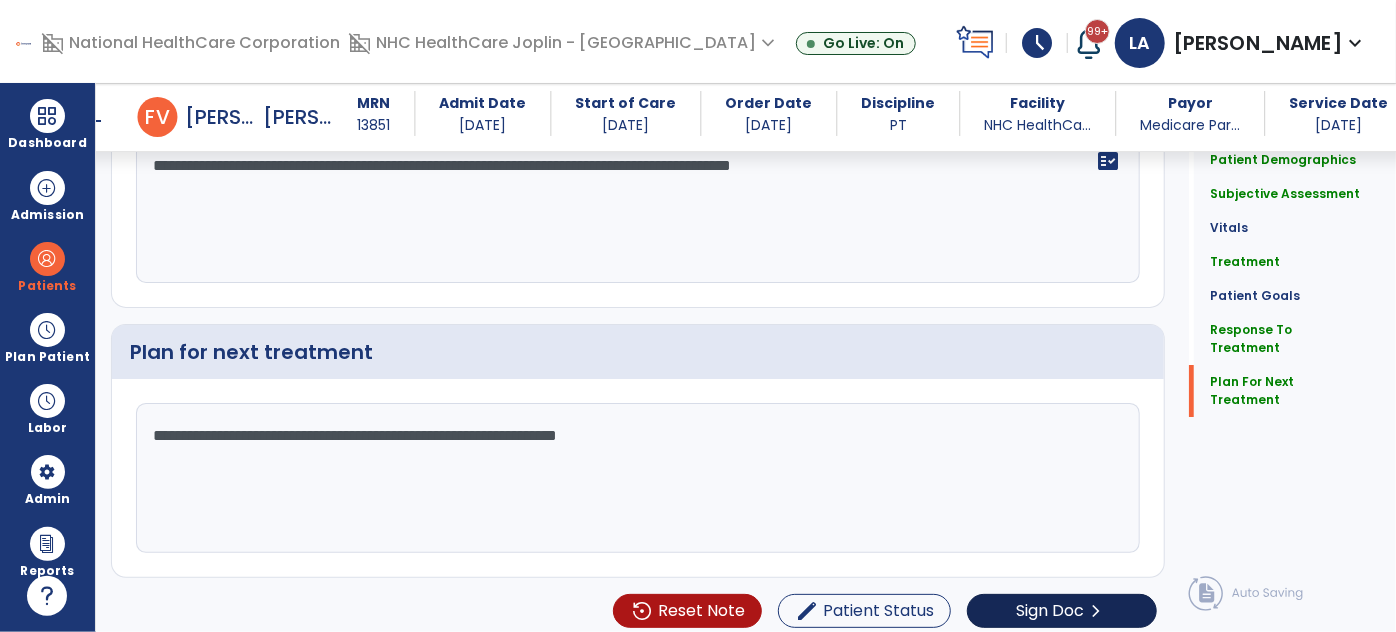 type on "**********" 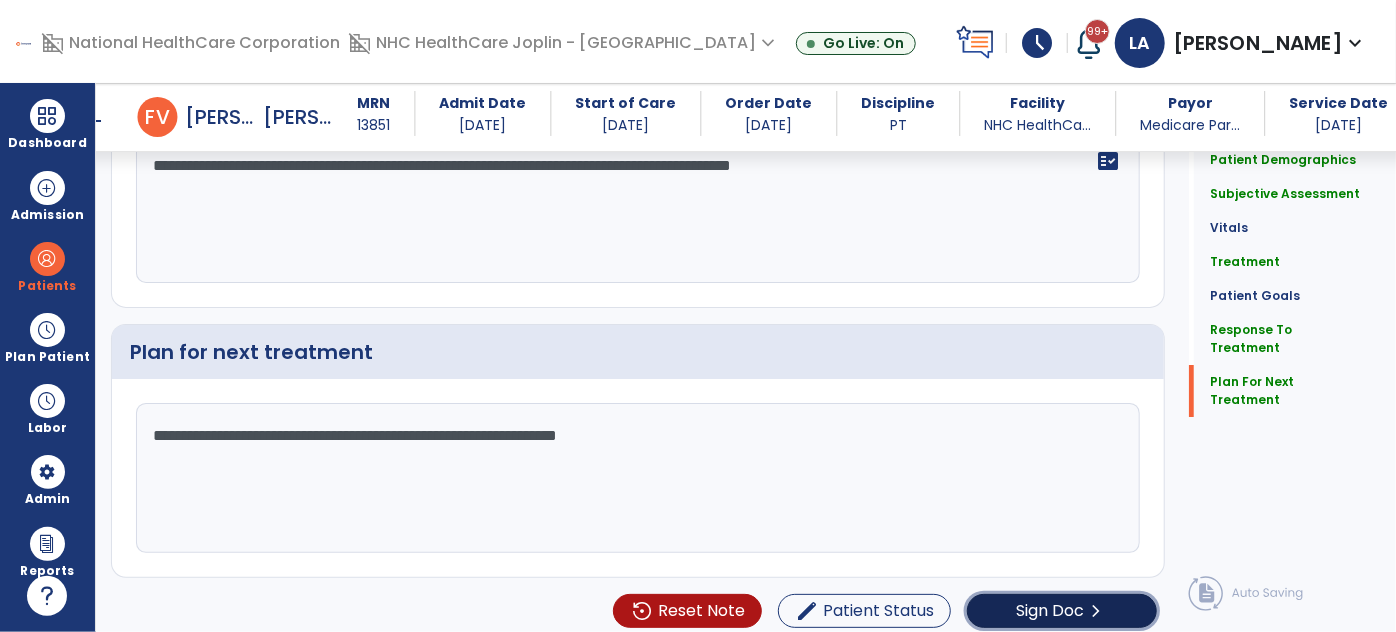 click on "Sign Doc" 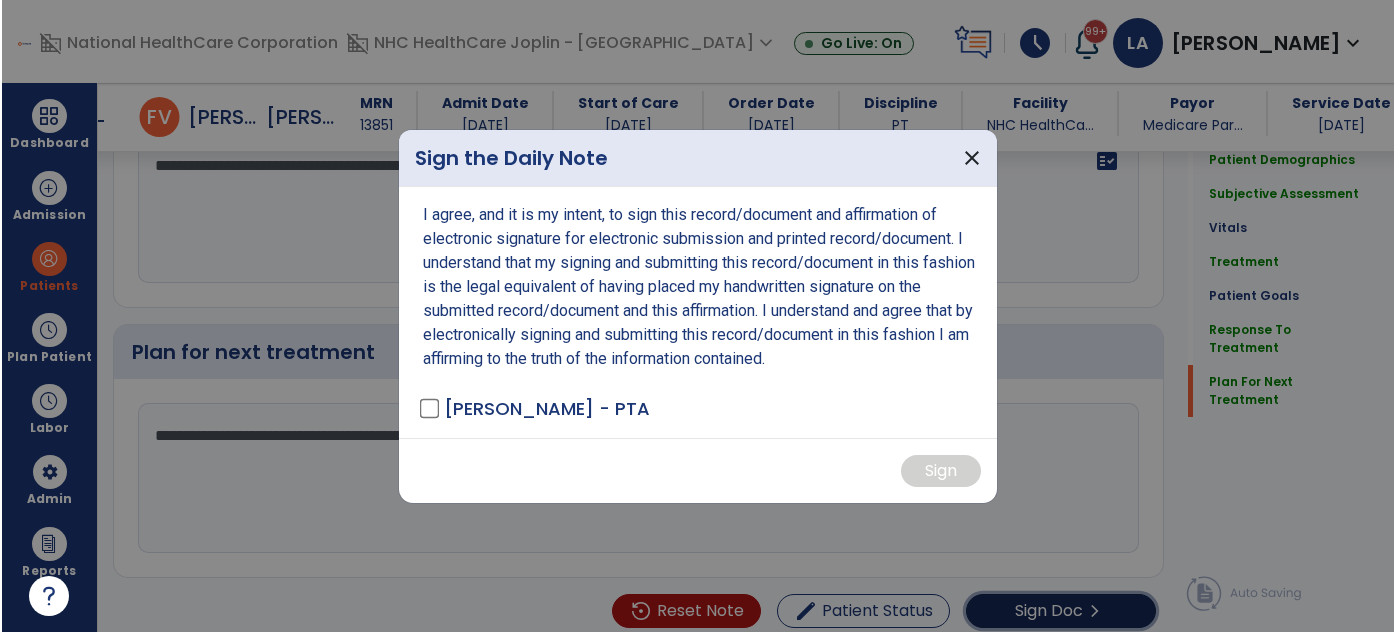 scroll, scrollTop: 3562, scrollLeft: 0, axis: vertical 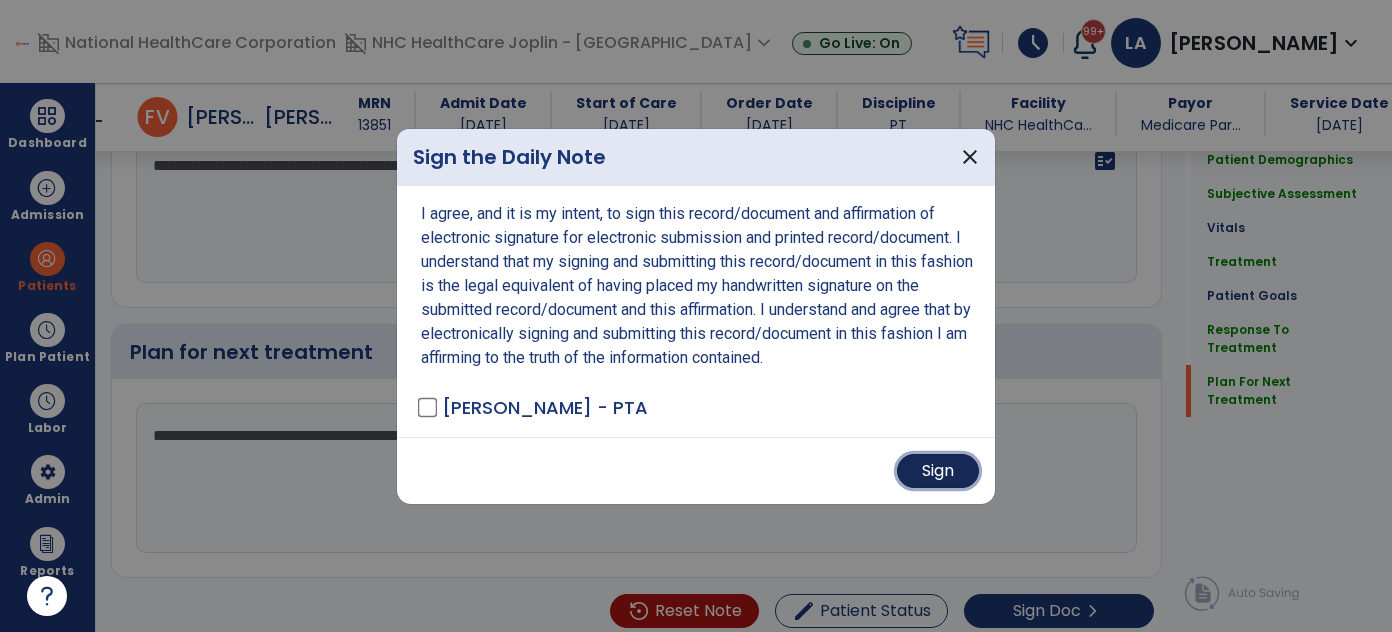 click on "Sign" at bounding box center (938, 471) 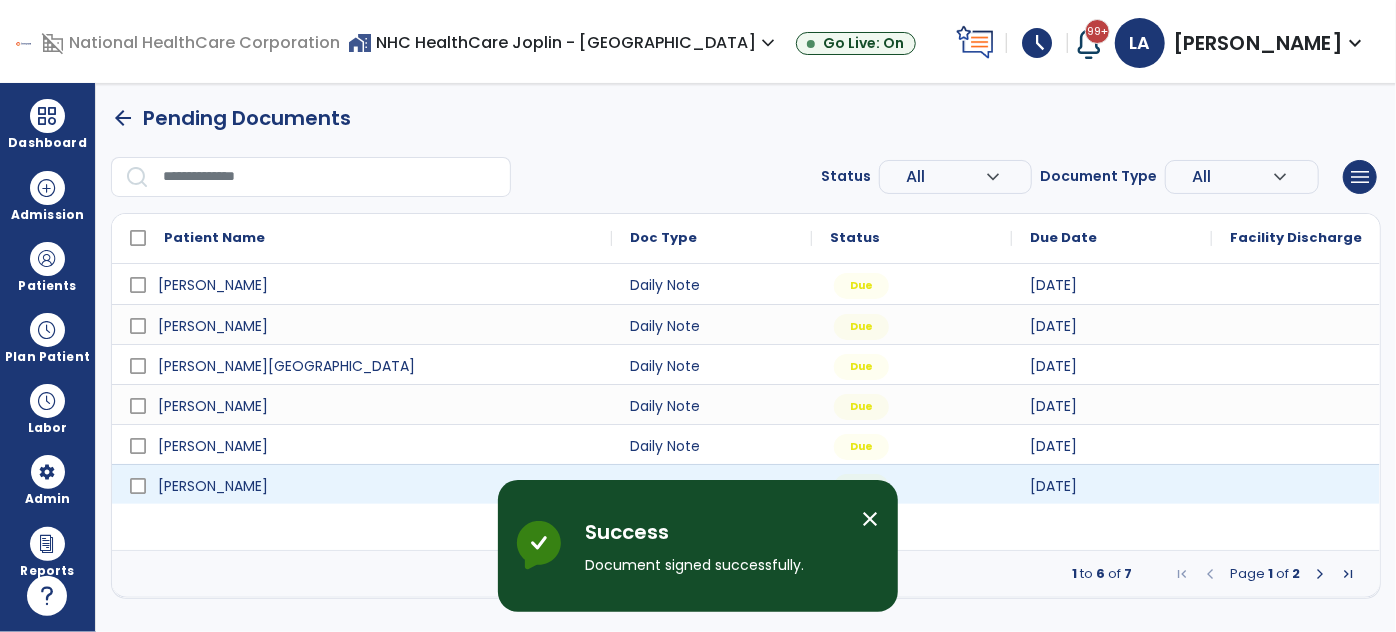 scroll, scrollTop: 0, scrollLeft: 0, axis: both 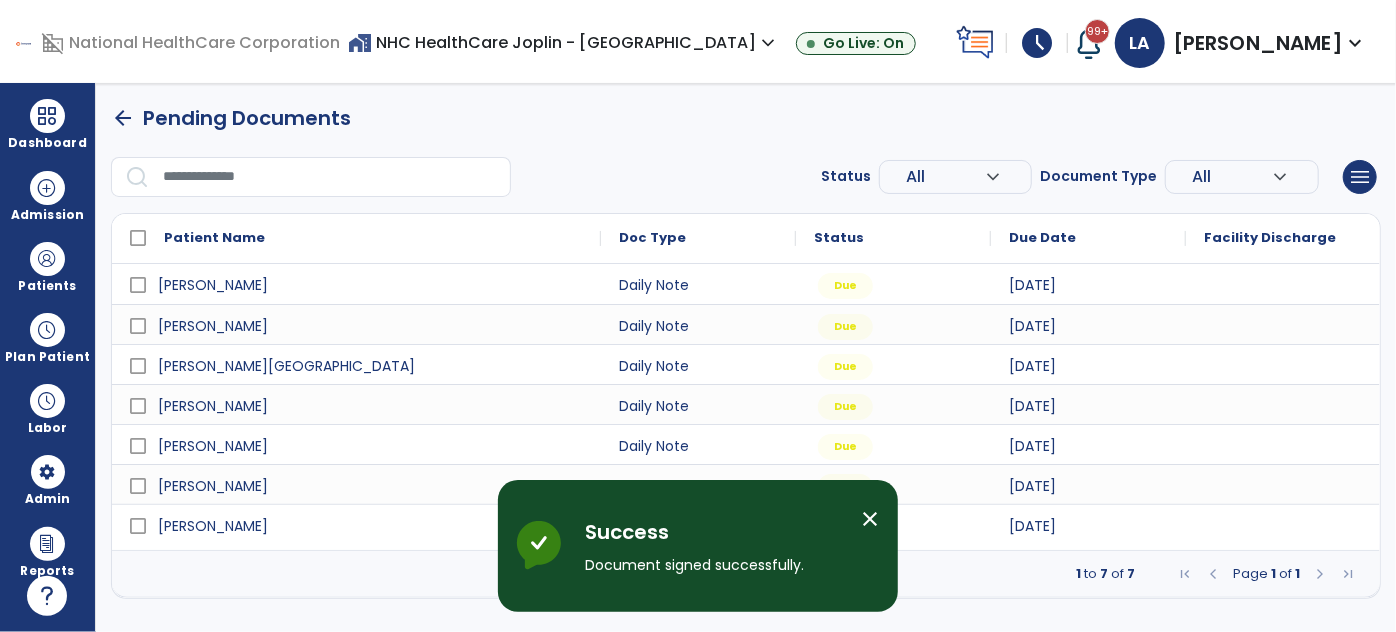 click on "1
to
7
of
7
Page
1
of
1" at bounding box center (746, 574) 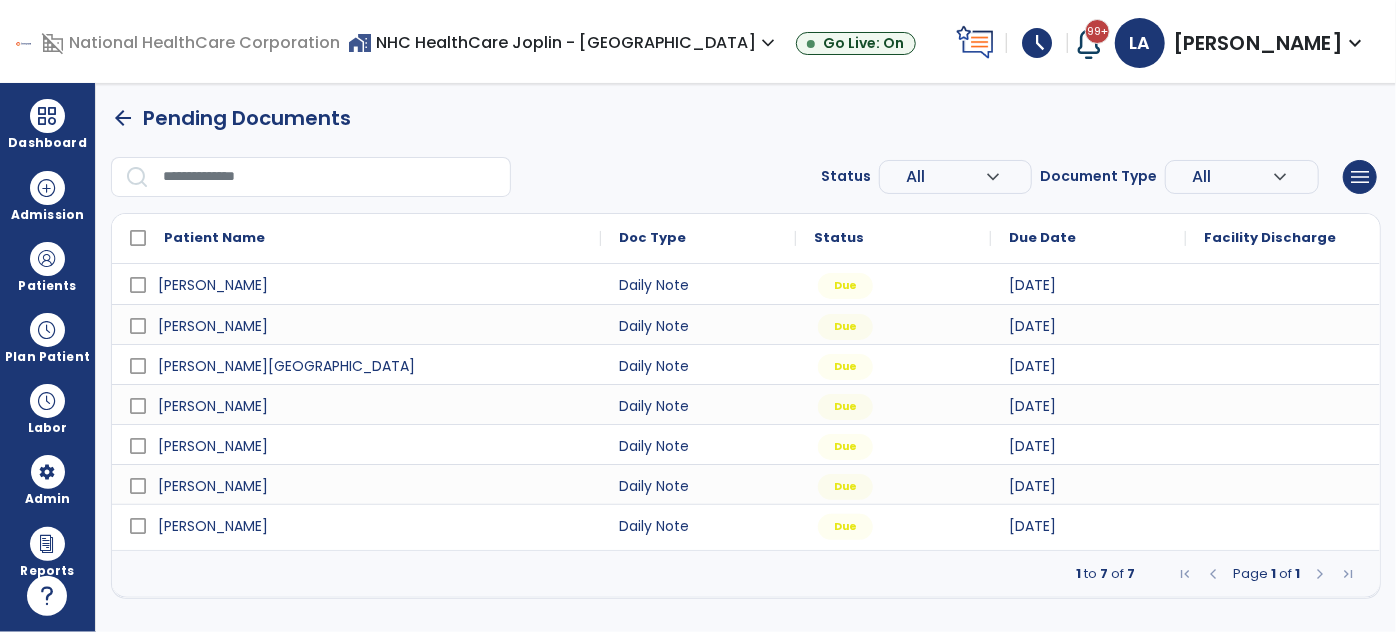 click on "1
to
7
of
7
Page
1
of
1" at bounding box center (746, 574) 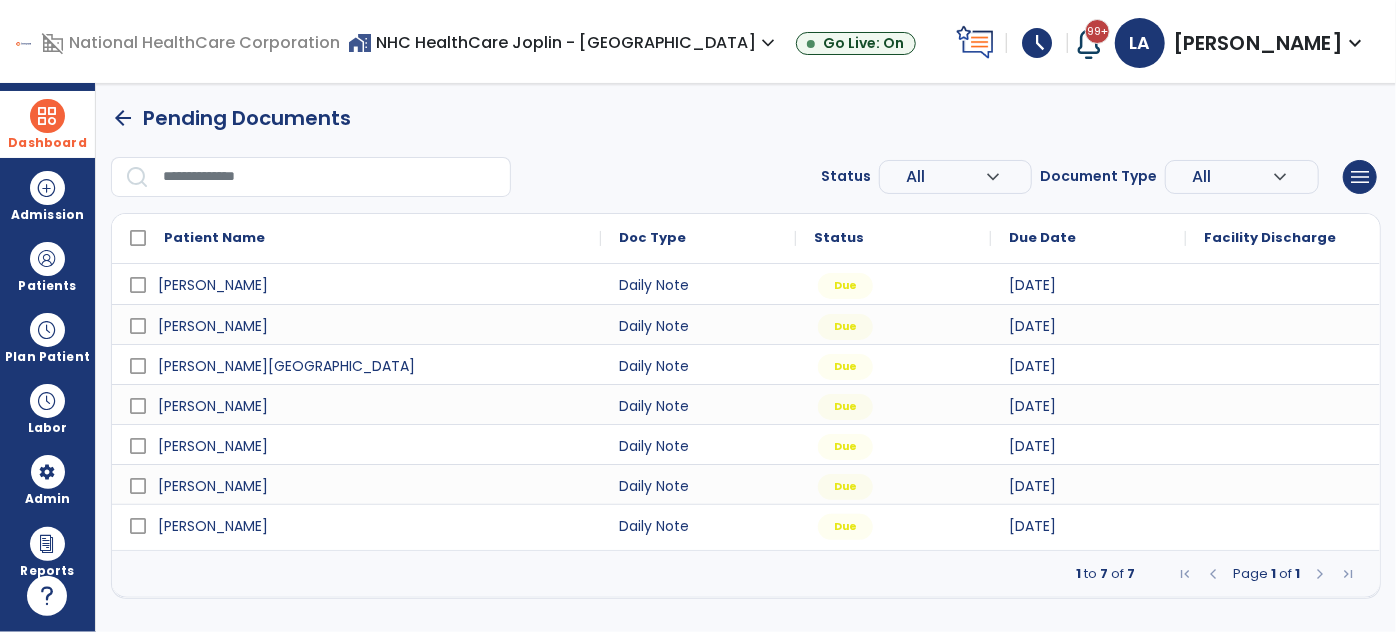 click on "Dashboard" at bounding box center (47, 143) 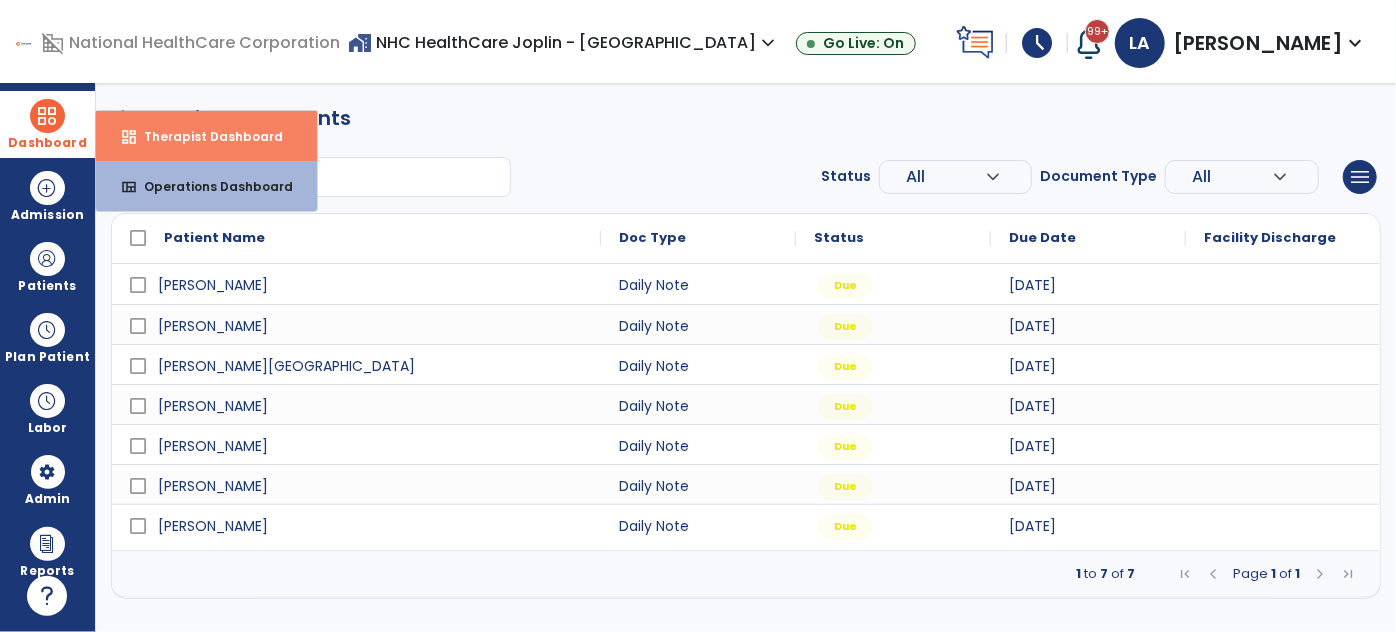 click on "Therapist Dashboard" at bounding box center (205, 136) 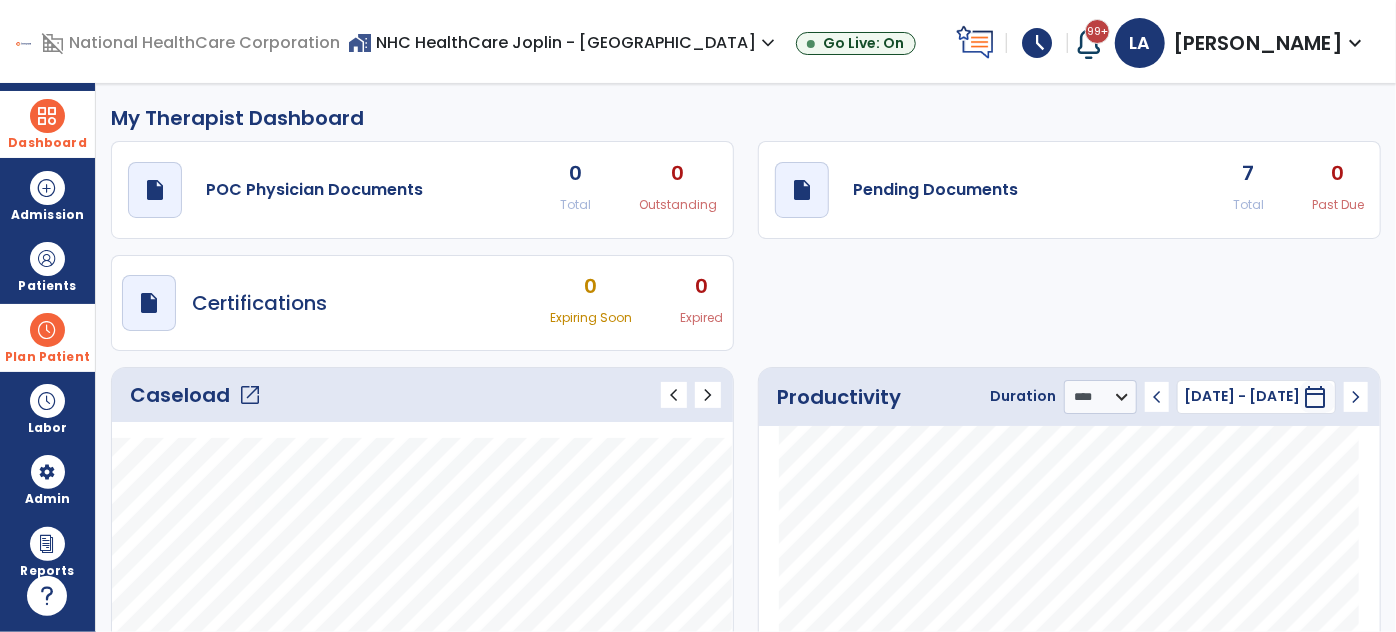 click at bounding box center [47, 330] 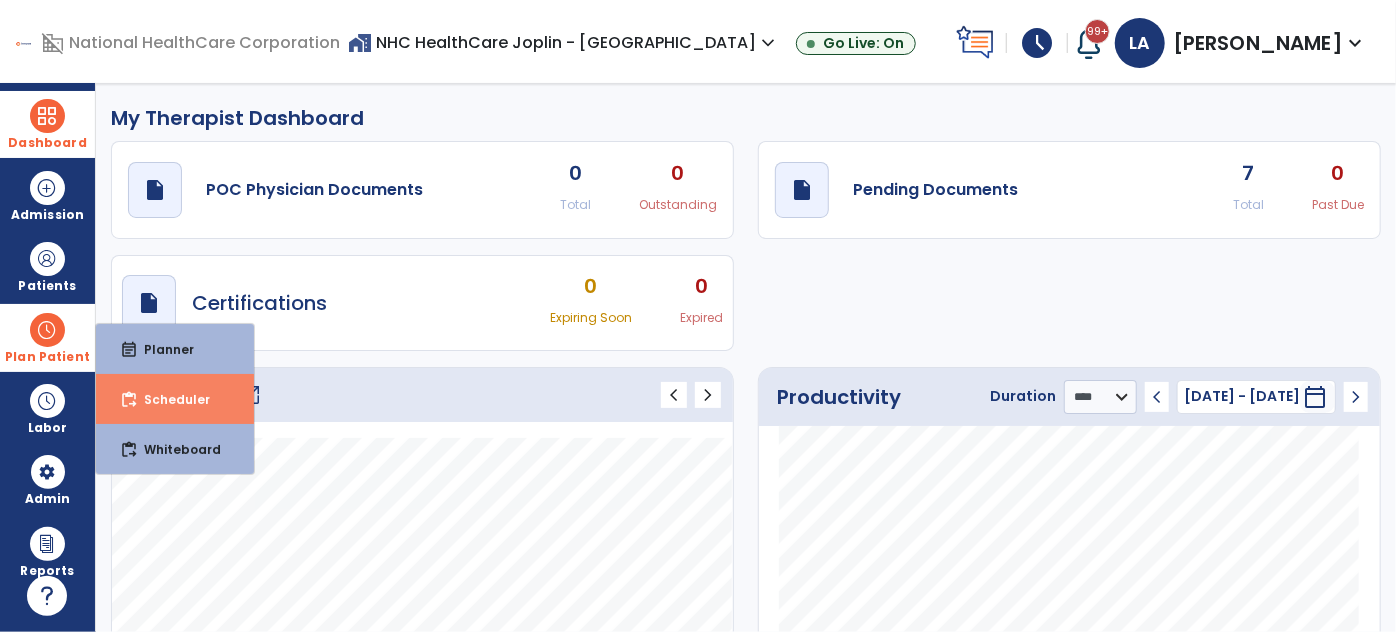 click on "Scheduler" at bounding box center (169, 399) 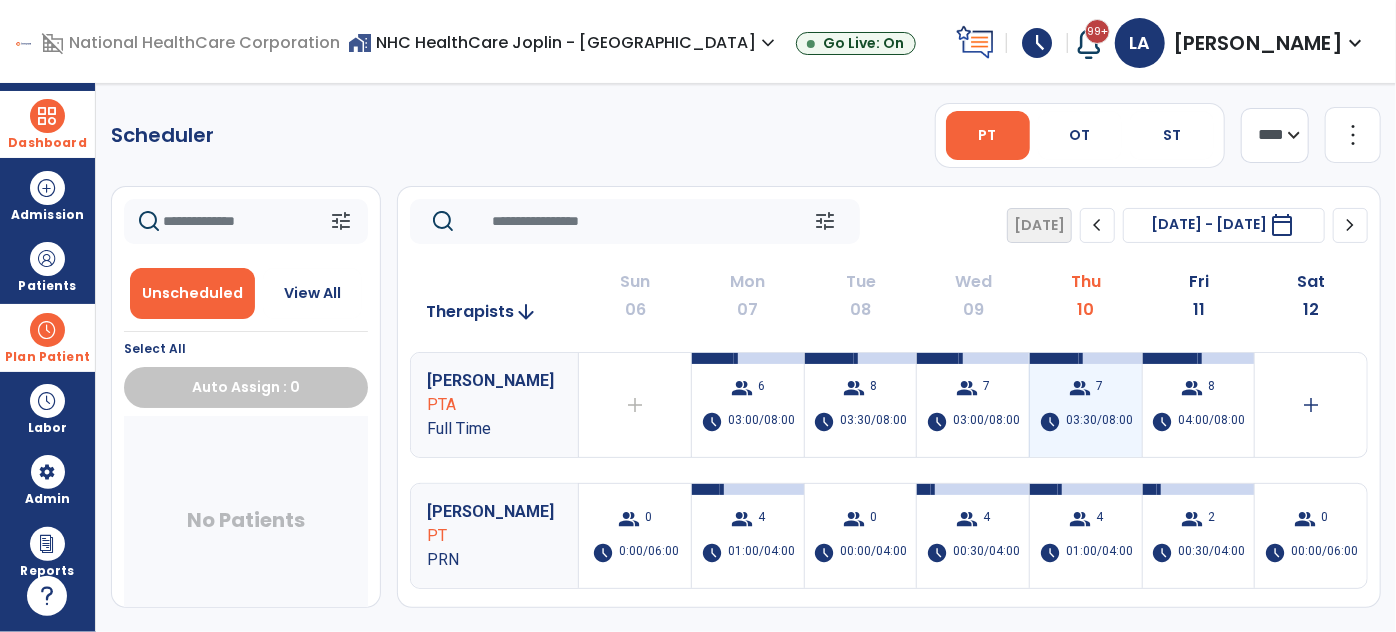 click on "03:30/08:00" at bounding box center (1099, 422) 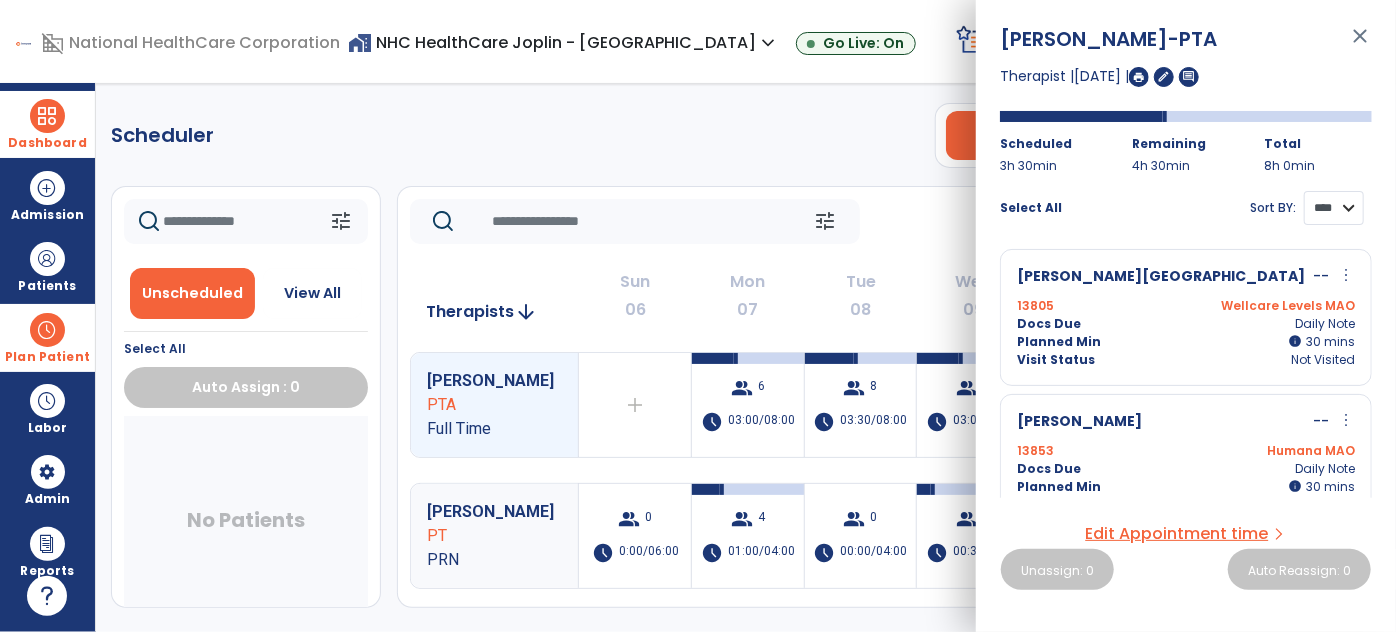click on "**** ****" at bounding box center [1334, 208] 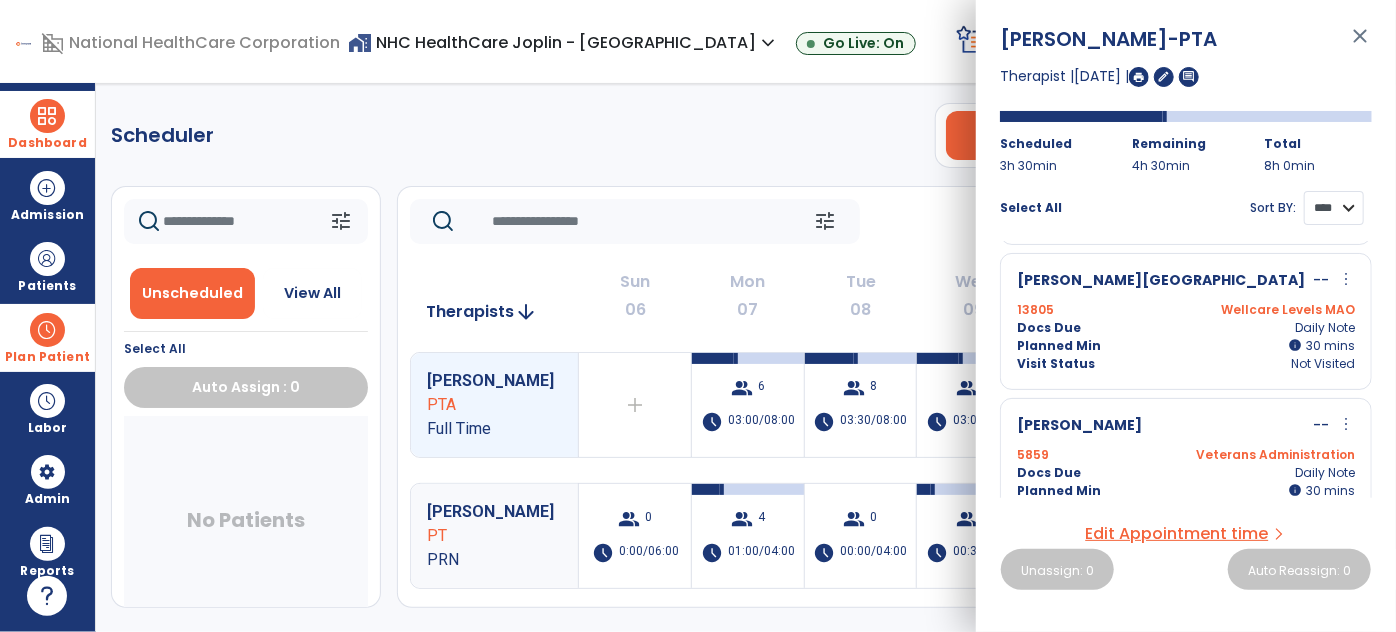 scroll, scrollTop: 0, scrollLeft: 0, axis: both 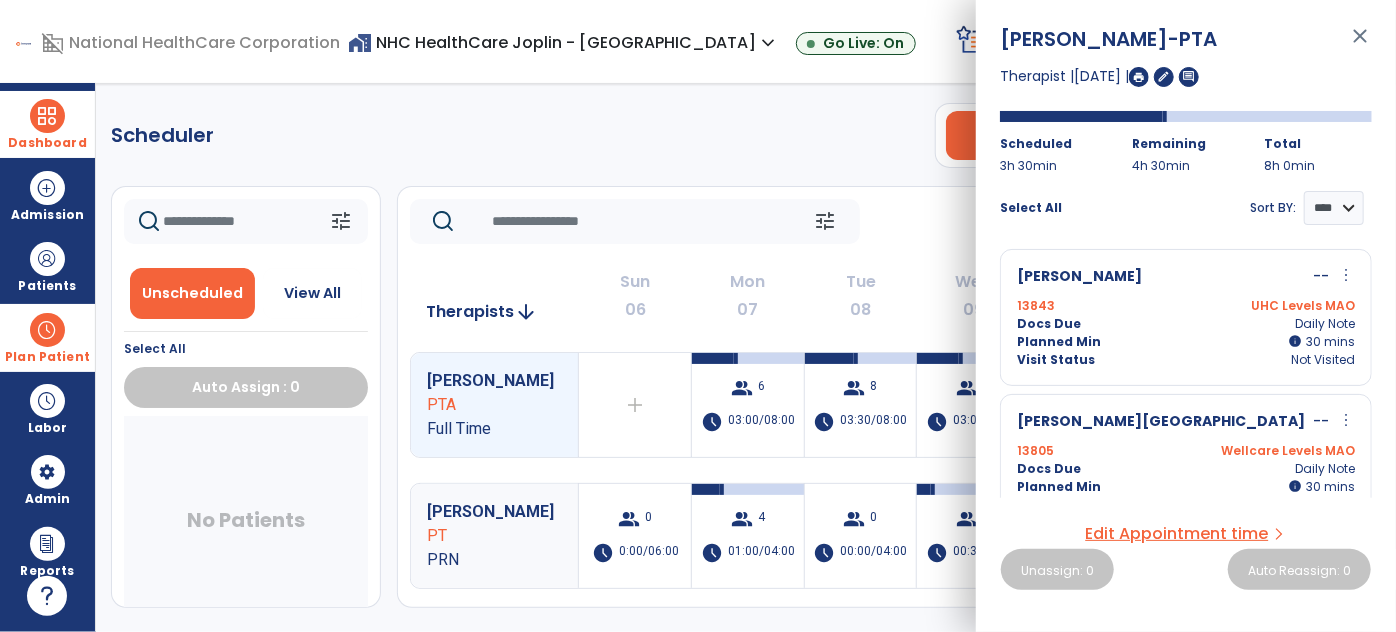 click on "close" at bounding box center [1360, 45] 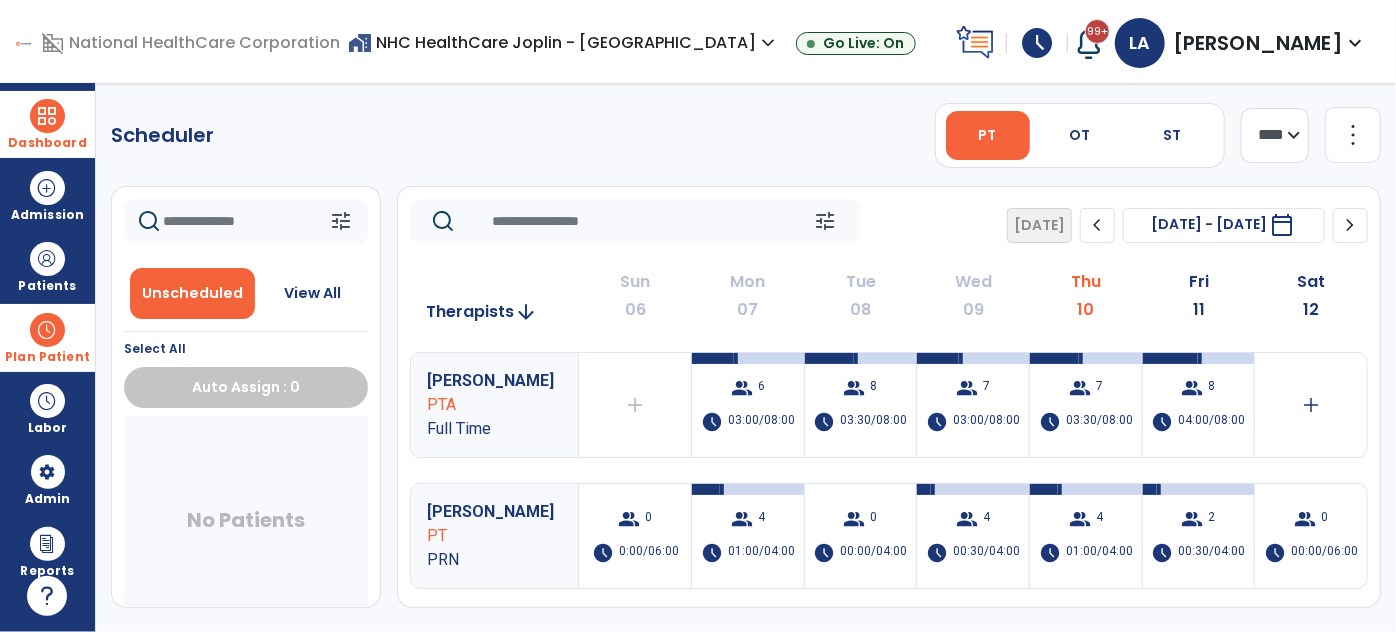 click on "[PERSON_NAME]" at bounding box center (1258, 43) 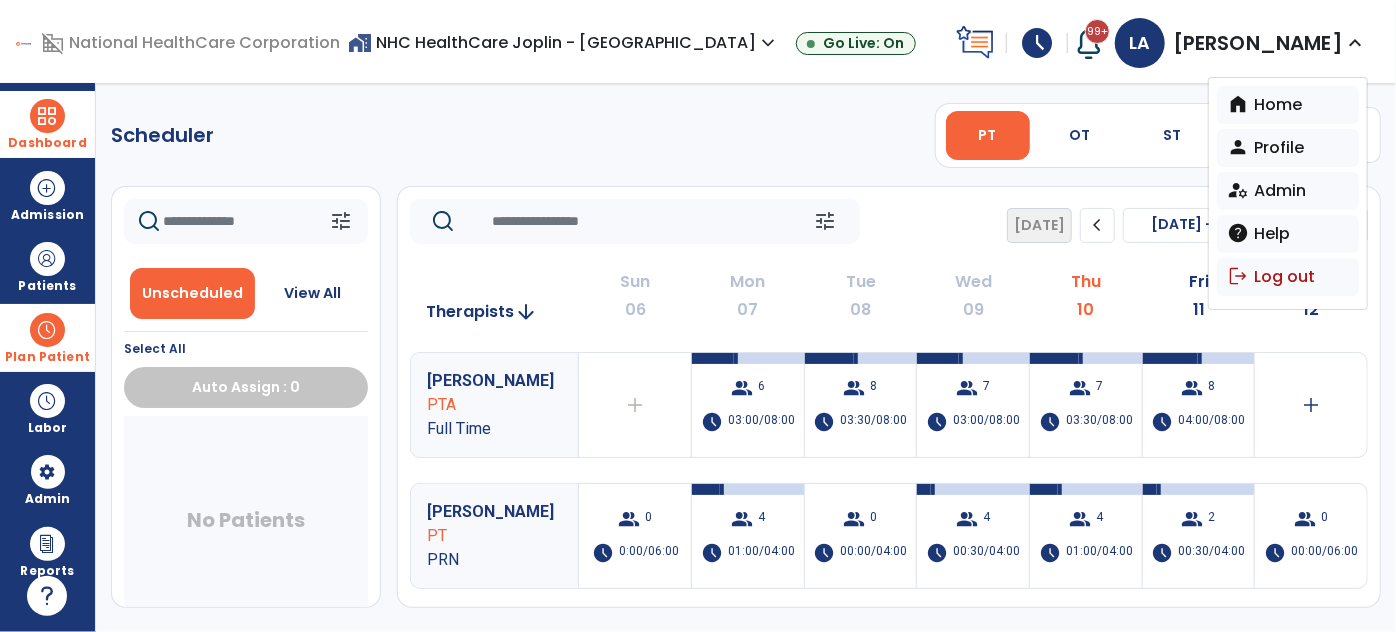 drag, startPoint x: 1272, startPoint y: 271, endPoint x: 1241, endPoint y: 270, distance: 31.016125 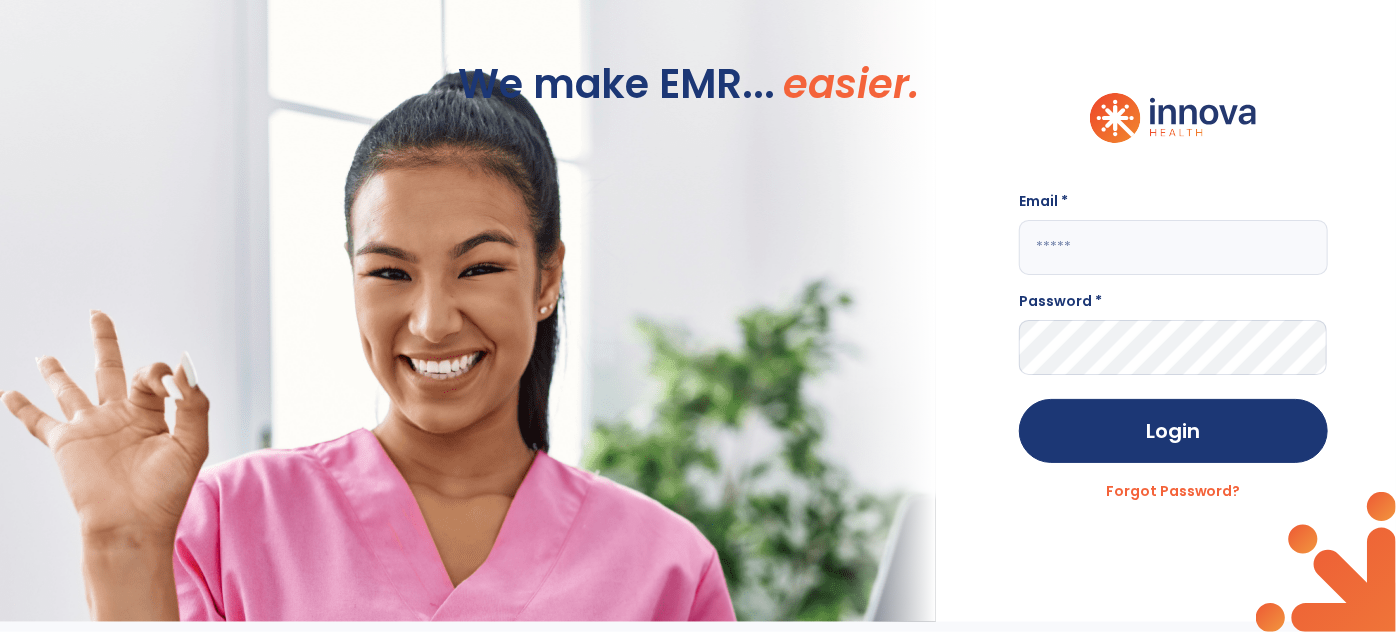 type on "**********" 